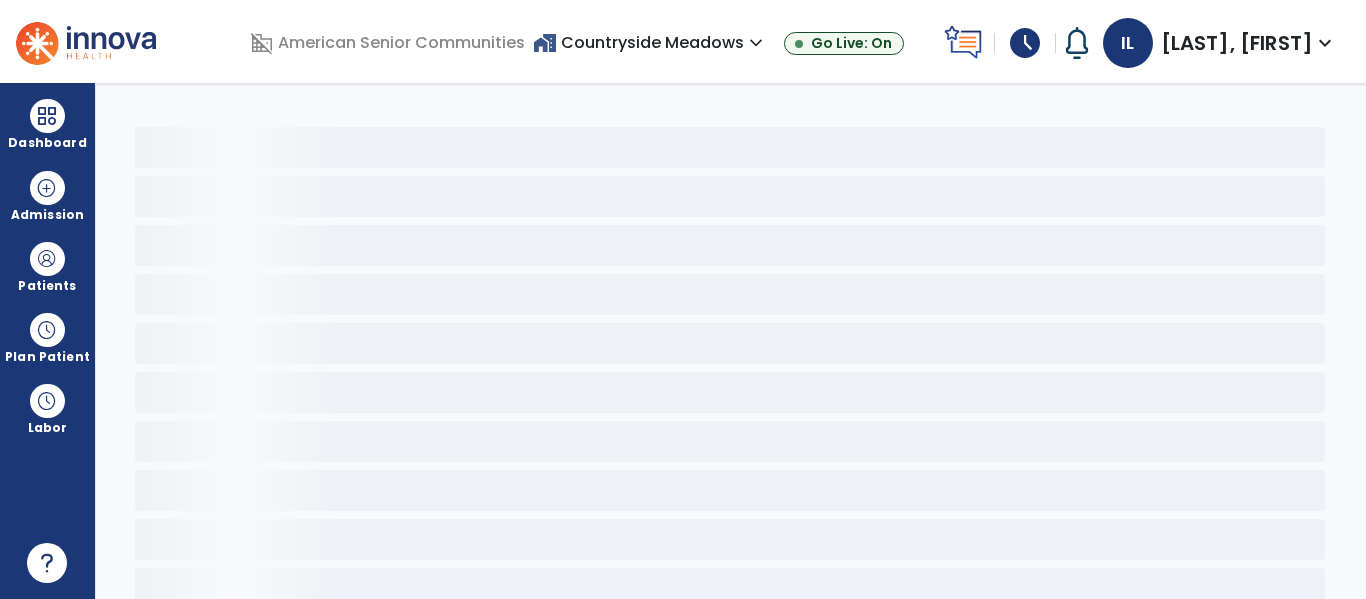 scroll, scrollTop: 0, scrollLeft: 0, axis: both 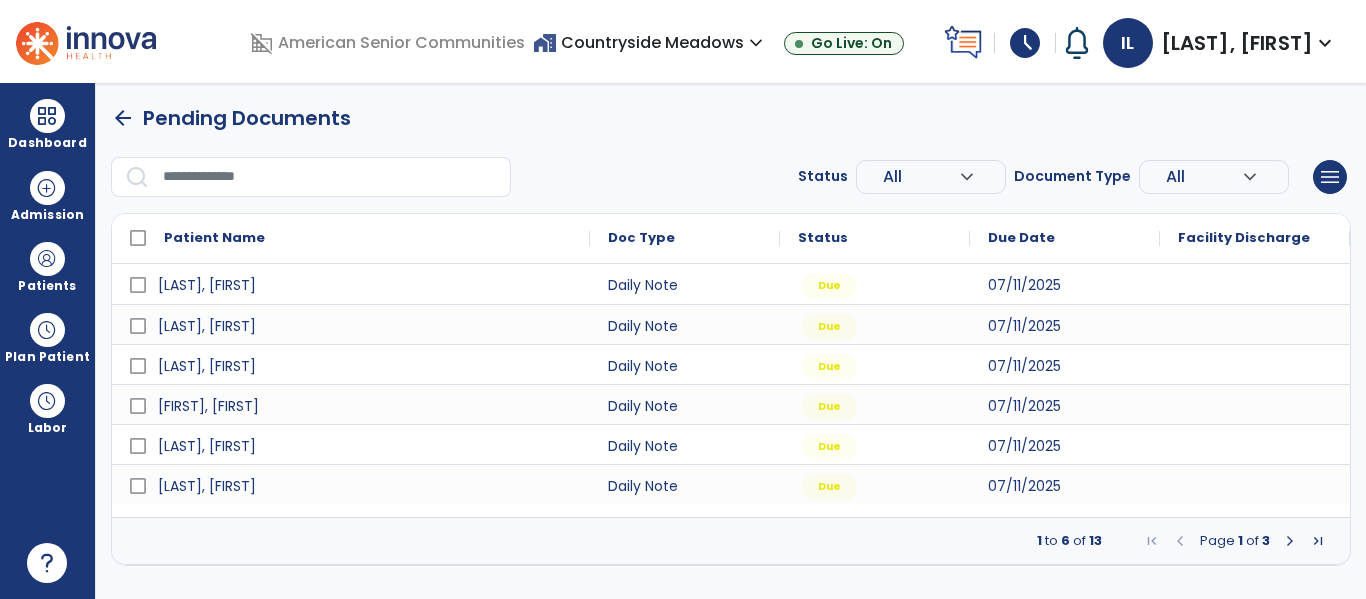 click at bounding box center [1290, 541] 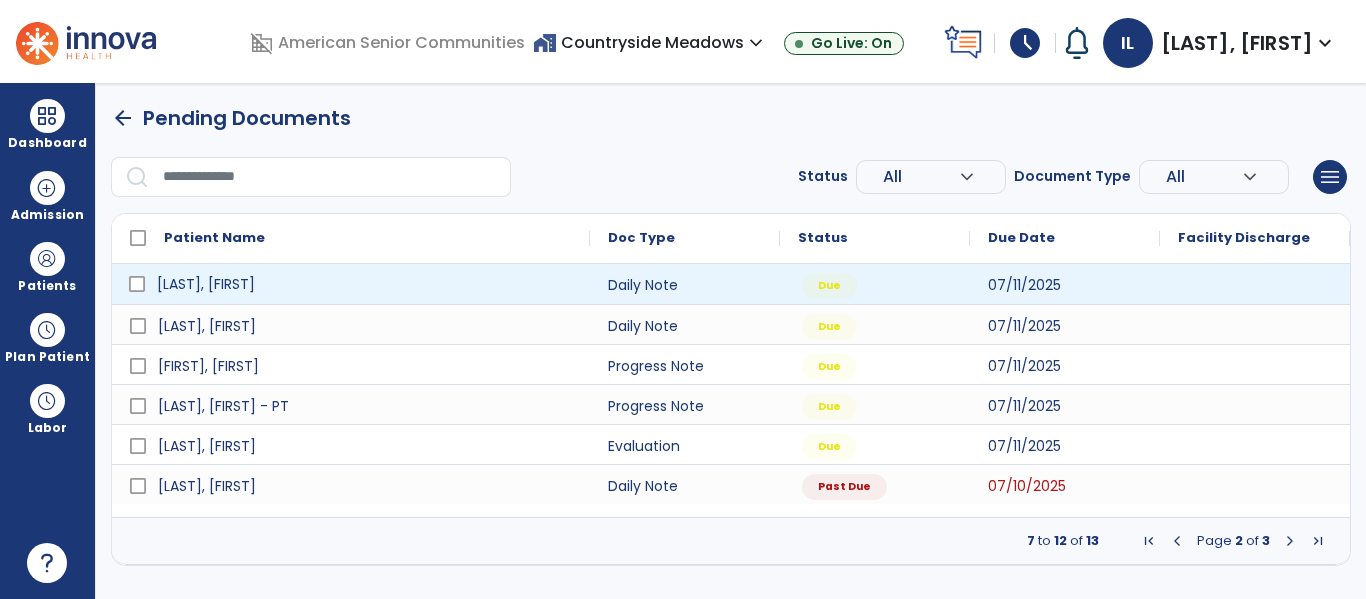 click on "[LAST], [FIRST]" at bounding box center (365, 284) 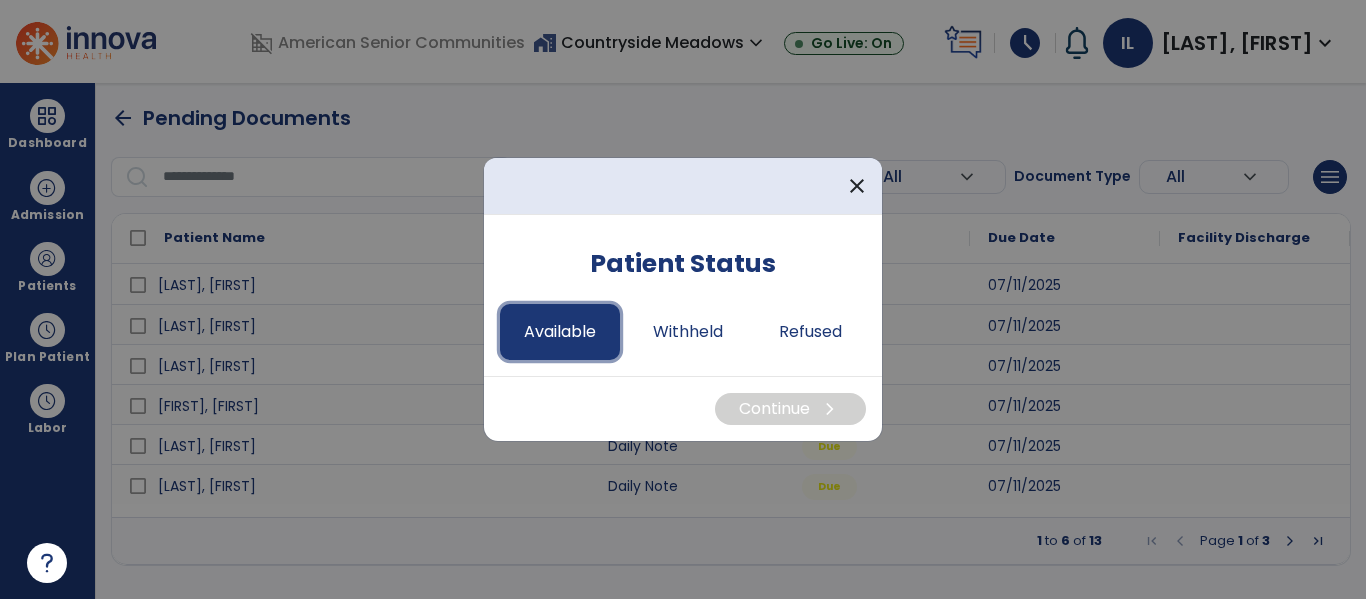 click on "Available" at bounding box center (560, 332) 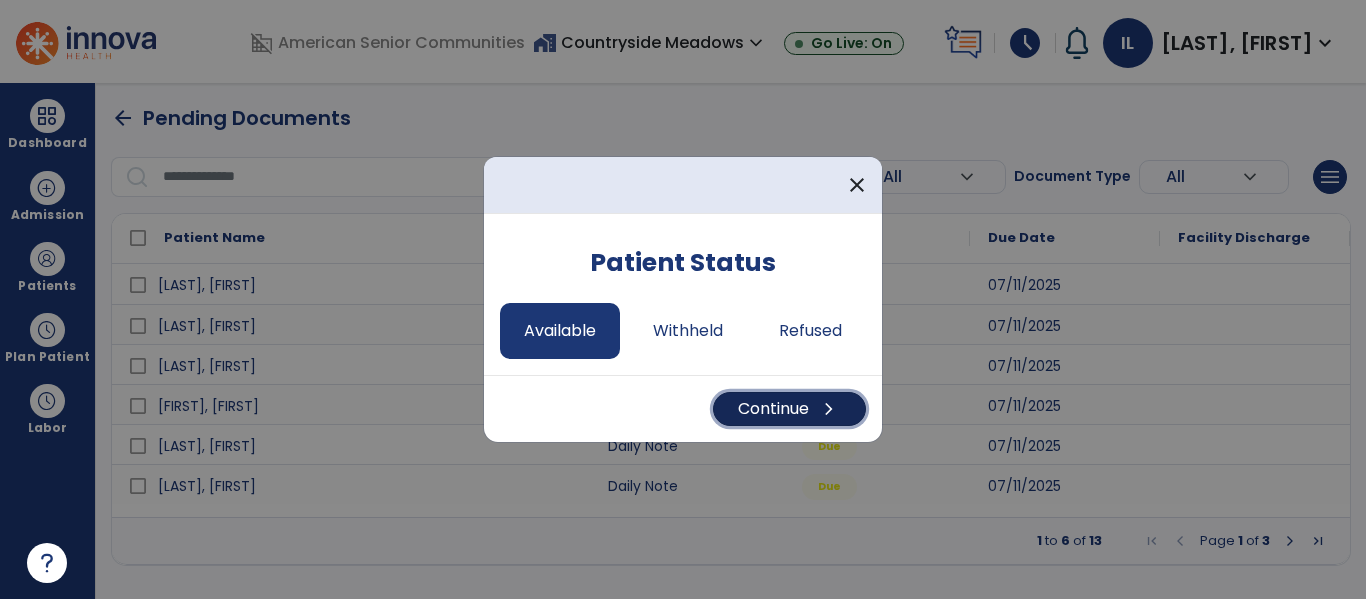 click on "Continue   chevron_right" at bounding box center (789, 409) 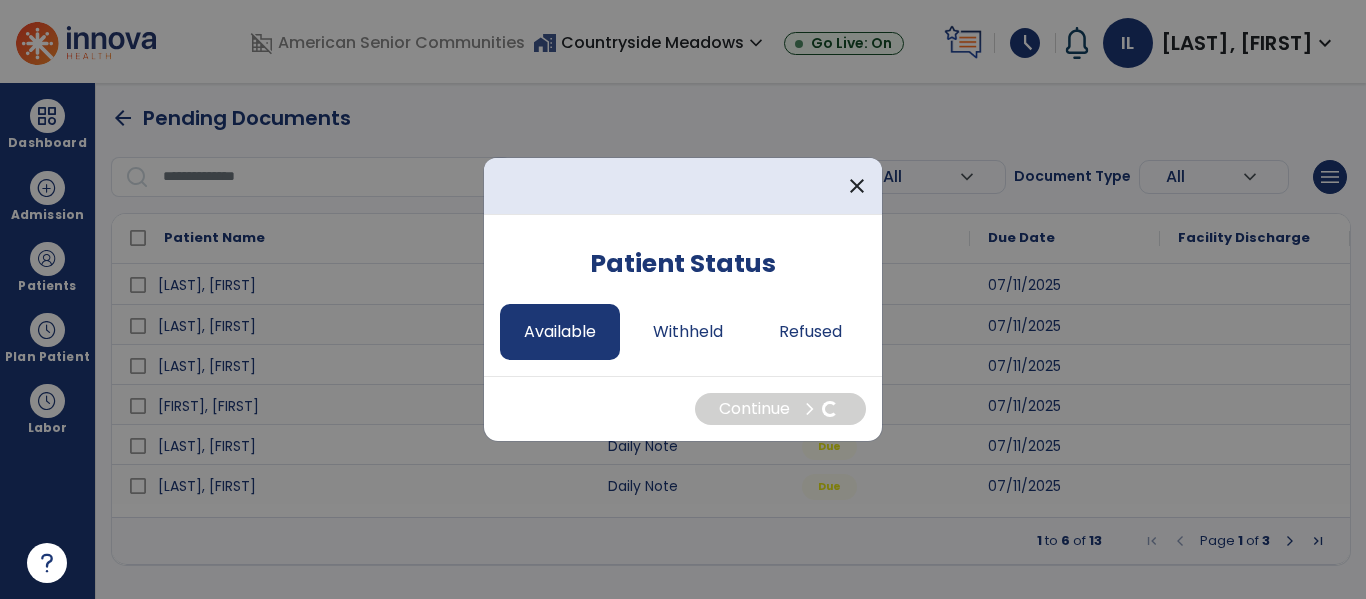select on "*" 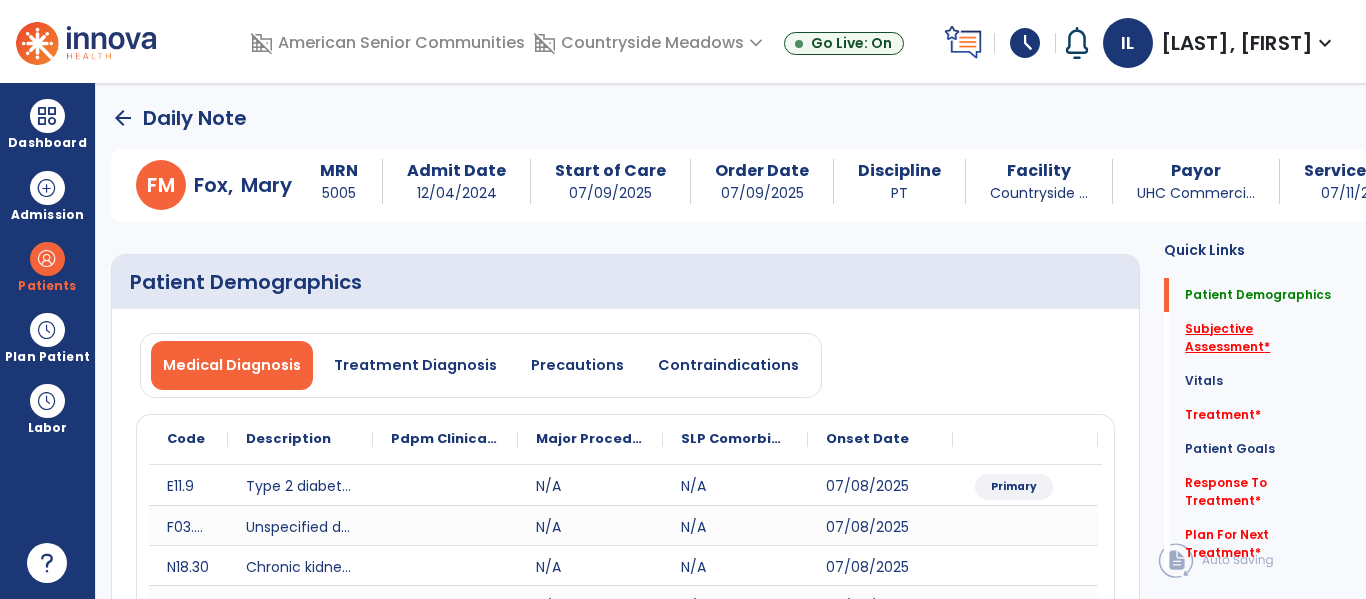 click on "Subjective Assessment   *" 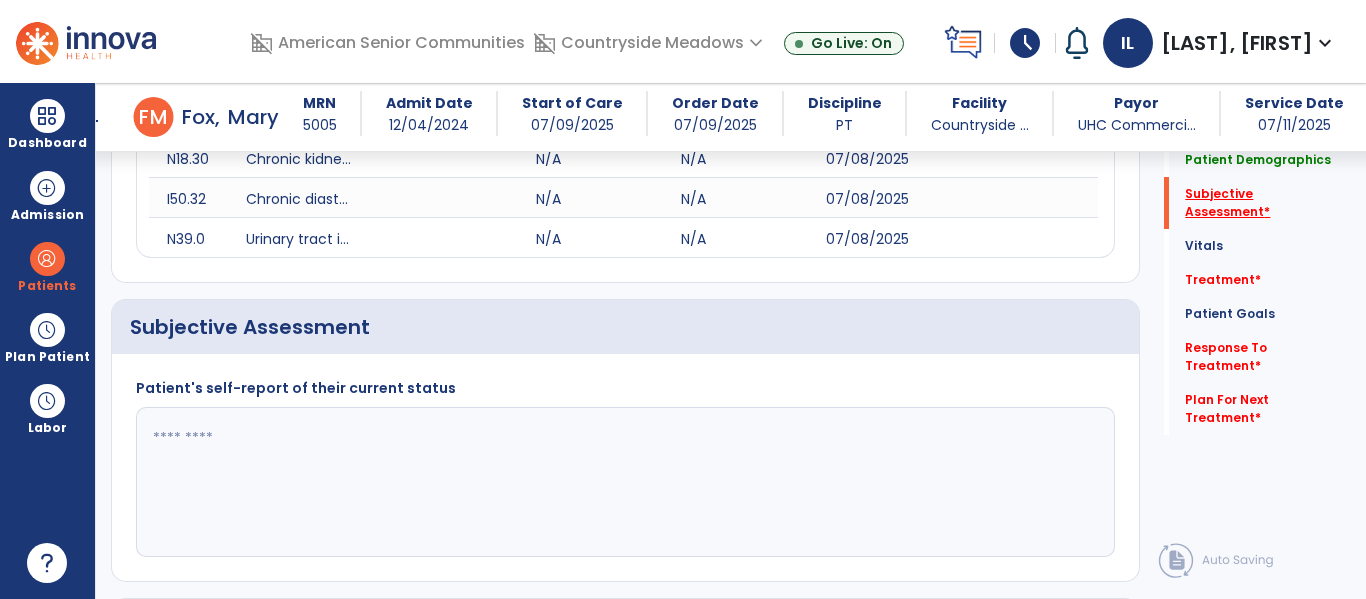 scroll, scrollTop: 507, scrollLeft: 0, axis: vertical 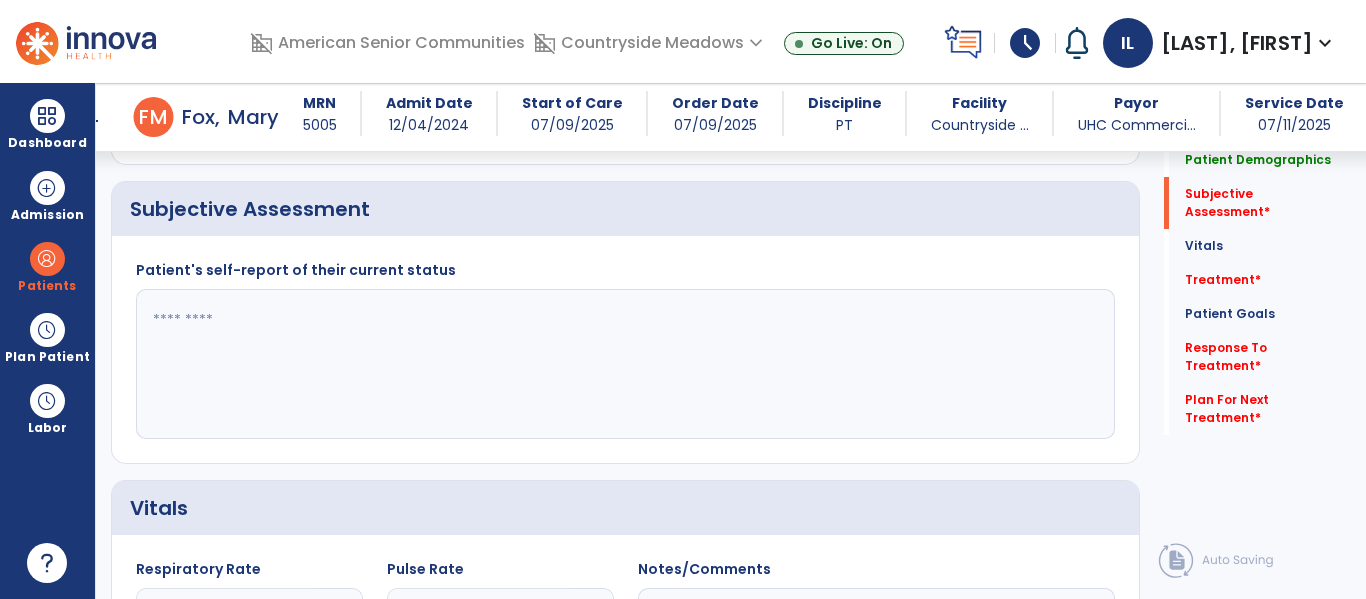 click 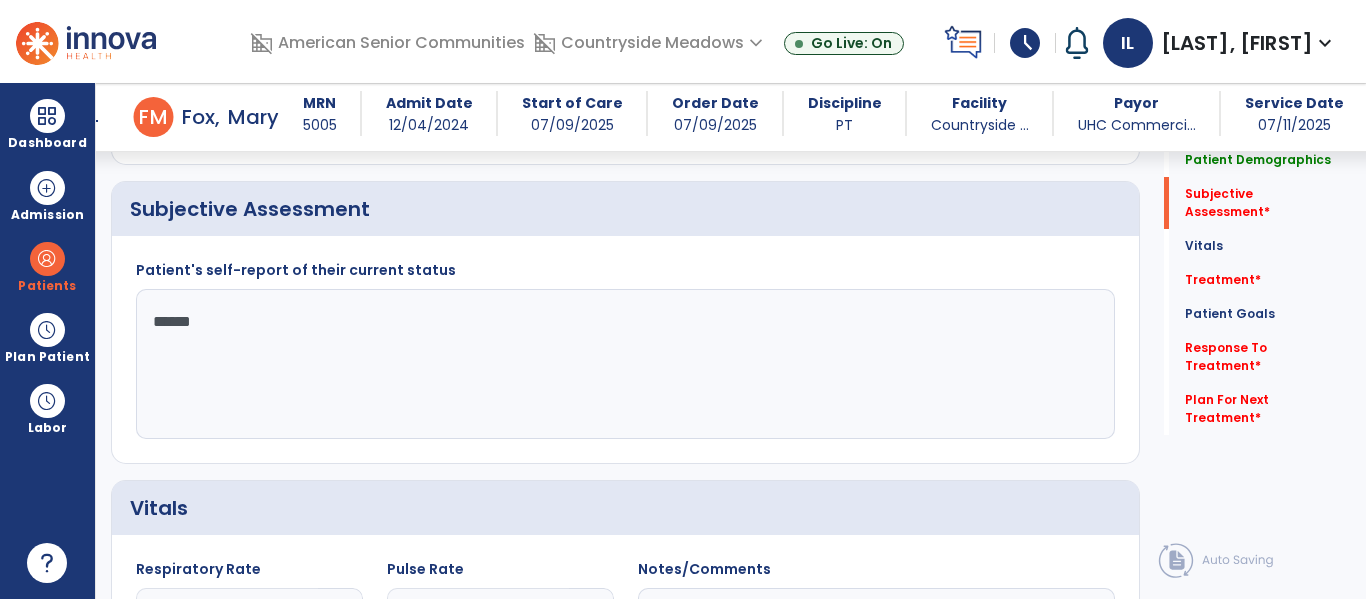 type on "*******" 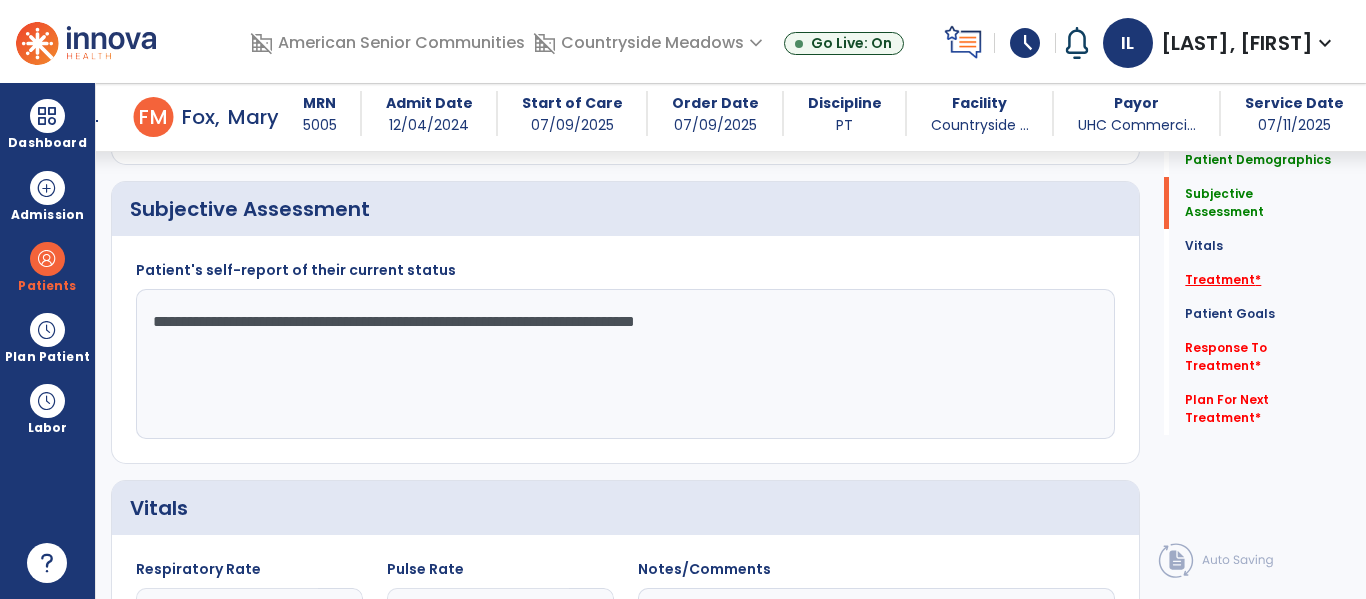 type on "**********" 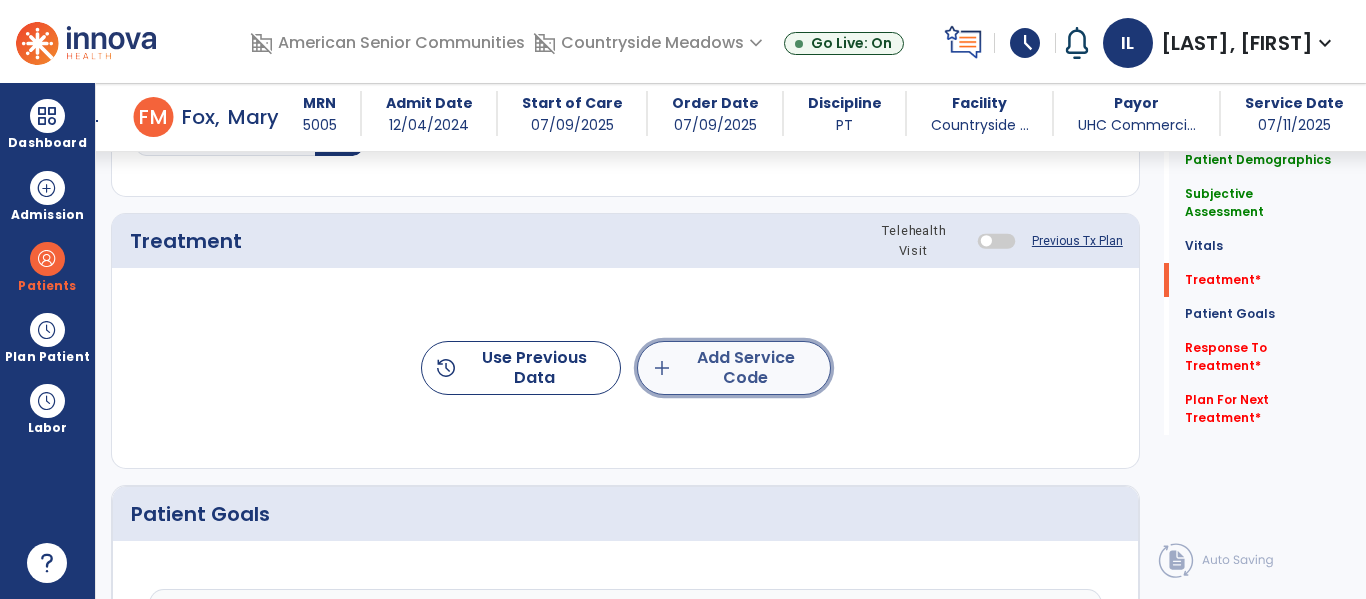 click on "add  Add Service Code" 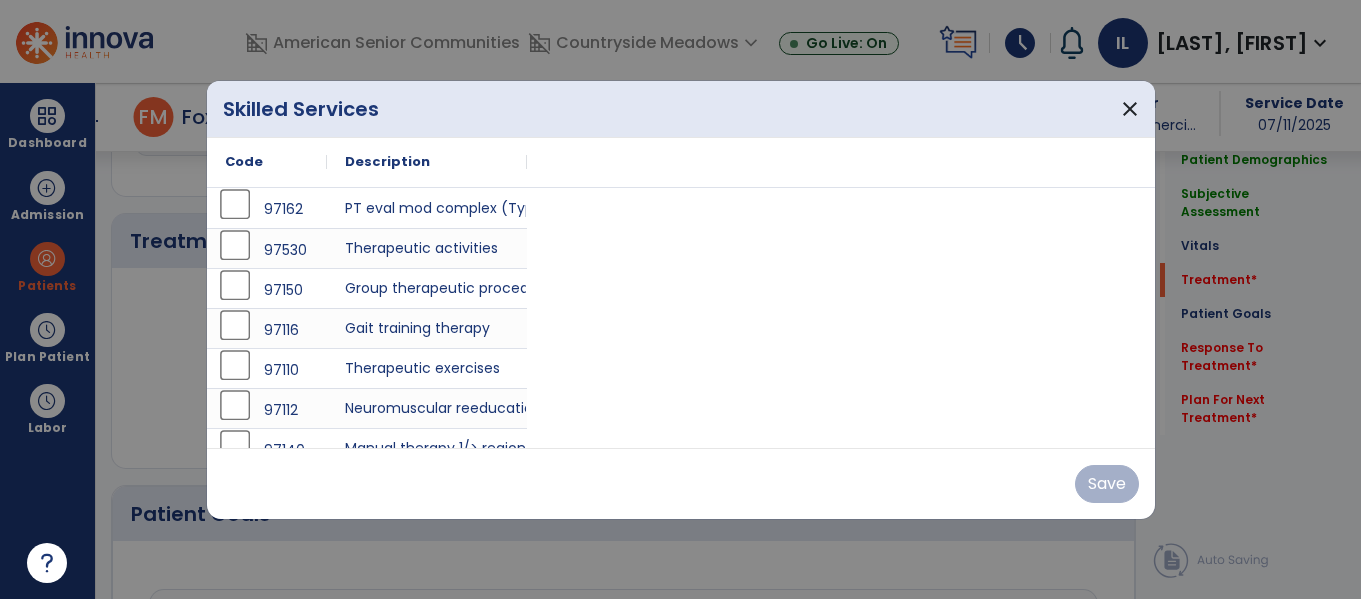 scroll, scrollTop: 1196, scrollLeft: 0, axis: vertical 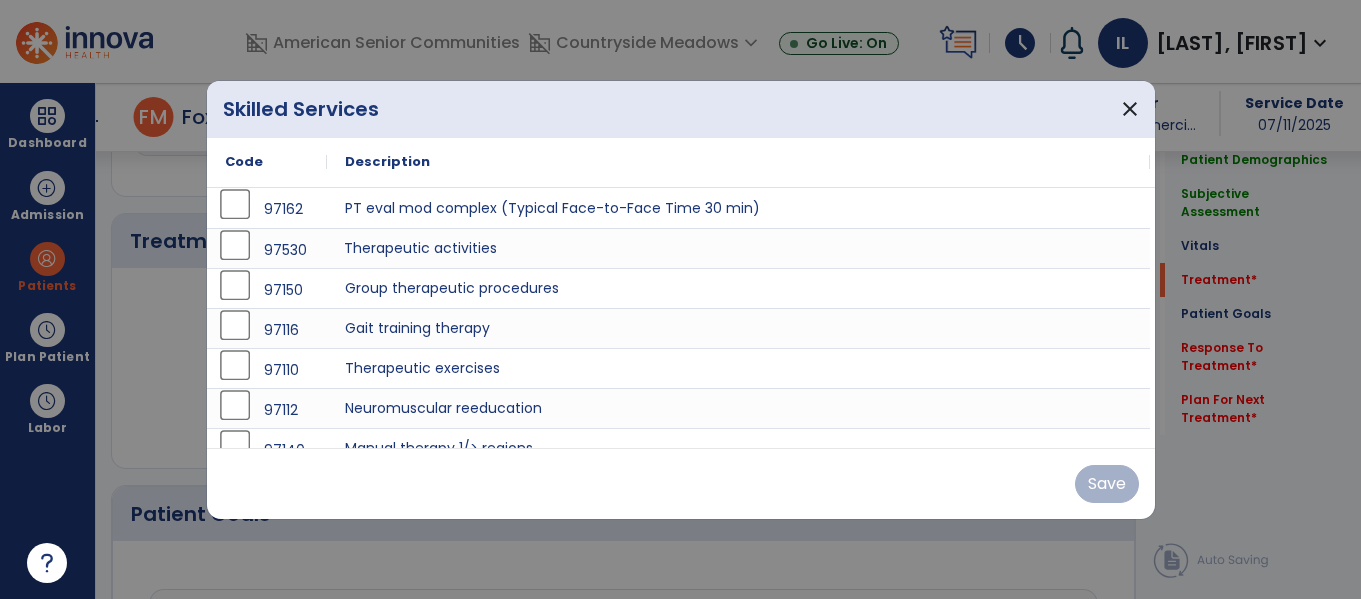 click on "Therapeutic activities" at bounding box center (738, 248) 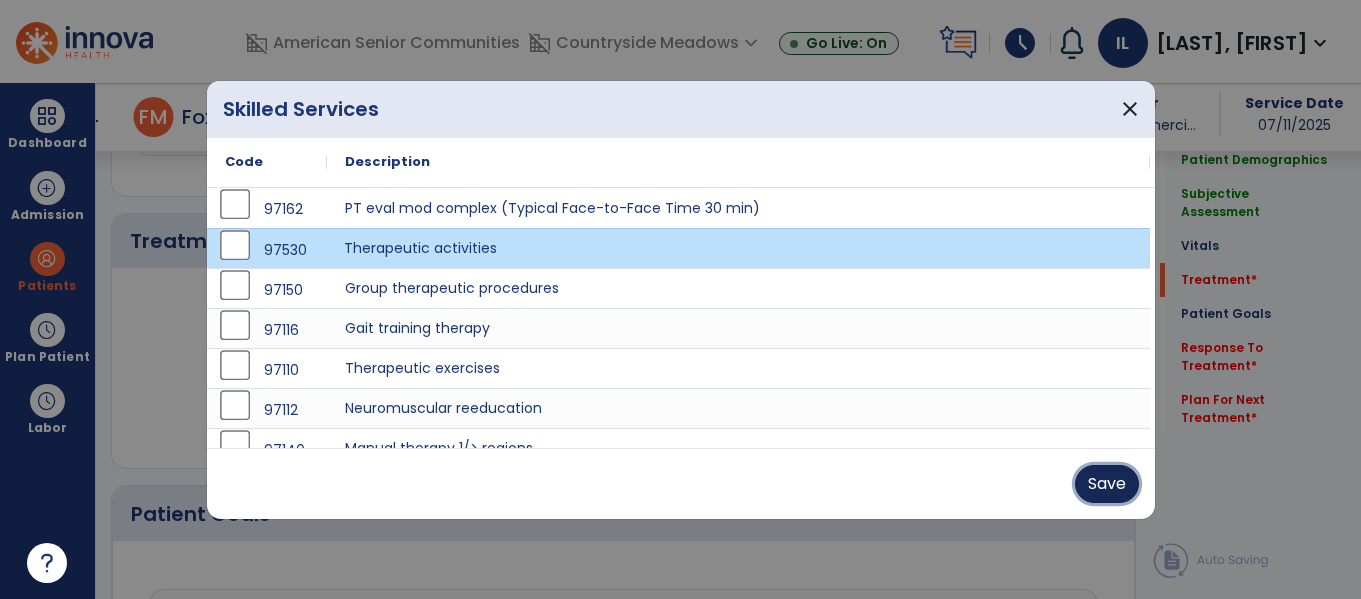click on "Save" at bounding box center [1107, 484] 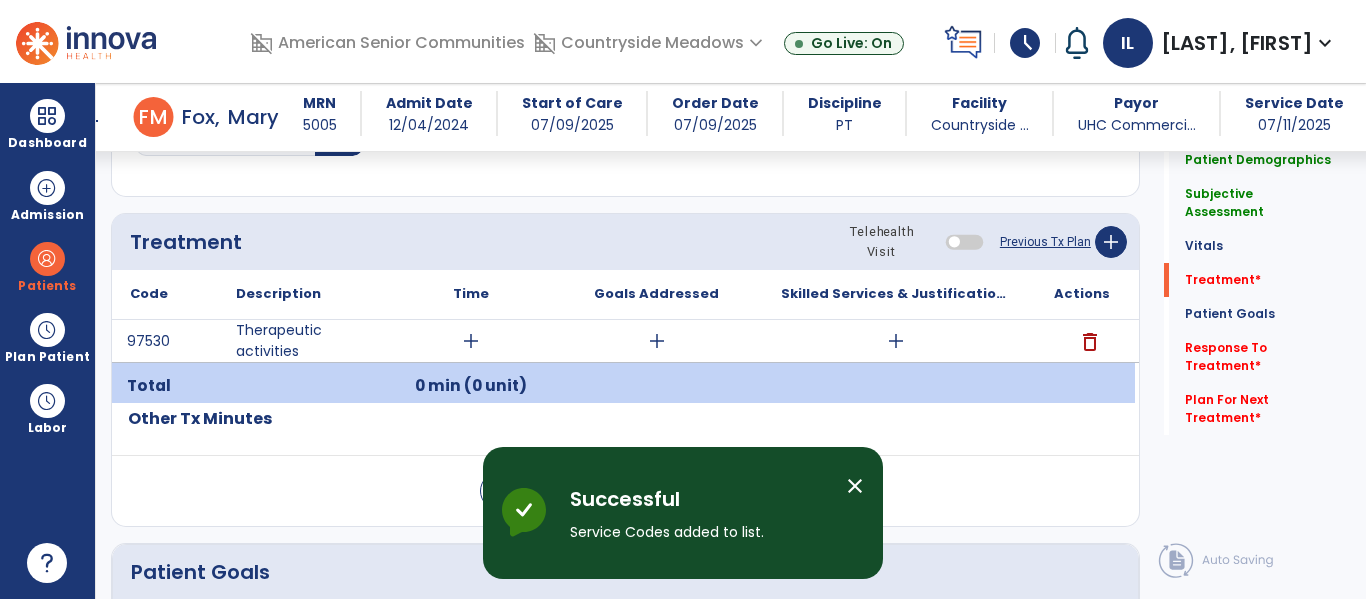 click on "add" at bounding box center [471, 341] 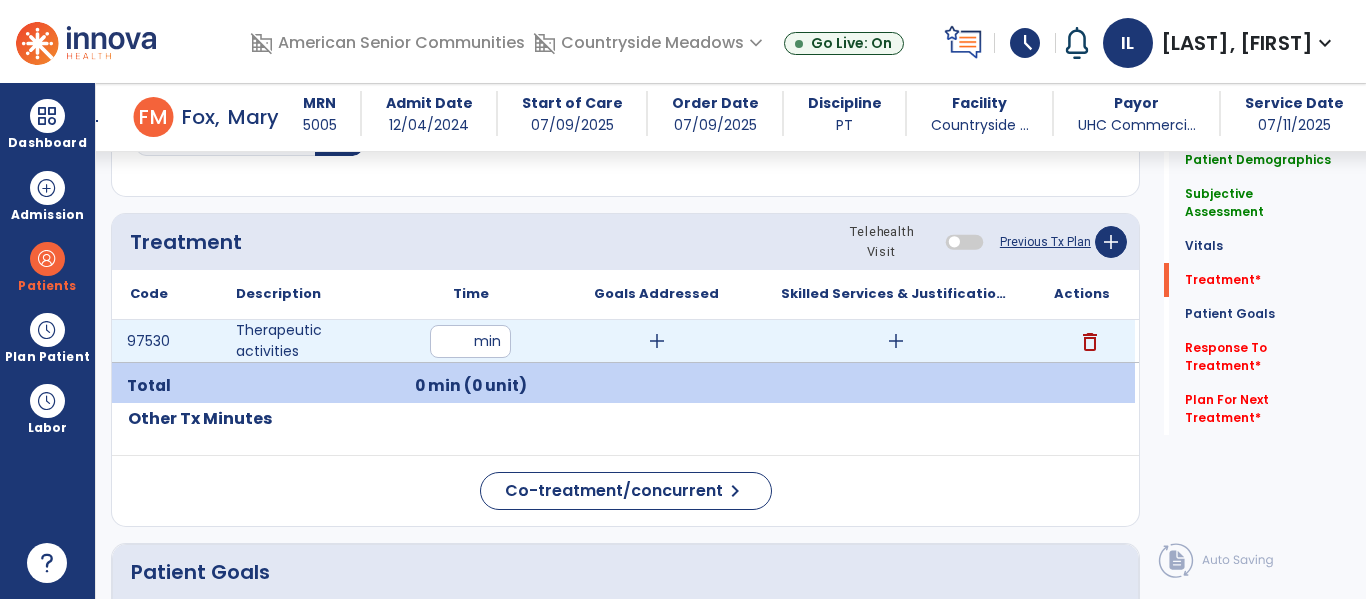 type on "**" 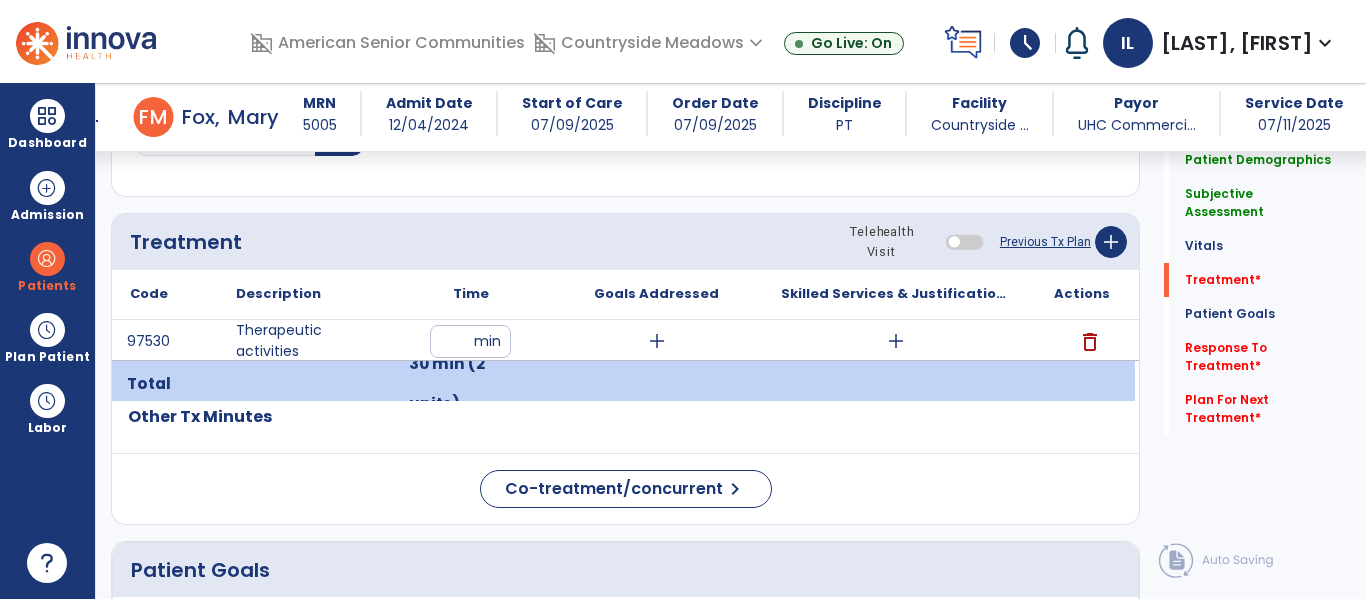 click on "add" at bounding box center [896, 341] 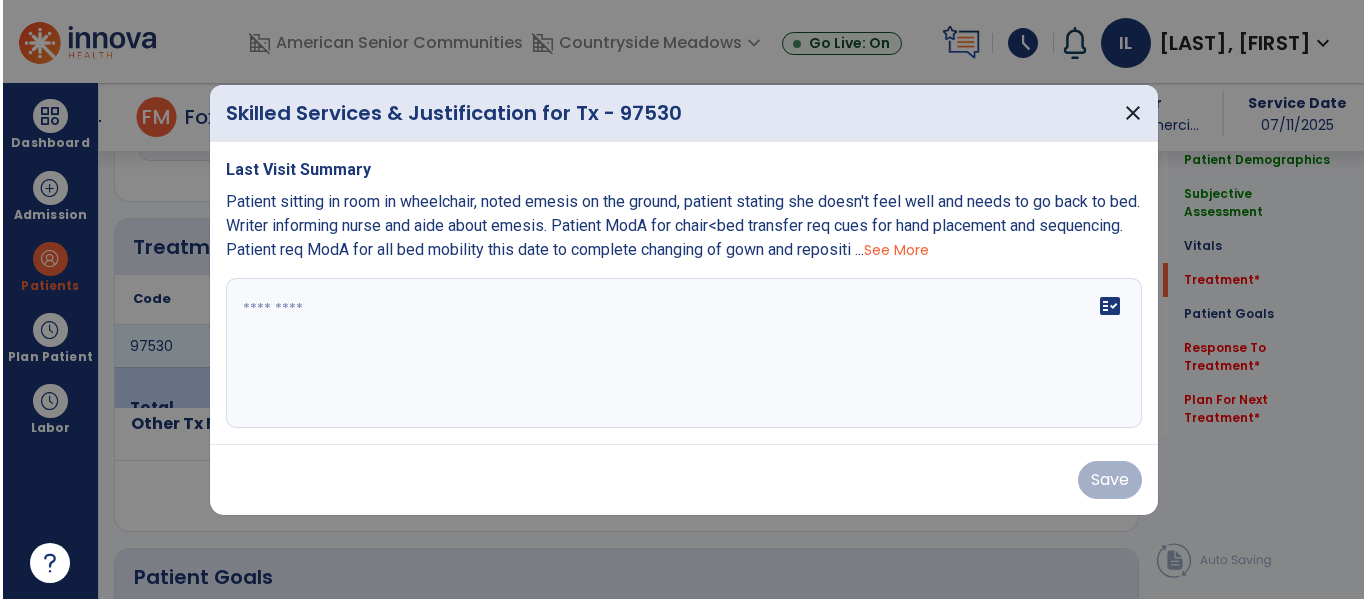scroll, scrollTop: 1196, scrollLeft: 0, axis: vertical 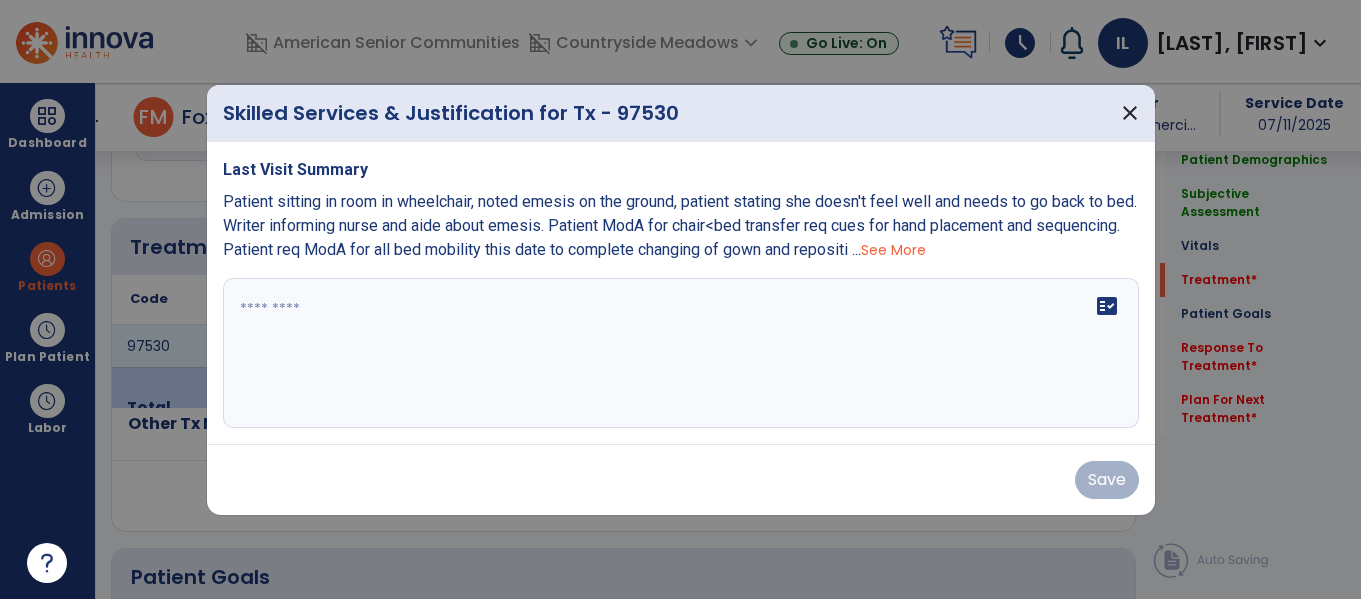 click on "fact_check" at bounding box center (681, 353) 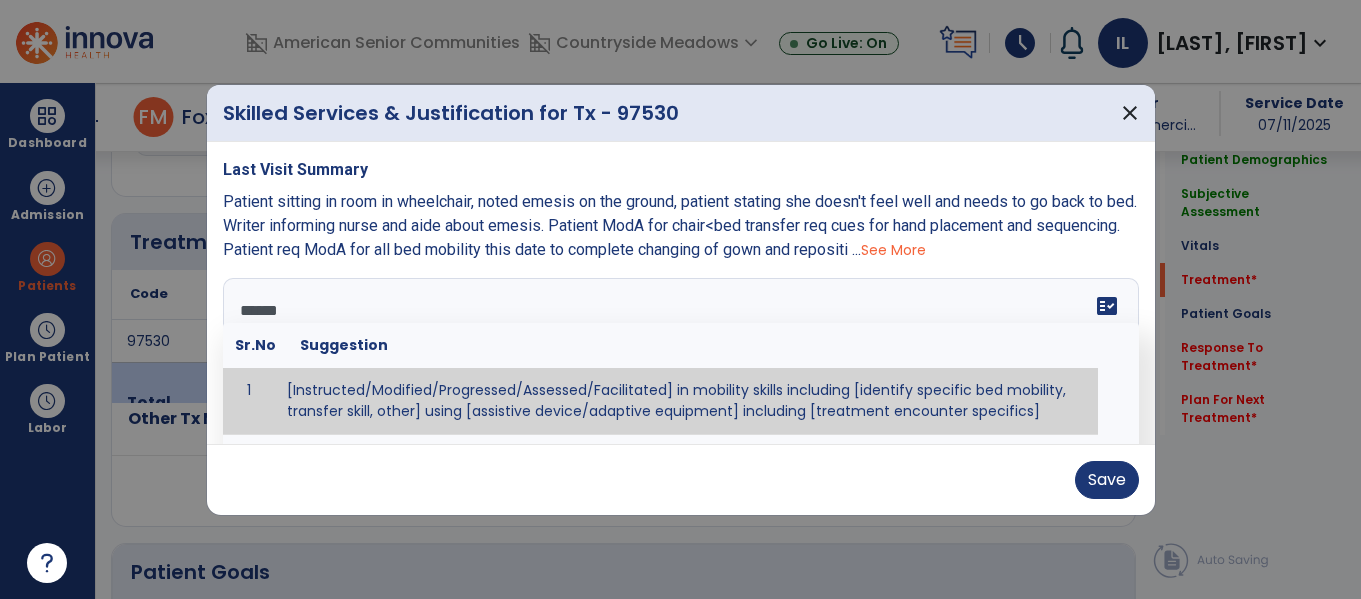 type on "*******" 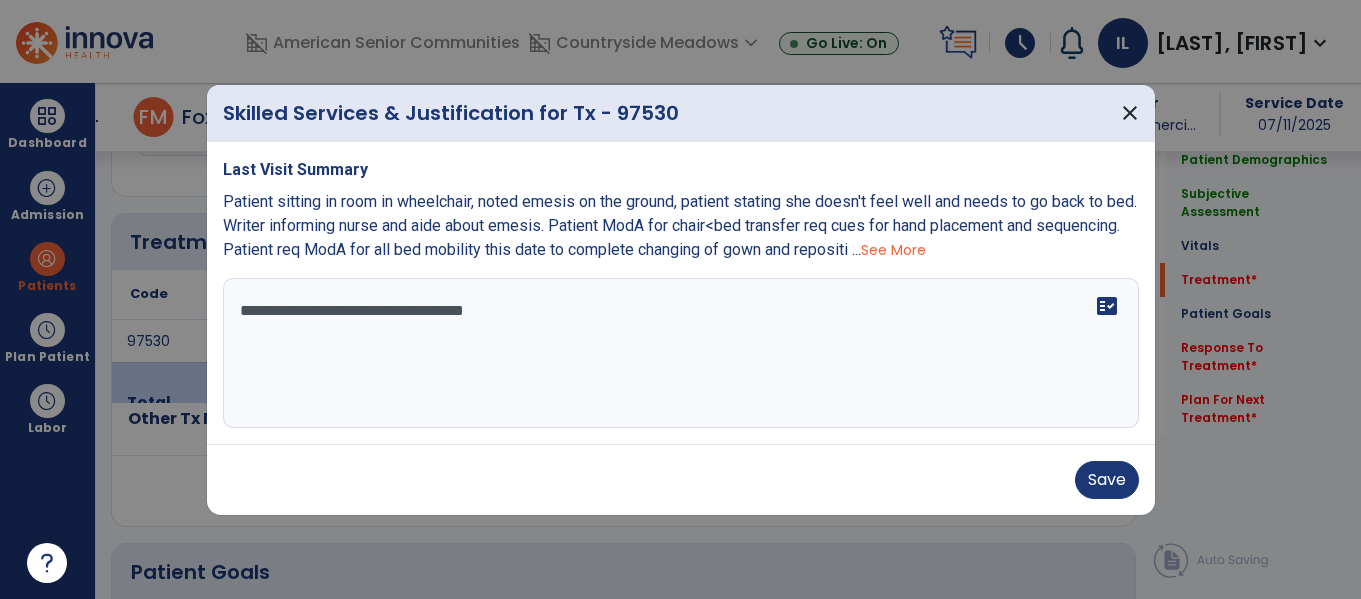 click on "See More" at bounding box center [893, 250] 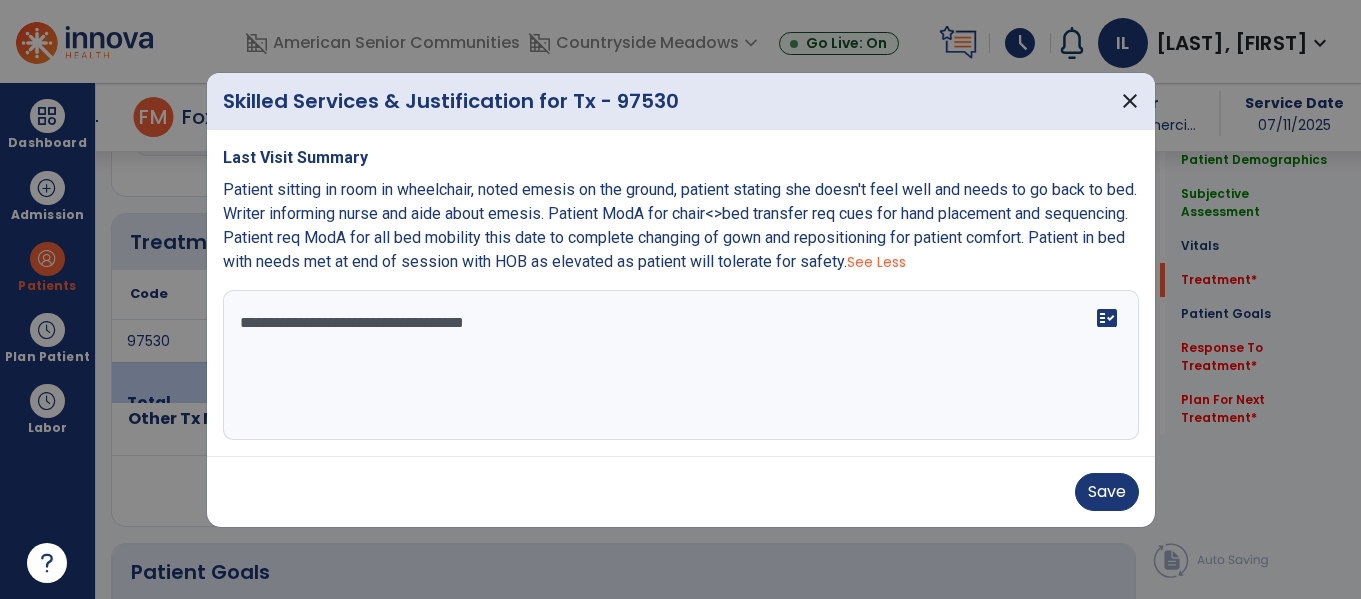 click on "**********" at bounding box center (681, 365) 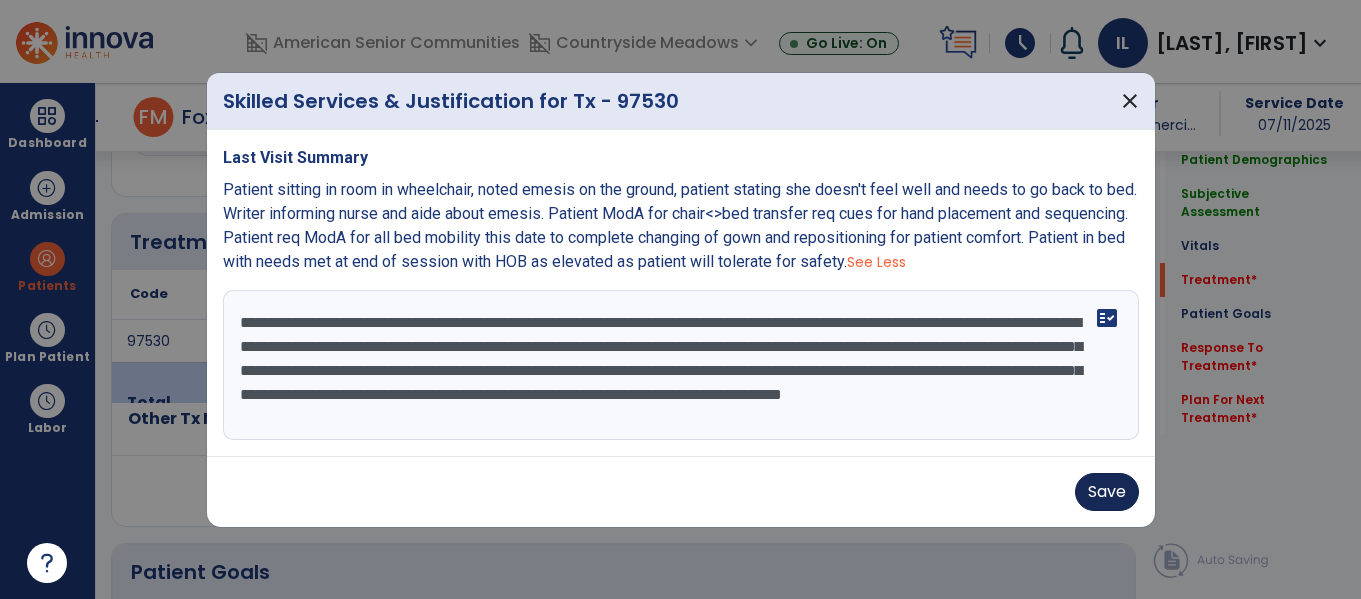type on "**********" 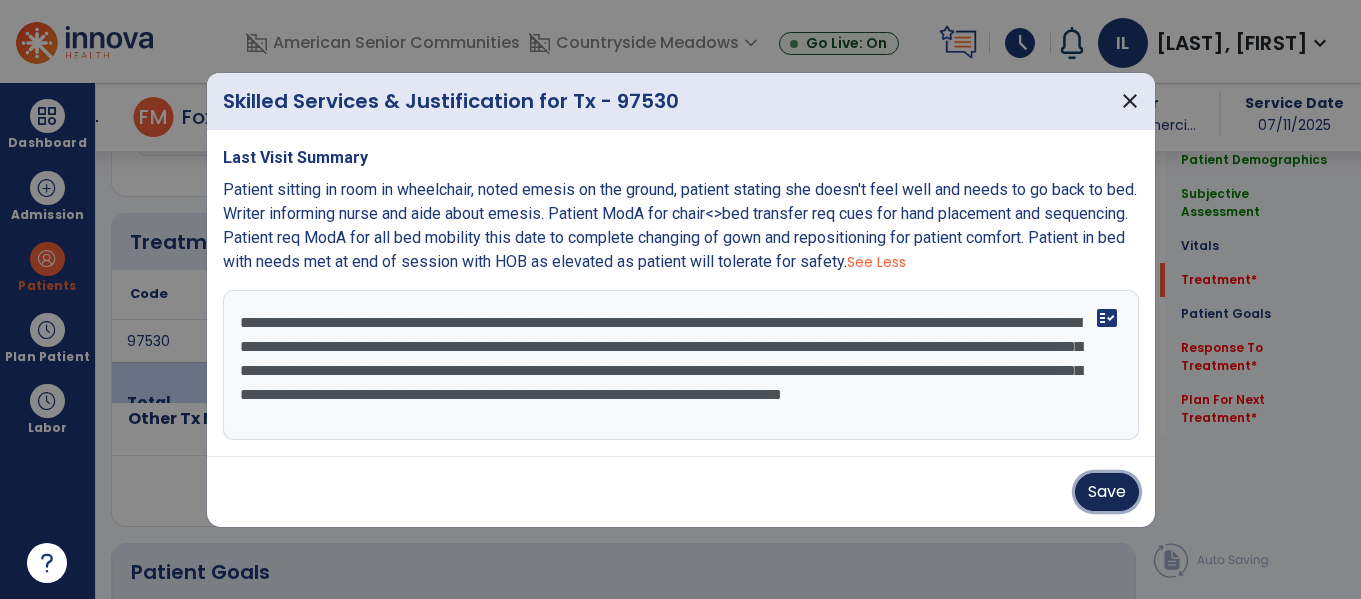 click on "Save" at bounding box center (1107, 492) 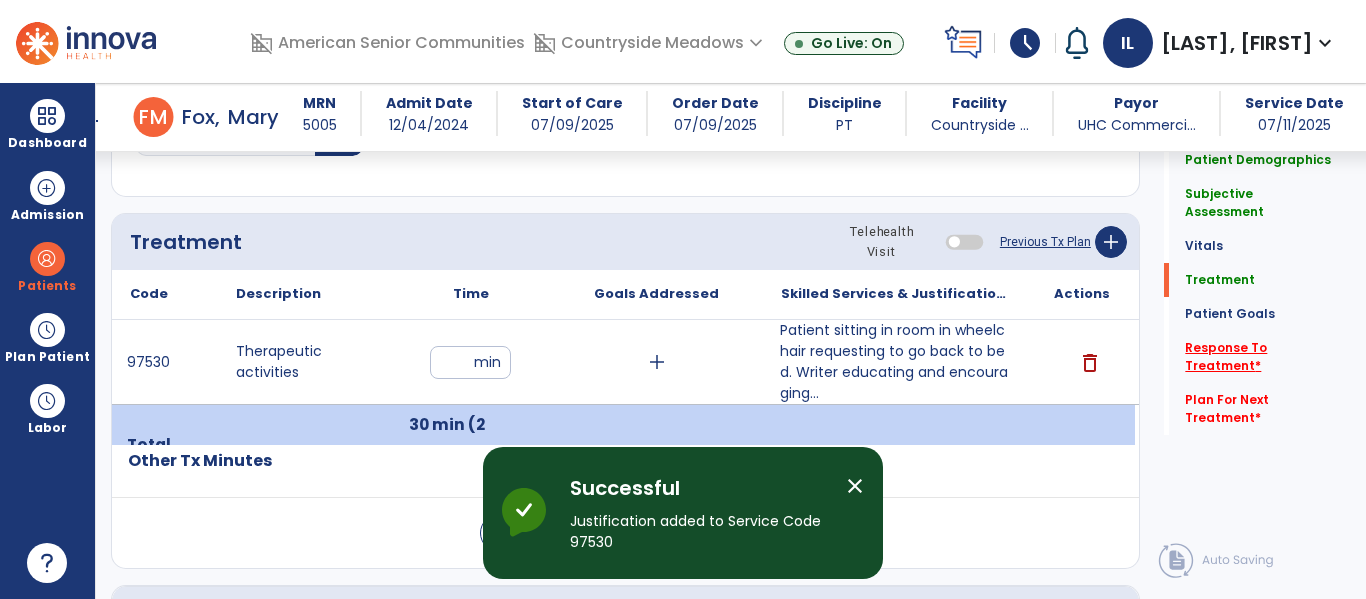 click on "Response To Treatment   *" 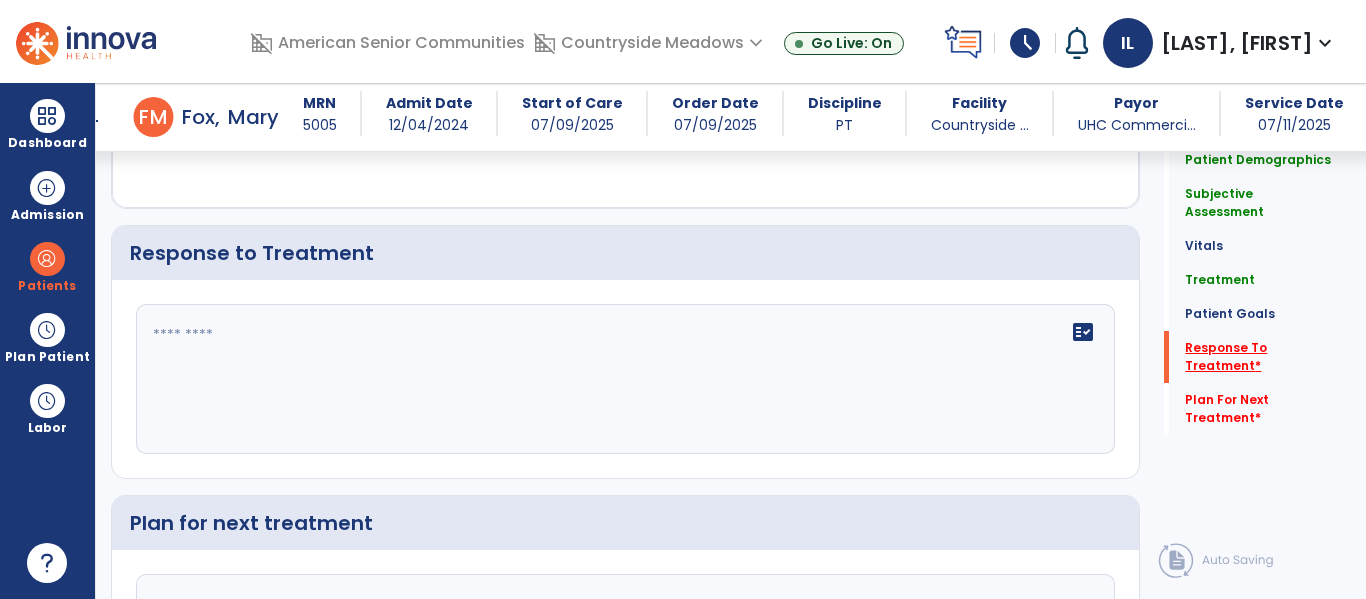 scroll, scrollTop: 2666, scrollLeft: 0, axis: vertical 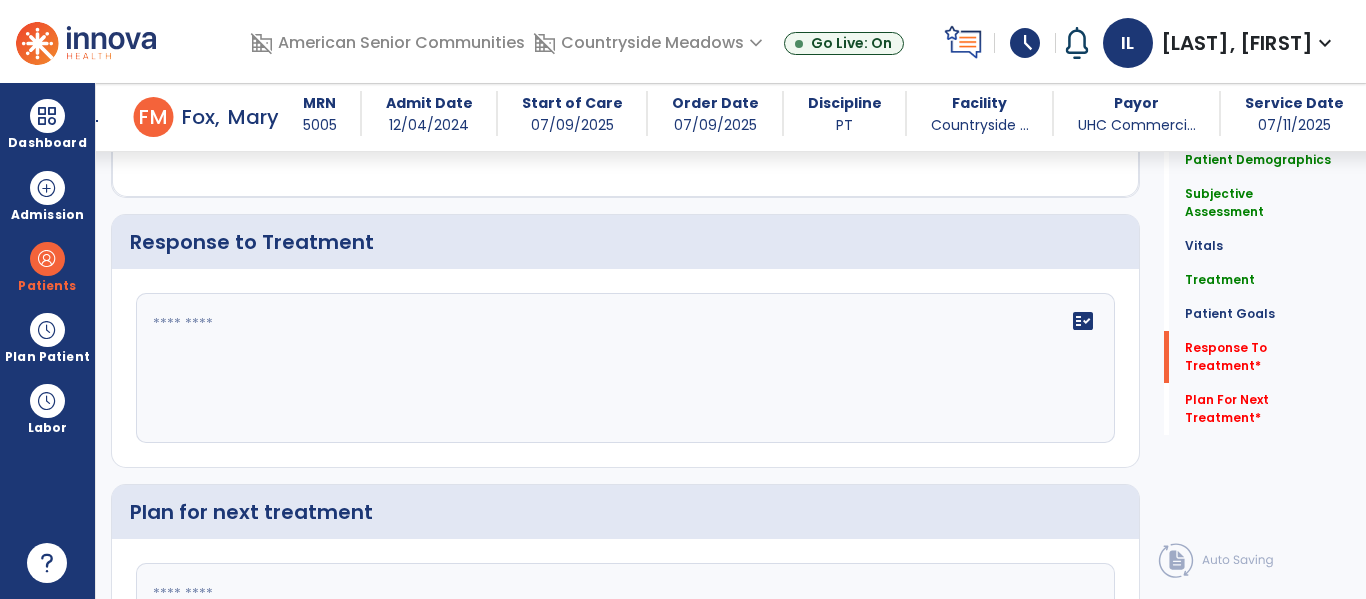 click on "fact_check" 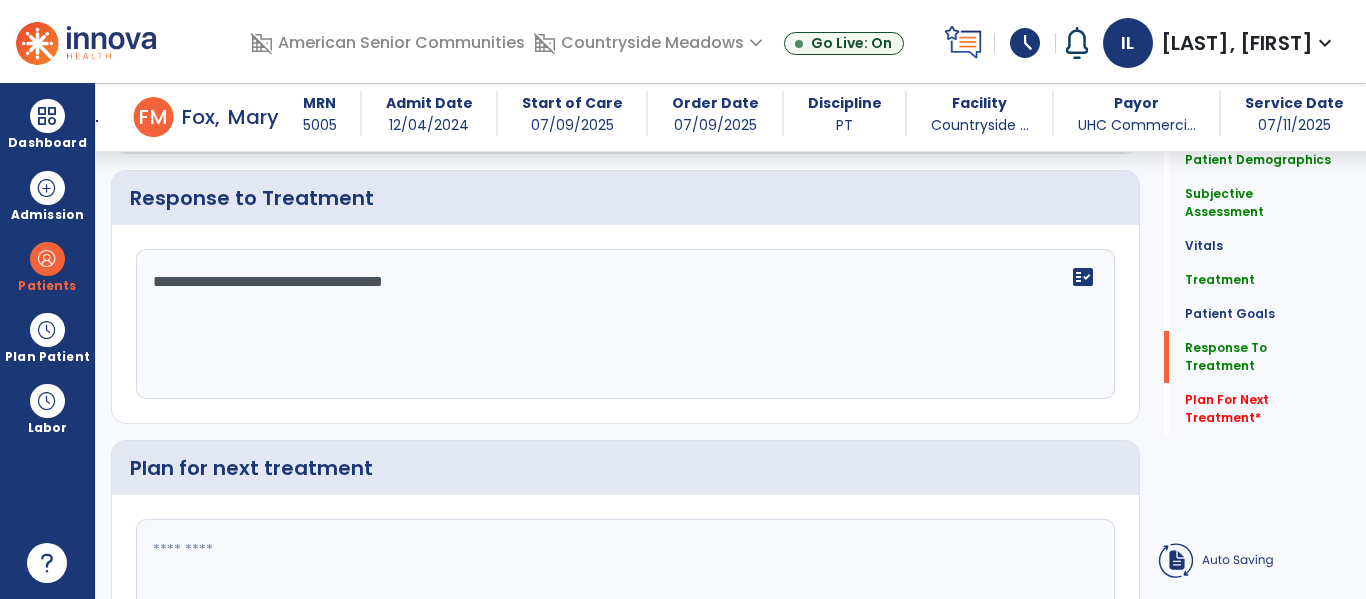 type on "**********" 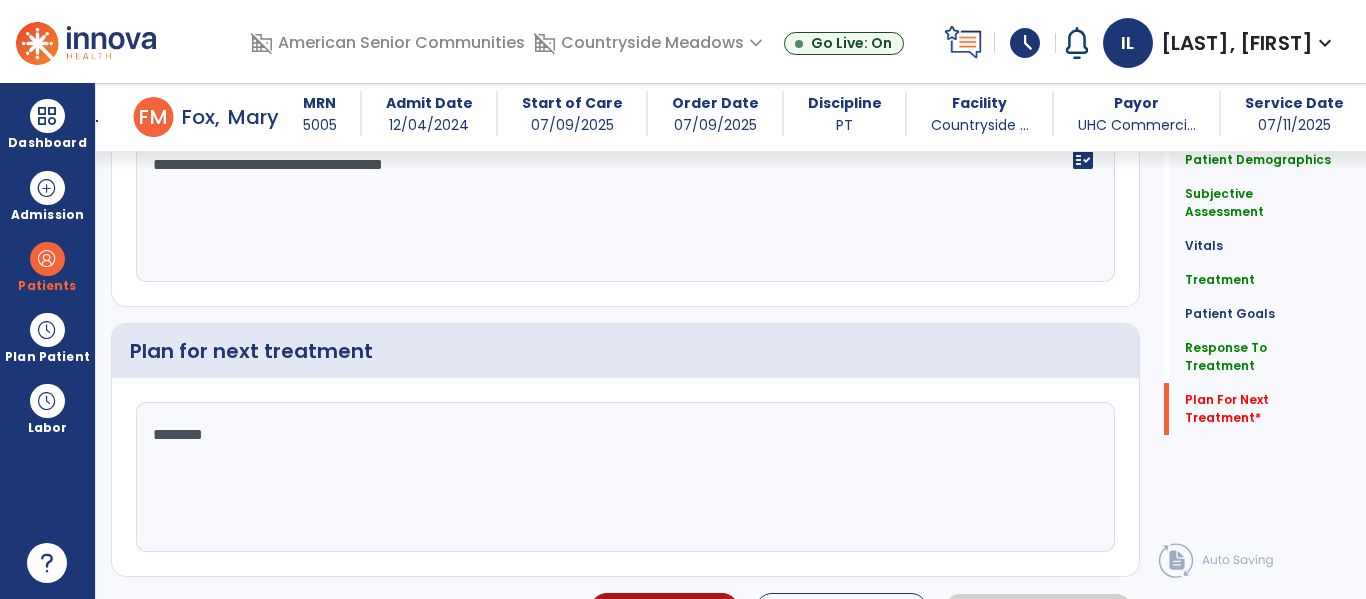 scroll, scrollTop: 2871, scrollLeft: 0, axis: vertical 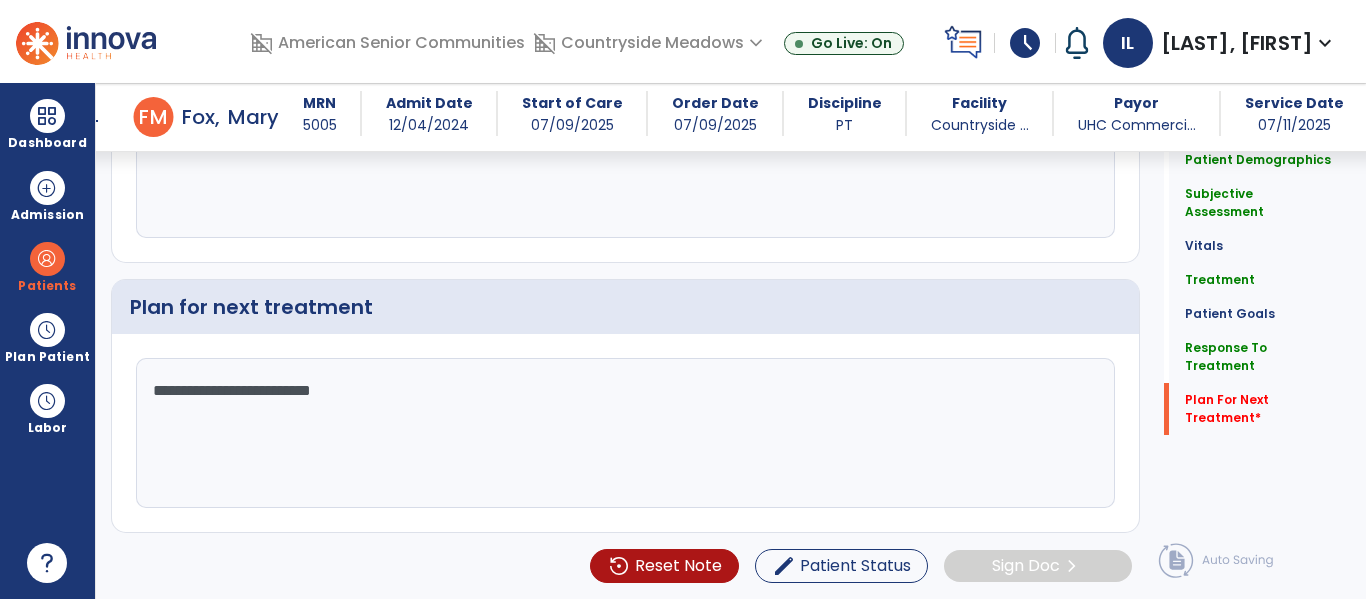type on "**********" 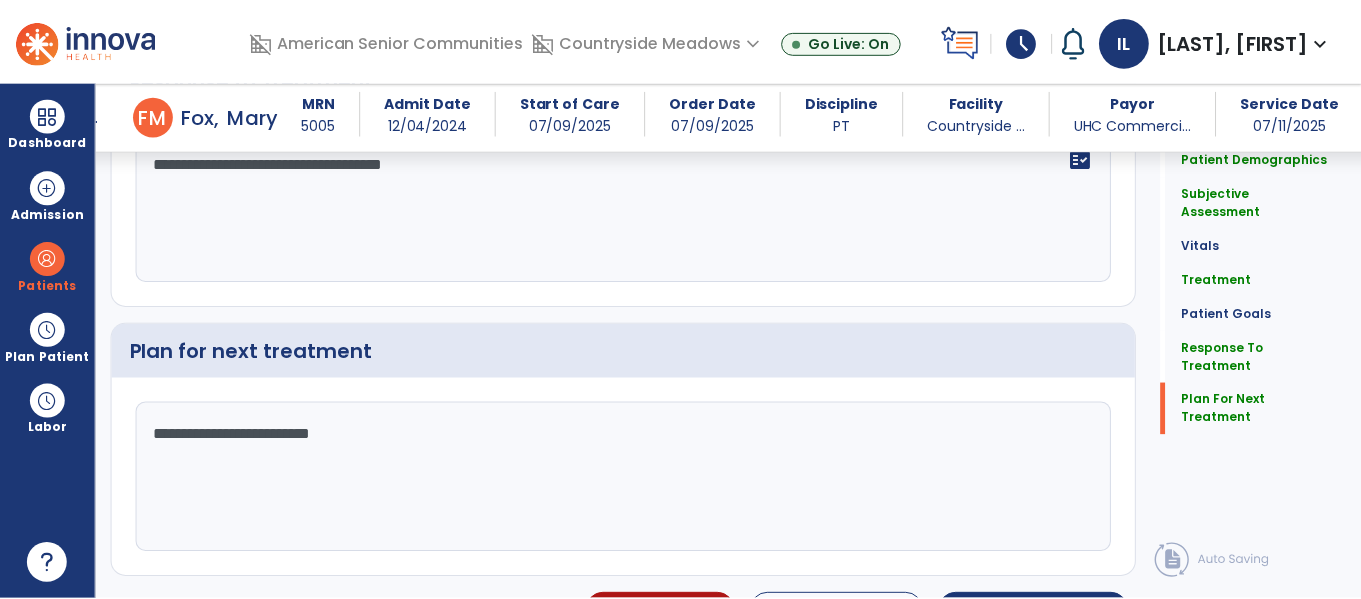 scroll, scrollTop: 2871, scrollLeft: 0, axis: vertical 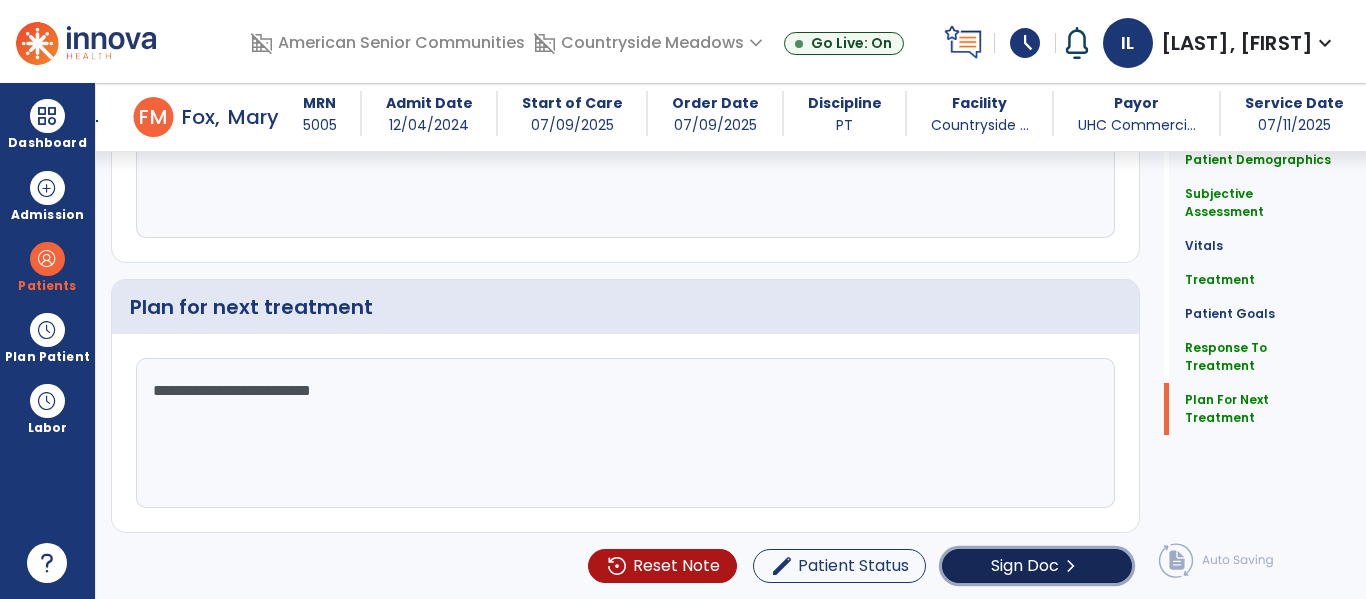 click on "chevron_right" 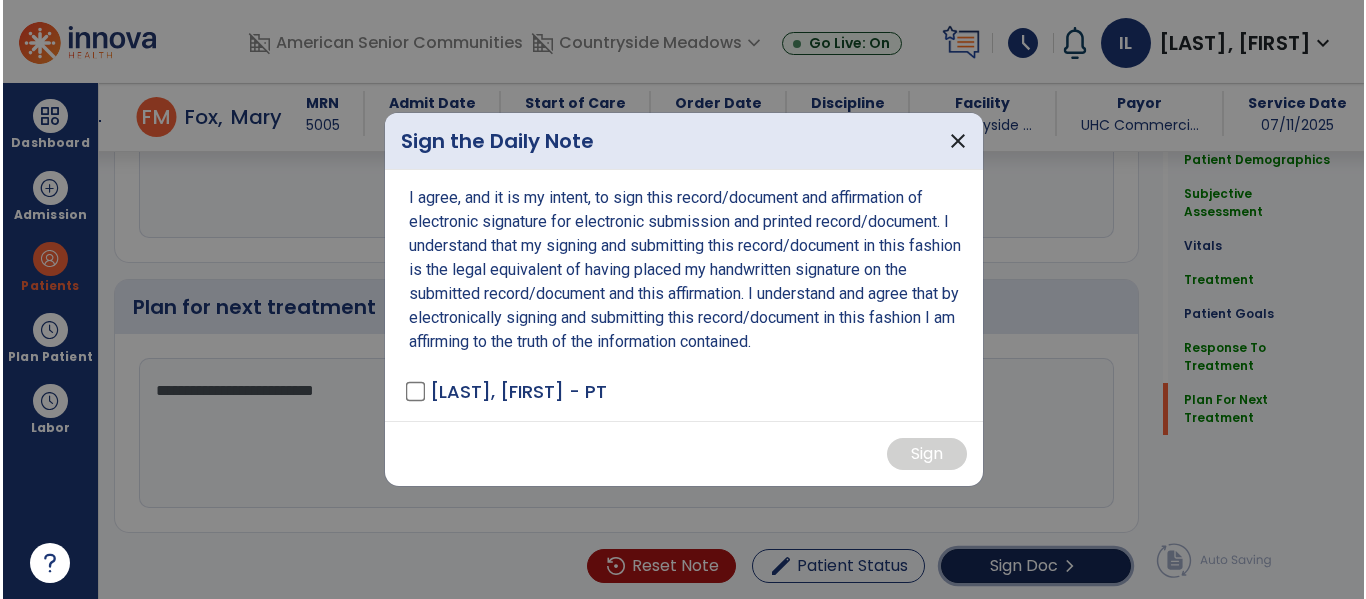scroll, scrollTop: 2871, scrollLeft: 0, axis: vertical 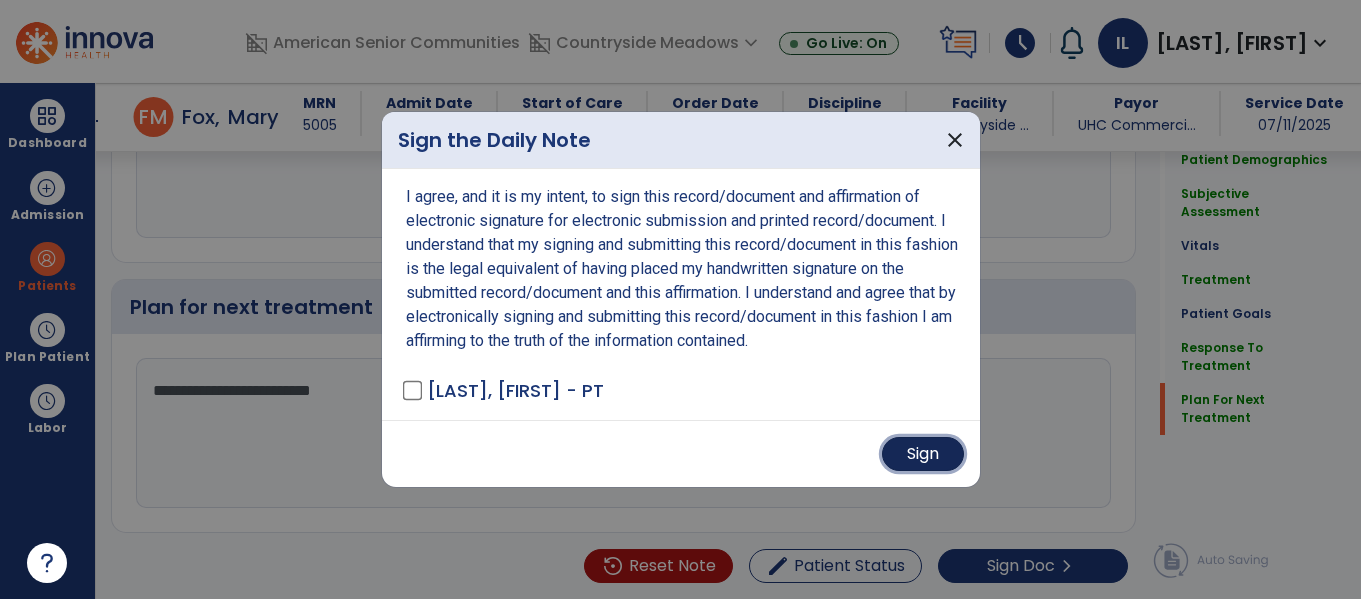 click on "Sign" at bounding box center (923, 454) 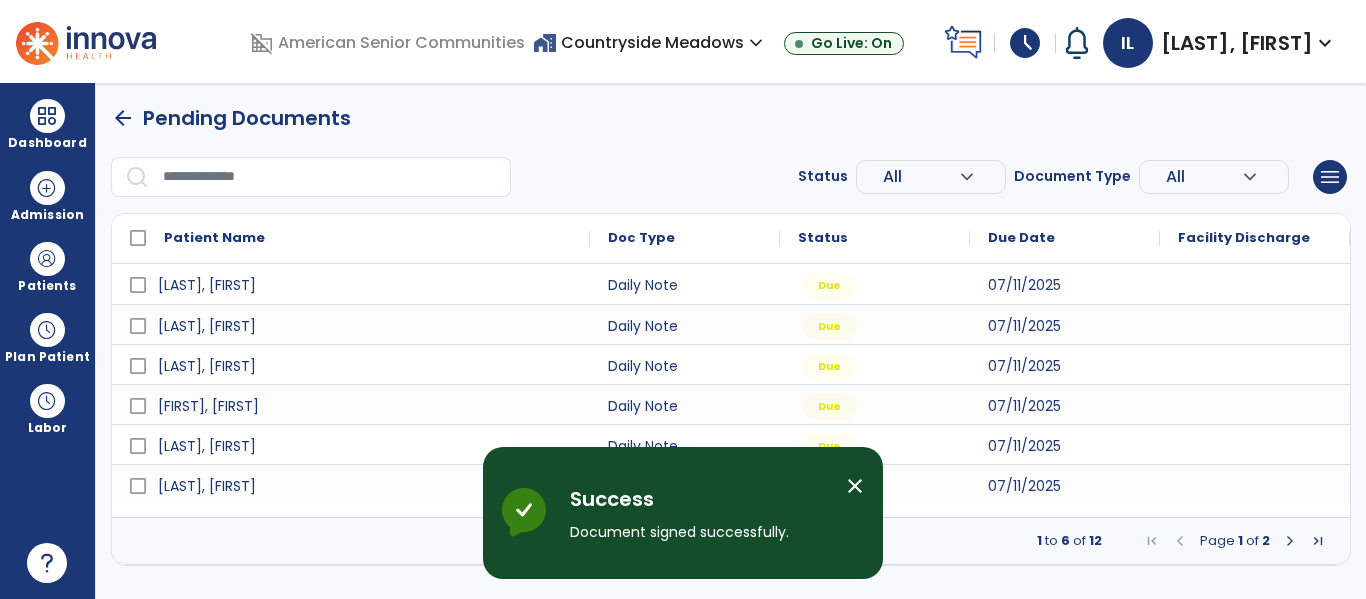 scroll, scrollTop: 0, scrollLeft: 0, axis: both 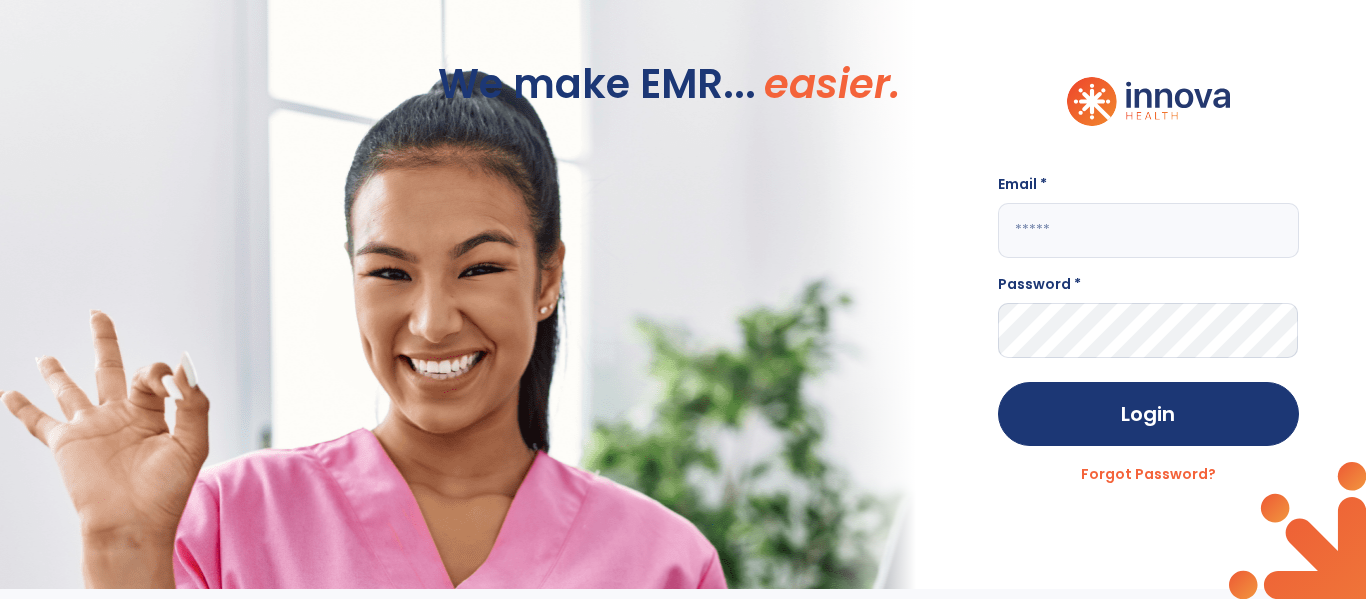 click 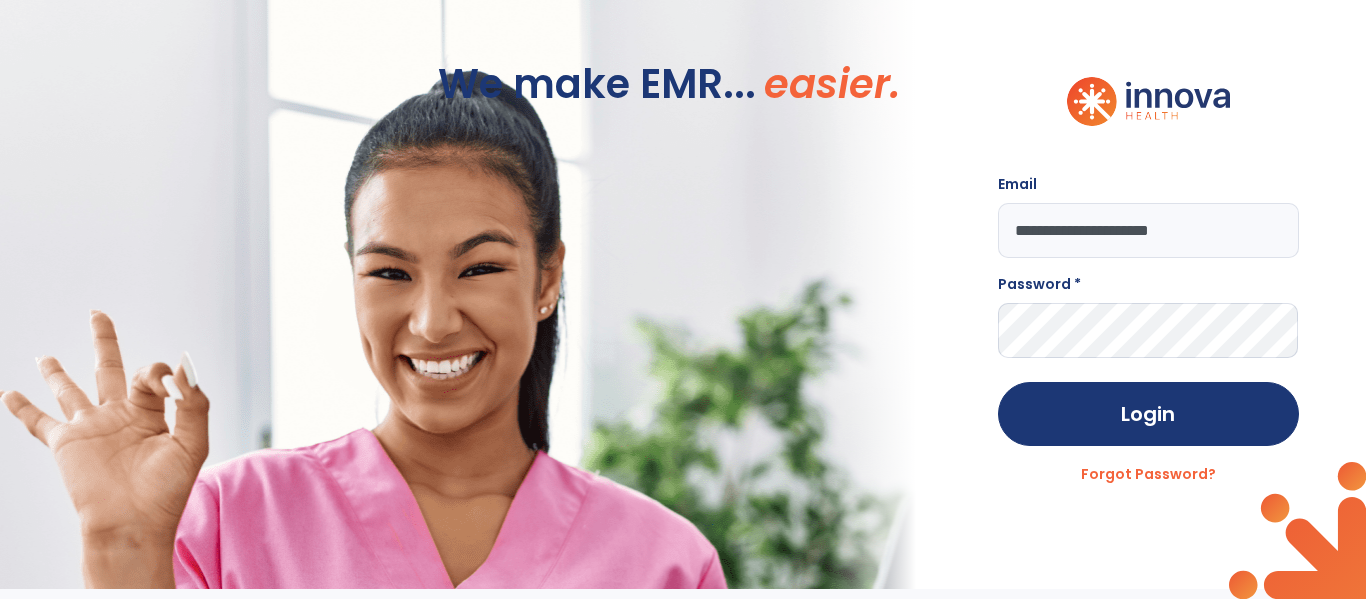 type on "**********" 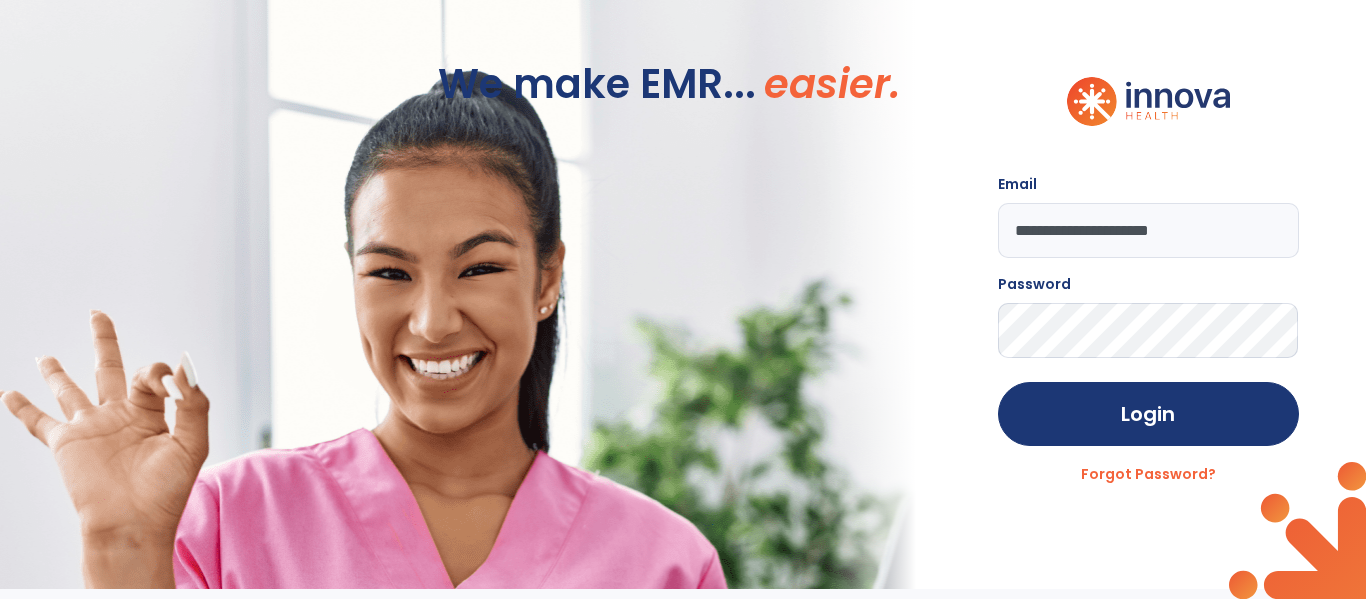 click on "Login" 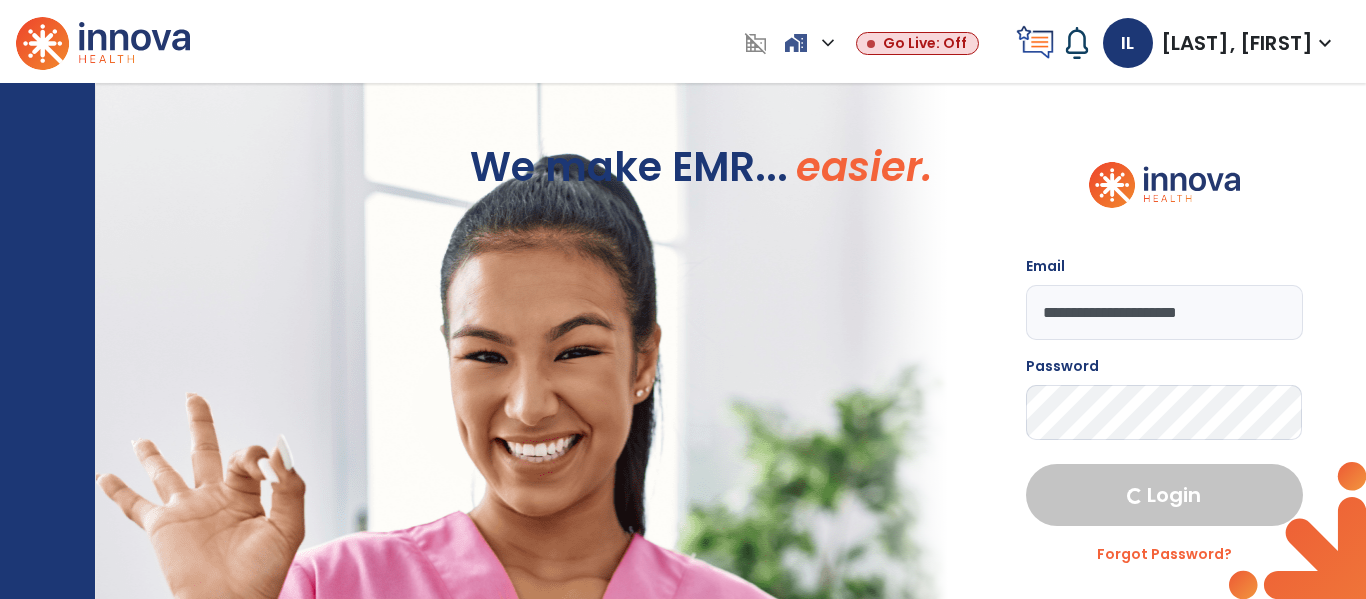 select on "****" 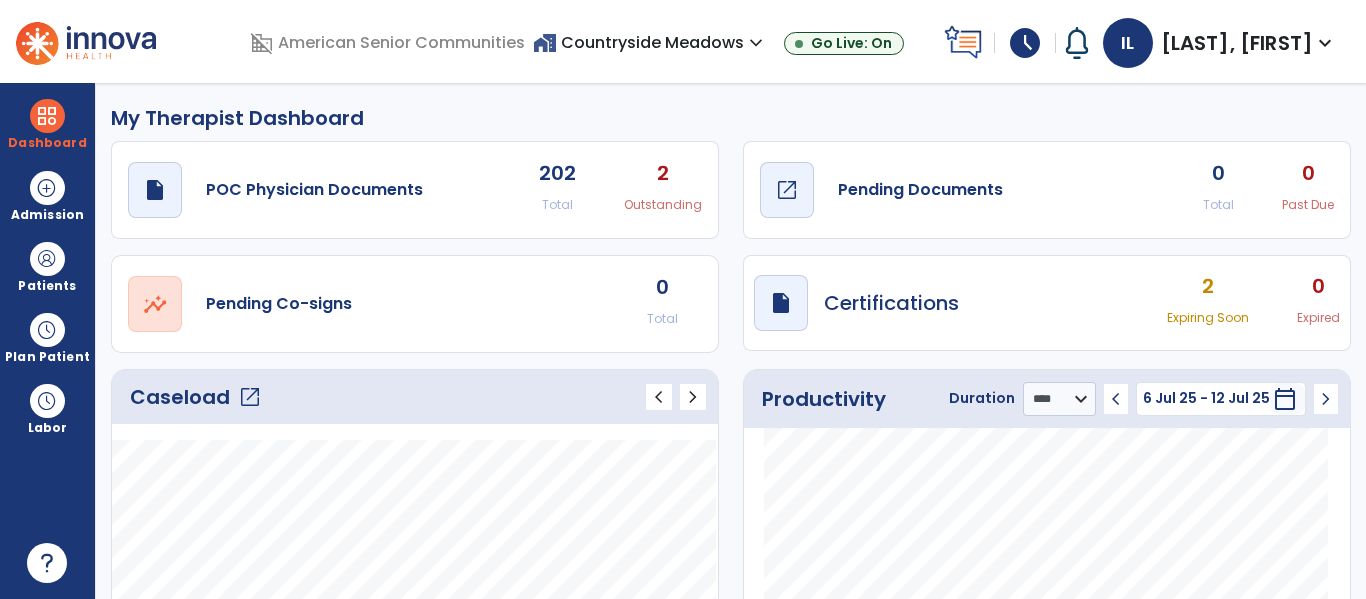 click on "draft   open_in_new  Pending Documents" 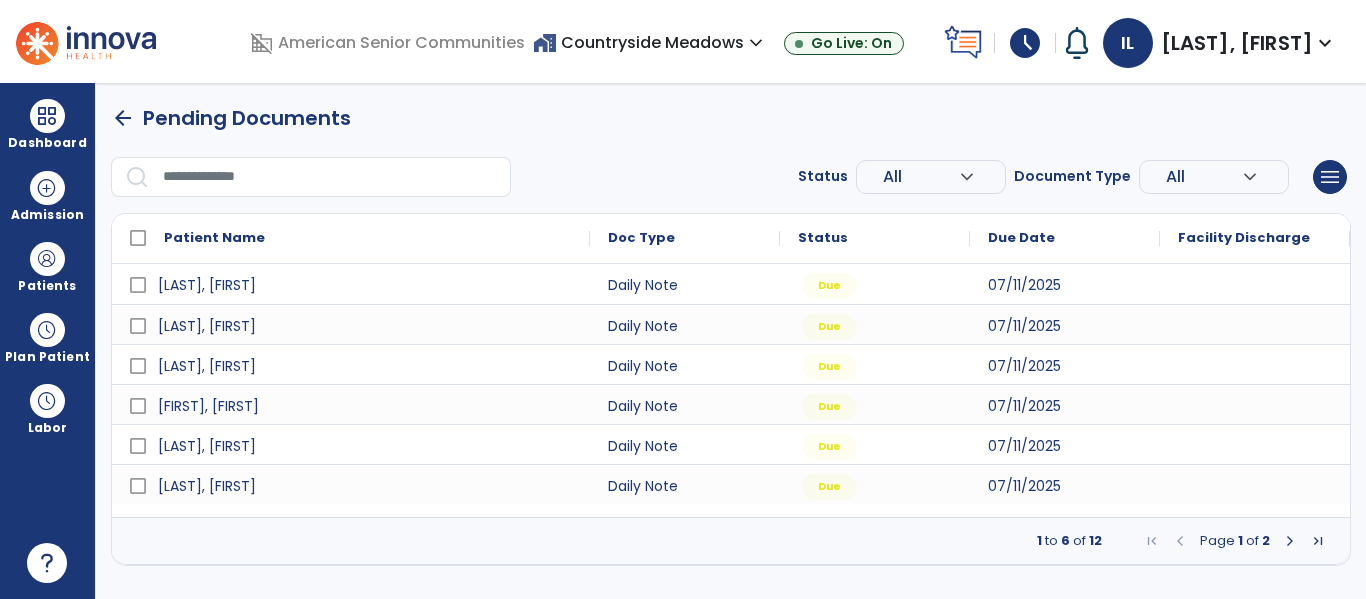 click at bounding box center [1290, 541] 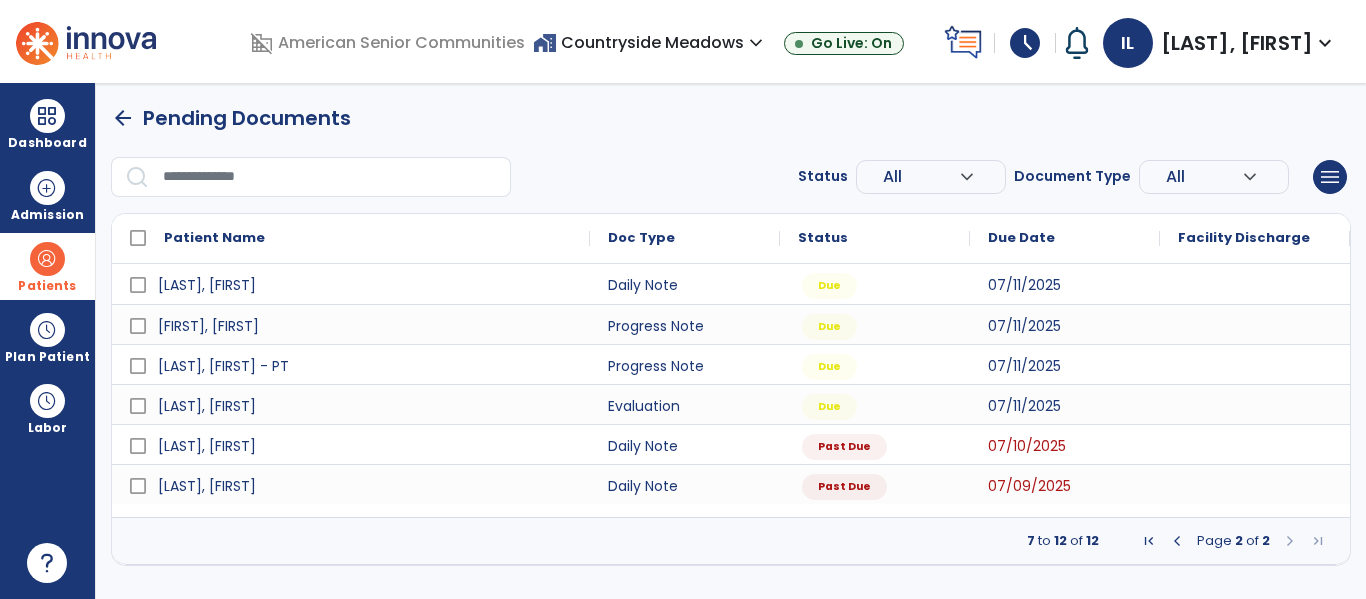 click at bounding box center [47, 259] 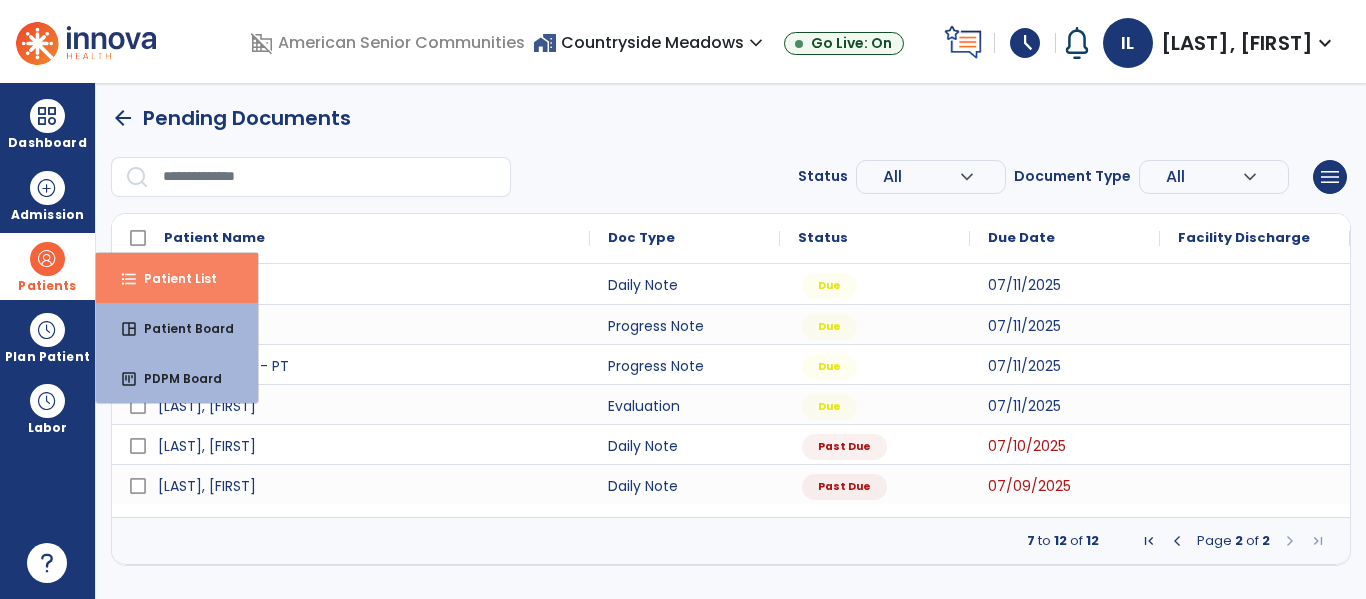 click on "Patient List" at bounding box center (172, 278) 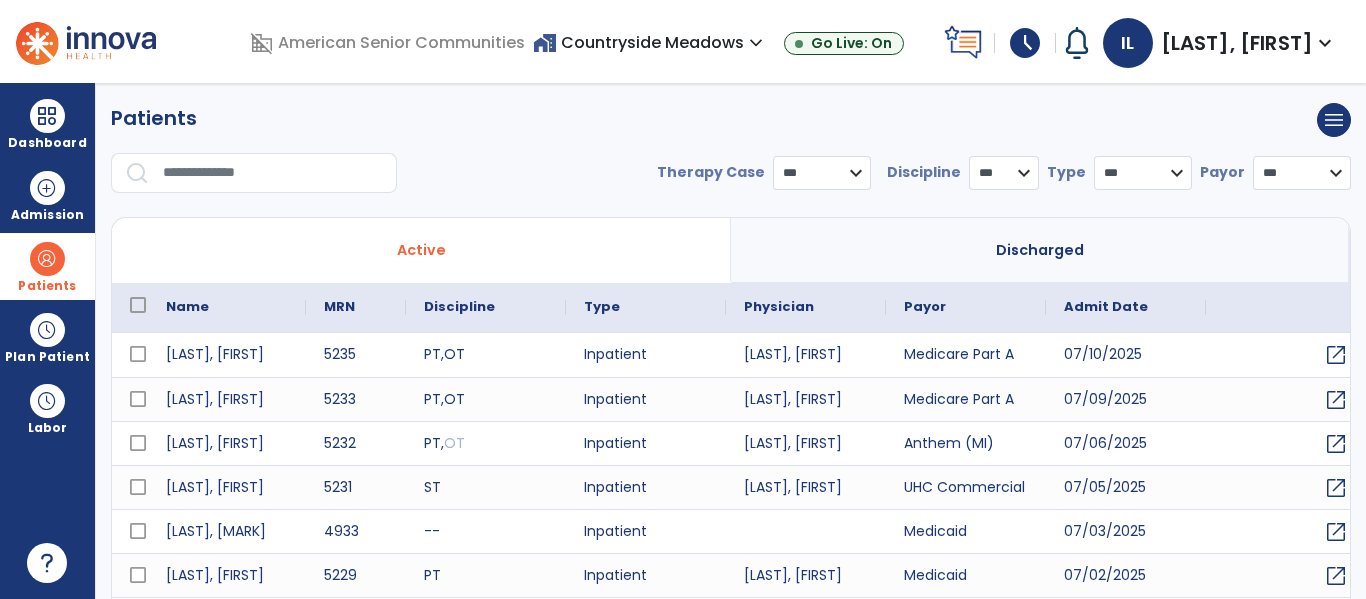 select on "***" 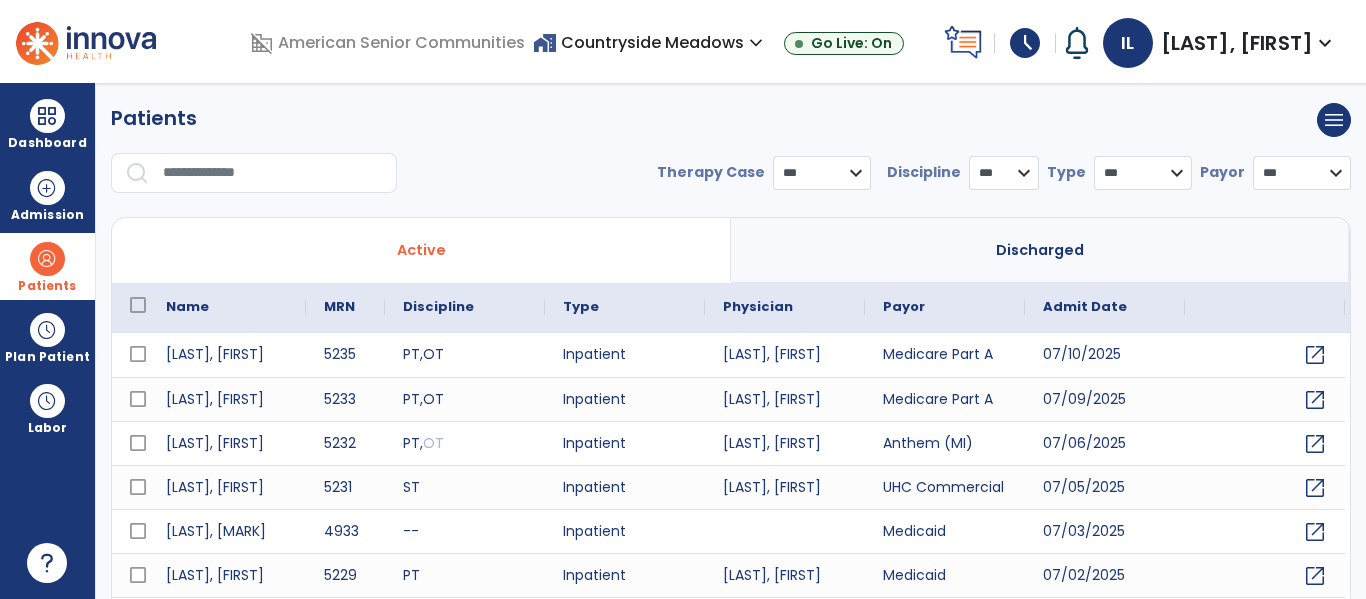 click at bounding box center (273, 173) 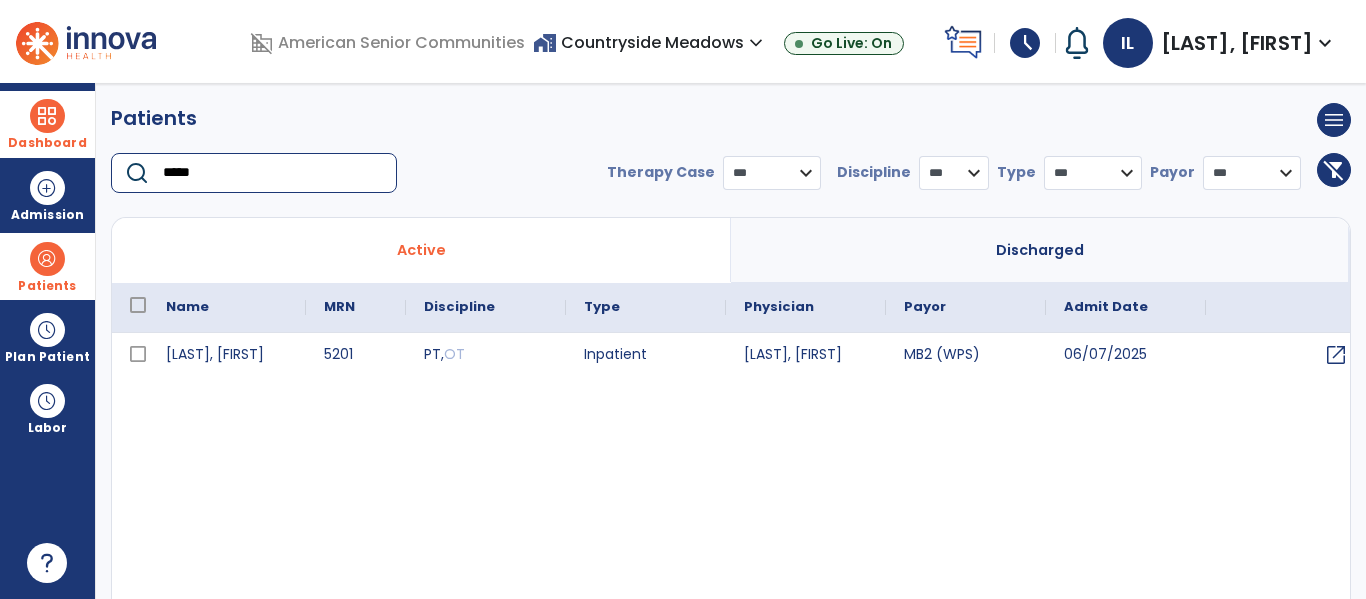 type on "*****" 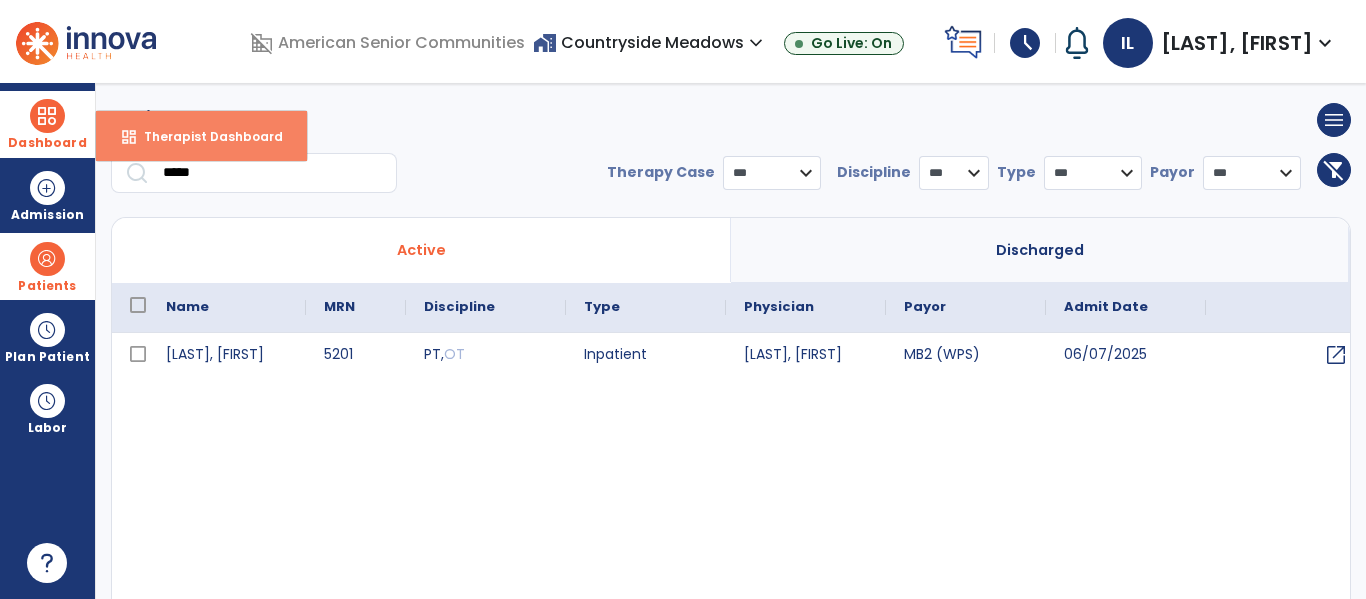 click on "Therapist Dashboard" at bounding box center (205, 136) 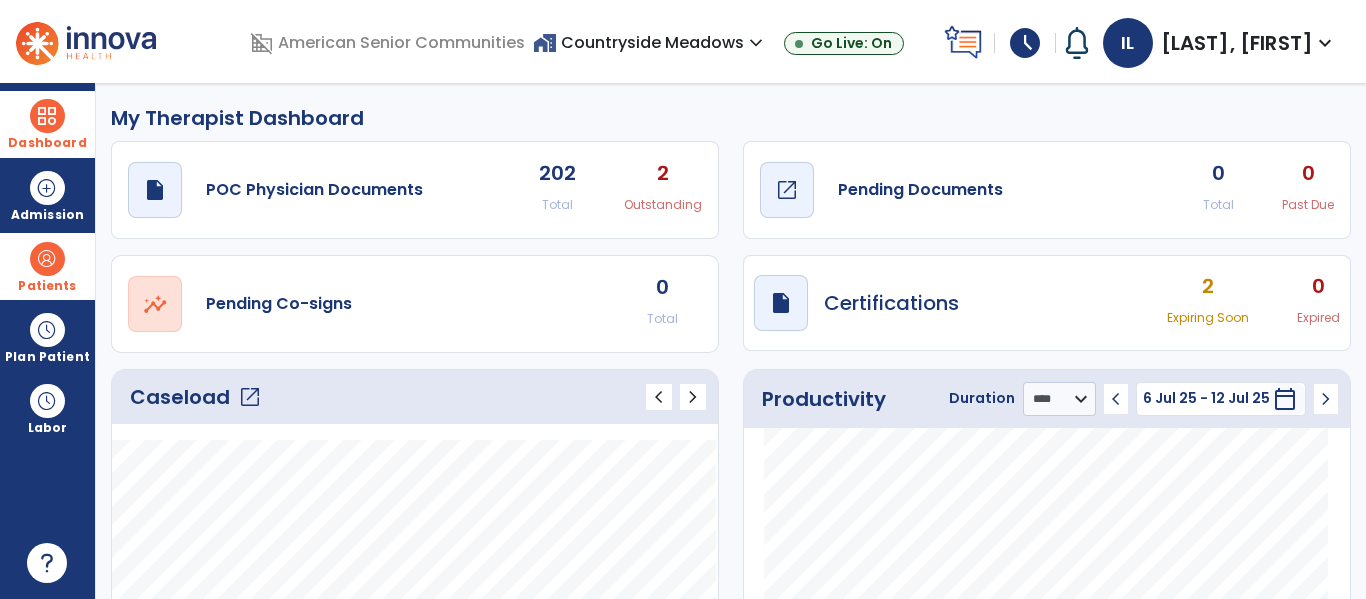 click on "Pending Documents" 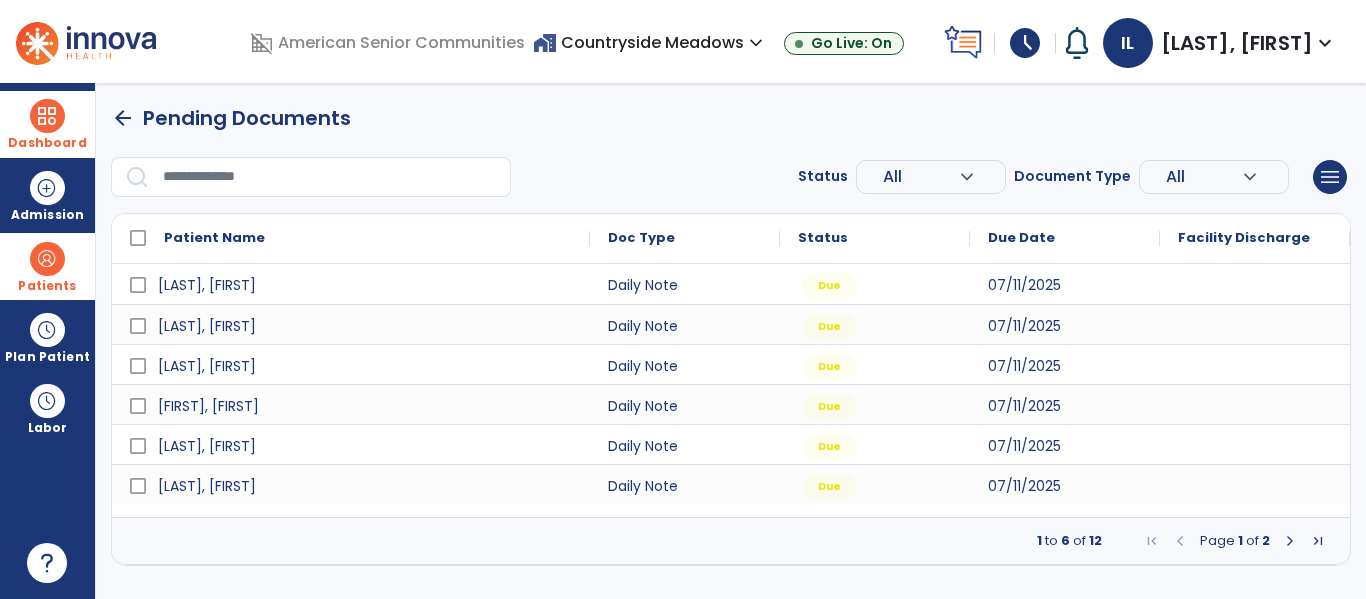 click at bounding box center [1290, 541] 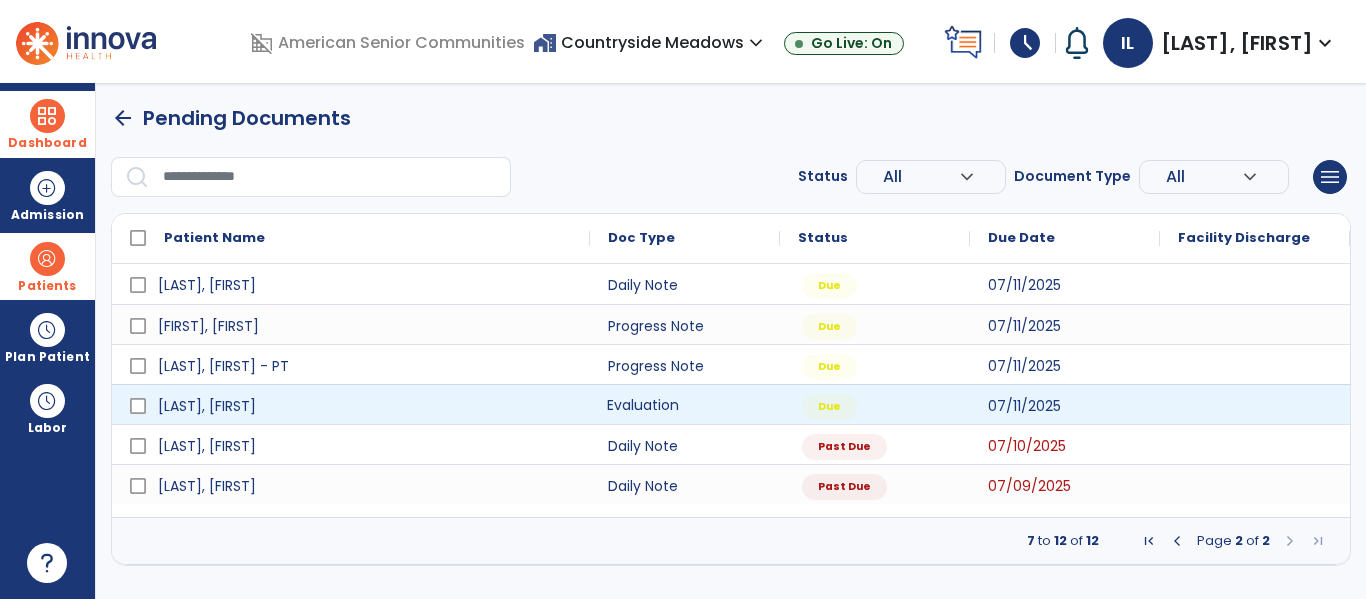 click on "Evaluation" at bounding box center [685, 404] 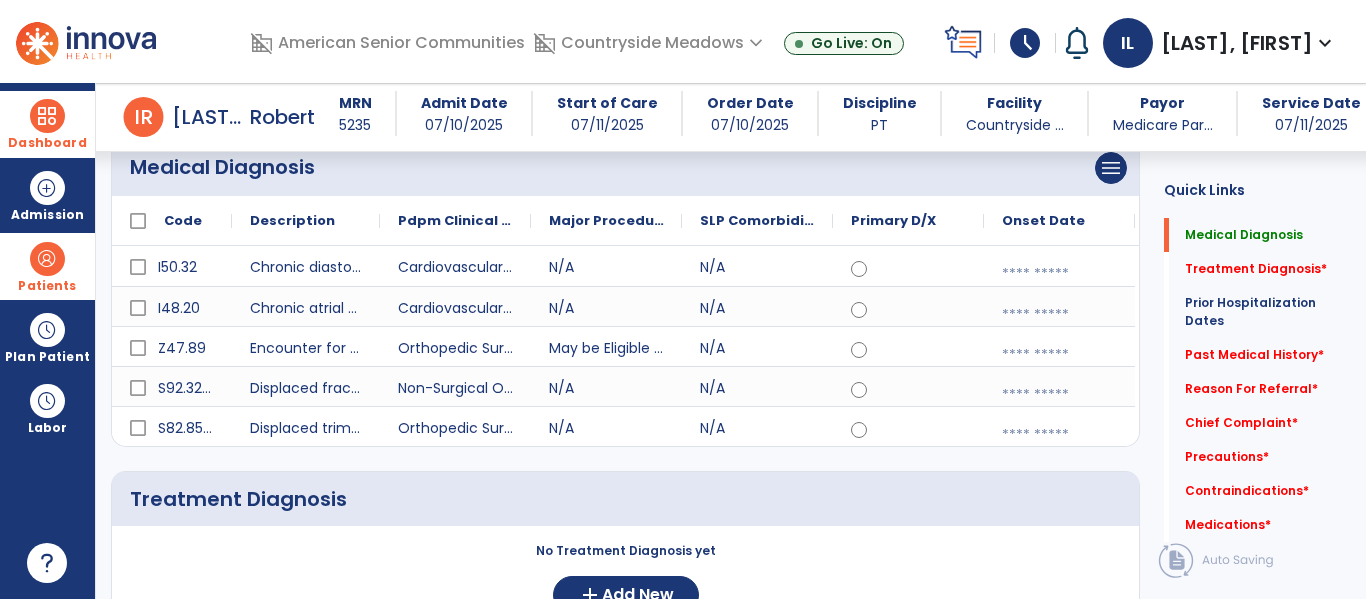 scroll, scrollTop: 190, scrollLeft: 0, axis: vertical 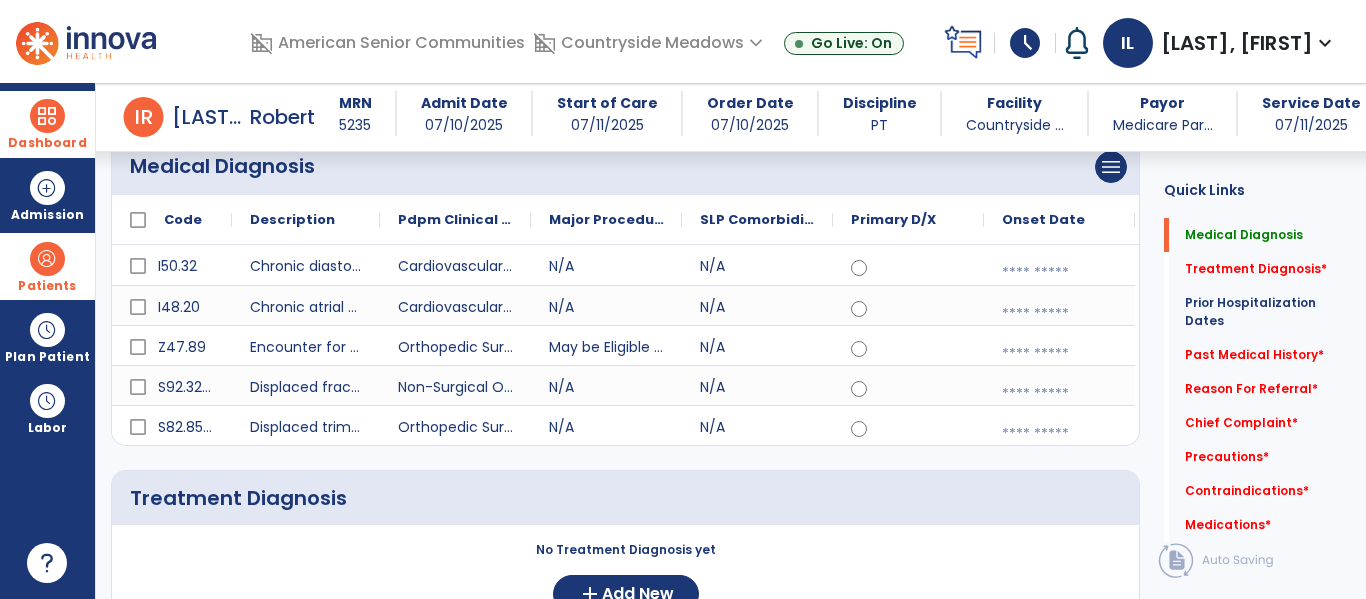 click at bounding box center [1059, 273] 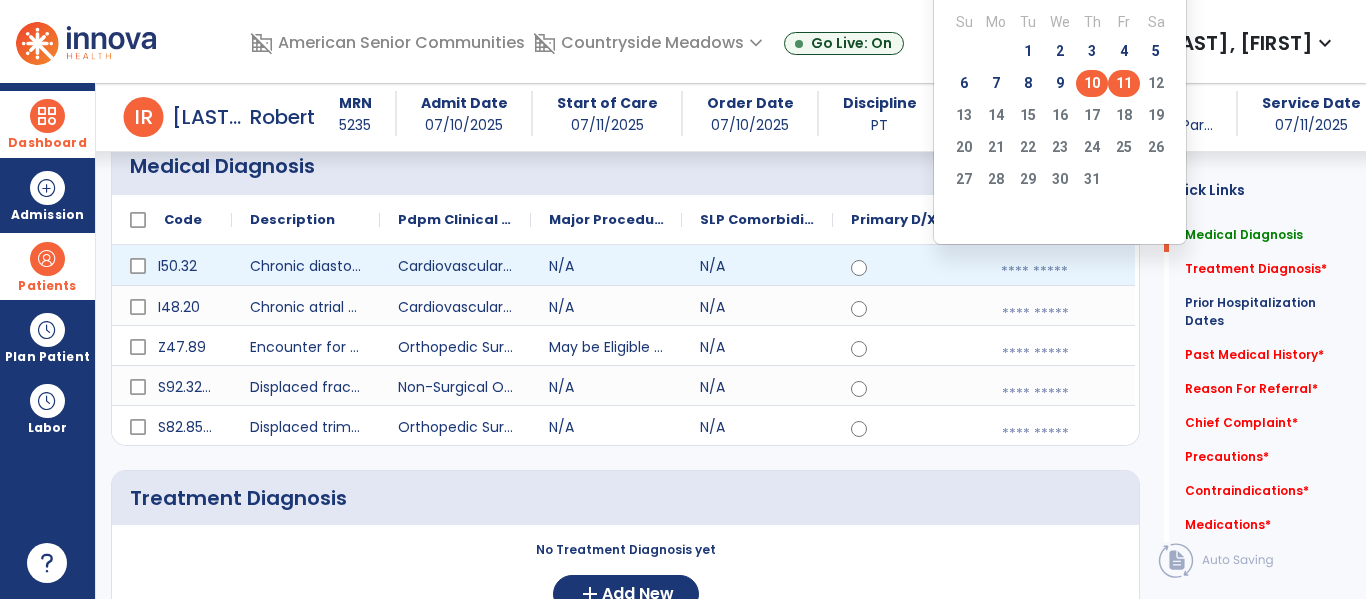 click on "10" 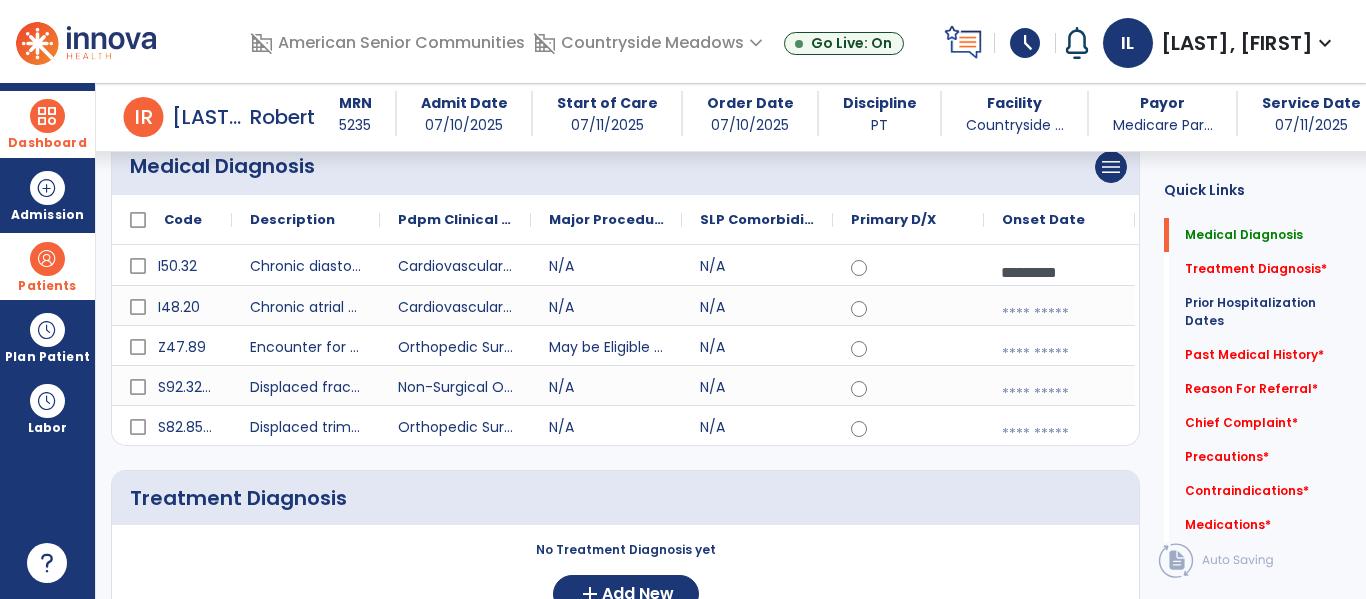click at bounding box center [1059, 314] 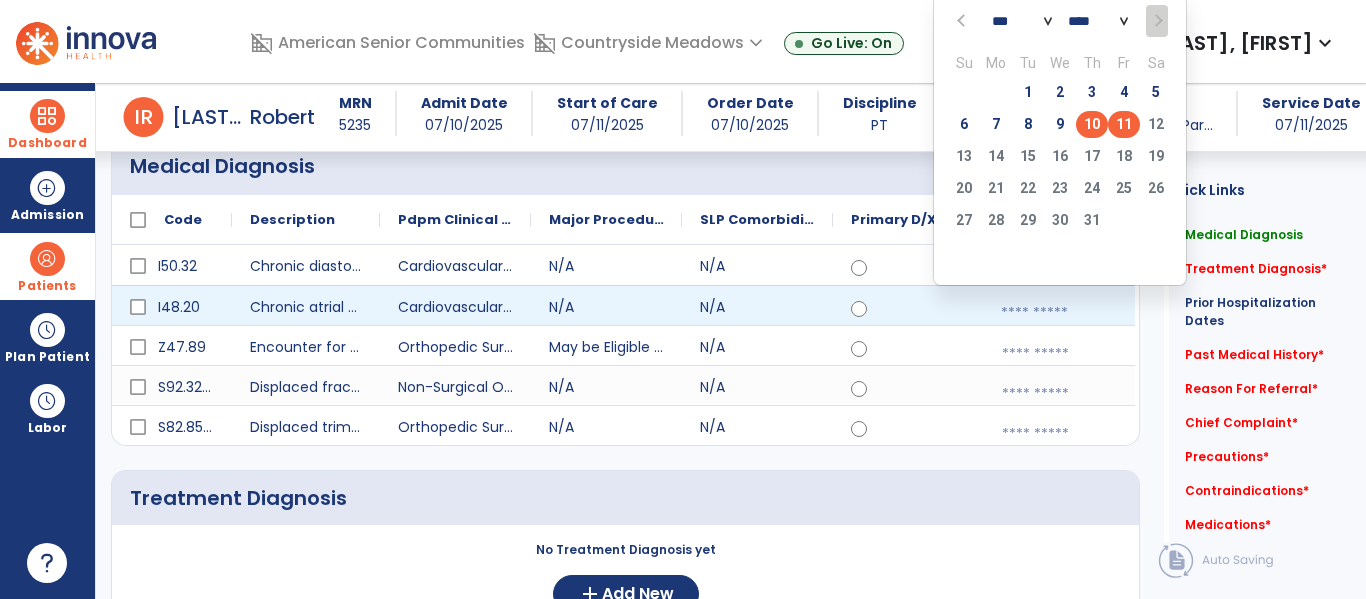 click on "10" 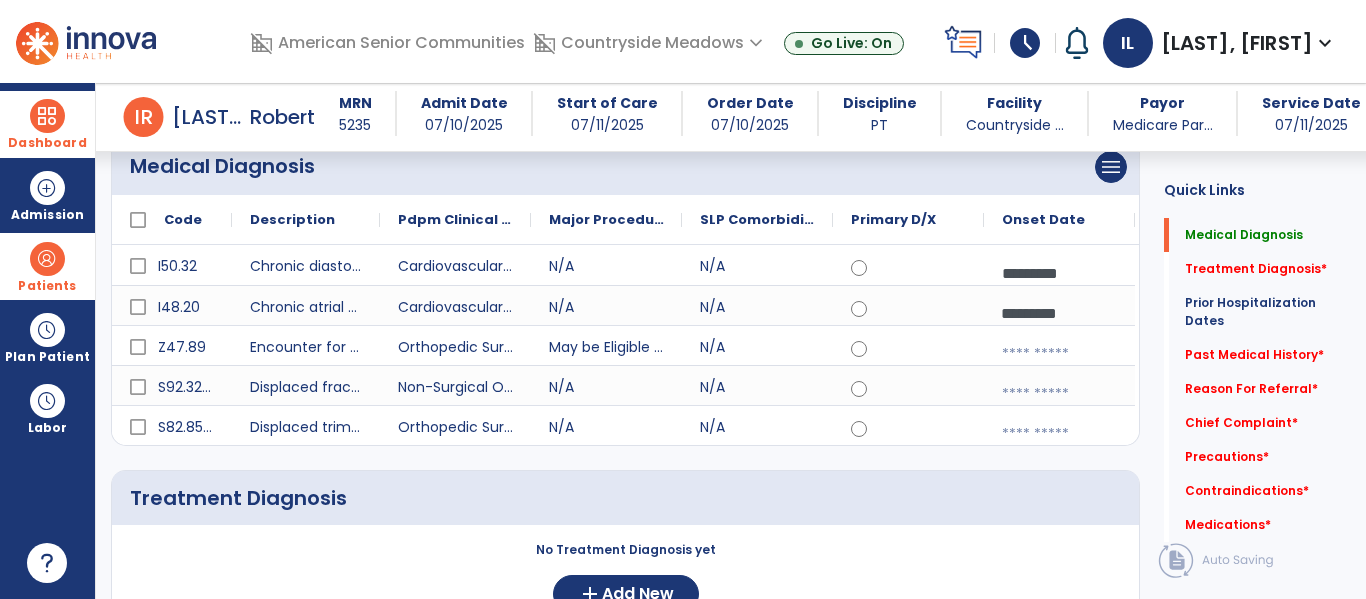 click at bounding box center [1059, 273] 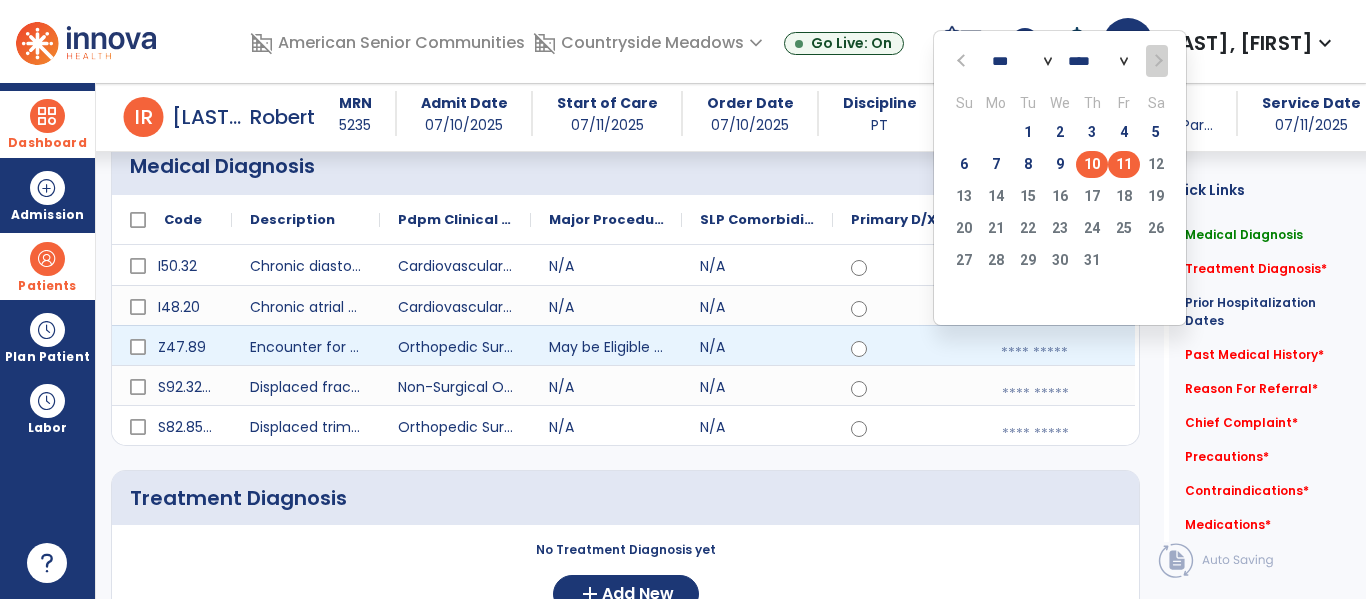 click on "10" 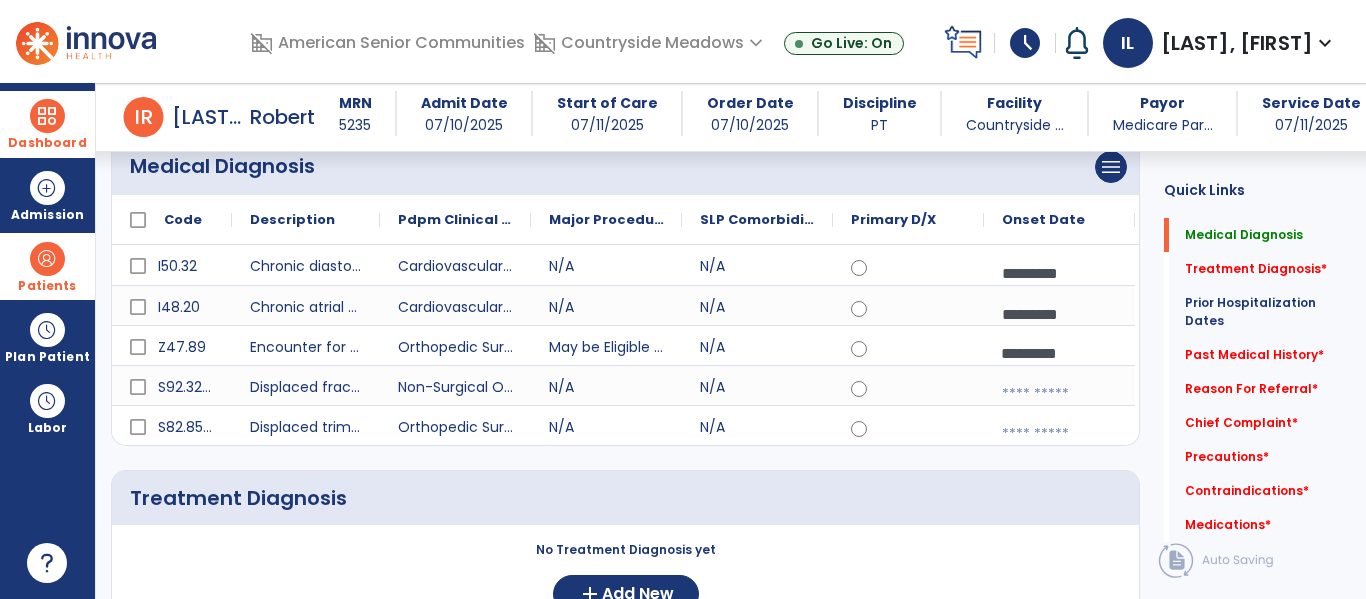 click at bounding box center [1059, 314] 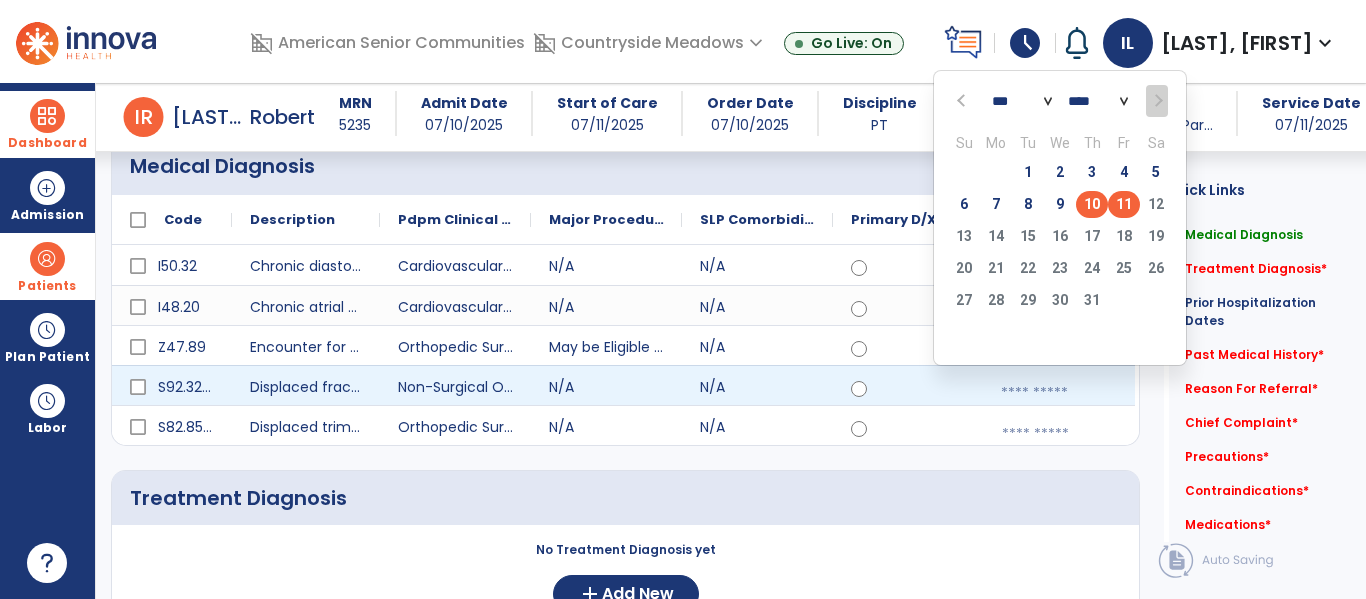 click on "10" 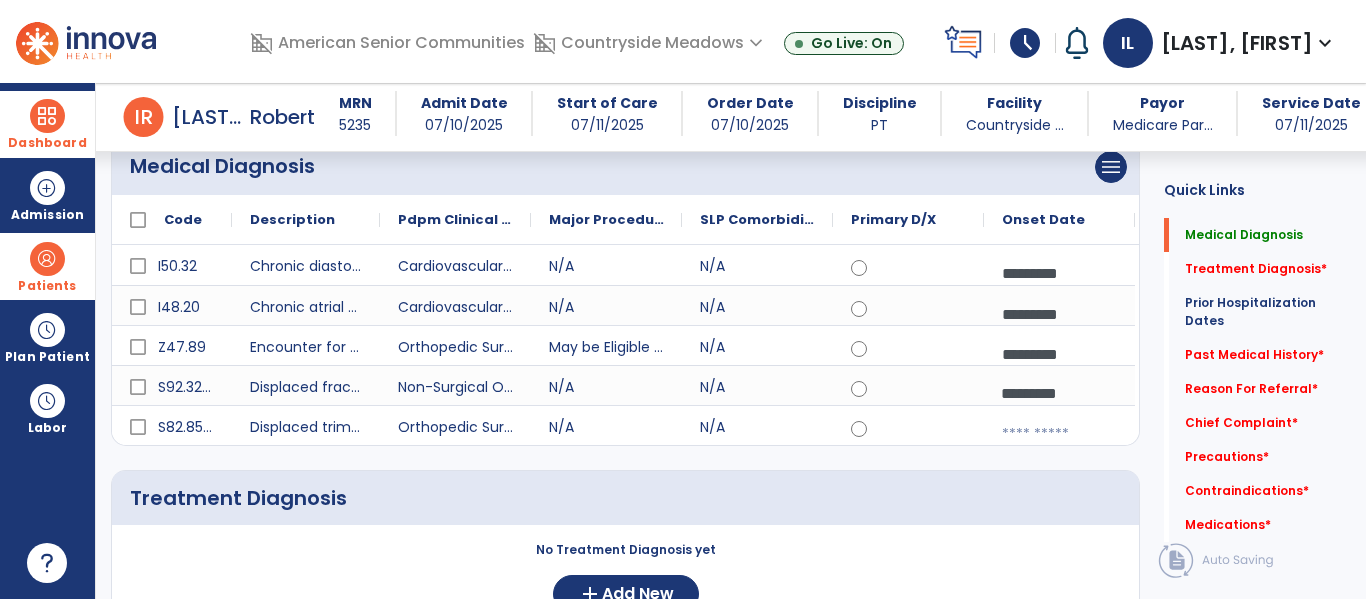 click at bounding box center [1059, 434] 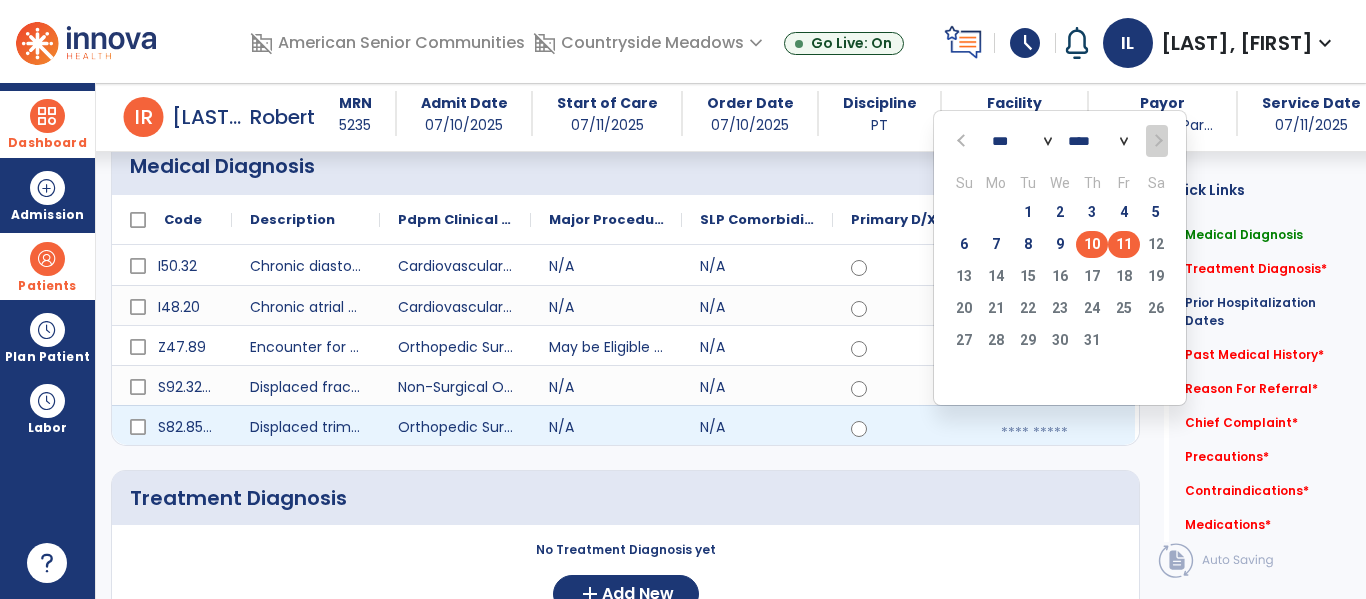 click on "10" 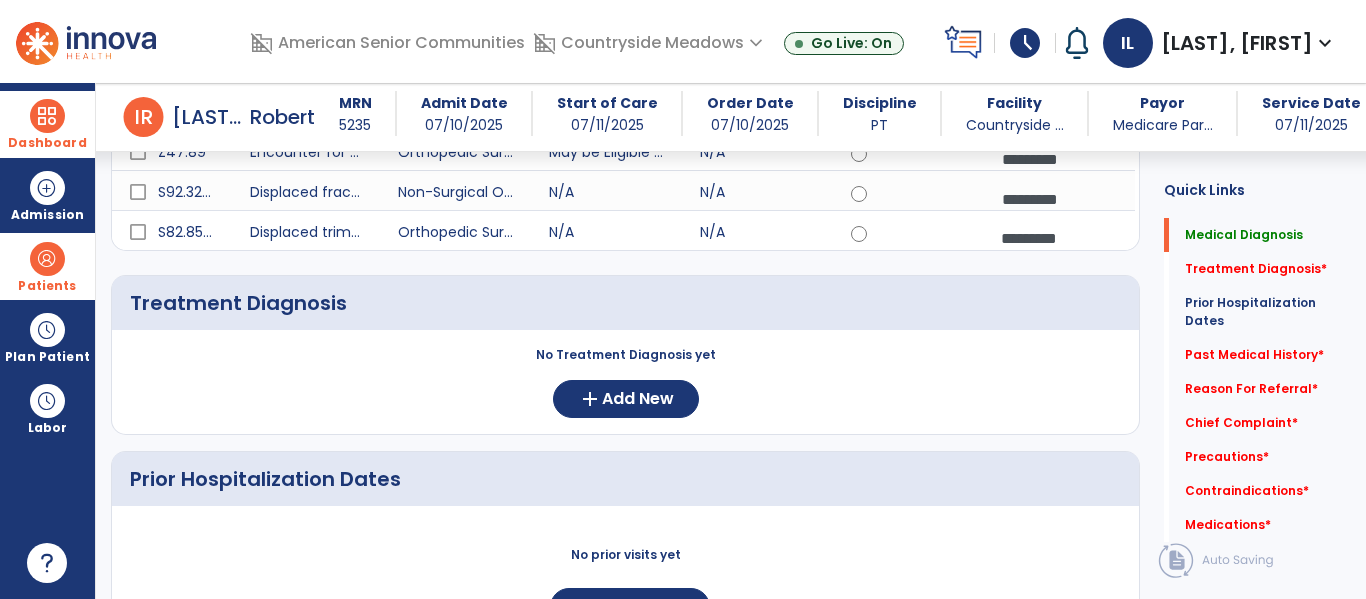 scroll, scrollTop: 417, scrollLeft: 0, axis: vertical 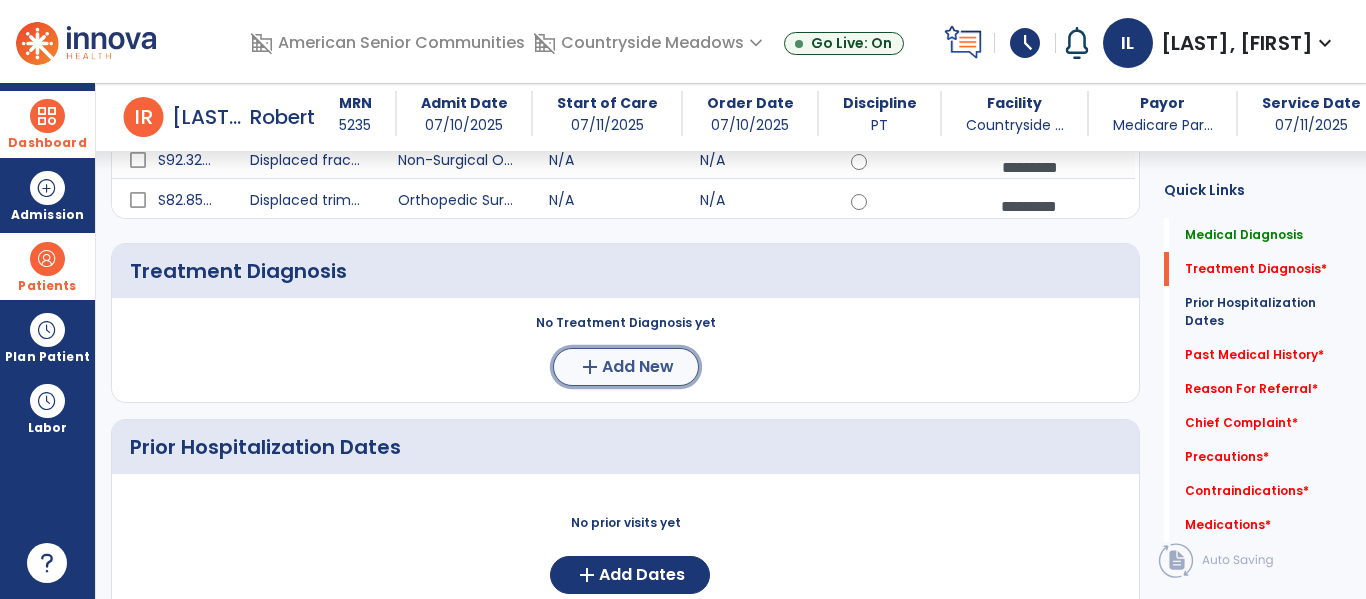 click on "Add New" 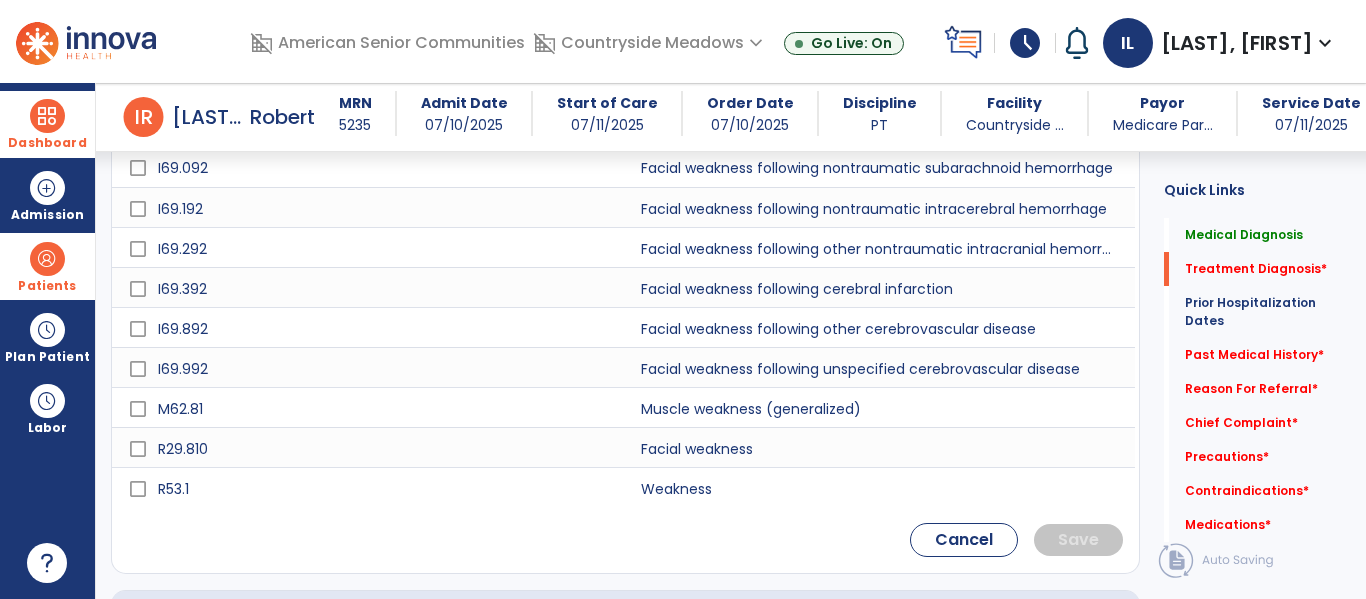 scroll, scrollTop: 778, scrollLeft: 0, axis: vertical 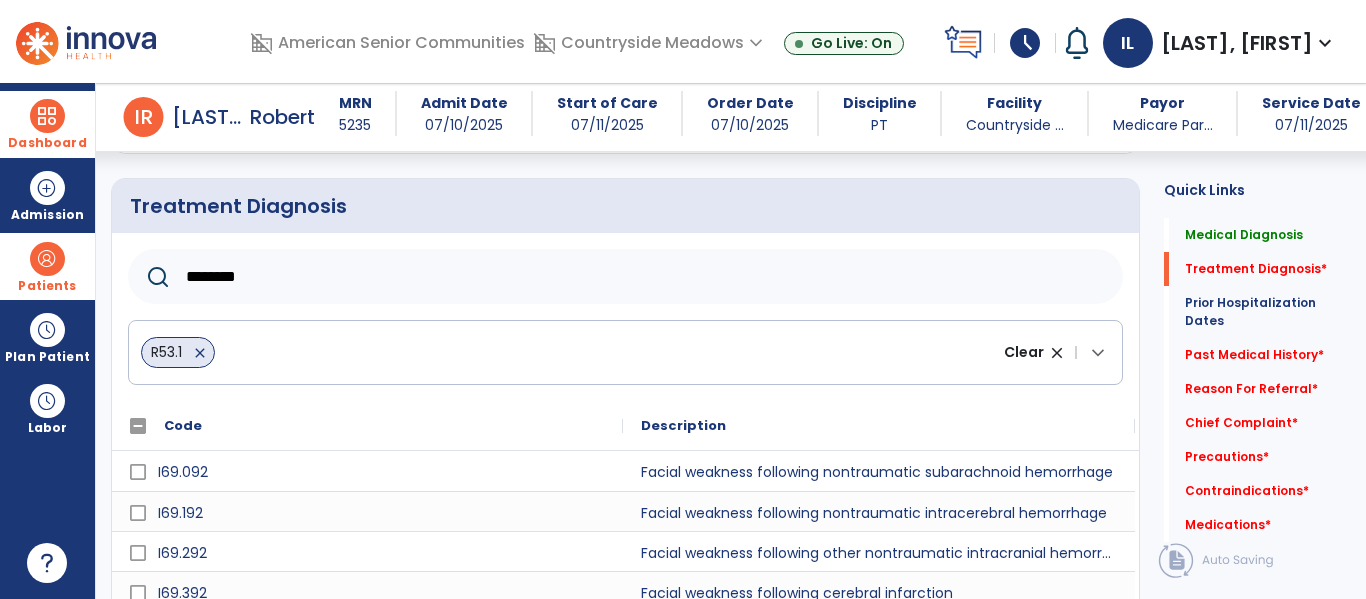 click on "********" 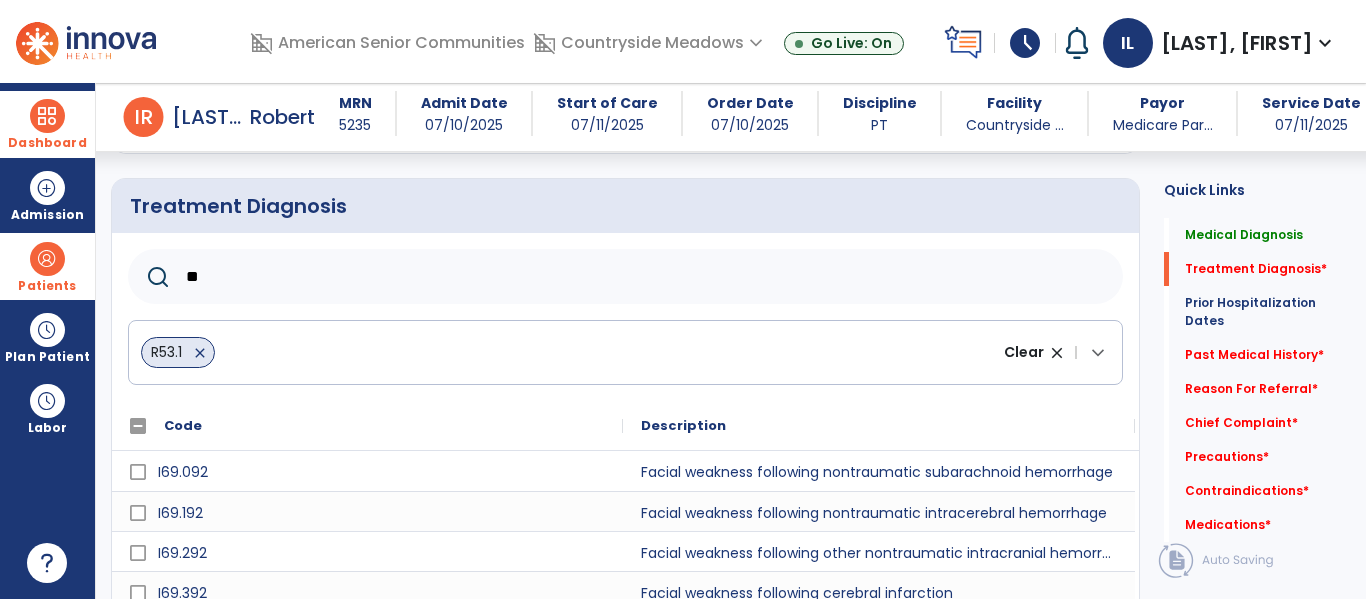 type on "*" 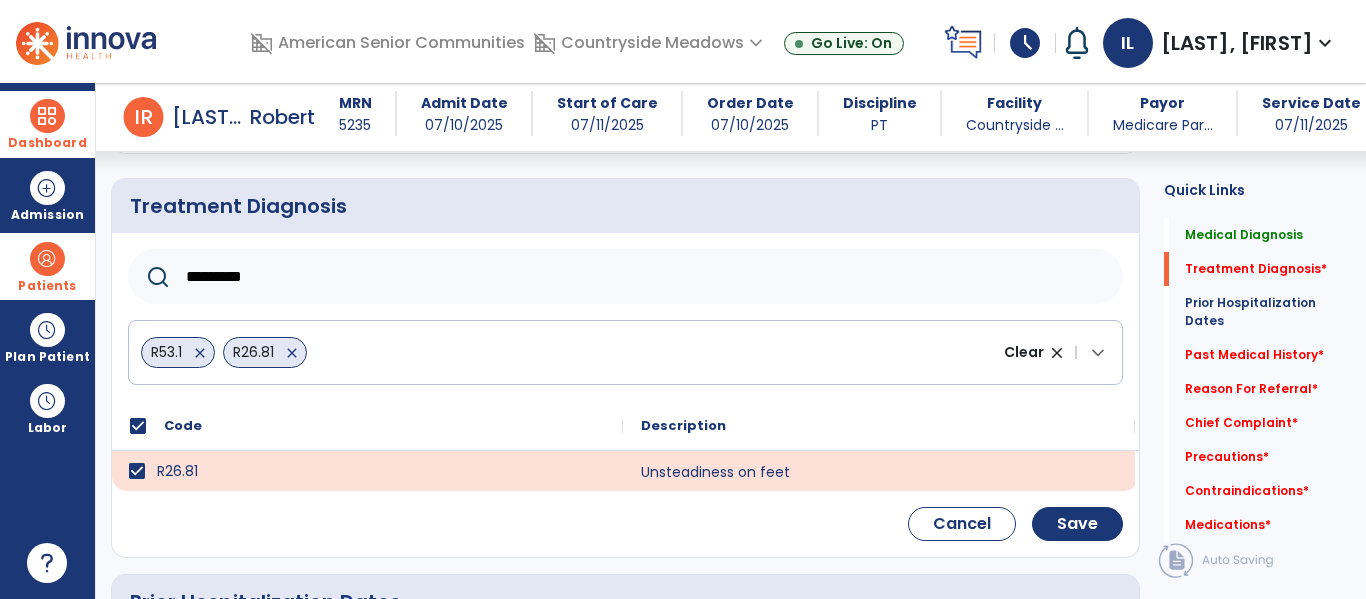 click on "*********" 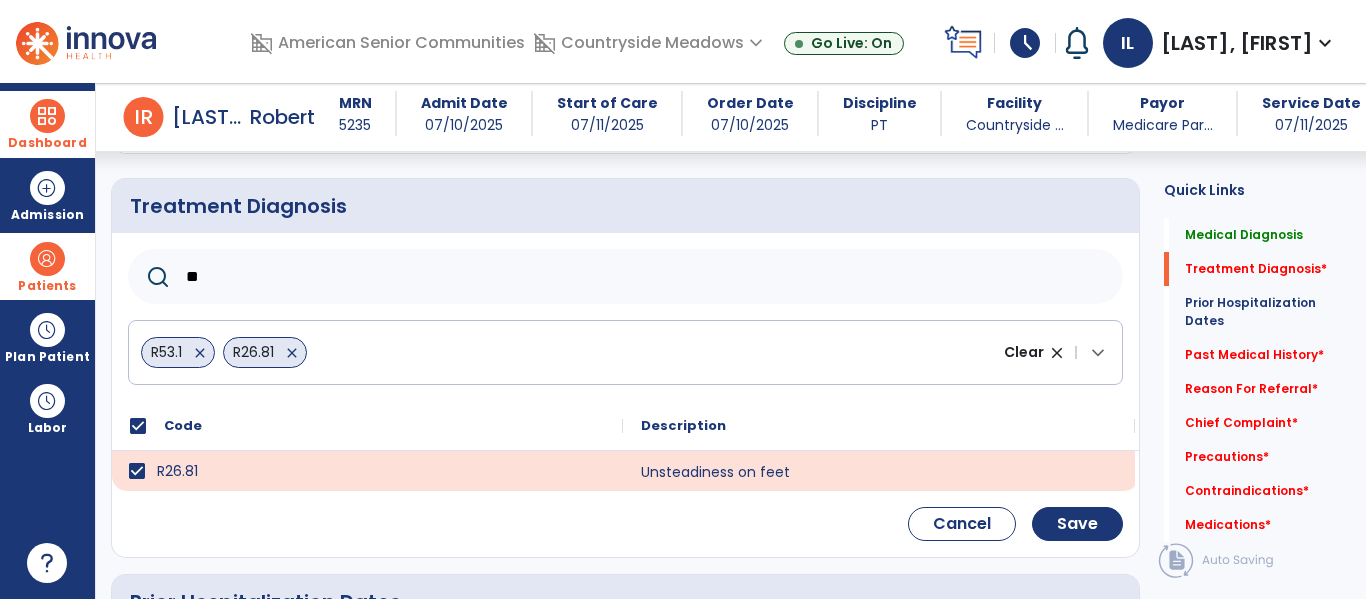 type on "*" 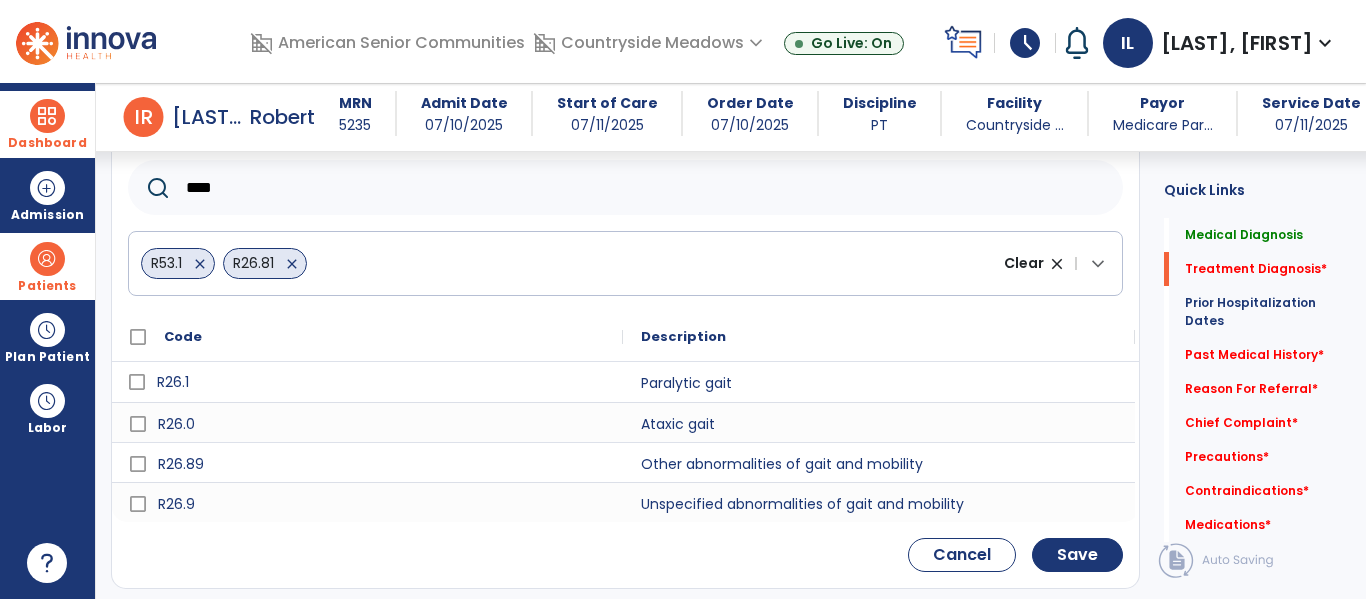 scroll, scrollTop: 574, scrollLeft: 0, axis: vertical 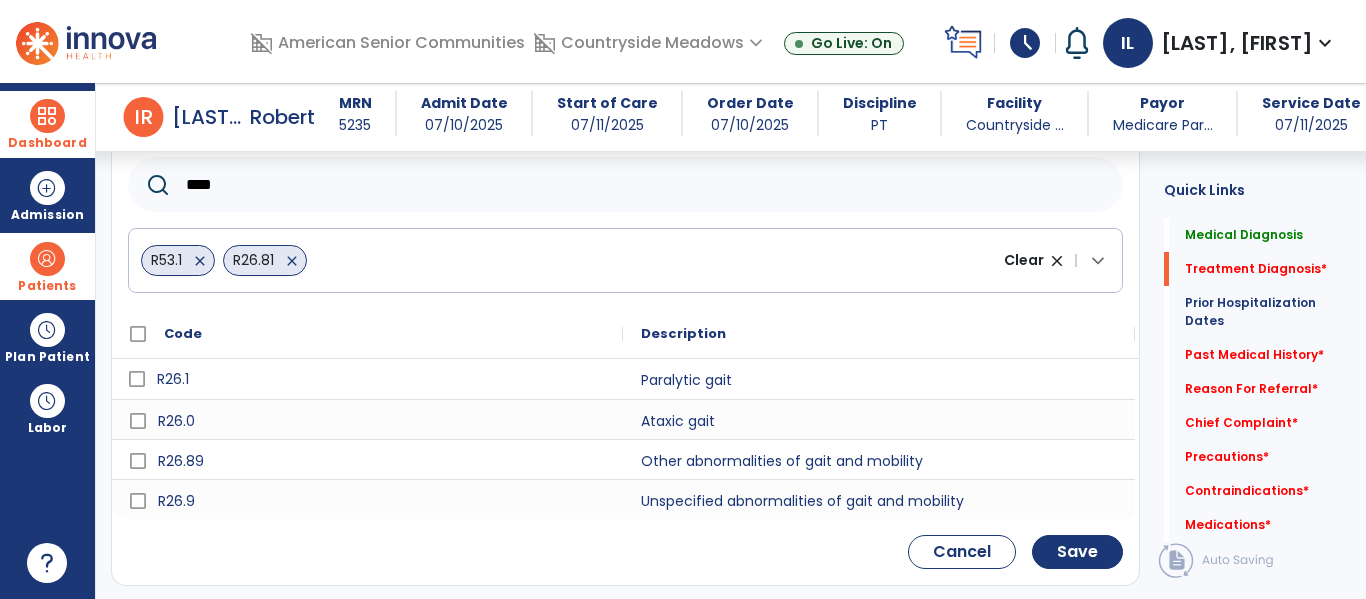type on "****" 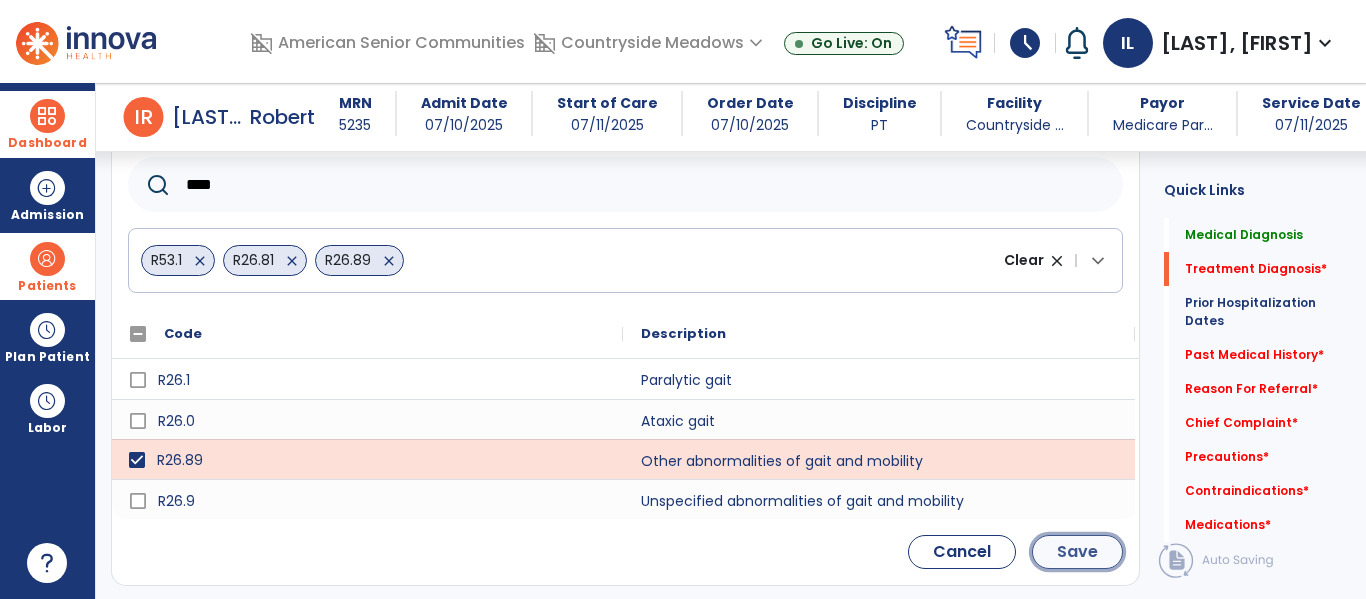click on "Save" 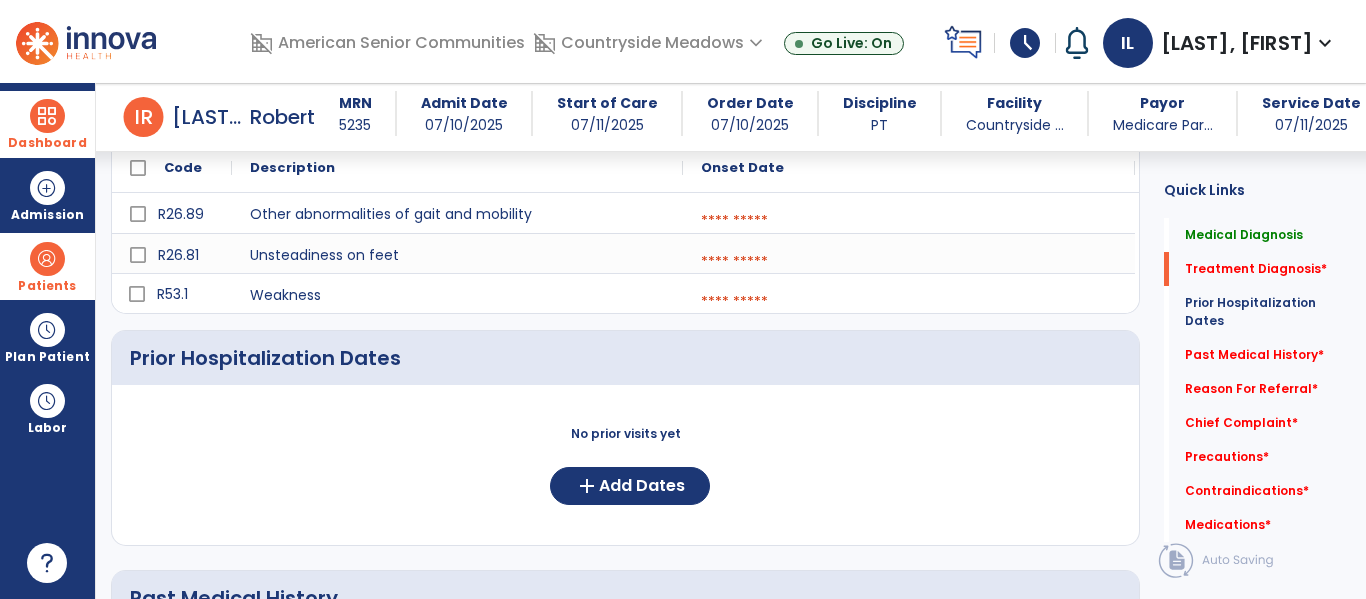 click at bounding box center [909, 221] 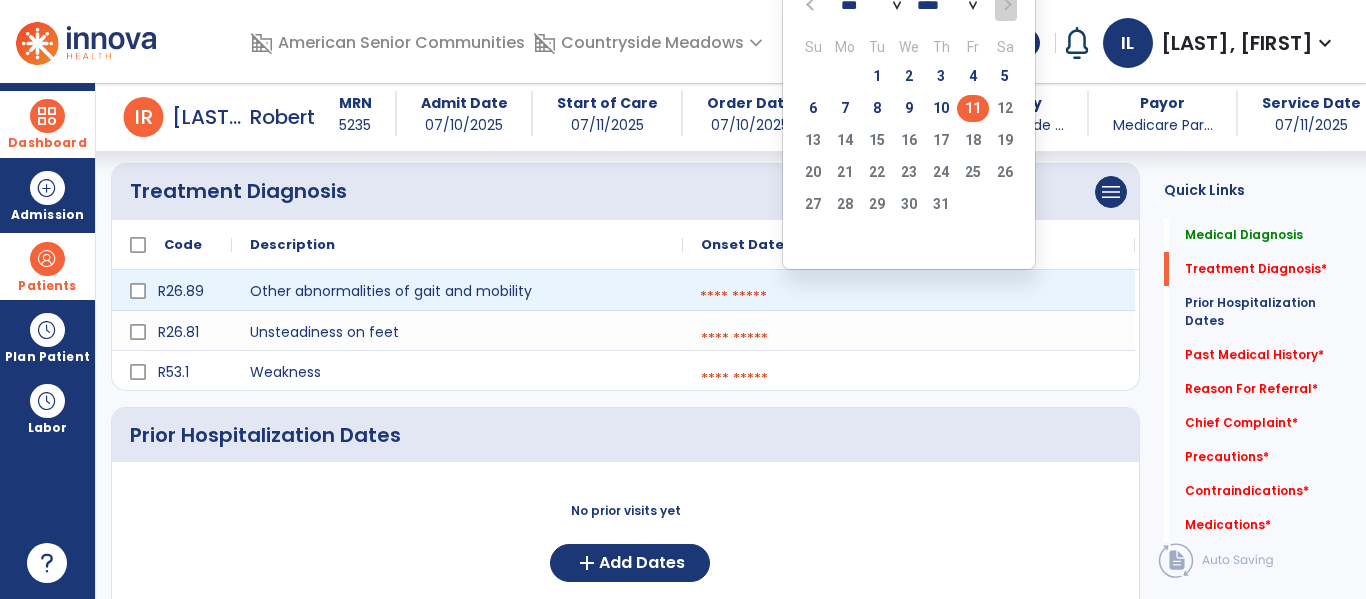 scroll, scrollTop: 485, scrollLeft: 0, axis: vertical 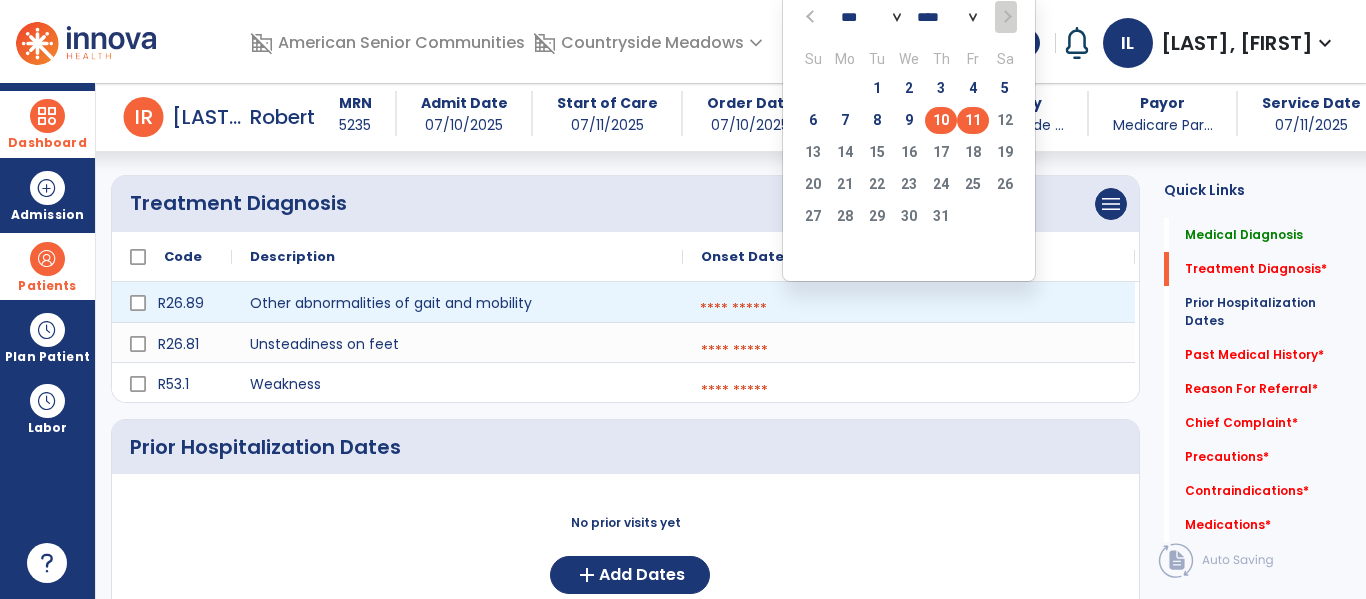 click on "10" 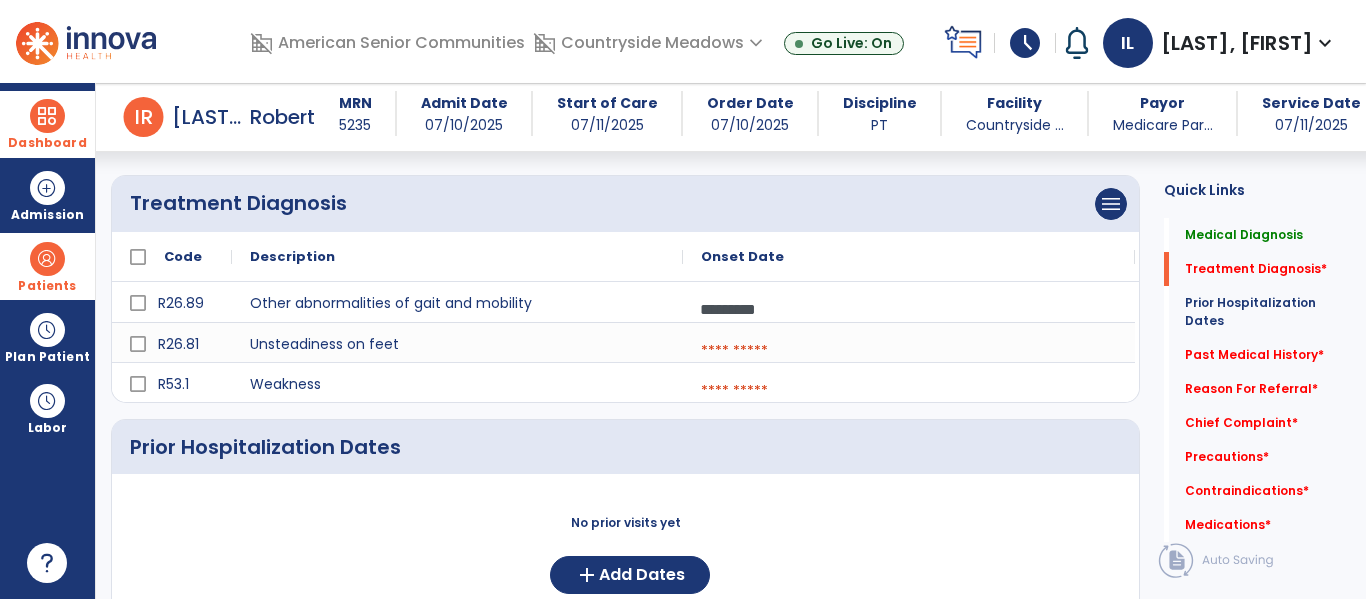 click at bounding box center [909, 351] 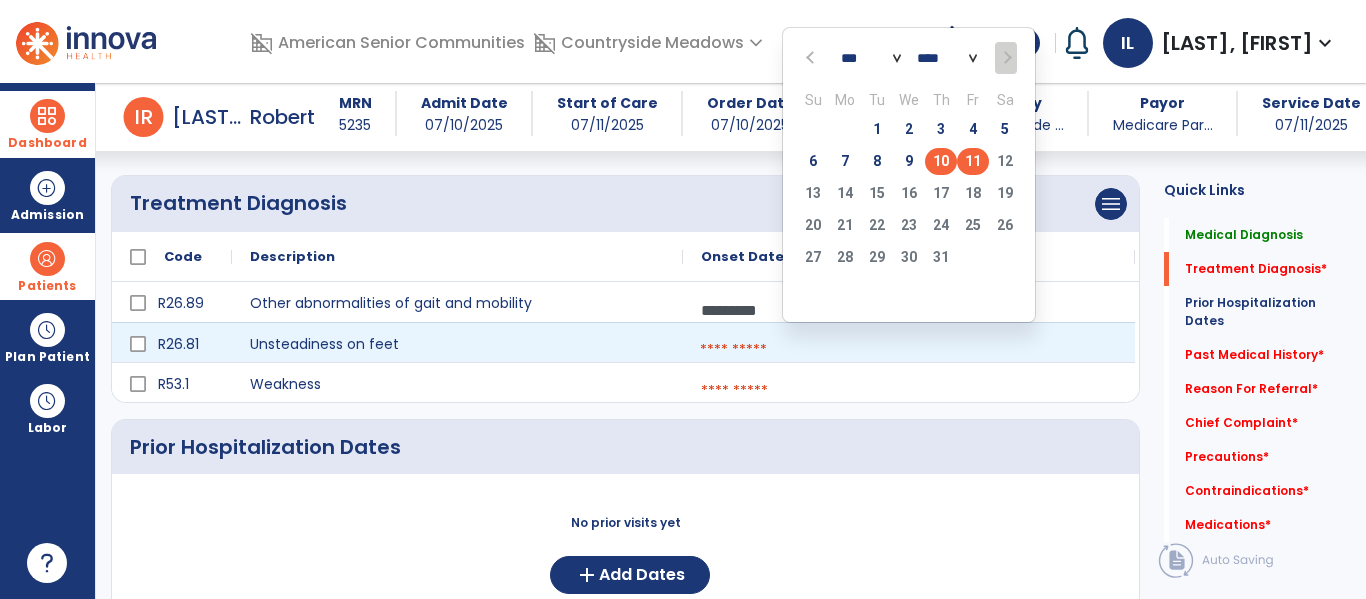 click on "10" 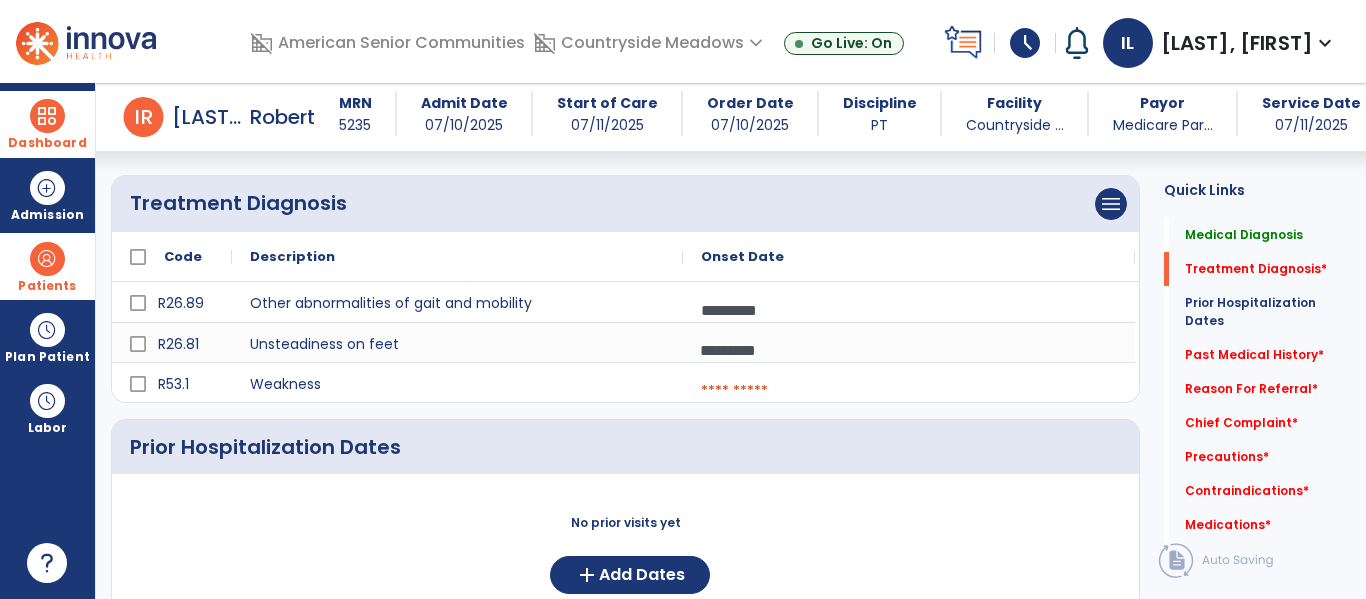 click at bounding box center [909, 391] 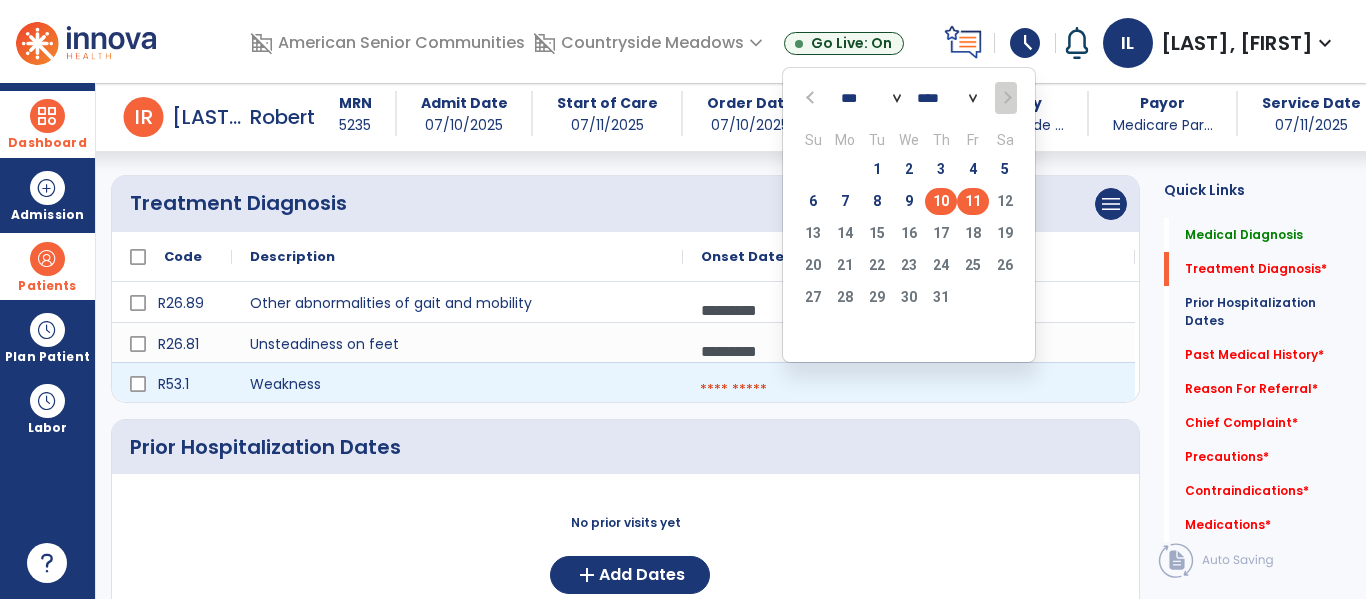 click on "10" 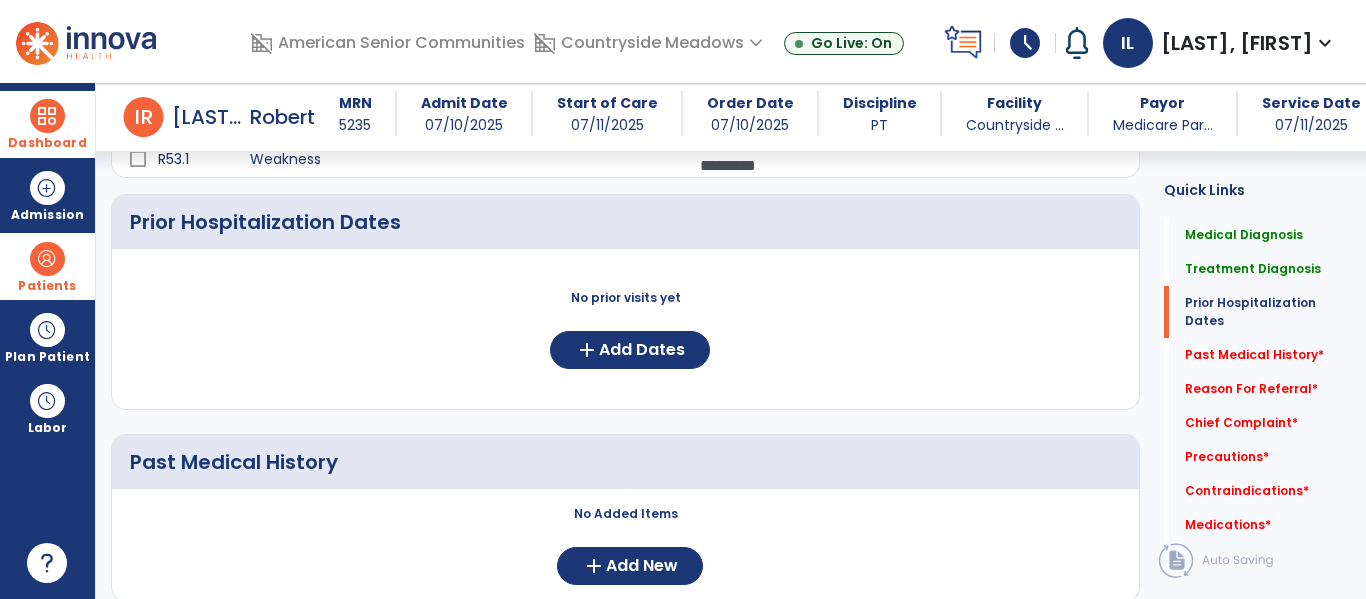 scroll, scrollTop: 722, scrollLeft: 0, axis: vertical 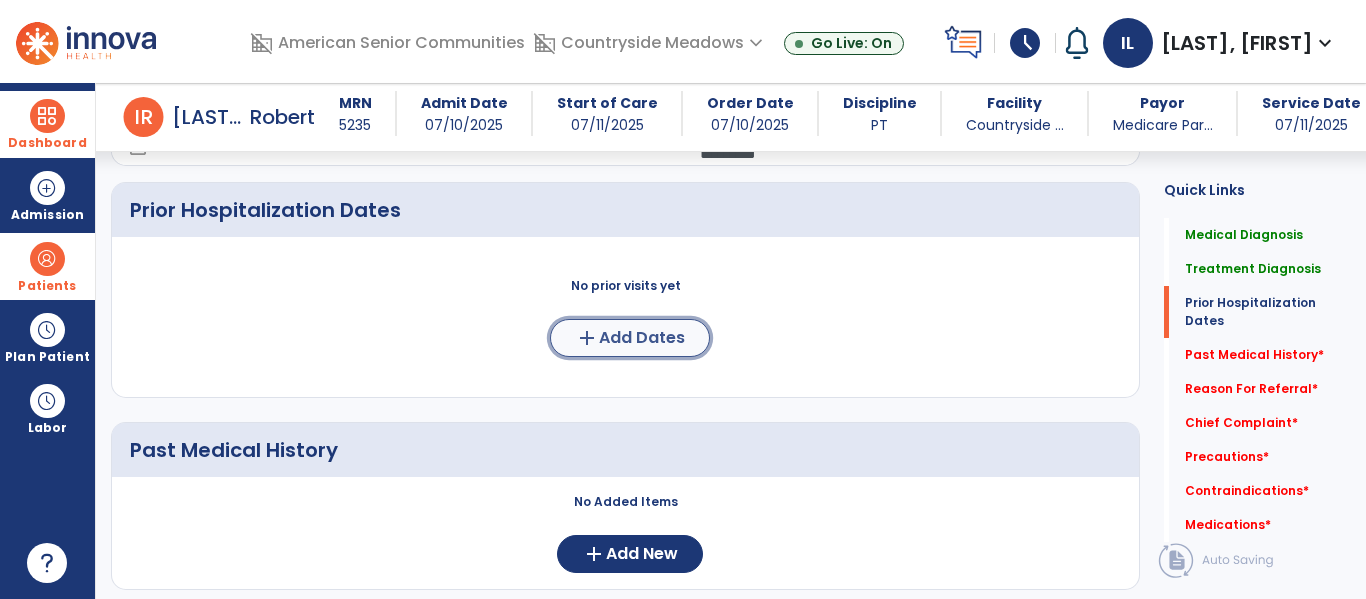 click on "Add Dates" 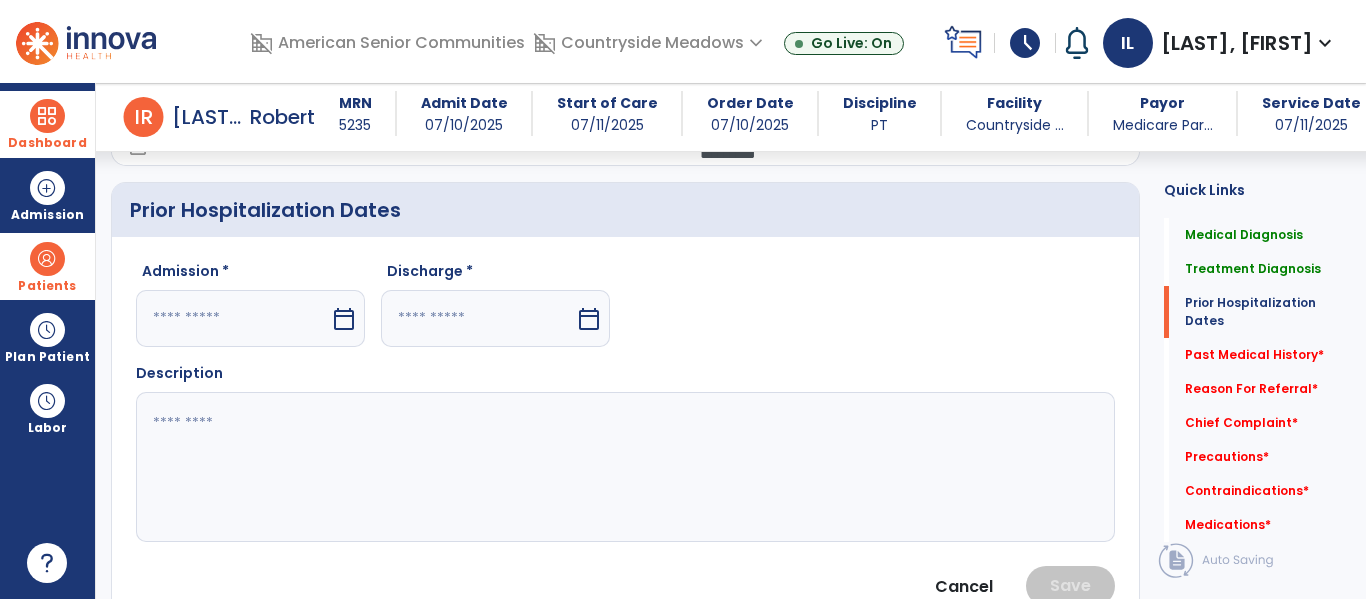 click on "calendar_today" at bounding box center [344, 319] 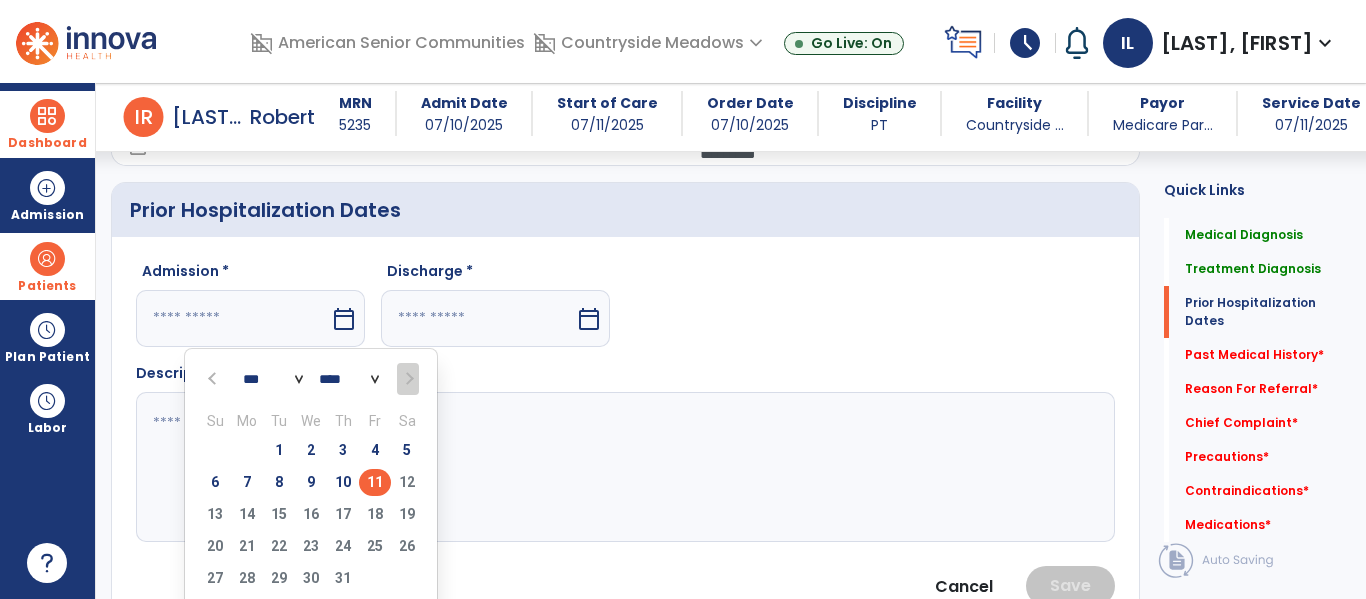 click at bounding box center (214, 379) 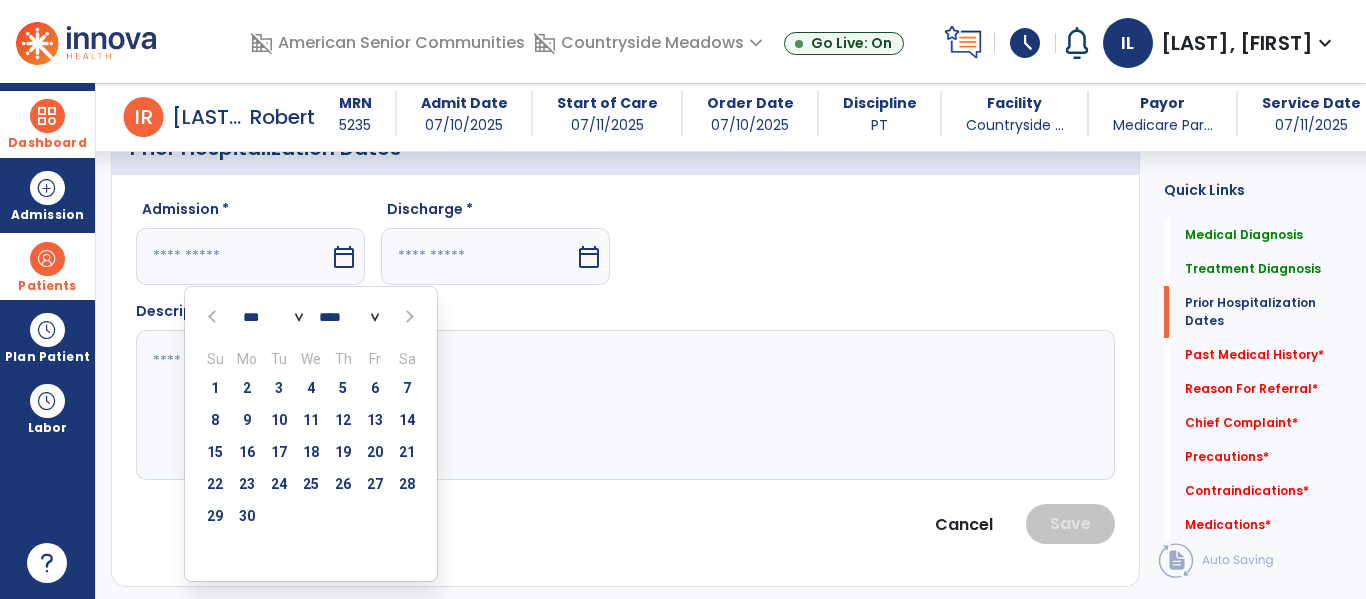 scroll, scrollTop: 787, scrollLeft: 0, axis: vertical 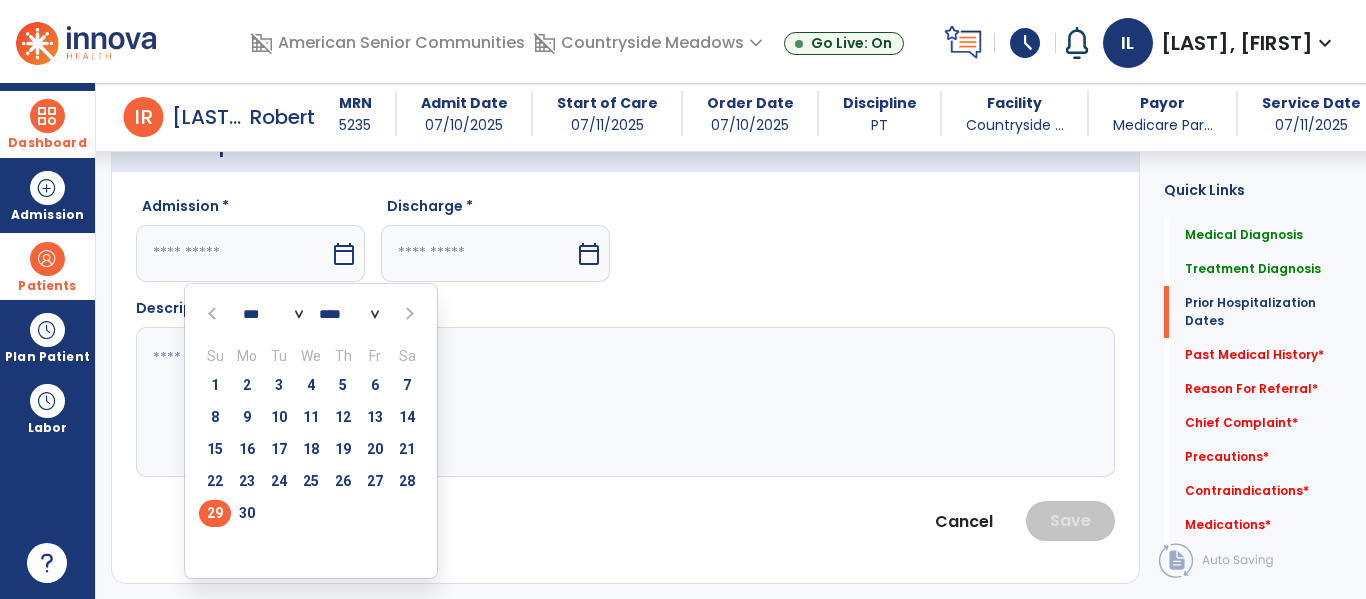 click on "29" at bounding box center [215, 513] 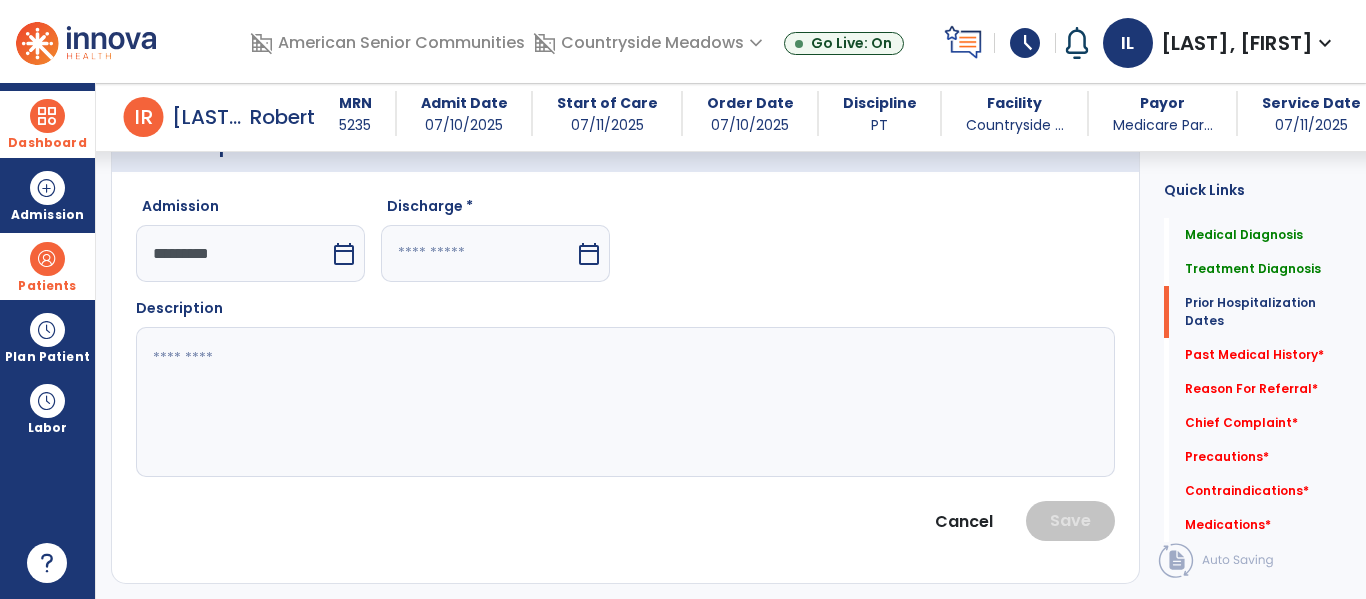 click on "calendar_today" at bounding box center [589, 254] 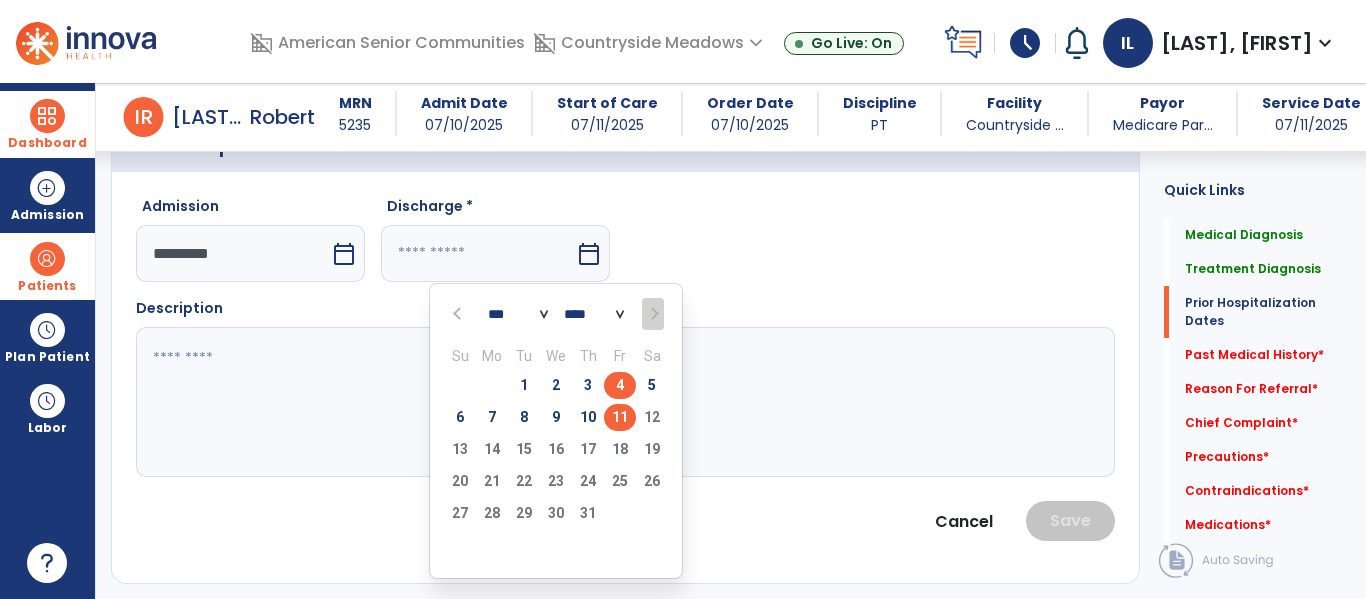click on "4" at bounding box center [620, 385] 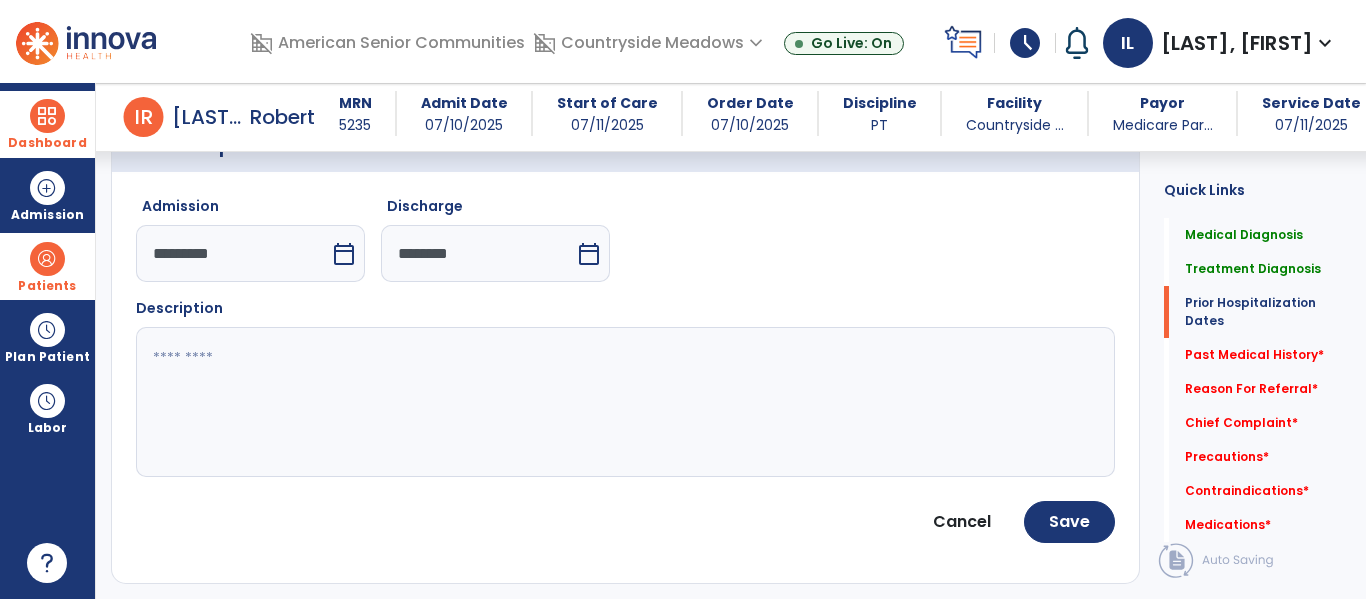 click 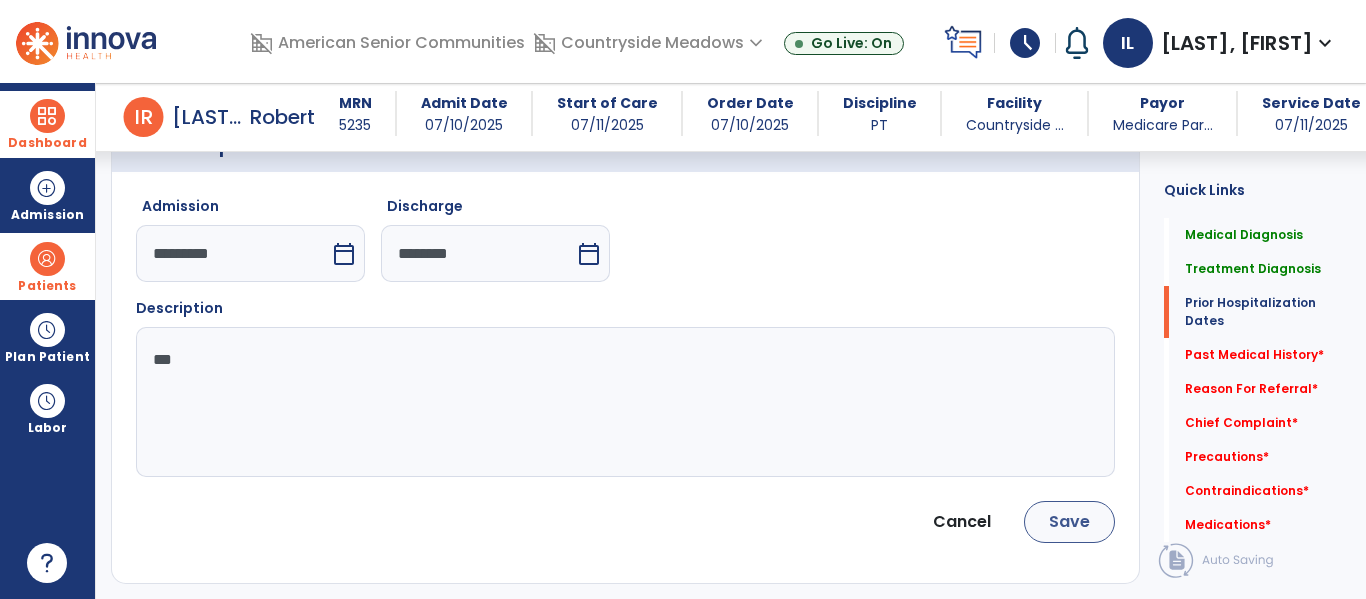 type on "***" 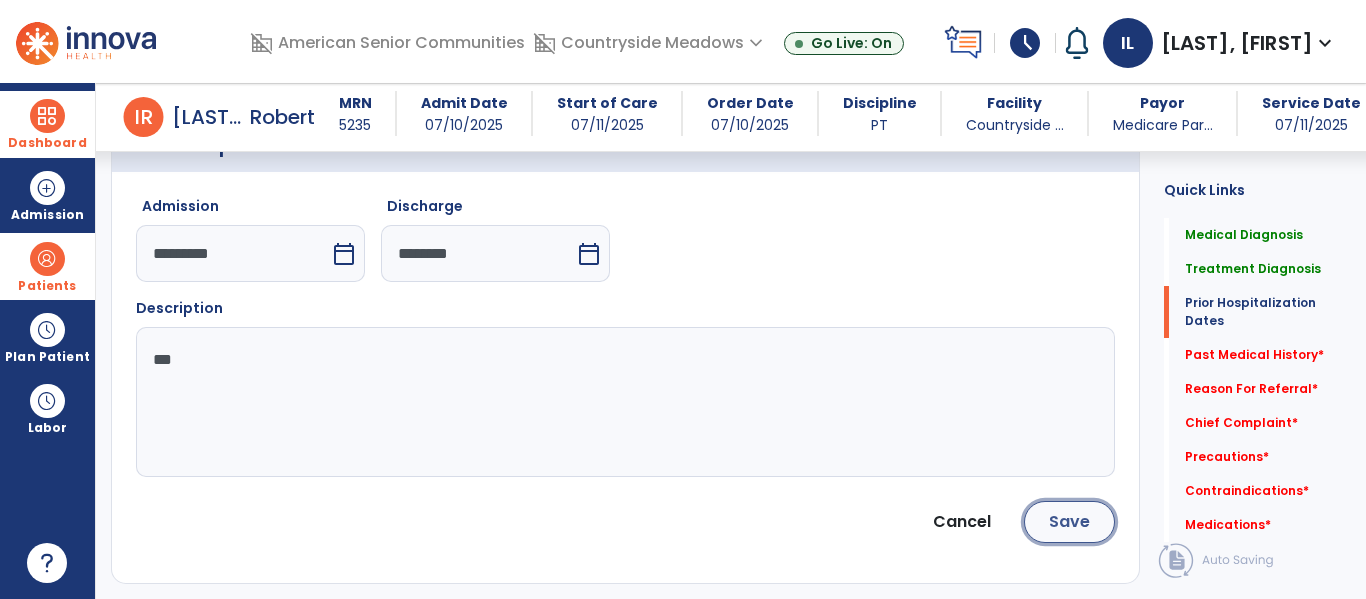 click on "Save" 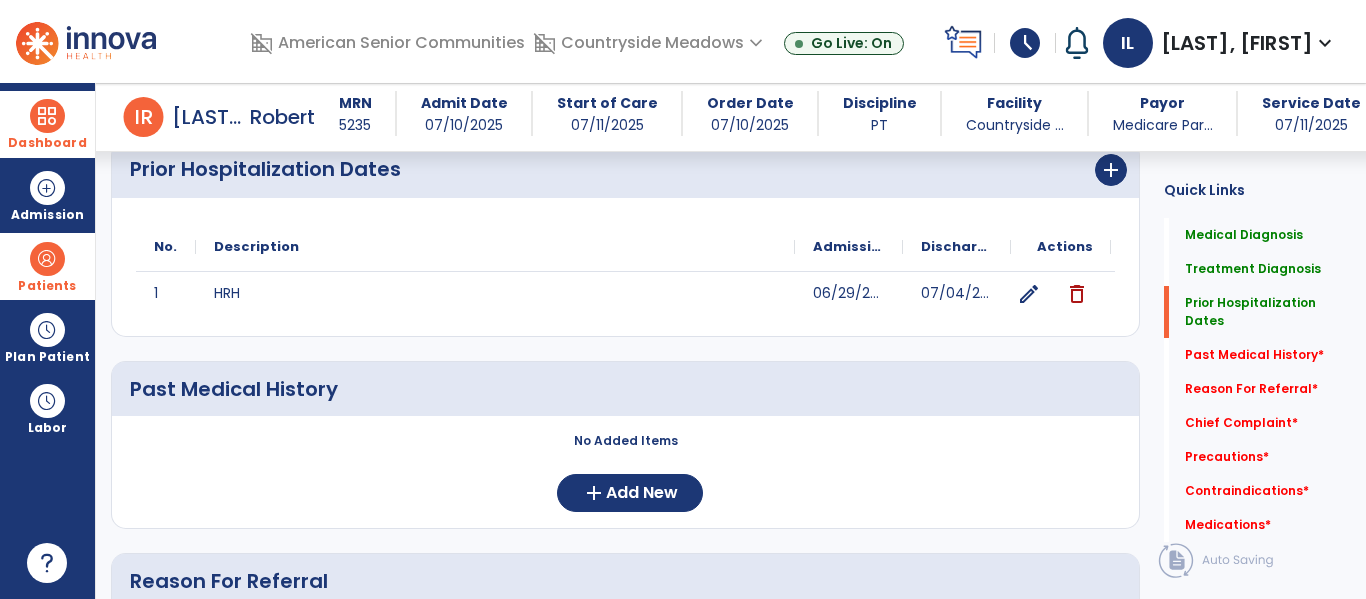 scroll, scrollTop: 724, scrollLeft: 0, axis: vertical 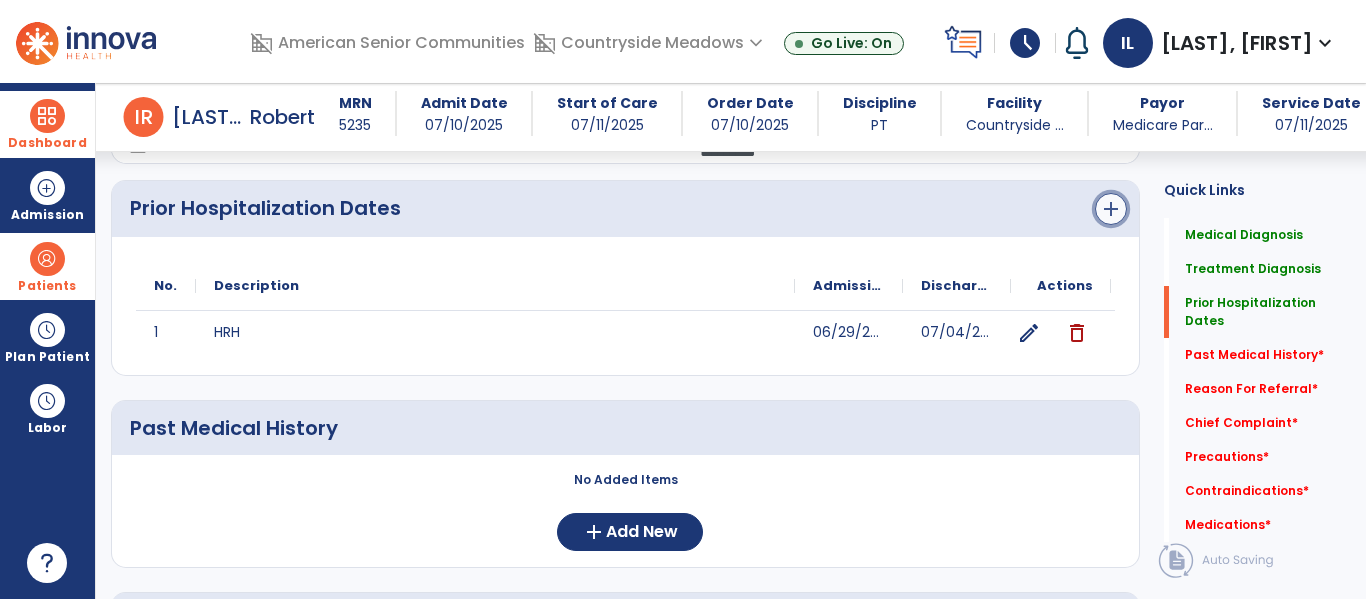 click on "add" 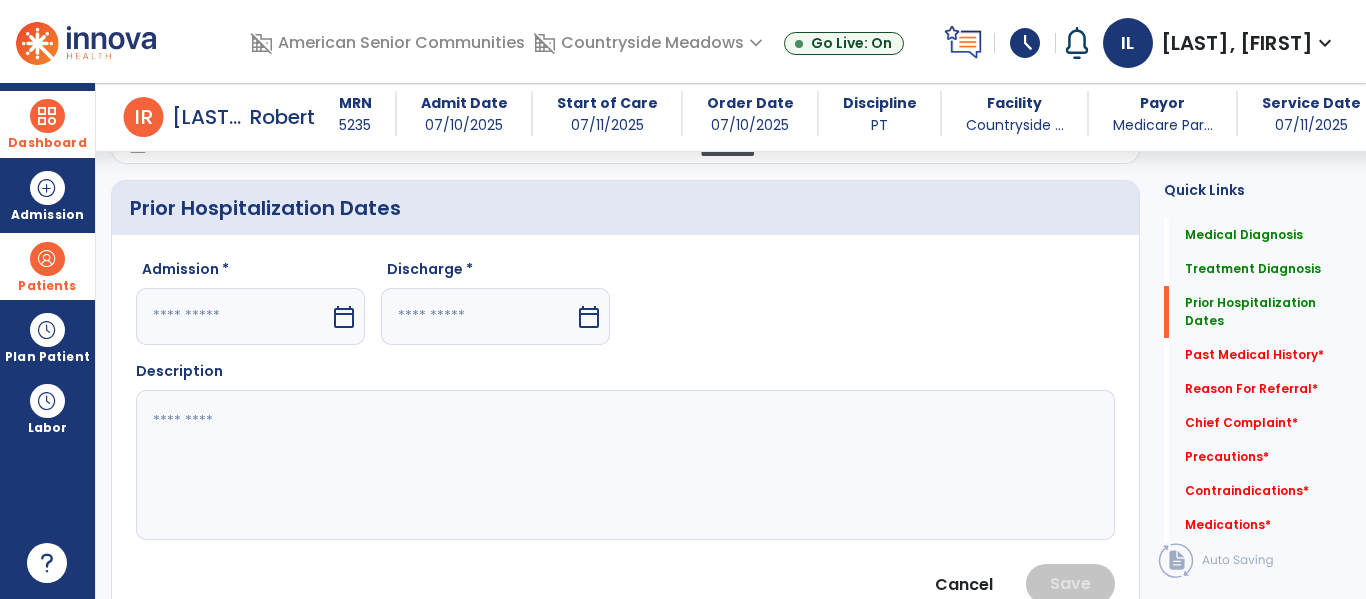 click on "calendar_today" at bounding box center [344, 317] 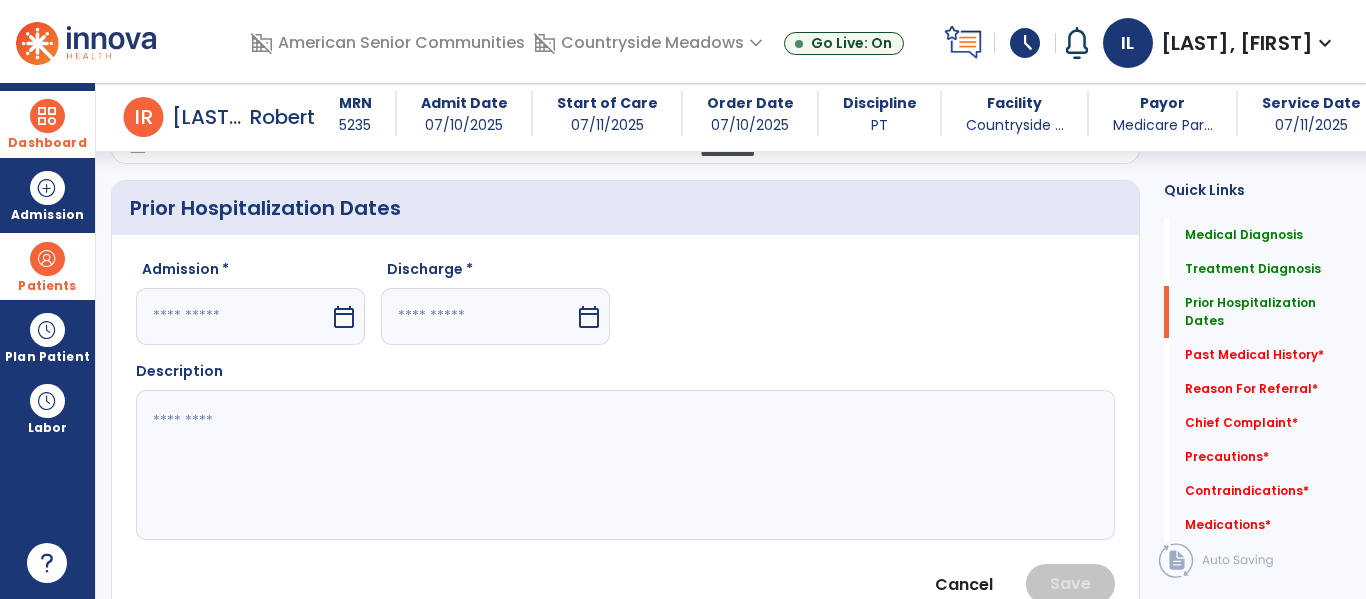 select on "*" 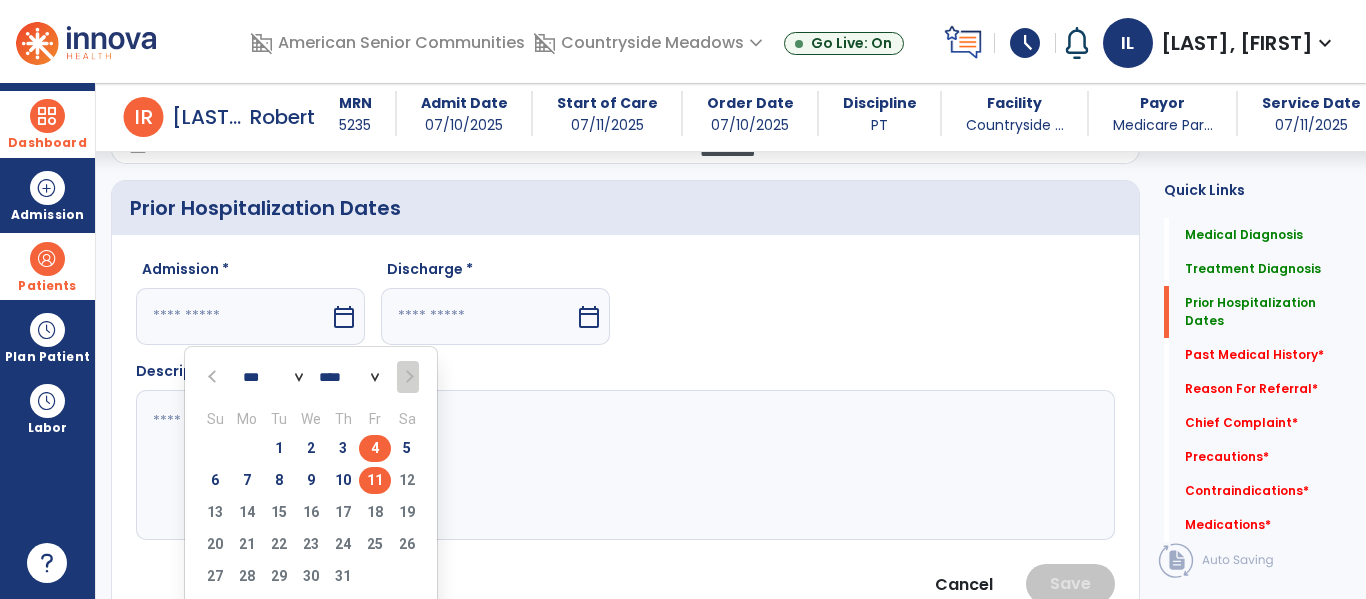 click on "4" at bounding box center [375, 448] 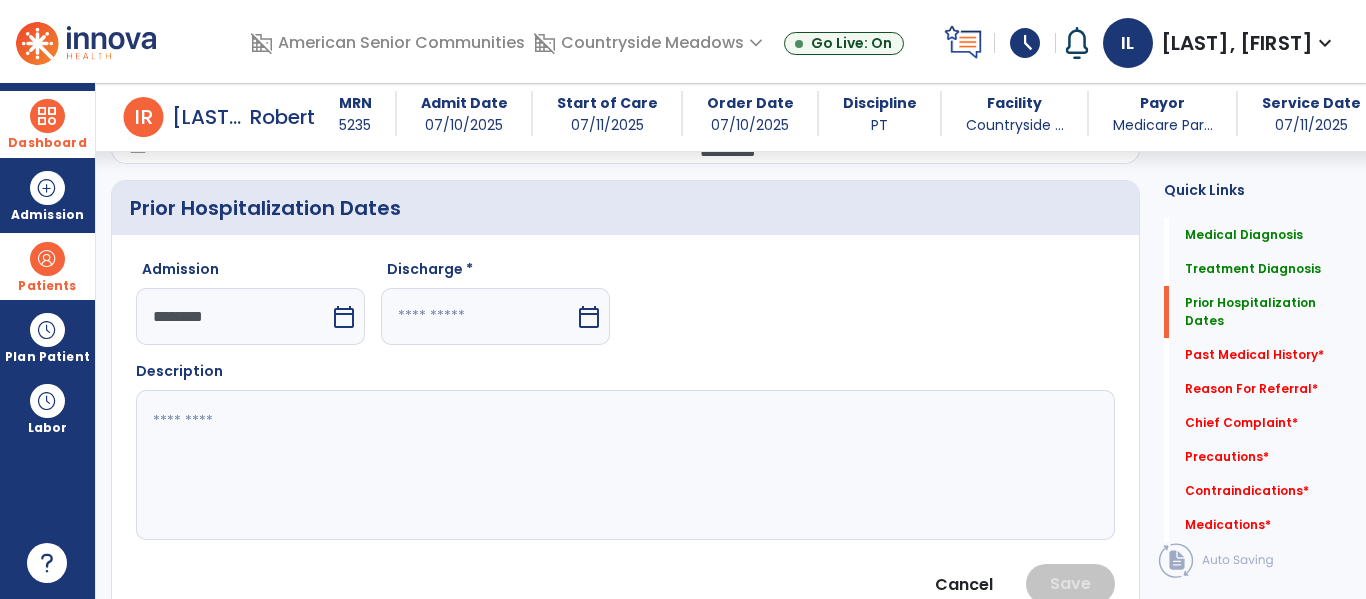 click on "calendar_today" at bounding box center [589, 317] 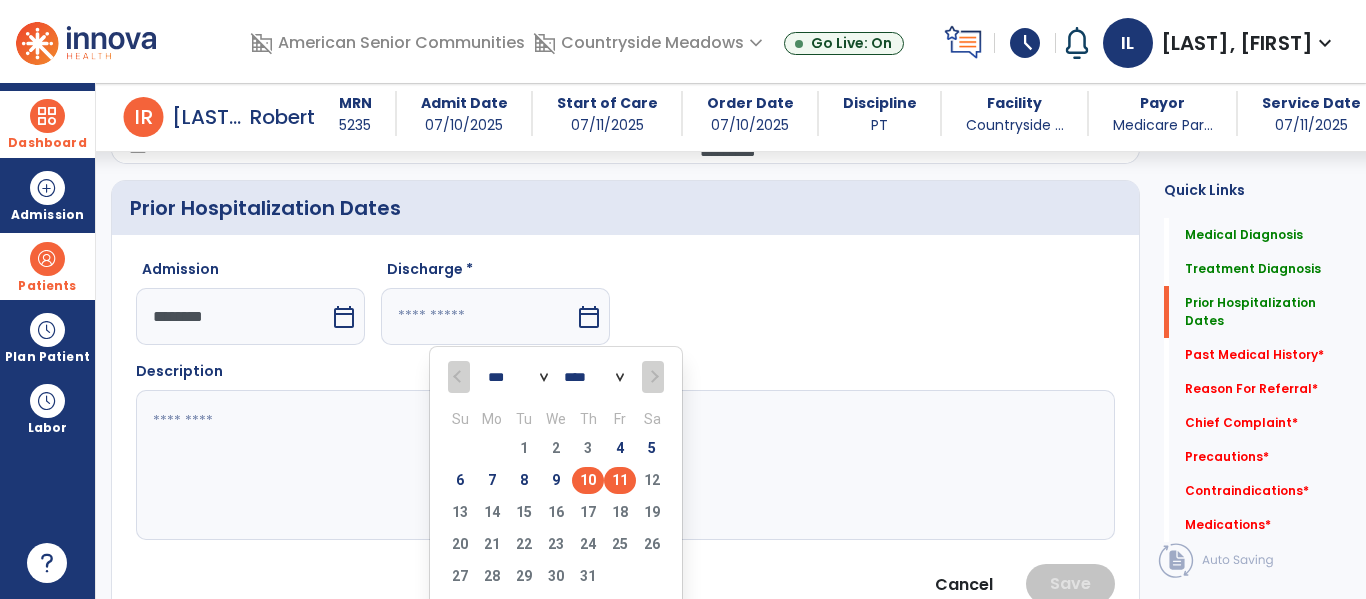click on "10" at bounding box center [588, 480] 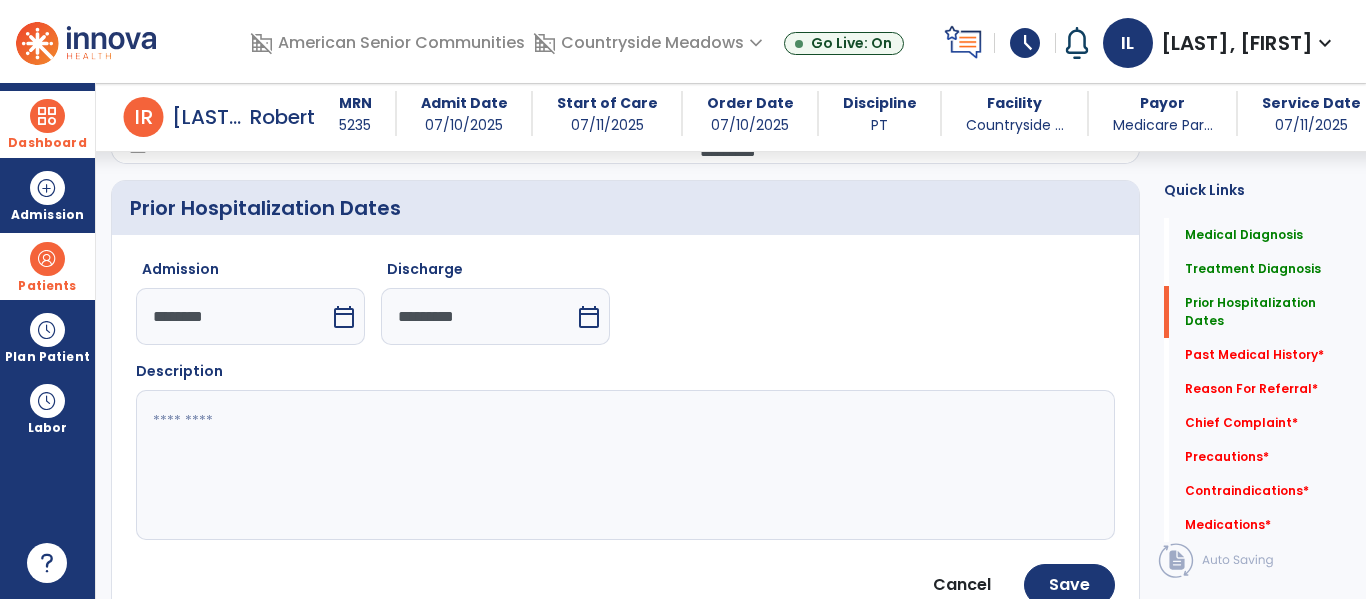 click 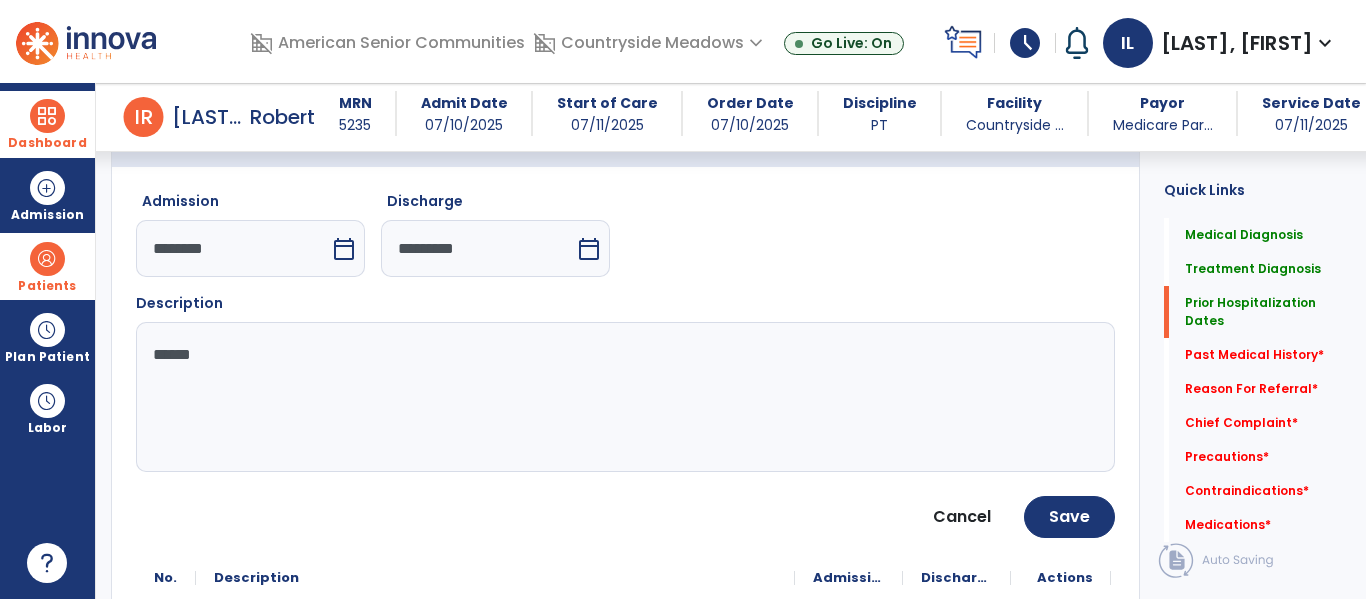 scroll, scrollTop: 798, scrollLeft: 0, axis: vertical 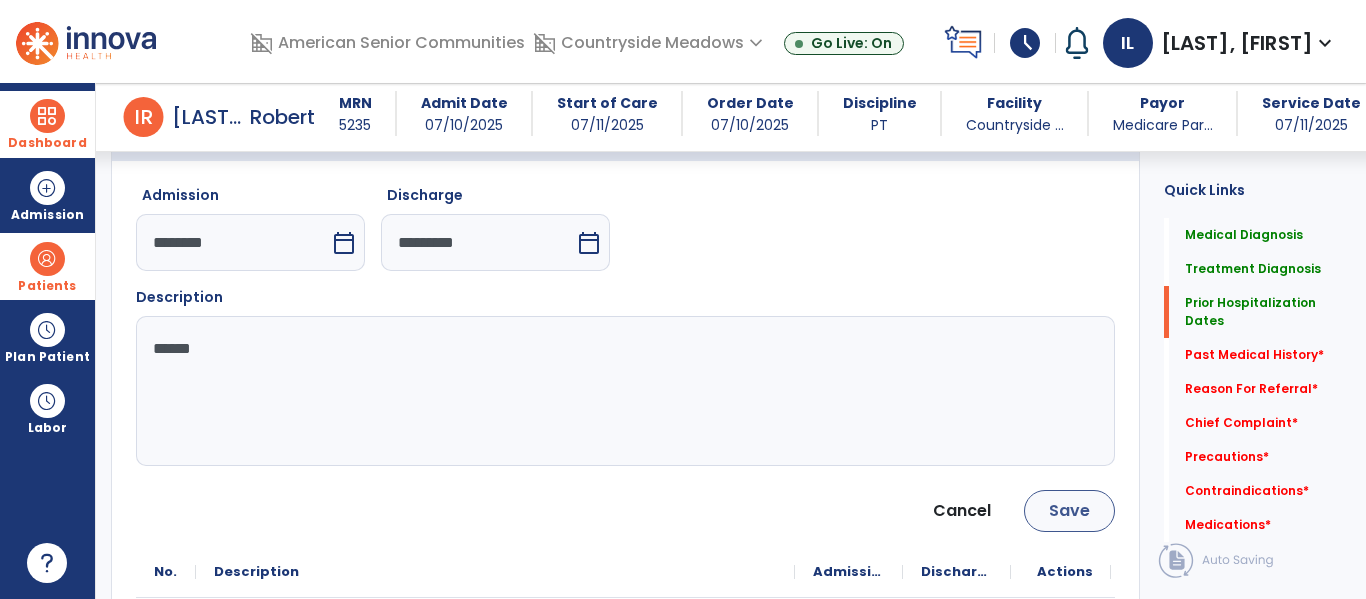 type on "******" 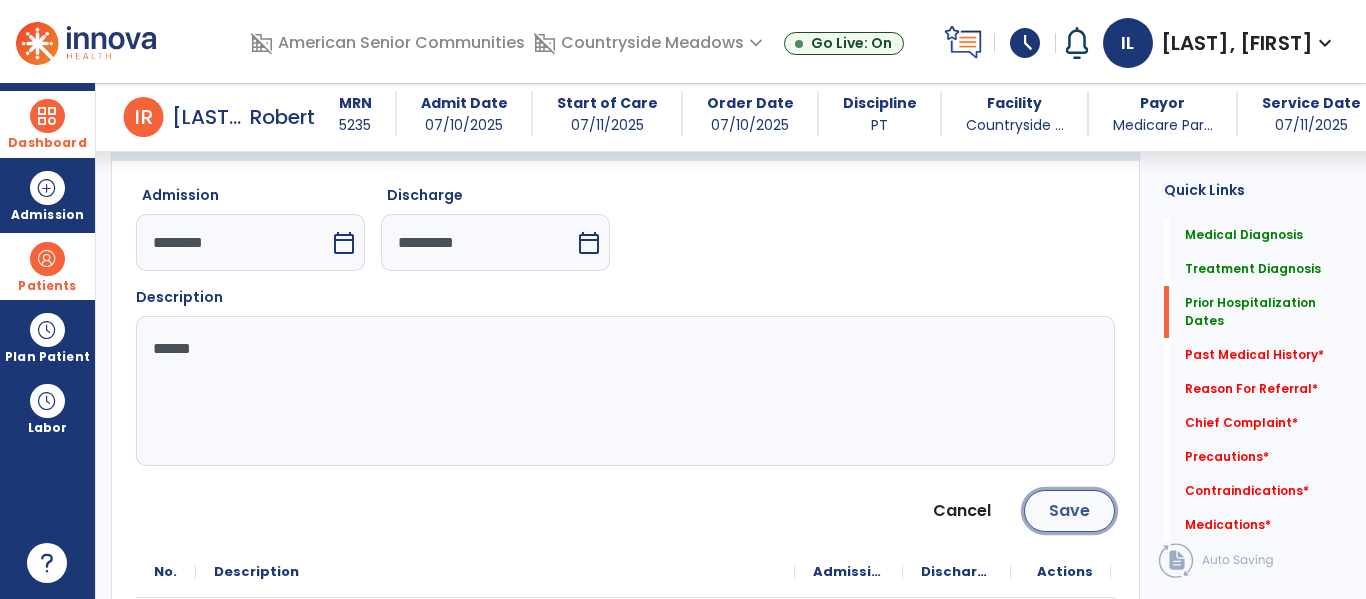click on "Save" 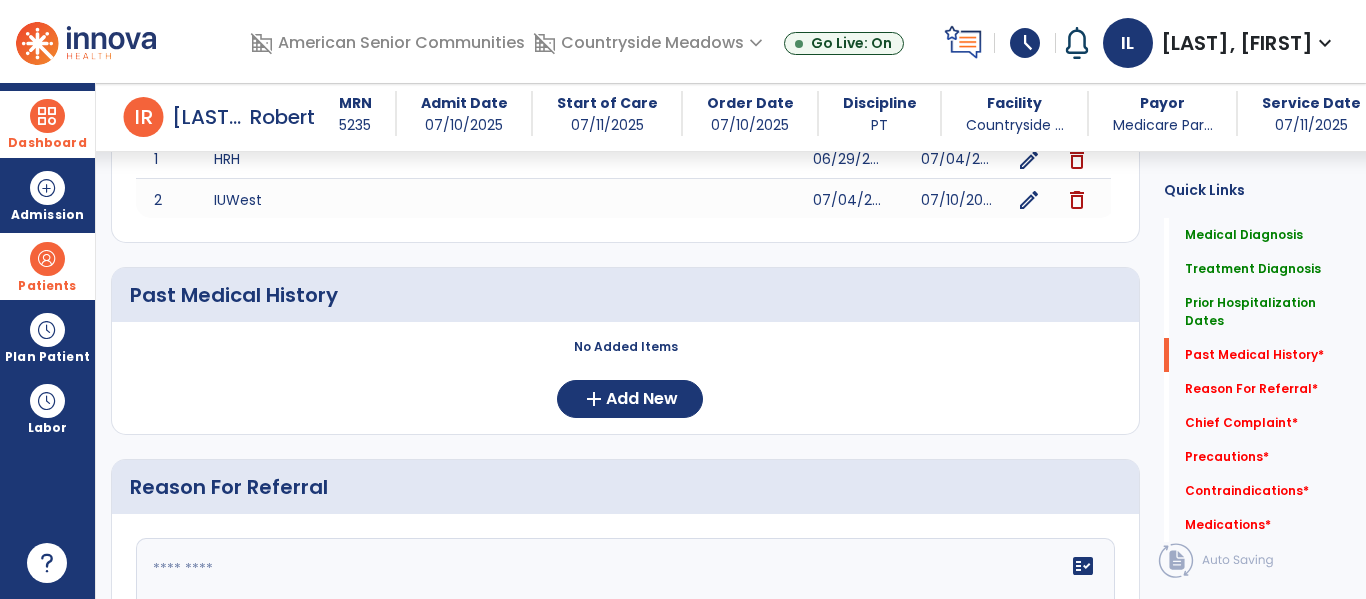 scroll, scrollTop: 939, scrollLeft: 0, axis: vertical 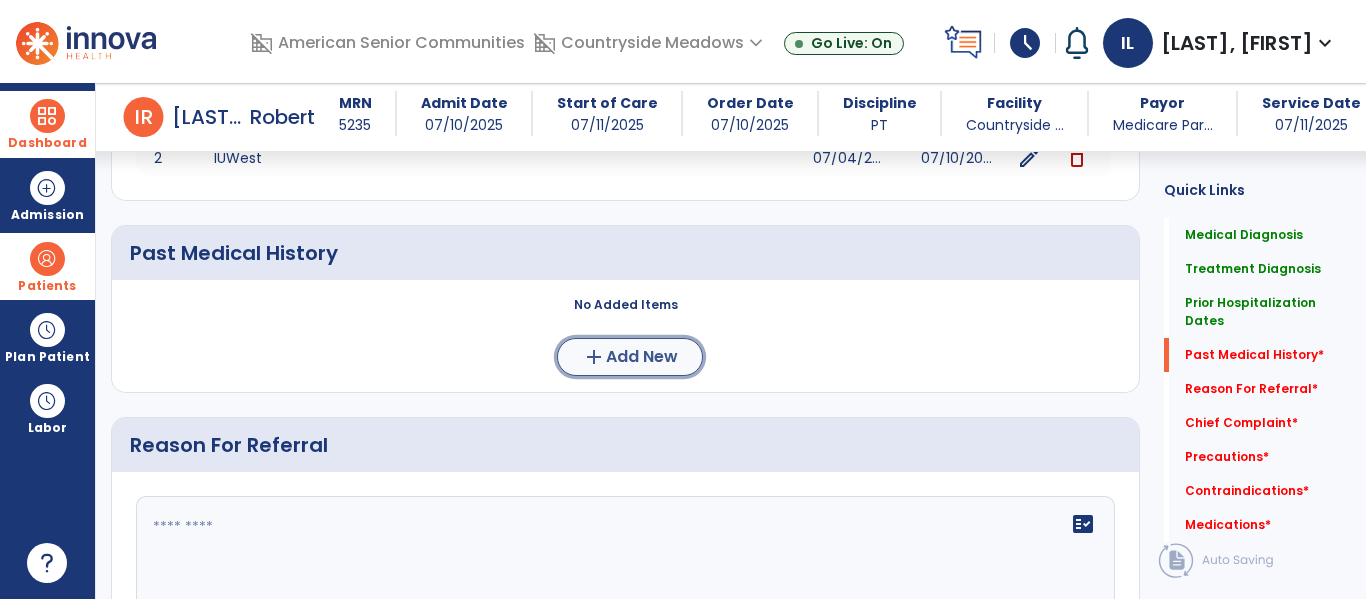 click on "Add New" 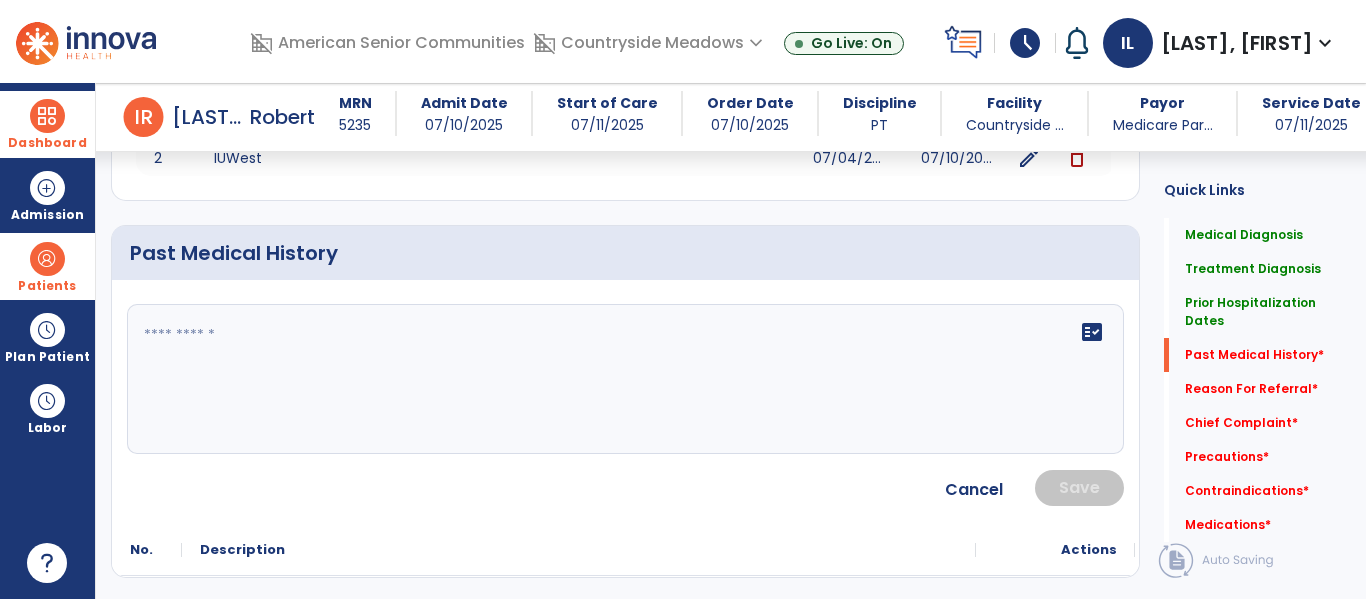 click on "fact_check" 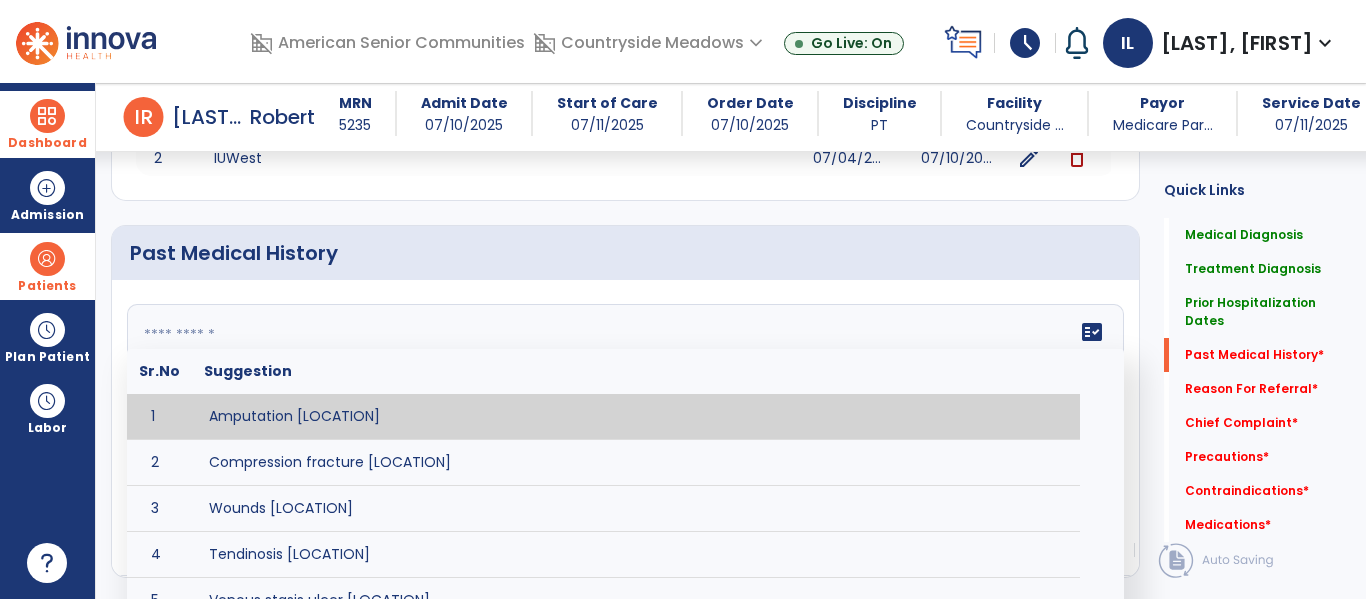 click 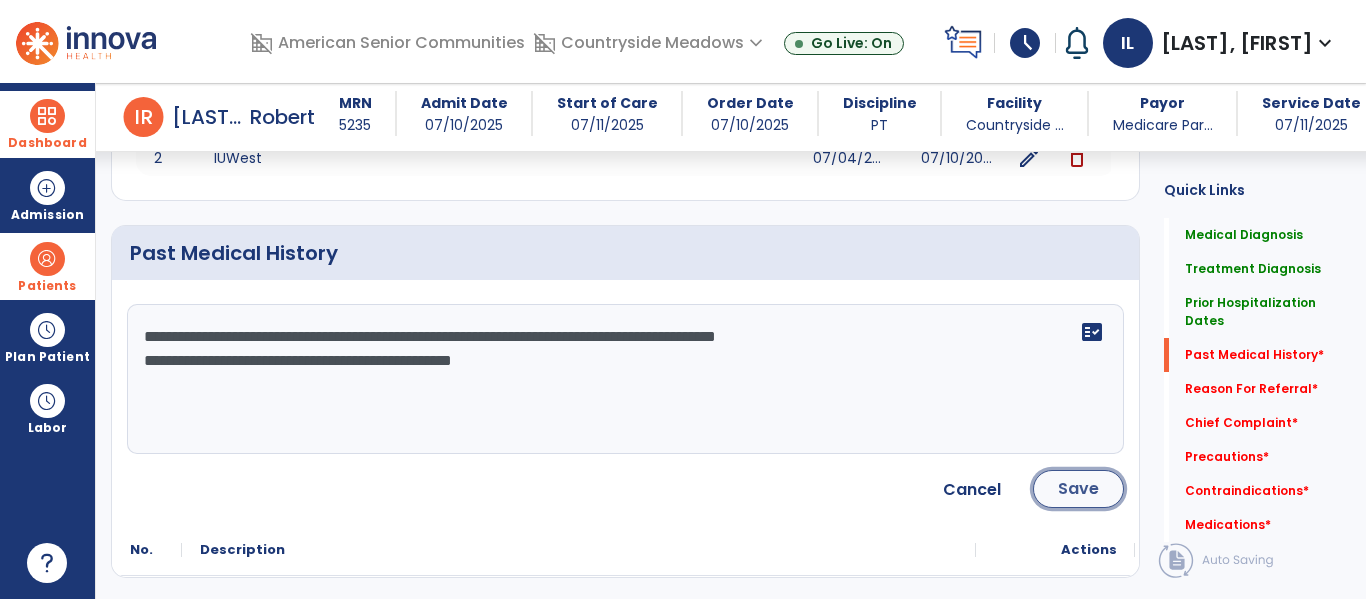 click on "Save" 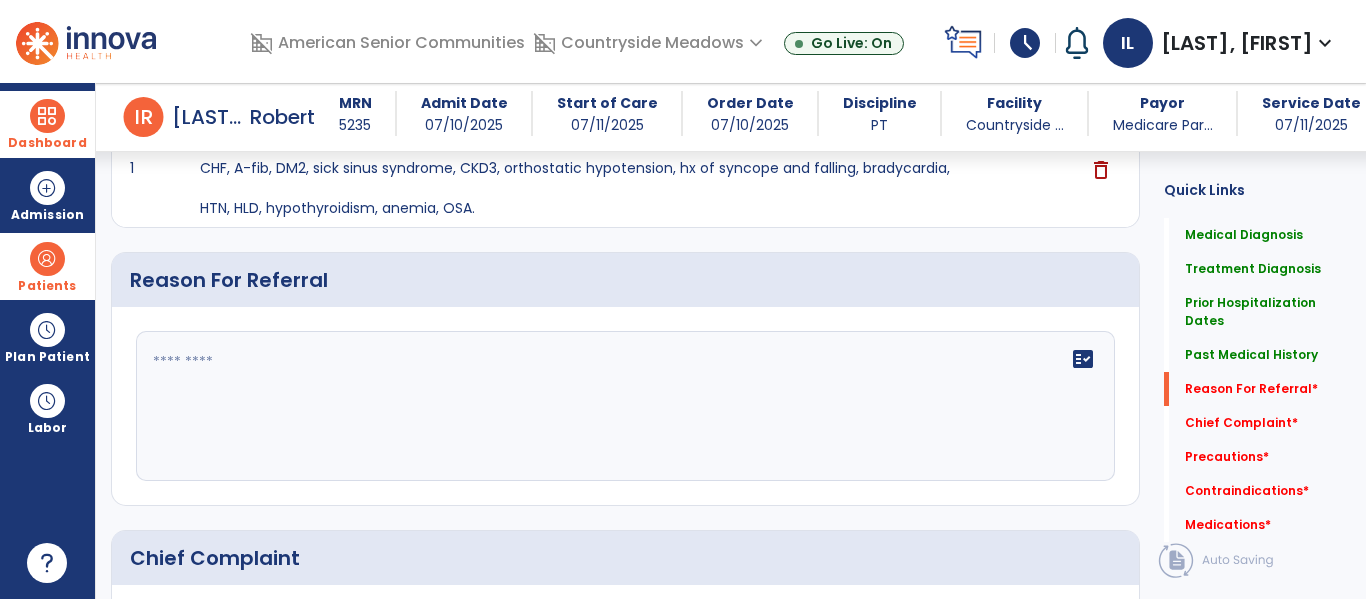 scroll, scrollTop: 1216, scrollLeft: 0, axis: vertical 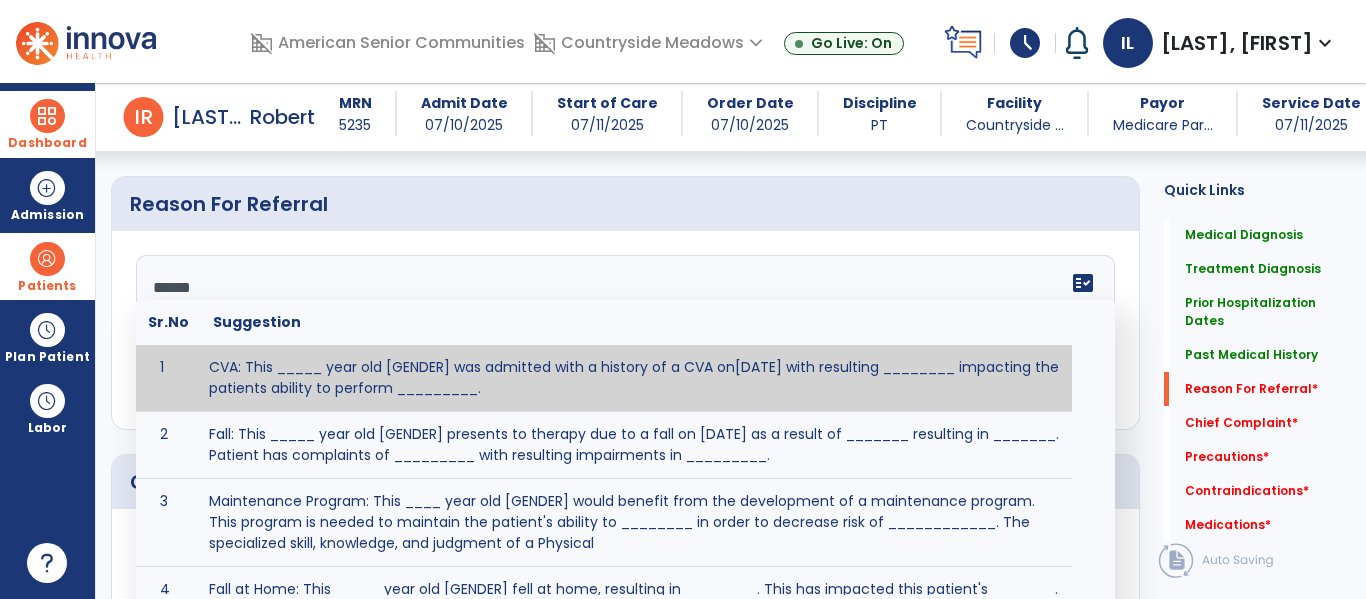 type on "*******" 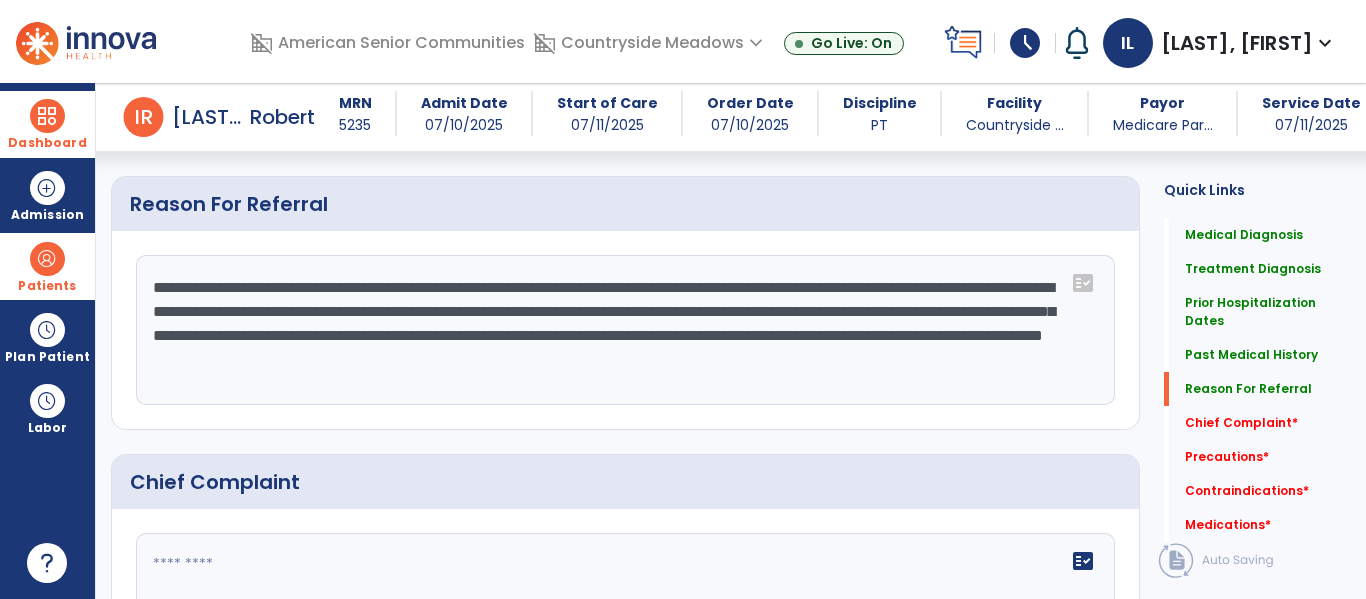 type on "**********" 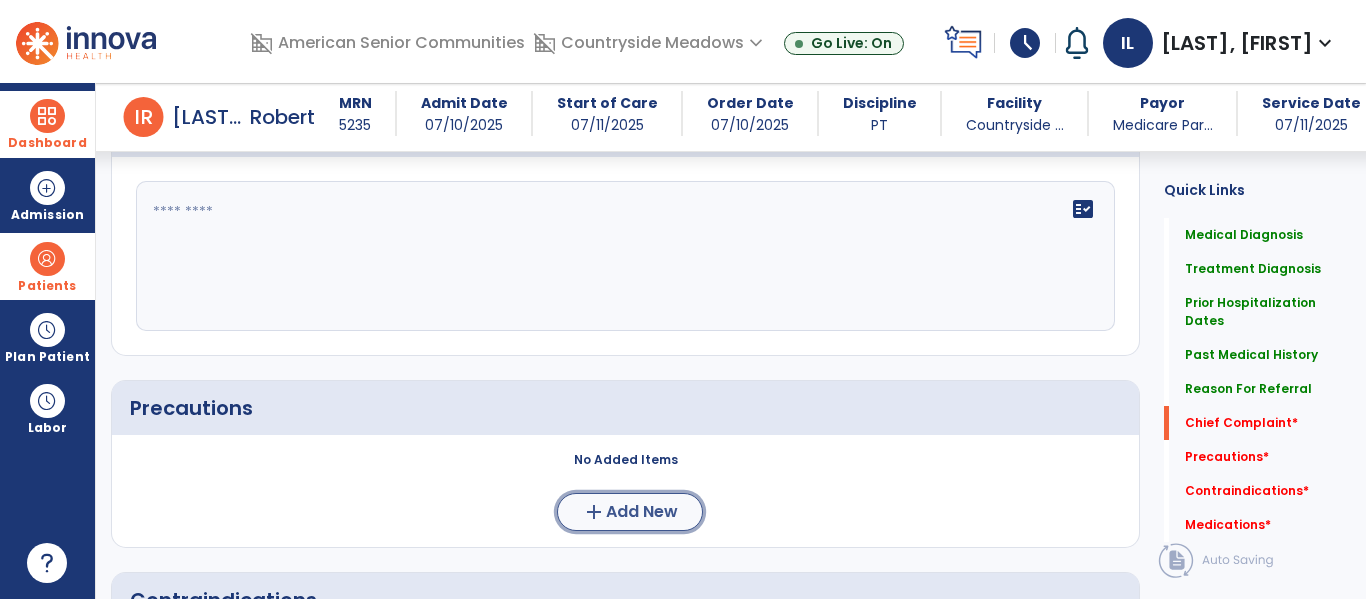 click on "Add New" 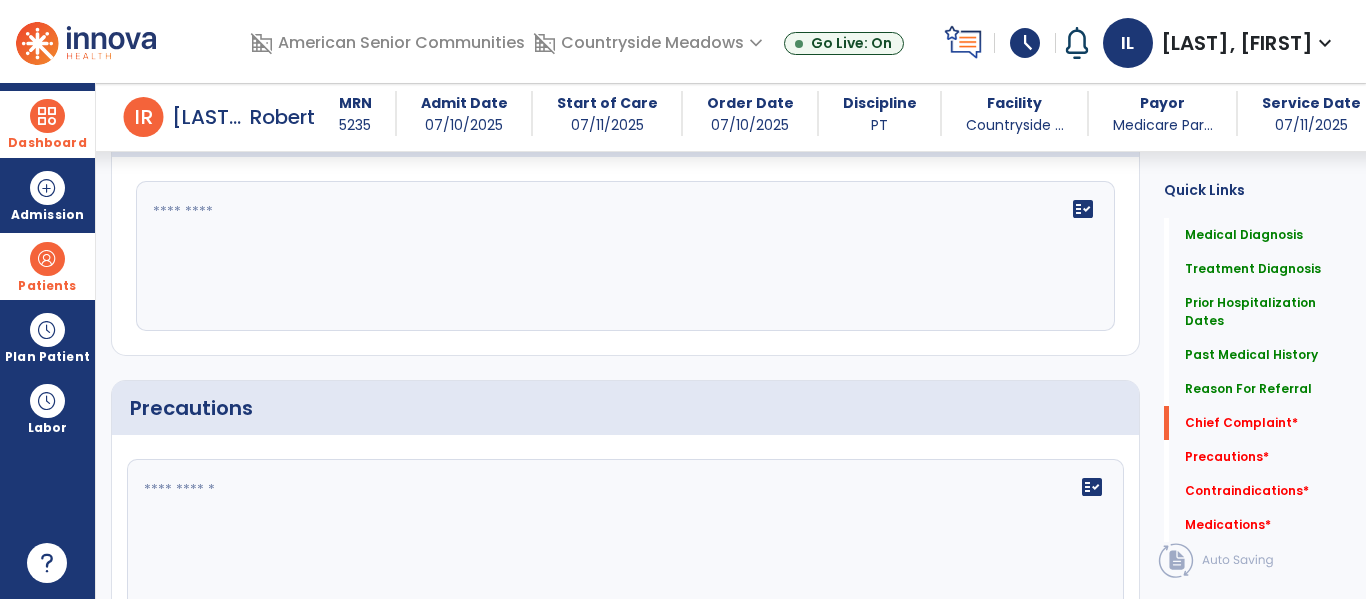 click on "fact_check" 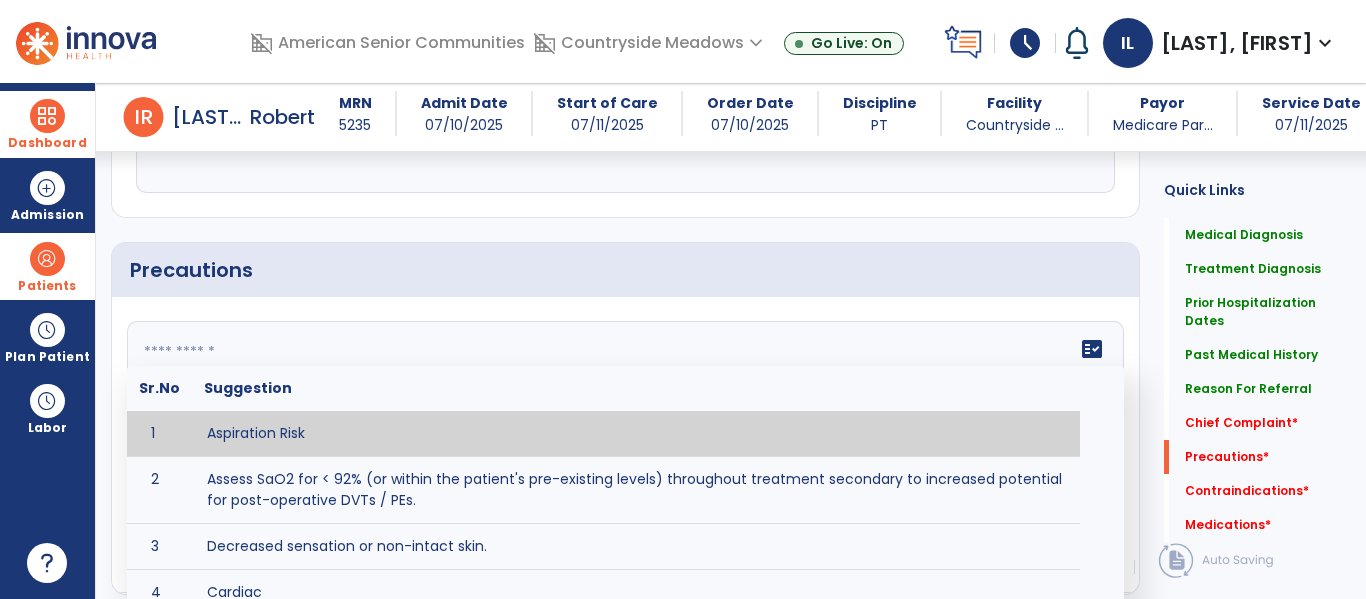 paste on "**********" 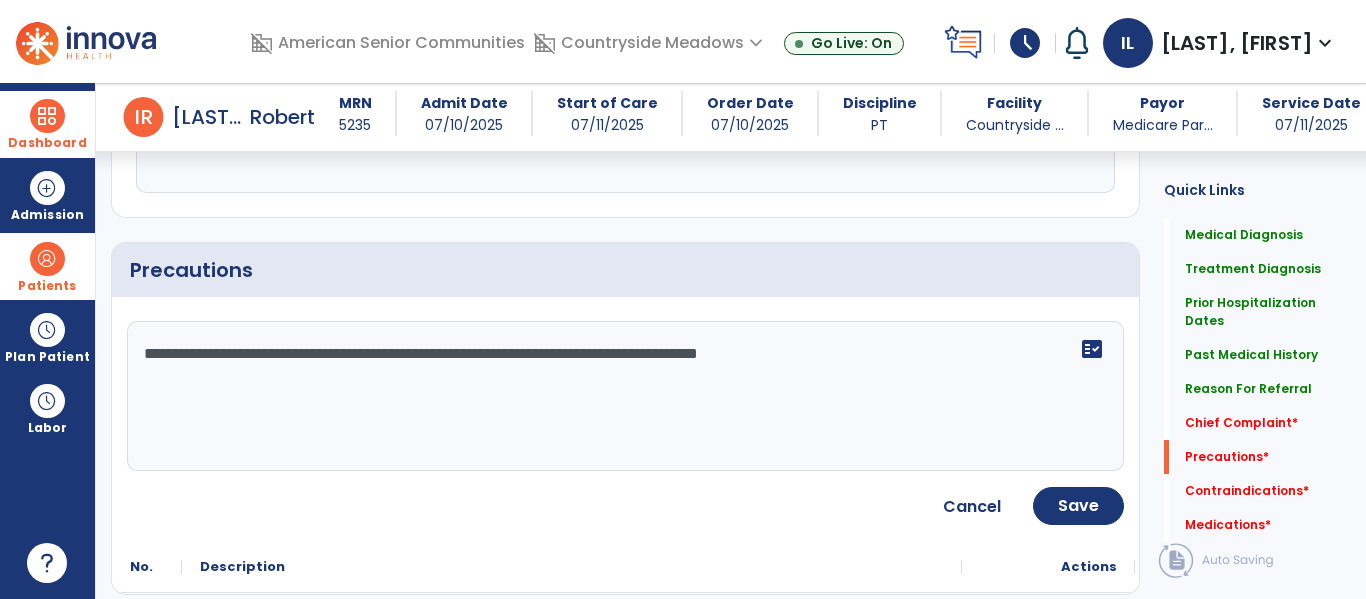 click on "**********" 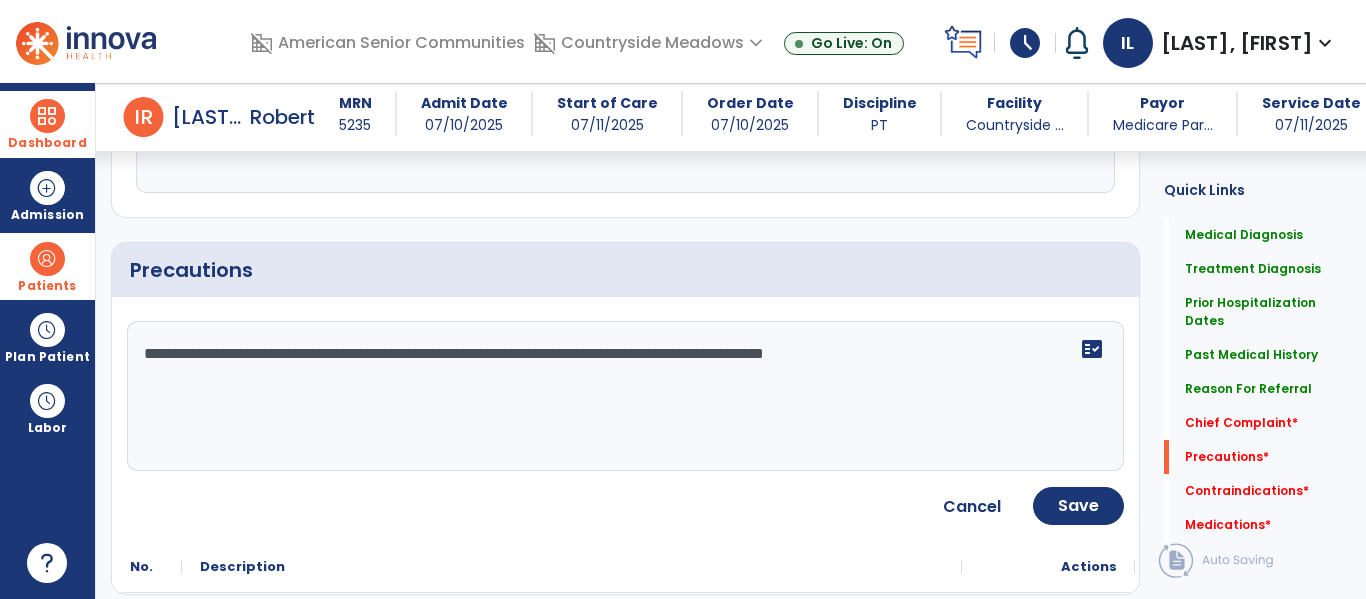 click on "**********" 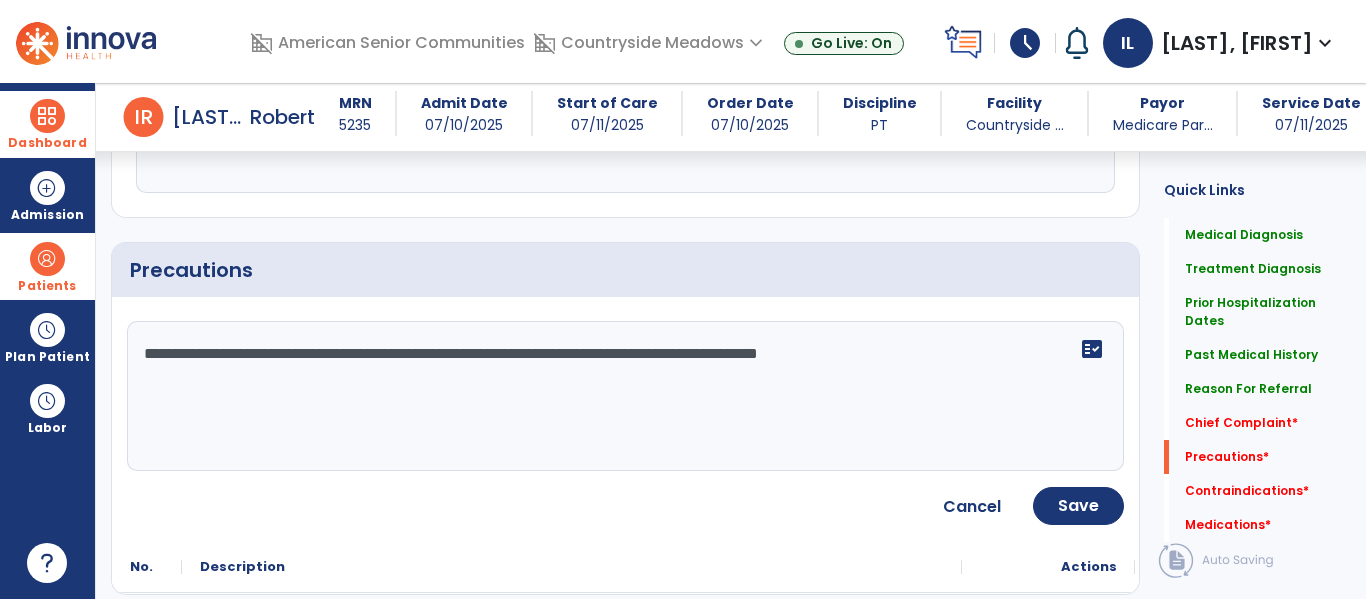 click on "**********" 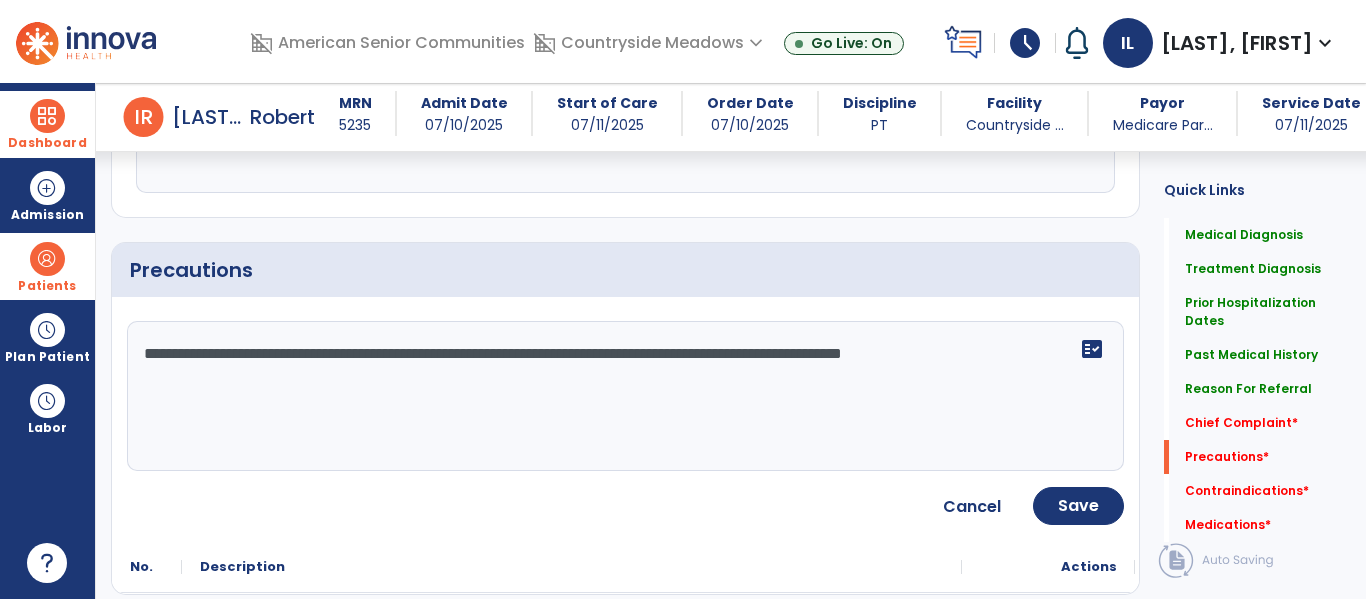 type on "**********" 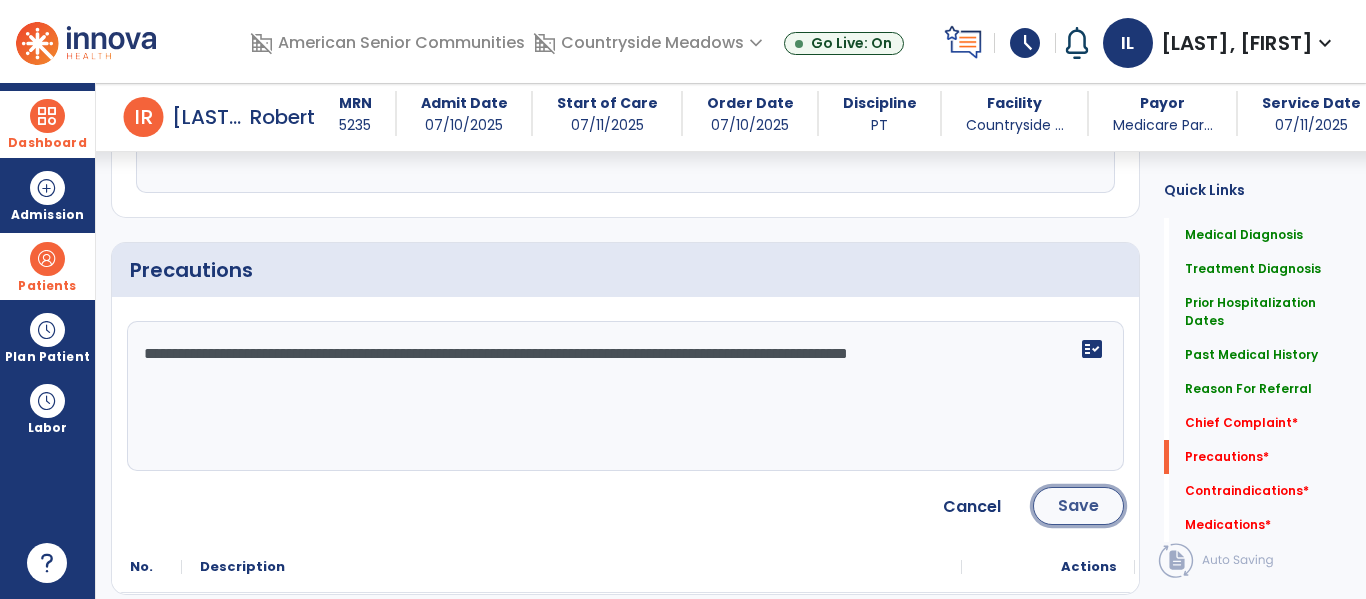 click on "Save" 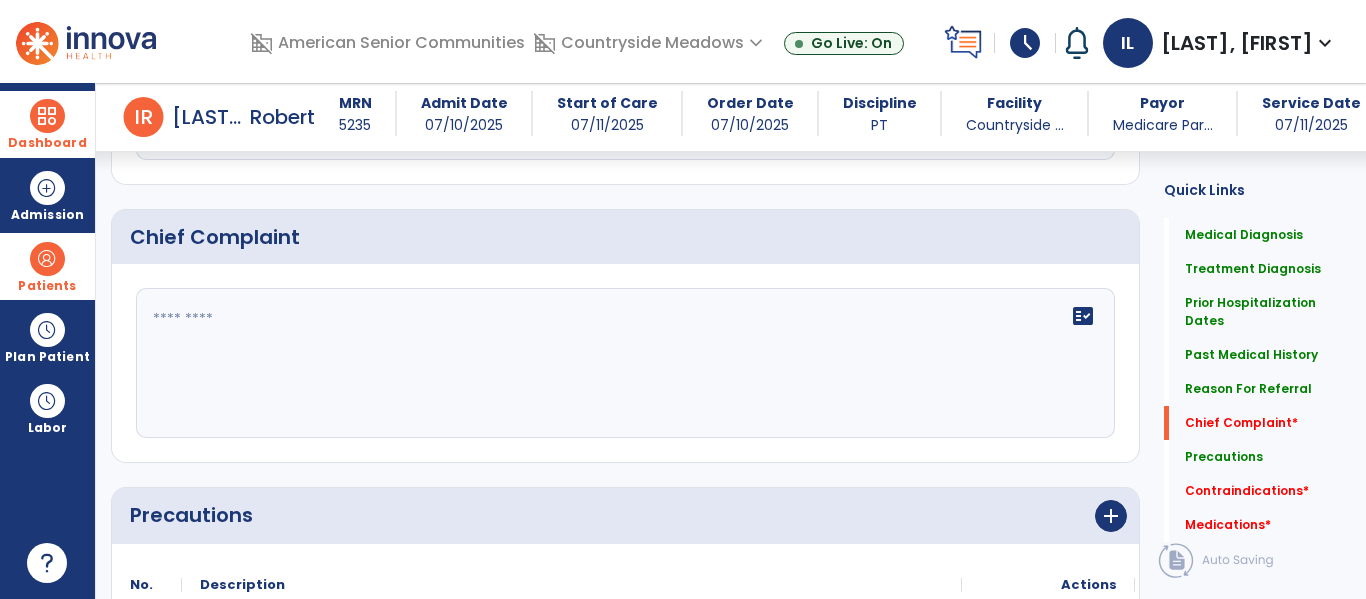 click 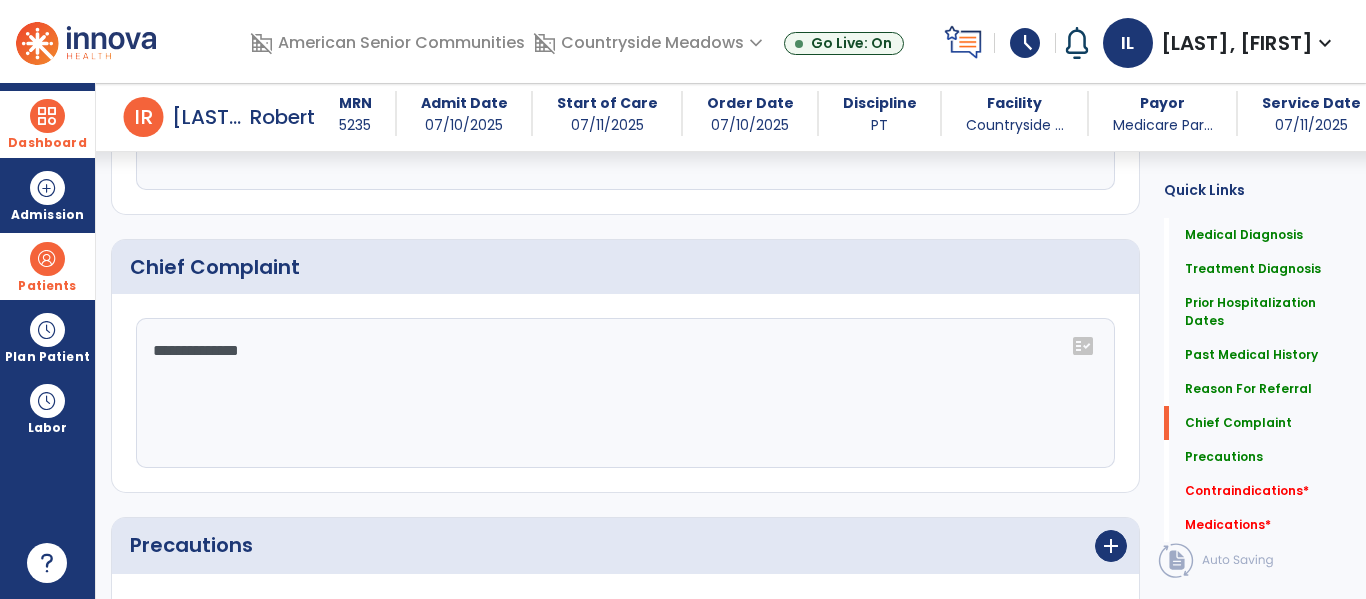 scroll, scrollTop: 1471, scrollLeft: 0, axis: vertical 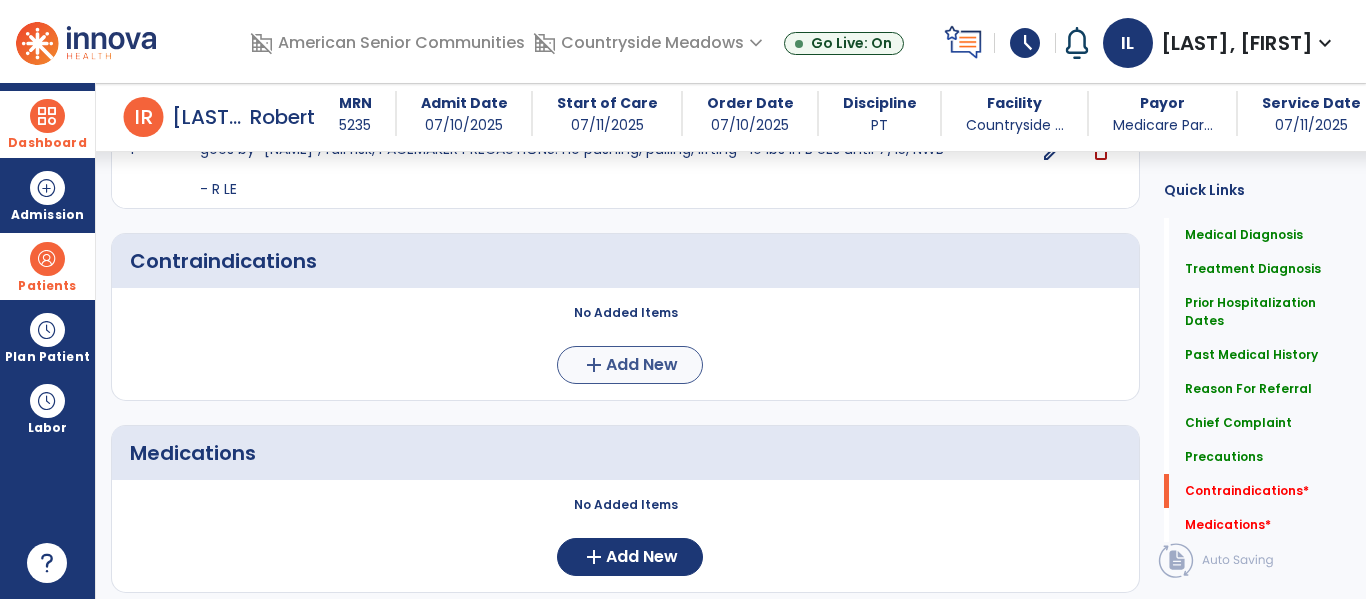 type on "**********" 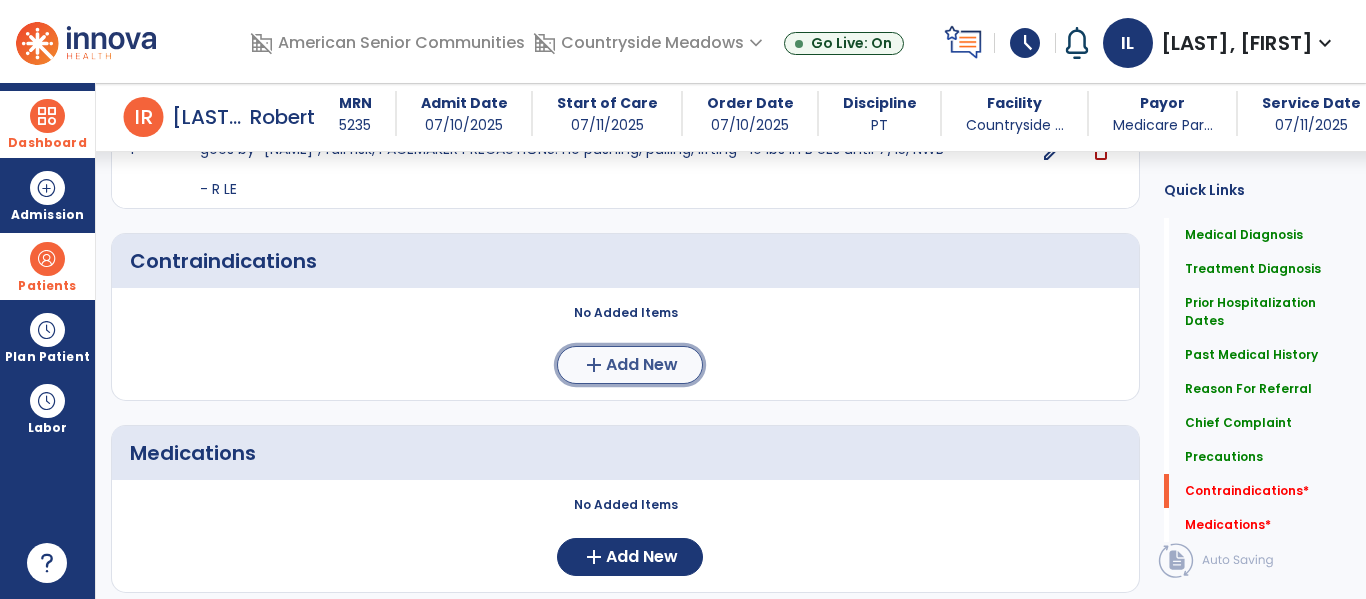click on "add  Add New" 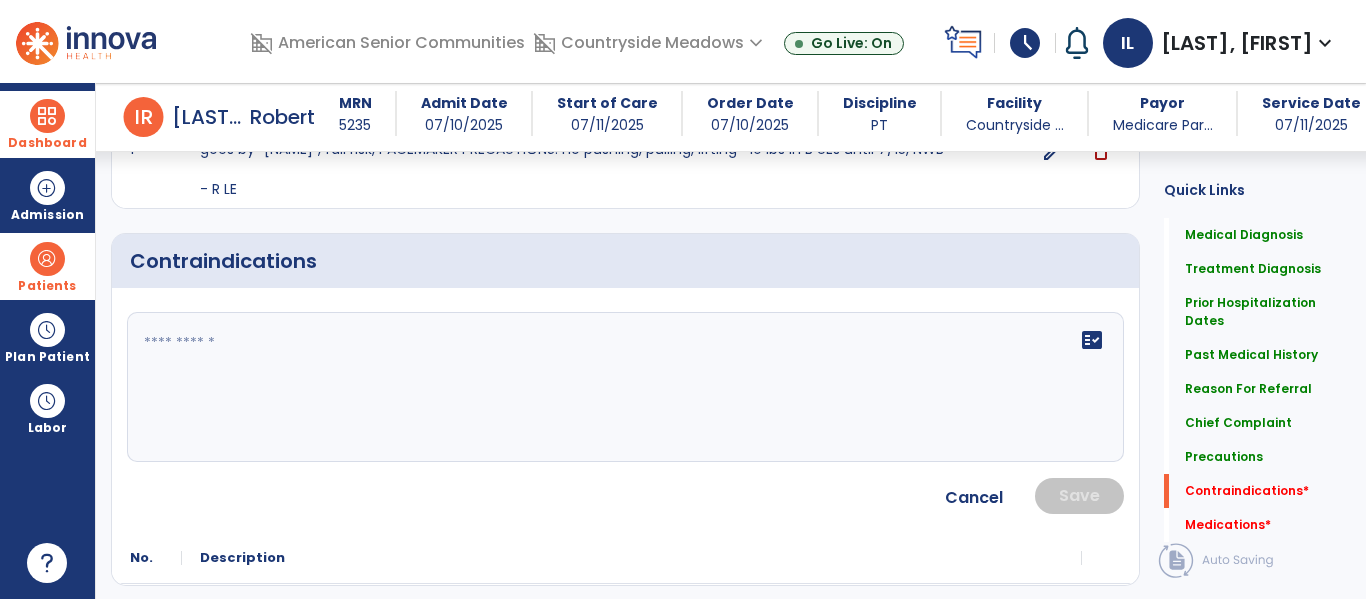 click on "fact_check" 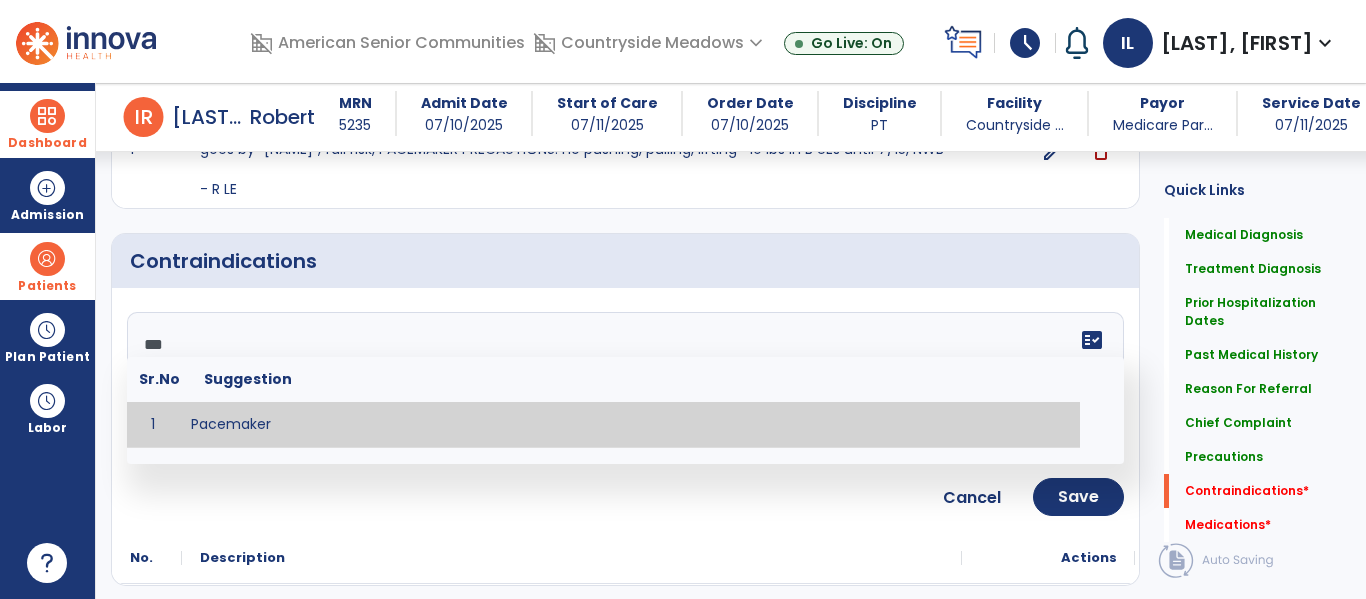 type on "*********" 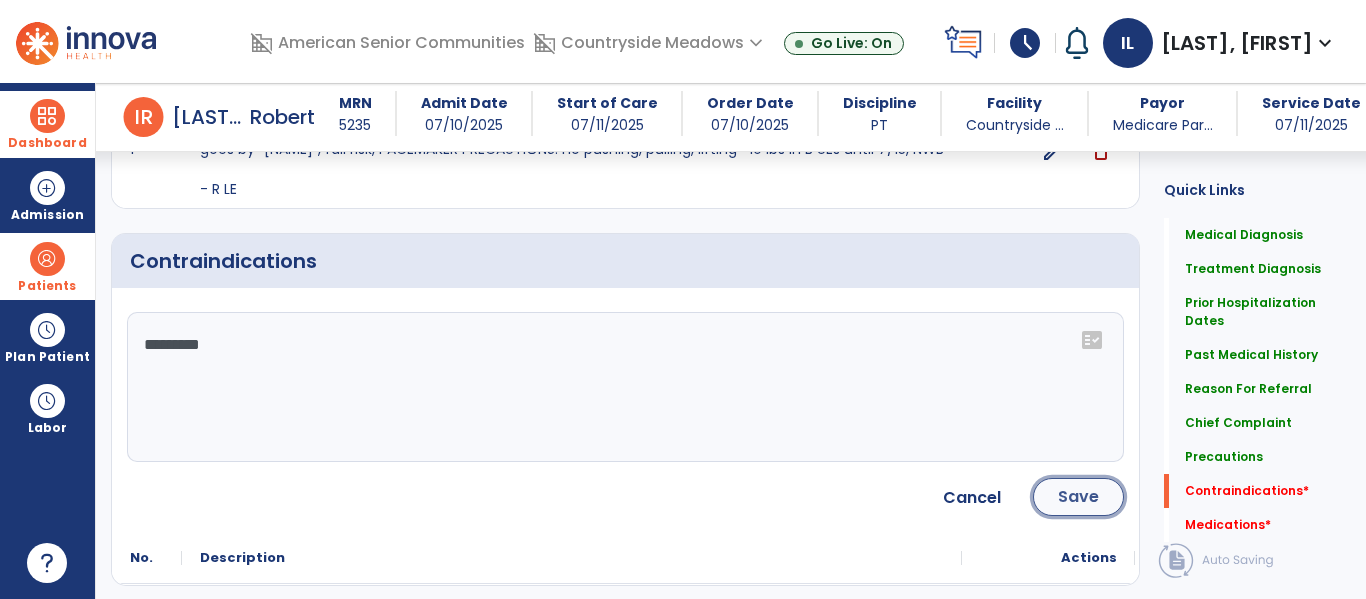 click on "Save" 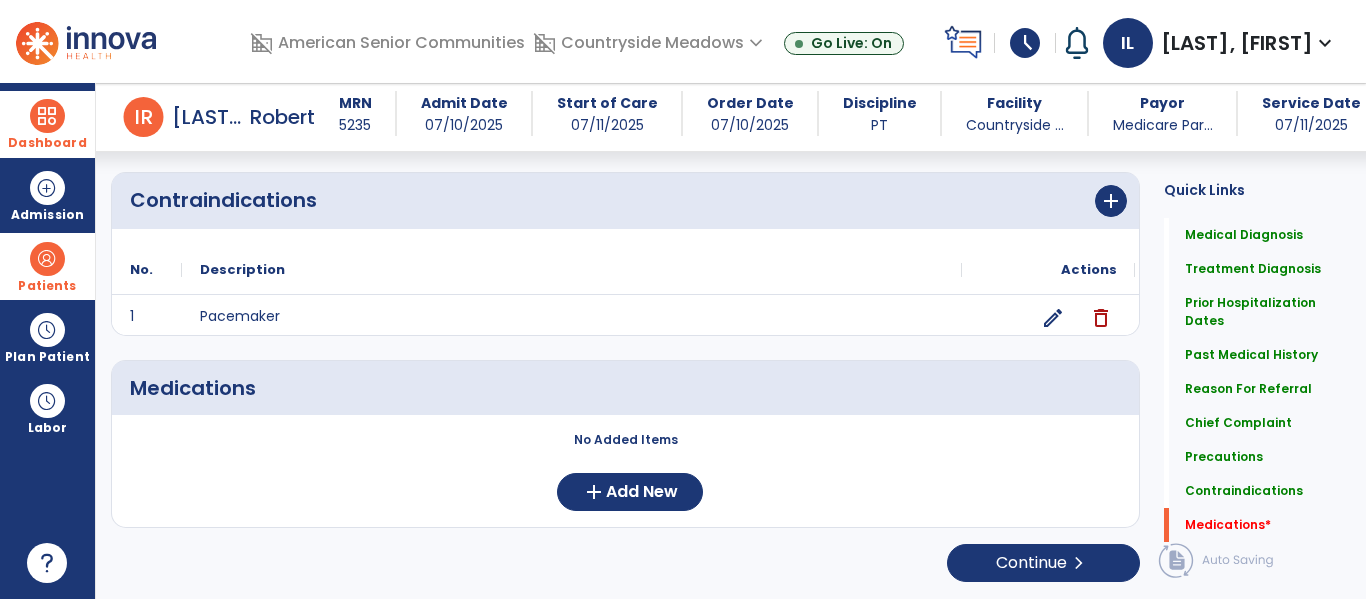 scroll, scrollTop: 1923, scrollLeft: 0, axis: vertical 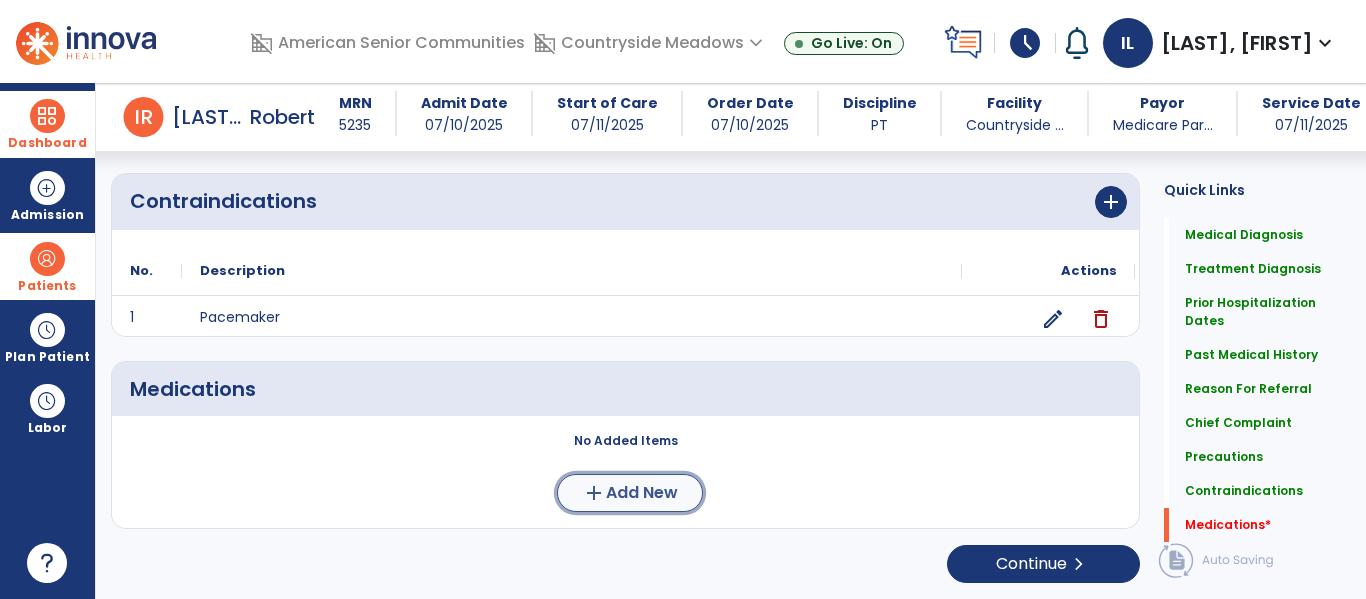 click on "add  Add New" 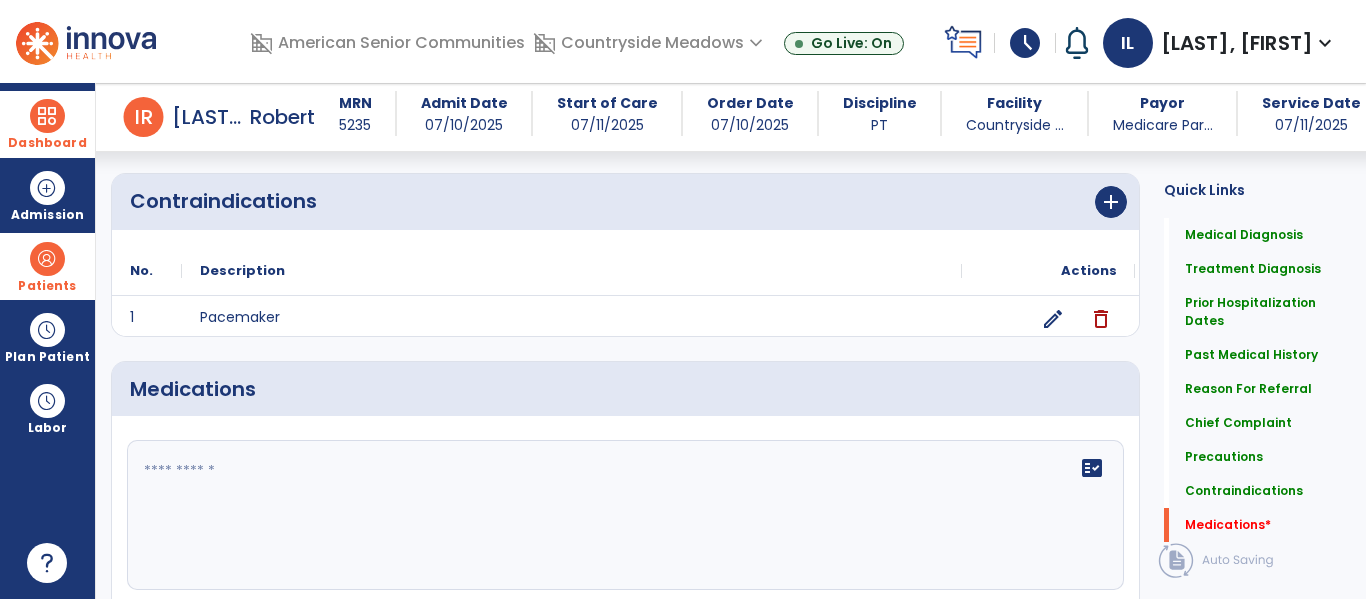 click 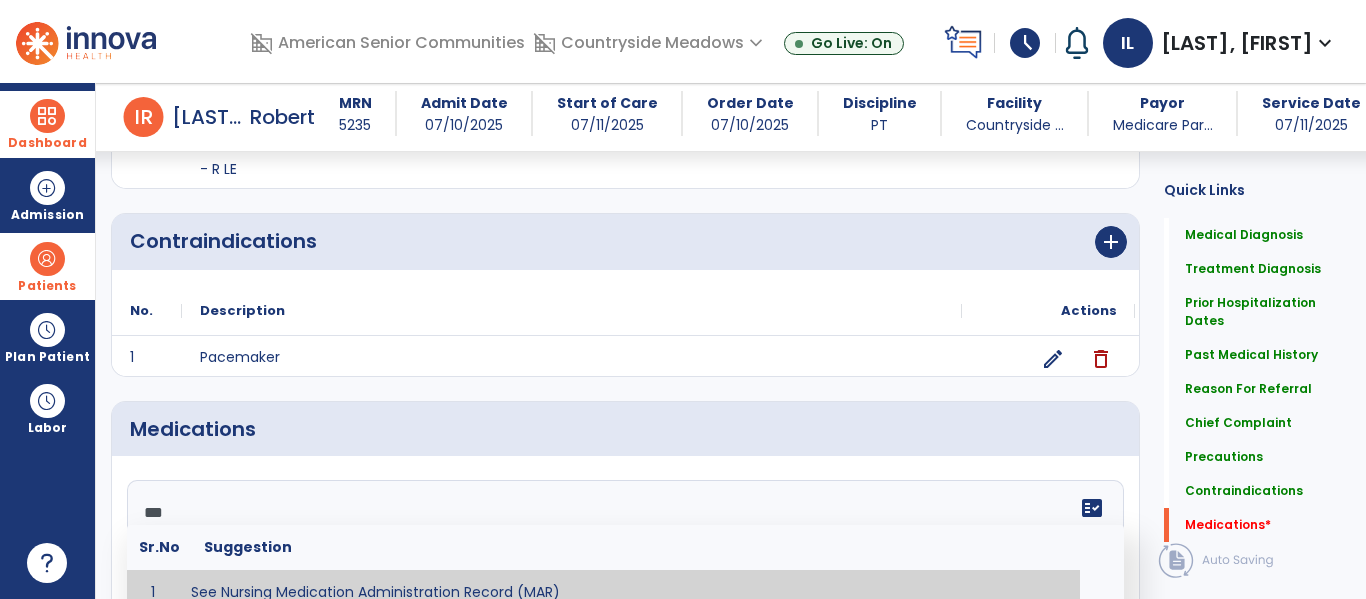 type on "**********" 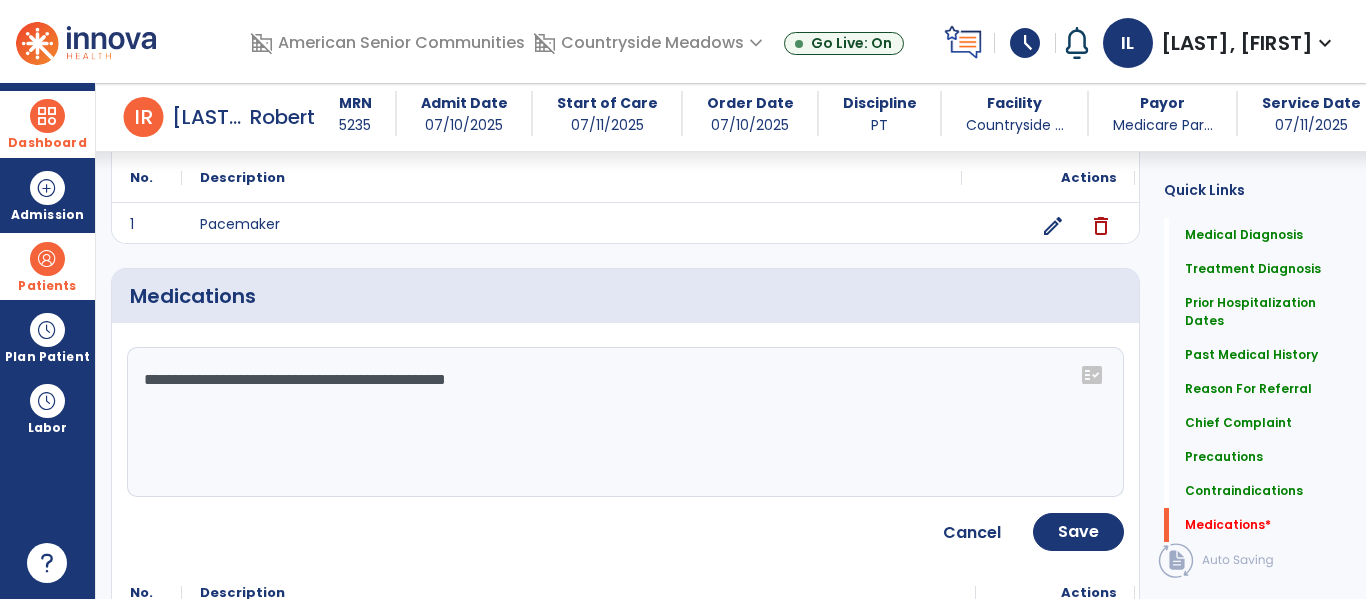scroll, scrollTop: 2188, scrollLeft: 0, axis: vertical 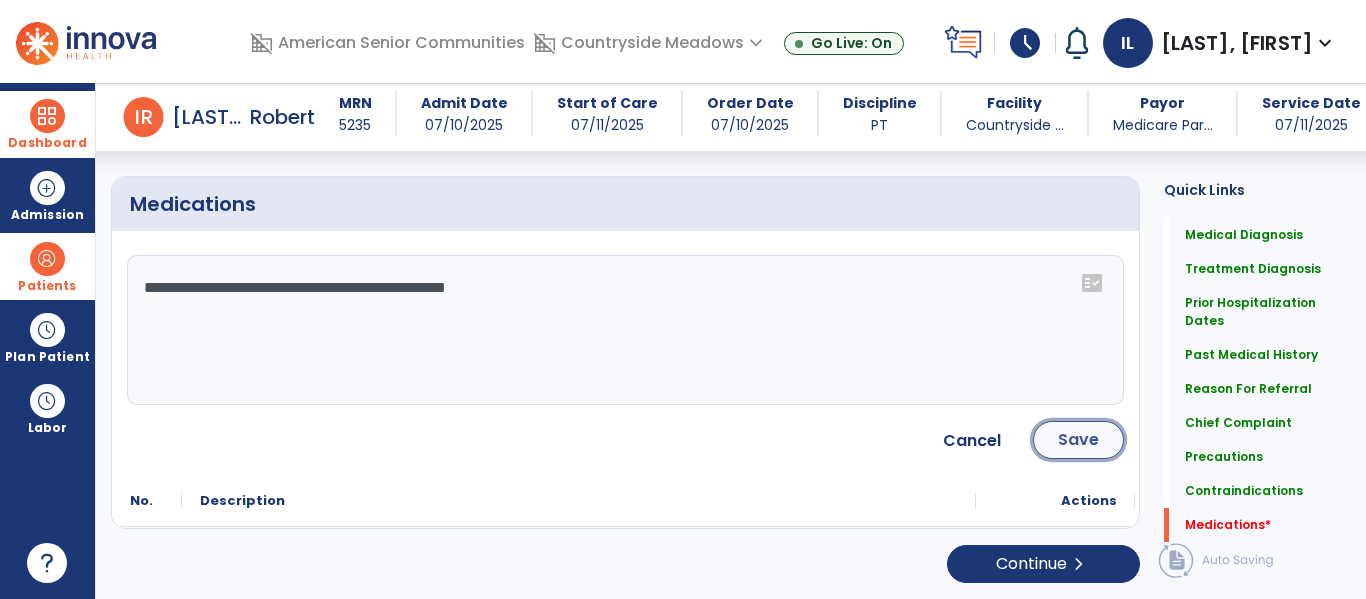 click on "Save" 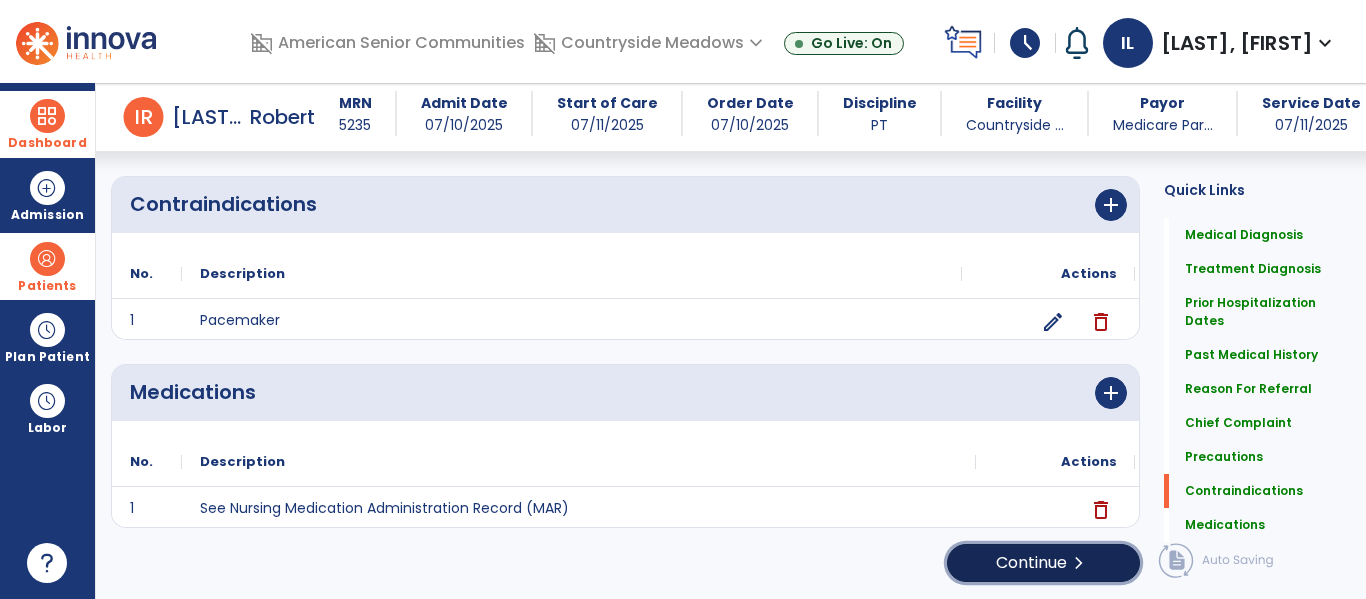 click on "Continue  chevron_right" 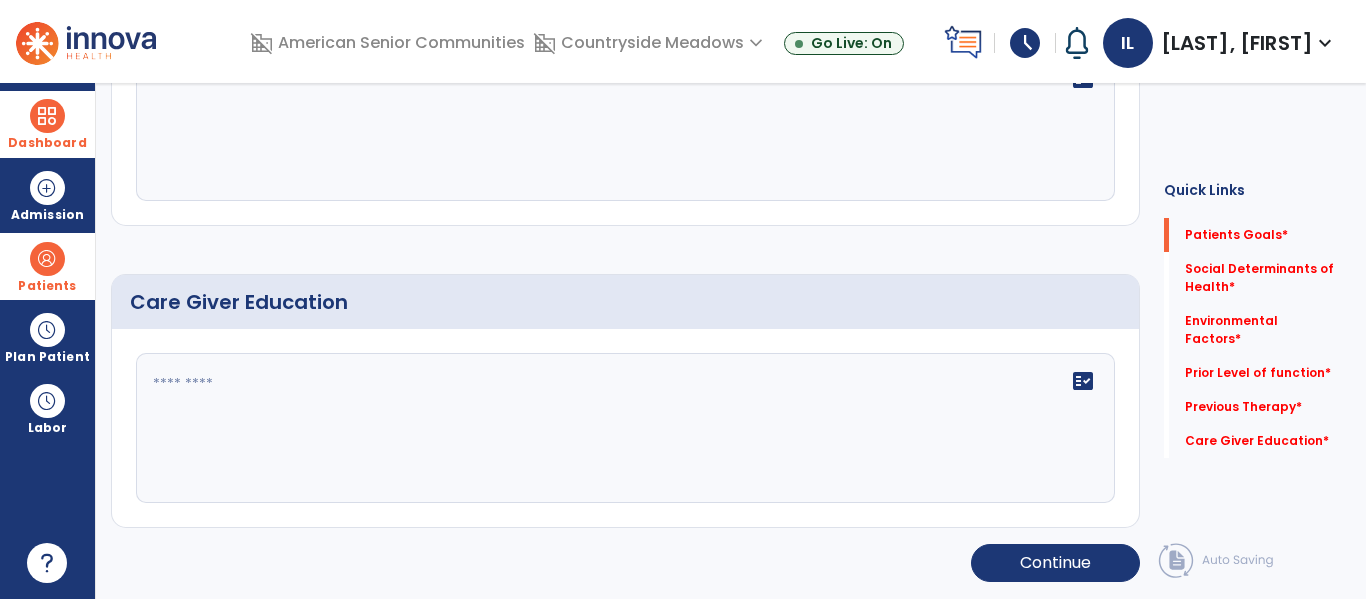 scroll, scrollTop: 16, scrollLeft: 0, axis: vertical 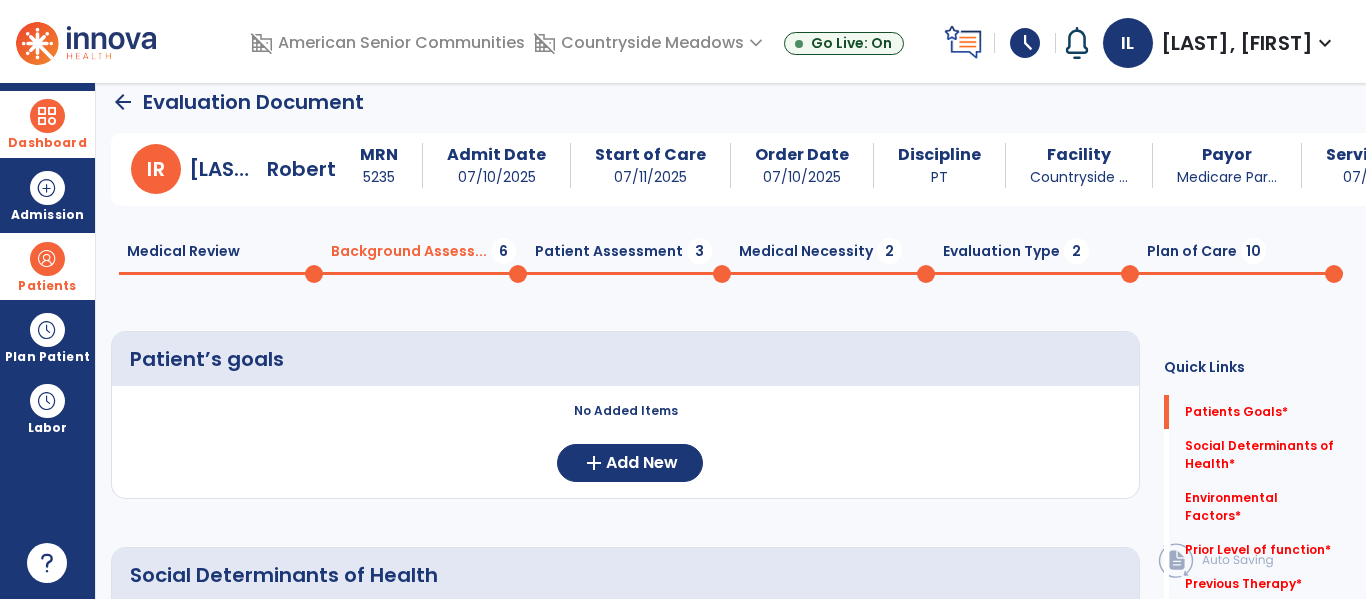 click on "Medical Review  0" 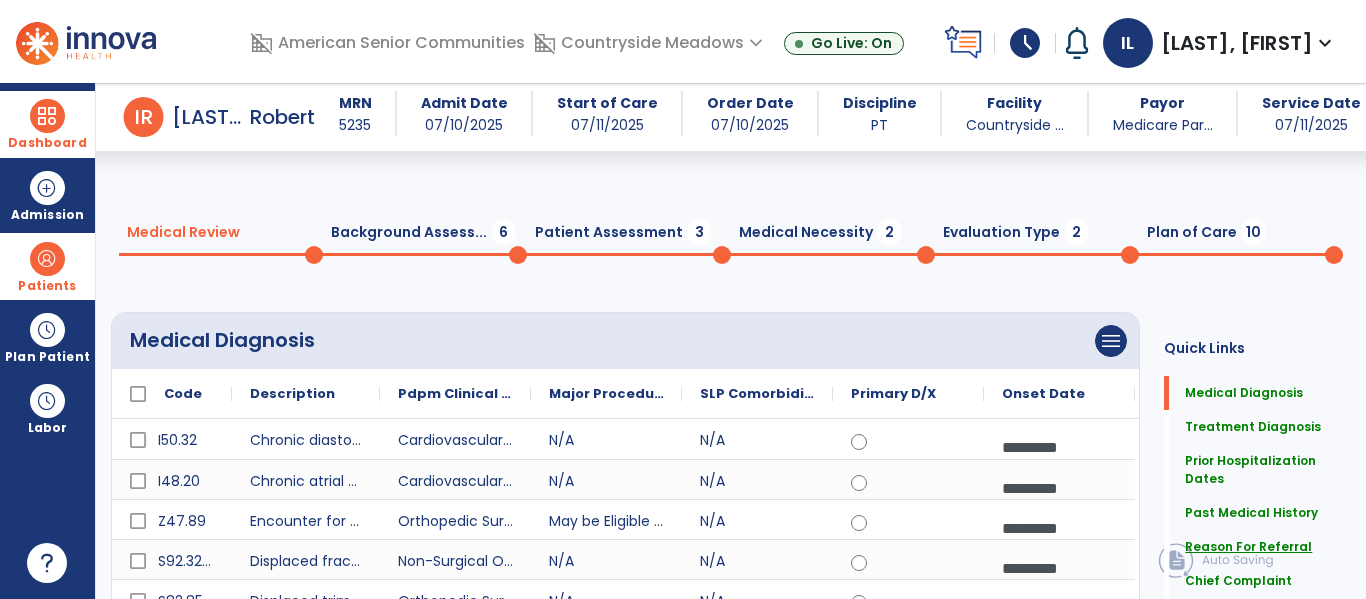 click on "Reason For Referral" 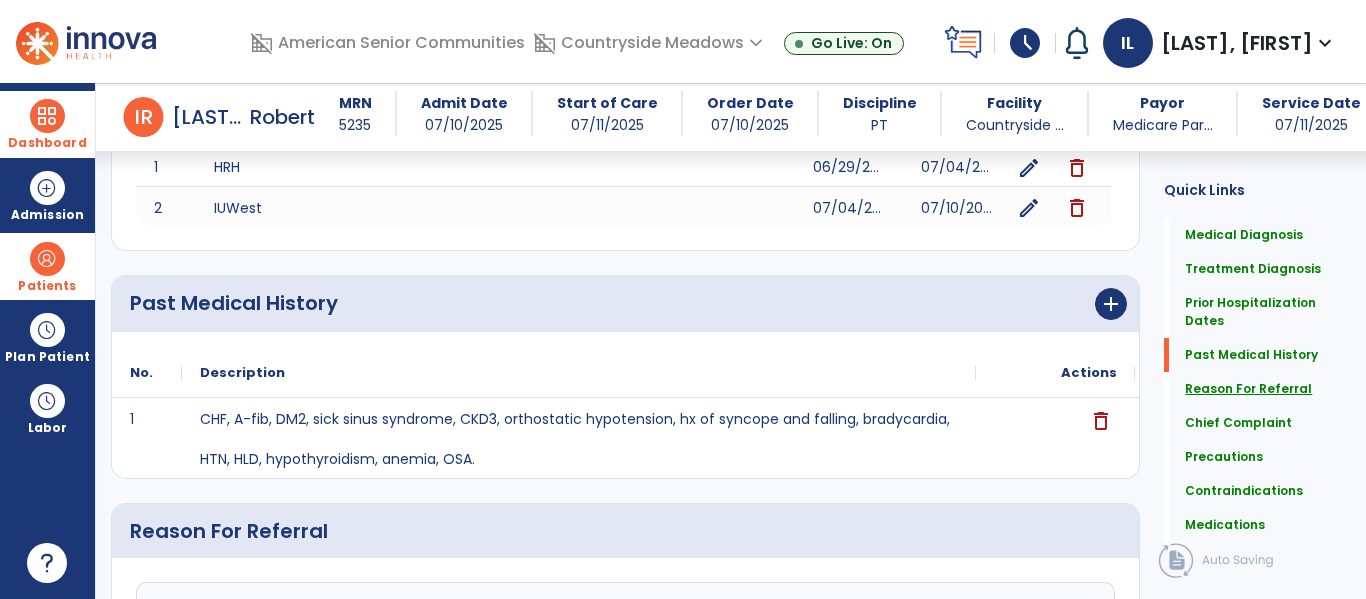scroll, scrollTop: 1179, scrollLeft: 0, axis: vertical 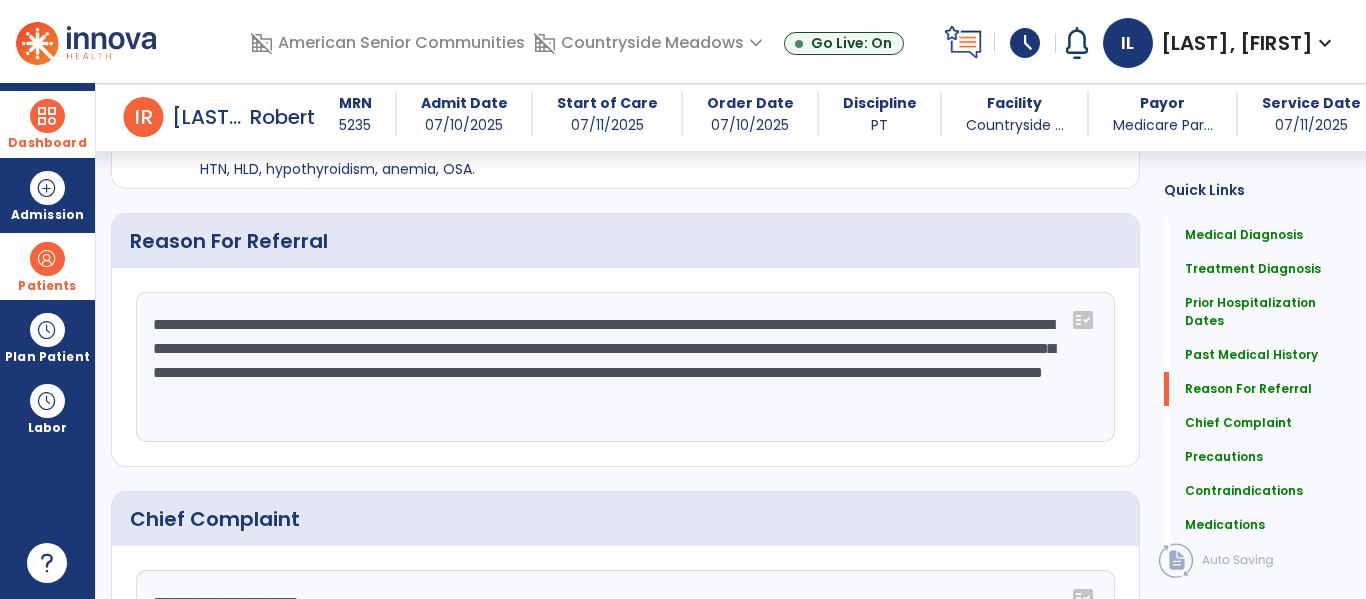 click on "**********" 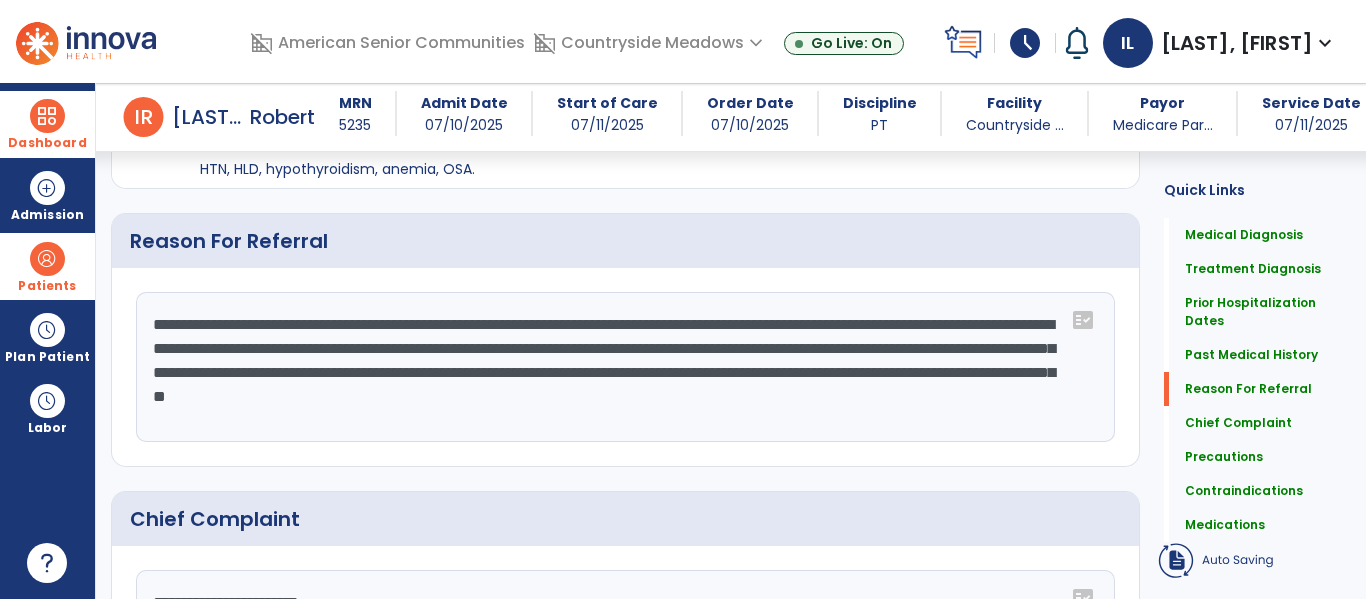 click on "**********" 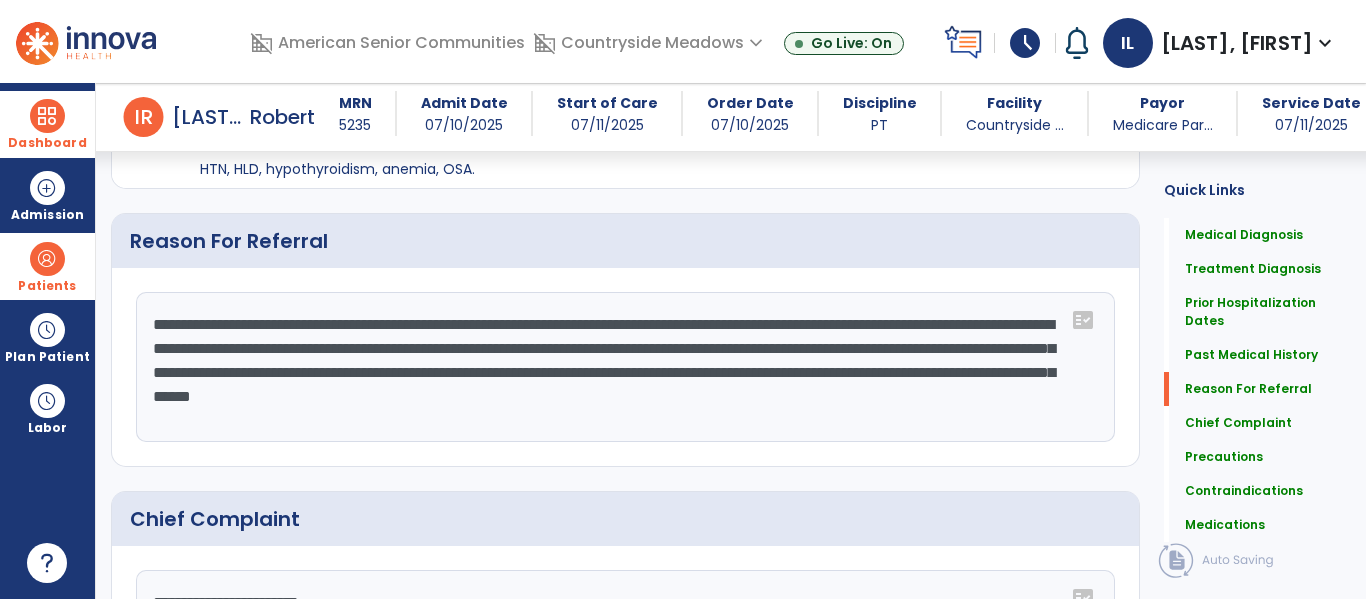 click on "**********" 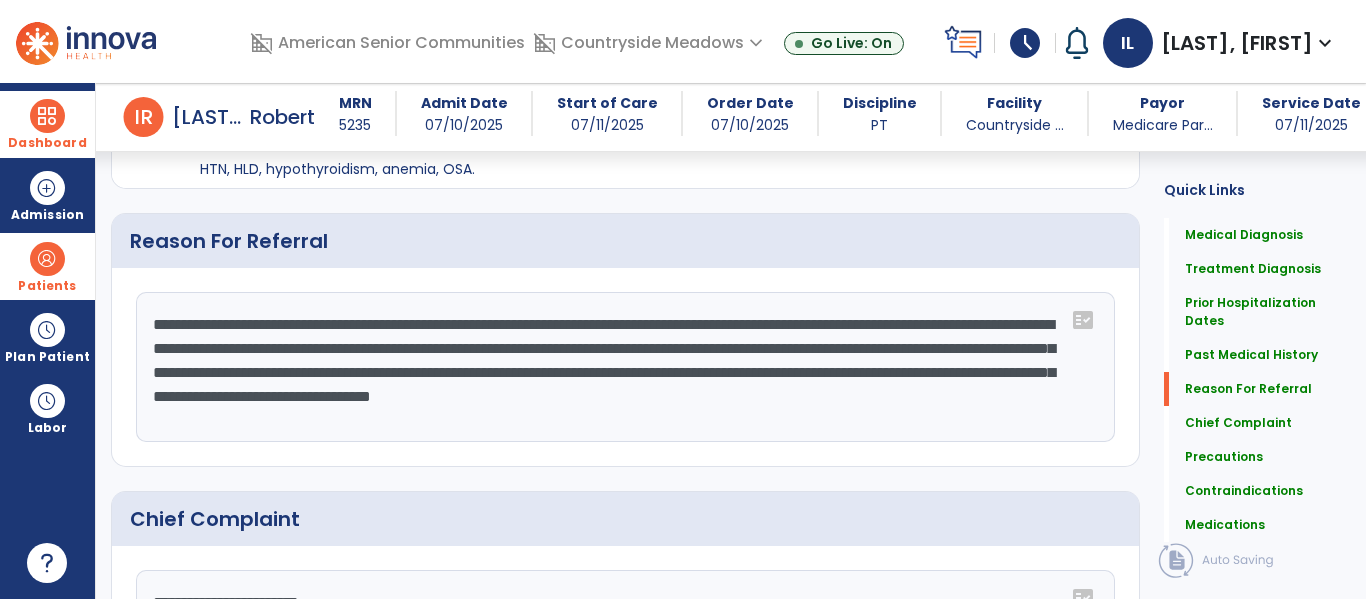 type on "**********" 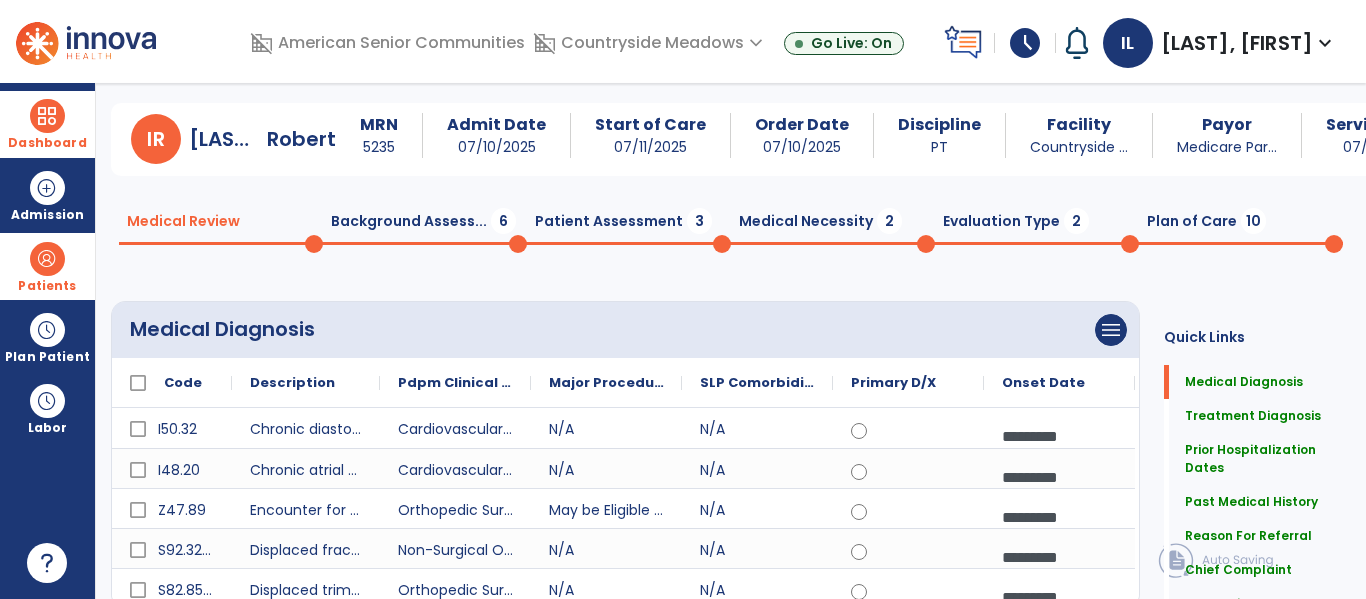 scroll, scrollTop: 0, scrollLeft: 0, axis: both 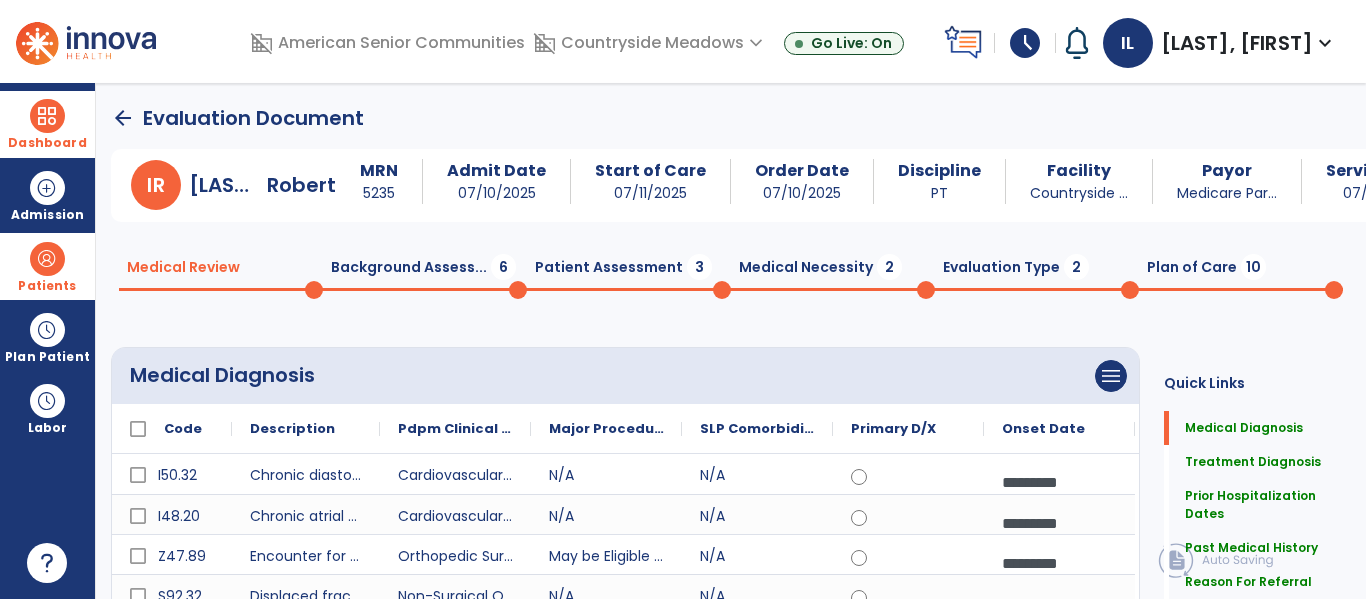 click on "Background Assess...  6" 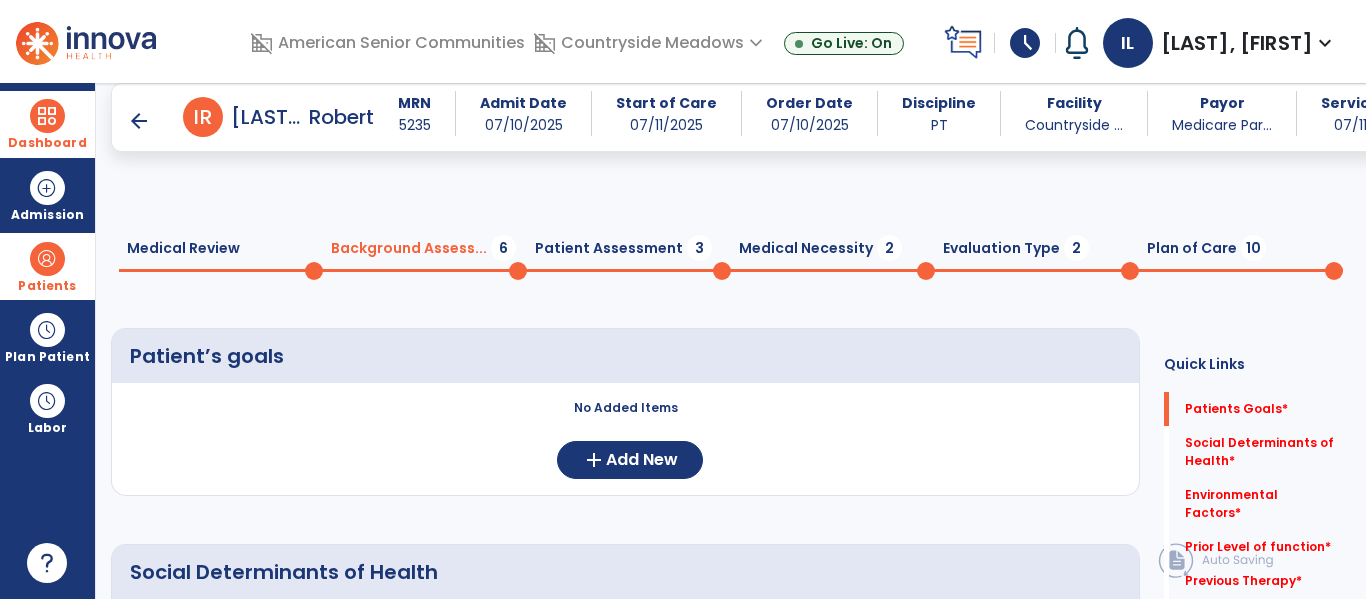scroll, scrollTop: 122, scrollLeft: 0, axis: vertical 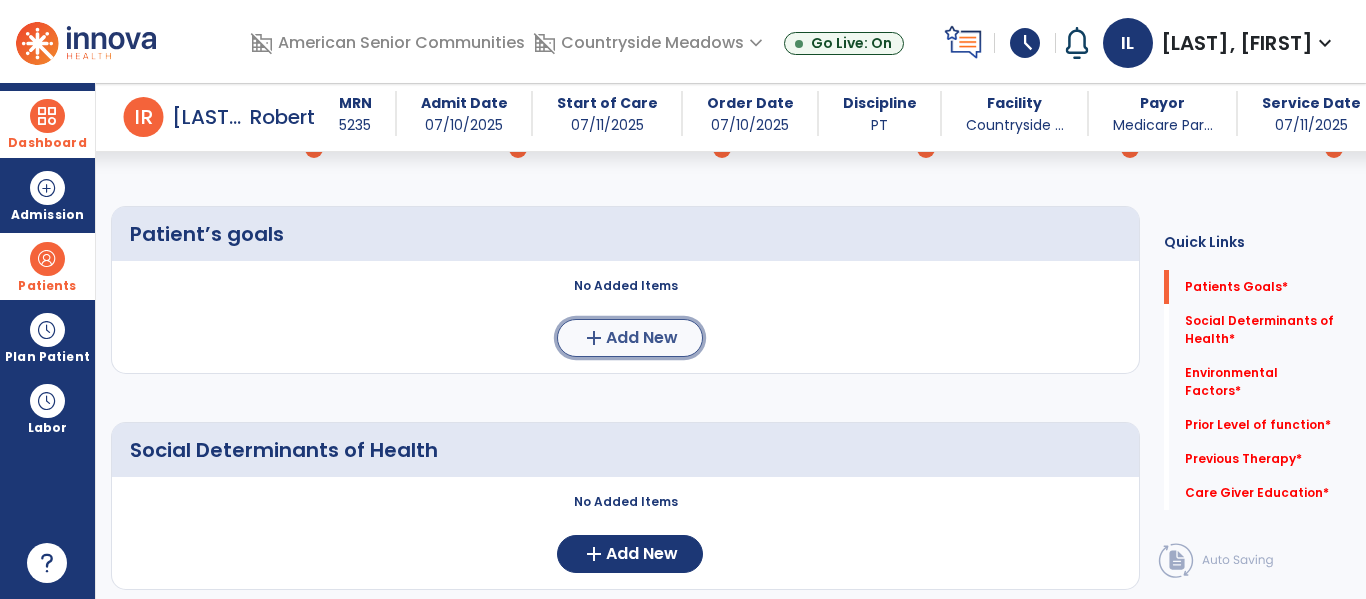 click on "add  Add New" 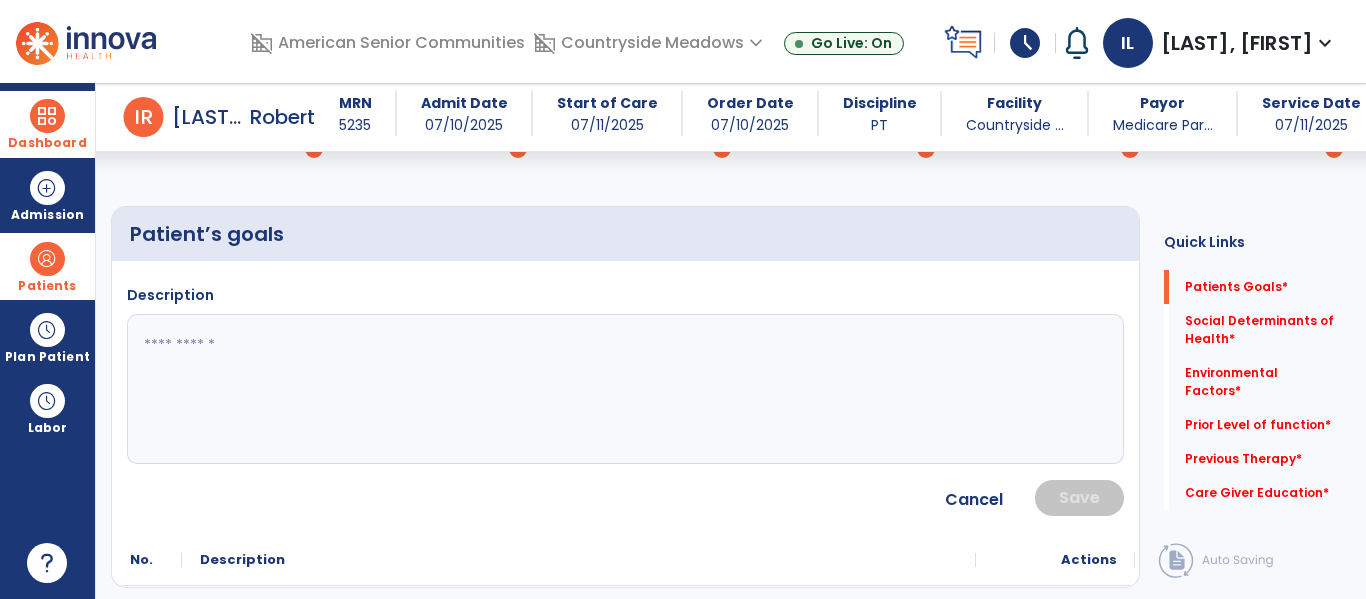 click 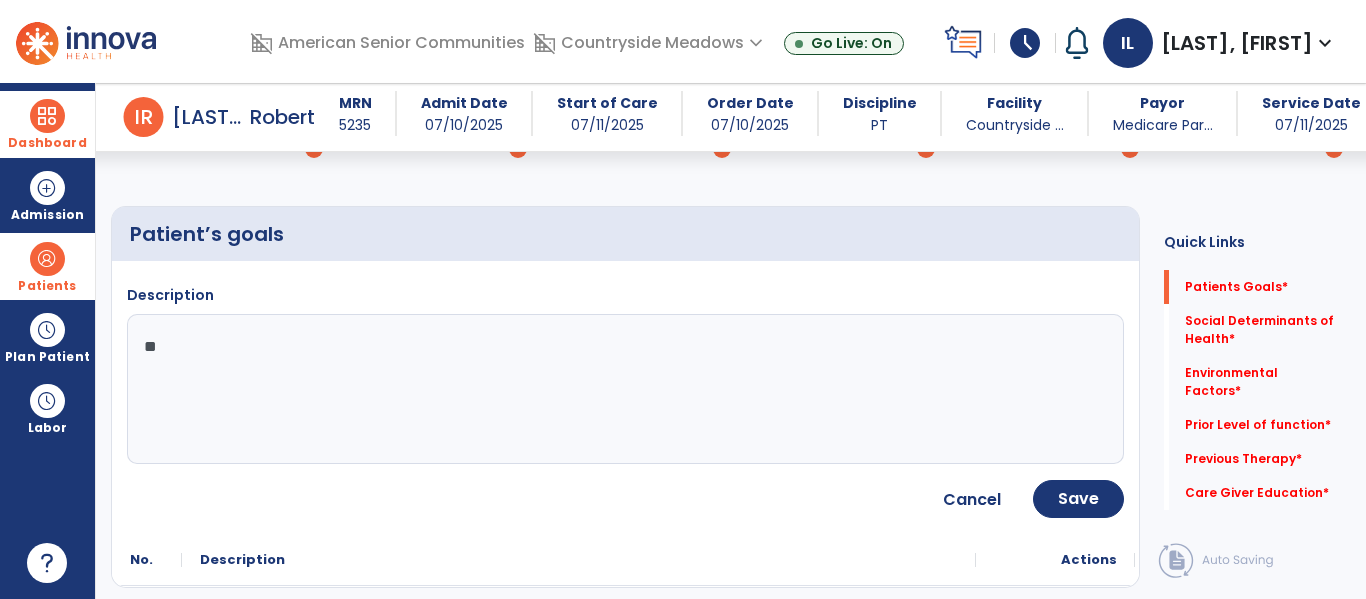 type on "*" 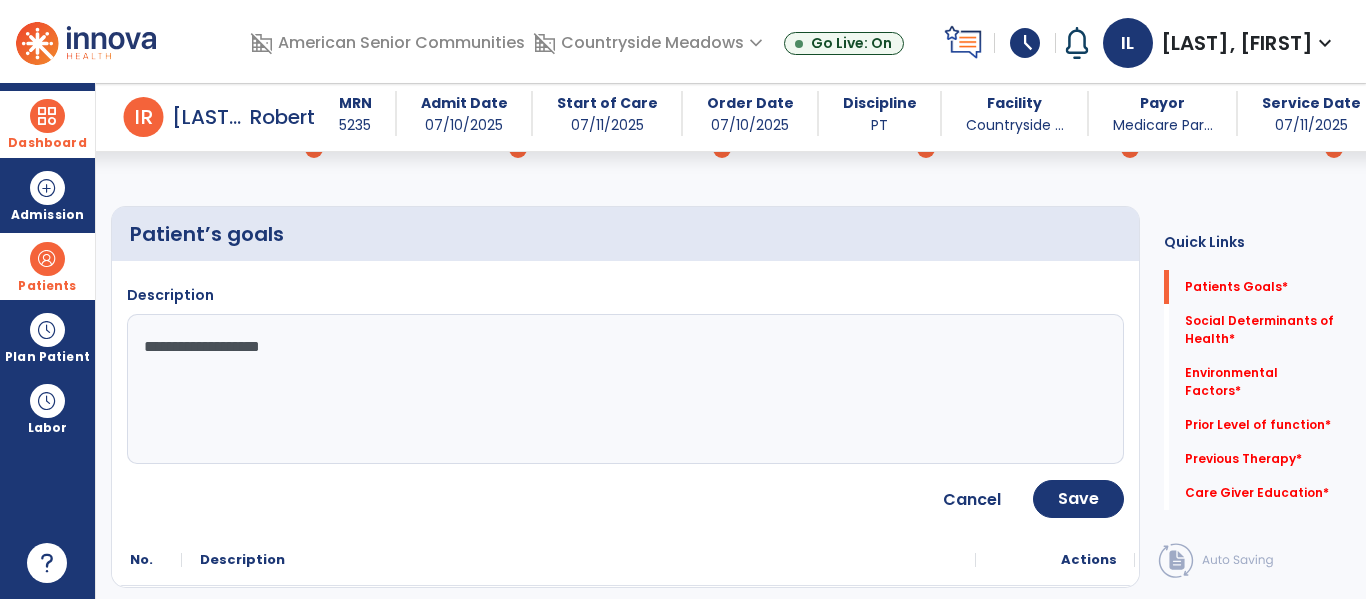 type on "**********" 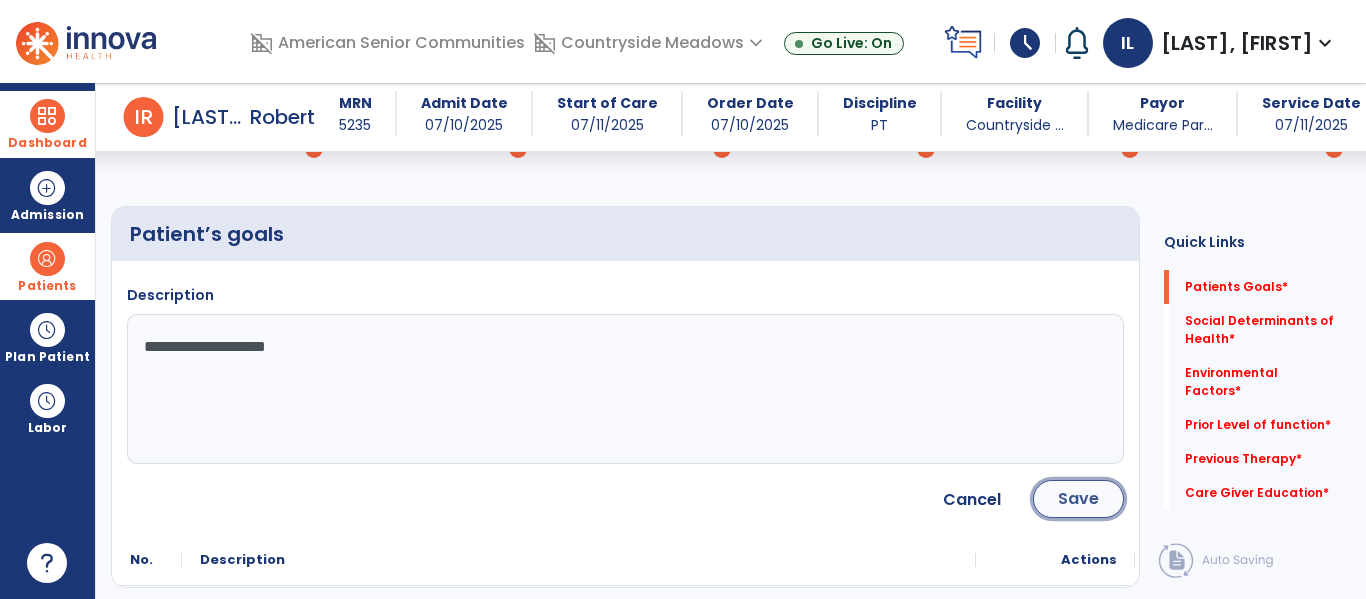 click on "Save" 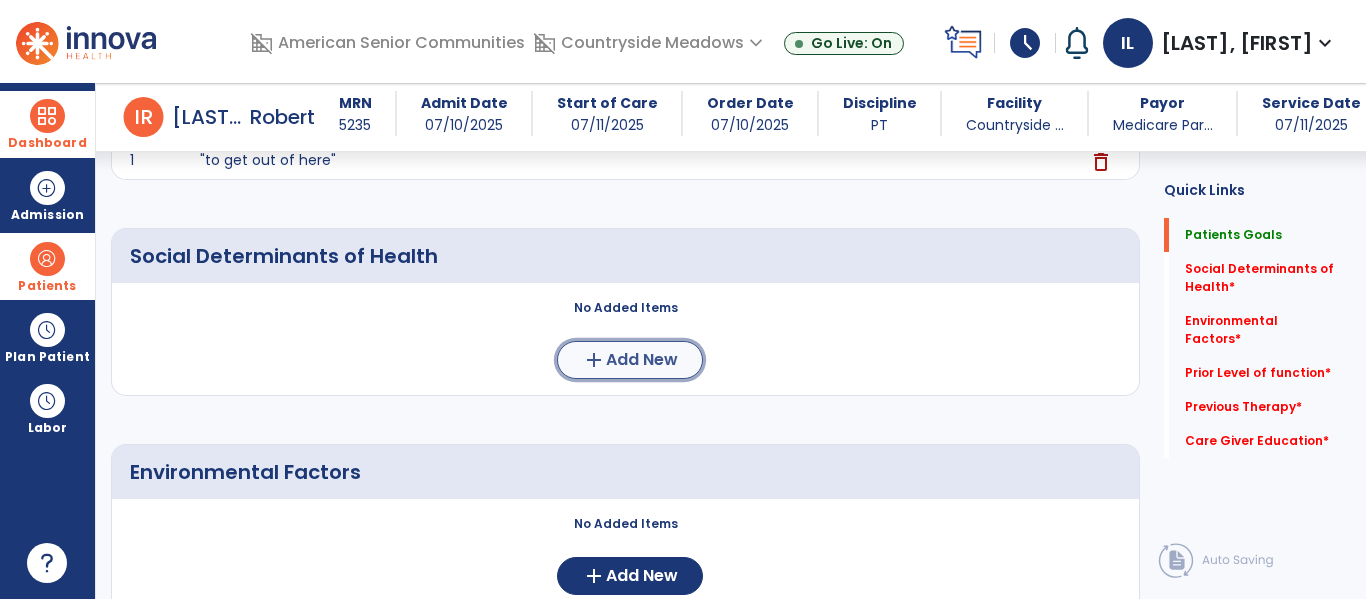 click on "add  Add New" 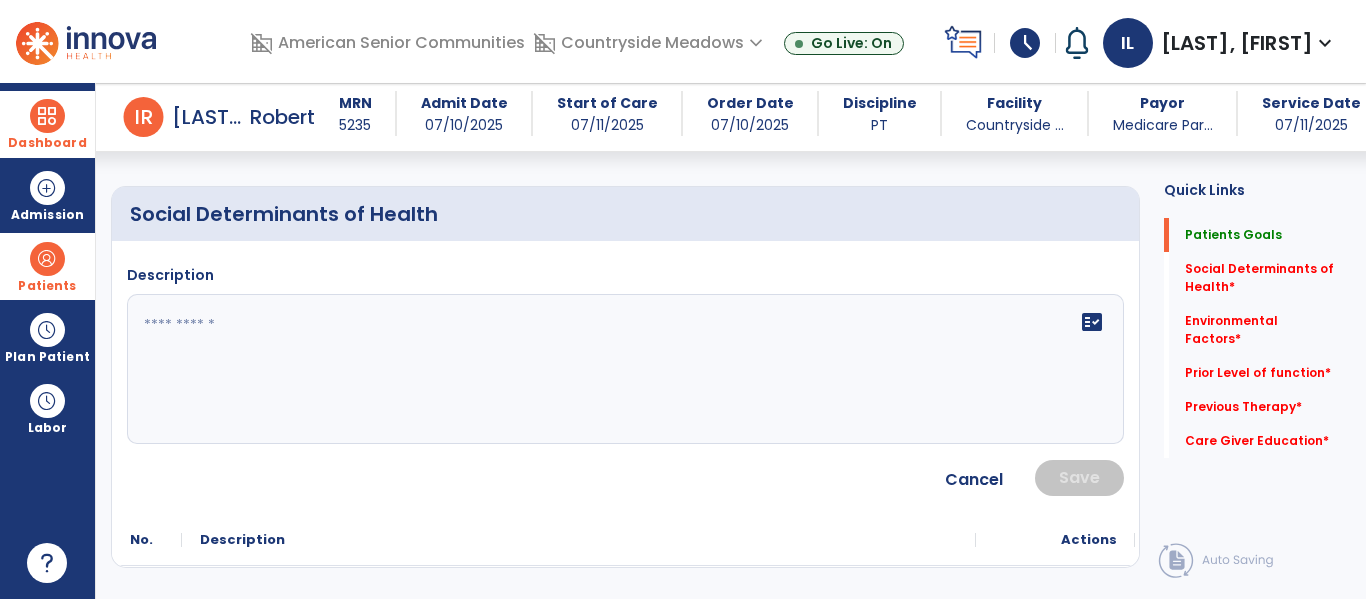 scroll, scrollTop: 357, scrollLeft: 0, axis: vertical 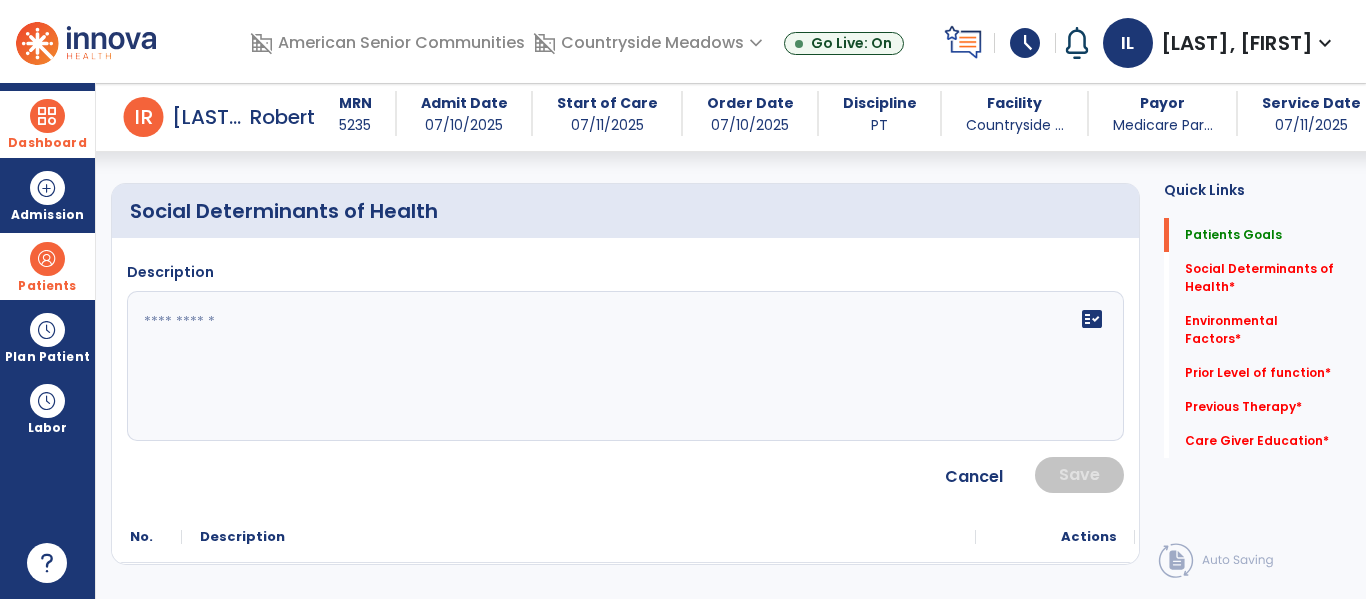 click 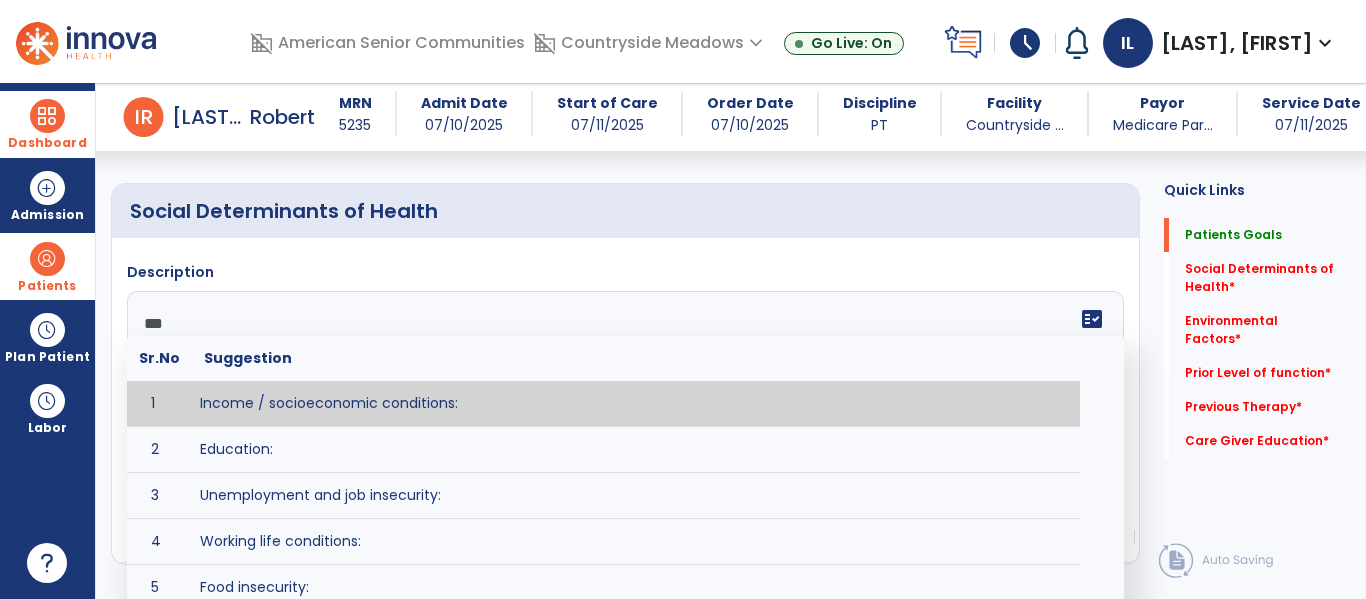 type on "****" 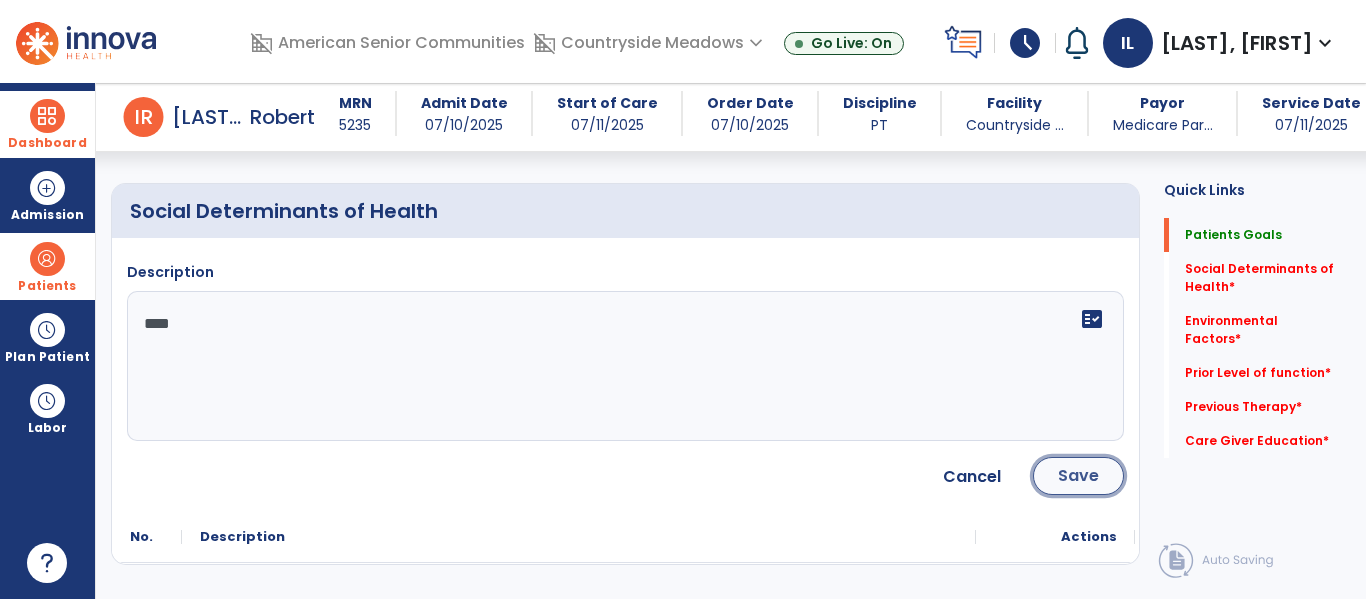 click on "Save" 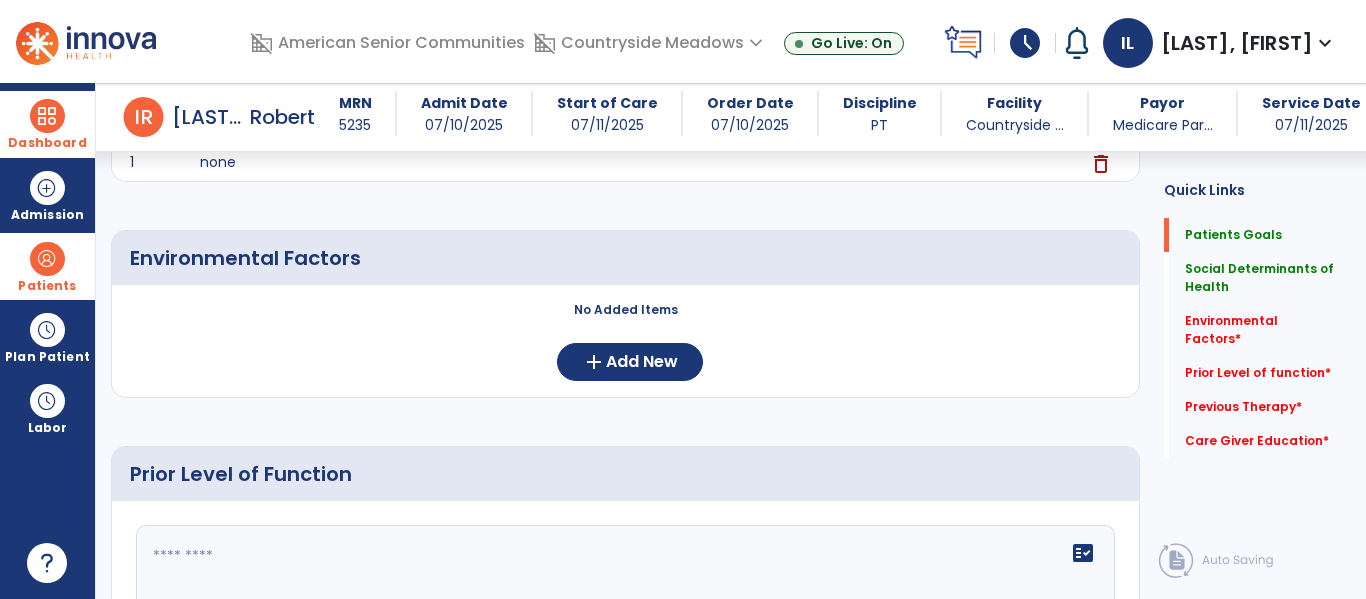 scroll, scrollTop: 523, scrollLeft: 0, axis: vertical 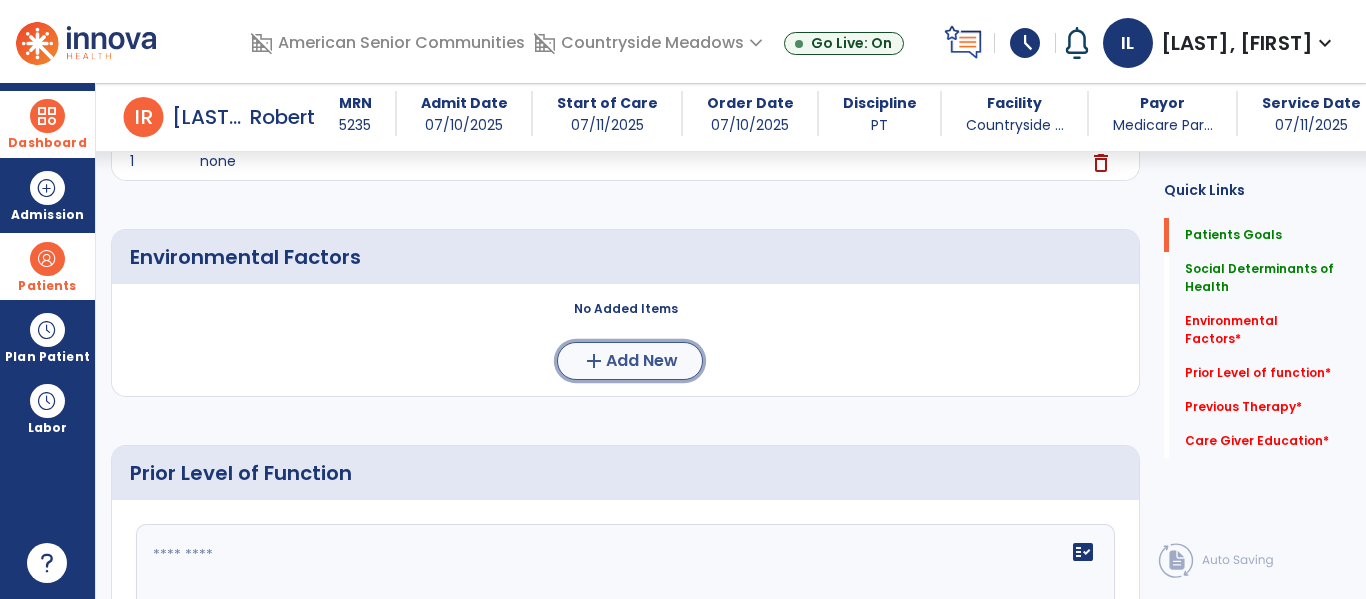 click on "add  Add New" 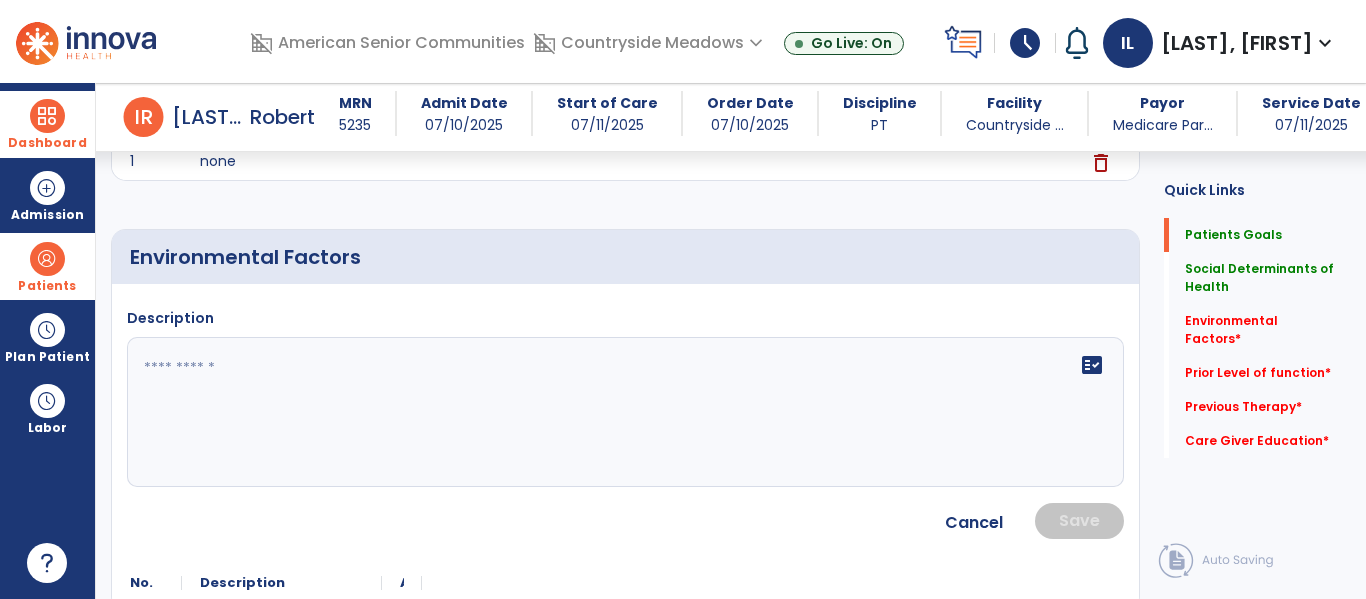 click 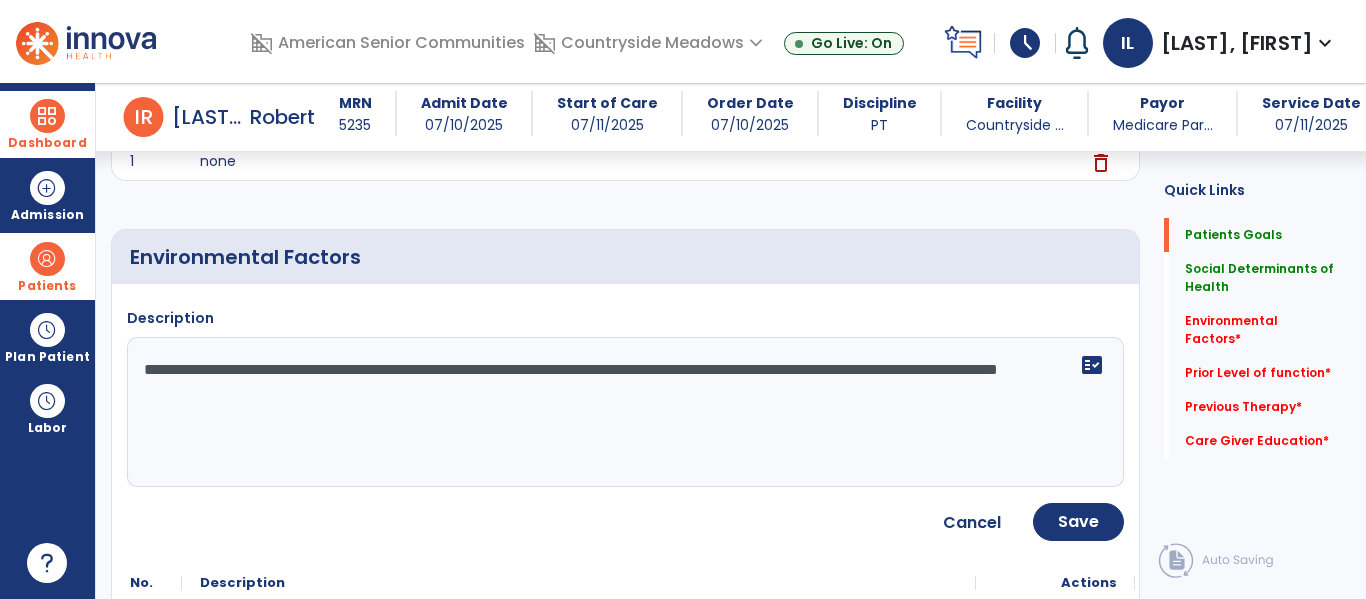 click on "**********" 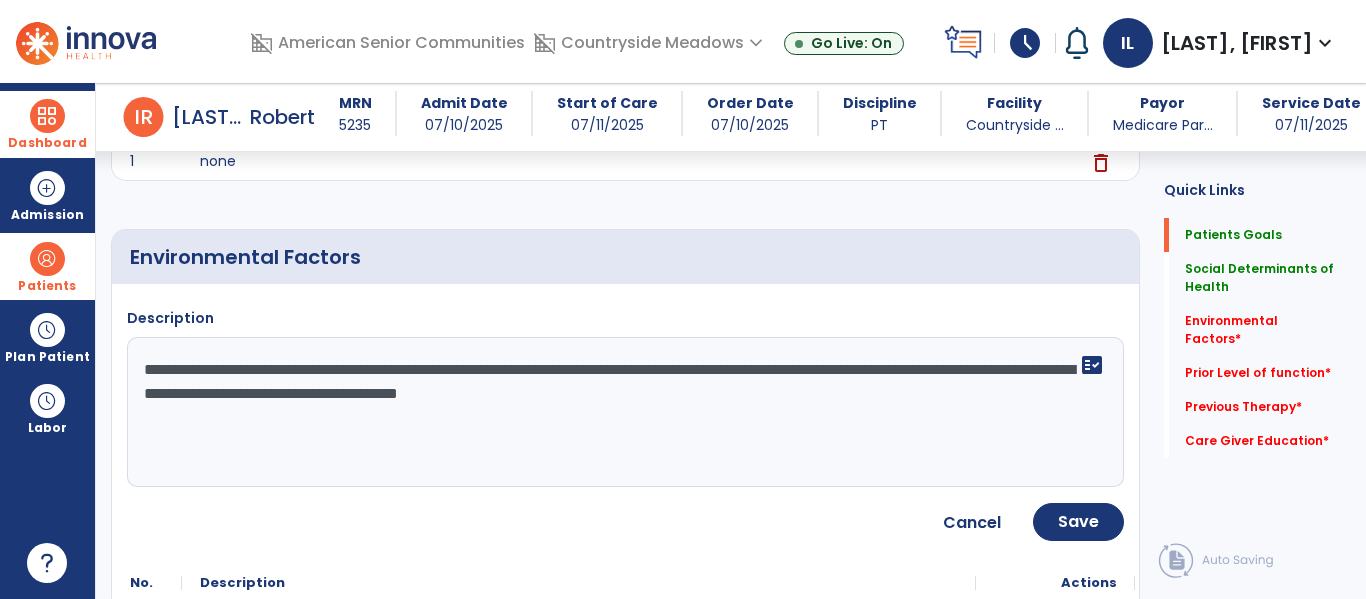 type on "**********" 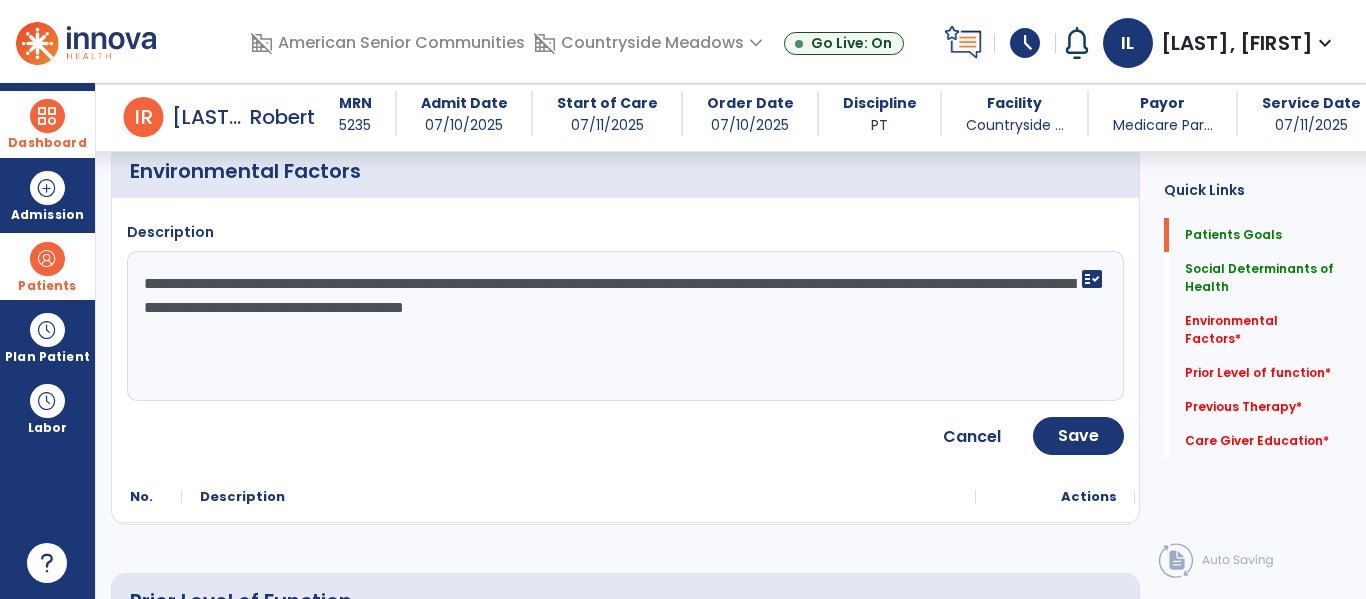 scroll, scrollTop: 611, scrollLeft: 0, axis: vertical 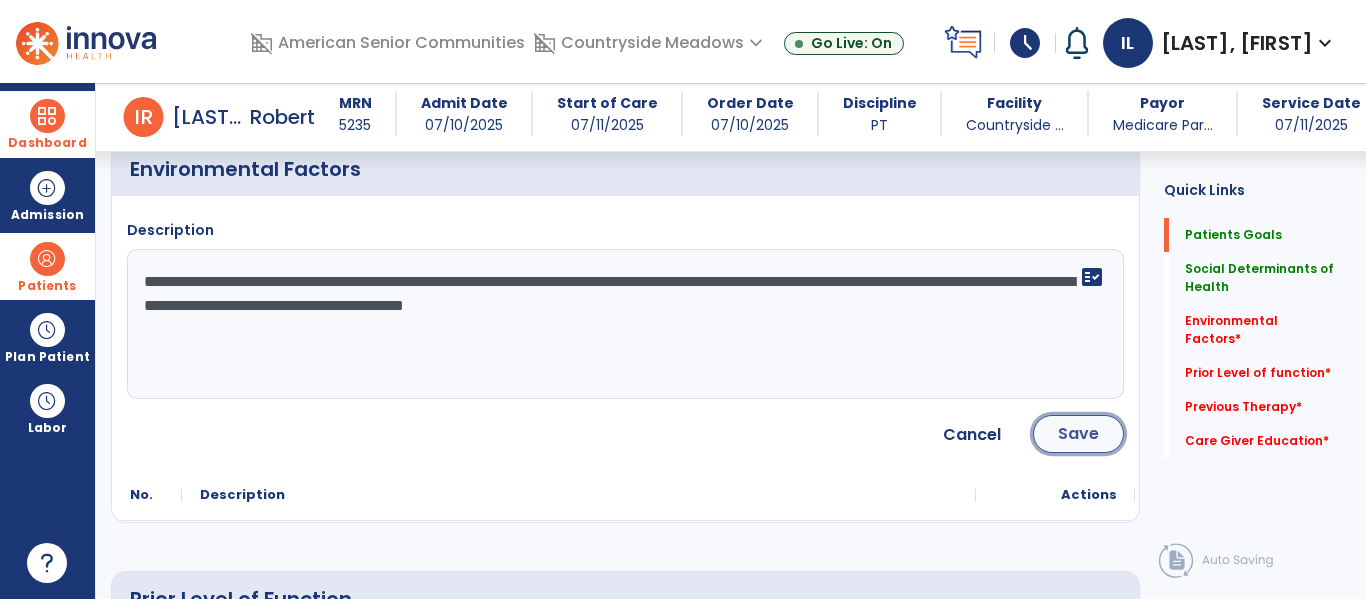 click on "Save" 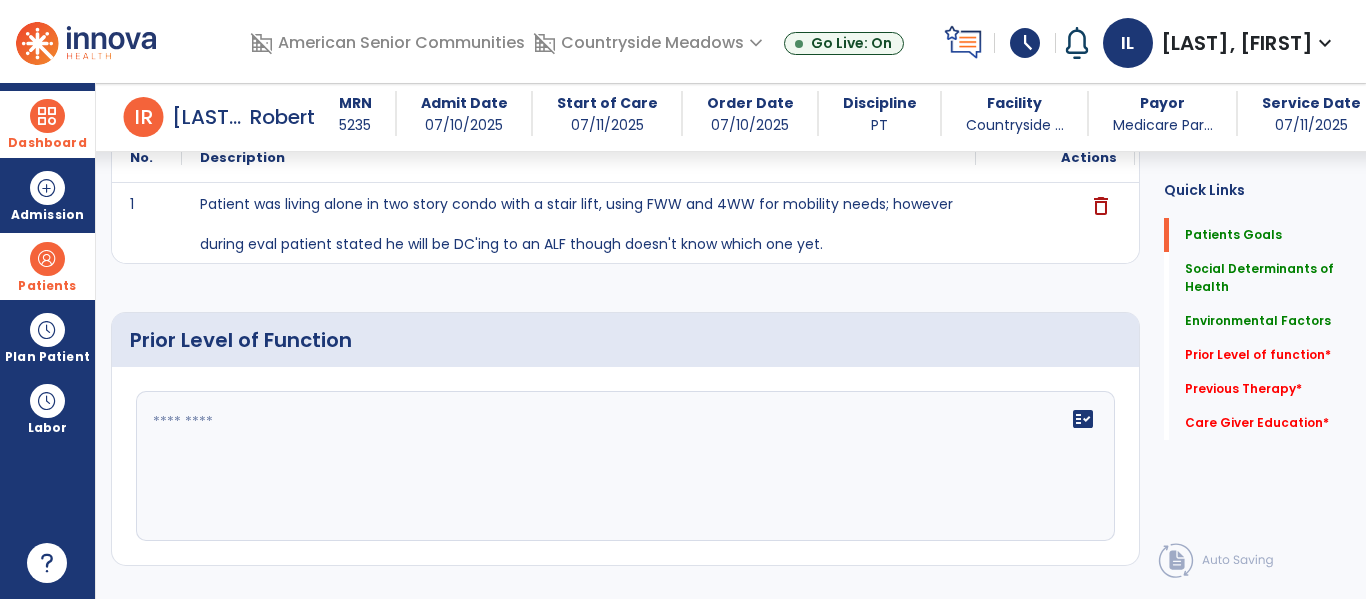 scroll, scrollTop: 771, scrollLeft: 0, axis: vertical 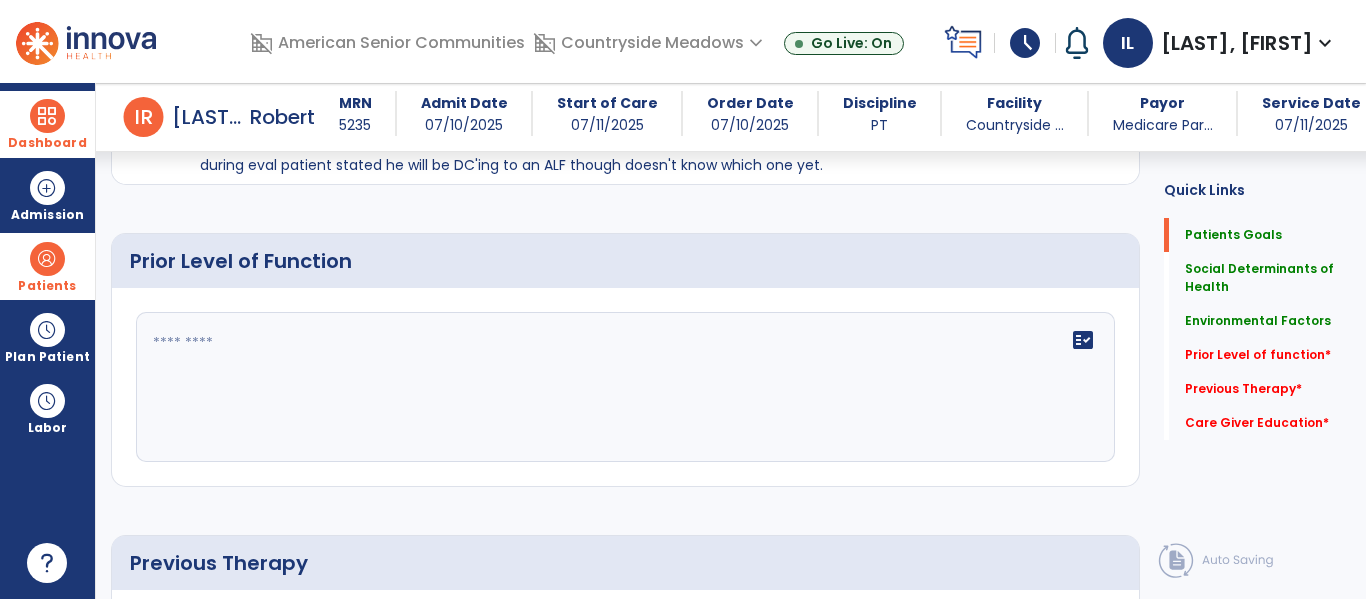click 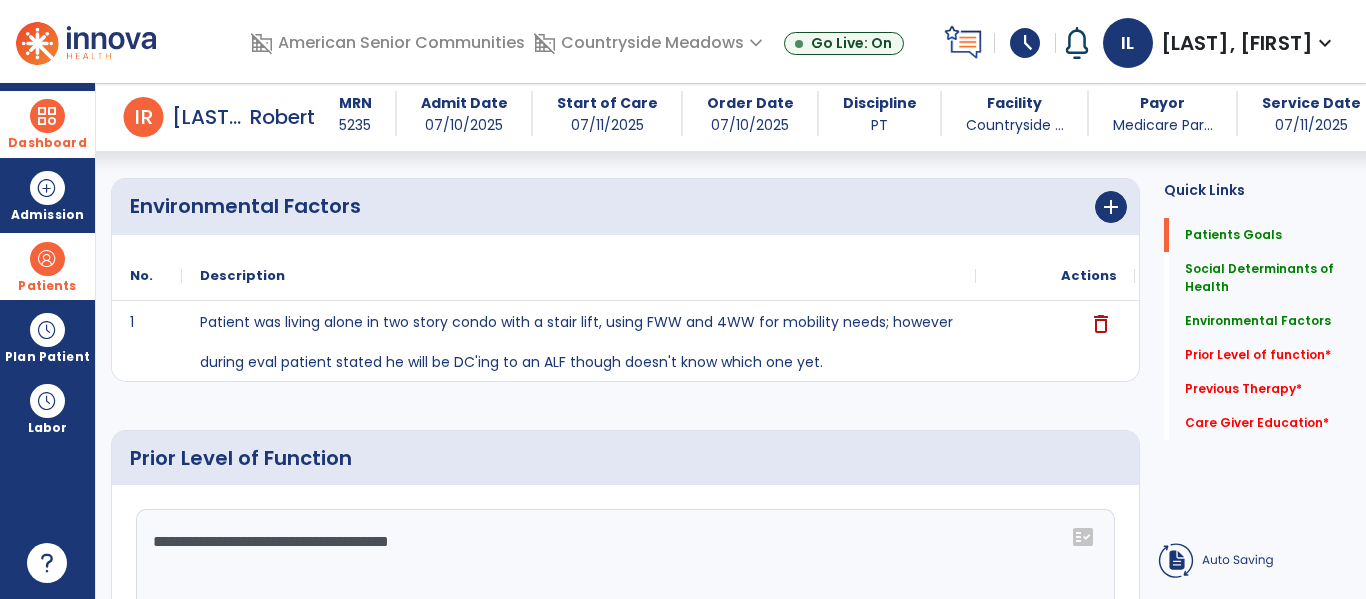 scroll, scrollTop: 750, scrollLeft: 0, axis: vertical 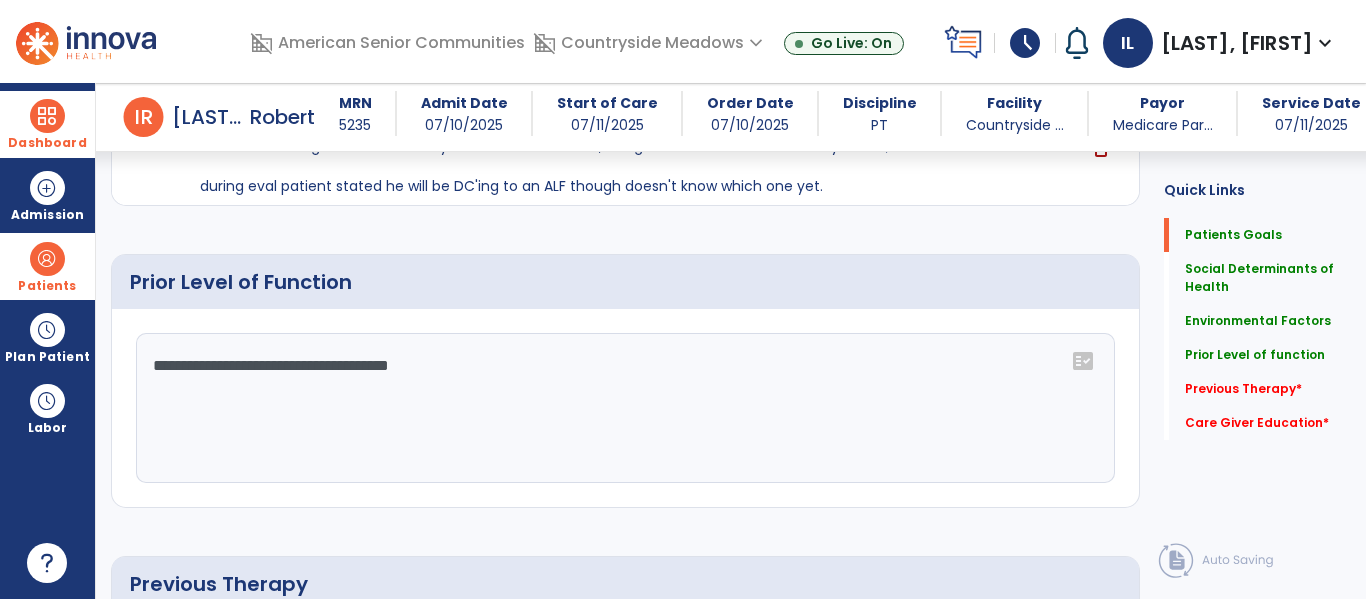 type on "**********" 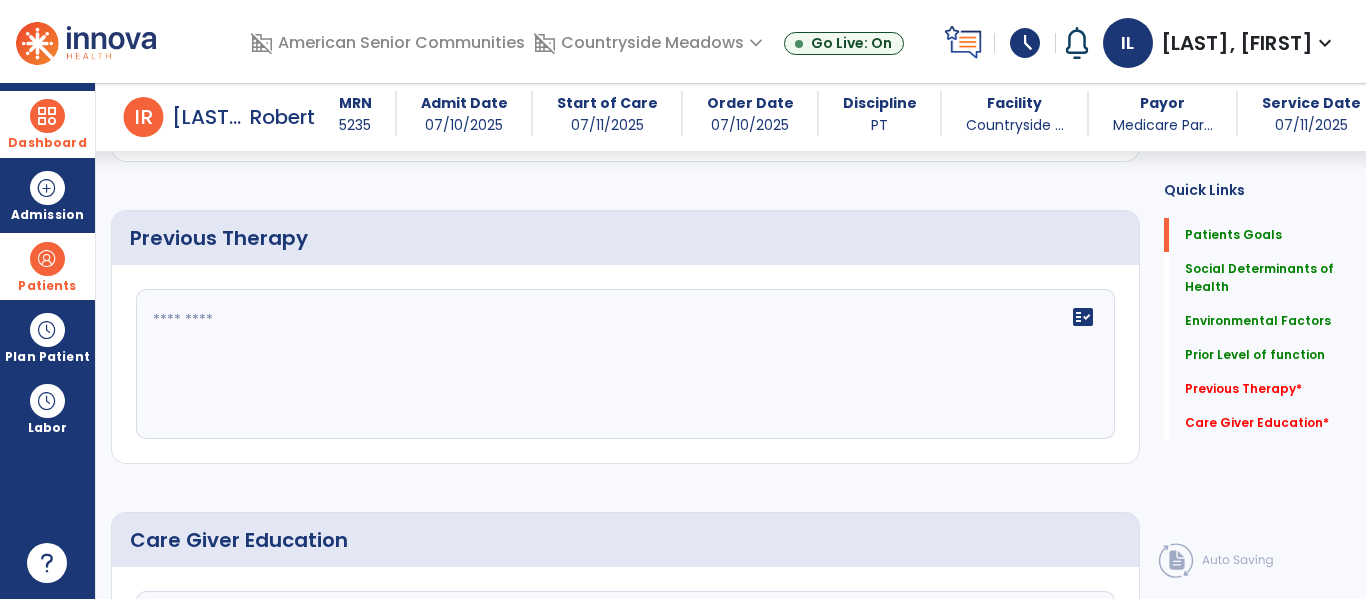 scroll, scrollTop: 1105, scrollLeft: 0, axis: vertical 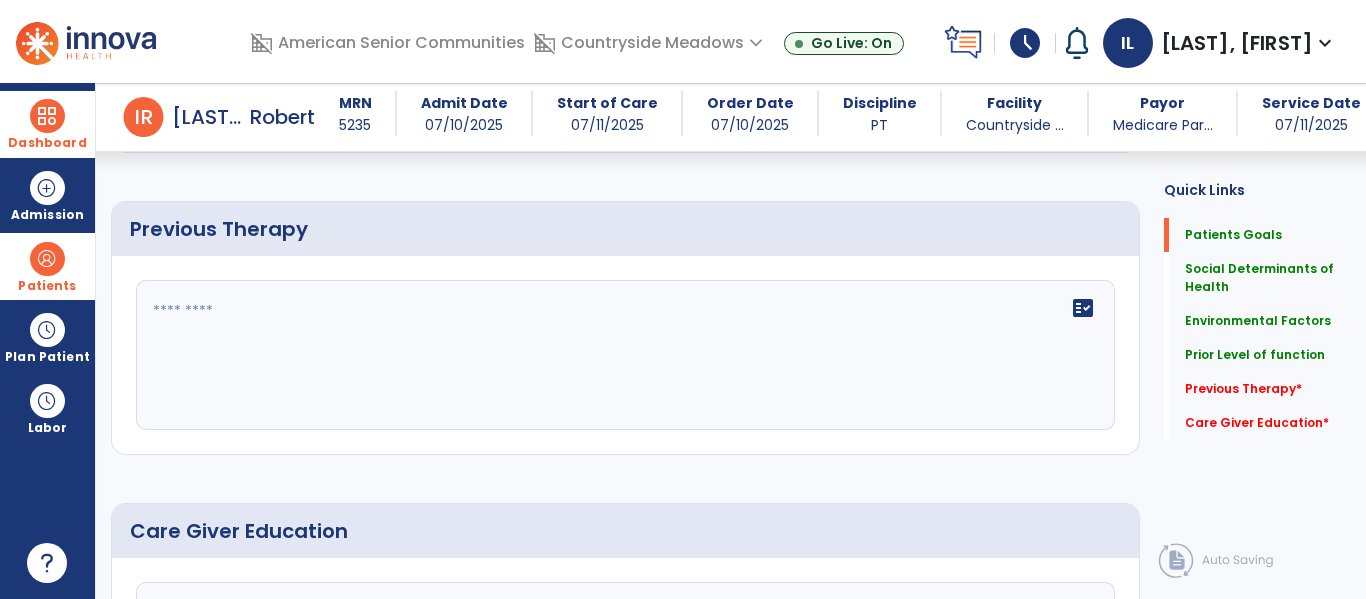 click on "fact_check" 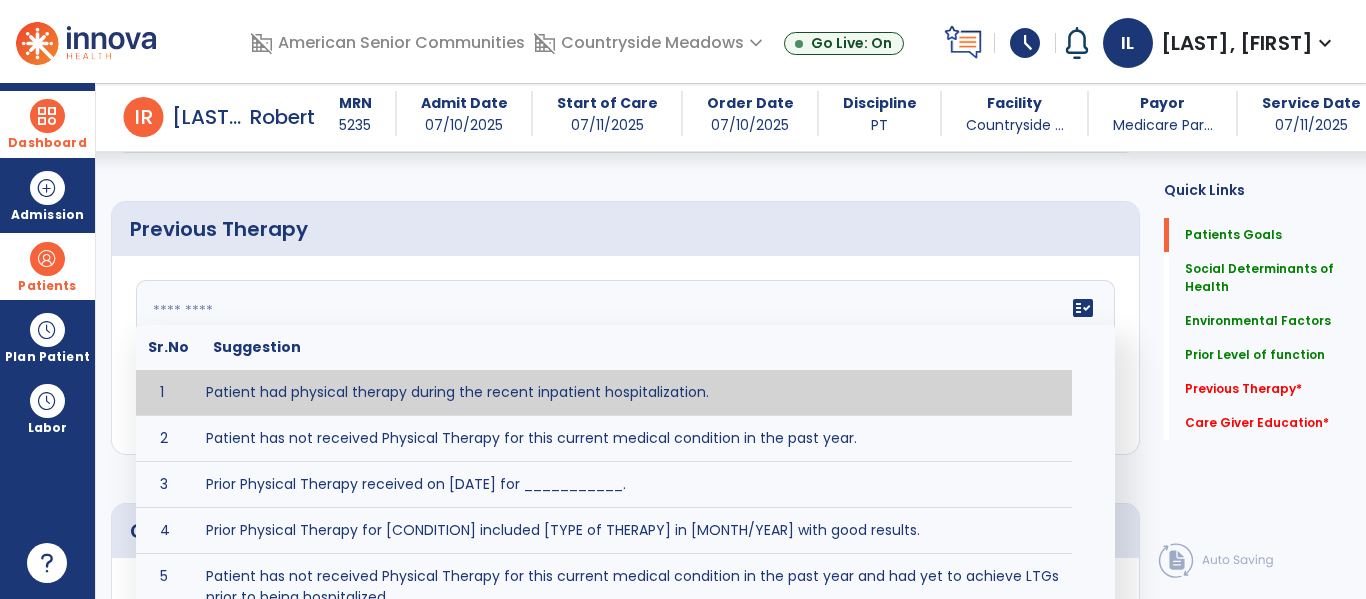 type on "**********" 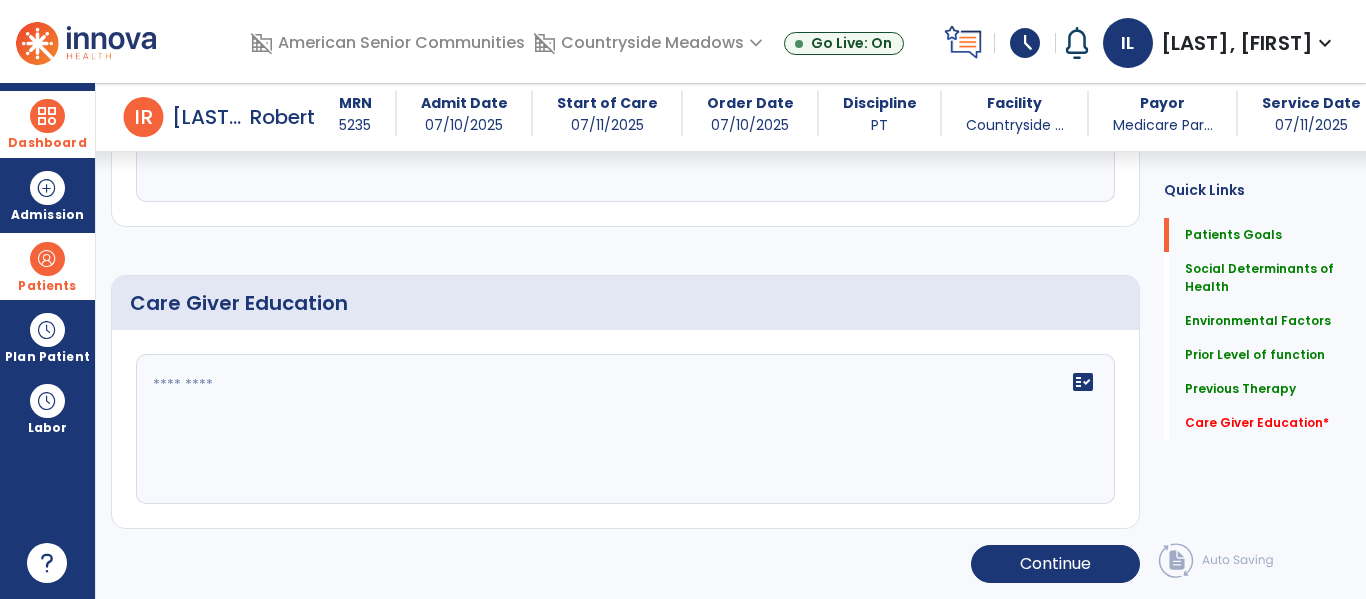 click 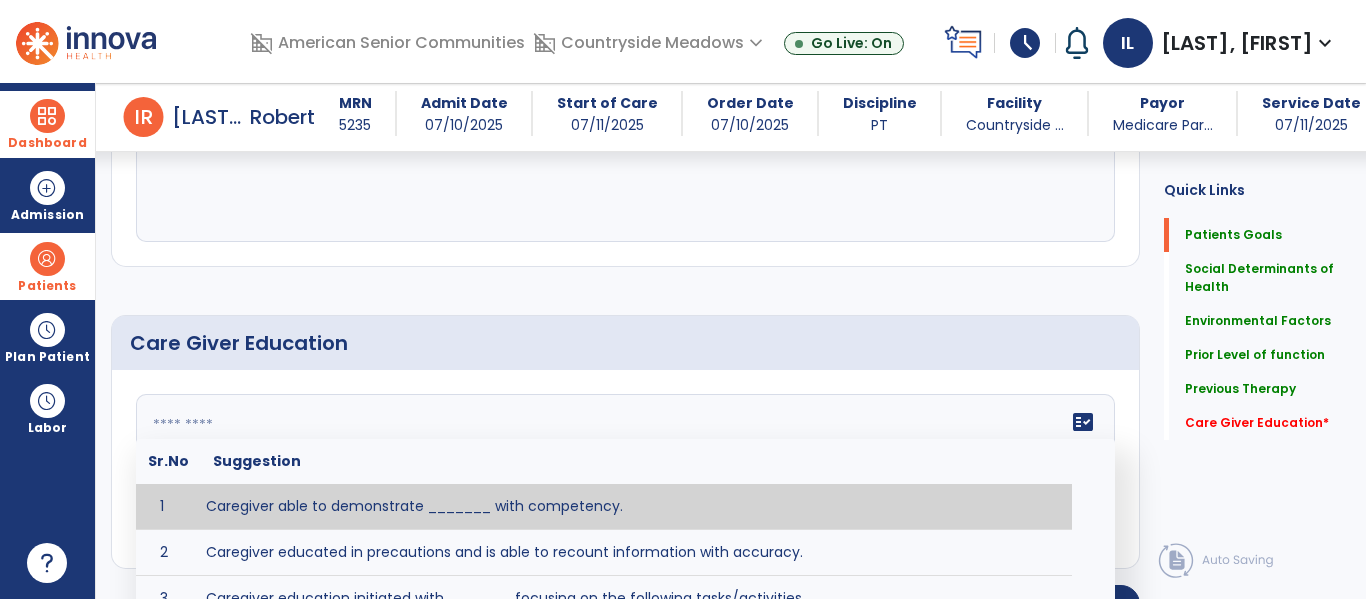 scroll, scrollTop: 1333, scrollLeft: 0, axis: vertical 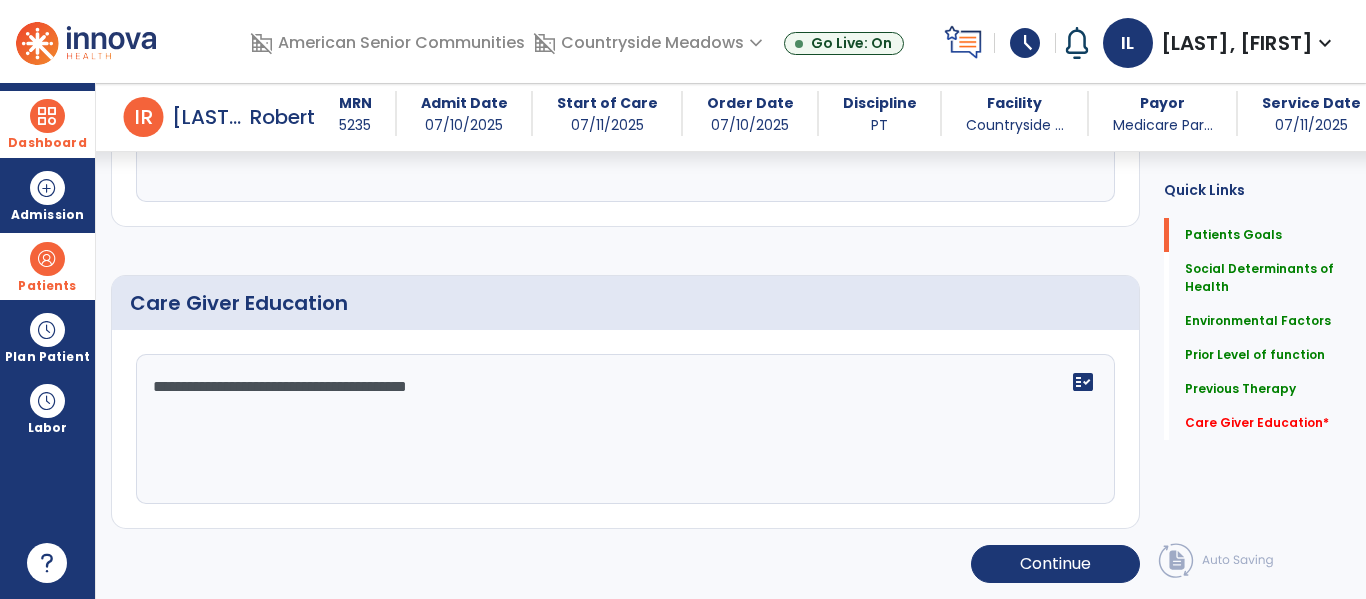 type on "**********" 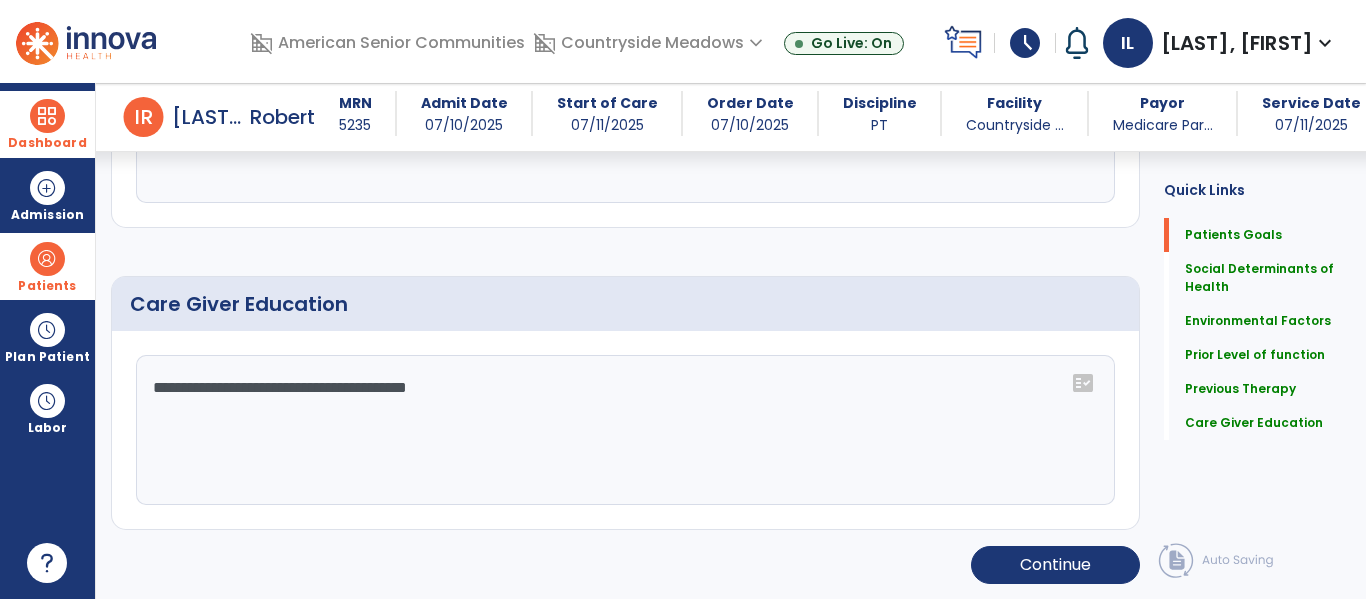 scroll, scrollTop: 1333, scrollLeft: 0, axis: vertical 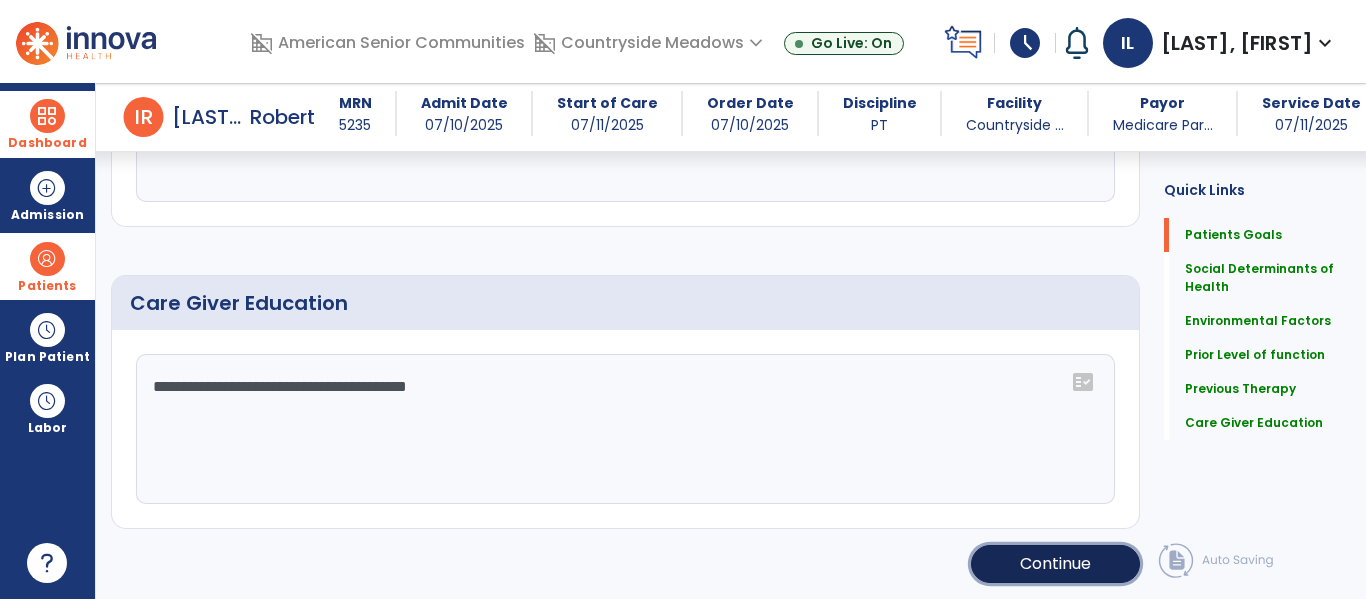 click on "Continue" 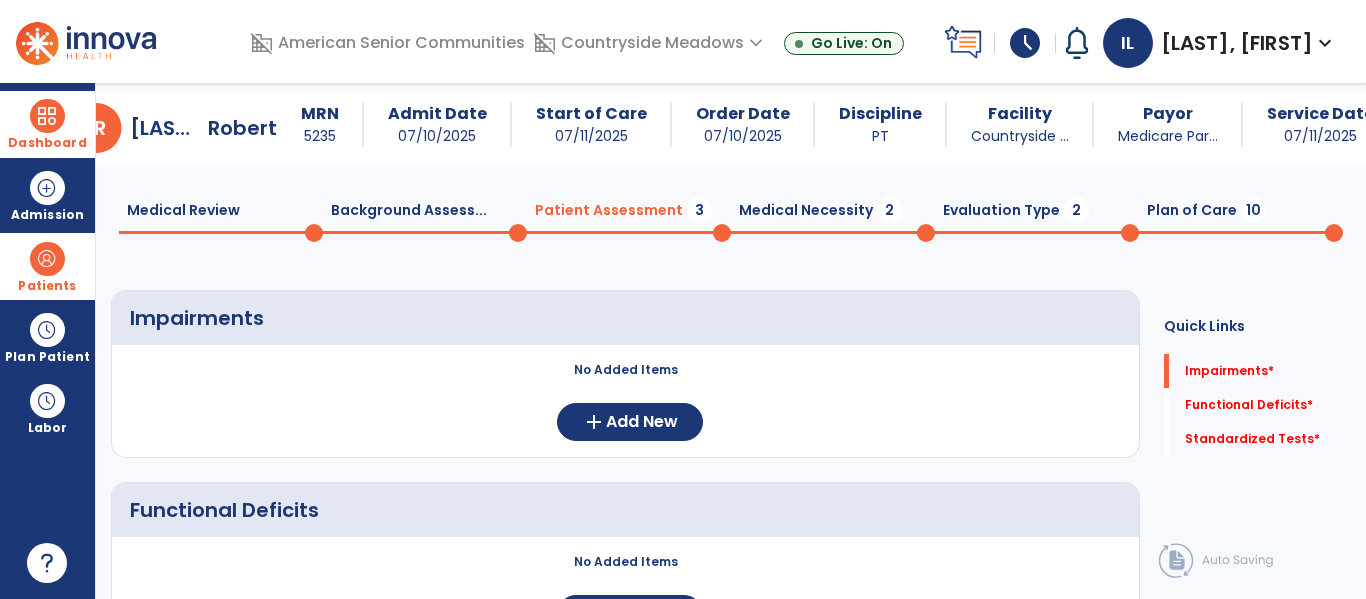 scroll, scrollTop: 48, scrollLeft: 0, axis: vertical 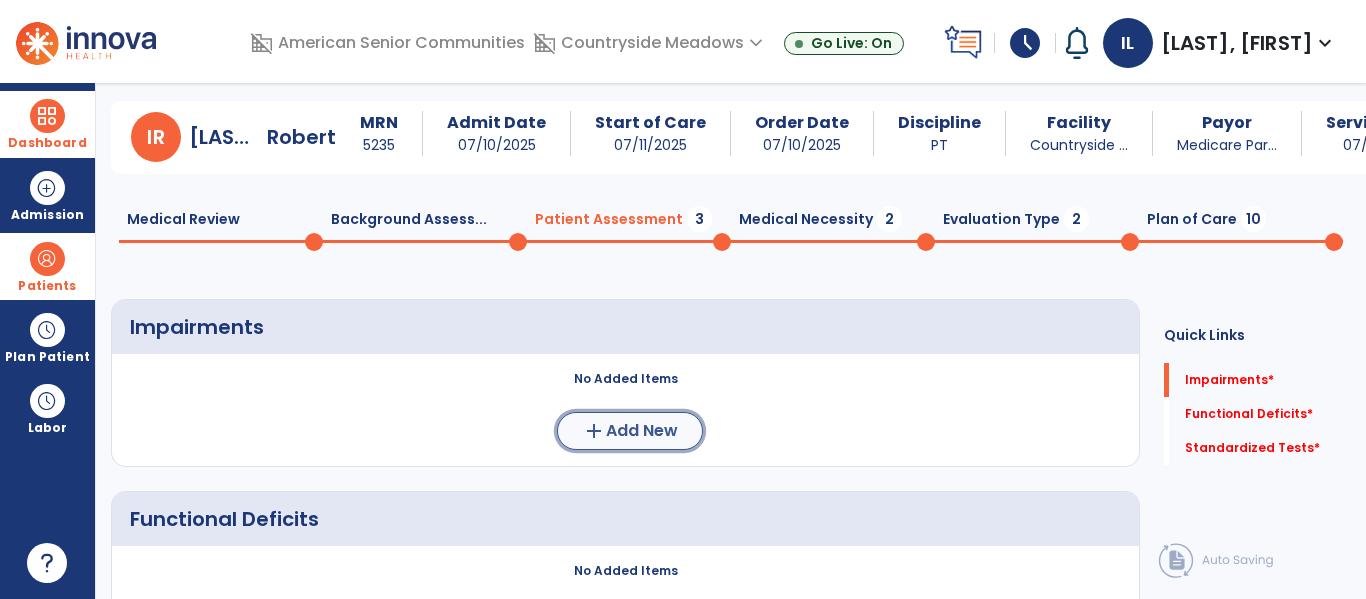 click on "Add New" 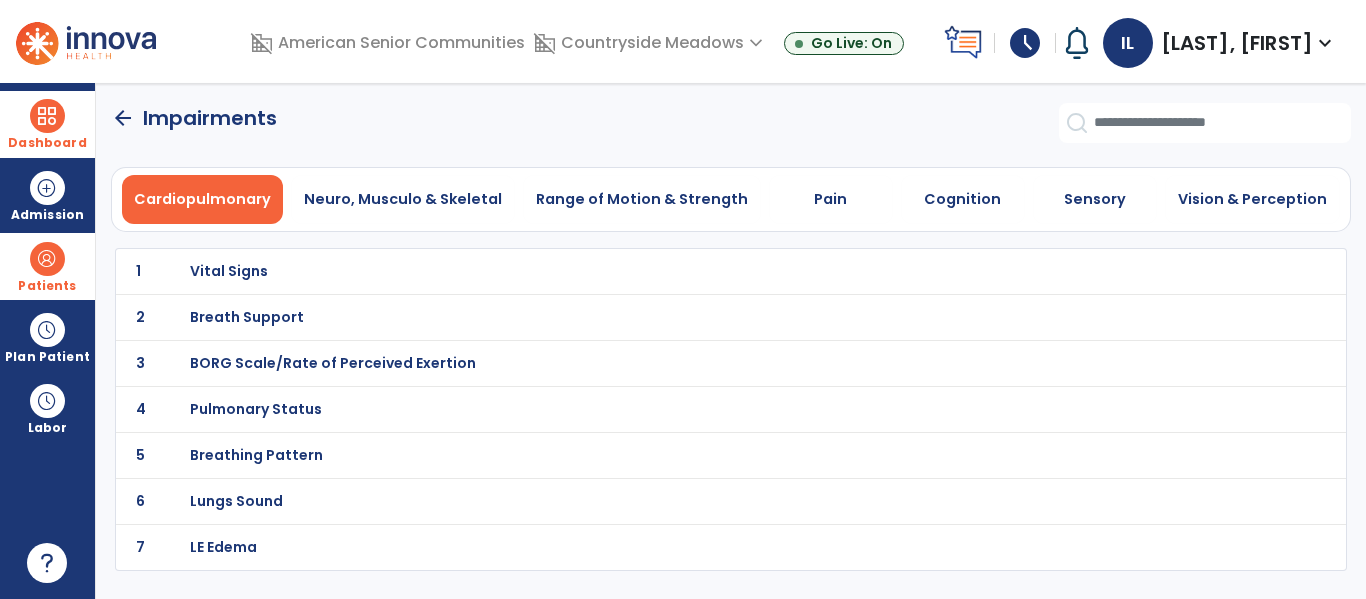 scroll, scrollTop: 0, scrollLeft: 0, axis: both 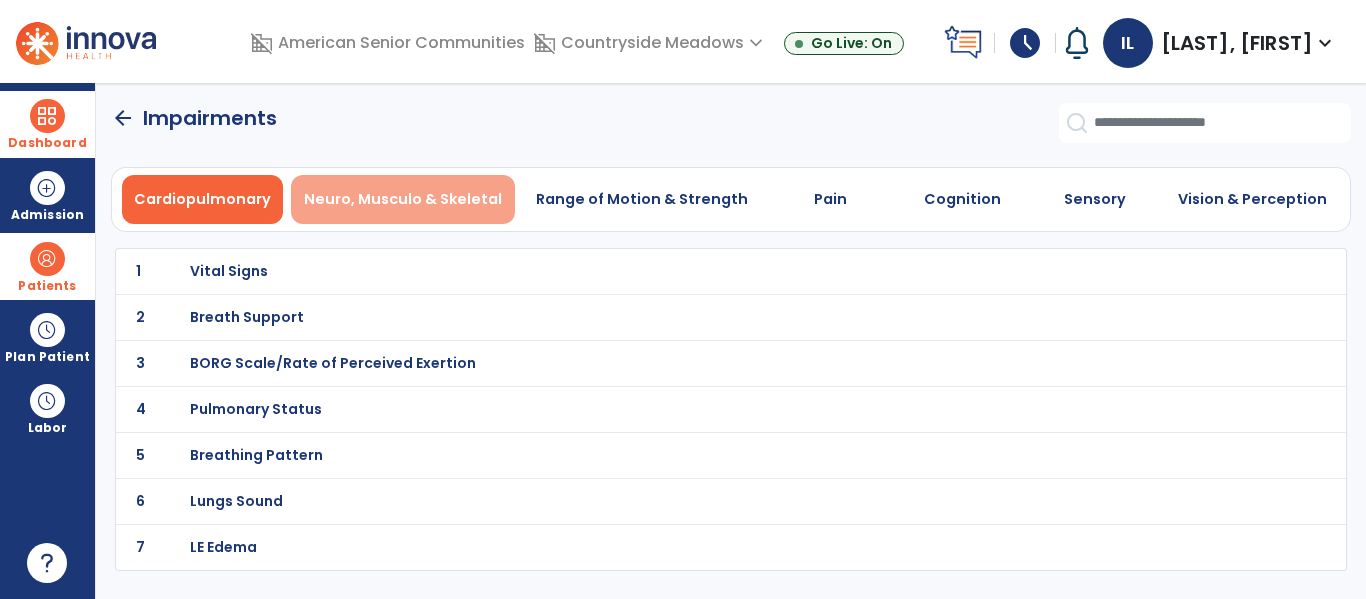 click on "Neuro, Musculo & Skeletal" at bounding box center [403, 199] 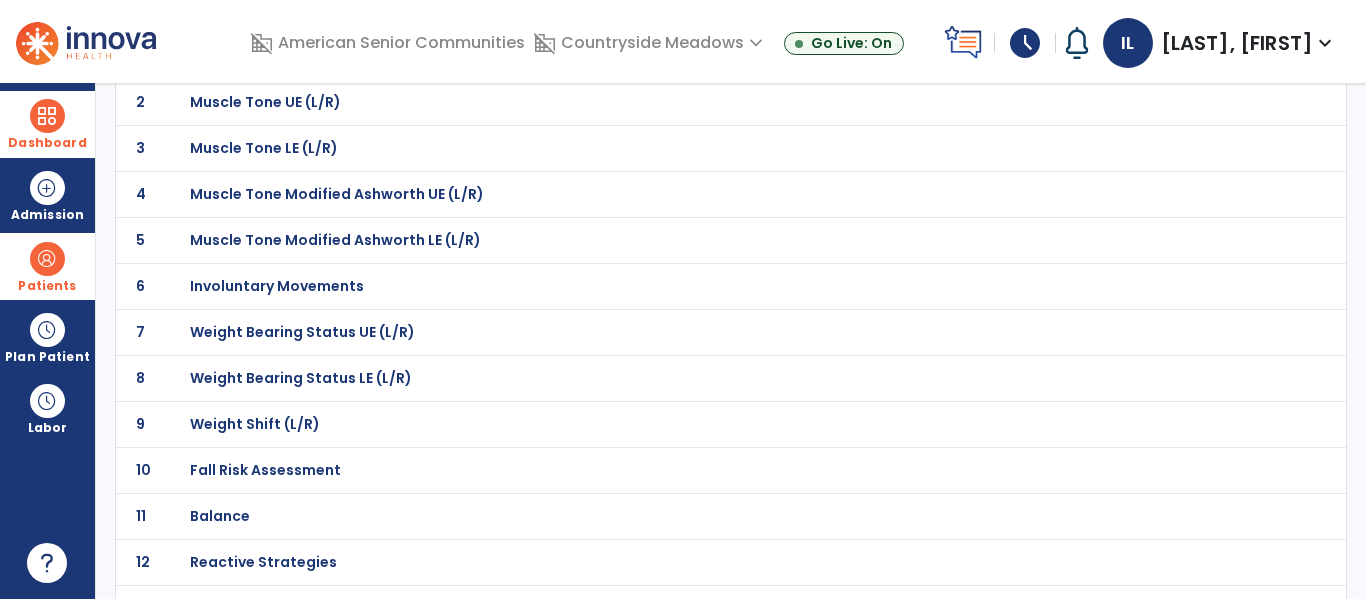 scroll, scrollTop: 300, scrollLeft: 0, axis: vertical 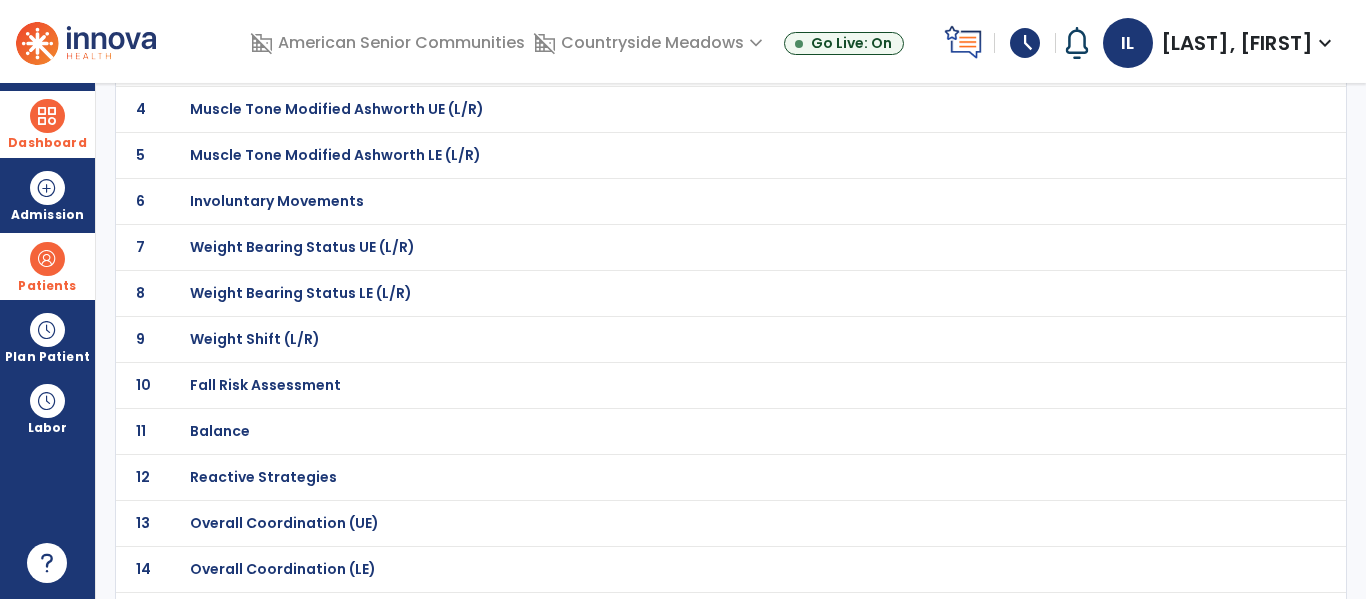 click on "Fall Risk Assessment" at bounding box center [261, -29] 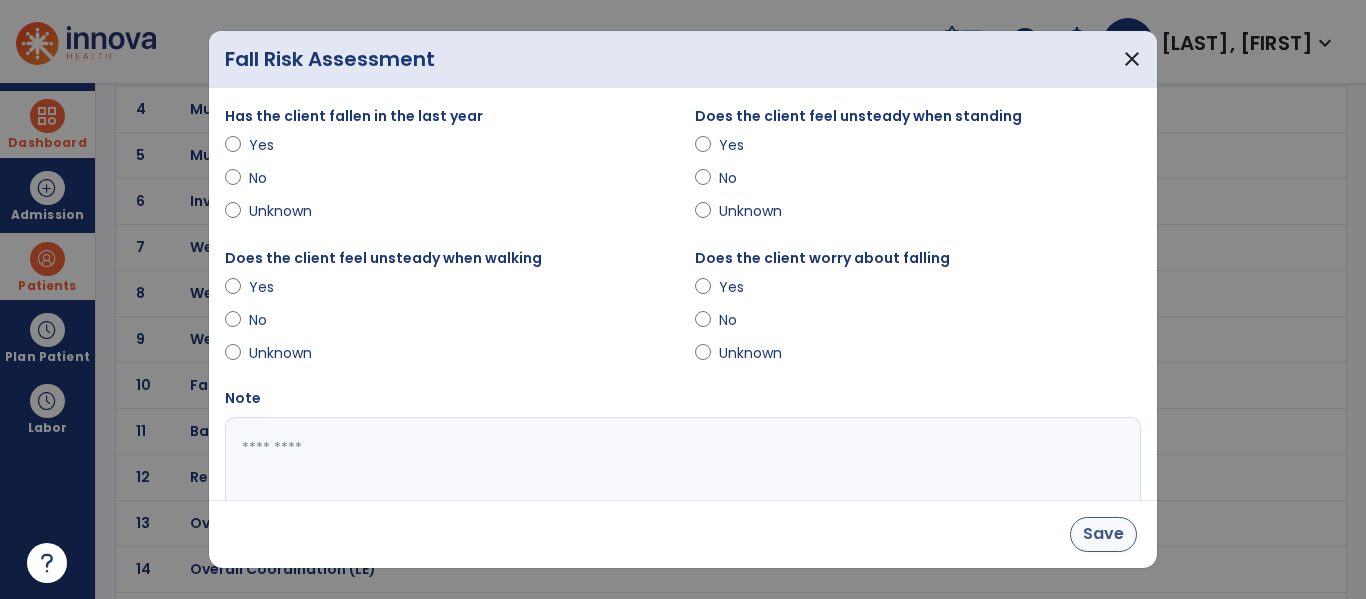 click on "Save" at bounding box center (1103, 534) 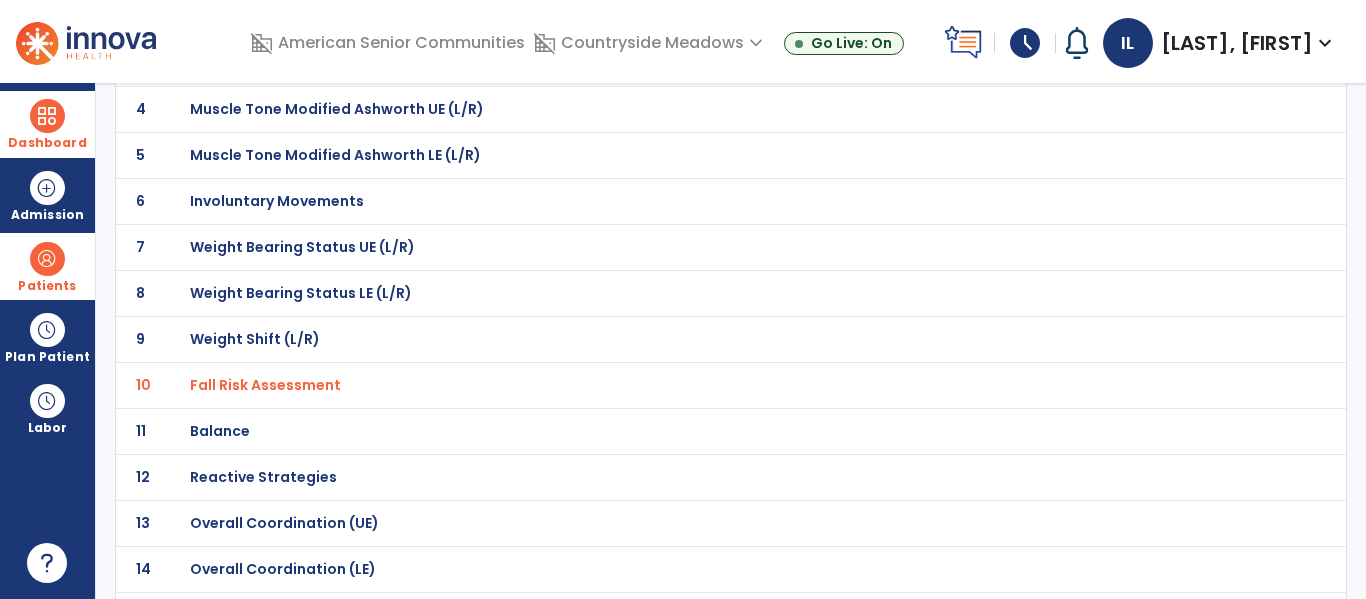 click on "Balance" at bounding box center (687, -29) 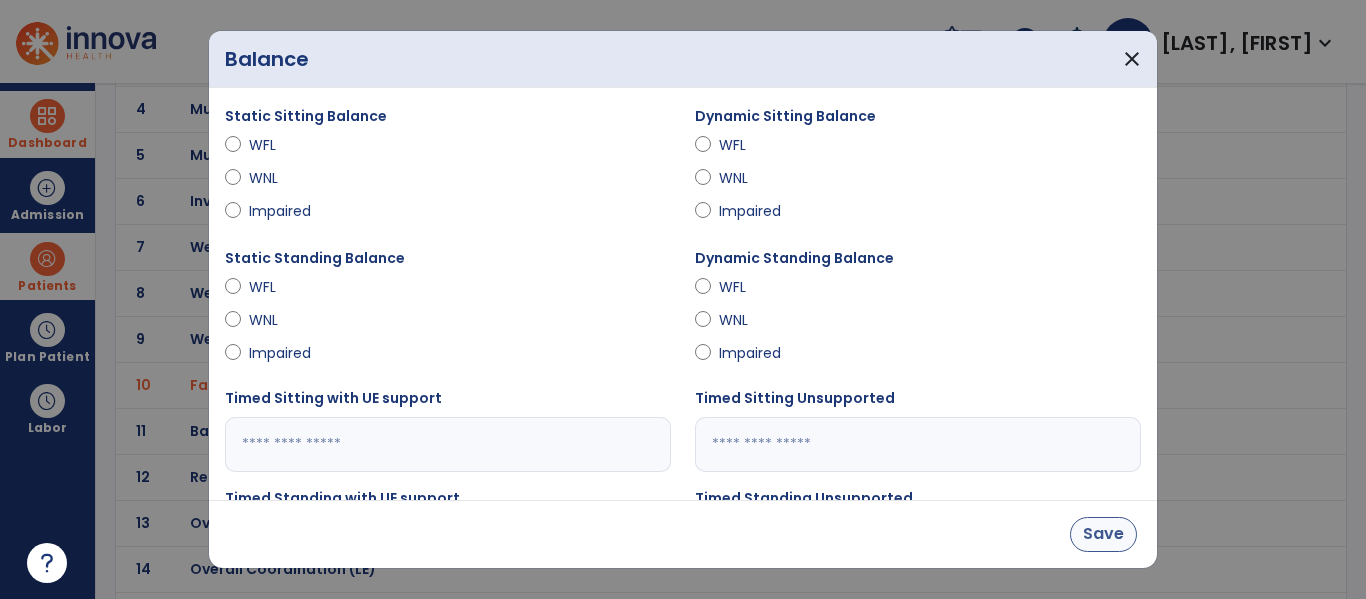 click on "Save" at bounding box center [1103, 534] 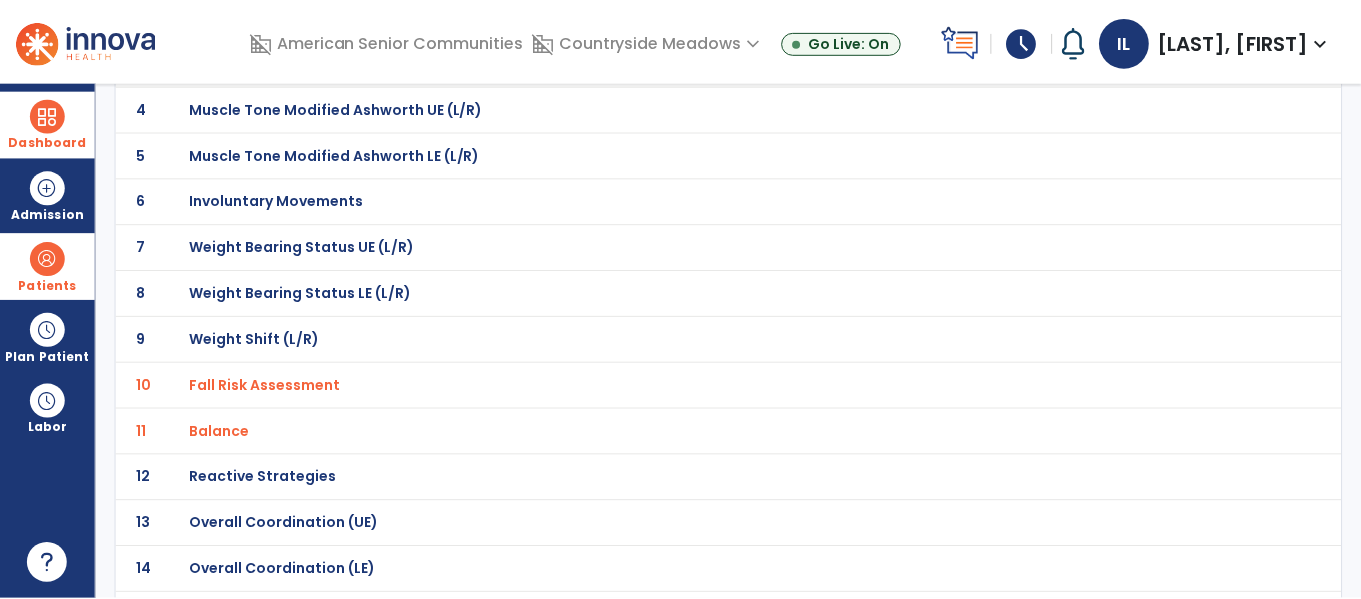 scroll, scrollTop: 0, scrollLeft: 0, axis: both 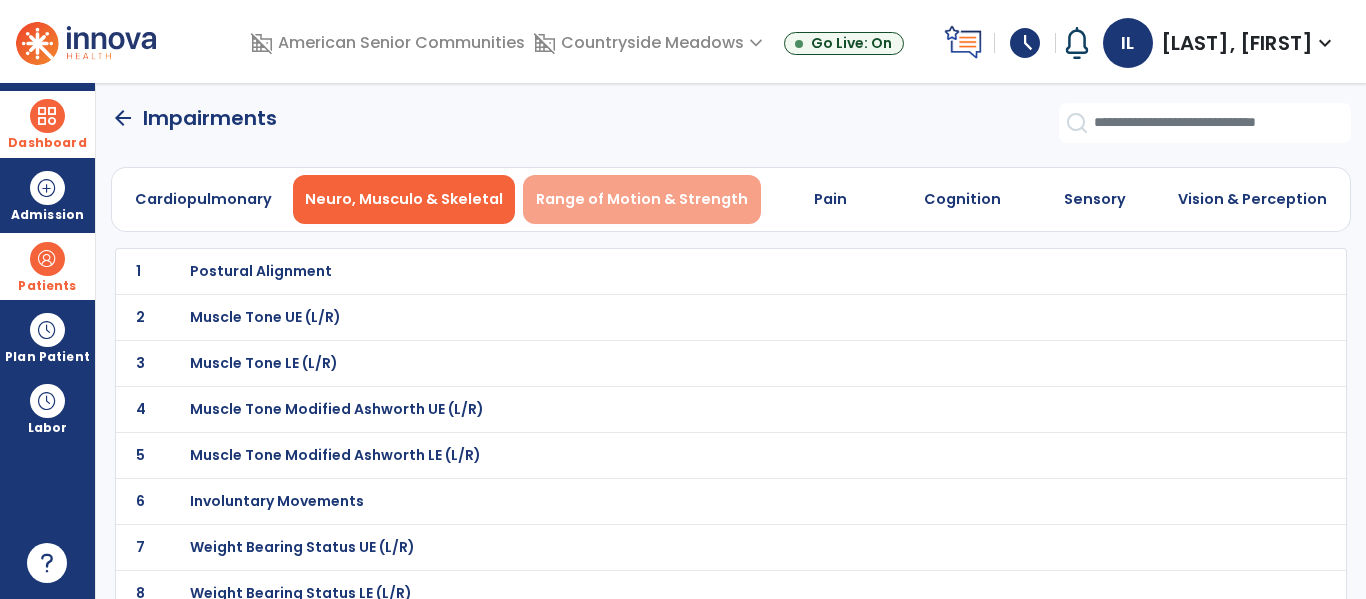 click on "Range of Motion & Strength" at bounding box center [642, 199] 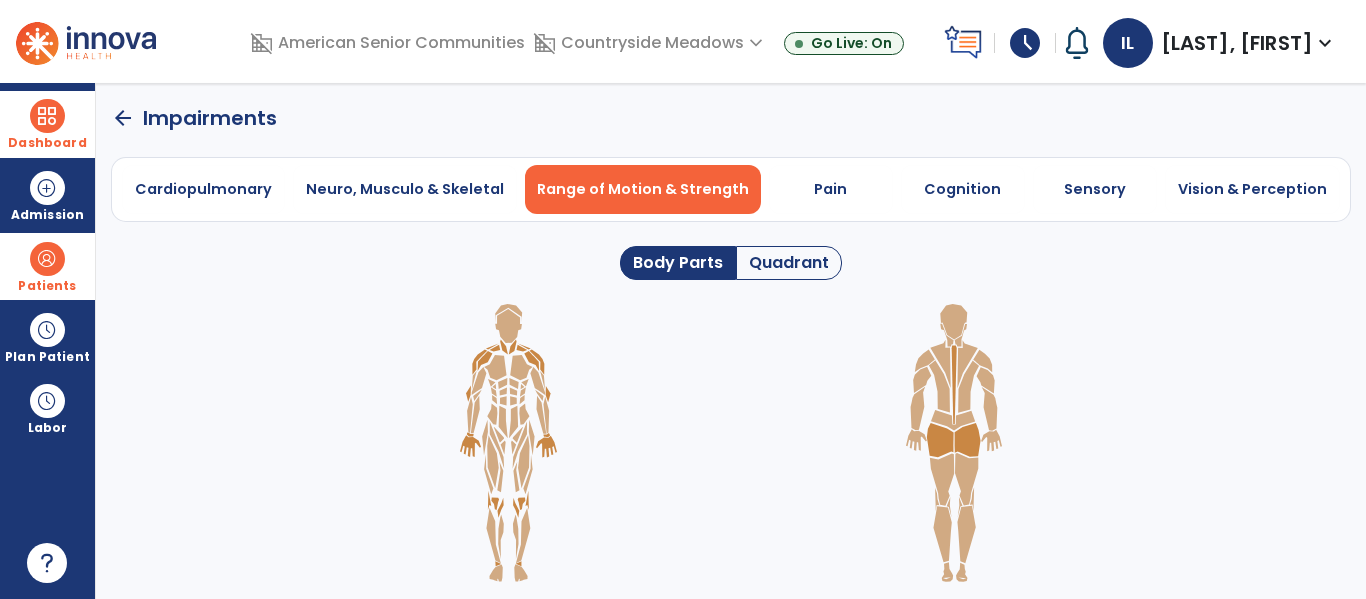 click on "Quadrant" 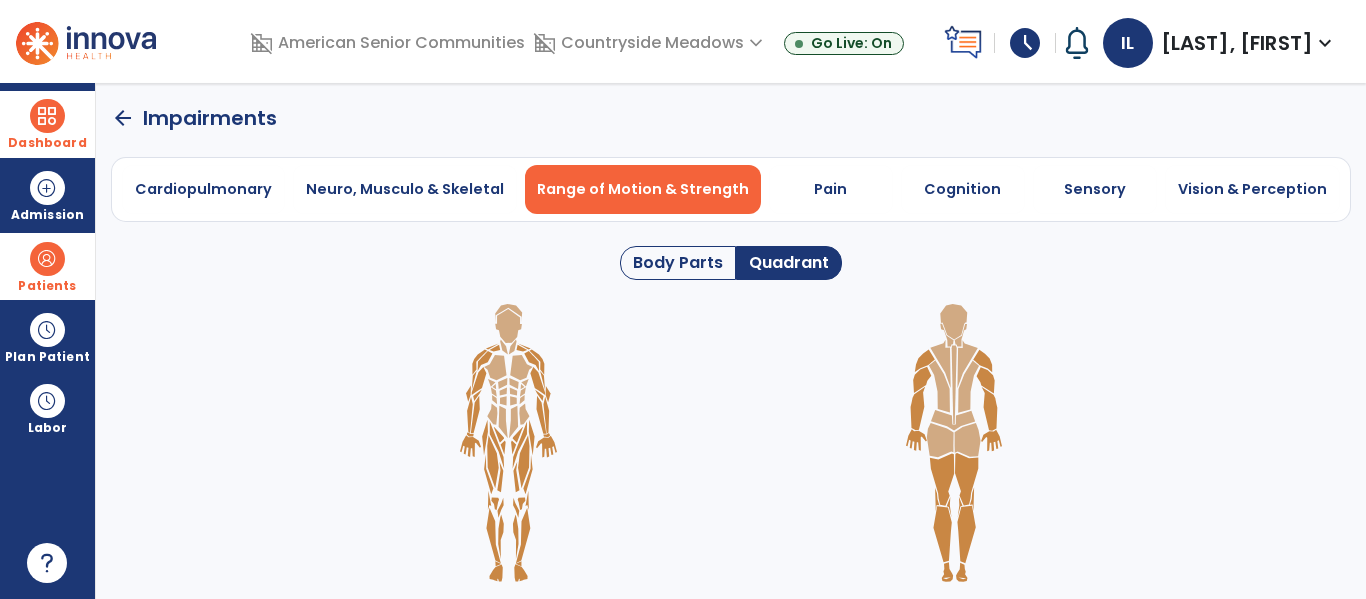 click 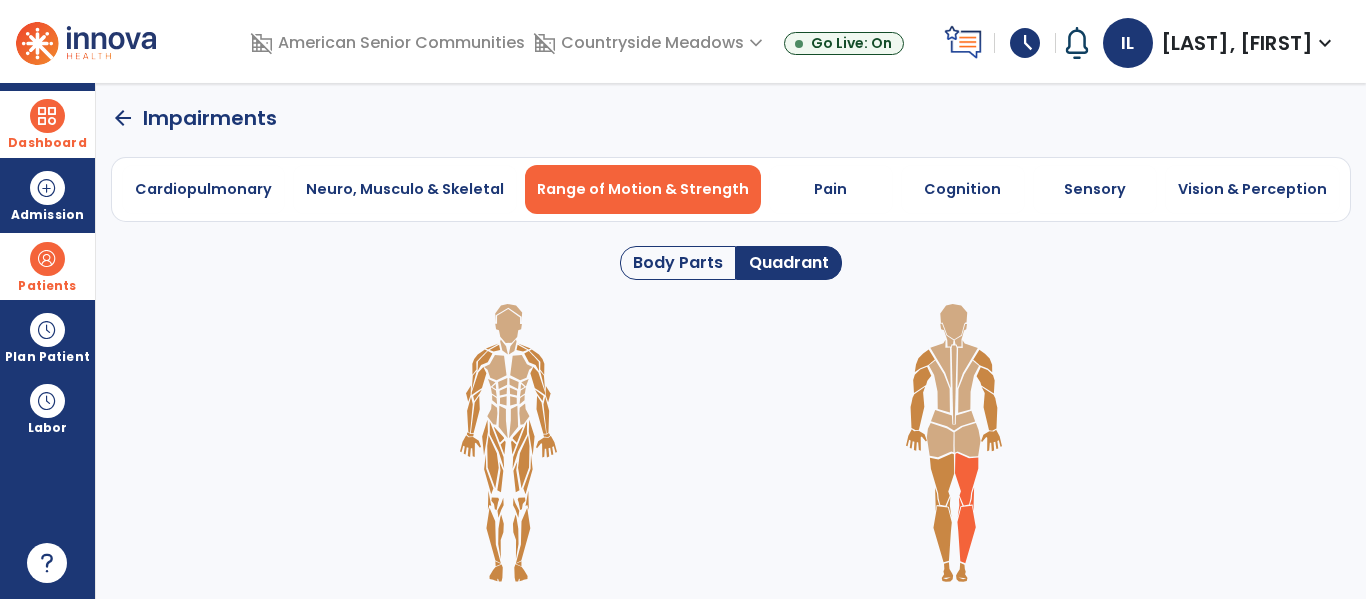 click 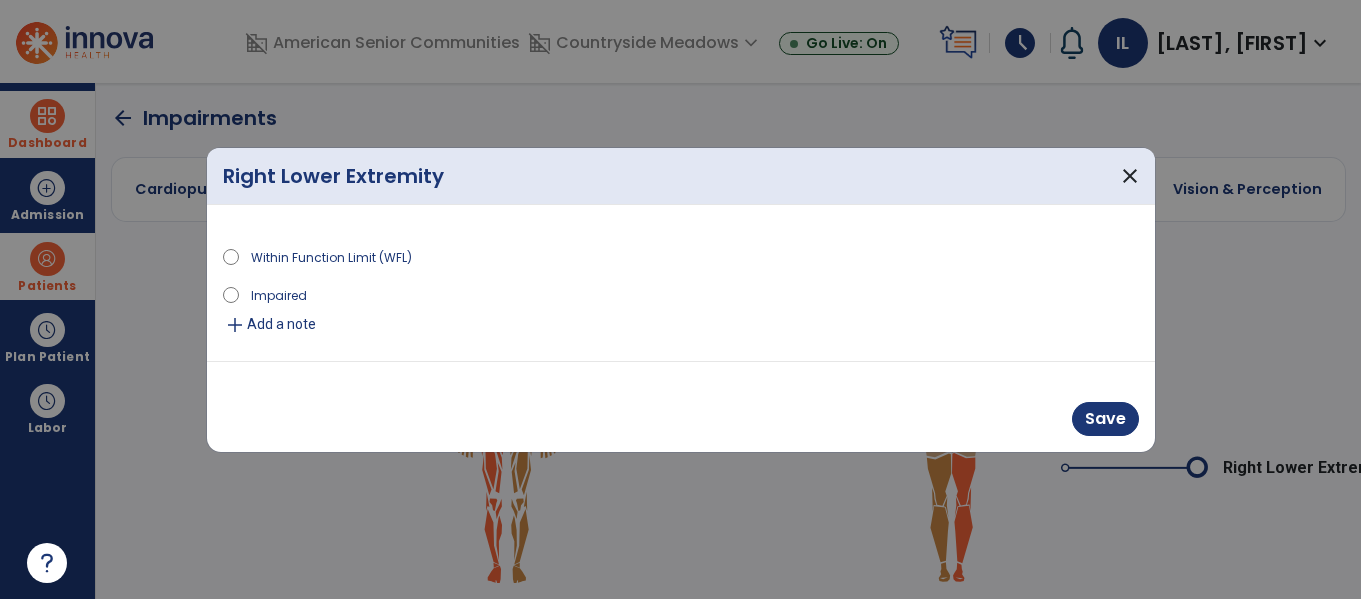 click on "Impaired" at bounding box center (681, 298) 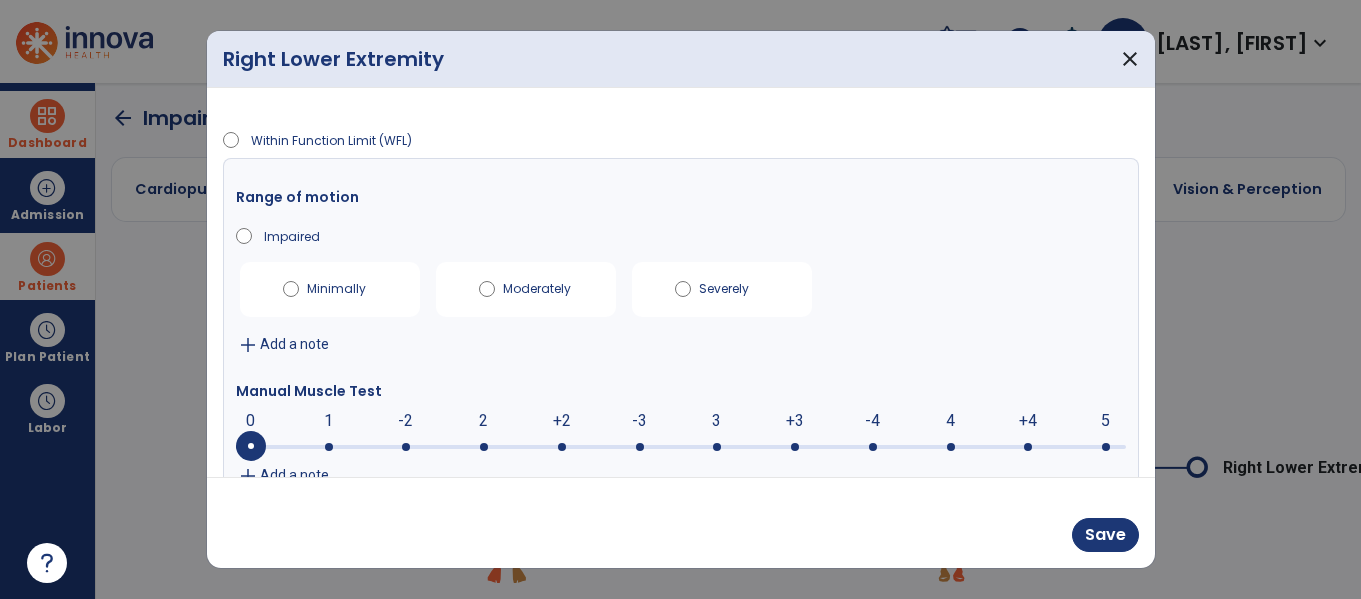 scroll, scrollTop: 48, scrollLeft: 0, axis: vertical 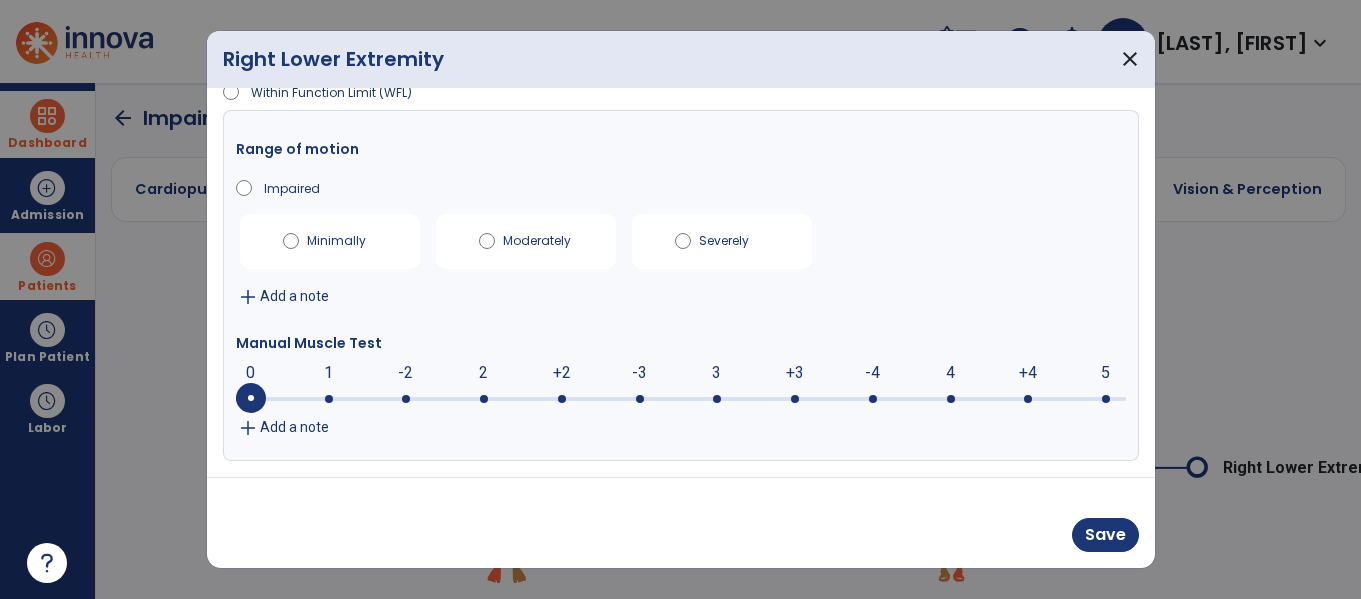 click on "Add a note" at bounding box center [294, 427] 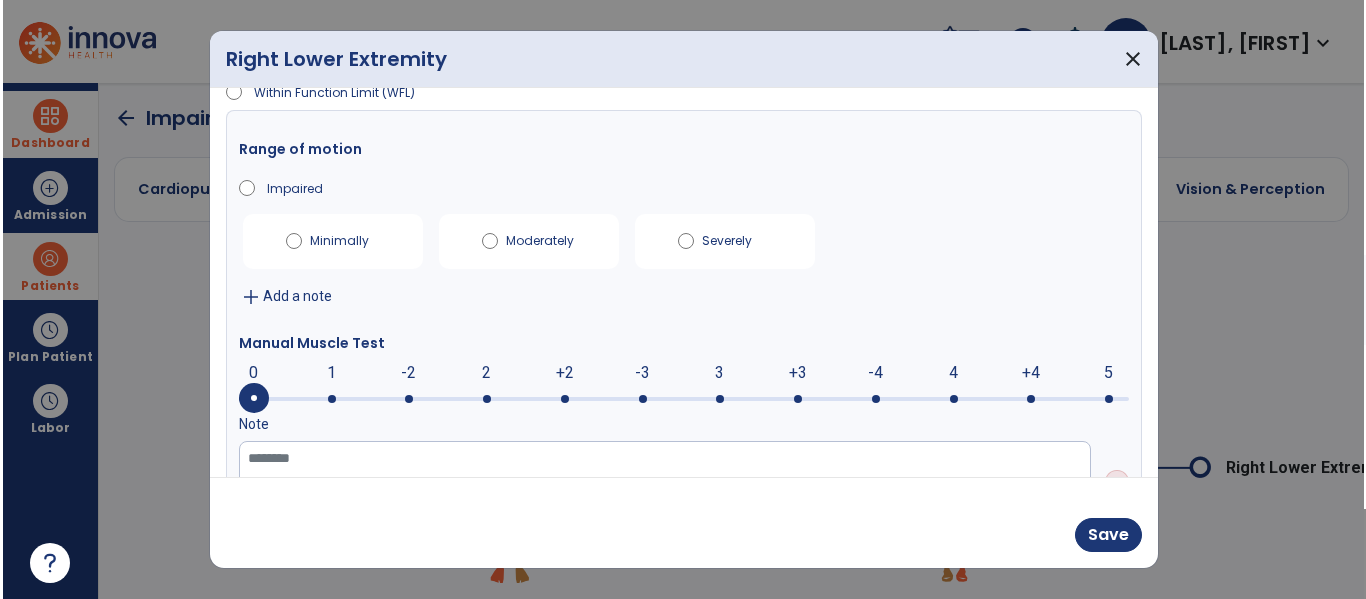 scroll, scrollTop: 123, scrollLeft: 0, axis: vertical 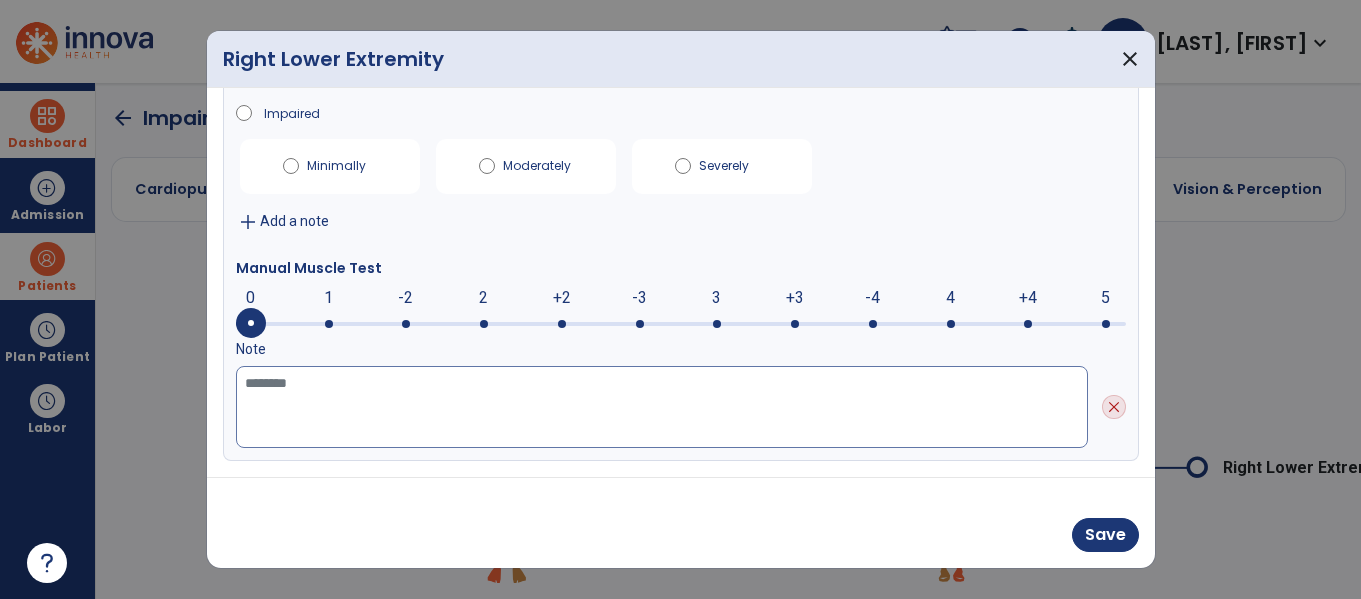 click at bounding box center (662, 407) 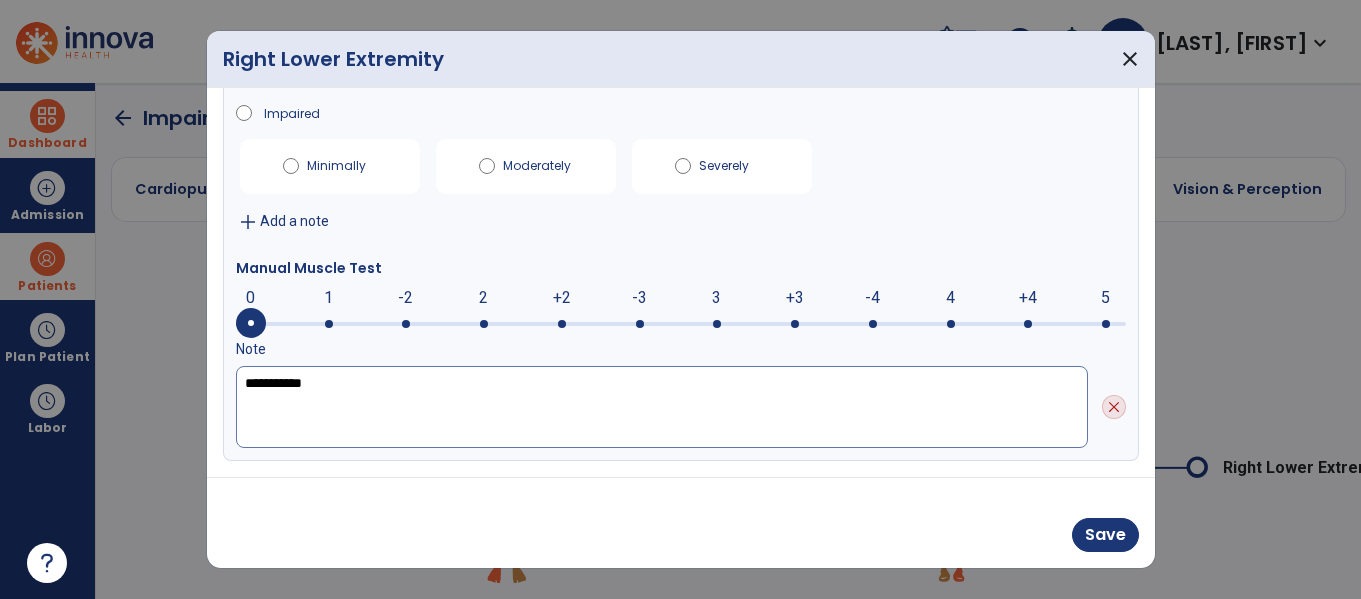 type on "**********" 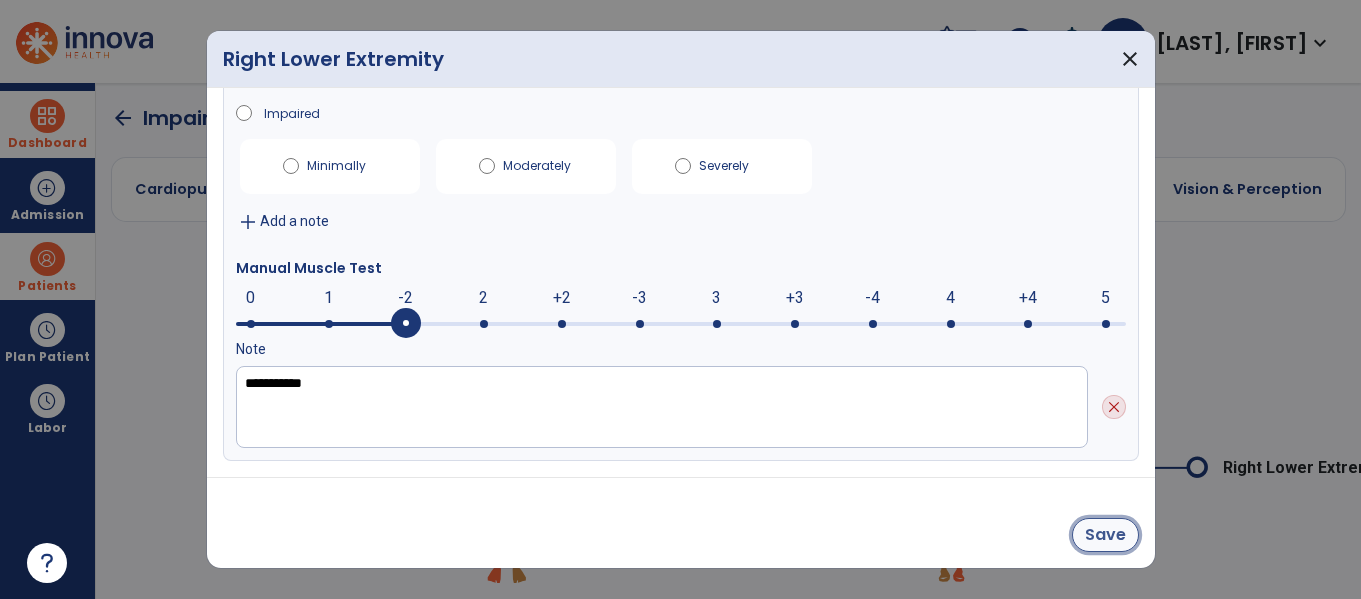 click on "Save" at bounding box center (1105, 535) 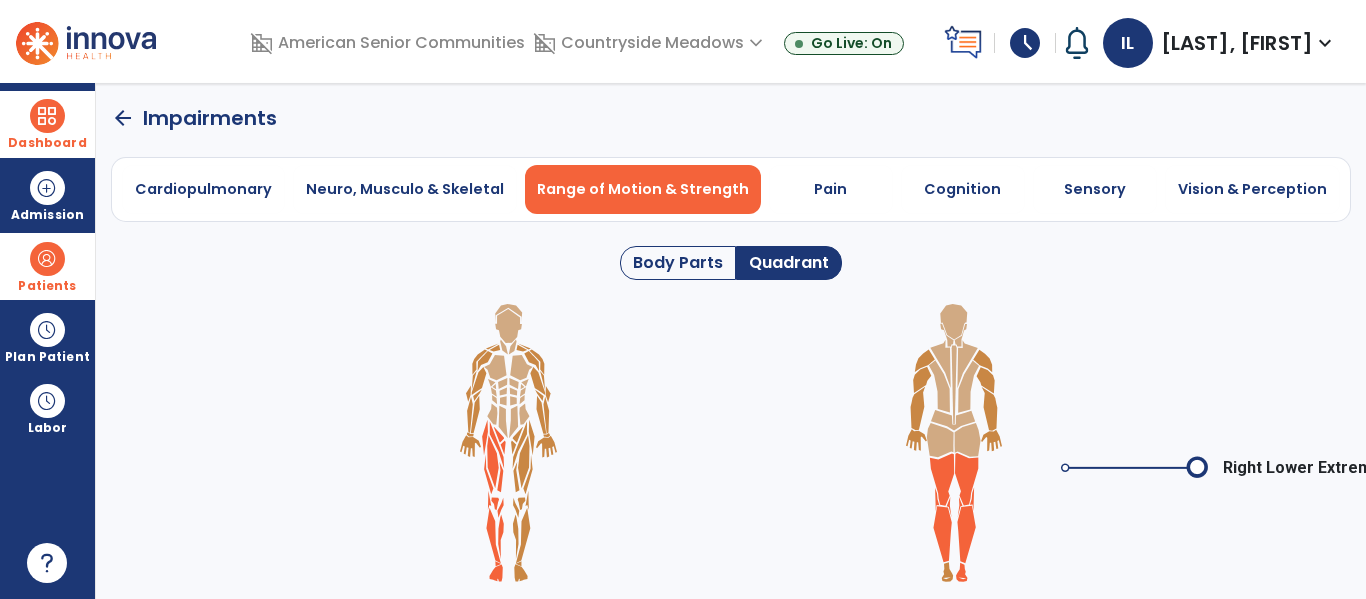 click 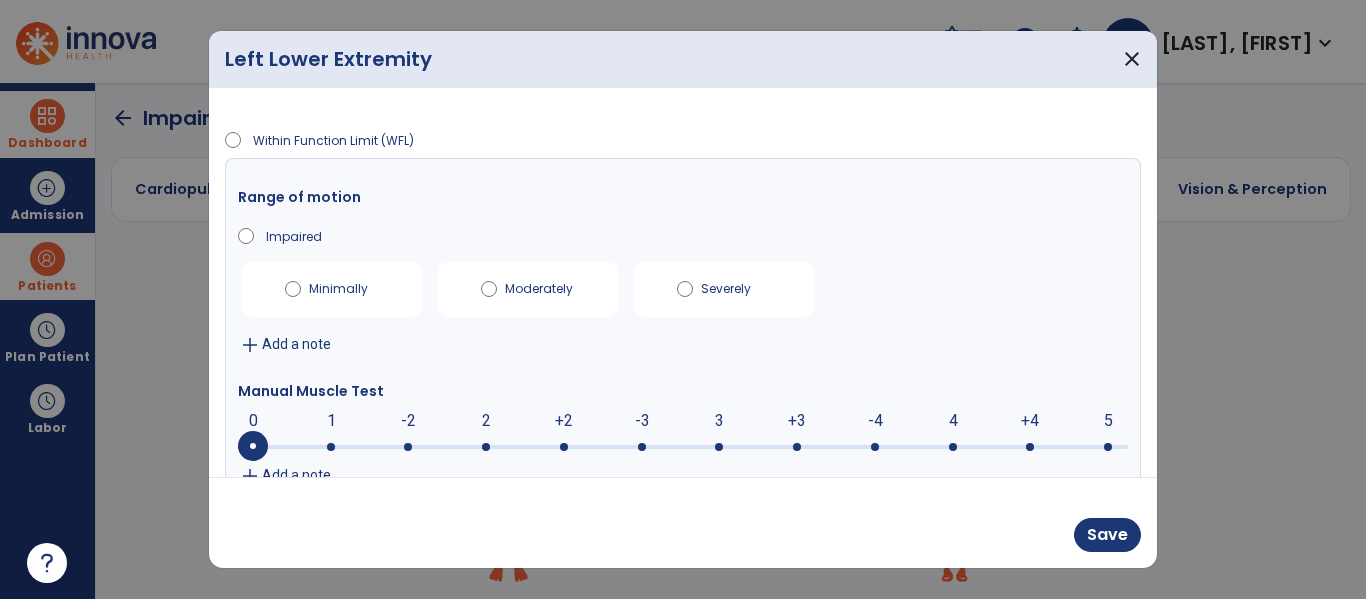 click at bounding box center [719, 447] 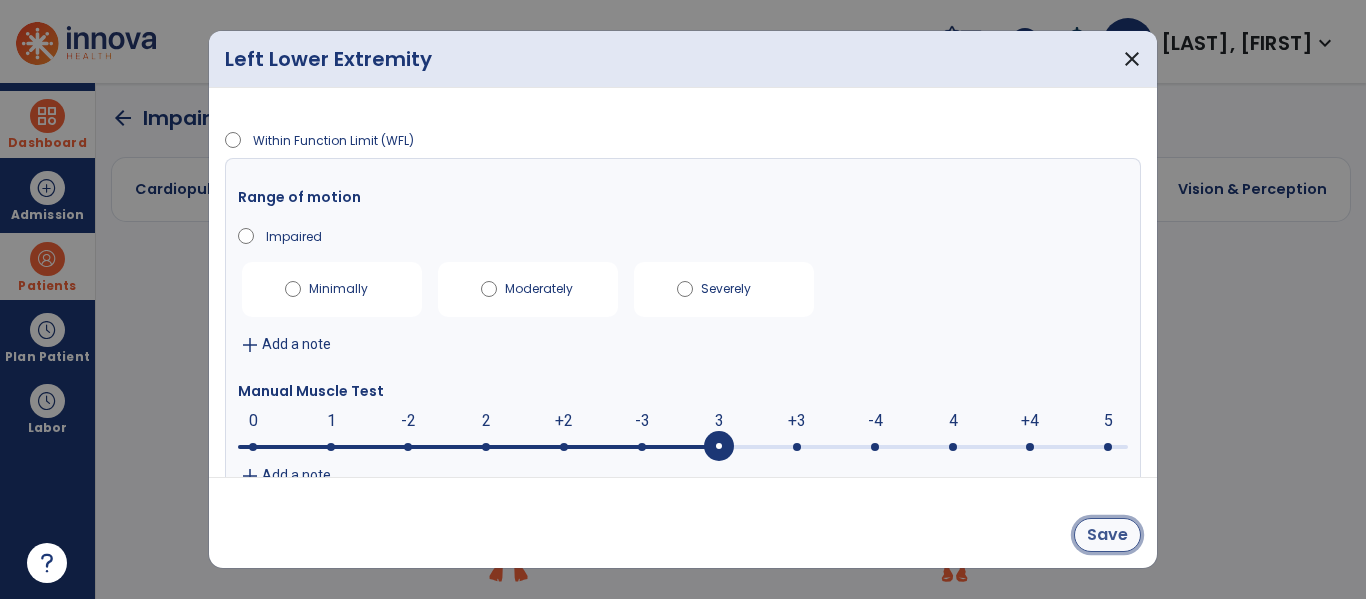 click on "Save" at bounding box center [1107, 535] 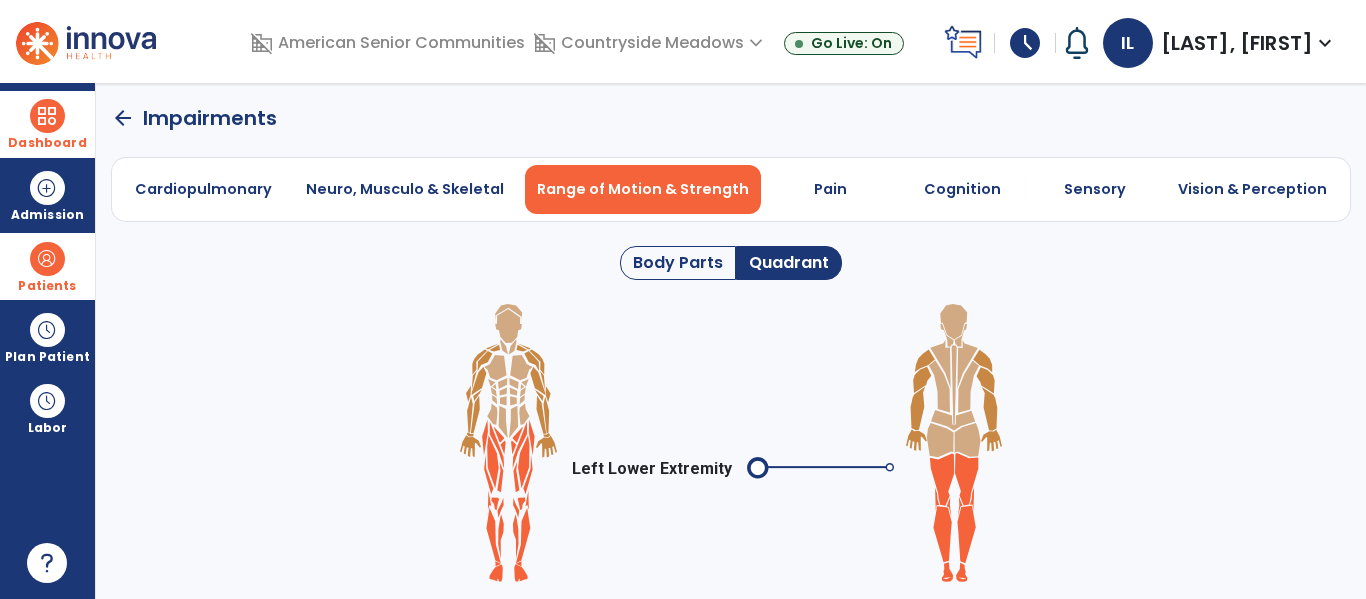 click on "arrow_back" 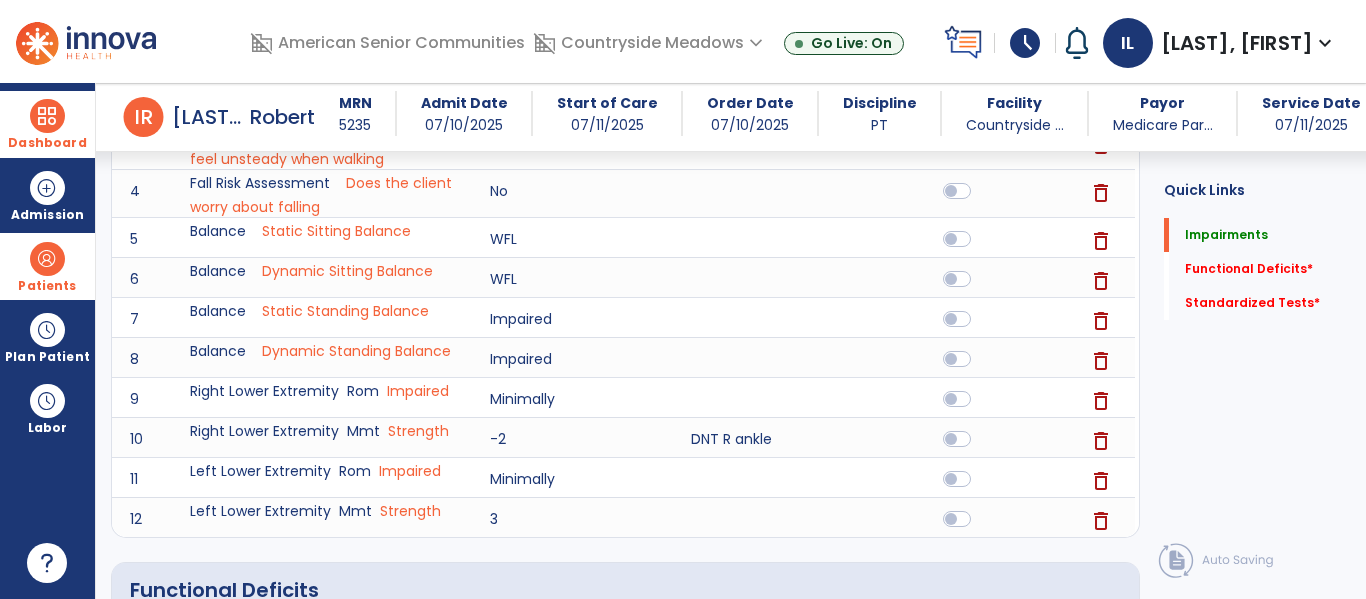 scroll, scrollTop: 435, scrollLeft: 0, axis: vertical 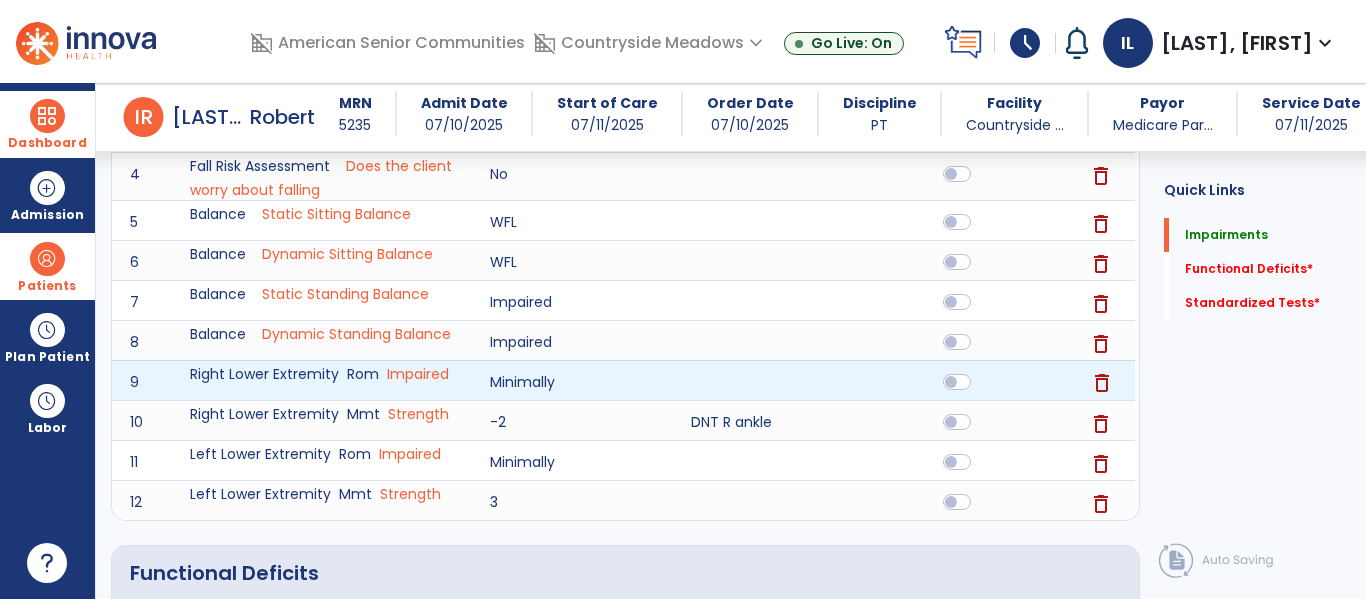 click on "delete" 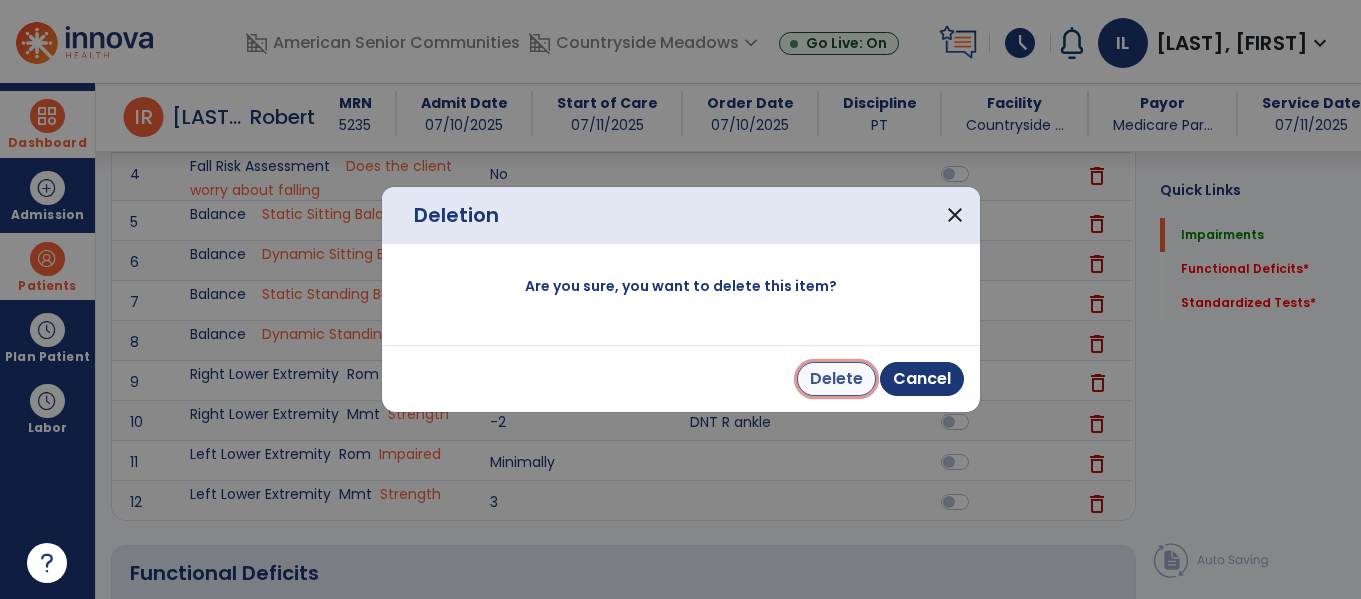 click on "Delete" at bounding box center [836, 379] 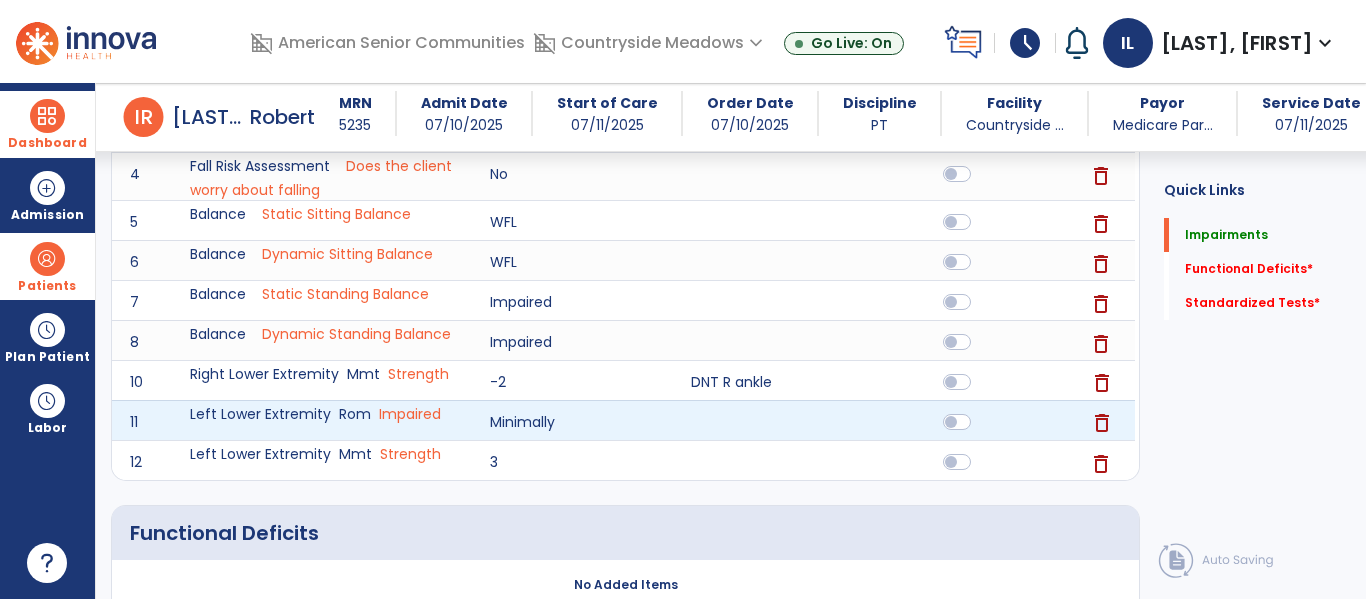 click on "delete" 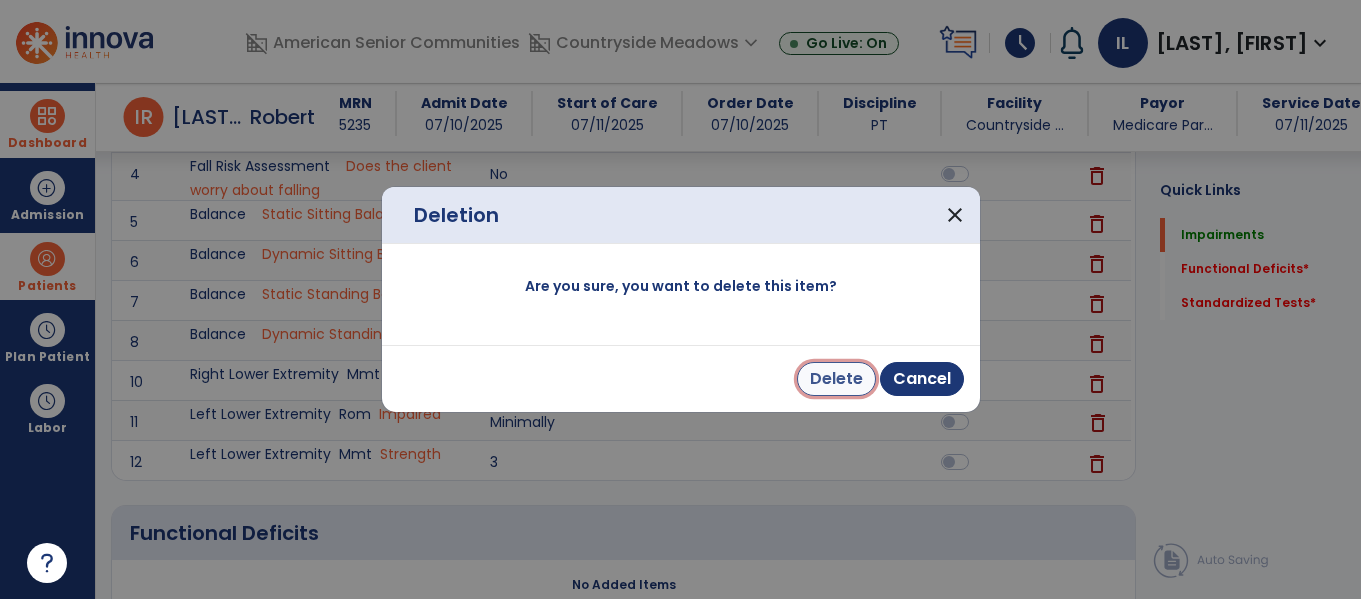 click on "Delete" at bounding box center (836, 379) 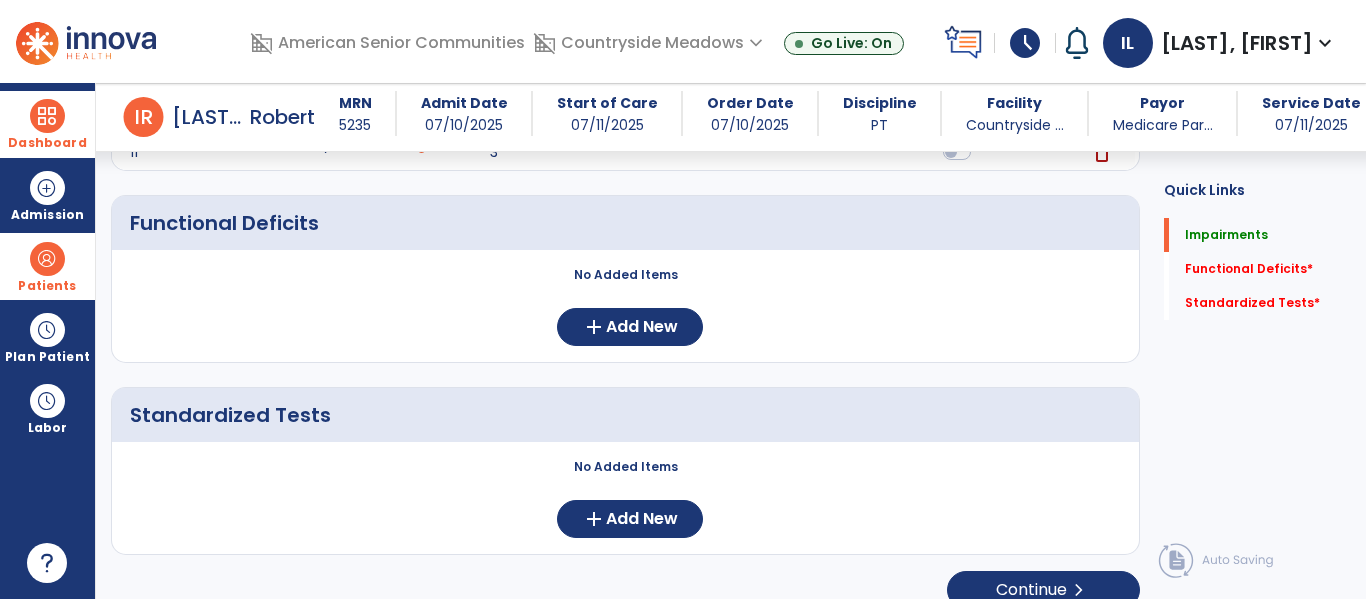 scroll, scrollTop: 706, scrollLeft: 0, axis: vertical 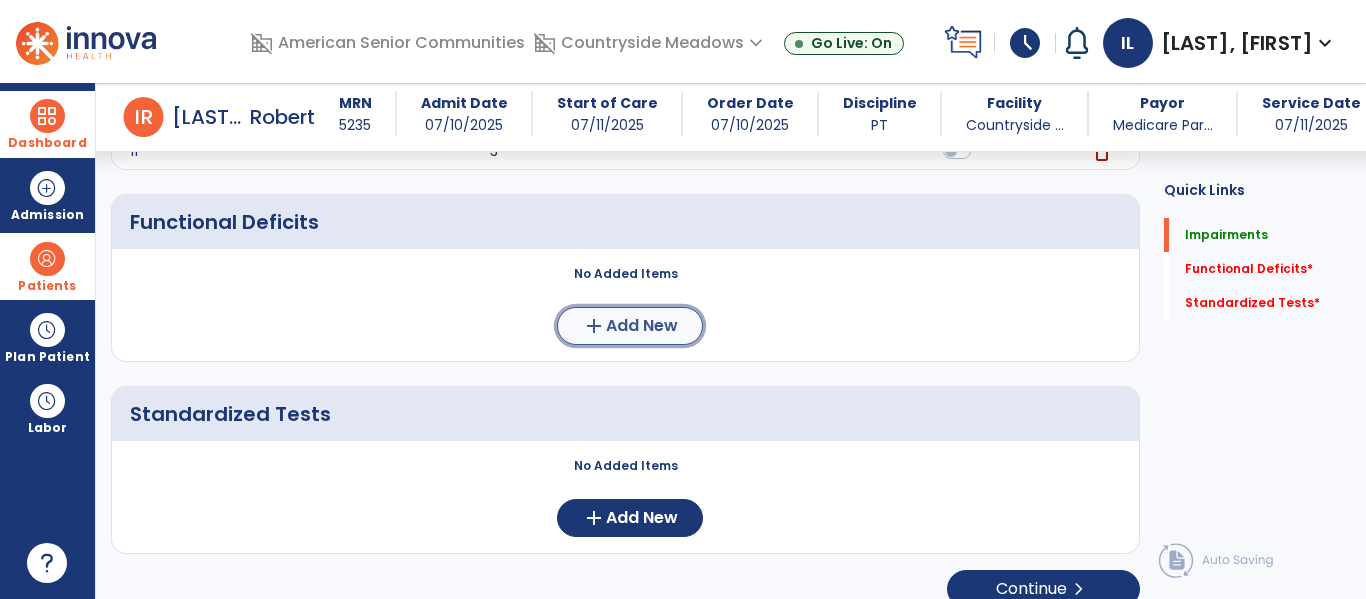click on "add  Add New" 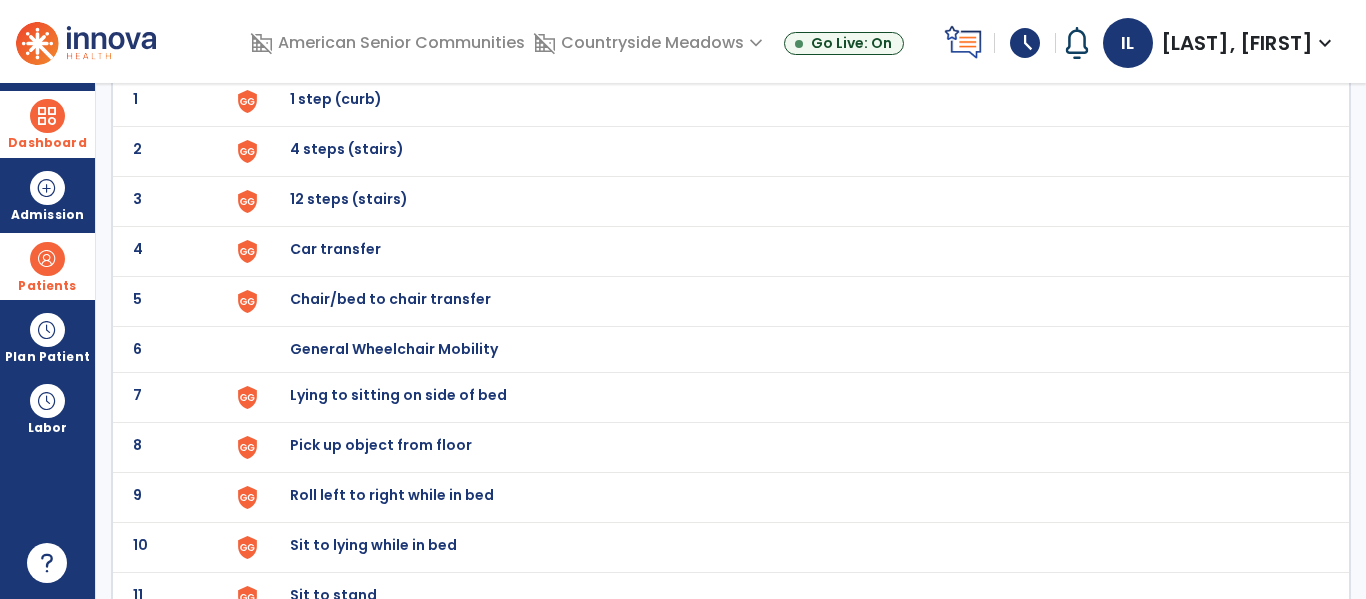 scroll, scrollTop: 166, scrollLeft: 0, axis: vertical 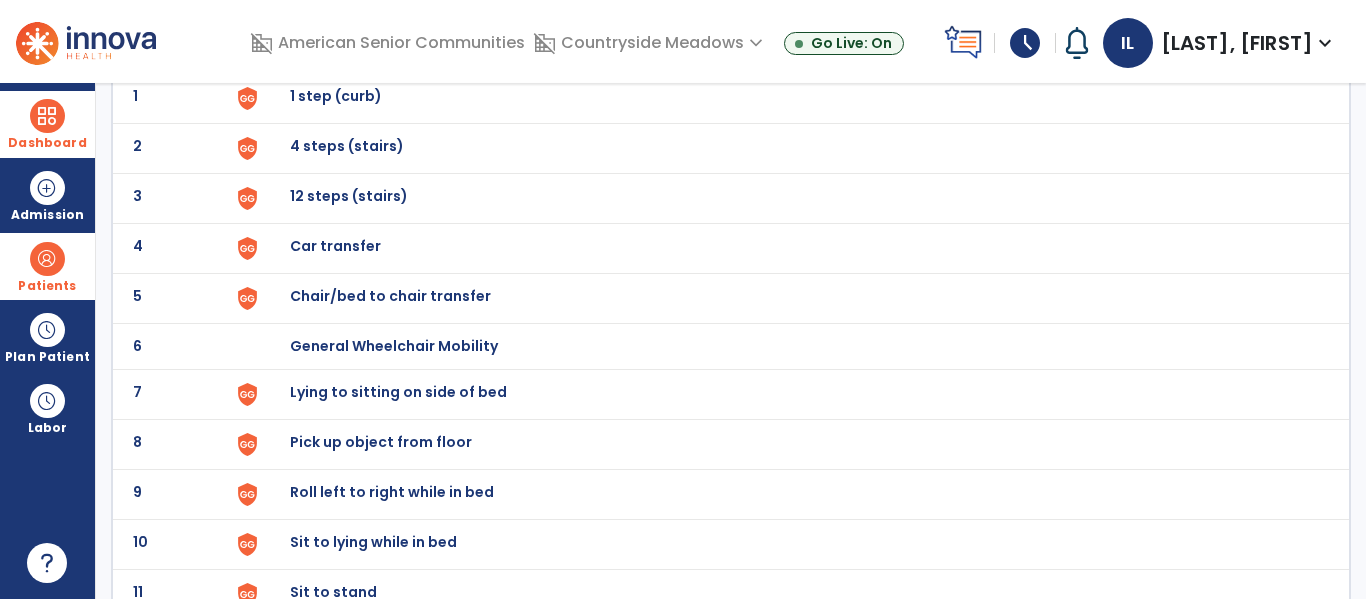 click on "Chair/bed to chair transfer" at bounding box center (789, 98) 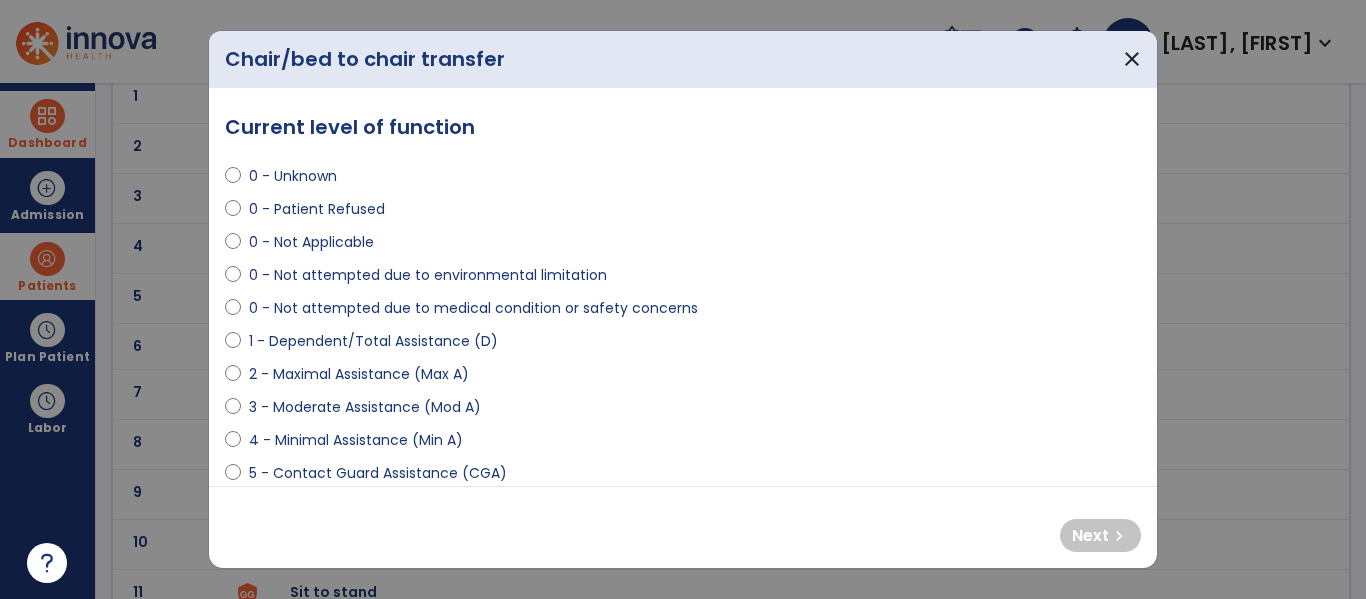 select on "**********" 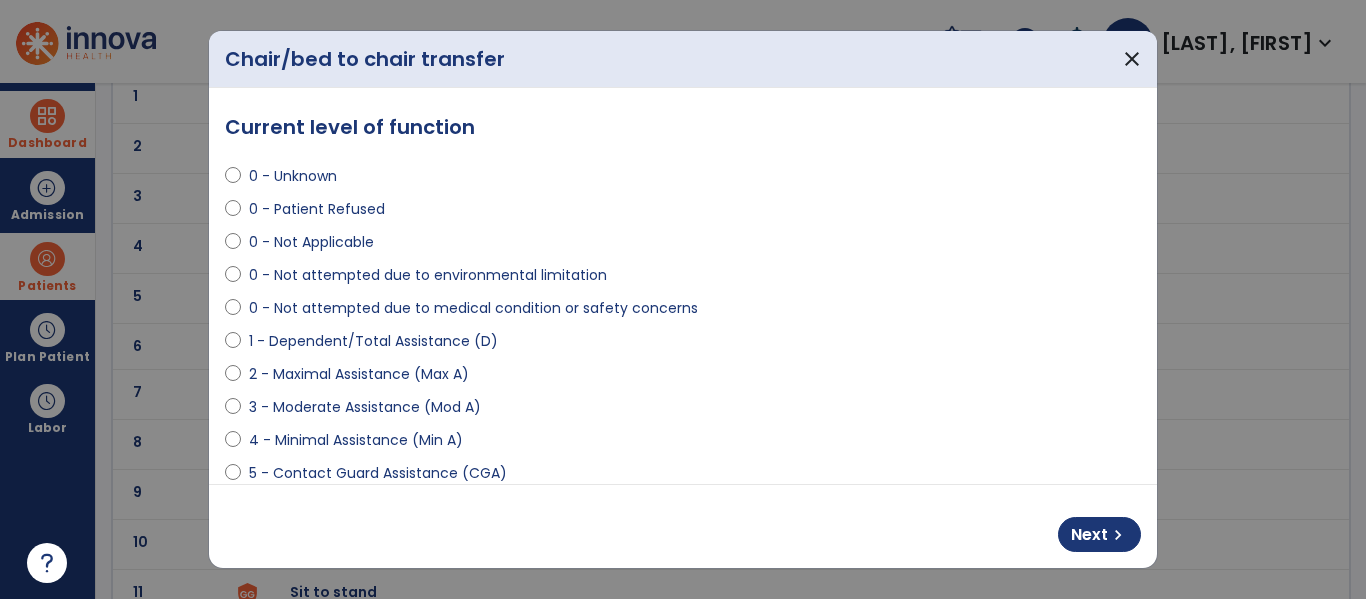 click on "Next  chevron_right" at bounding box center [683, 526] 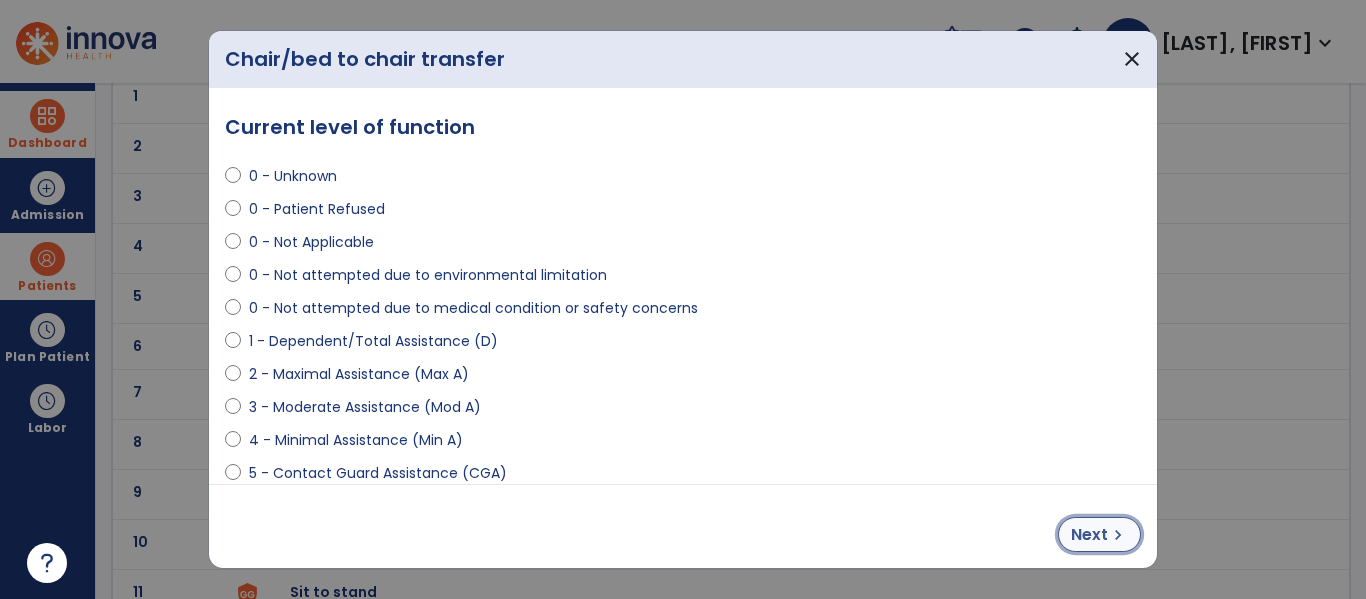 click on "chevron_right" at bounding box center [1118, 535] 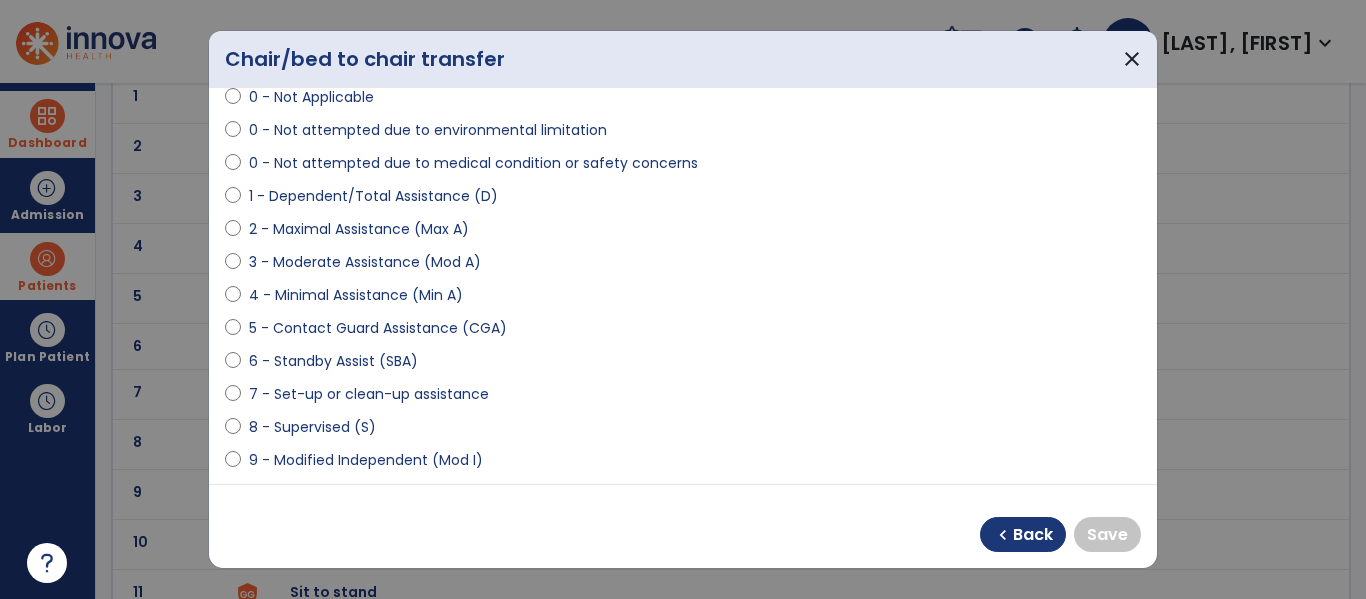 scroll, scrollTop: 249, scrollLeft: 0, axis: vertical 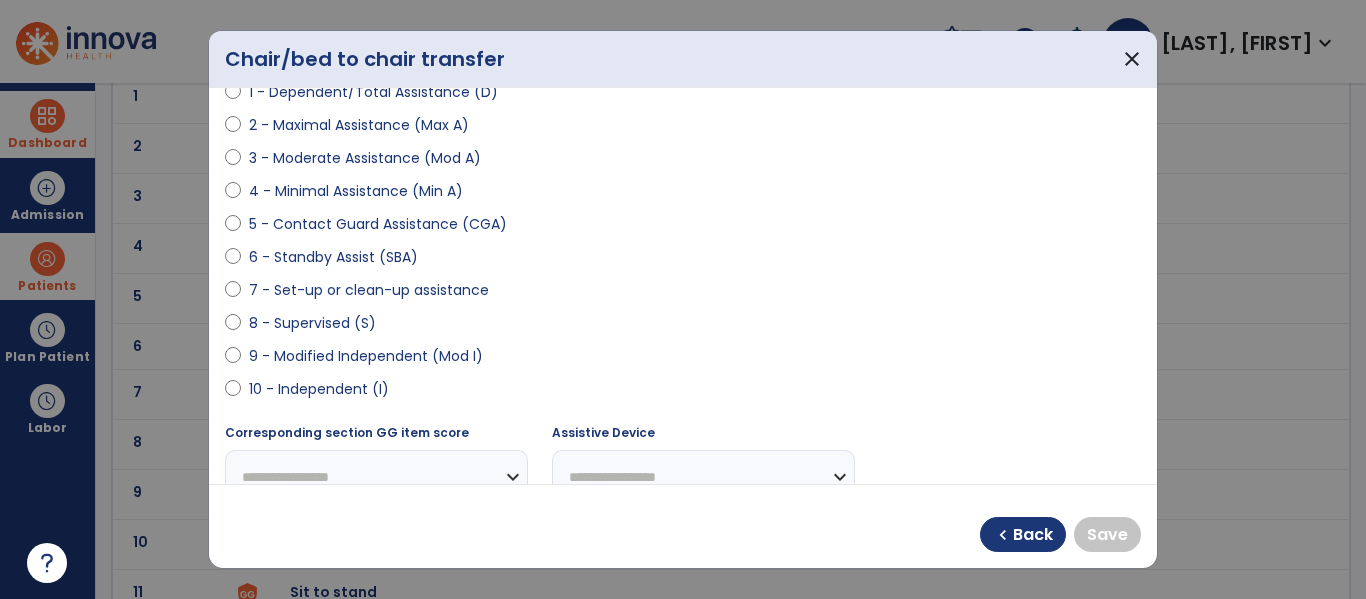 select on "**********" 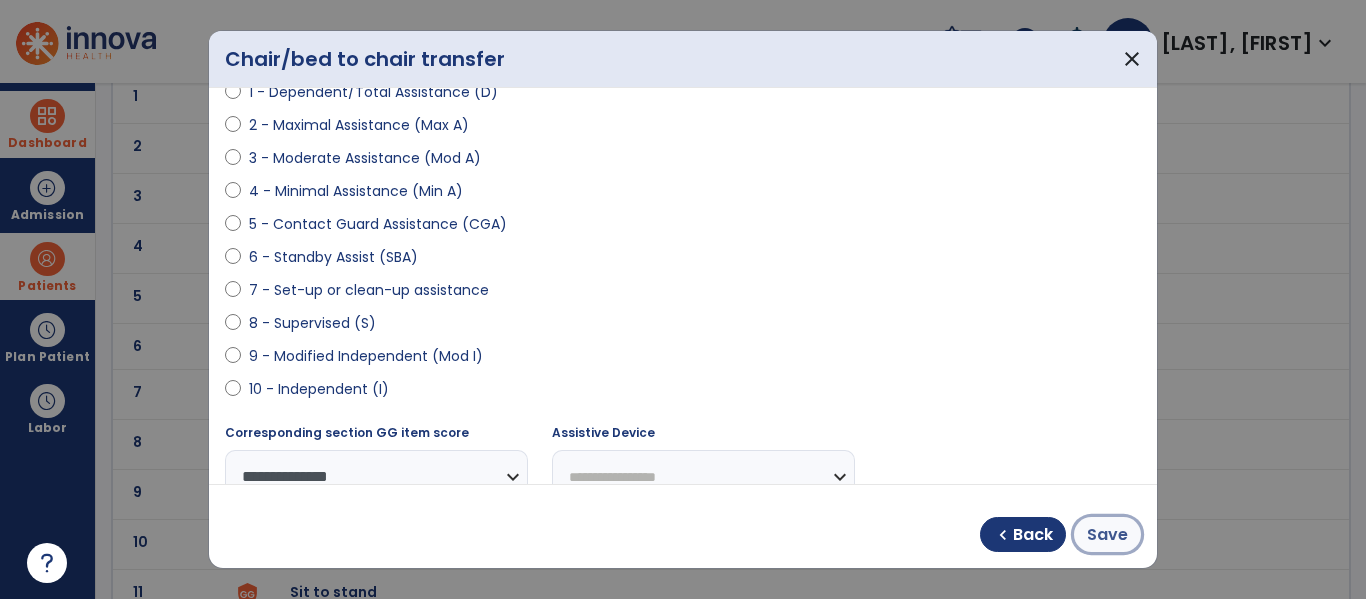 click on "Save" at bounding box center [1107, 535] 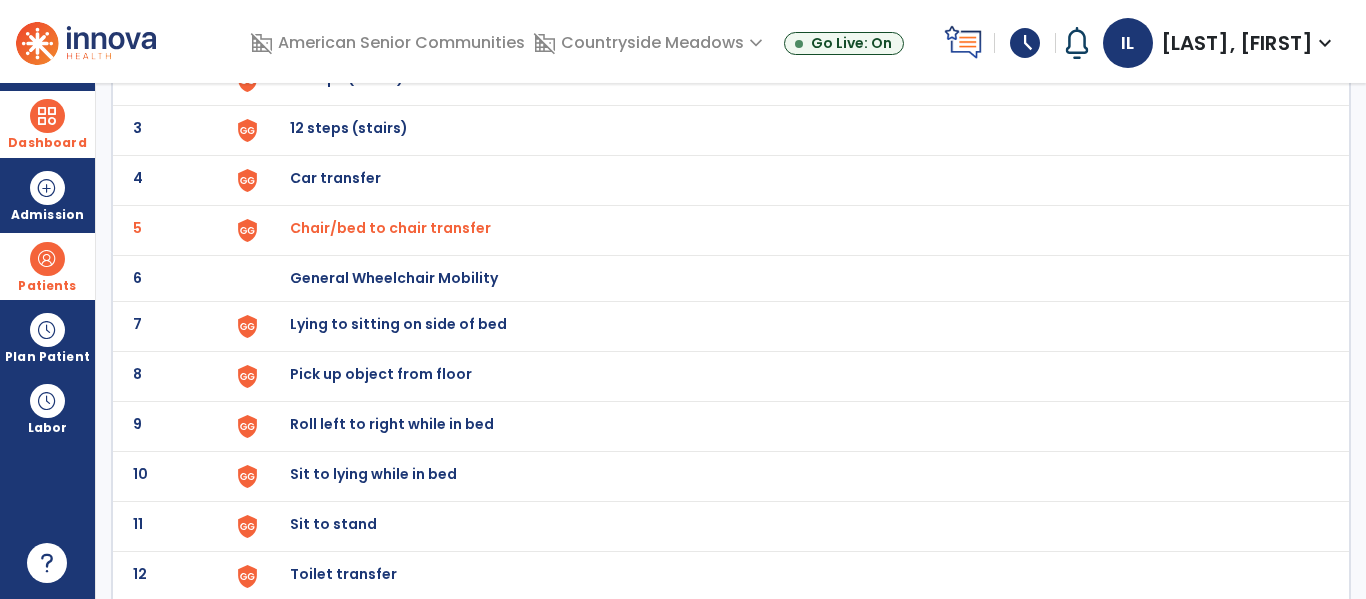 scroll, scrollTop: 287, scrollLeft: 0, axis: vertical 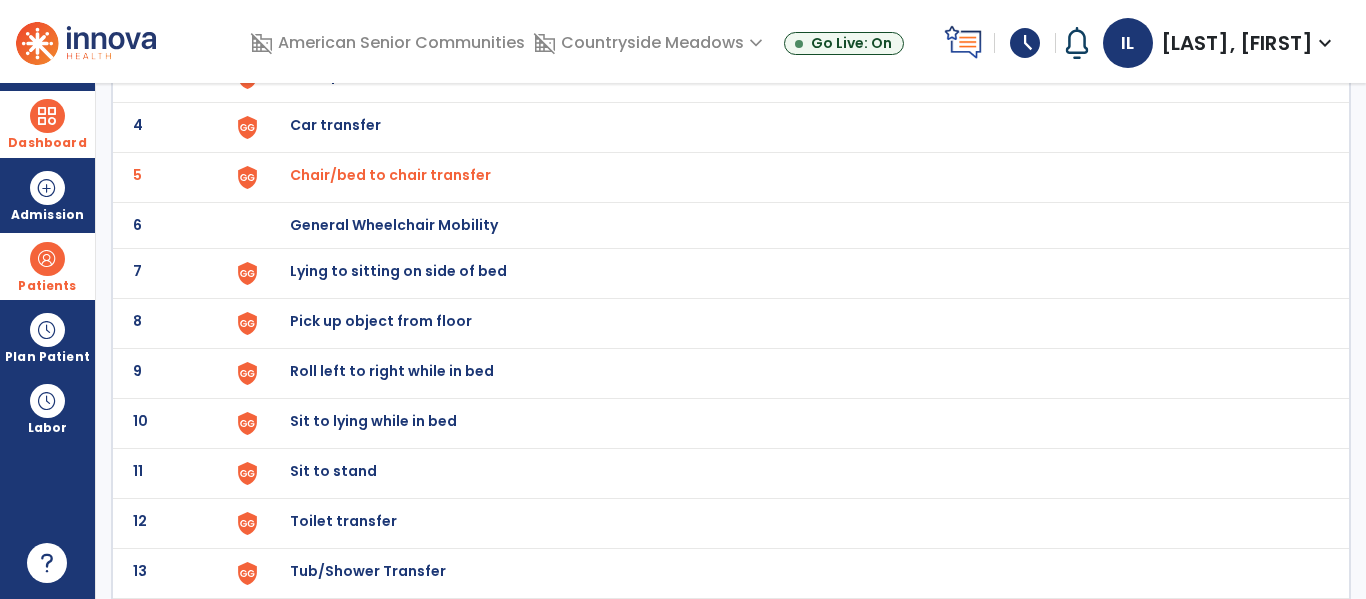 click on "Lying to sitting on side of bed" at bounding box center [336, -25] 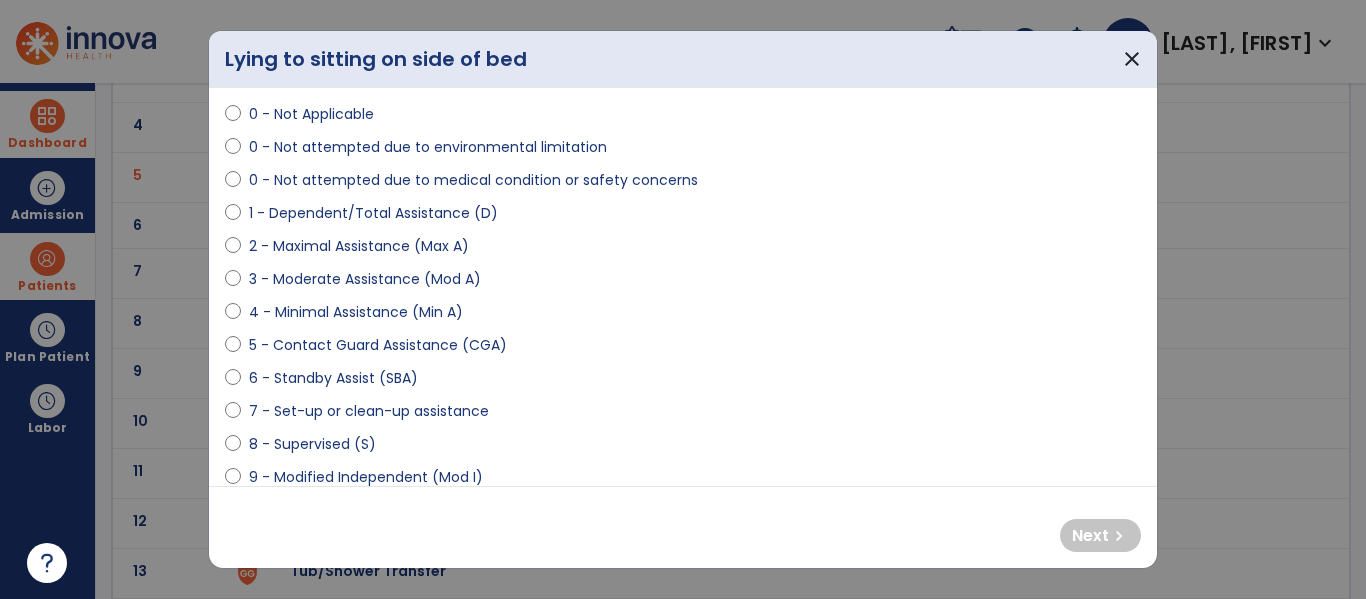 scroll, scrollTop: 185, scrollLeft: 0, axis: vertical 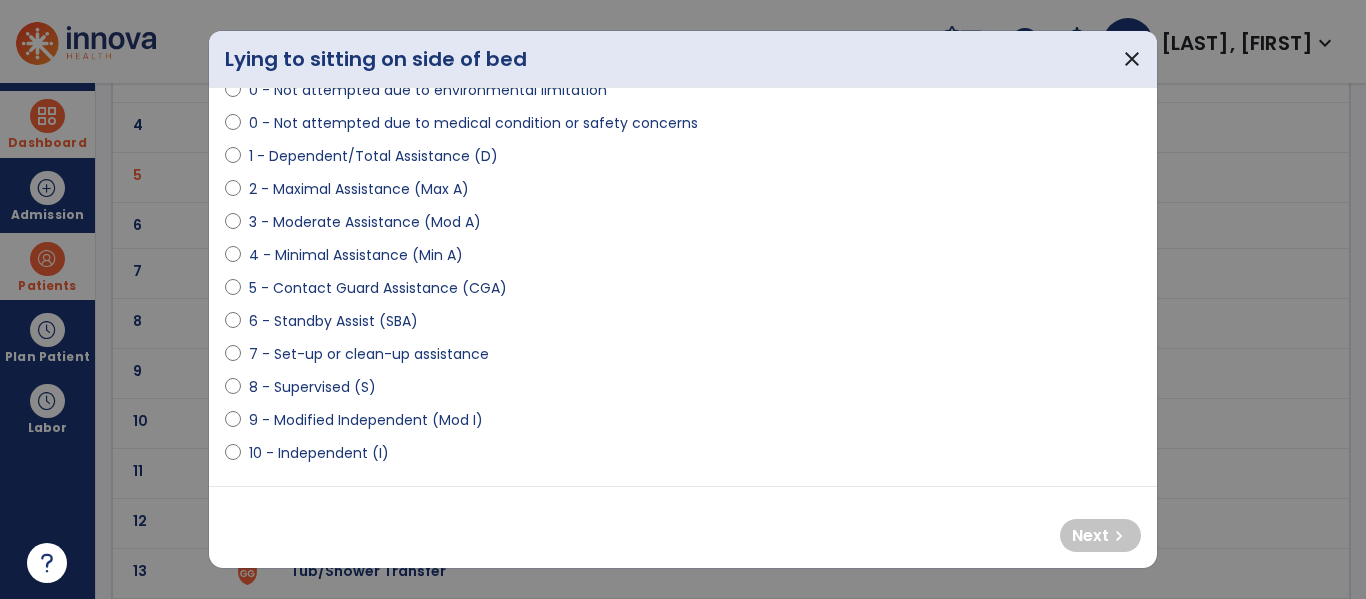 select on "**********" 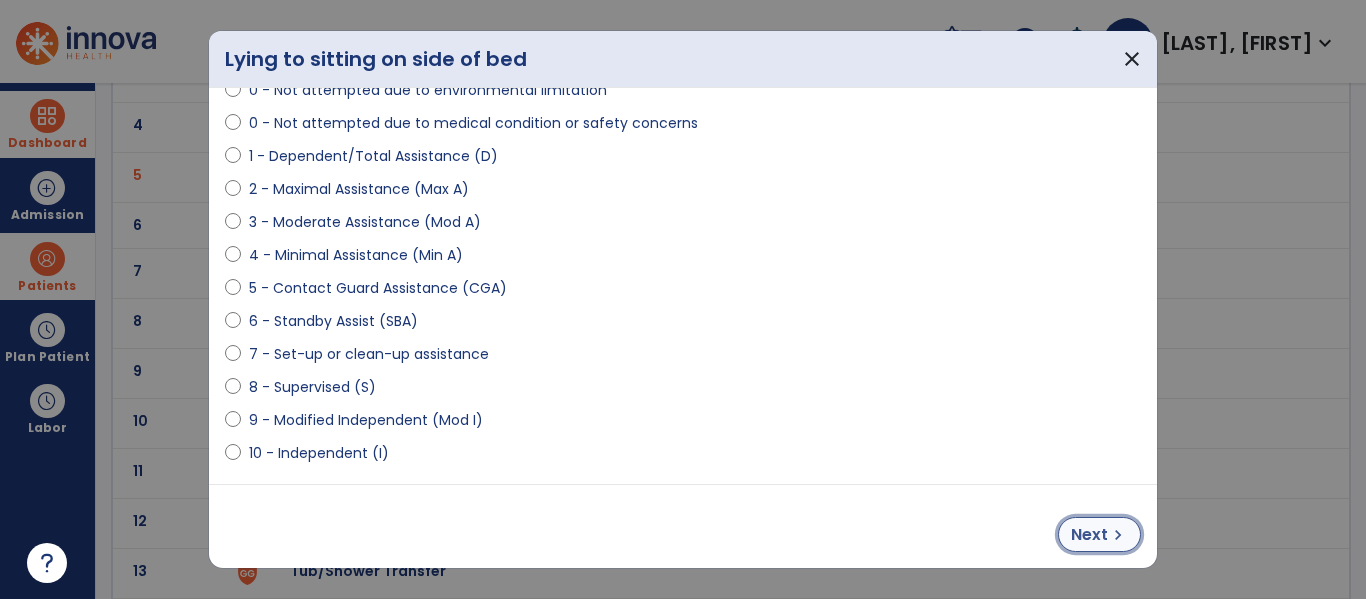 click on "chevron_right" at bounding box center [1118, 535] 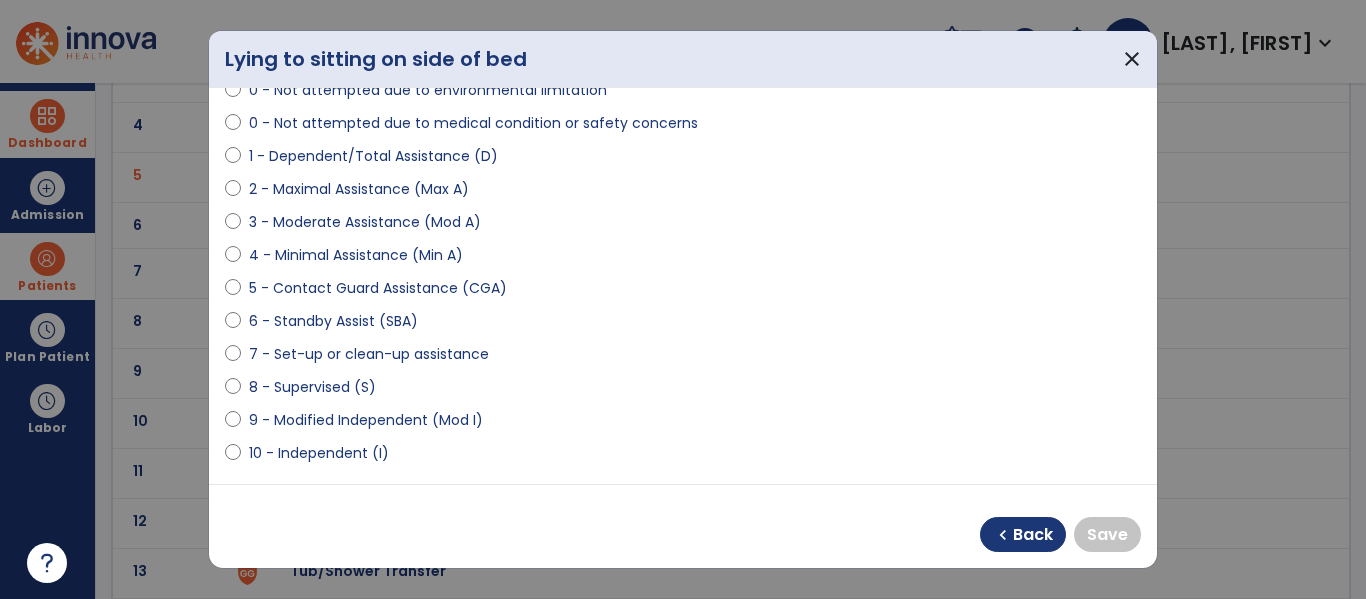 select on "**********" 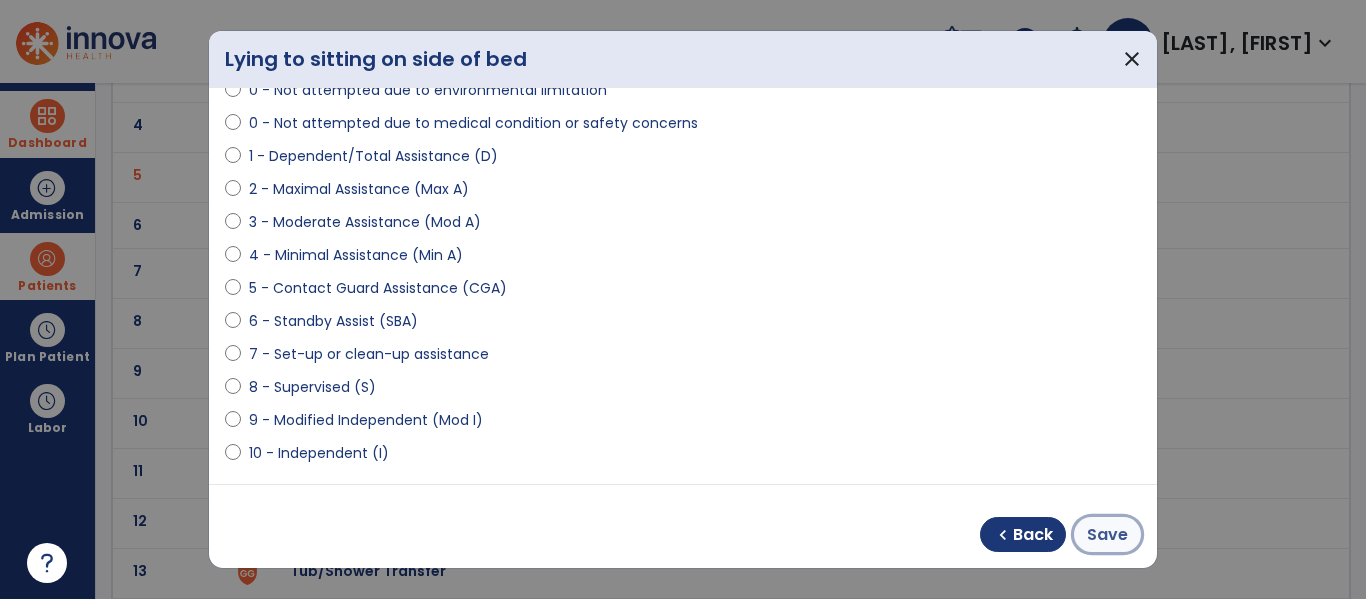 click on "Save" at bounding box center [1107, 535] 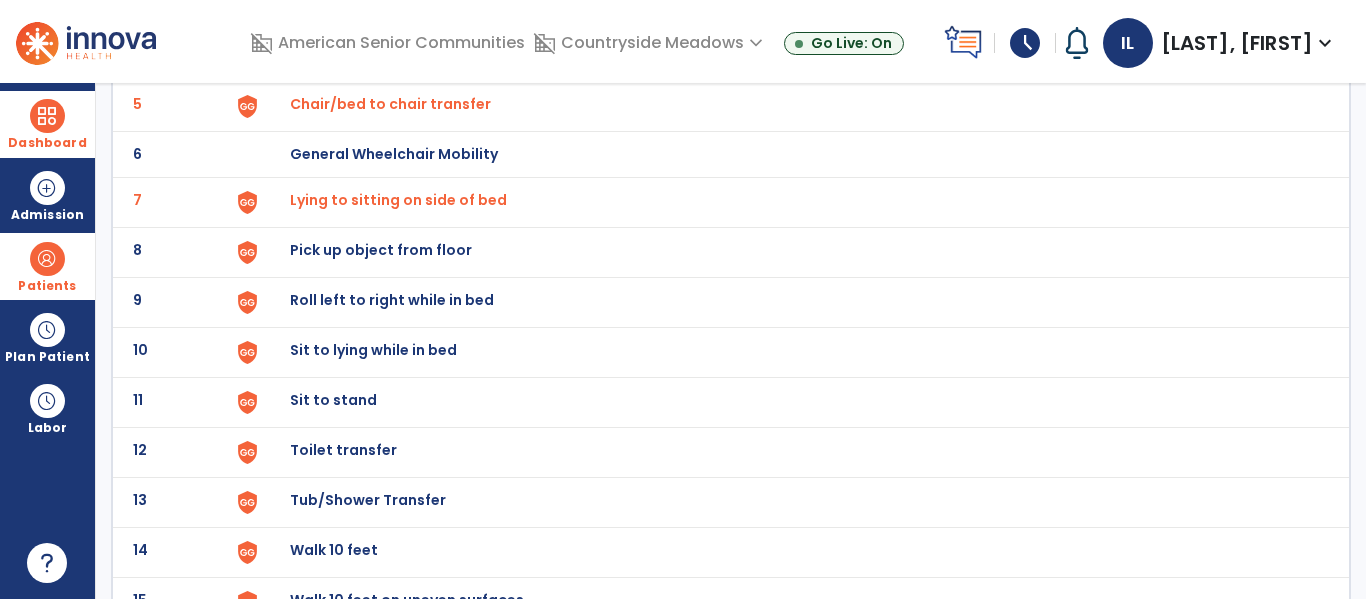 scroll, scrollTop: 370, scrollLeft: 0, axis: vertical 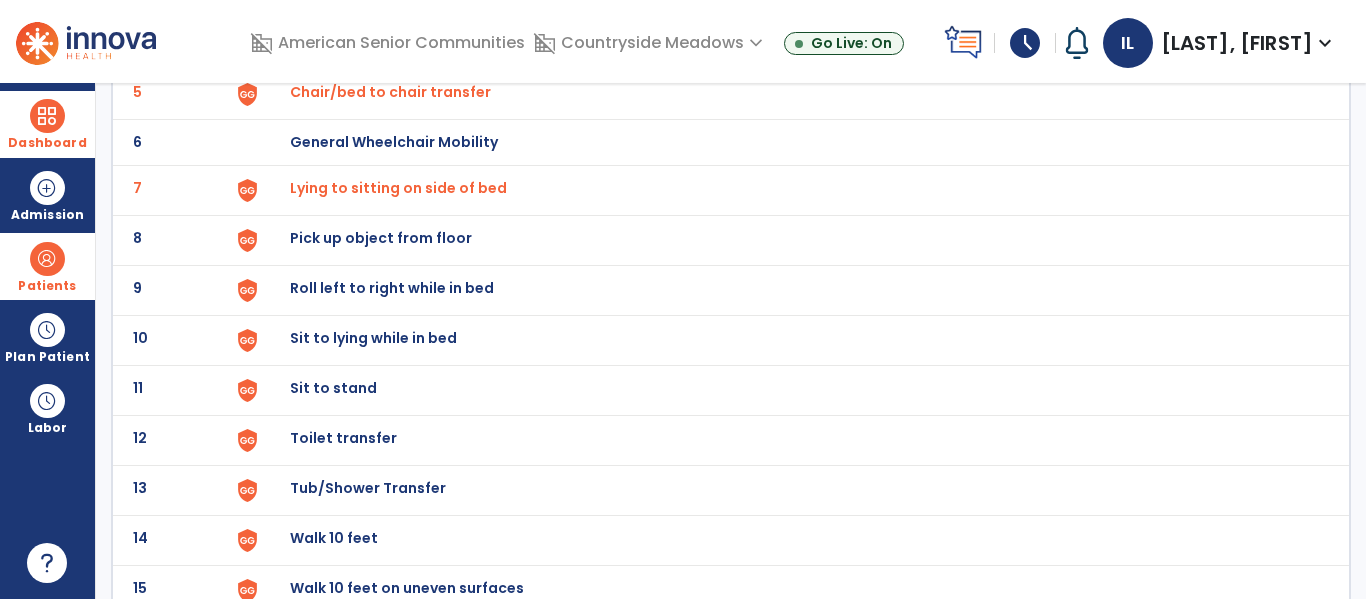 click on "Roll left to right while in bed" at bounding box center [336, -108] 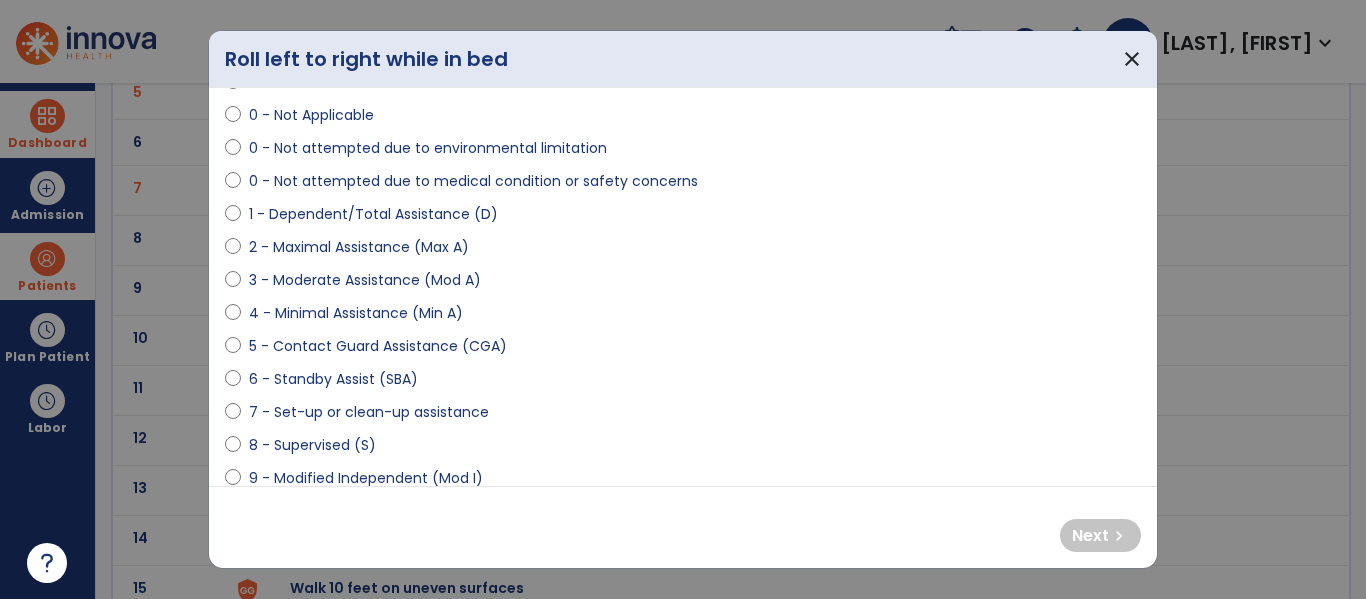 scroll, scrollTop: 126, scrollLeft: 0, axis: vertical 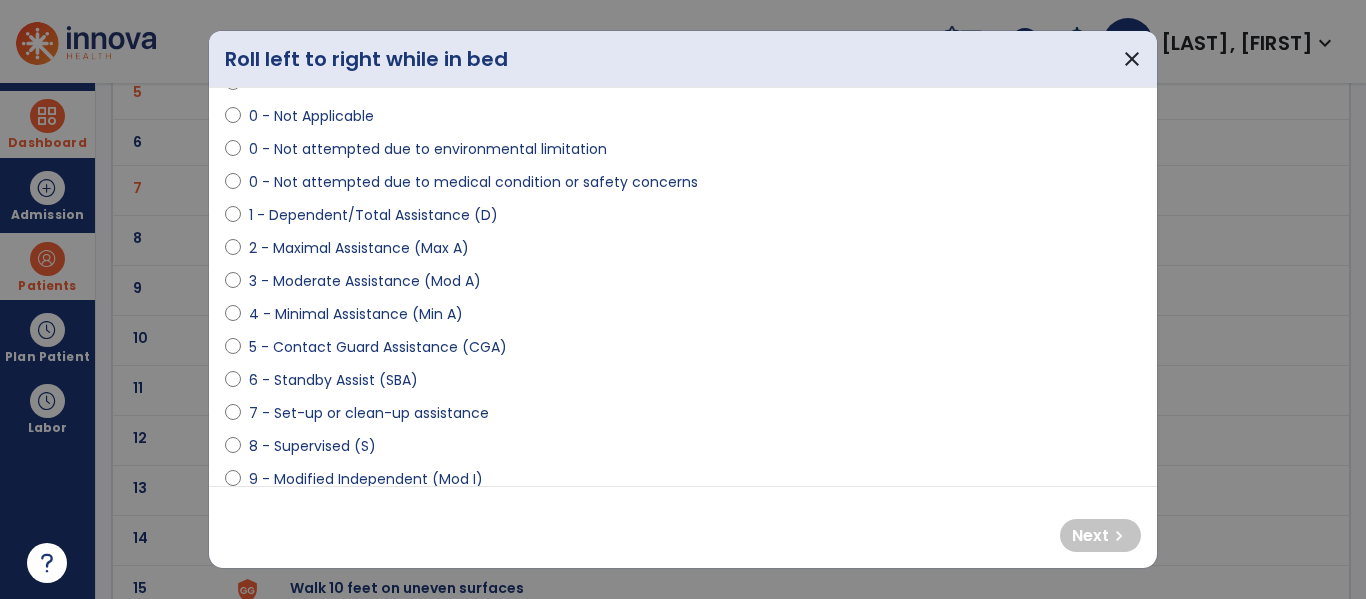 select on "**********" 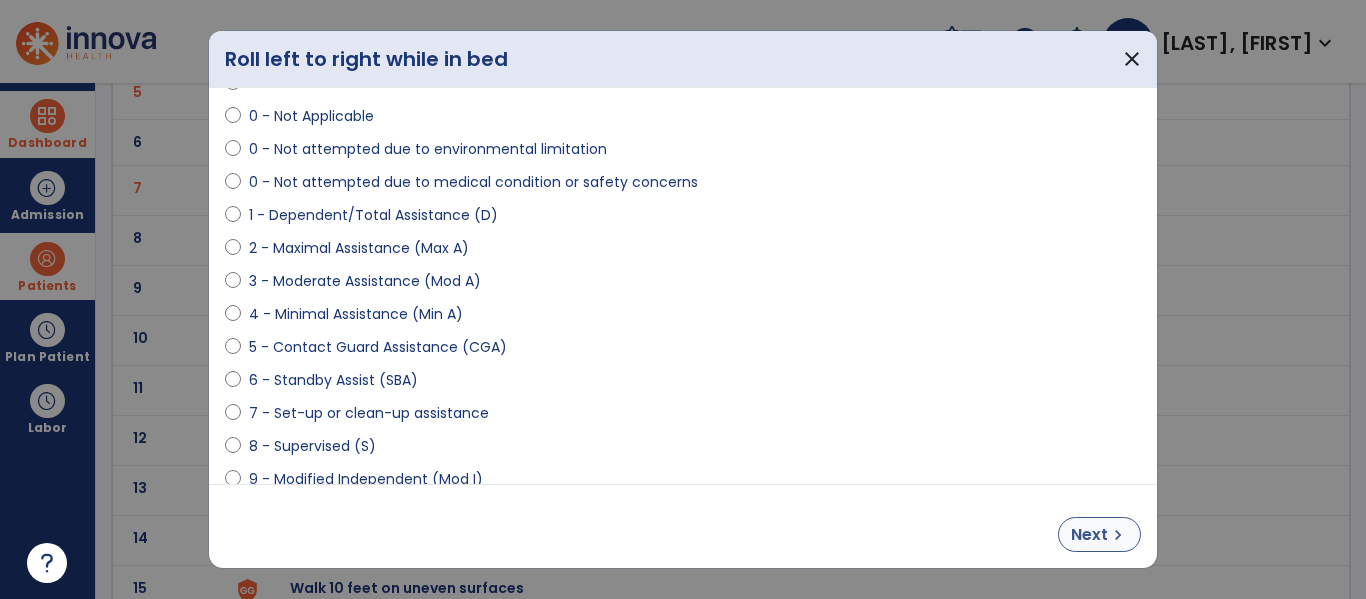 click on "Next" at bounding box center (1089, 535) 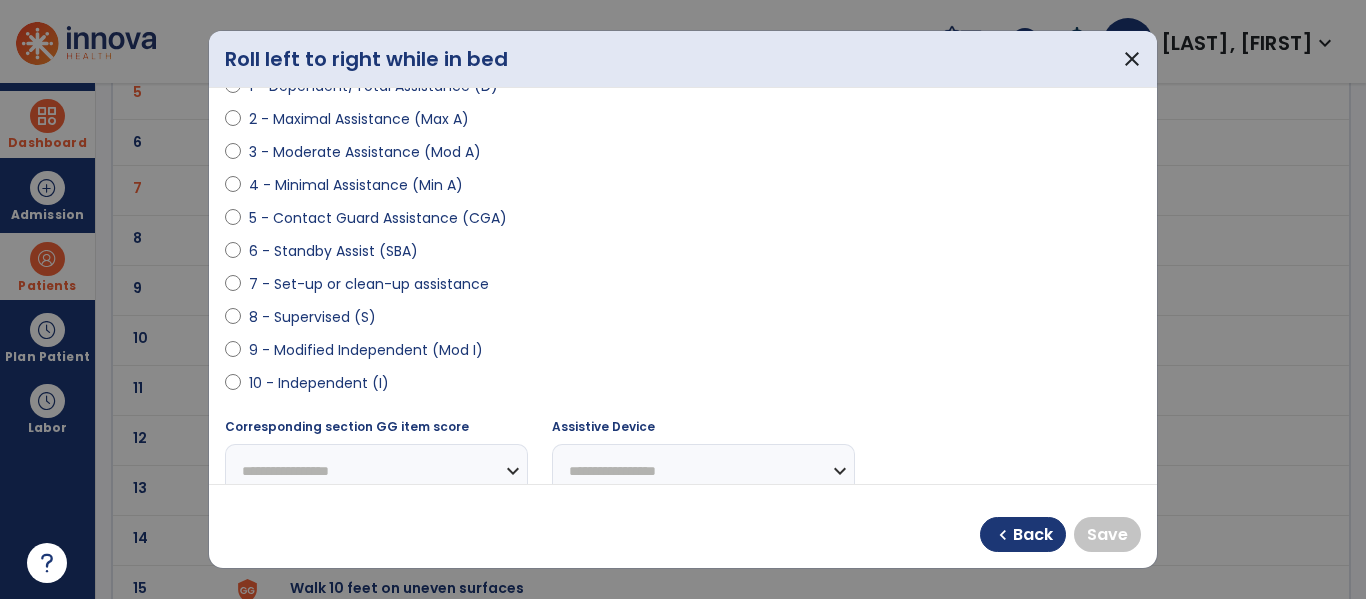 scroll, scrollTop: 254, scrollLeft: 0, axis: vertical 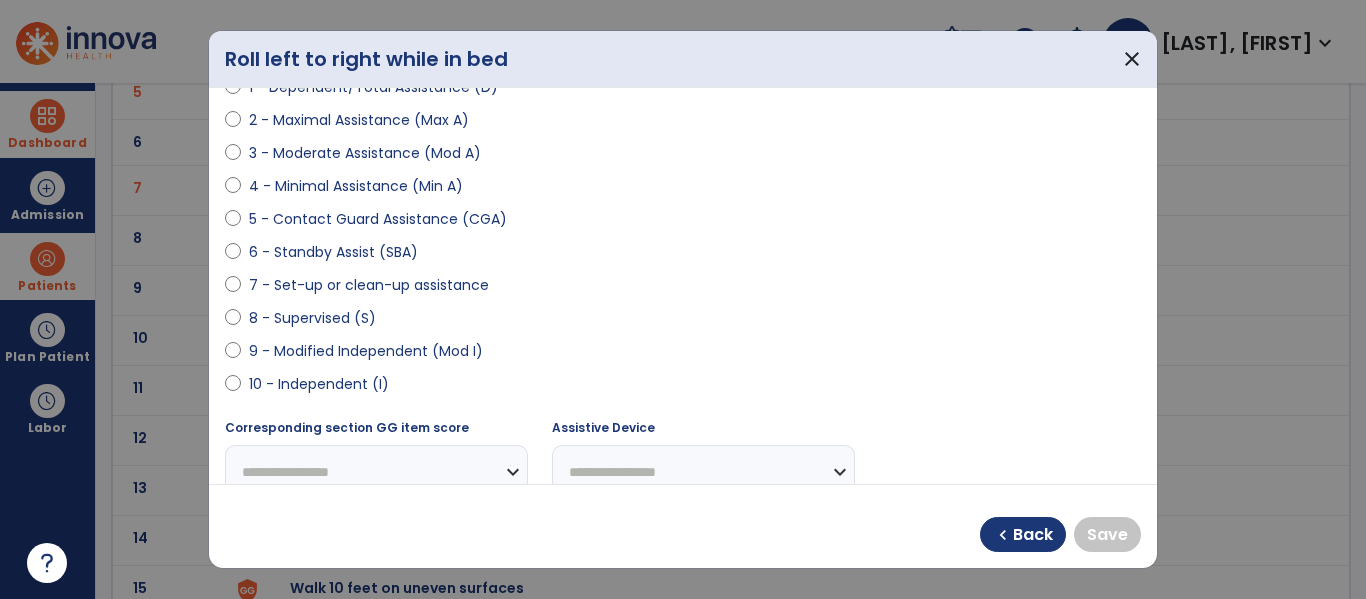 select on "**********" 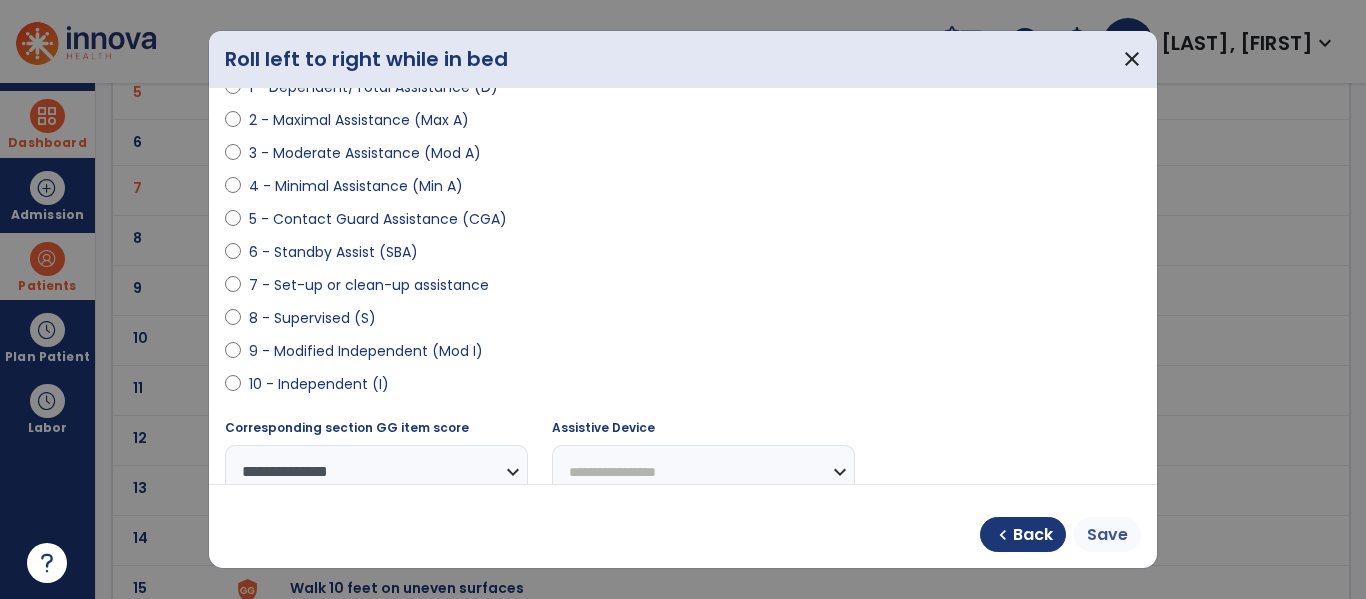 click on "Save" at bounding box center [1107, 535] 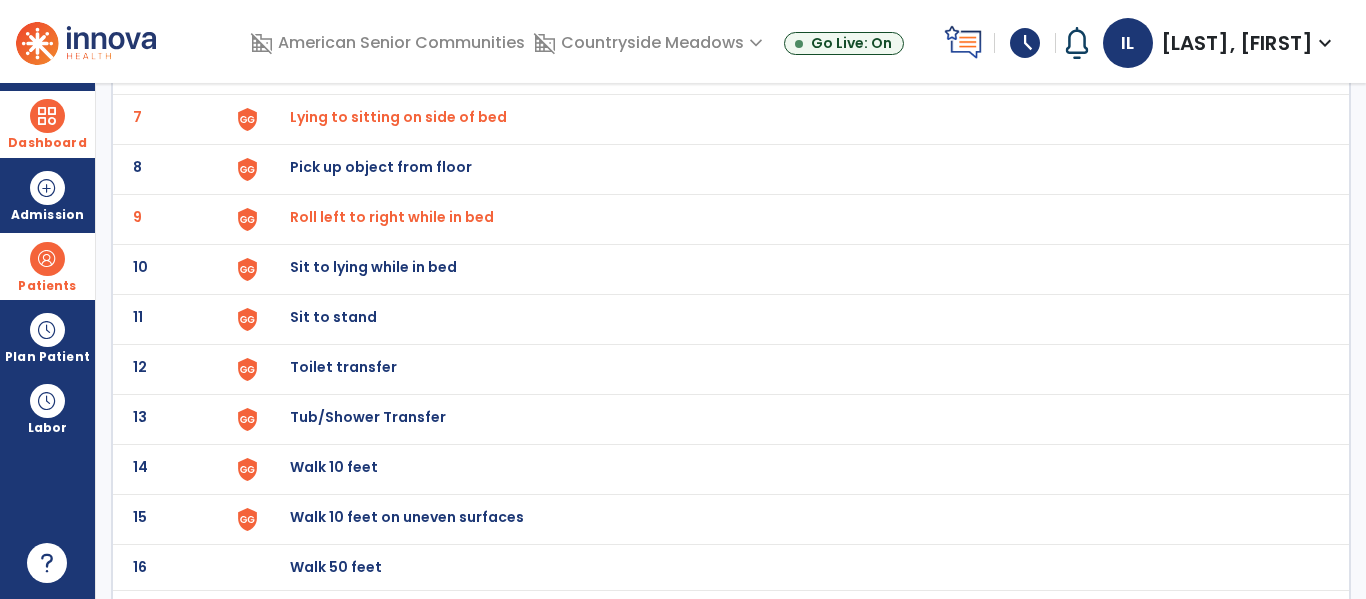 scroll, scrollTop: 461, scrollLeft: 0, axis: vertical 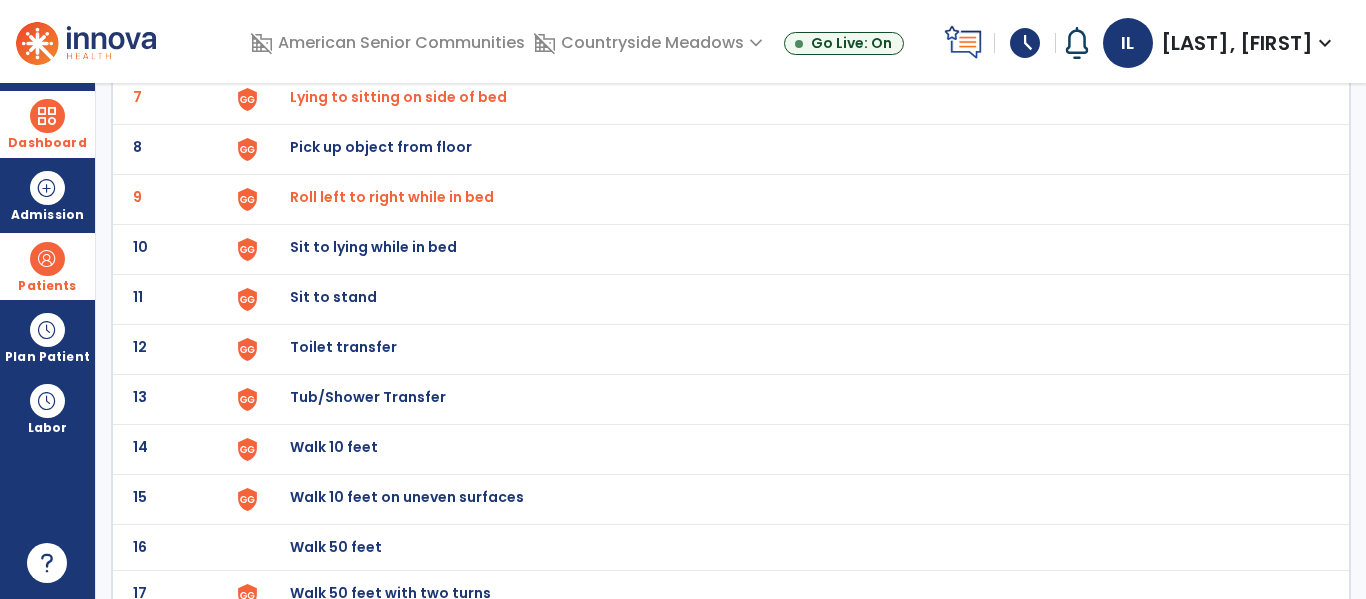click on "Sit to lying while in bed" at bounding box center (336, -199) 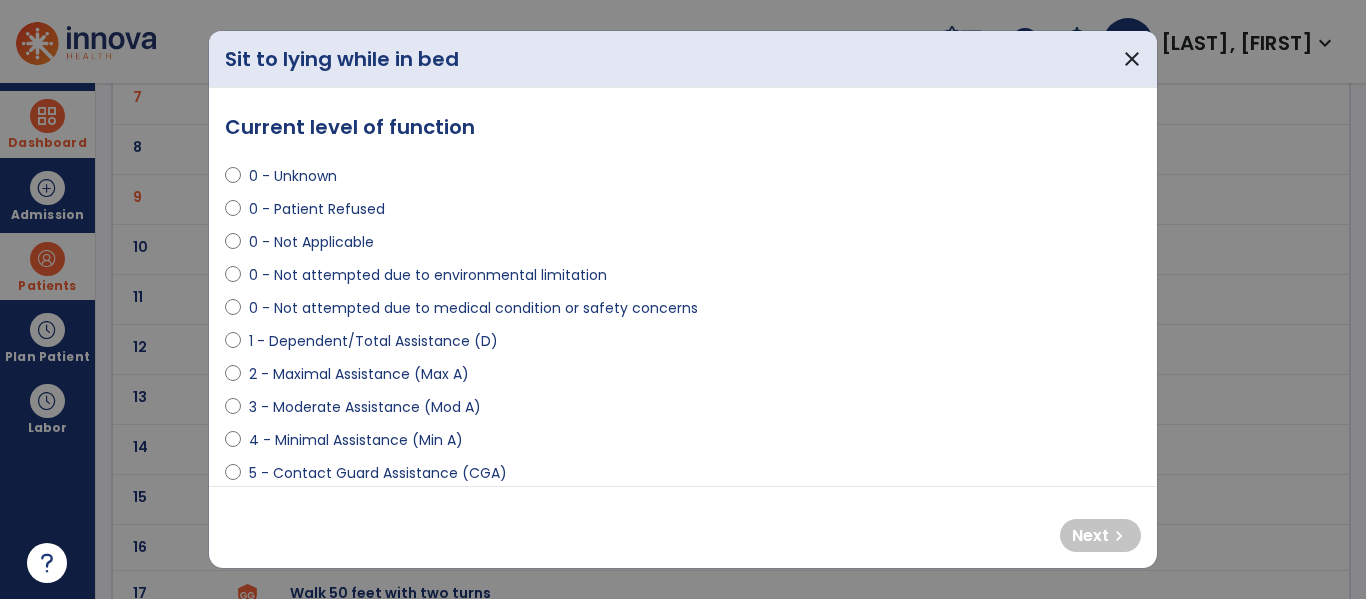 select on "**********" 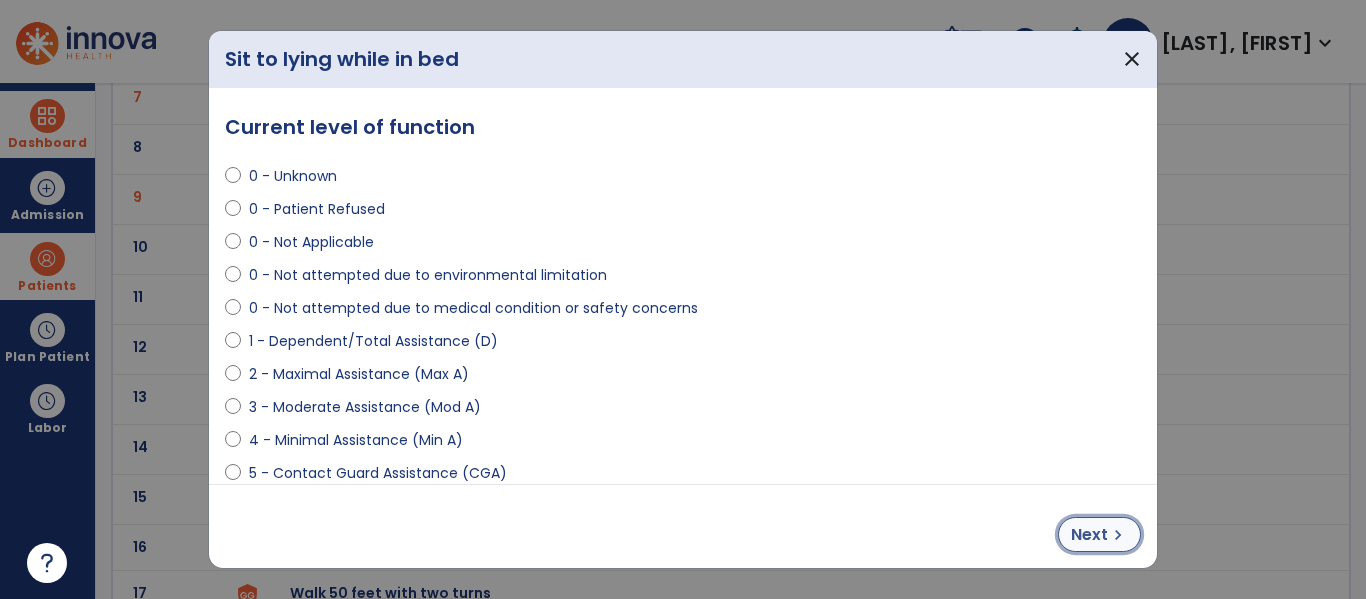 click on "chevron_right" at bounding box center (1118, 535) 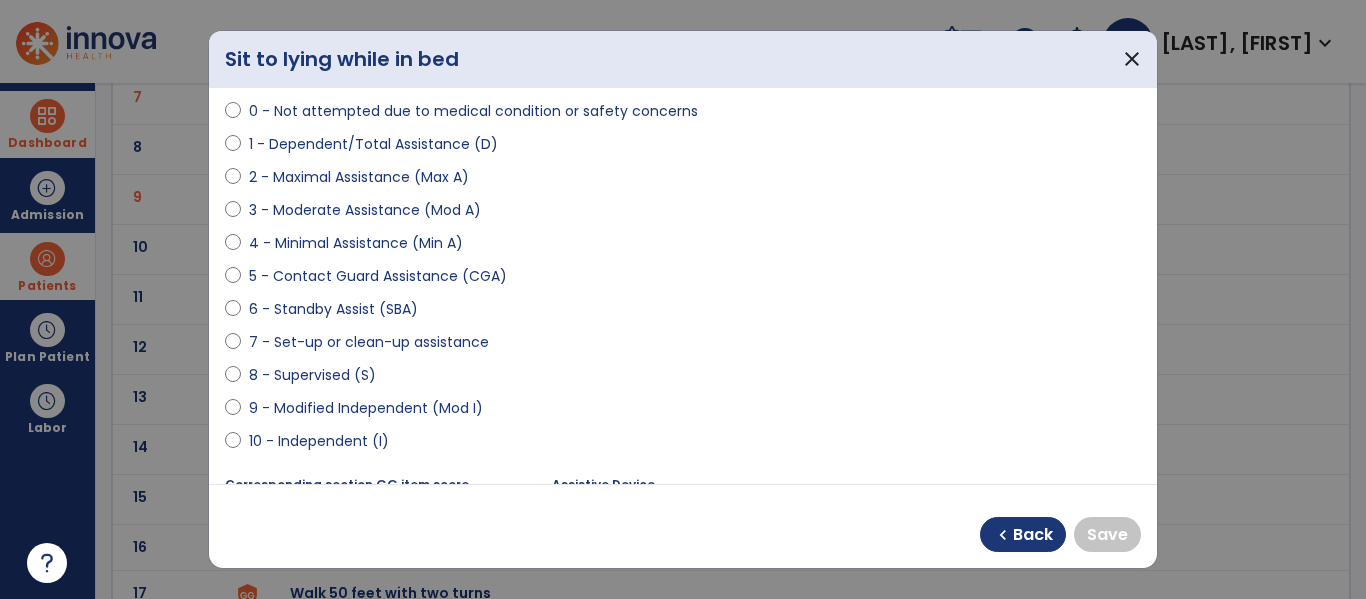 scroll, scrollTop: 199, scrollLeft: 0, axis: vertical 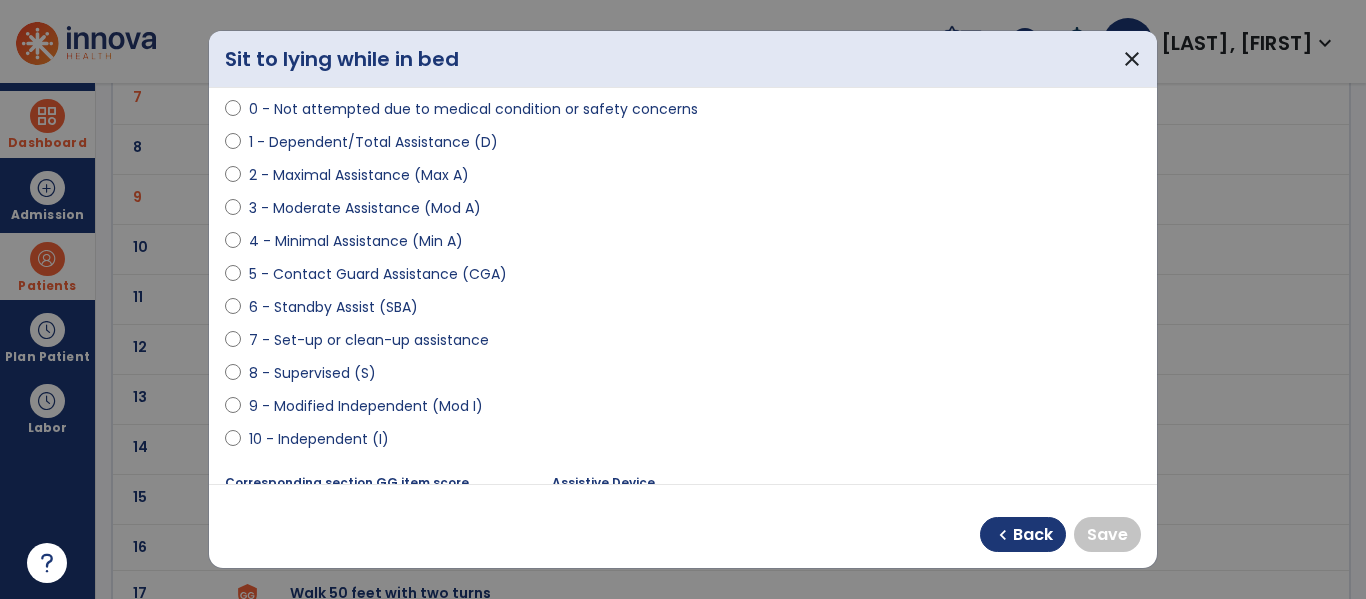 select on "**********" 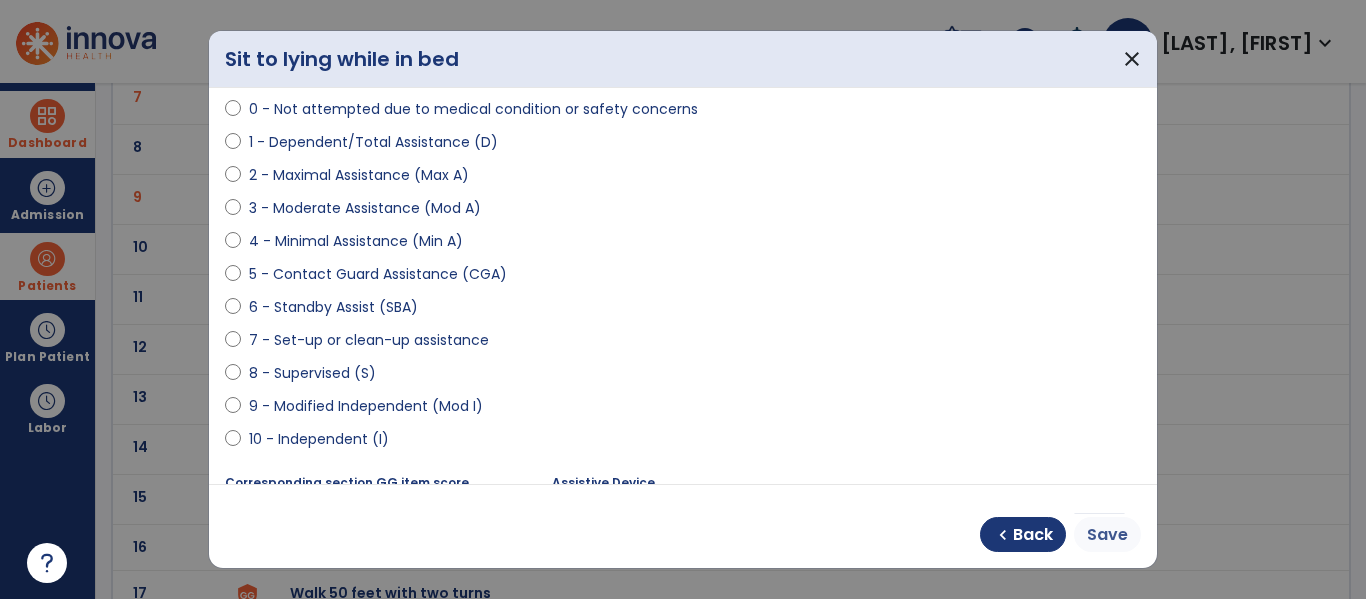 click on "Save" at bounding box center [1107, 535] 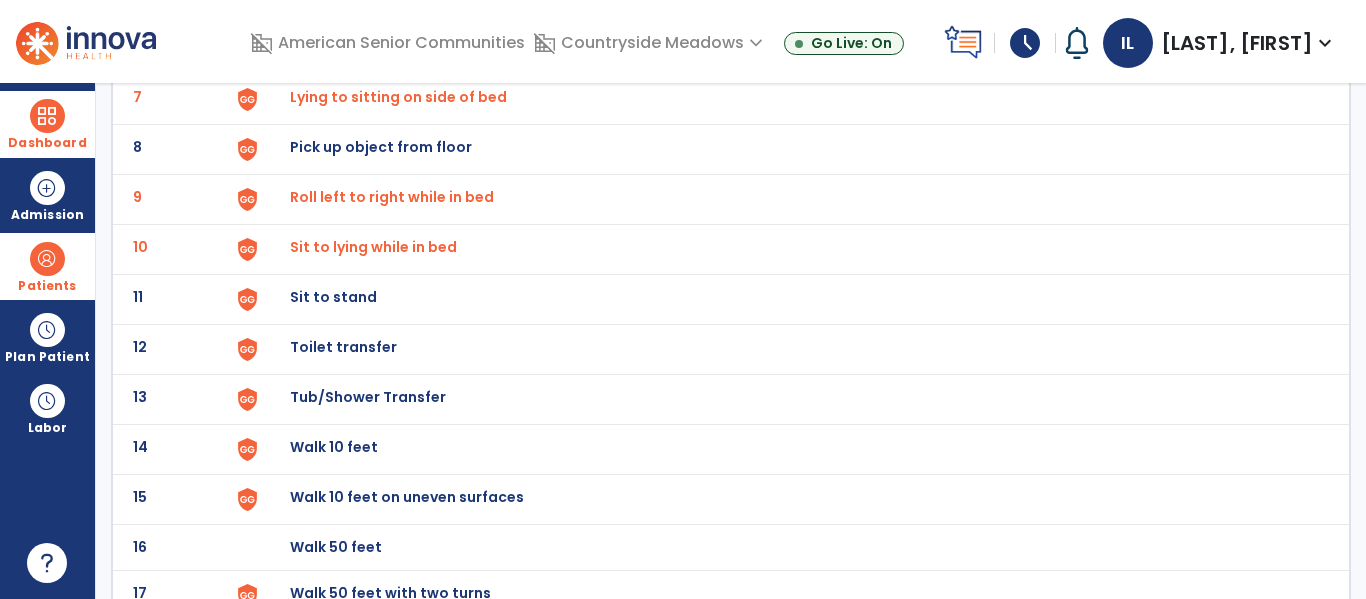 scroll, scrollTop: 545, scrollLeft: 0, axis: vertical 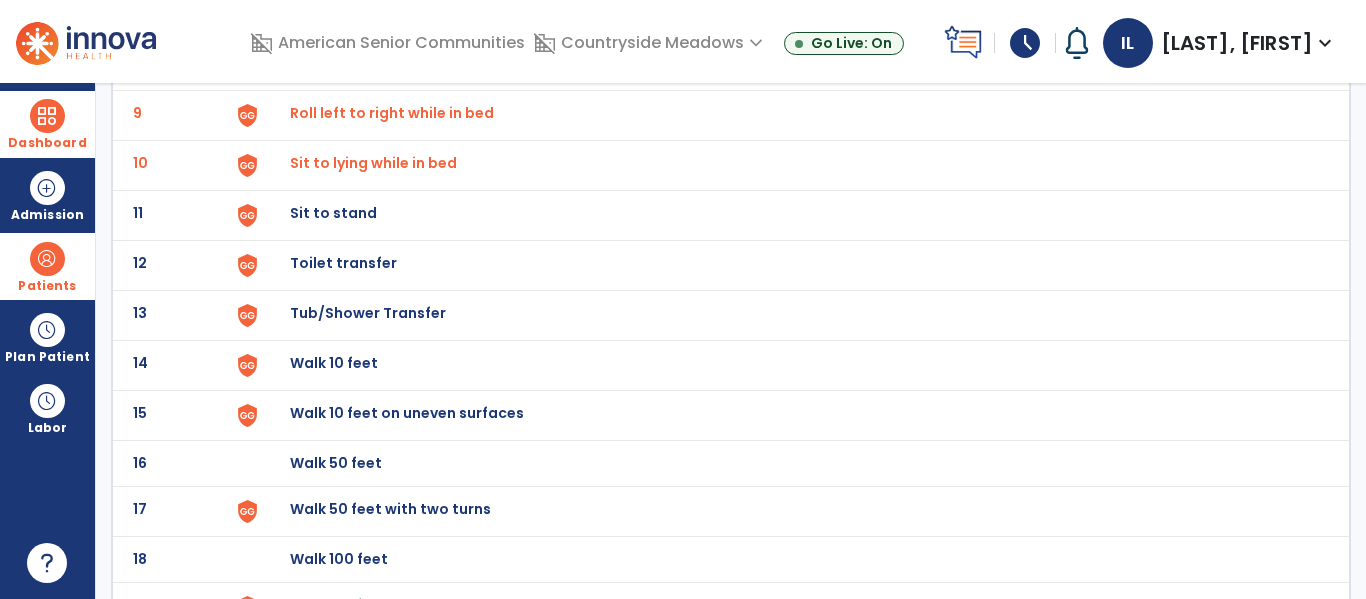 click on "Sit to stand" at bounding box center [336, -283] 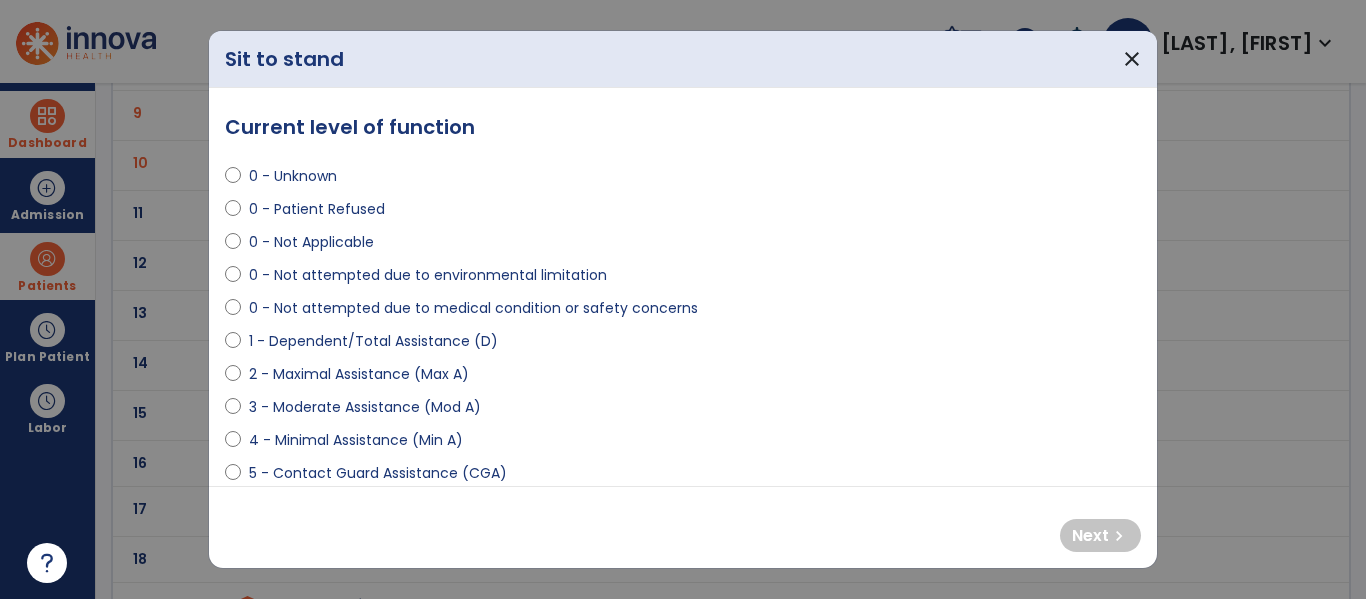 select on "**********" 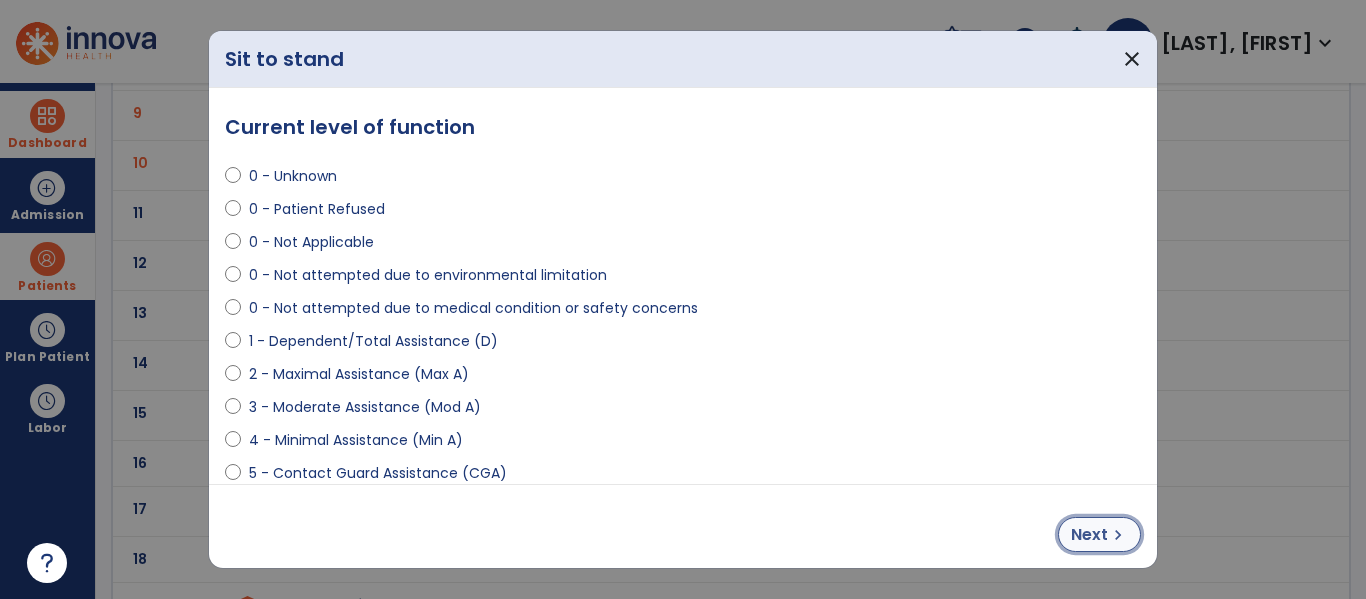 click on "Next  chevron_right" at bounding box center [1099, 534] 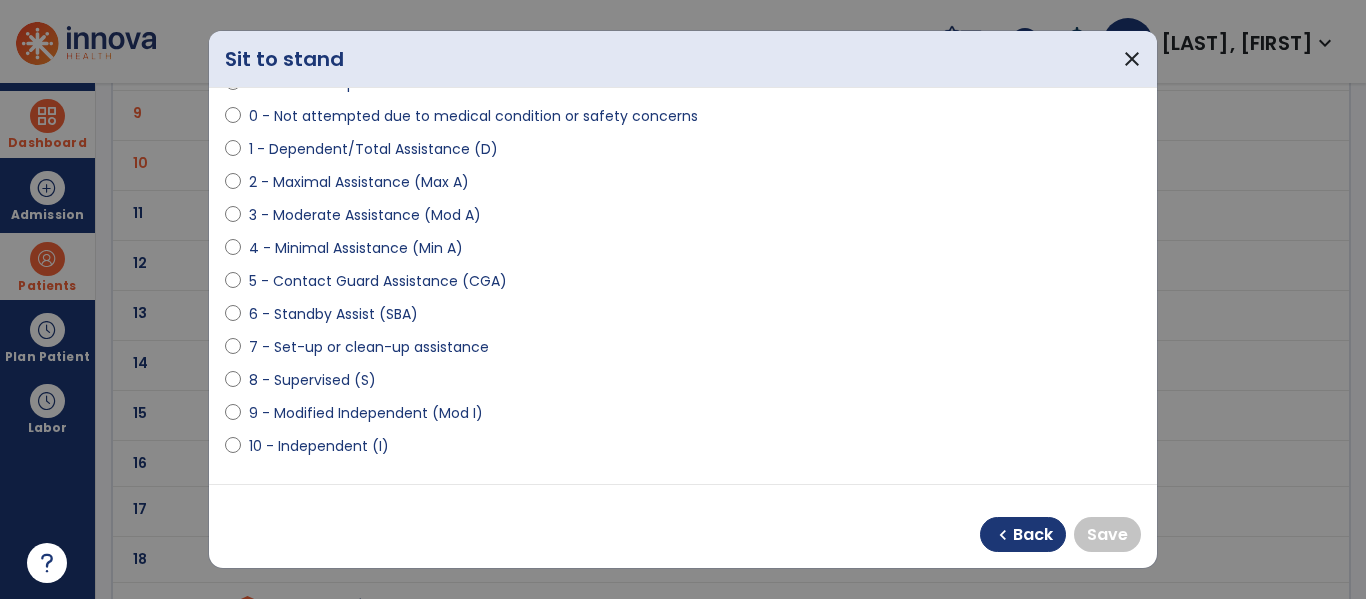 scroll, scrollTop: 192, scrollLeft: 0, axis: vertical 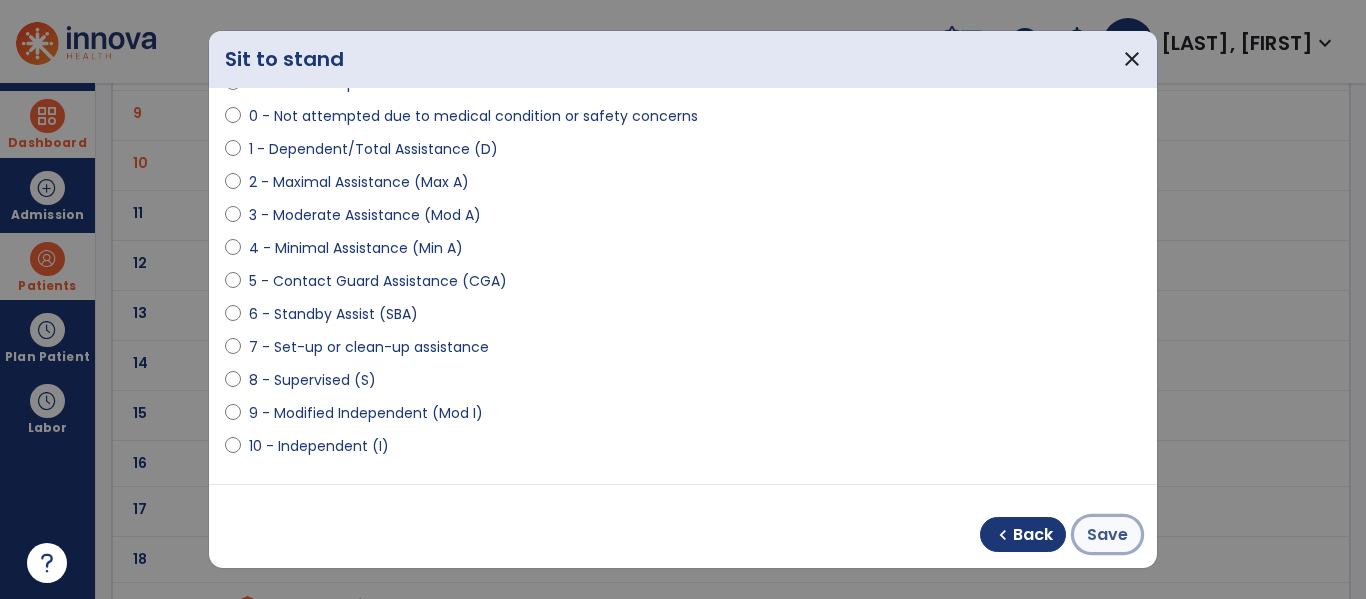 click on "Save" at bounding box center [1107, 535] 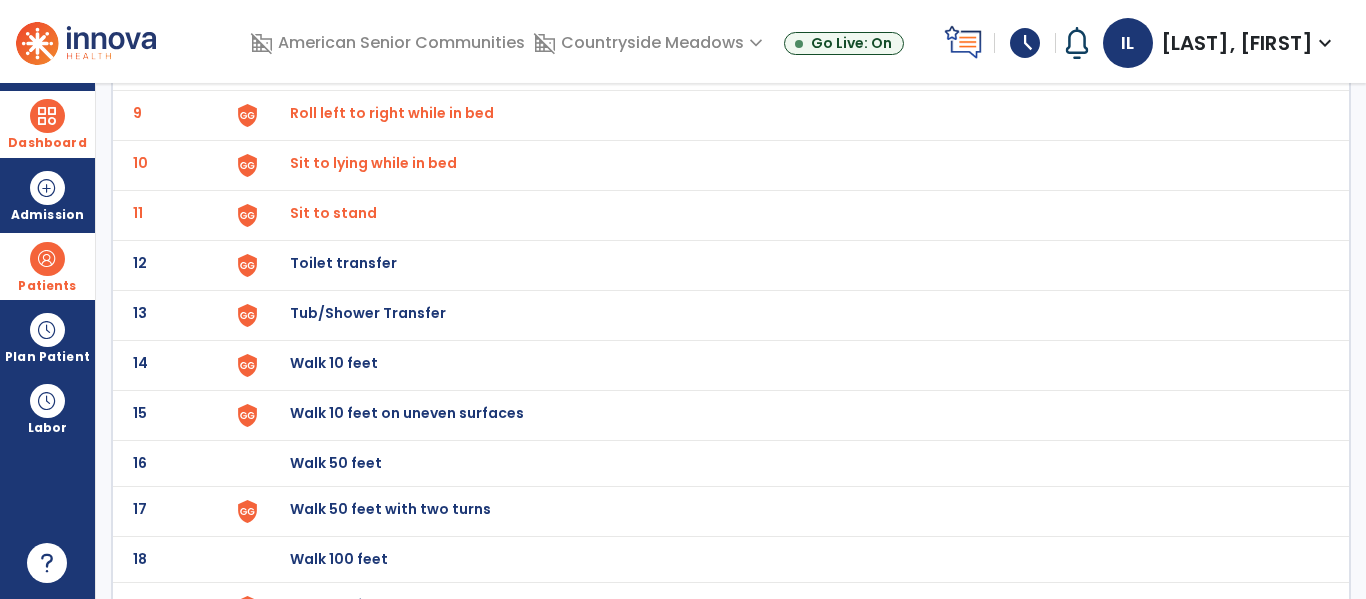 click on "Toilet transfer" at bounding box center [336, -283] 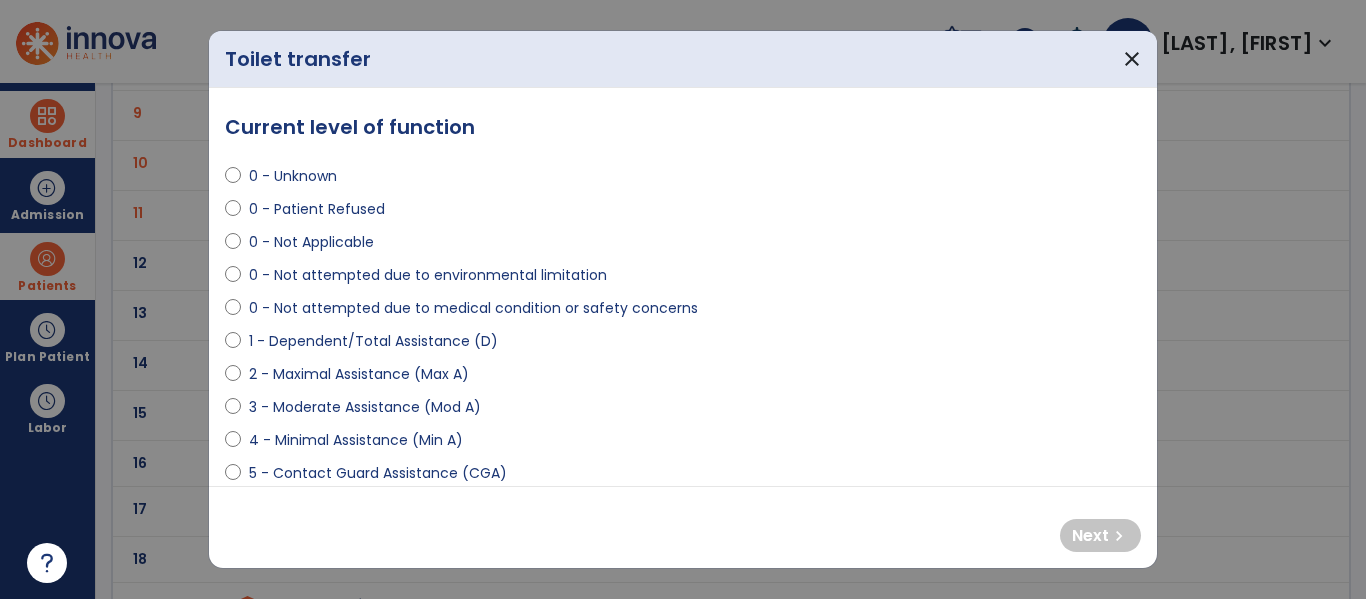 select on "**********" 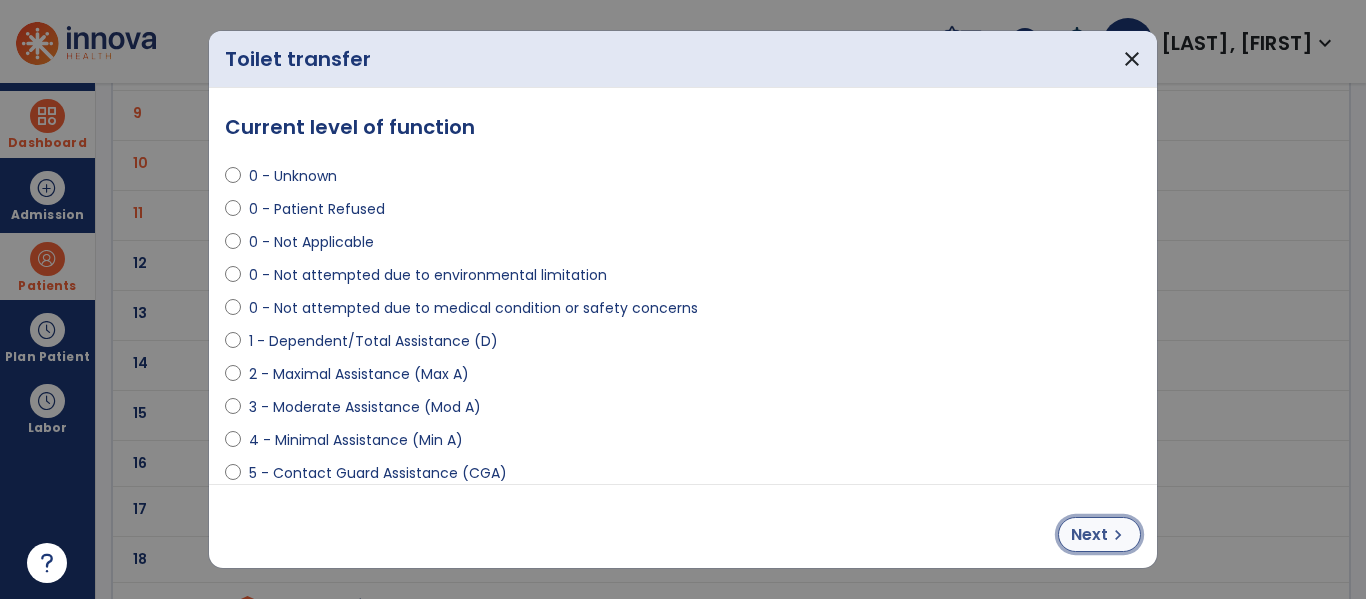 click on "Next  chevron_right" at bounding box center (1099, 534) 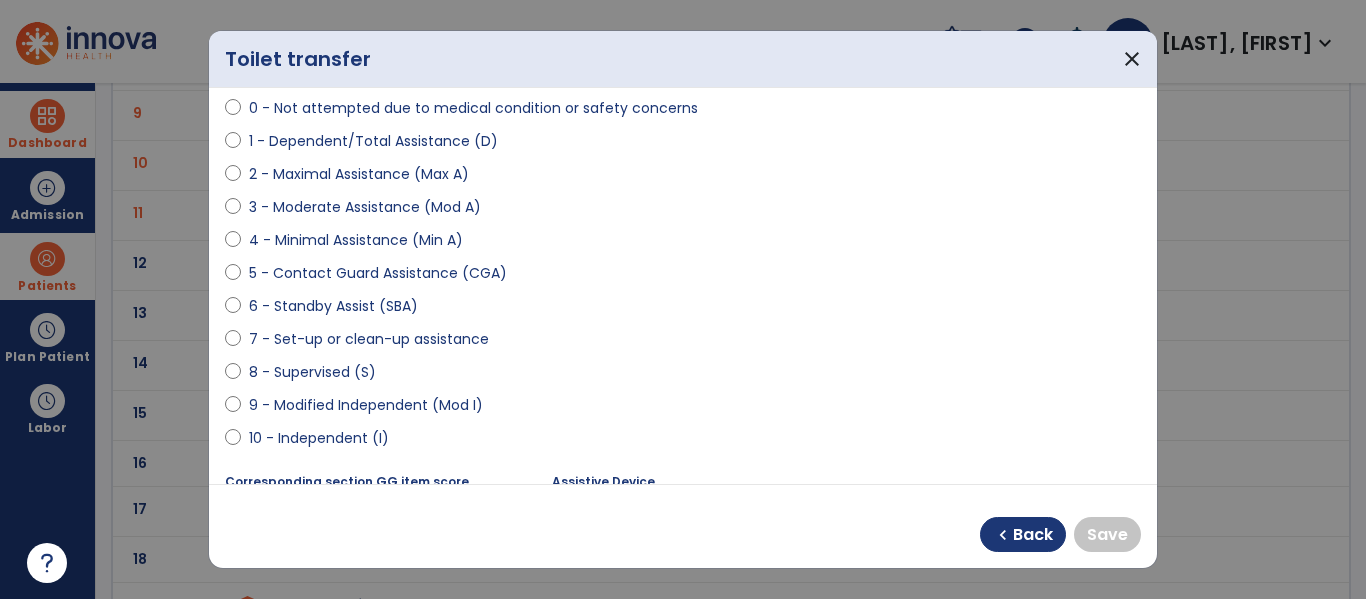 scroll, scrollTop: 202, scrollLeft: 0, axis: vertical 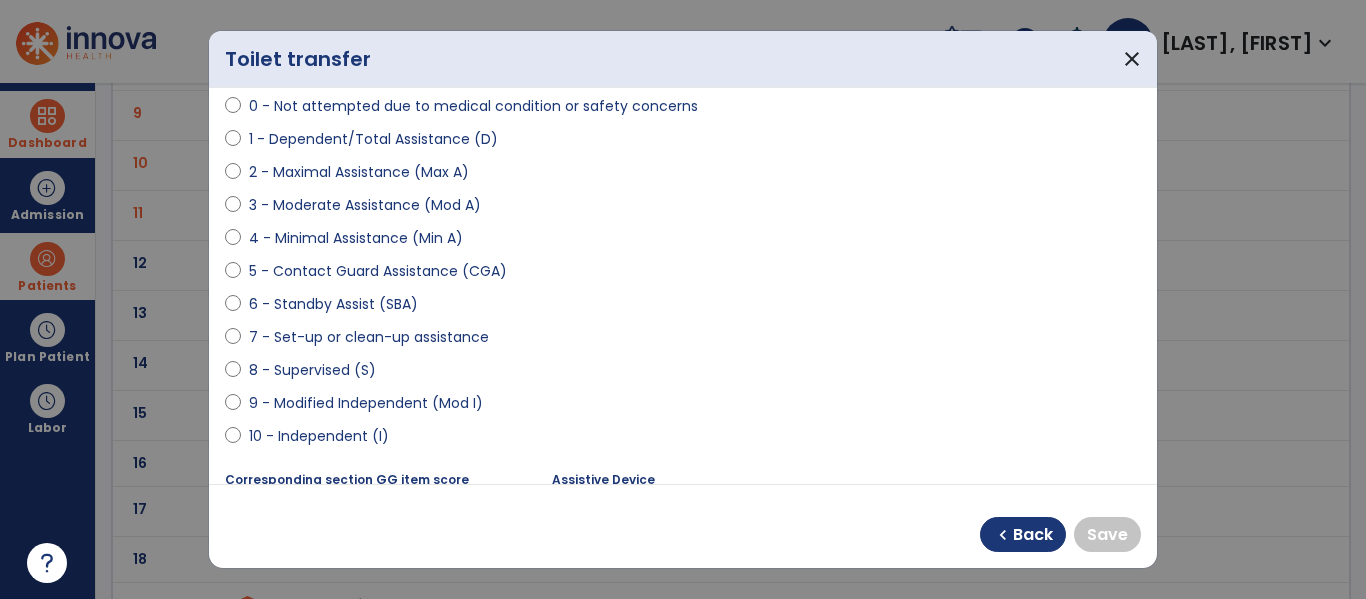 select on "**********" 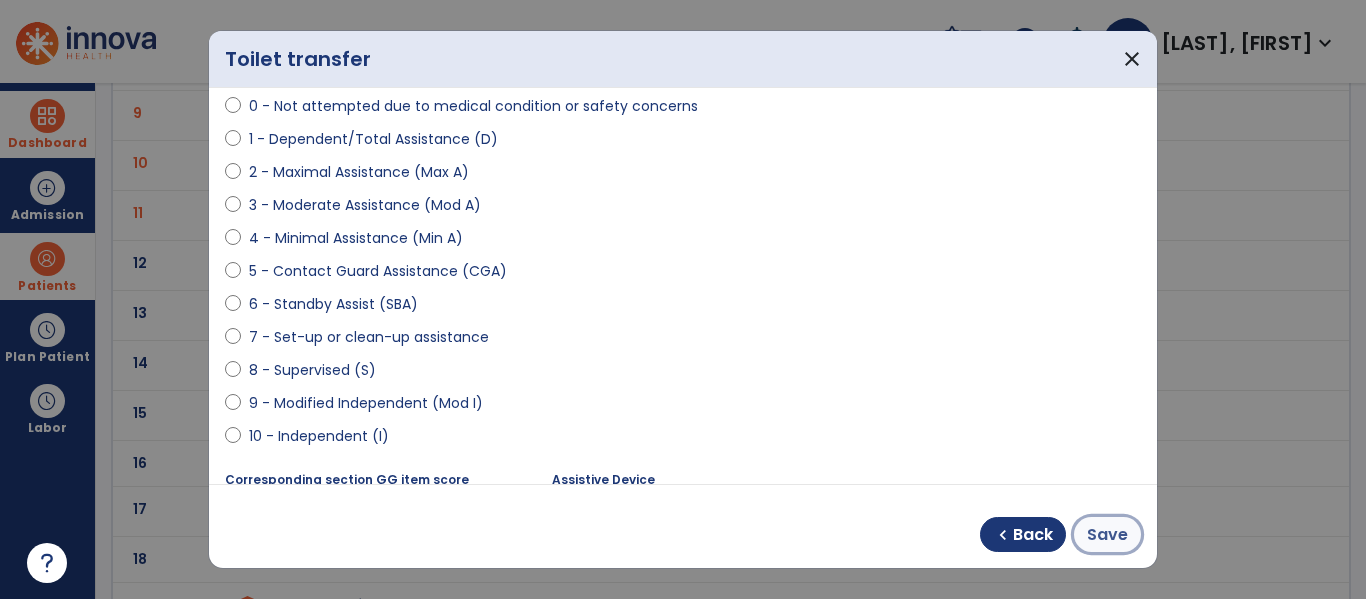 click on "Save" at bounding box center (1107, 535) 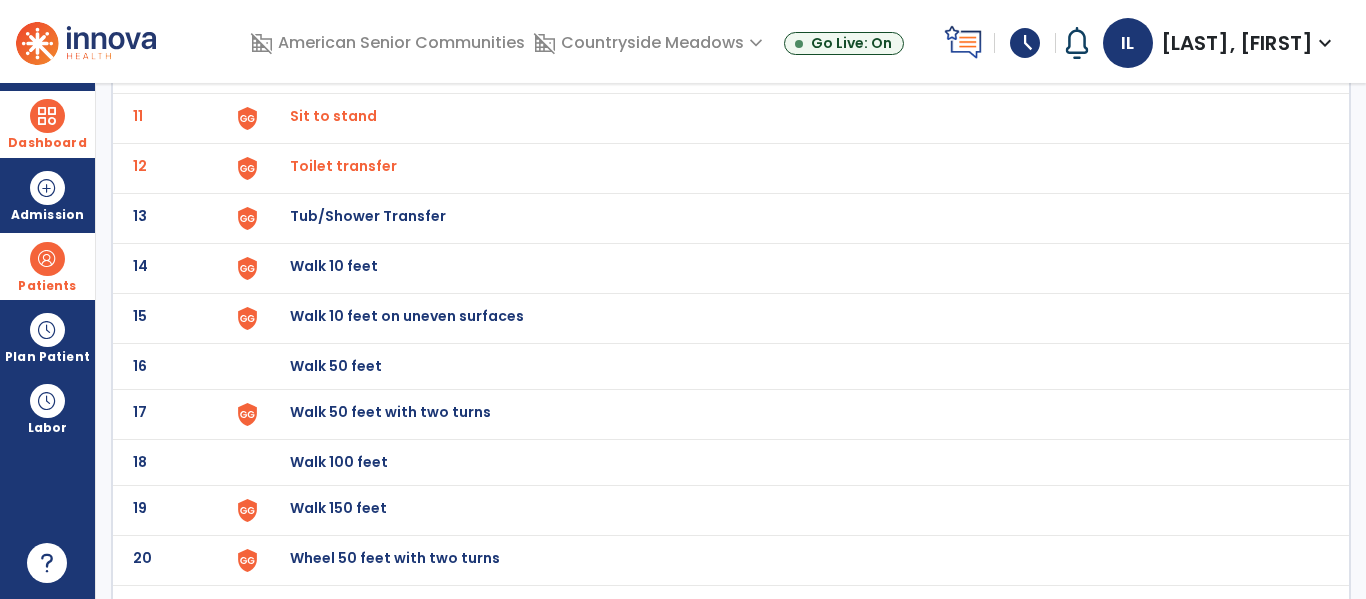 scroll, scrollTop: 654, scrollLeft: 0, axis: vertical 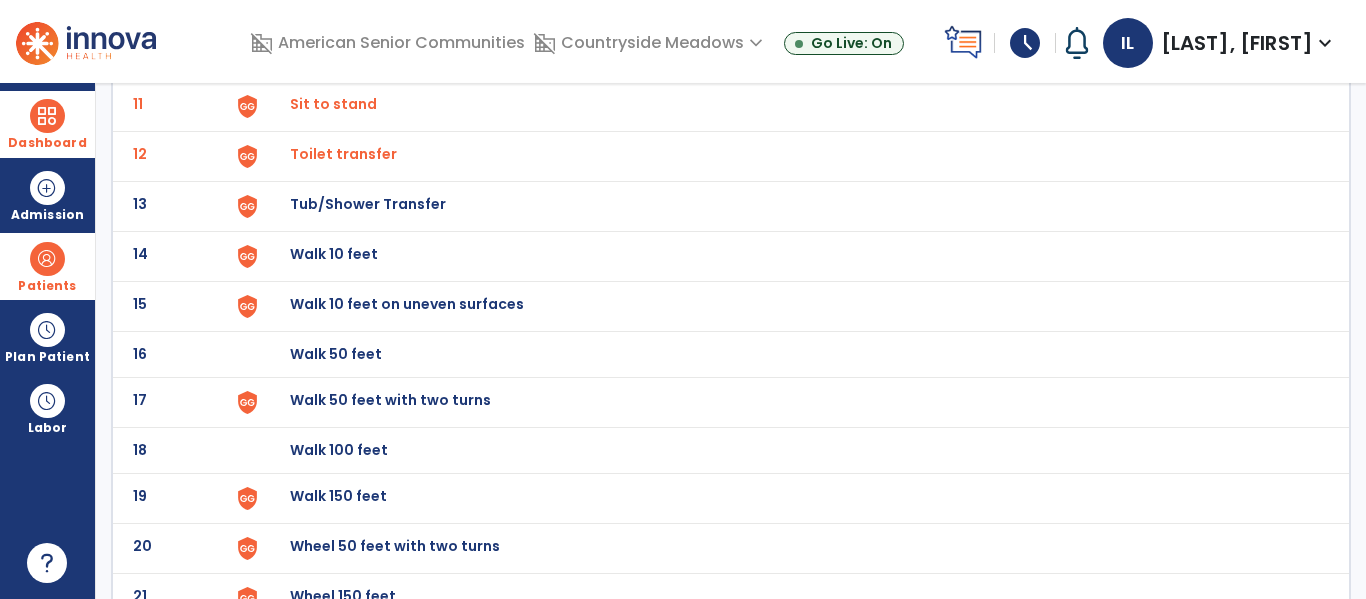 click on "Walk 10 feet" at bounding box center (336, -392) 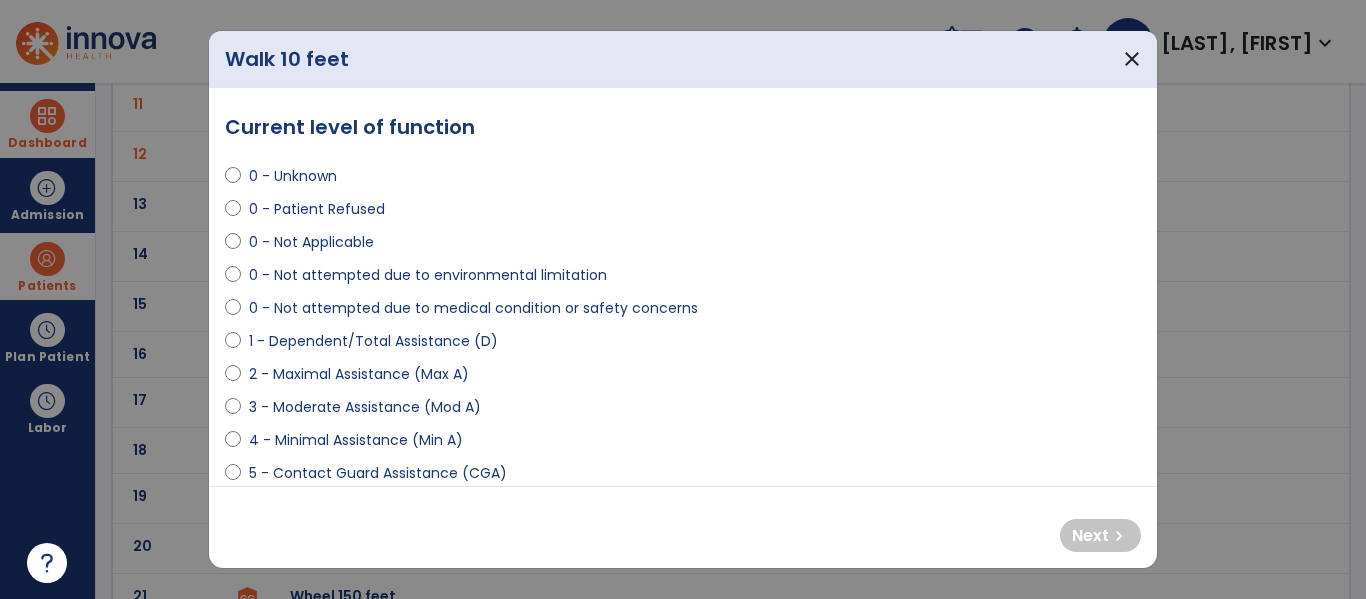select on "**********" 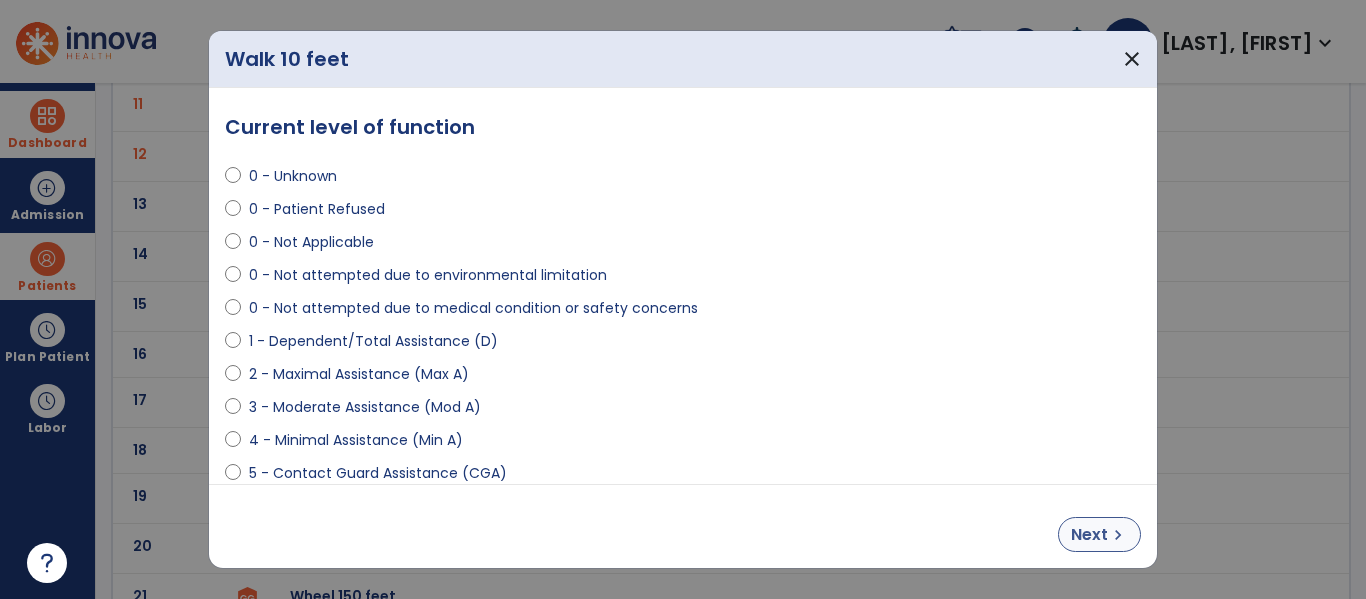 click on "Next" at bounding box center (1089, 535) 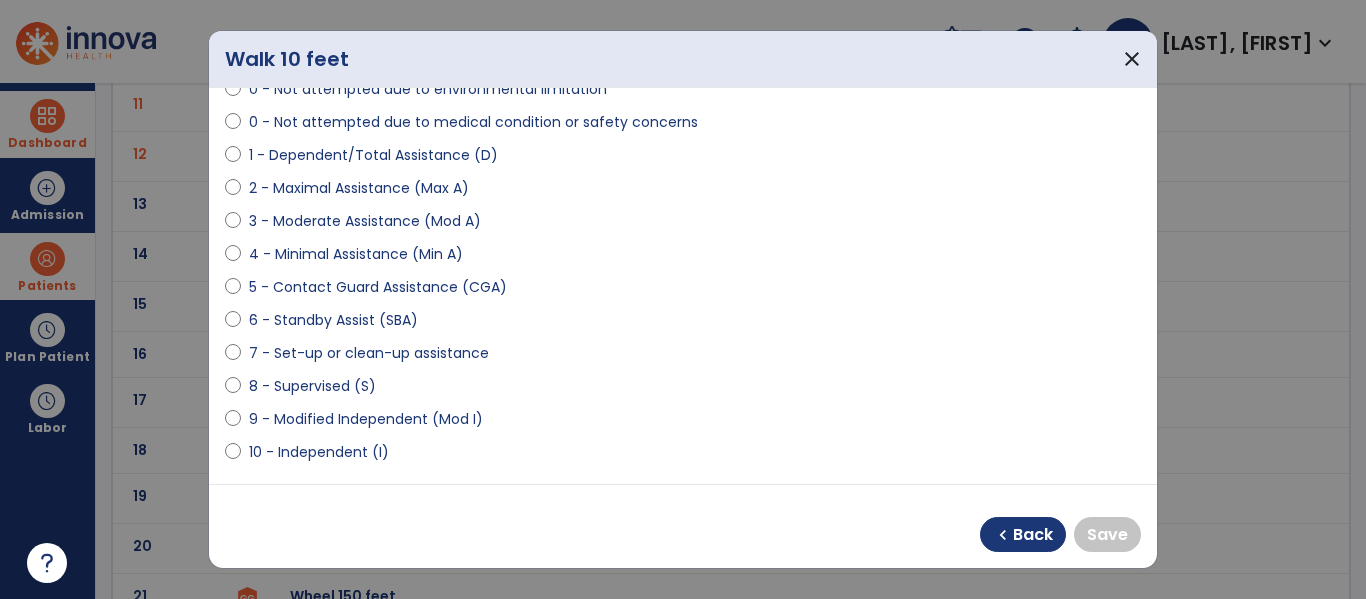 scroll, scrollTop: 191, scrollLeft: 0, axis: vertical 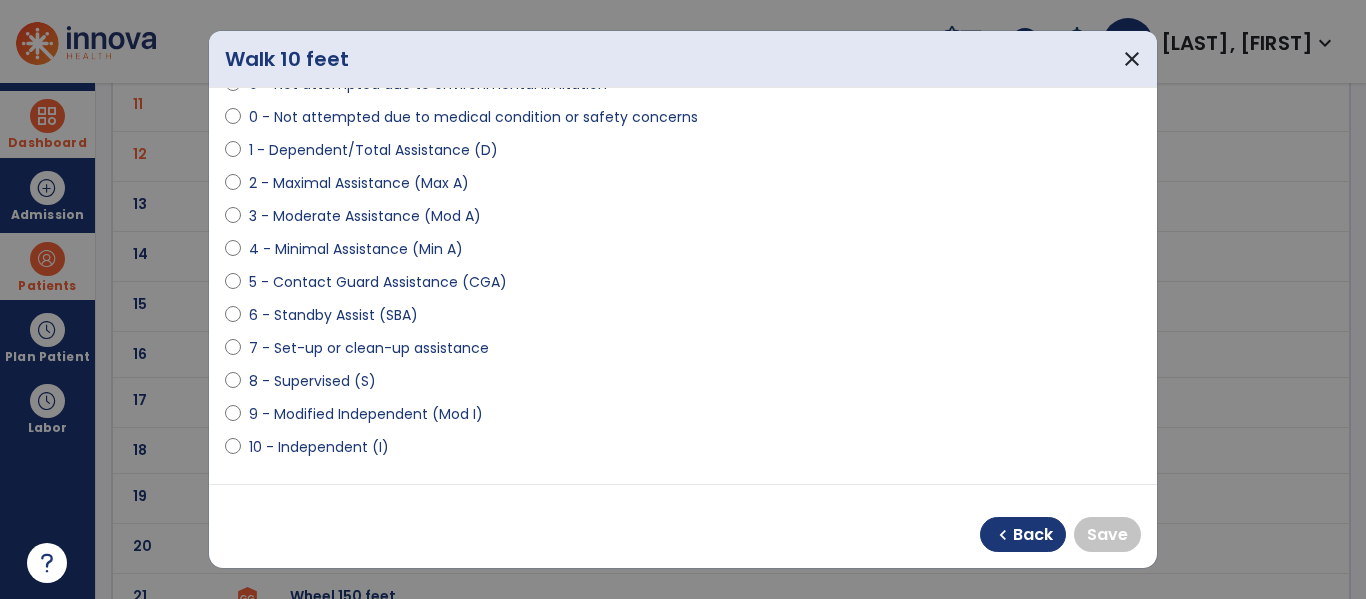 select on "**********" 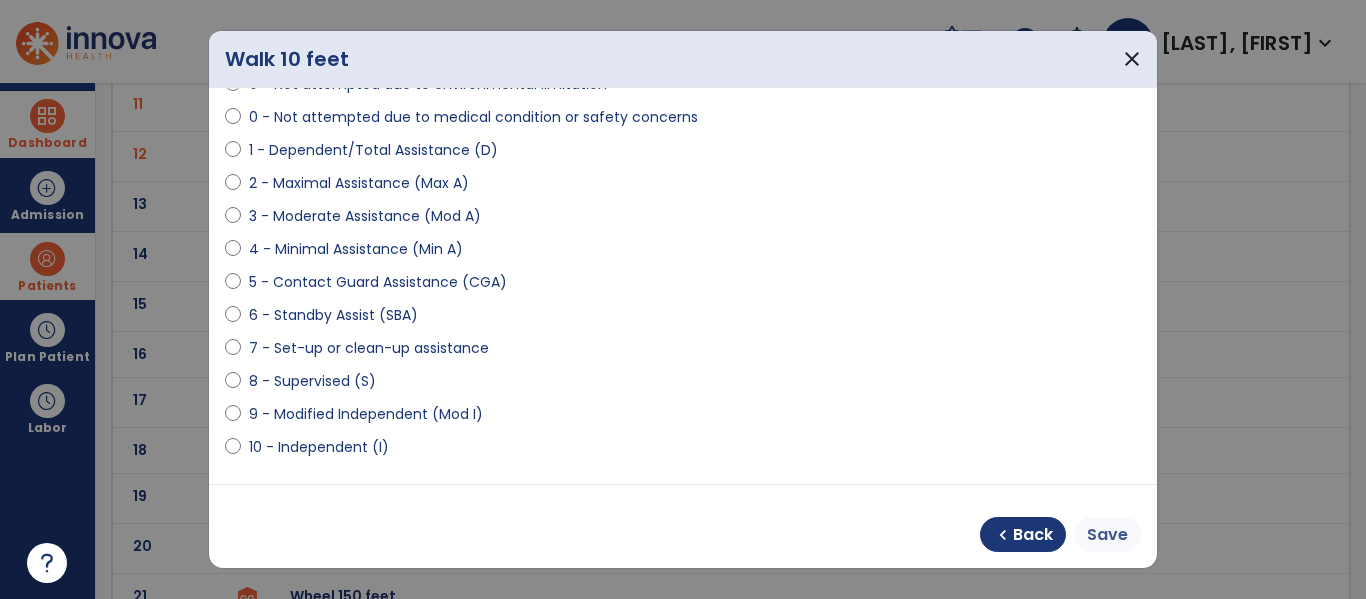 click on "Save" at bounding box center (1107, 535) 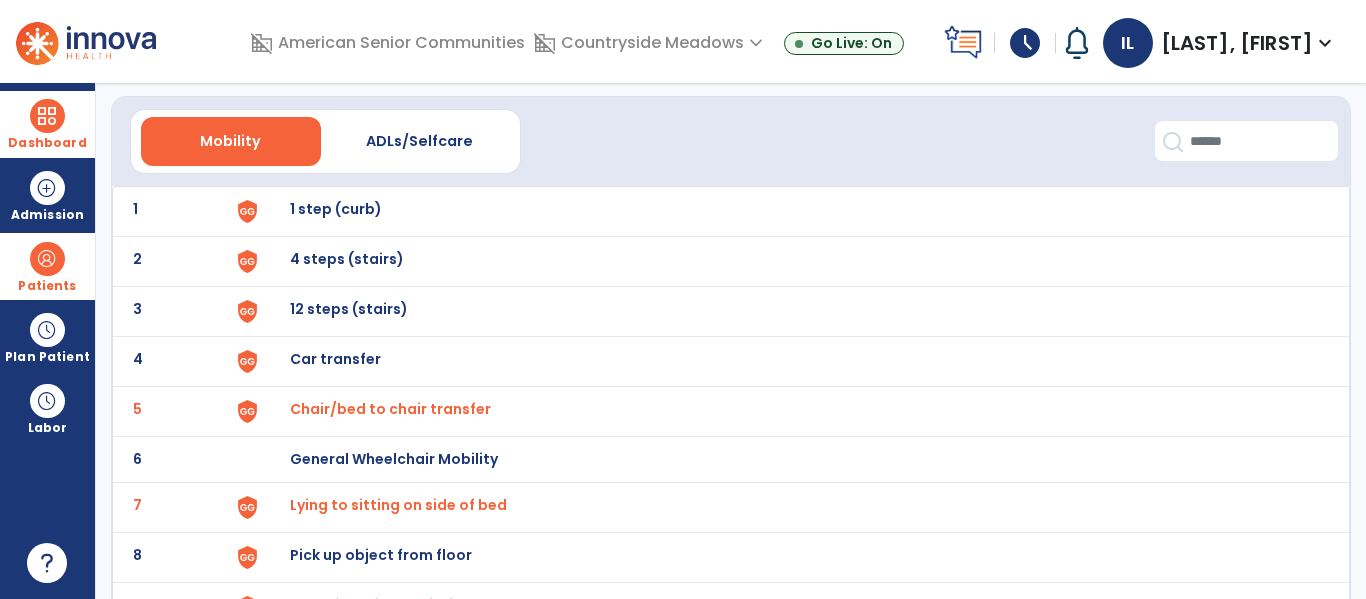 scroll, scrollTop: 0, scrollLeft: 0, axis: both 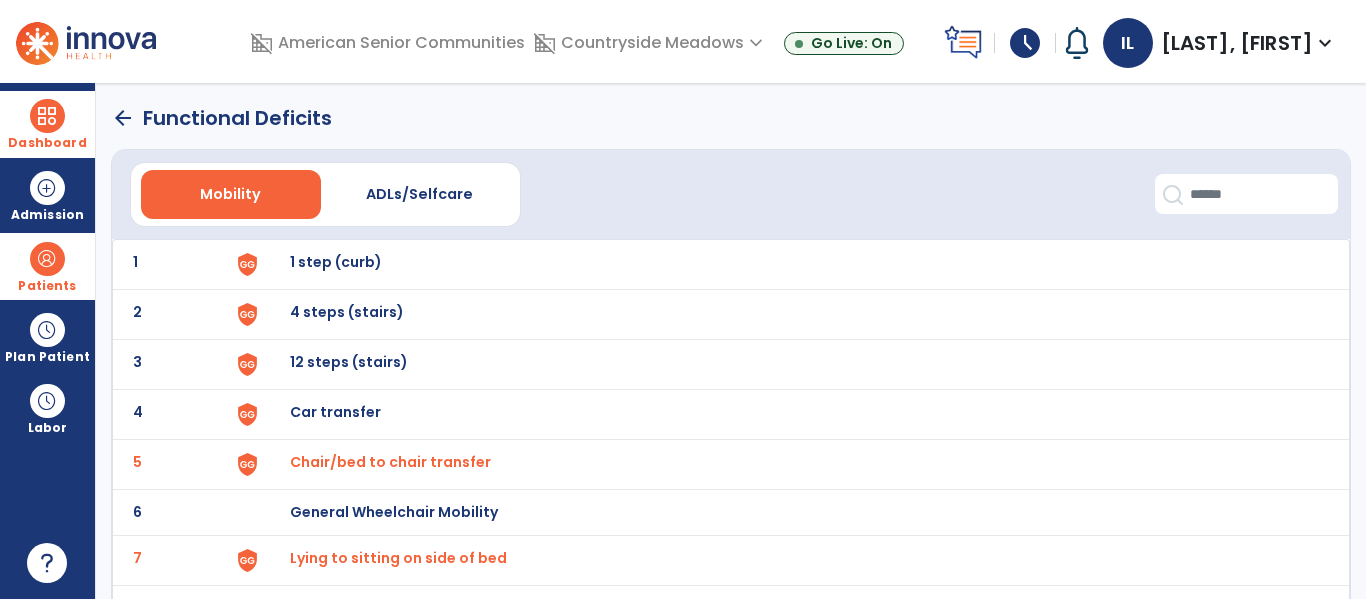 click on "arrow_back" 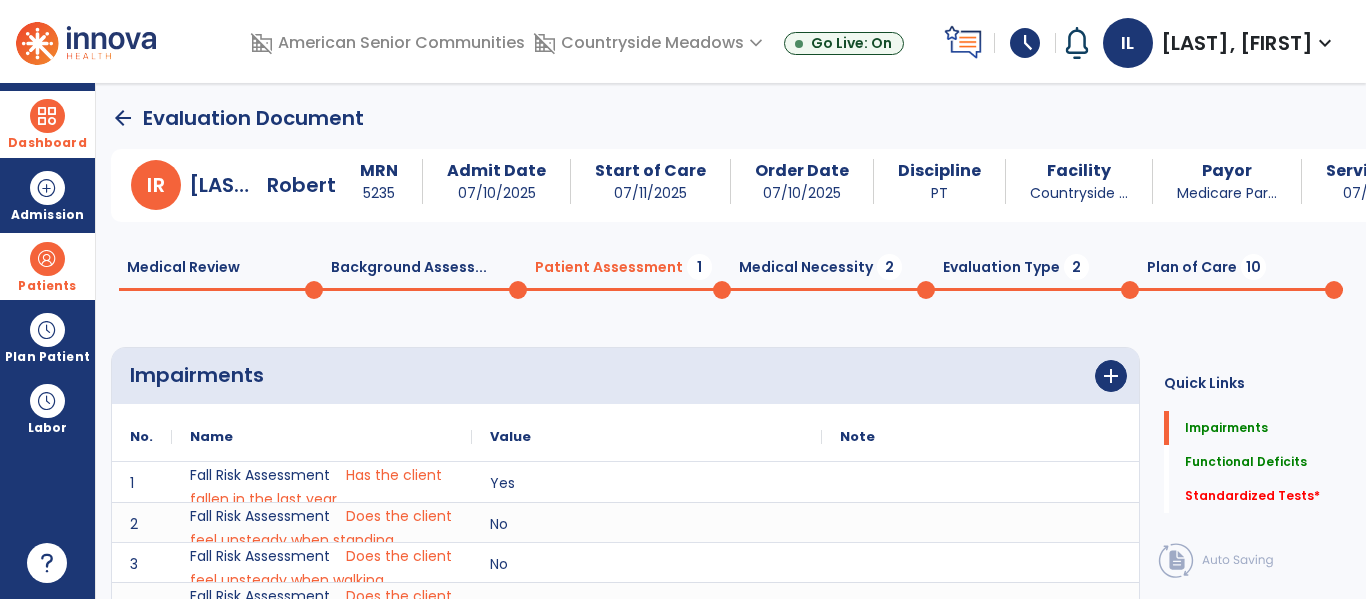 scroll, scrollTop: 20, scrollLeft: 0, axis: vertical 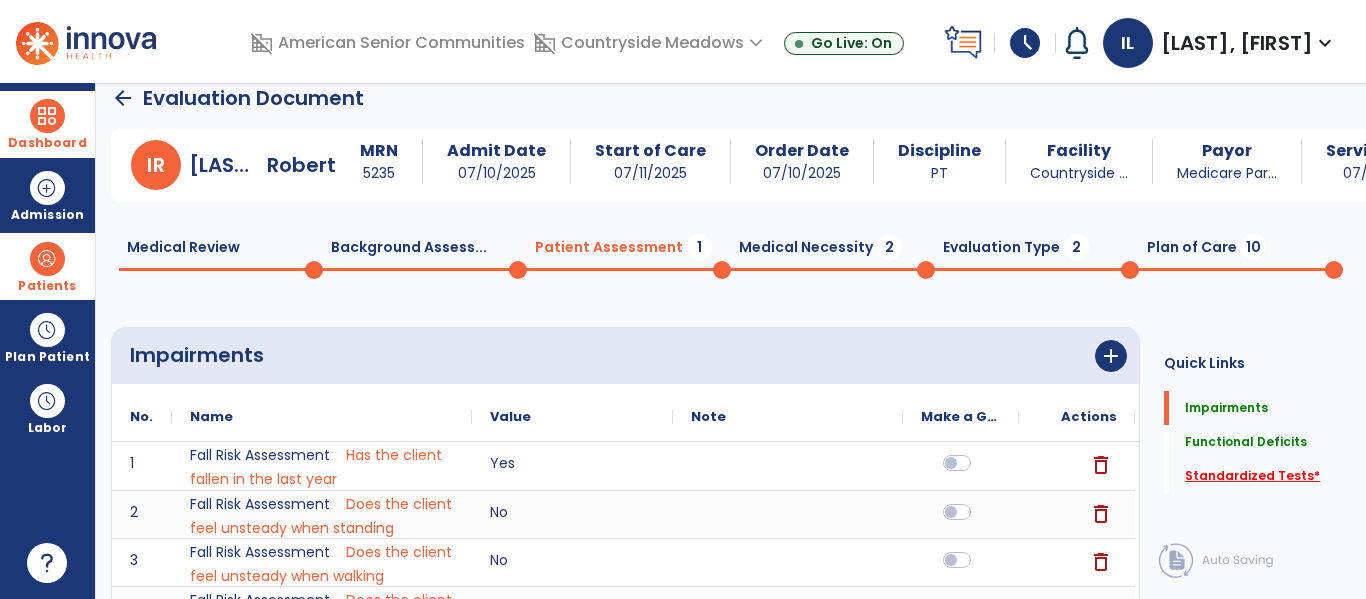 click on "Standardized Tests   *" 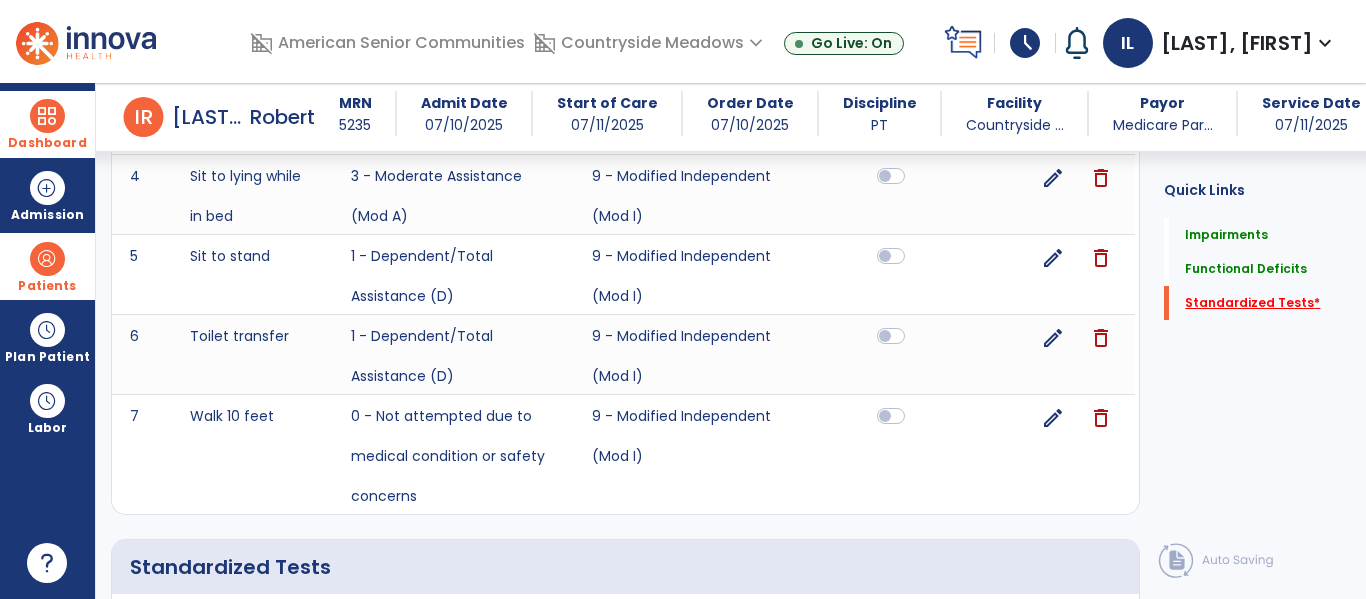 scroll, scrollTop: 1279, scrollLeft: 0, axis: vertical 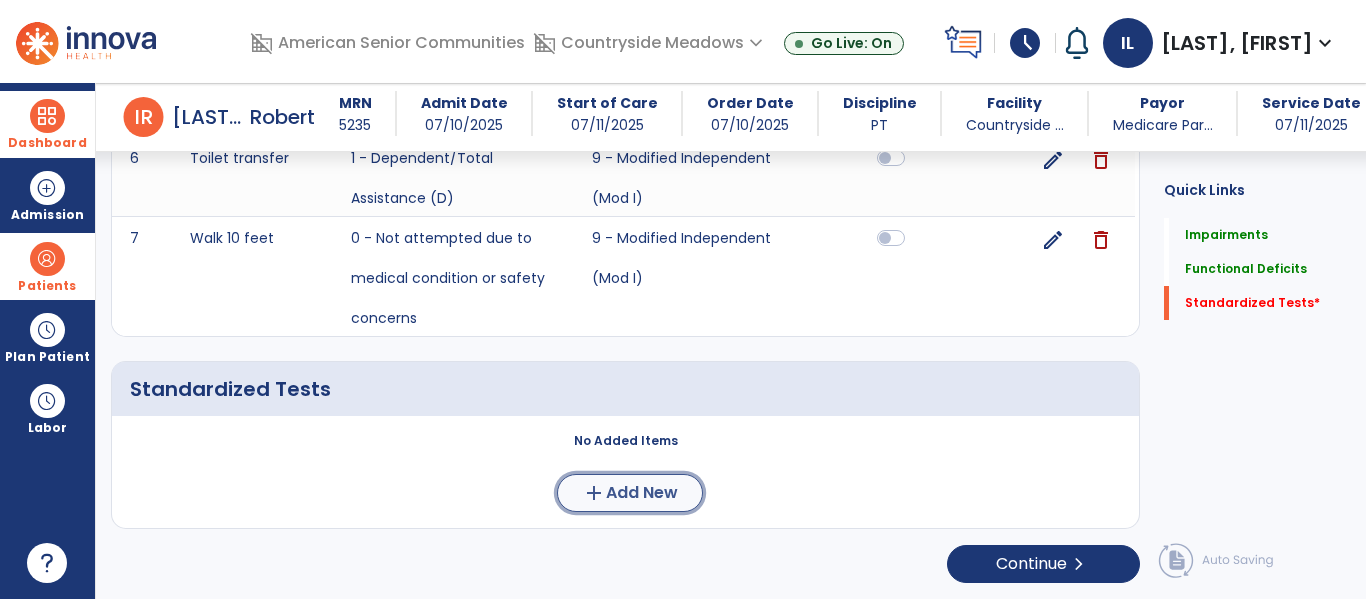 click on "Add New" 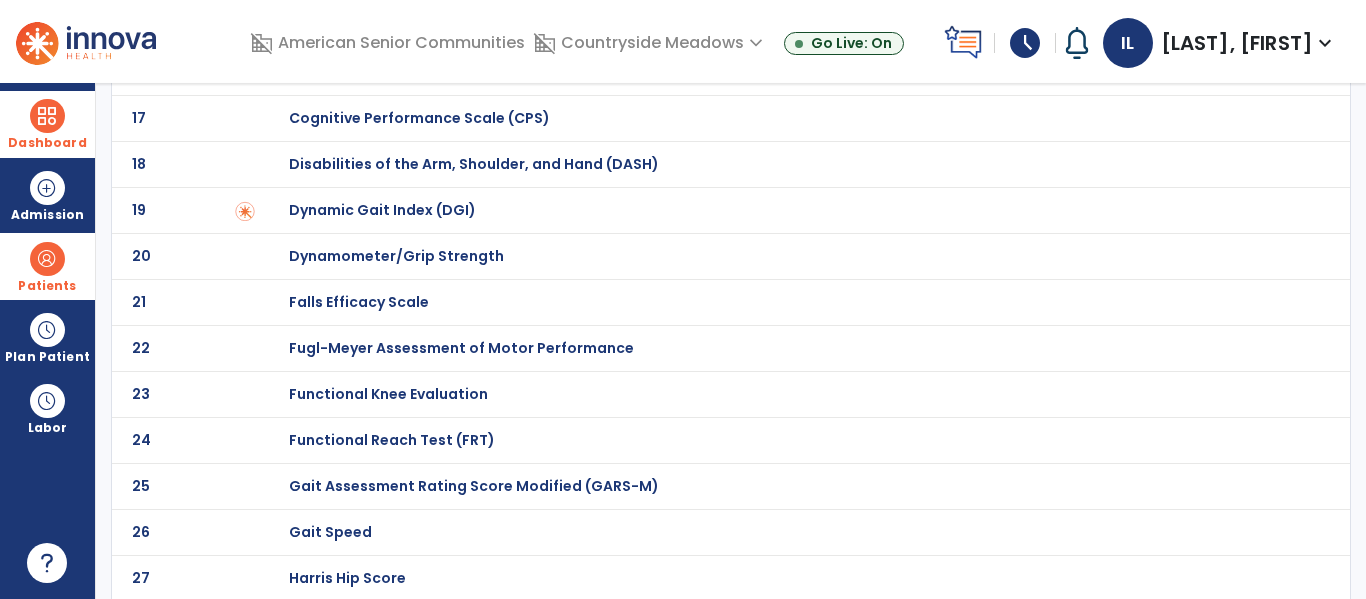 scroll, scrollTop: 822, scrollLeft: 0, axis: vertical 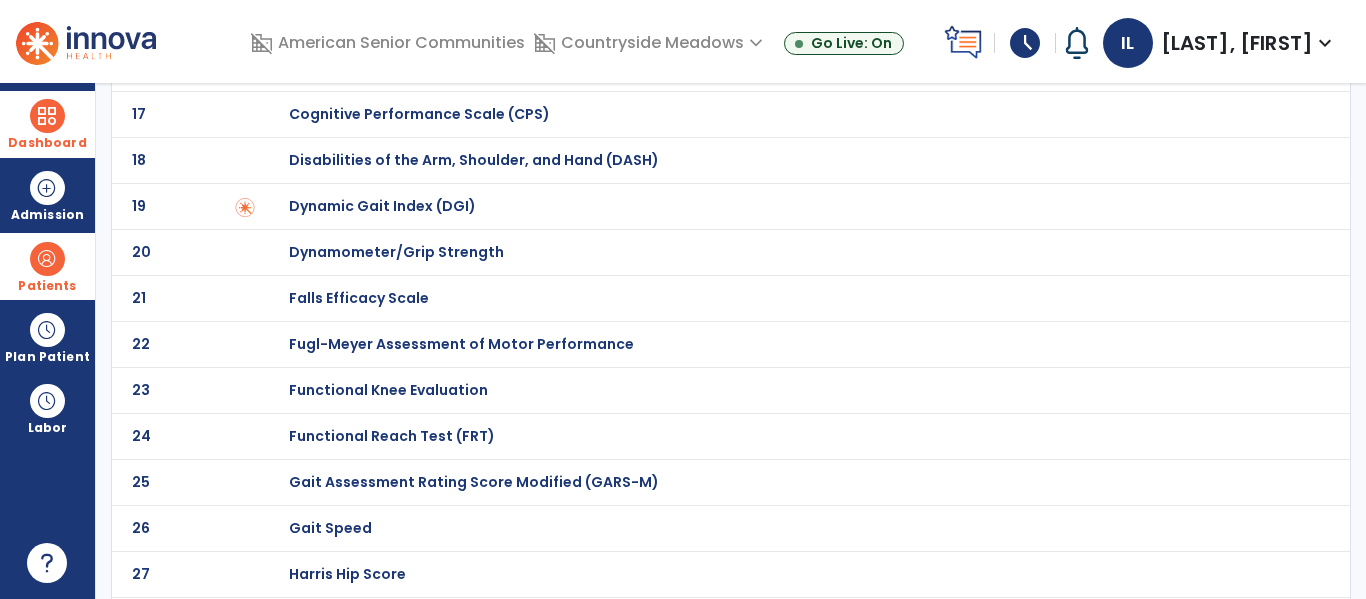click on "Functional Reach Test (FRT)" at bounding box center [789, -622] 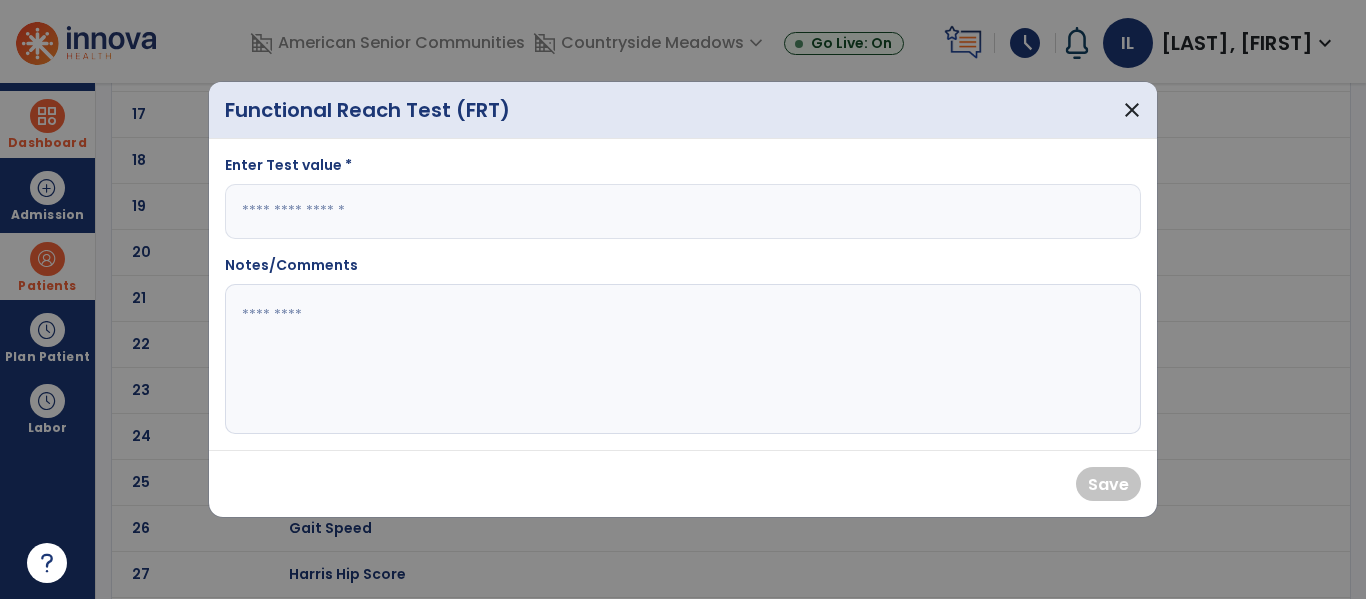 click at bounding box center (683, 211) 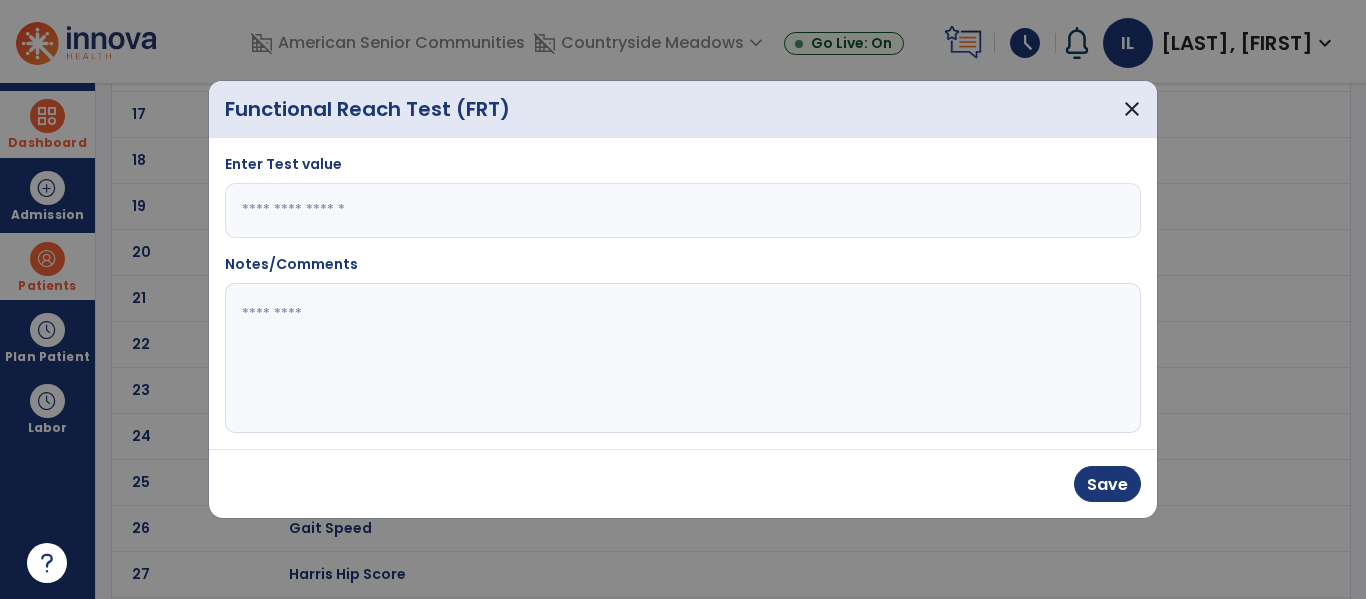 type on "*" 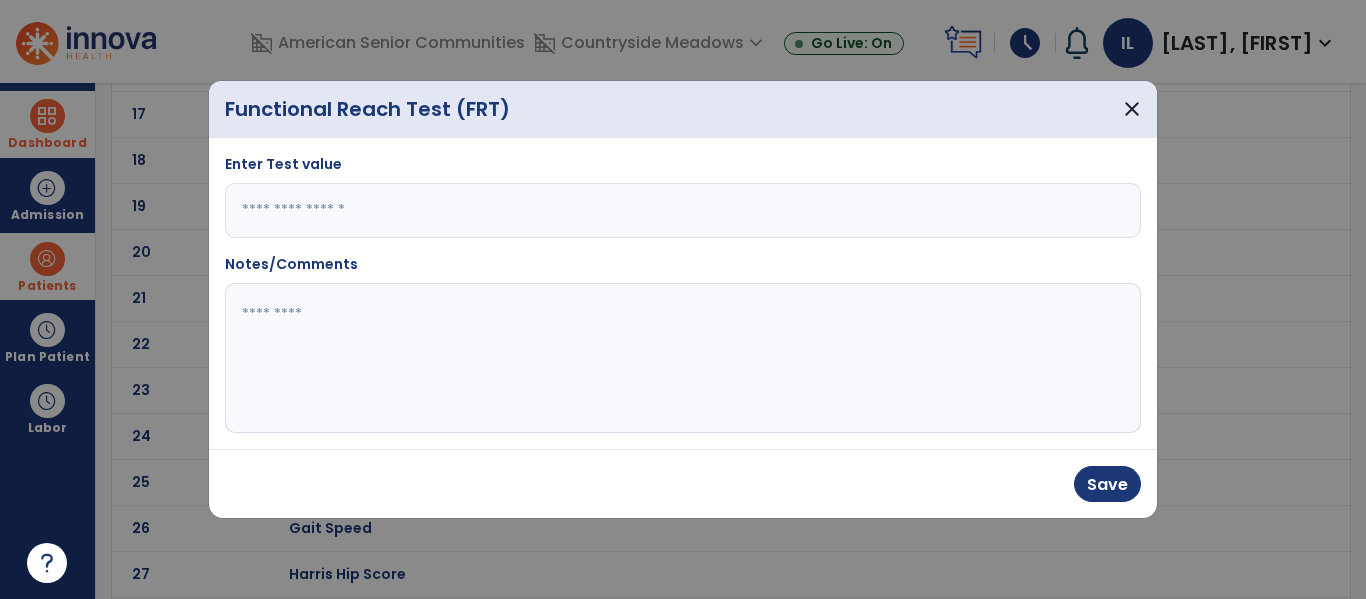 click on "Save" at bounding box center [683, 483] 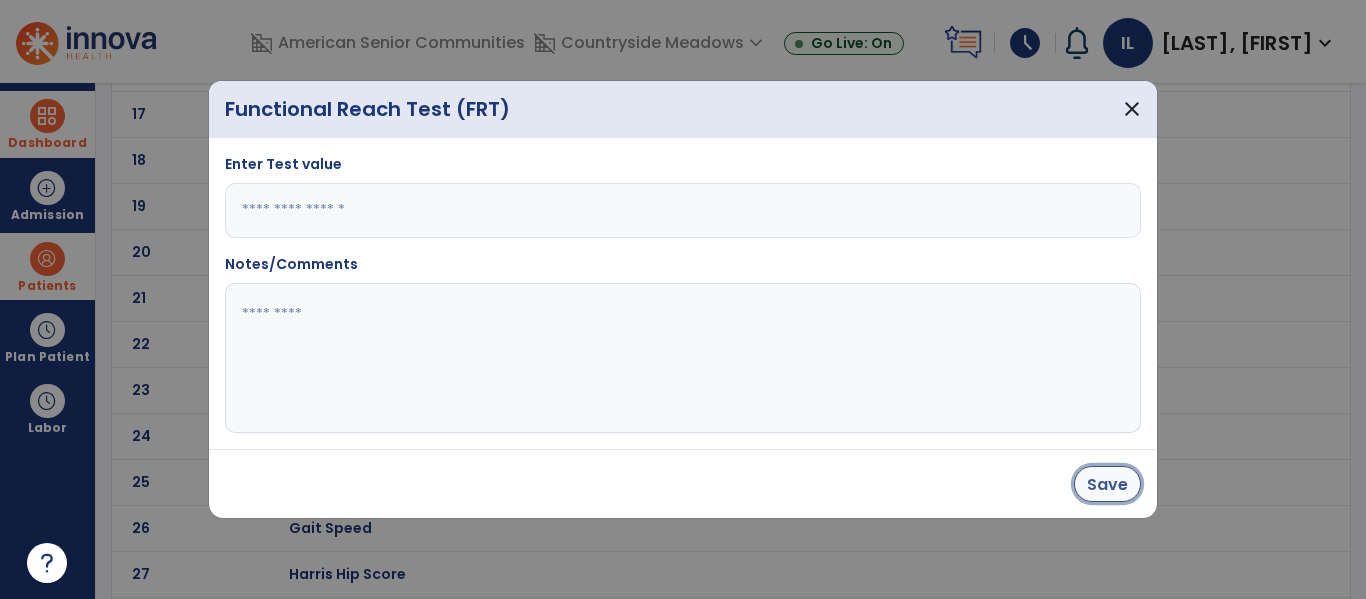 click on "Save" at bounding box center (1107, 484) 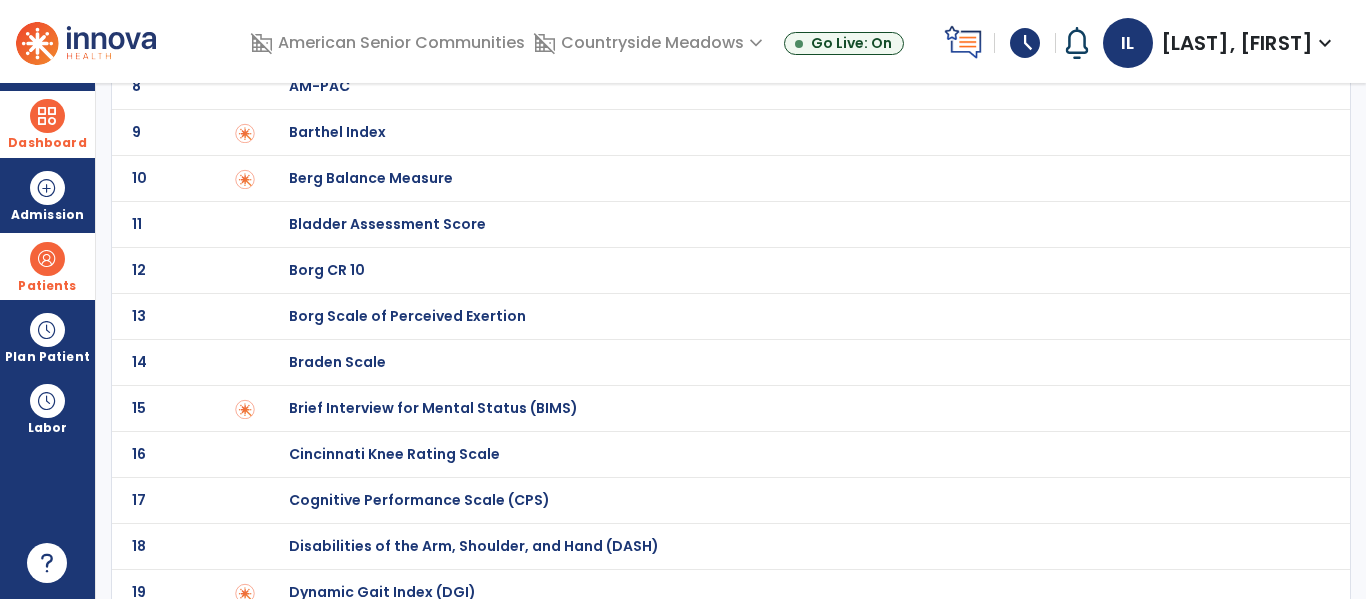 scroll, scrollTop: 0, scrollLeft: 0, axis: both 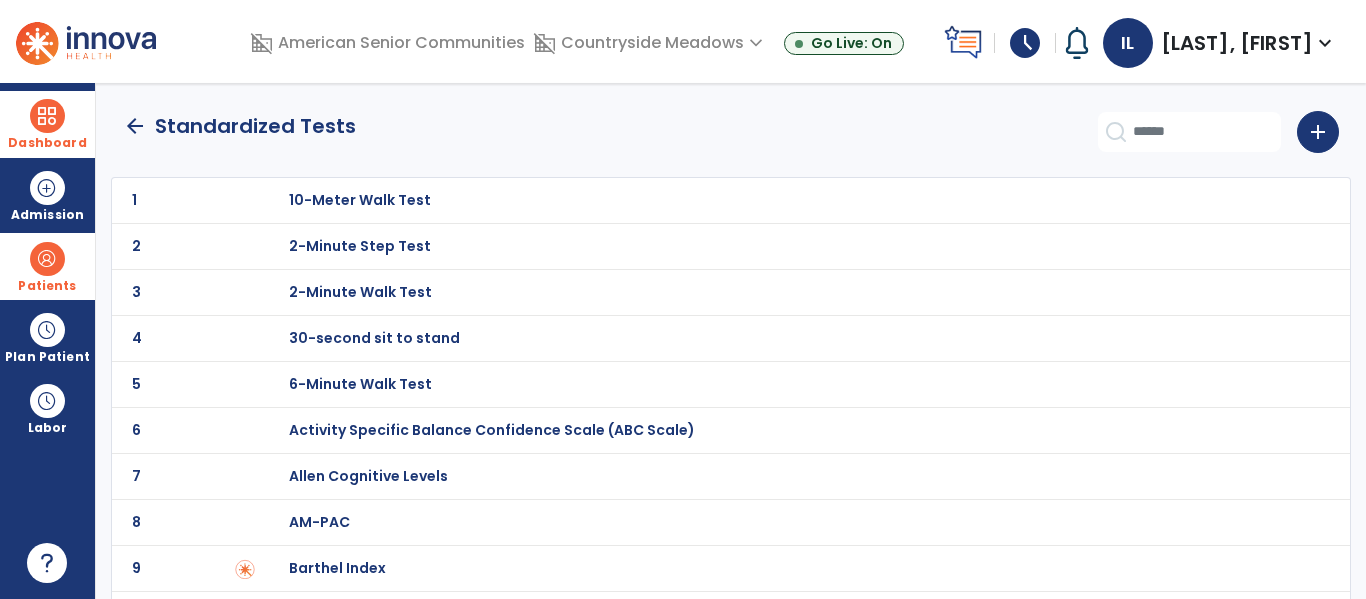 click on "arrow_back" 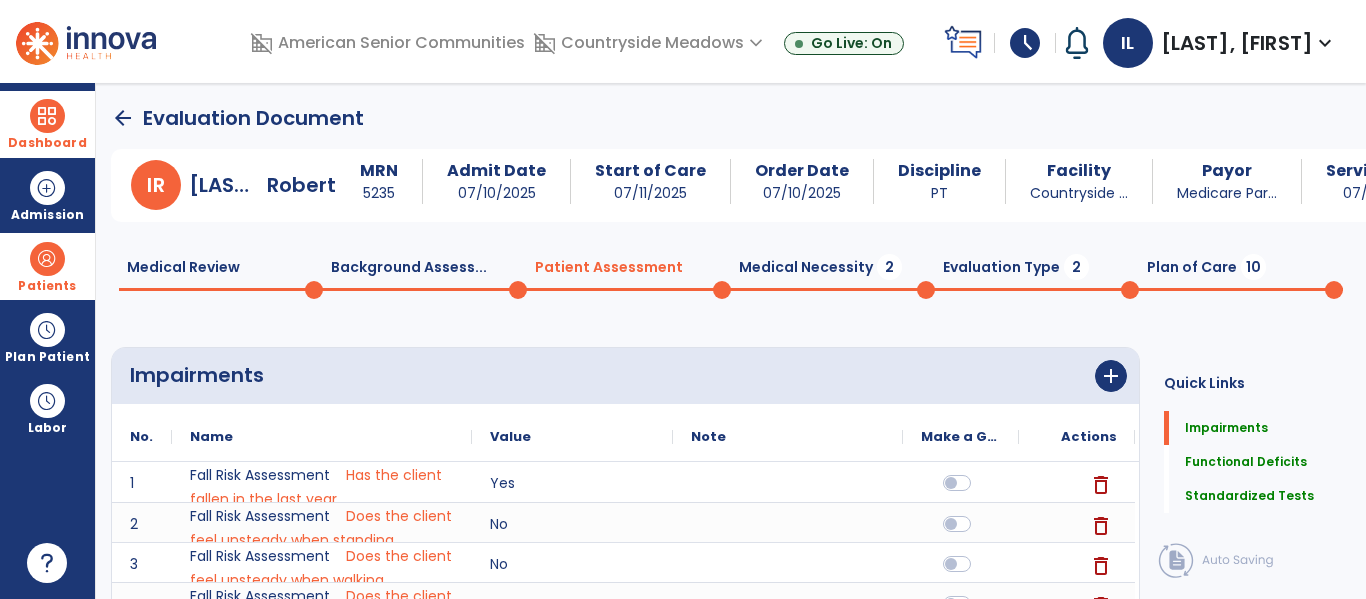 scroll, scrollTop: 20, scrollLeft: 0, axis: vertical 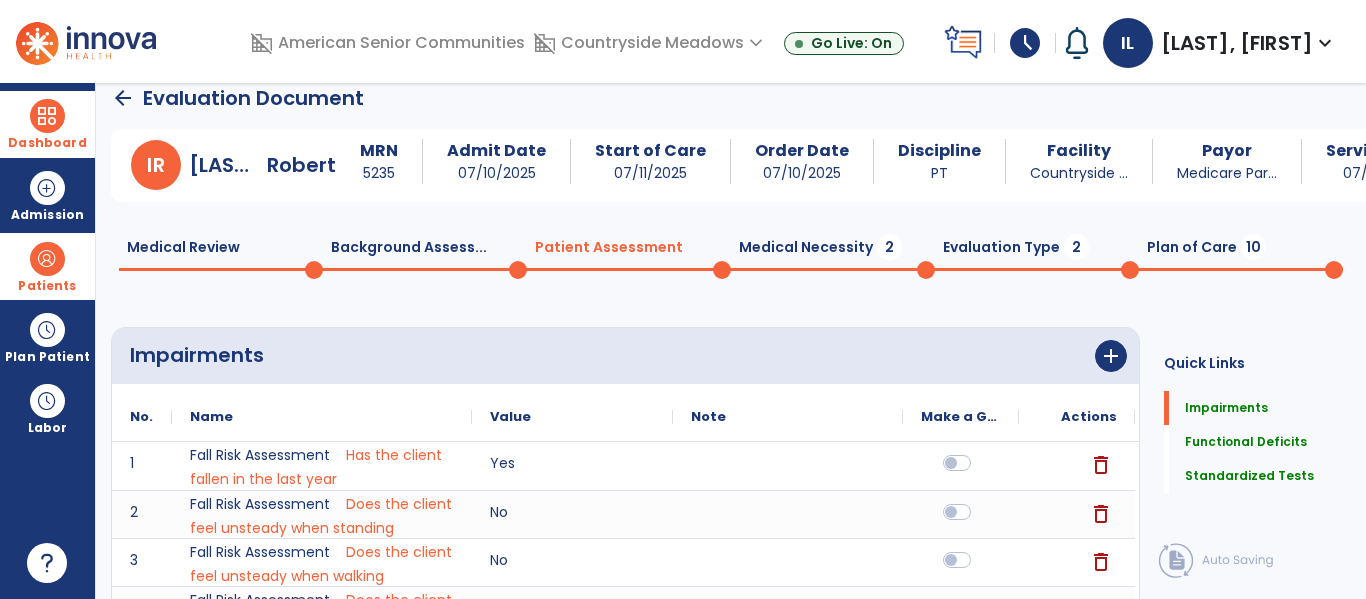 click on "Medical Necessity  2" 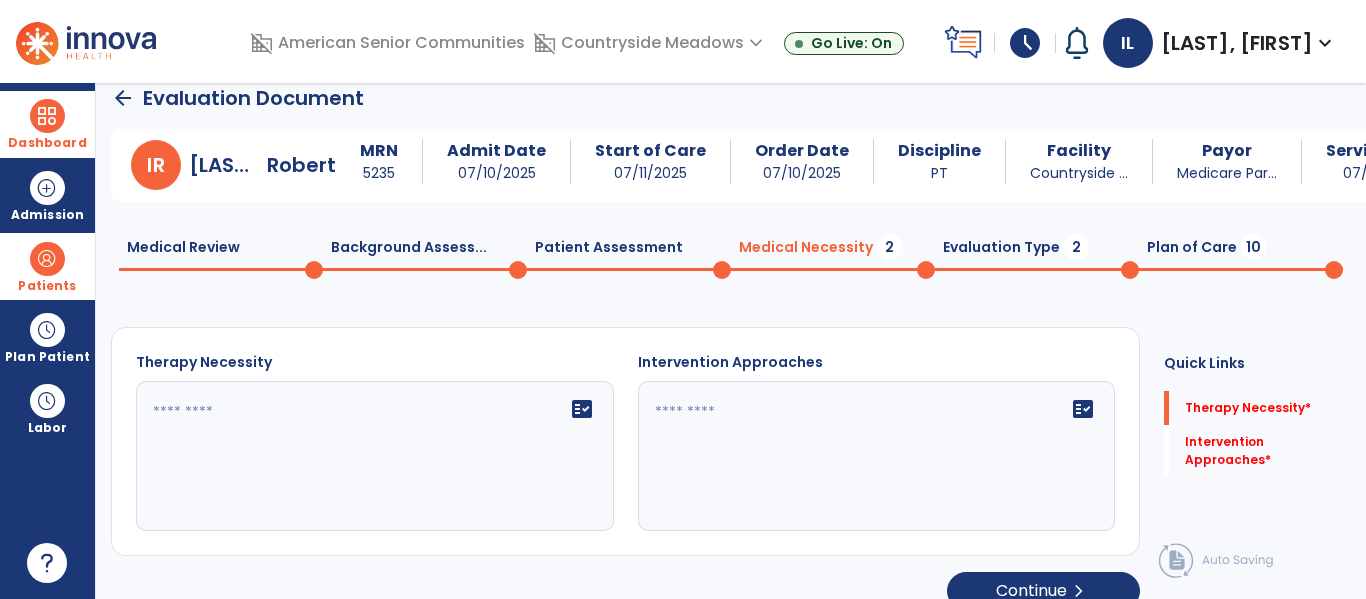 scroll, scrollTop: 47, scrollLeft: 0, axis: vertical 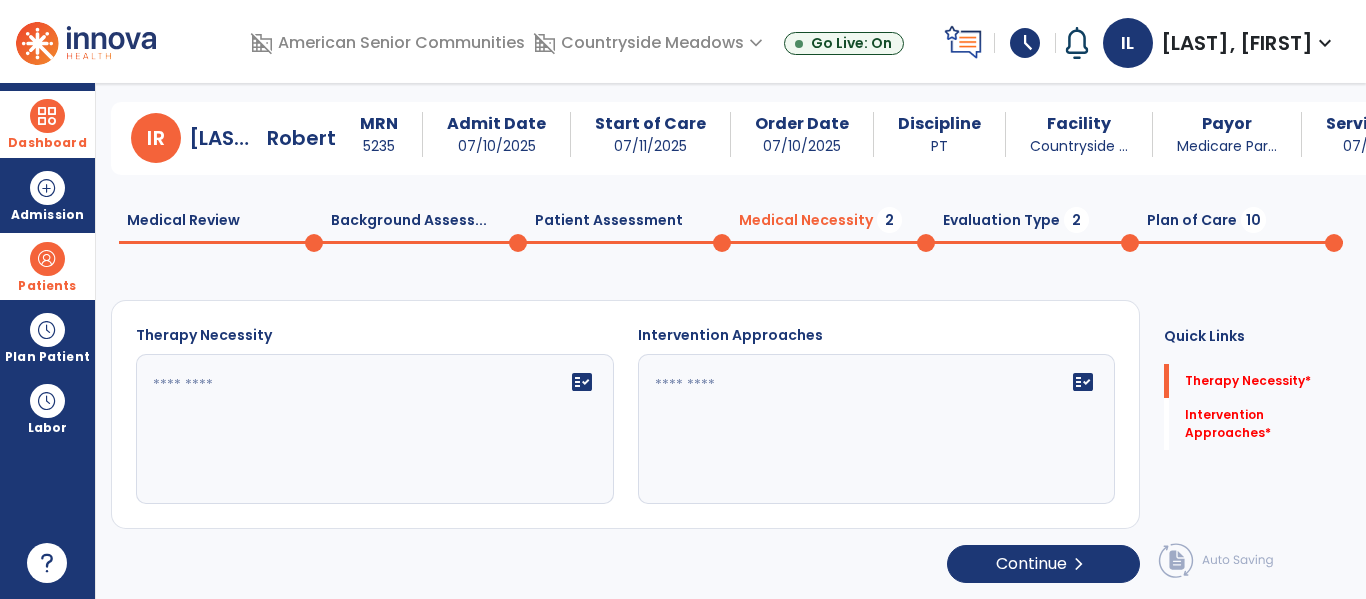 click 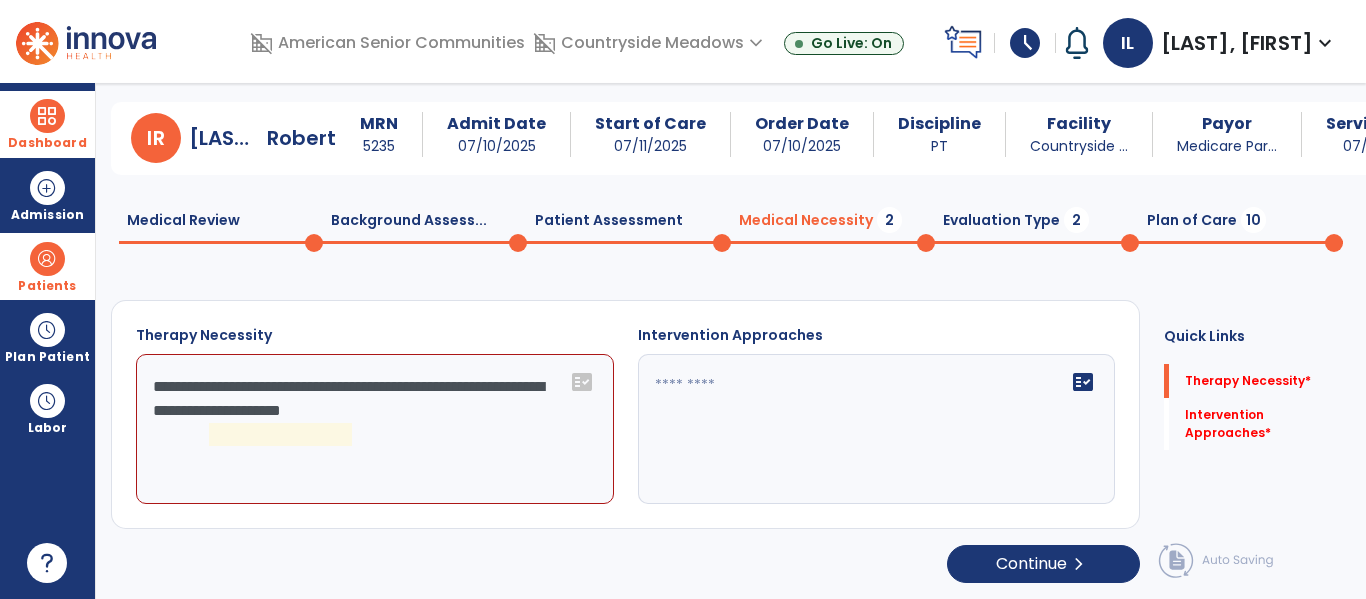 click on "**********" 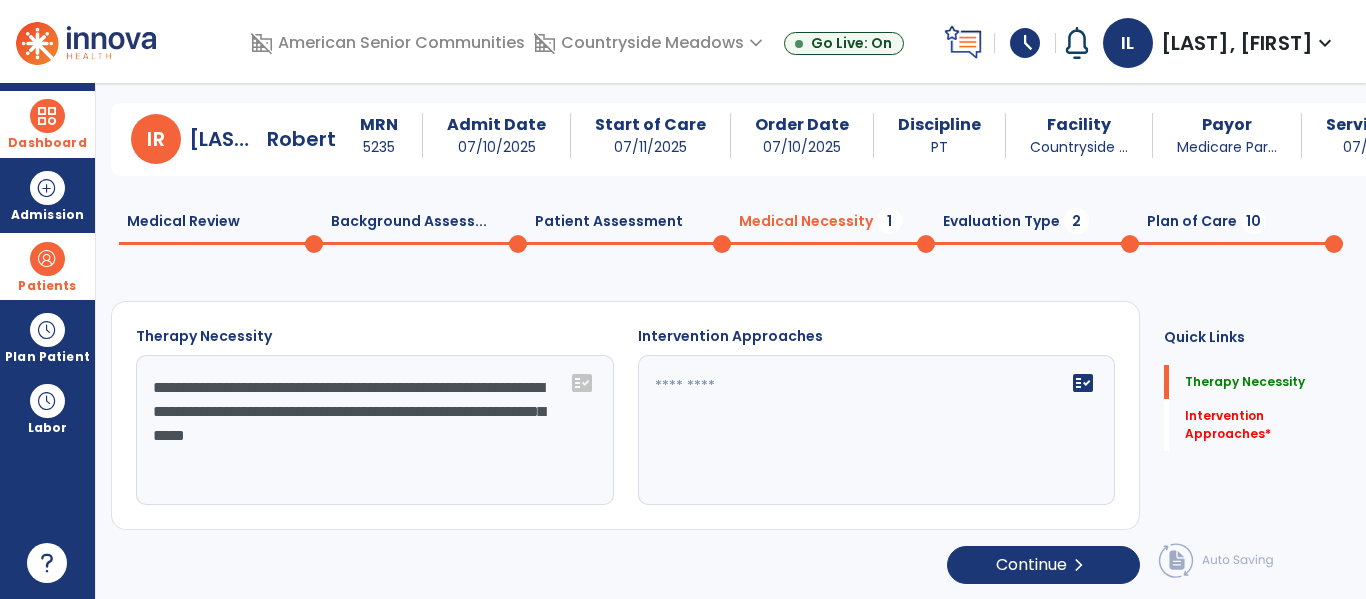 scroll, scrollTop: 47, scrollLeft: 0, axis: vertical 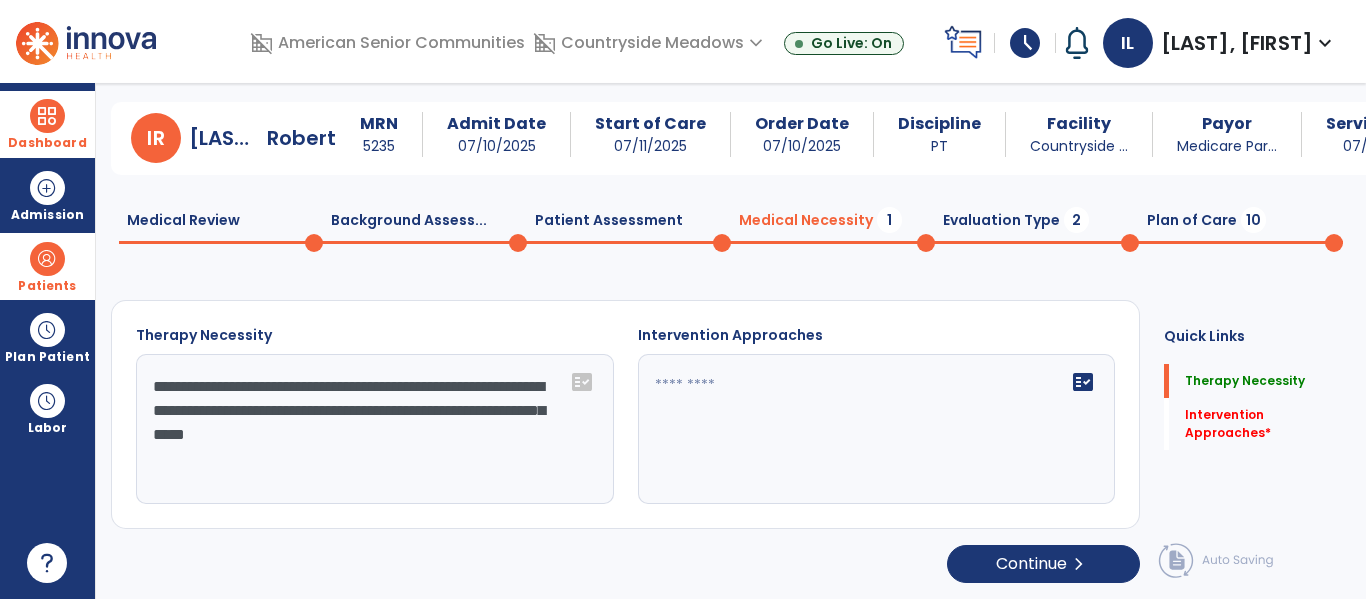 type on "**********" 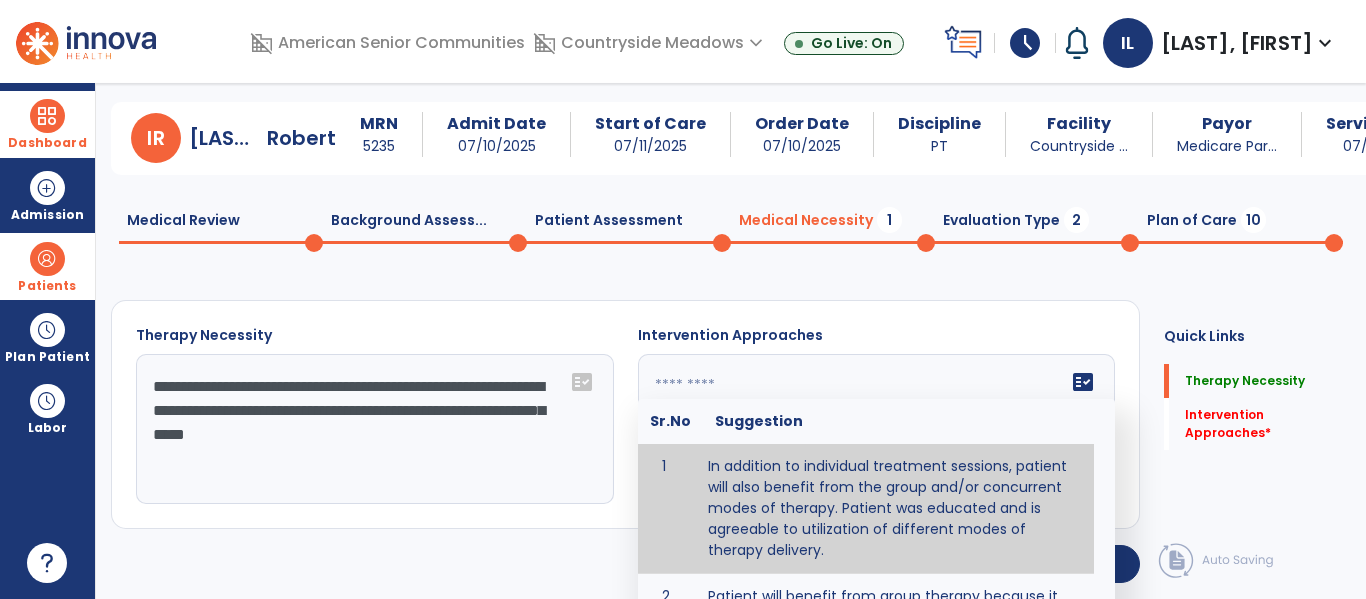 type on "**********" 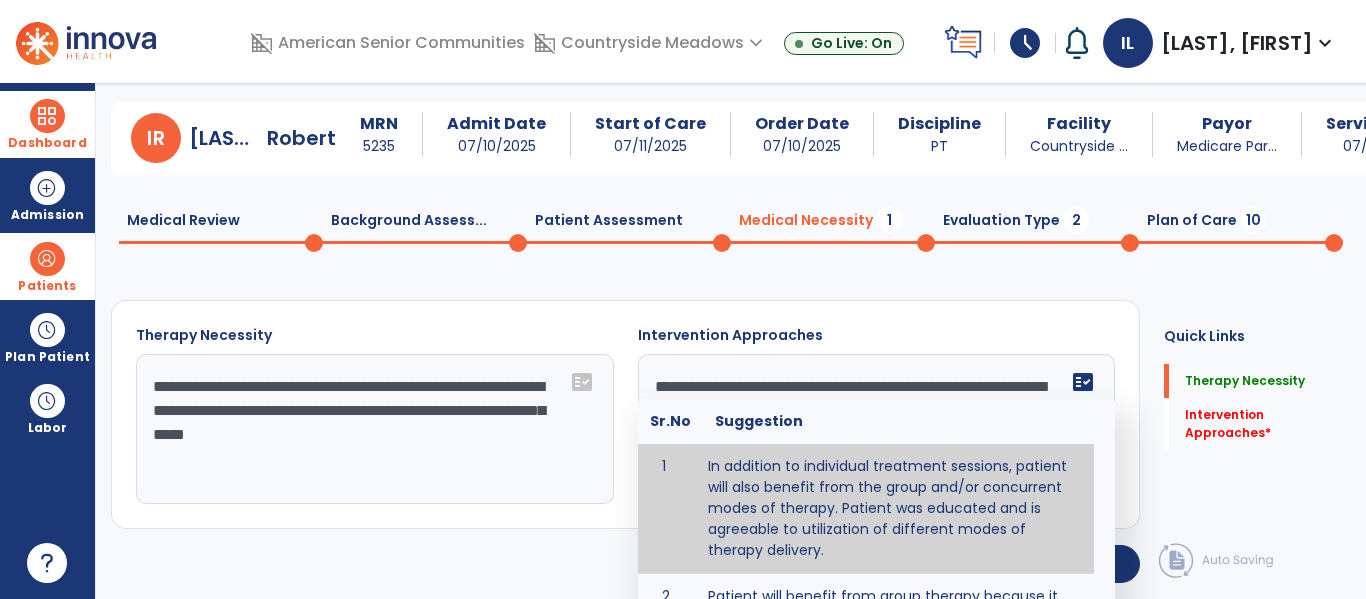 scroll, scrollTop: 46, scrollLeft: 0, axis: vertical 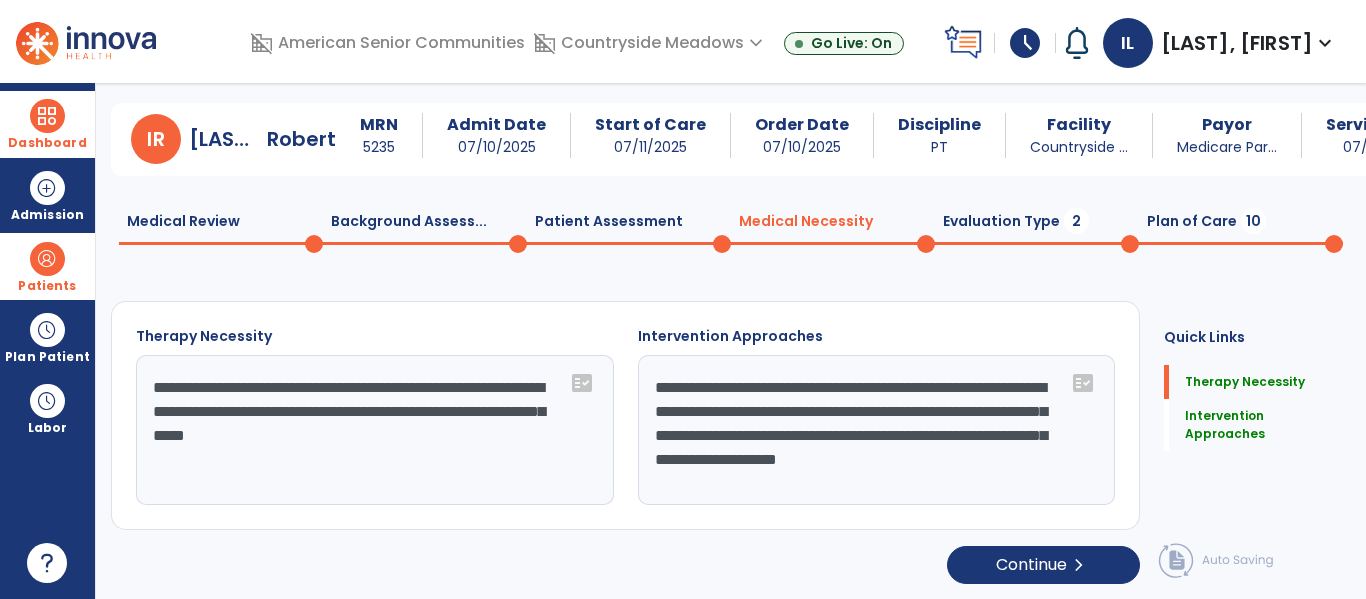 click on "**********" 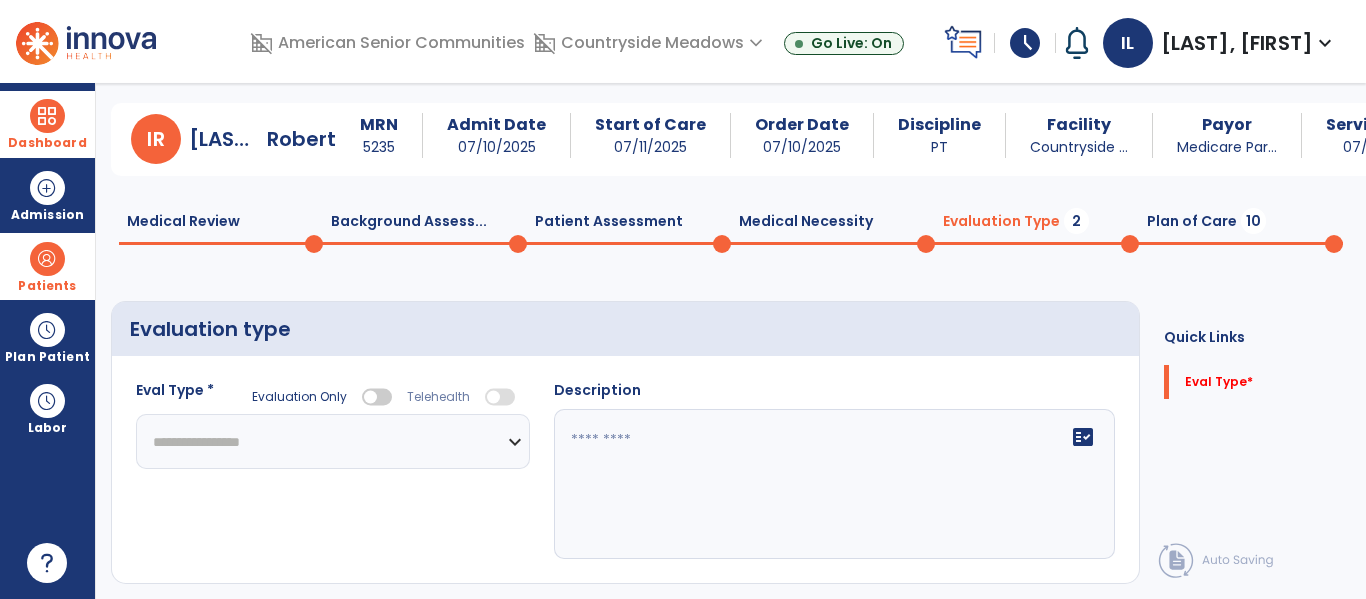 click on "**********" 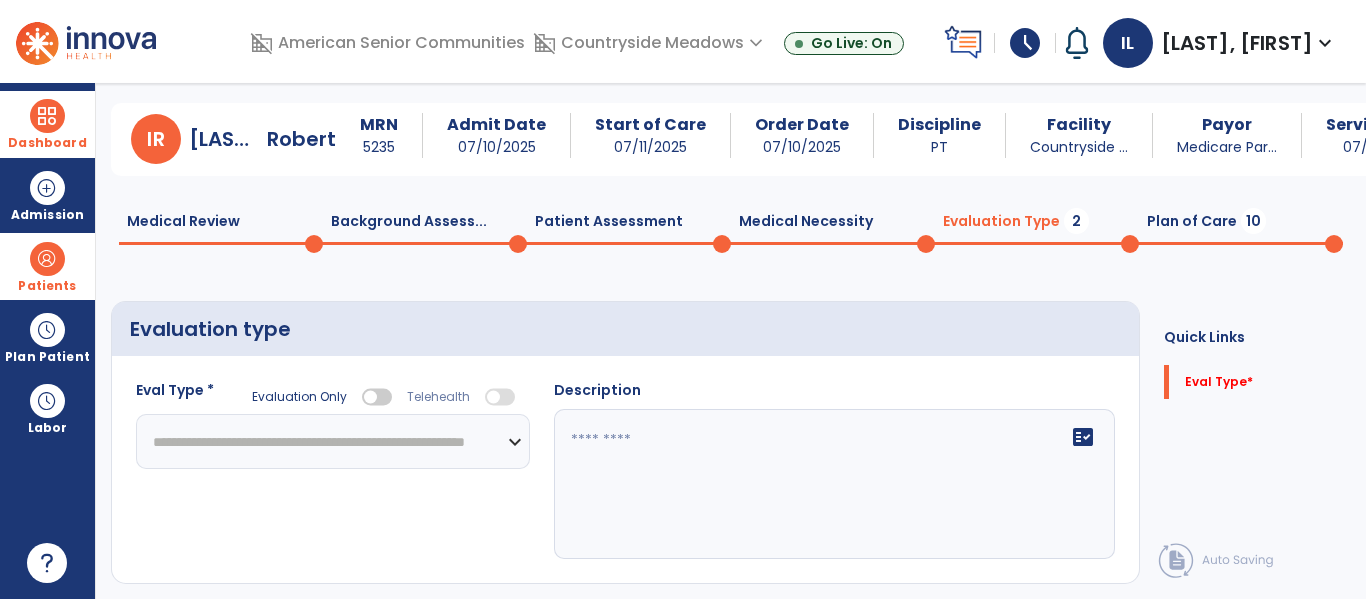 click on "**********" 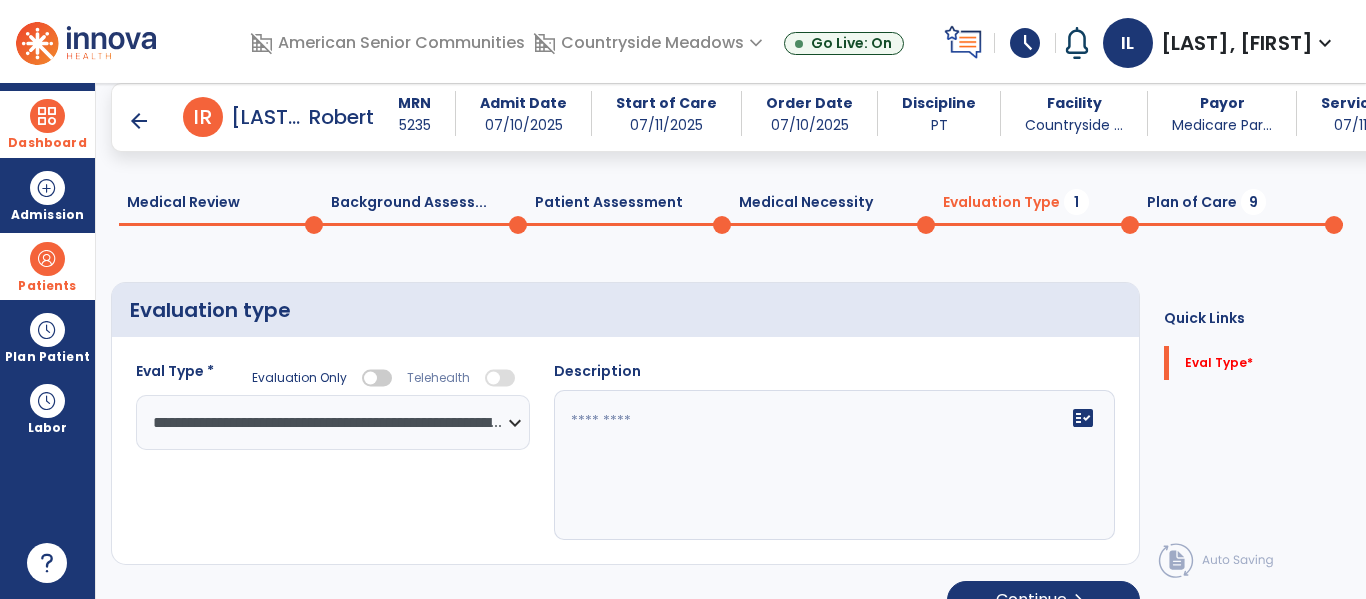 click 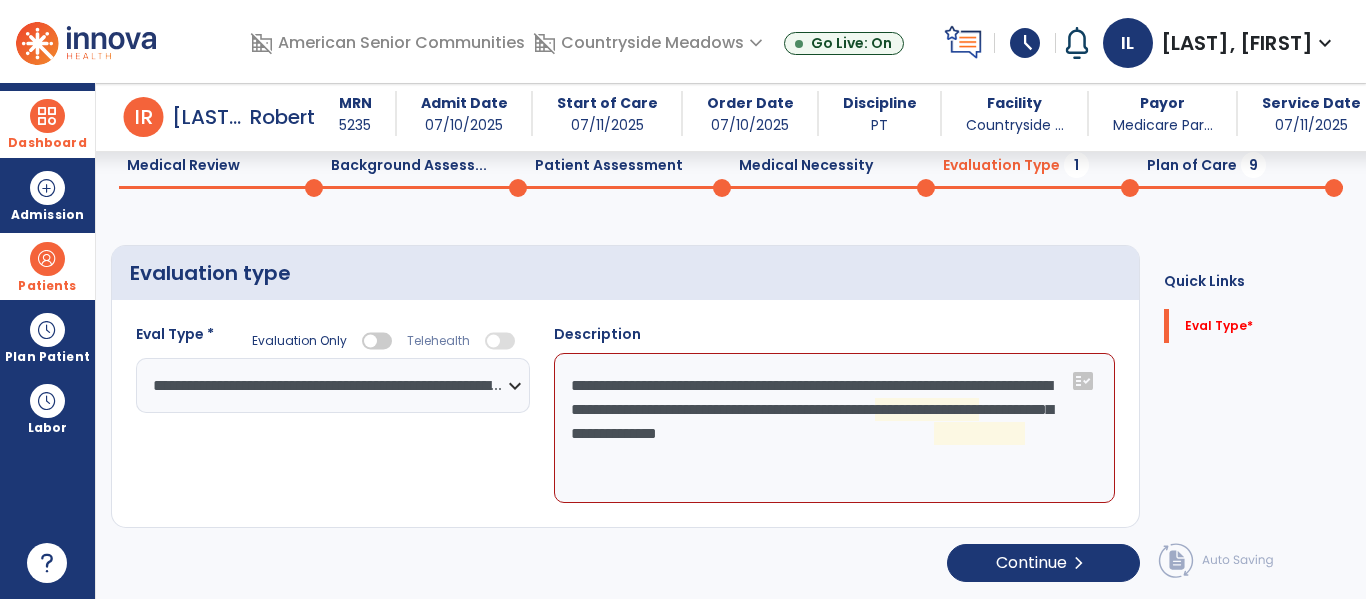 scroll, scrollTop: 83, scrollLeft: 0, axis: vertical 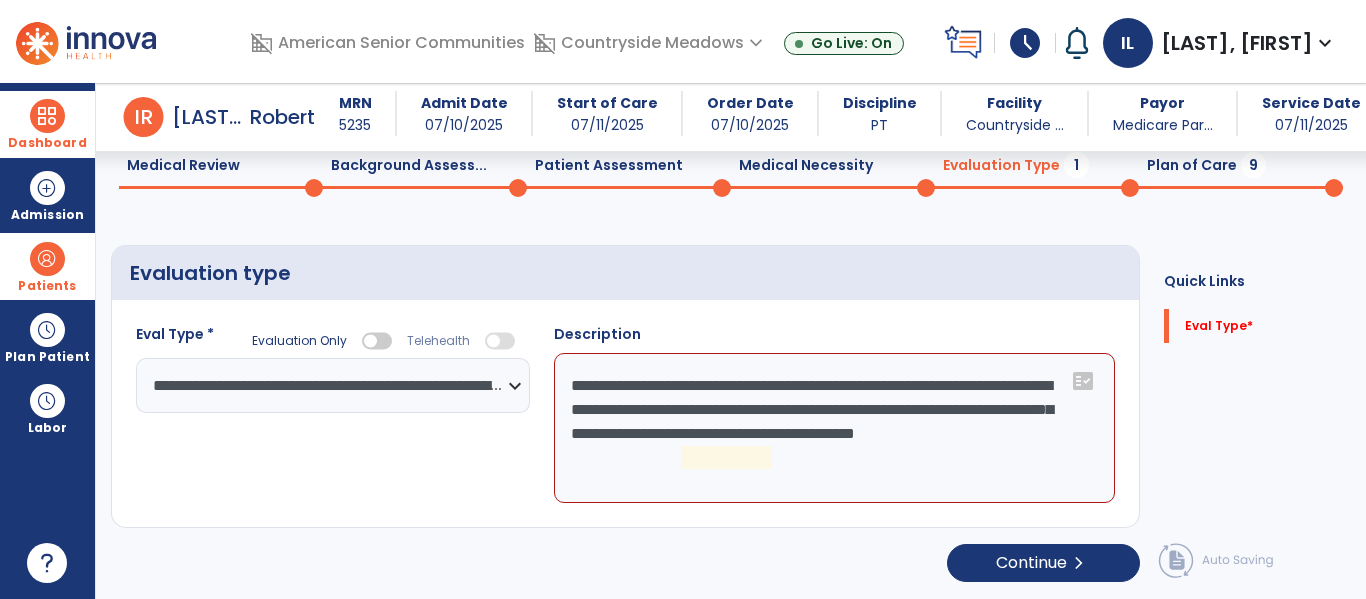 click on "**********" 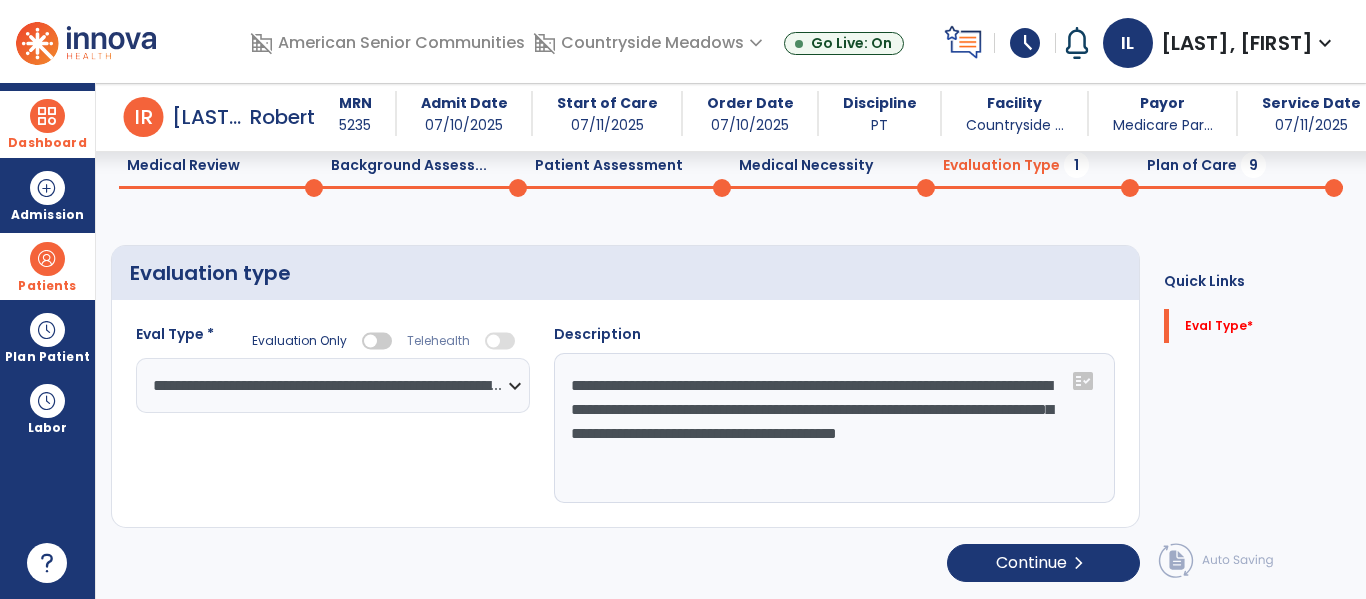 type on "**********" 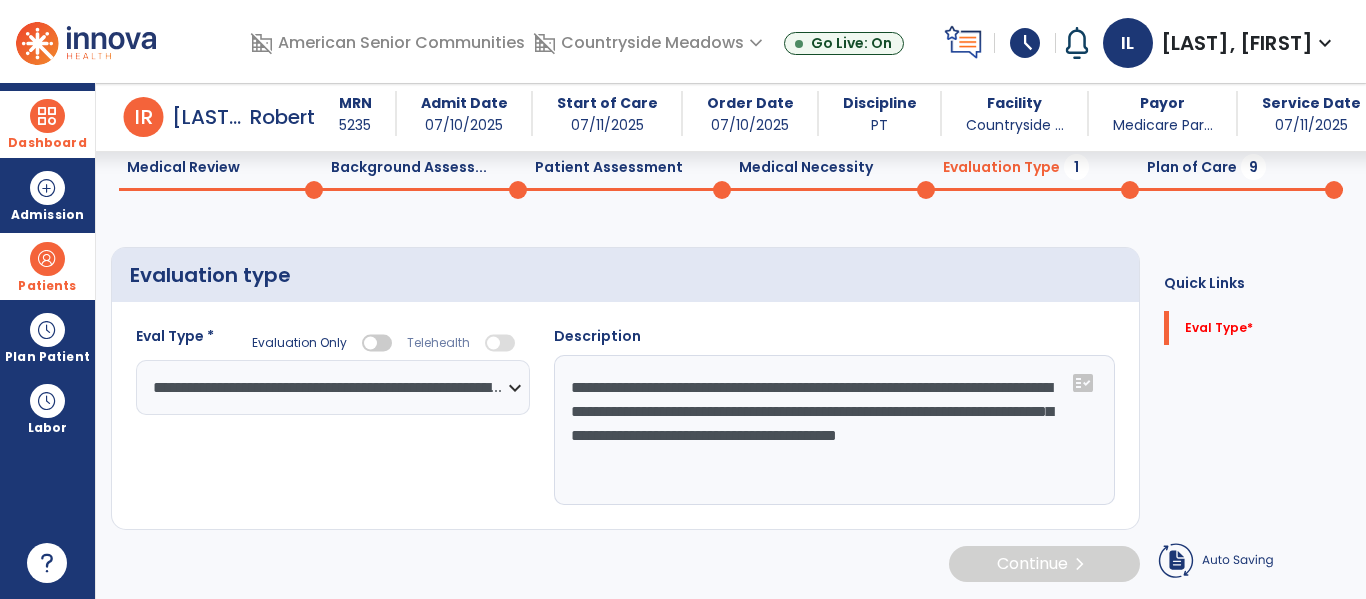 scroll, scrollTop: 83, scrollLeft: 0, axis: vertical 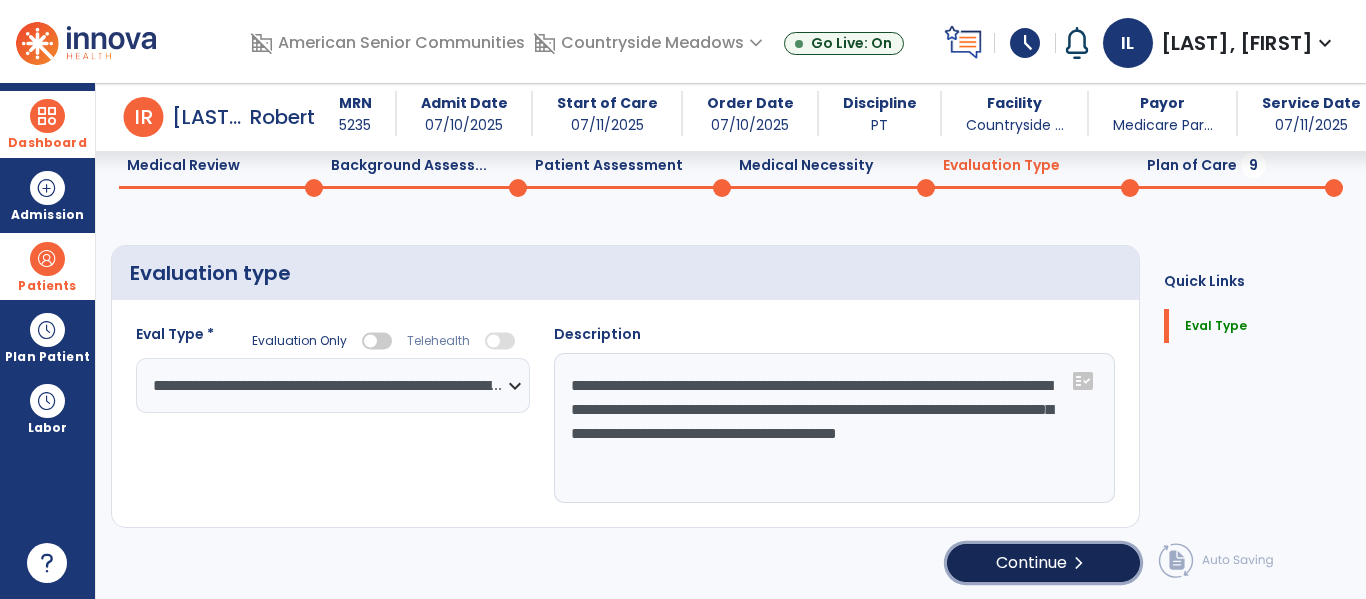 click on "Continue  chevron_right" 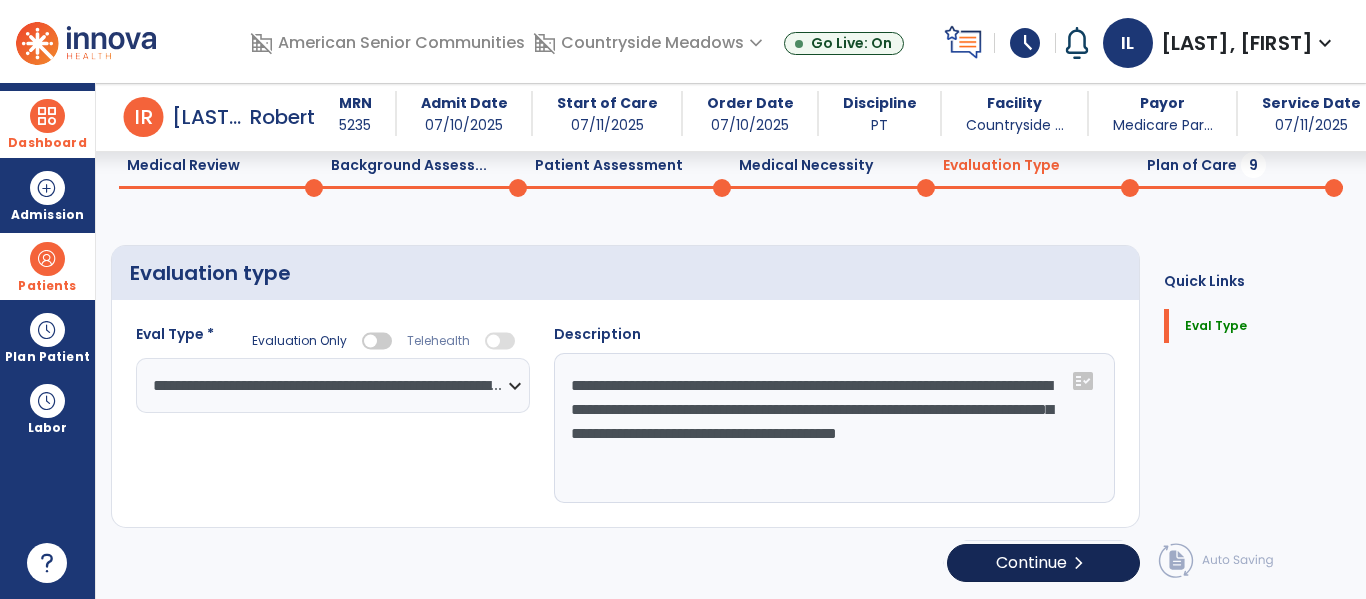 select on "*****" 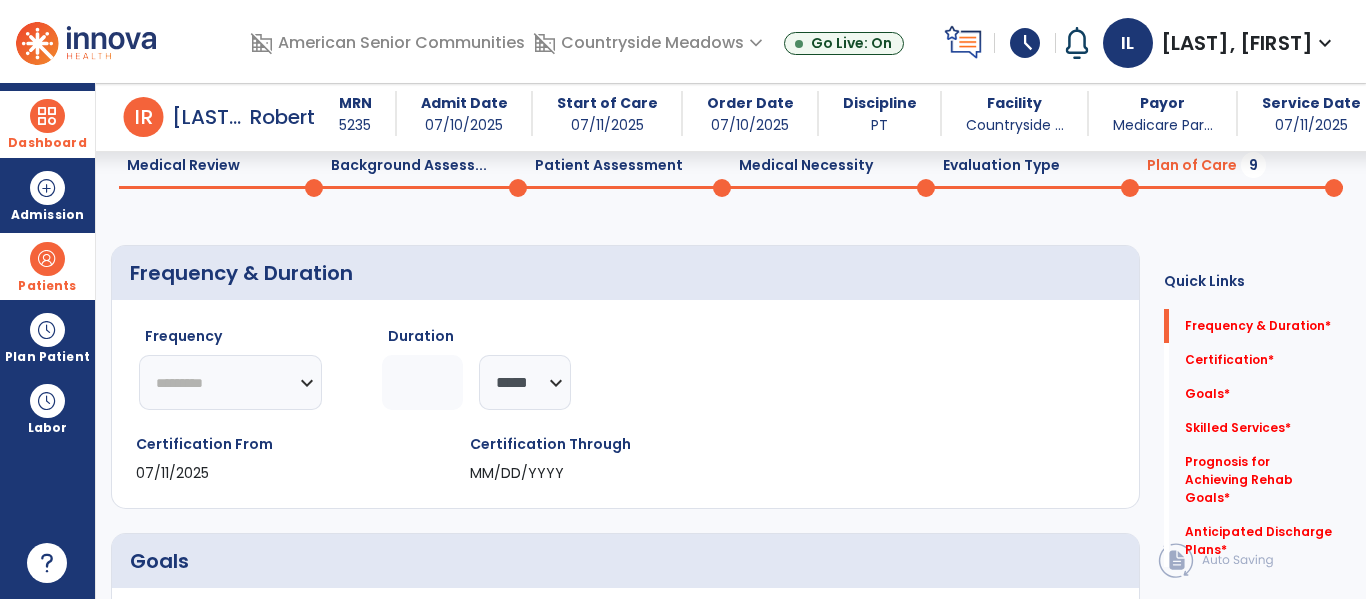 click on "********* ** ** ** ** ** ** **" 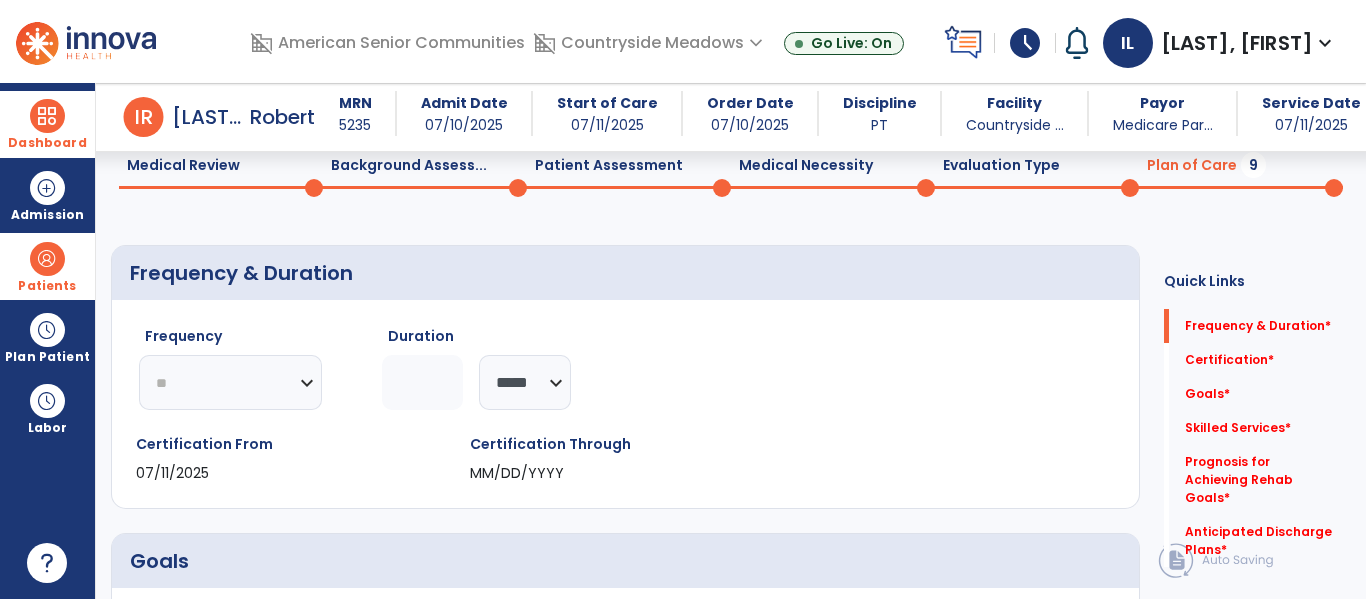 click on "********* ** ** ** ** ** ** **" 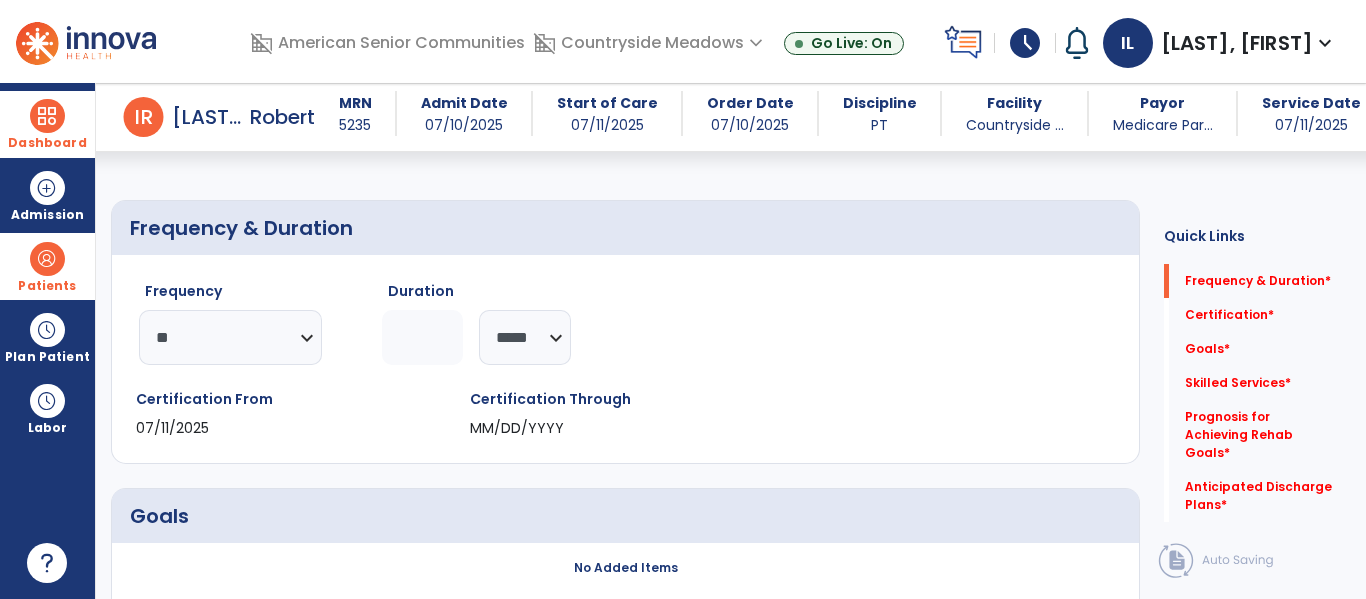 scroll, scrollTop: 178, scrollLeft: 0, axis: vertical 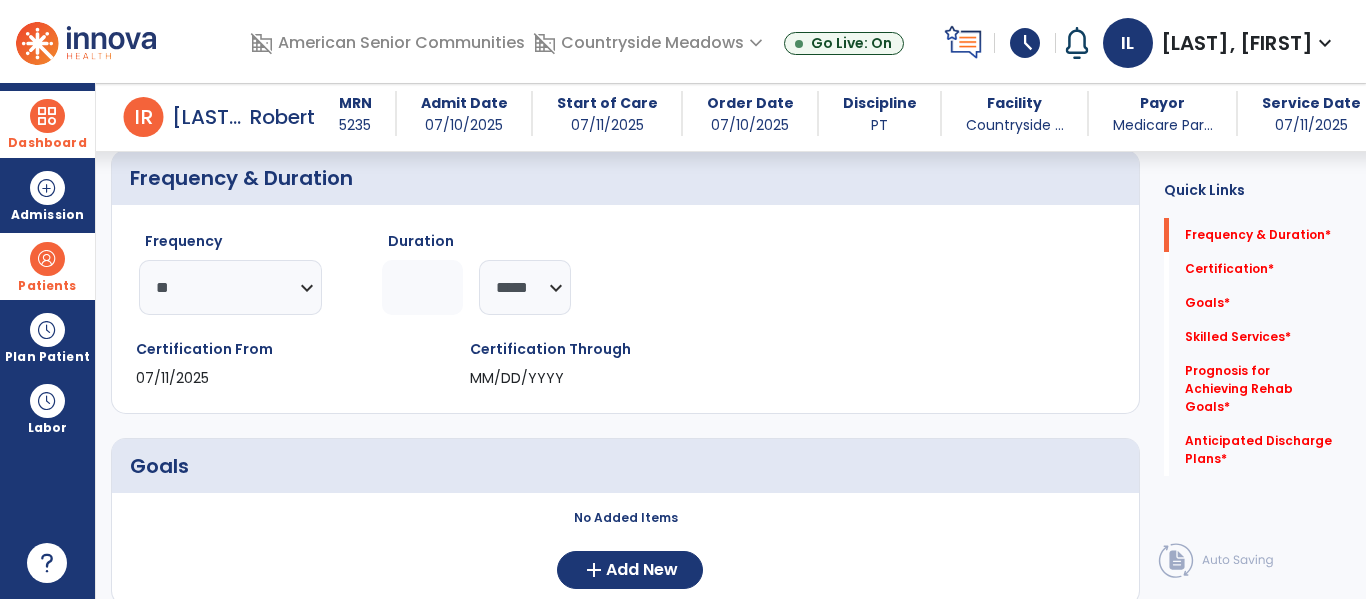 click 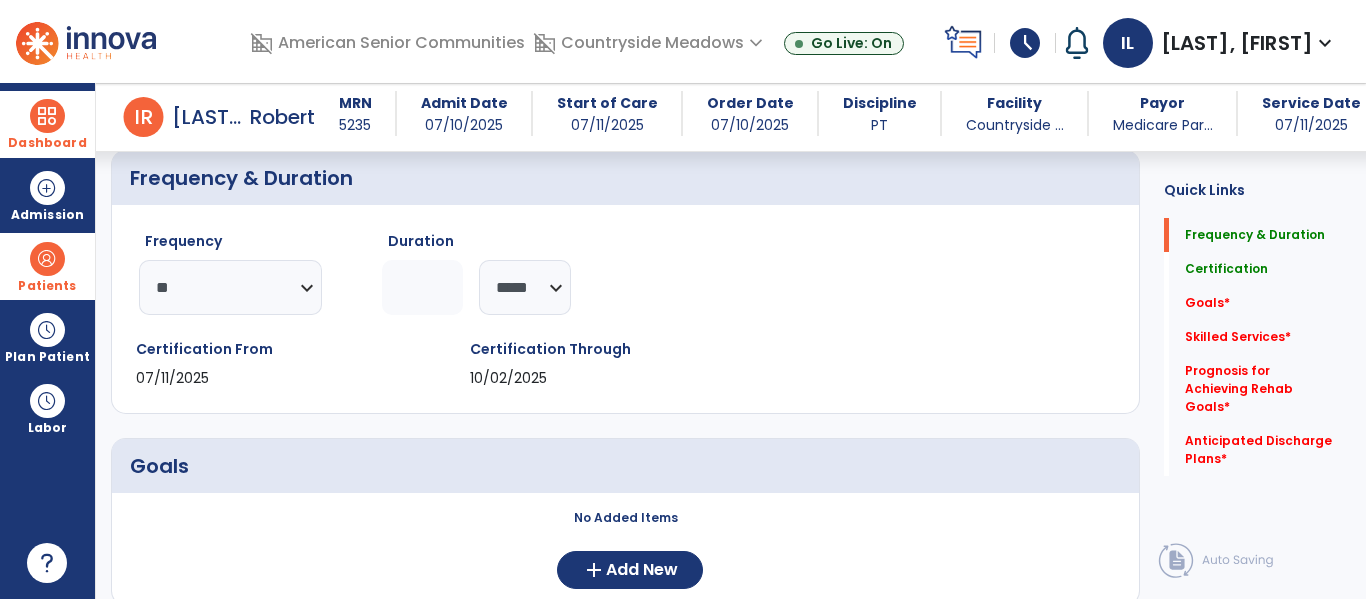 click on "Certification From [DATE] Certification Through [DATE]" 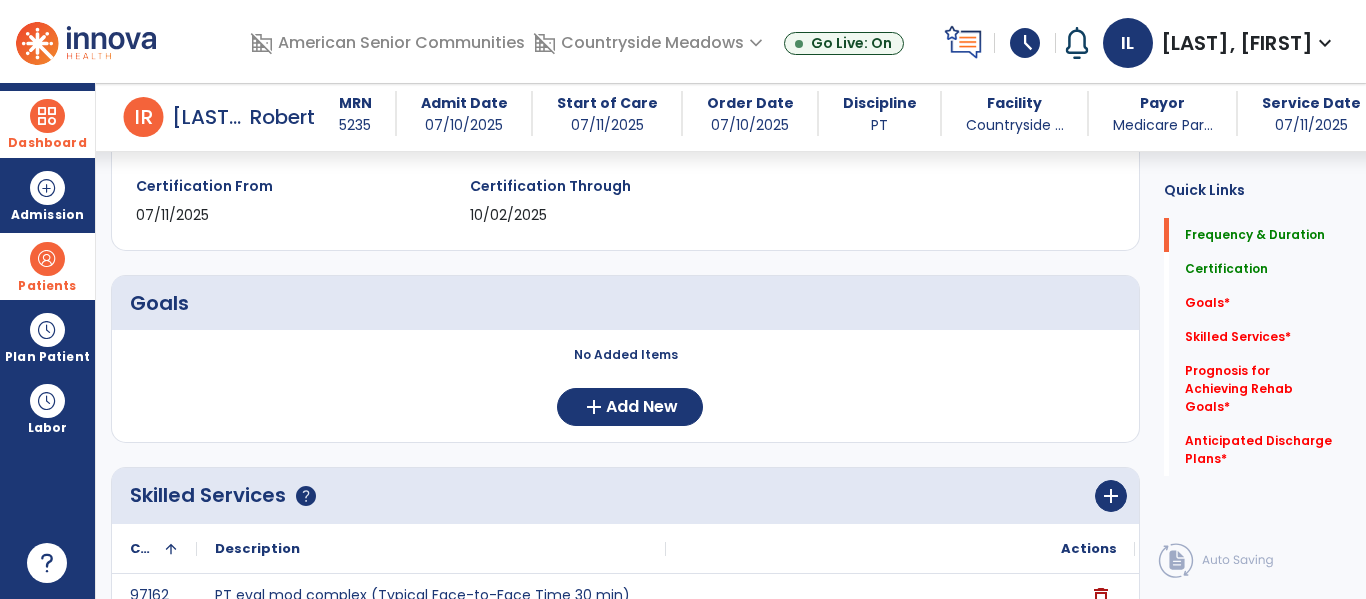 scroll, scrollTop: 390, scrollLeft: 0, axis: vertical 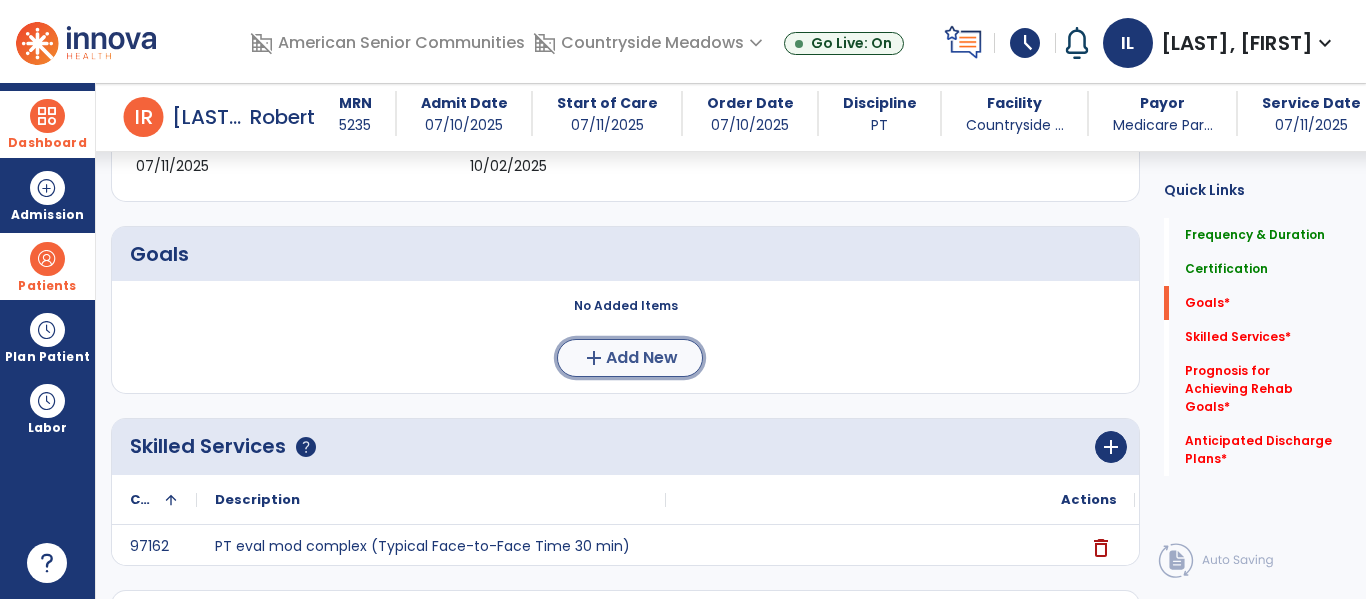 click on "Add New" at bounding box center [642, 358] 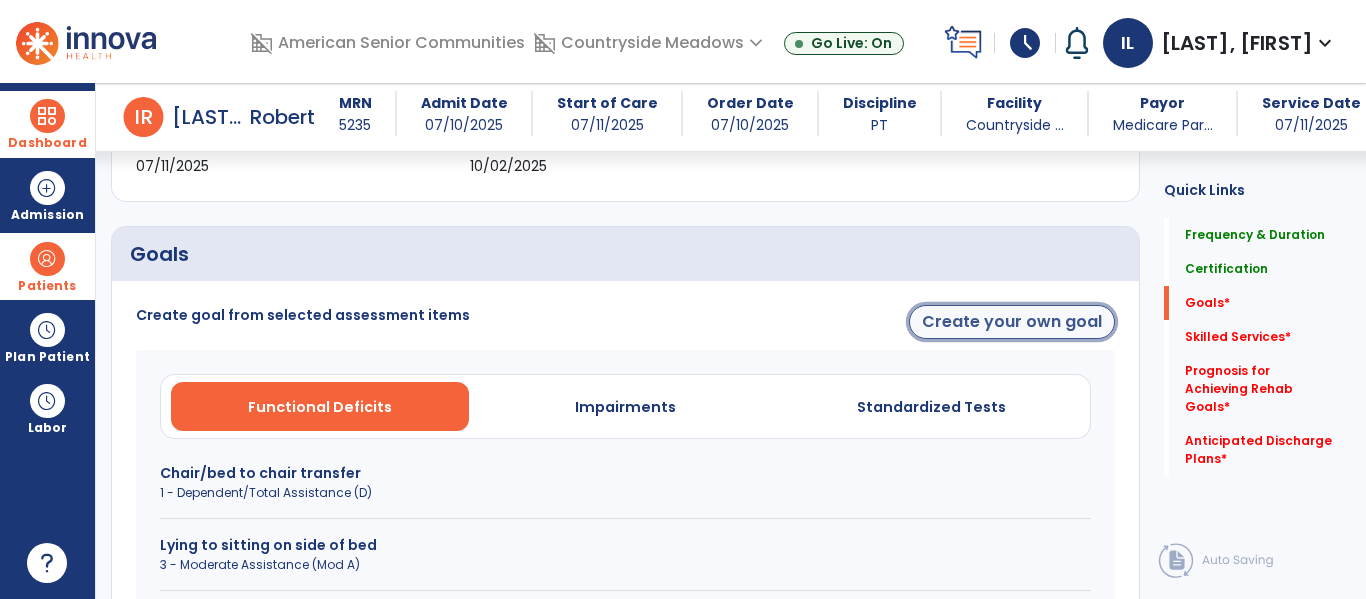 click on "Create your own goal" at bounding box center (1012, 322) 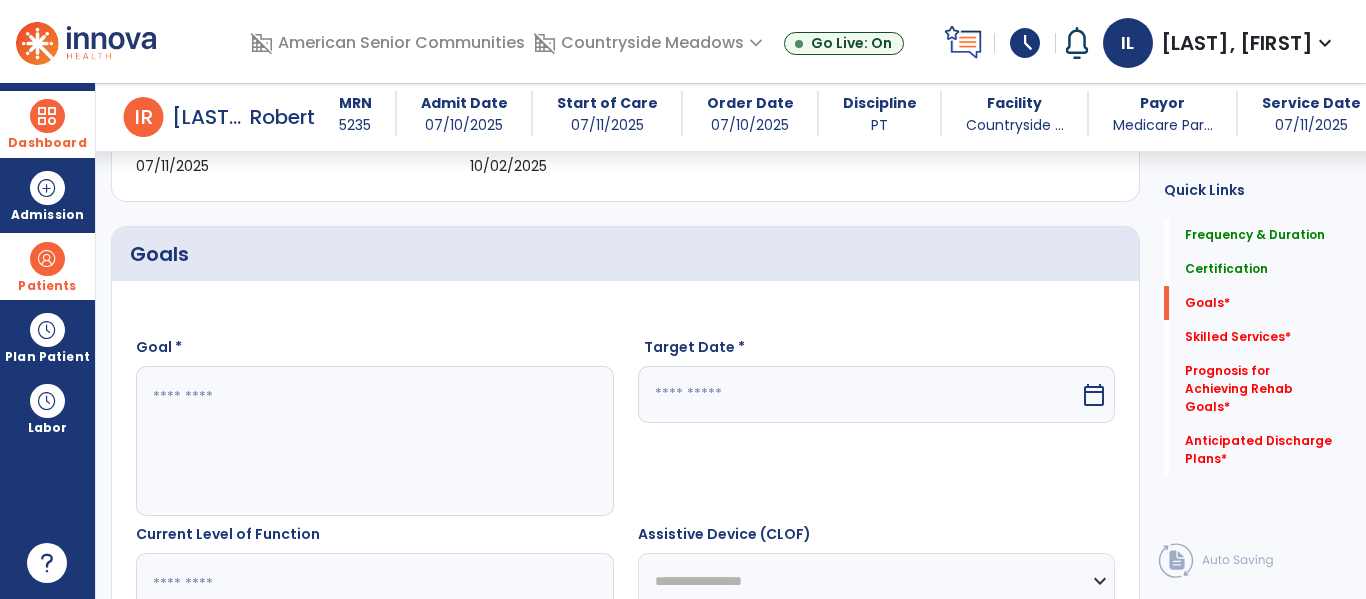 click at bounding box center [374, 441] 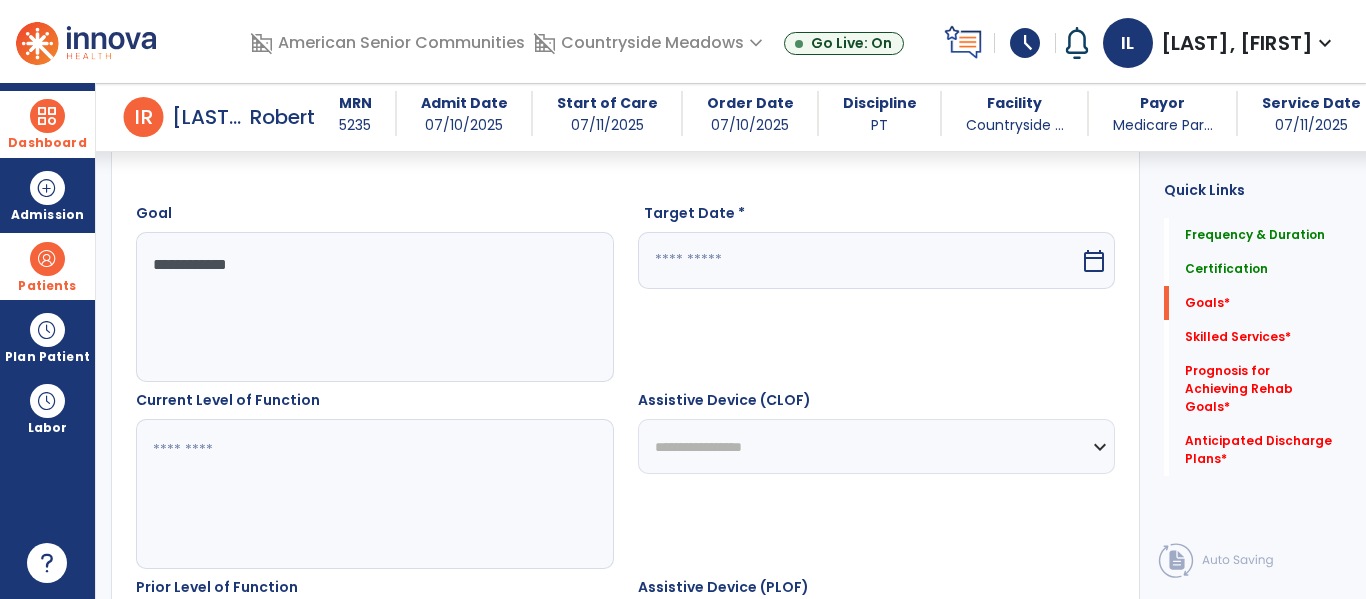 scroll, scrollTop: 542, scrollLeft: 0, axis: vertical 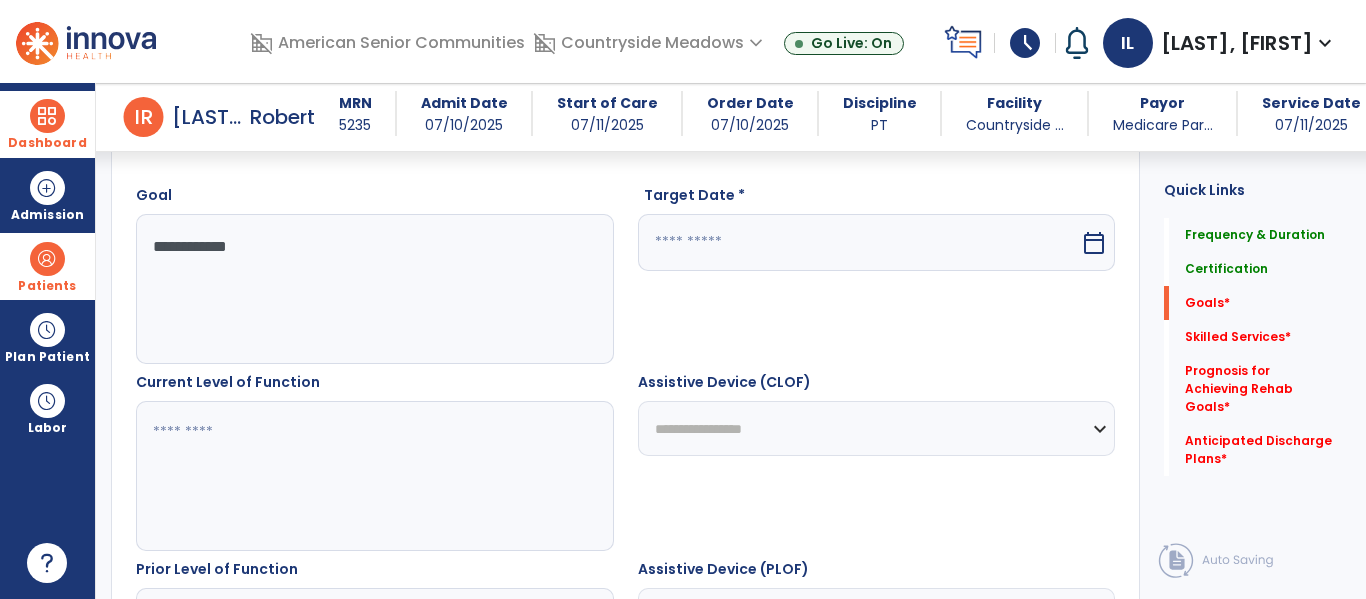 type on "**********" 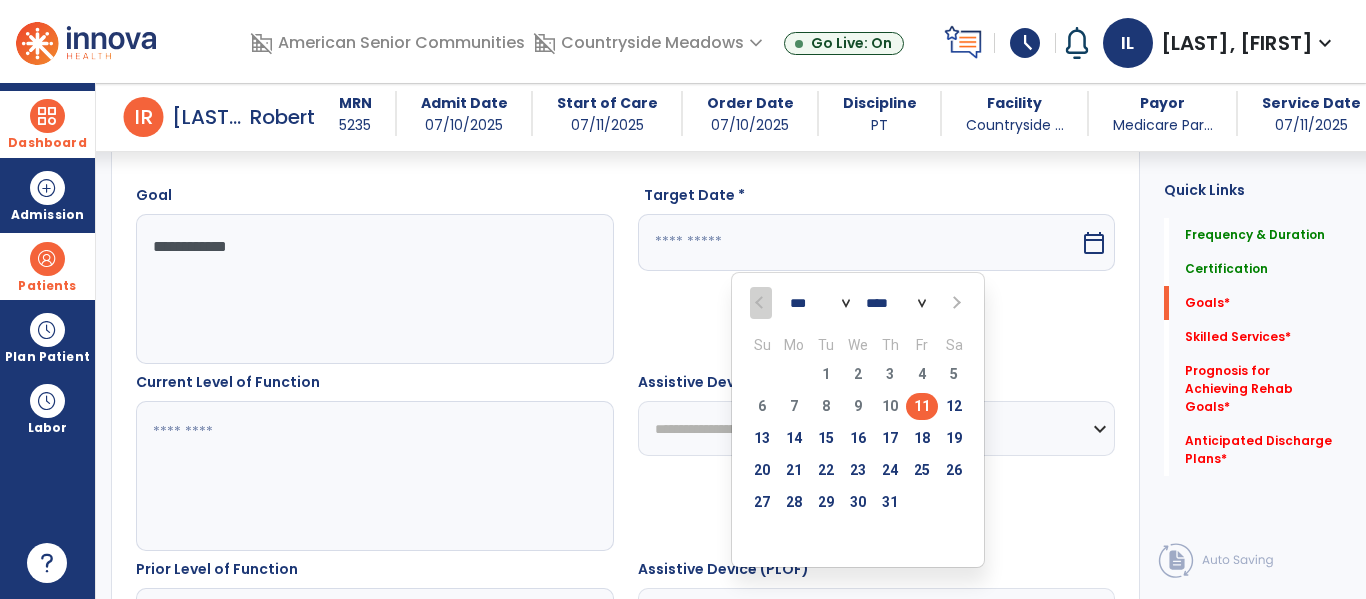 click at bounding box center [954, 303] 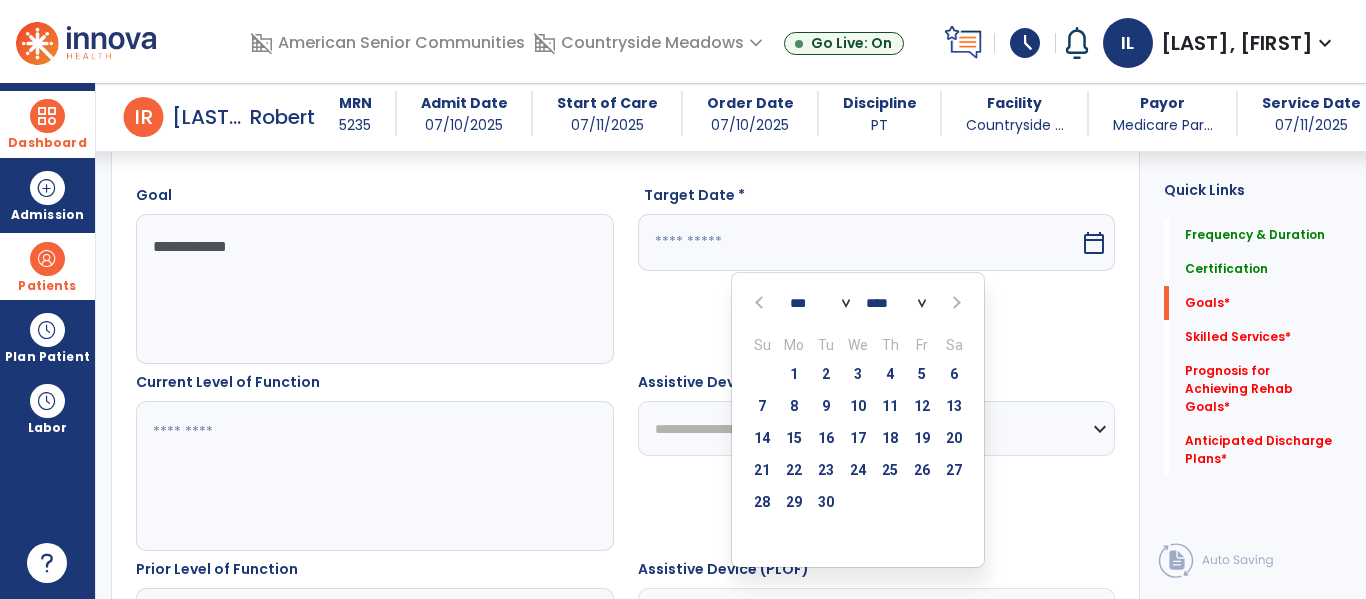 click at bounding box center (954, 303) 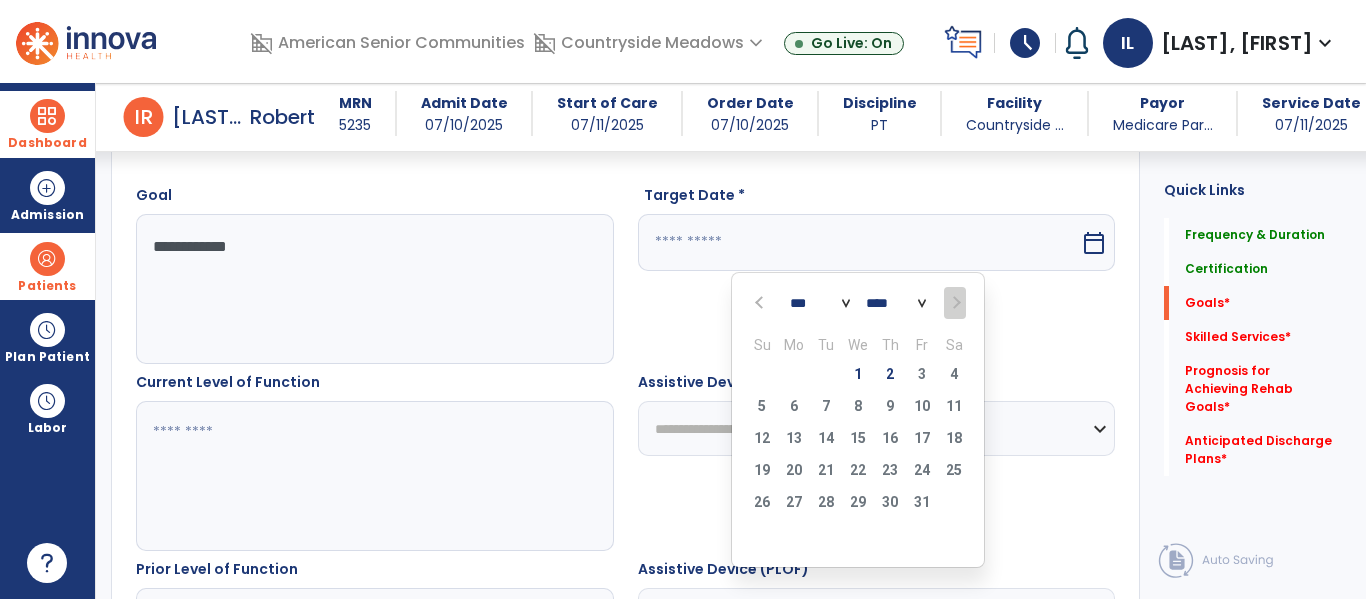 click at bounding box center (954, 303) 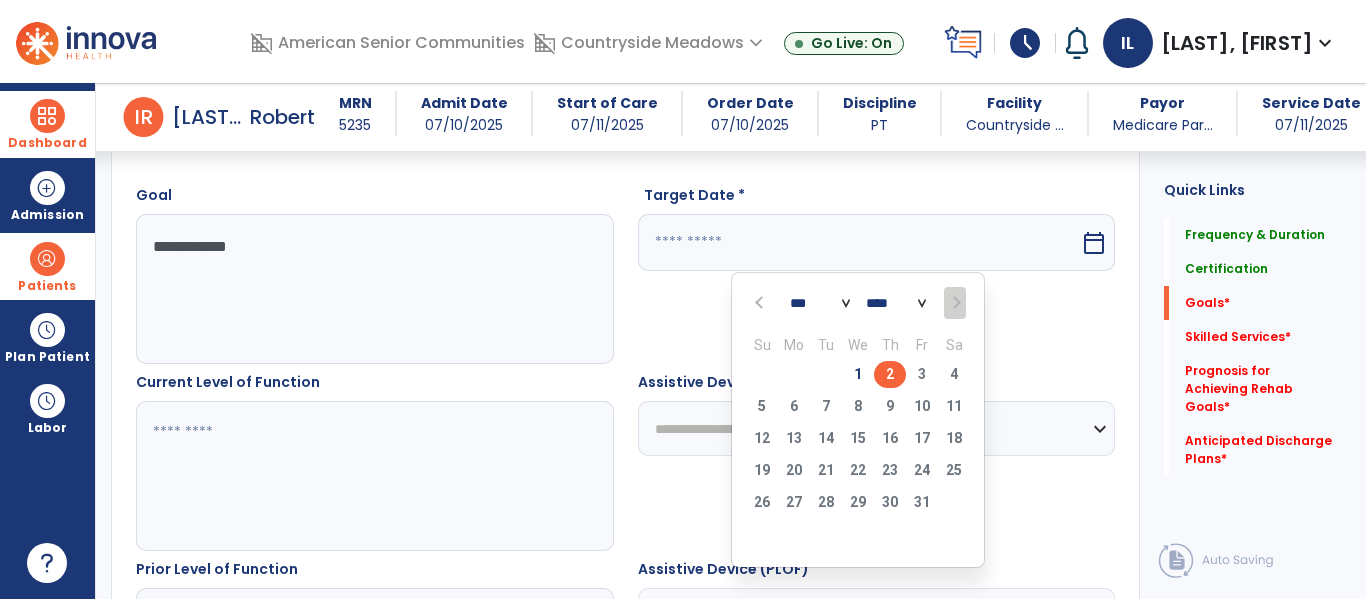 click on "2" at bounding box center (890, 374) 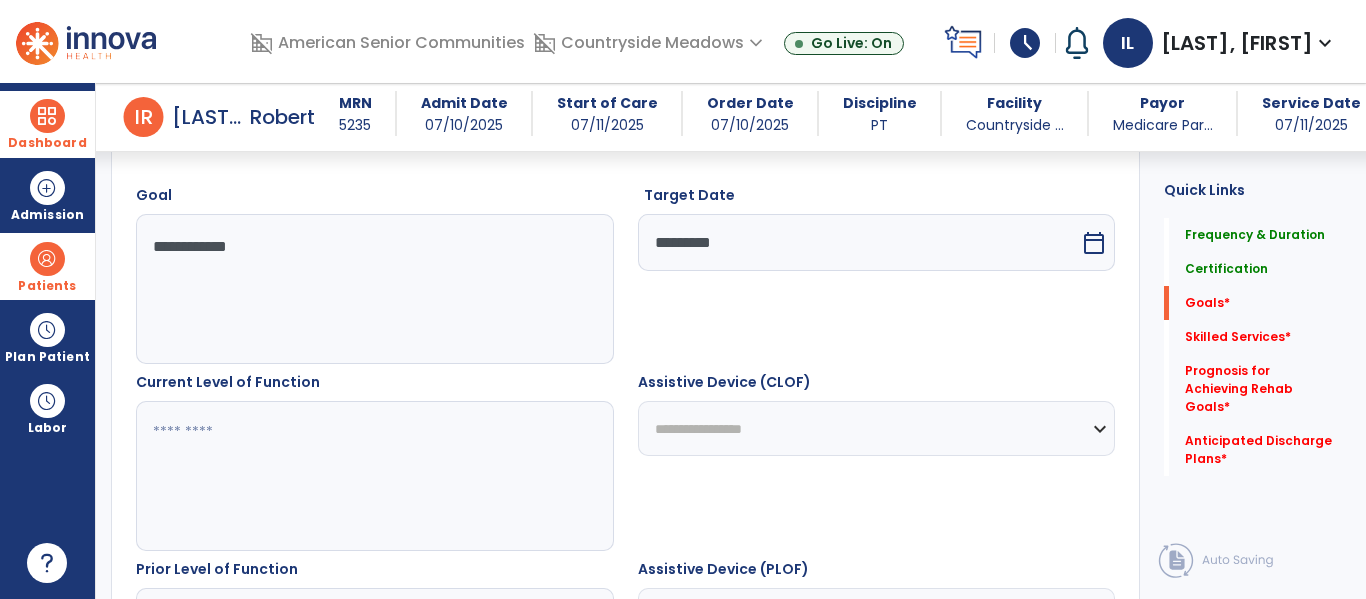 scroll, scrollTop: 656, scrollLeft: 0, axis: vertical 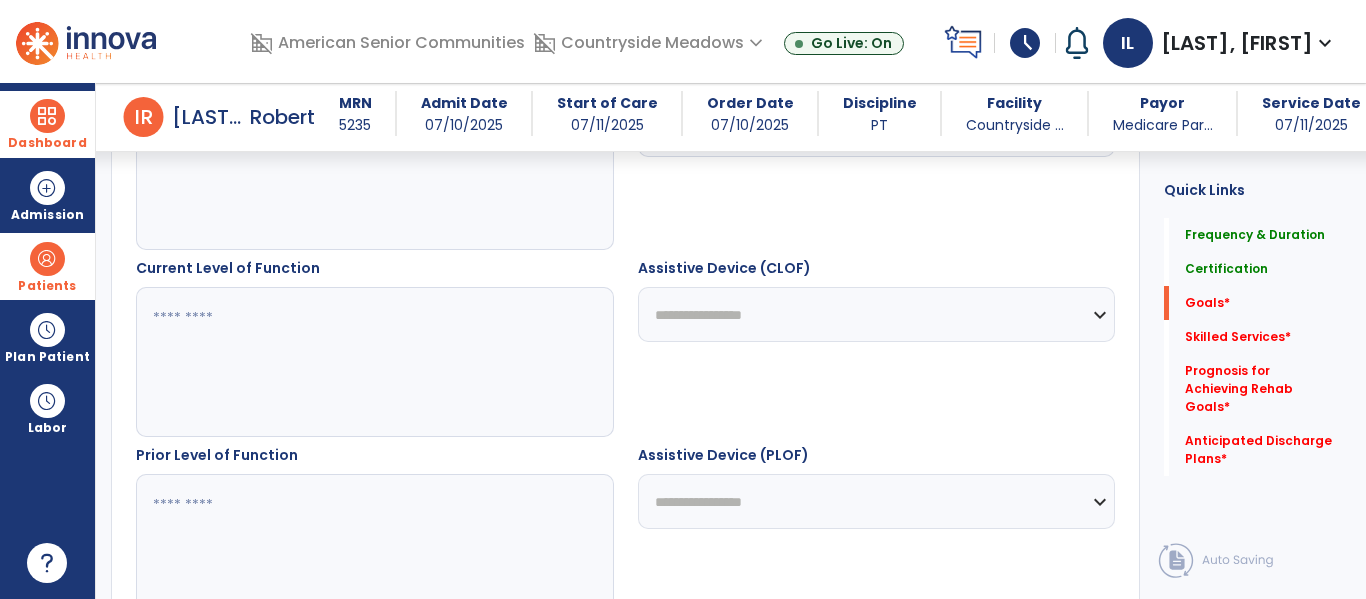 click at bounding box center (374, 362) 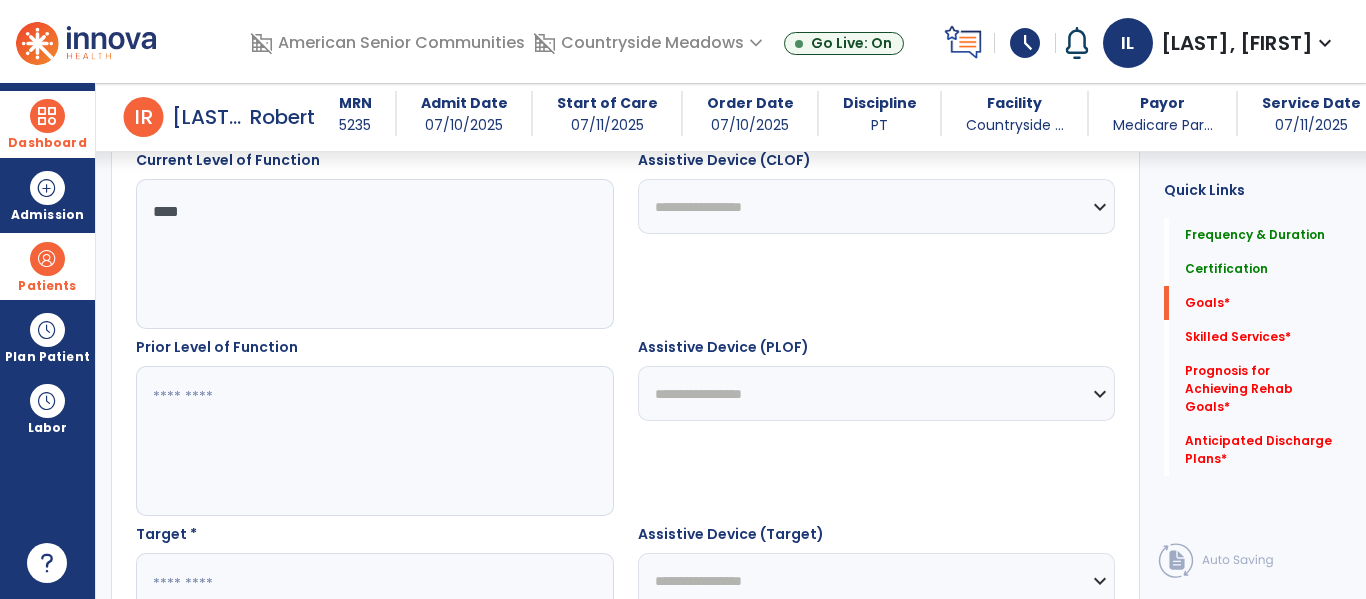 scroll, scrollTop: 777, scrollLeft: 0, axis: vertical 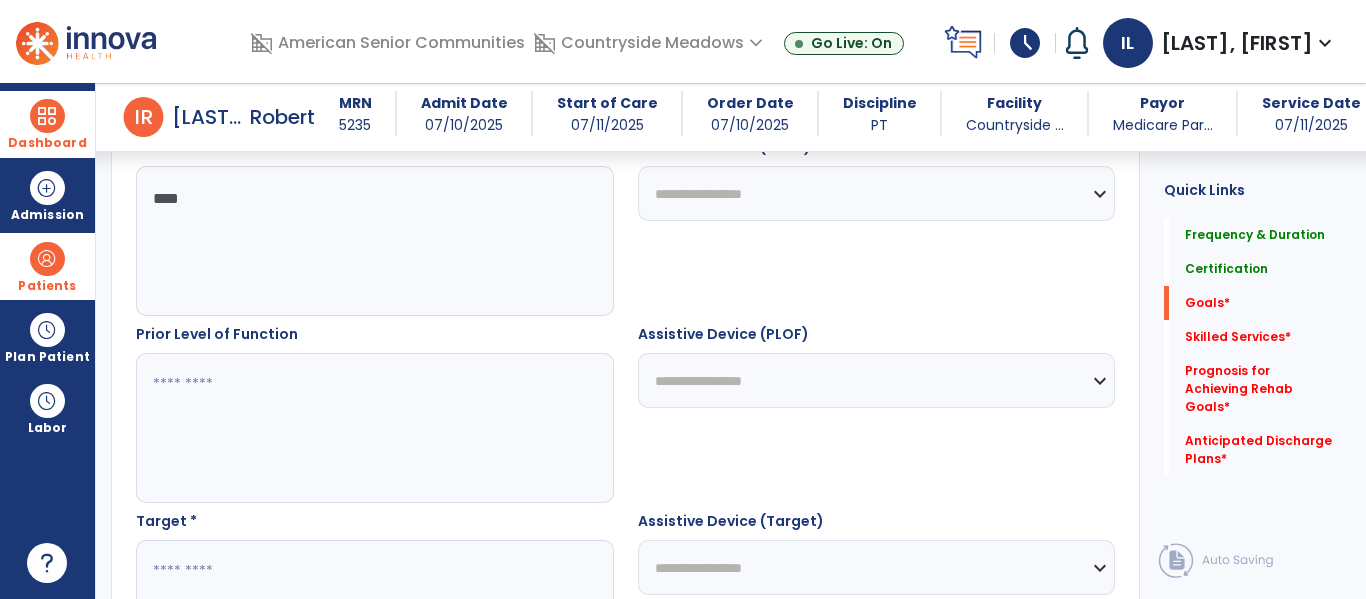 type on "****" 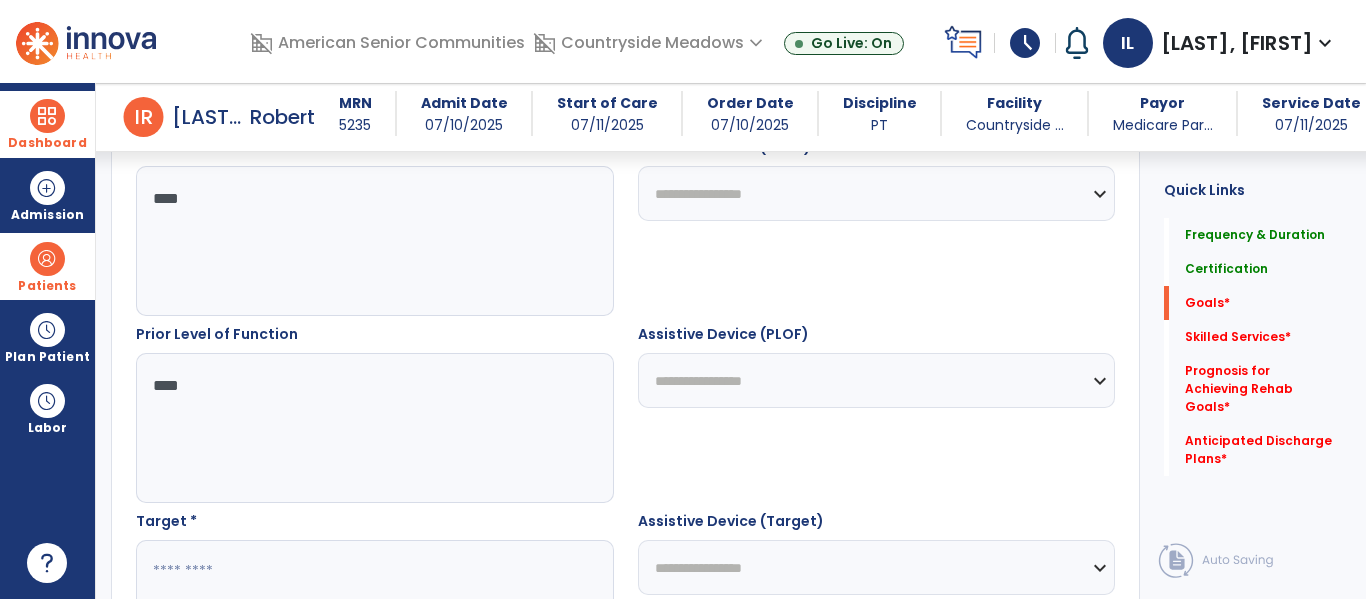 scroll, scrollTop: 1014, scrollLeft: 0, axis: vertical 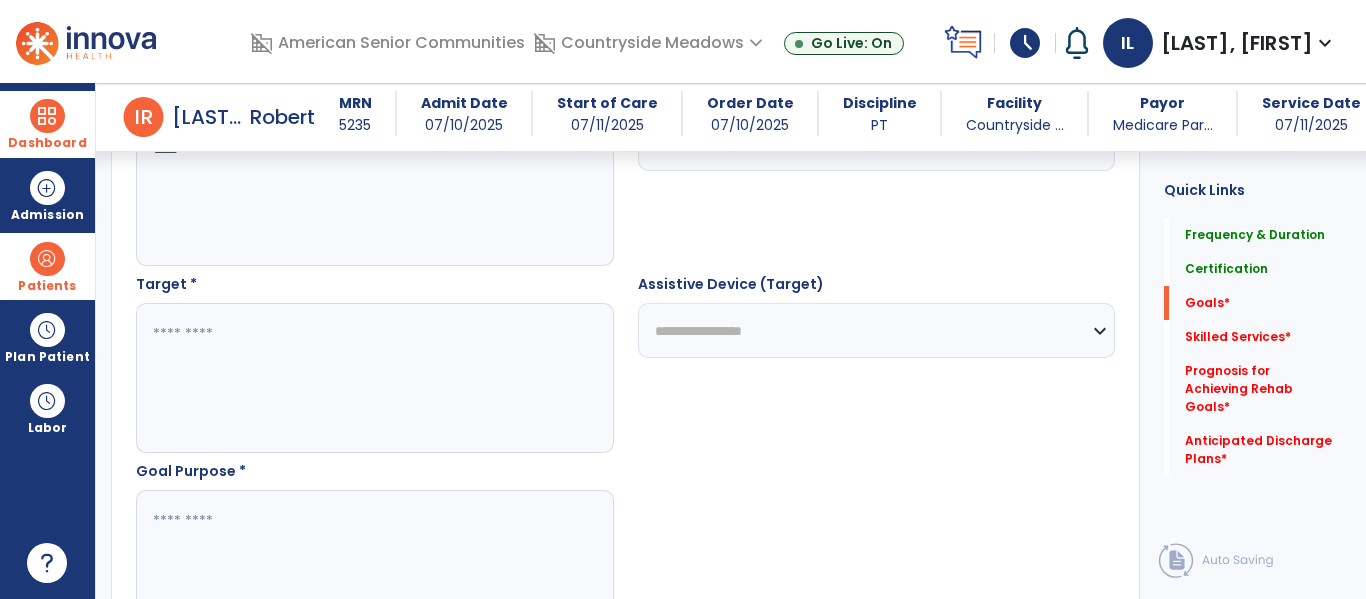 type on "****" 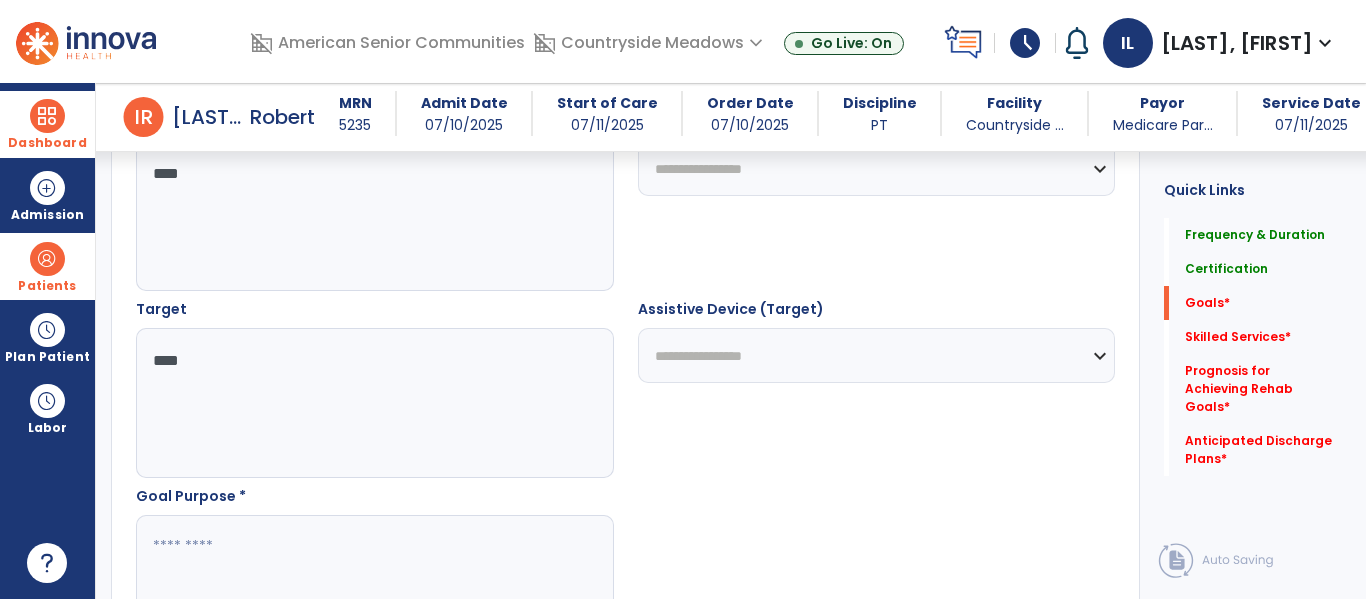 scroll, scrollTop: 1141, scrollLeft: 0, axis: vertical 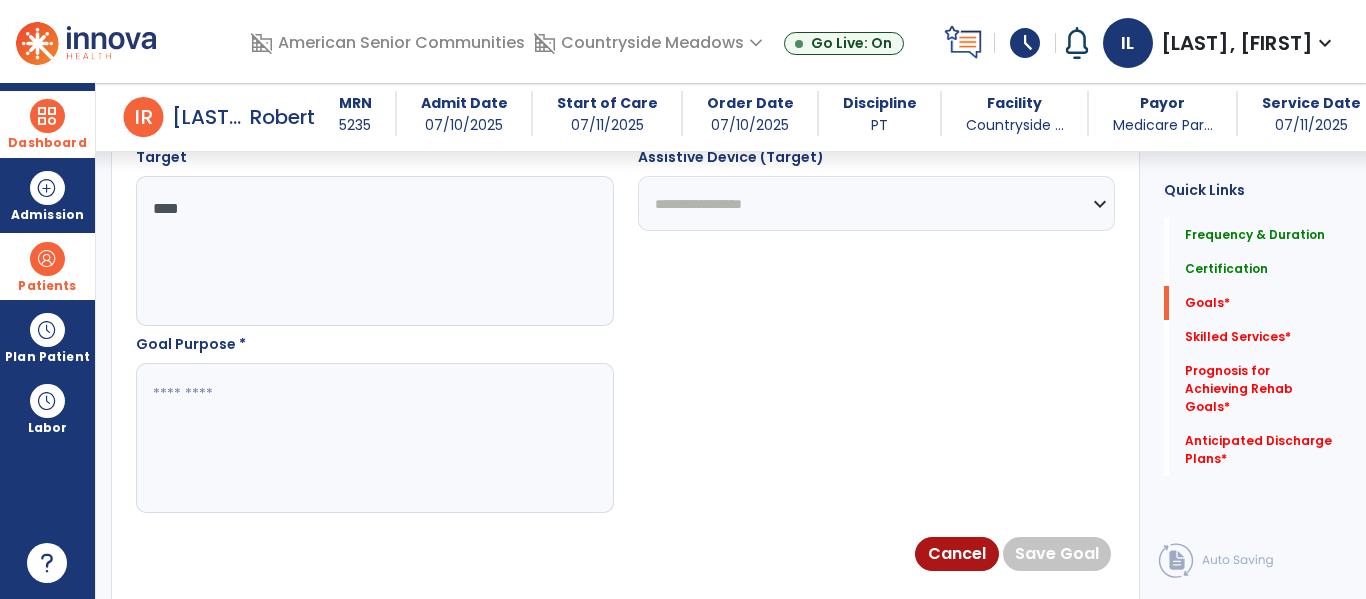 type on "****" 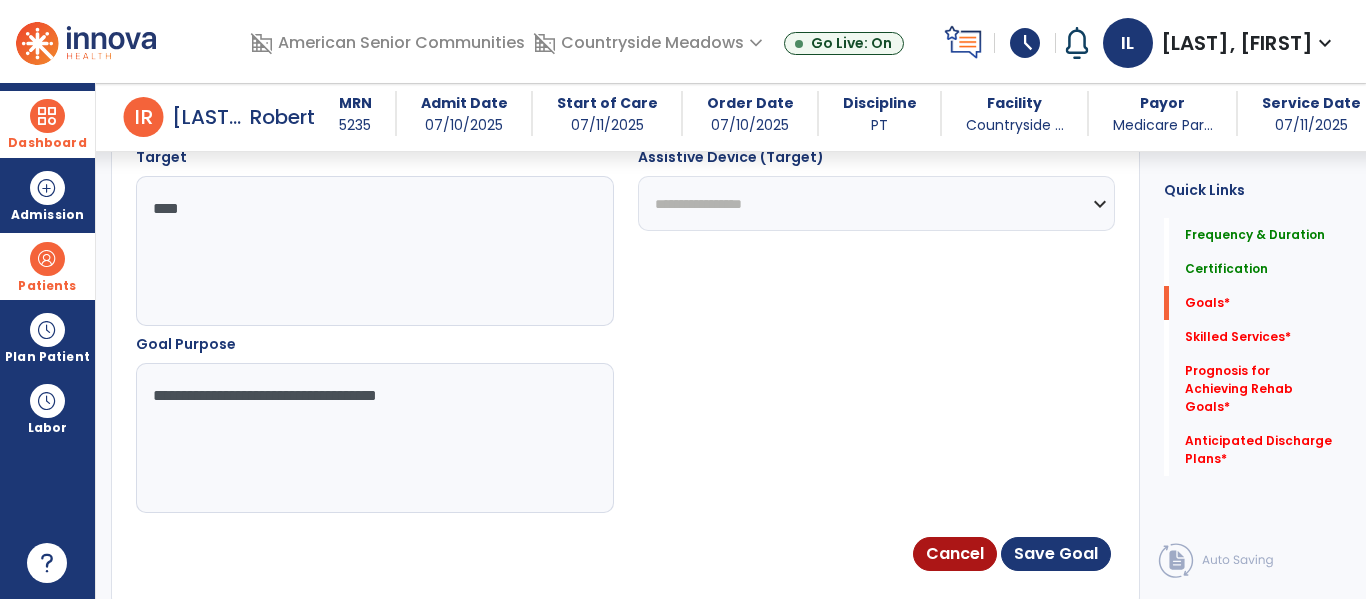 type on "**********" 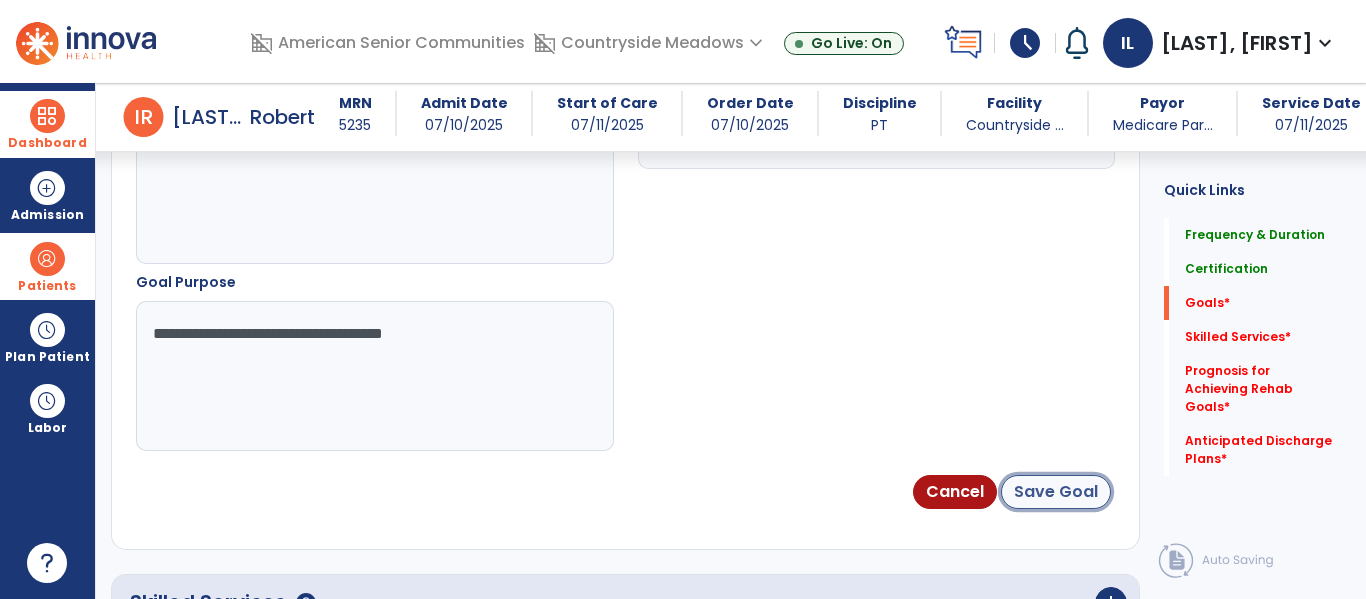 click on "Save Goal" at bounding box center (1056, 492) 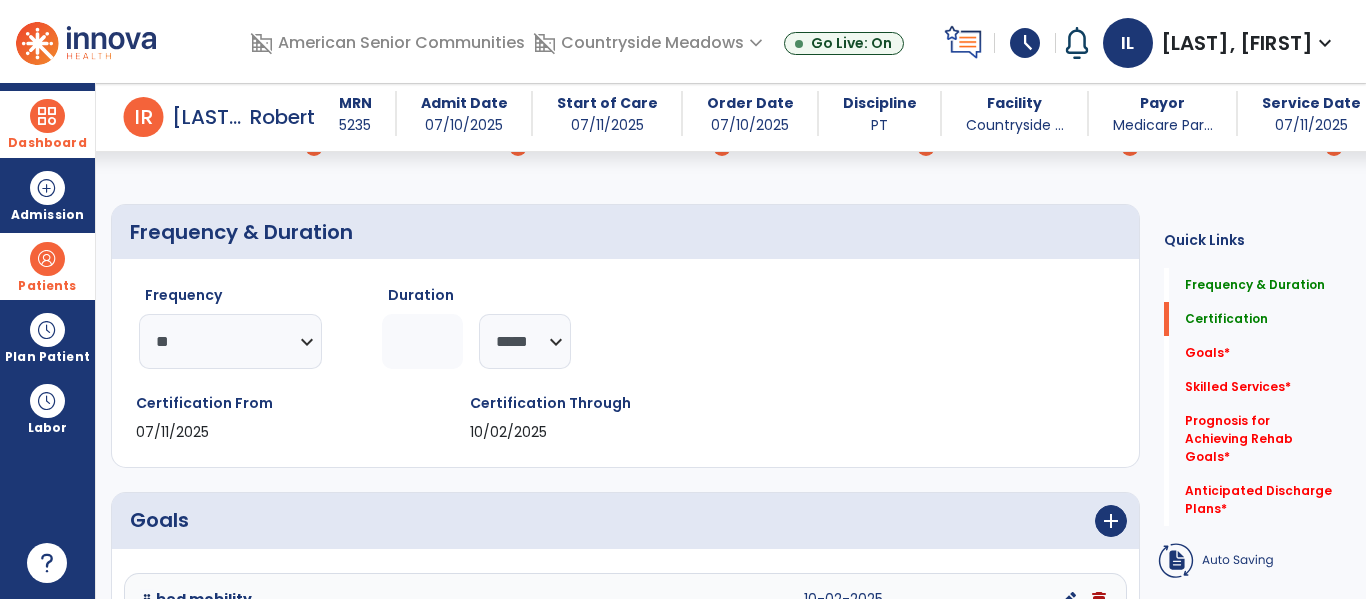 scroll, scrollTop: 422, scrollLeft: 0, axis: vertical 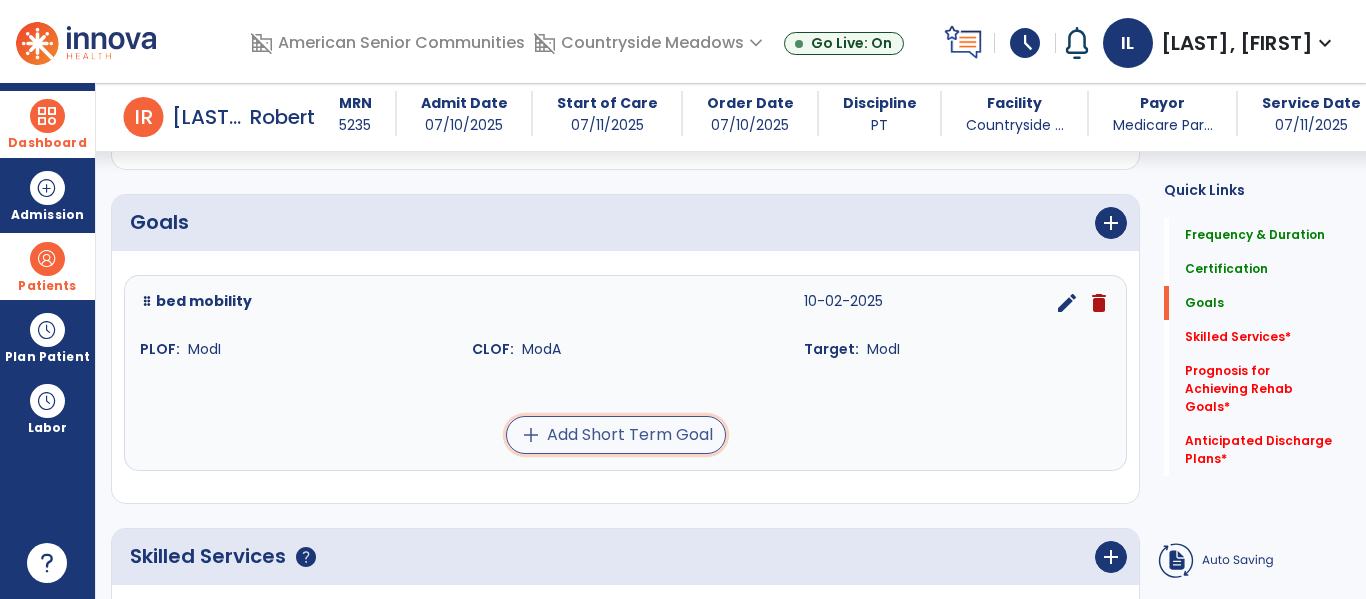 click on "add  Add Short Term Goal" at bounding box center (616, 435) 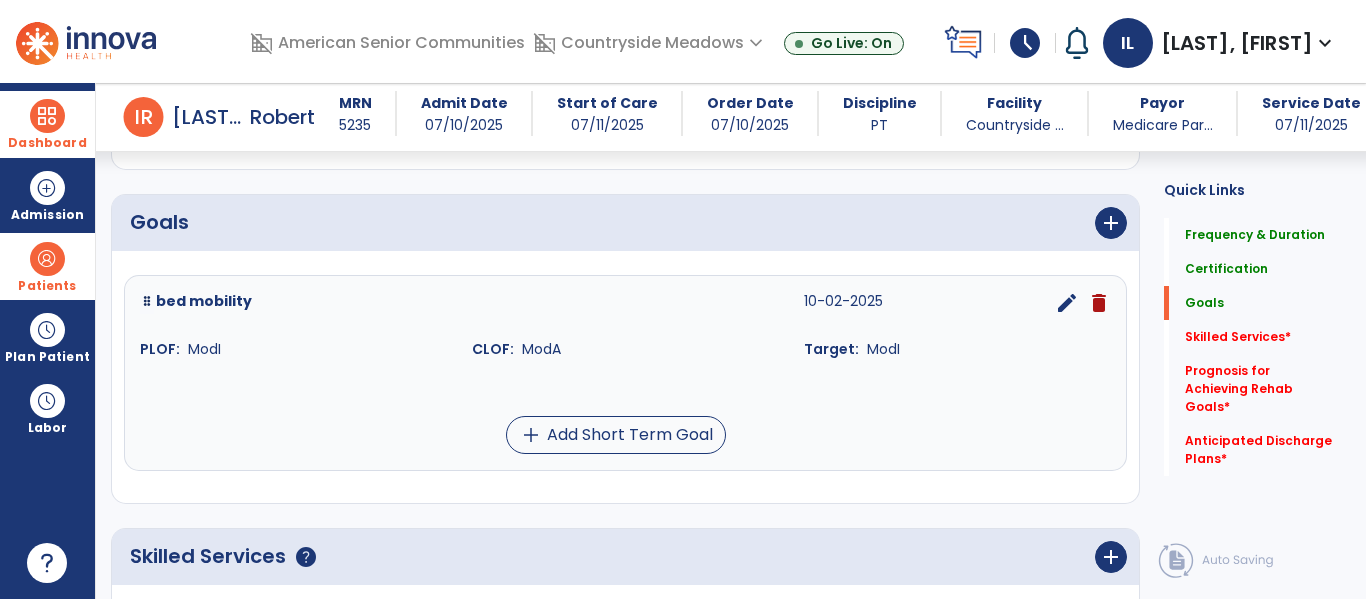 click on "edit delete" at bounding box center [1040, 303] 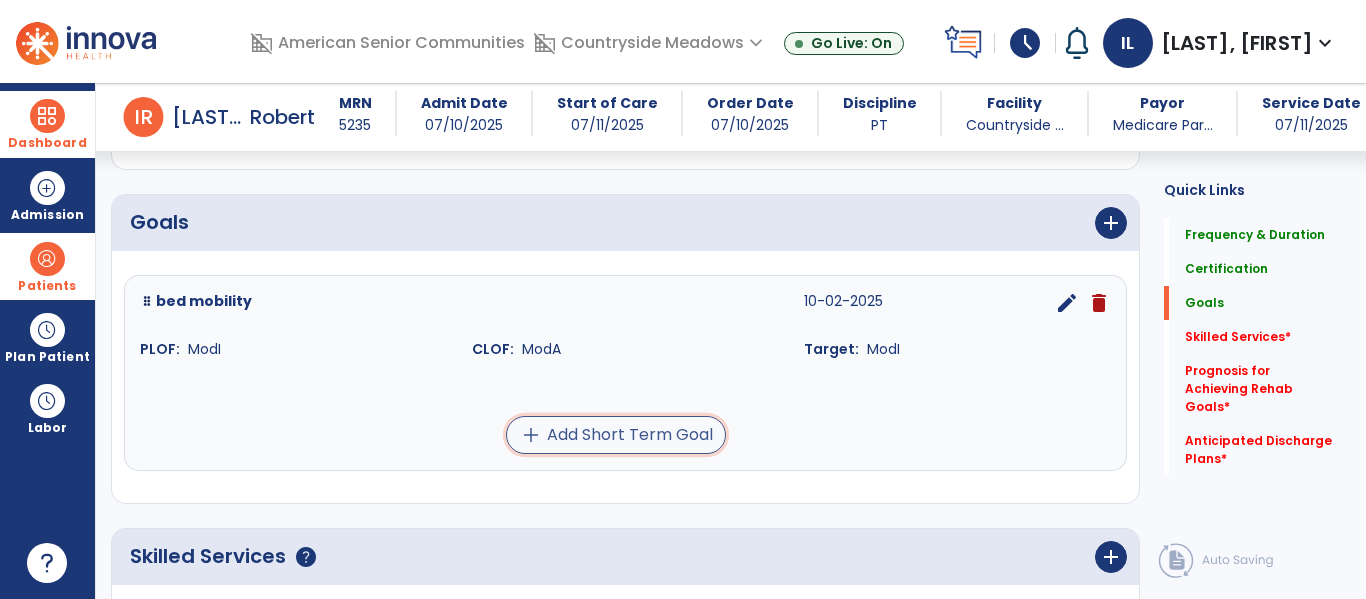 click on "add  Add Short Term Goal" at bounding box center [616, 435] 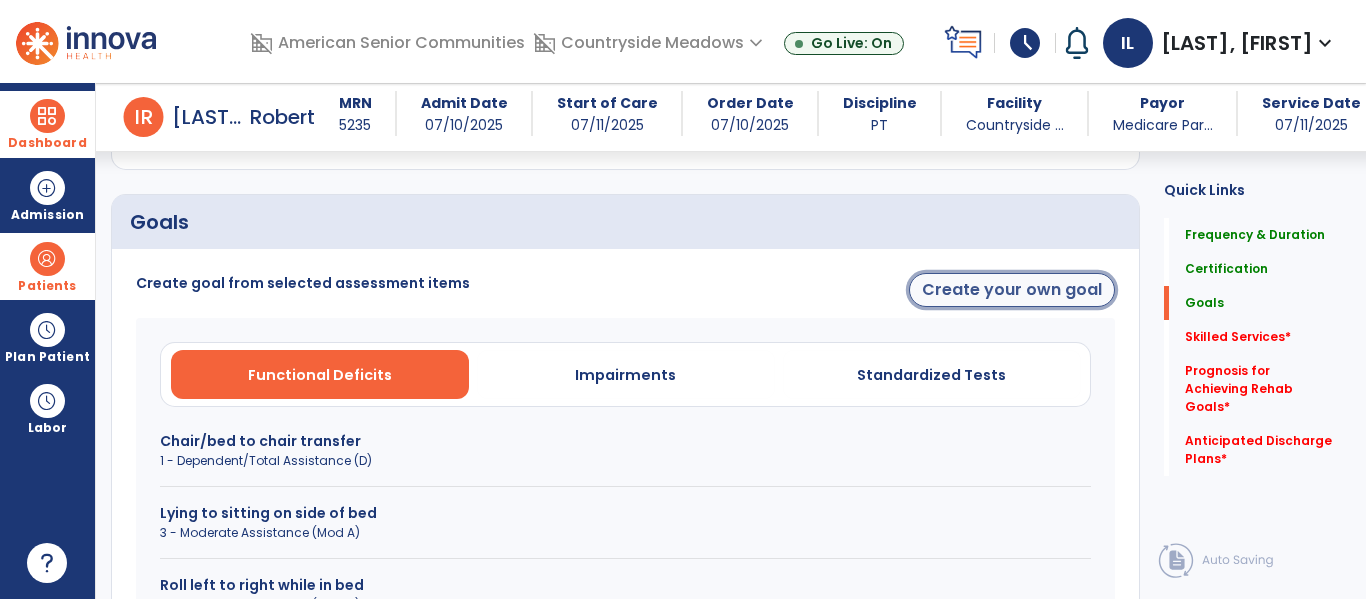 click on "Create your own goal" at bounding box center (1012, 290) 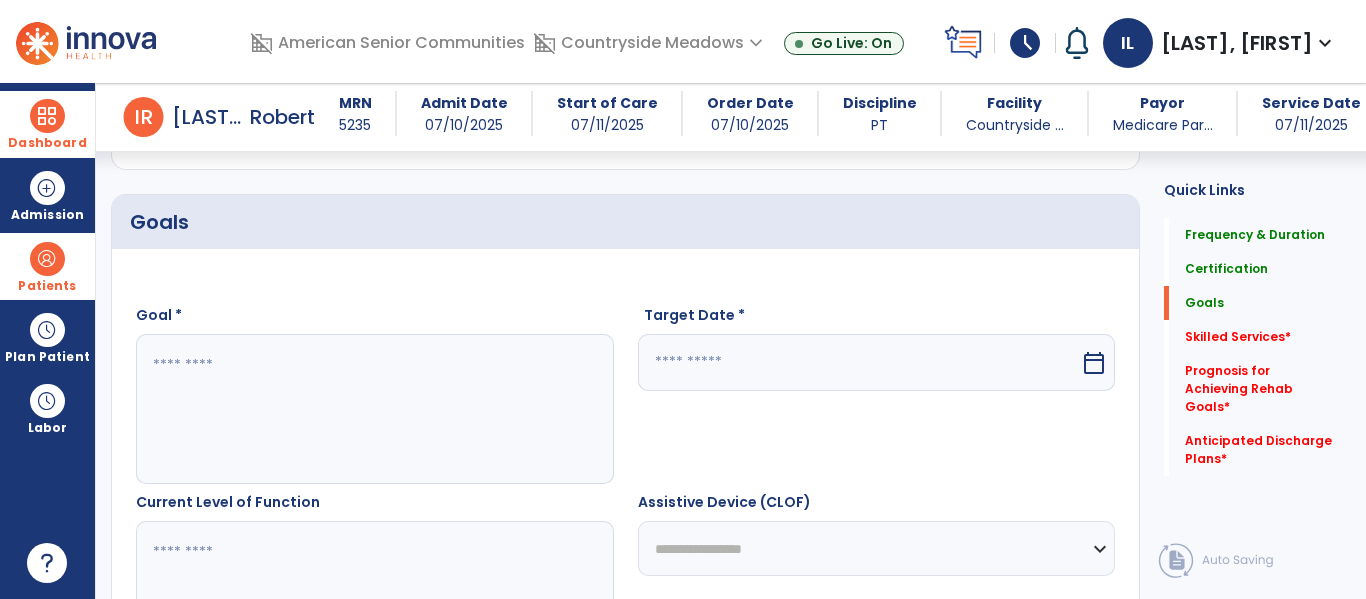 click at bounding box center (374, 409) 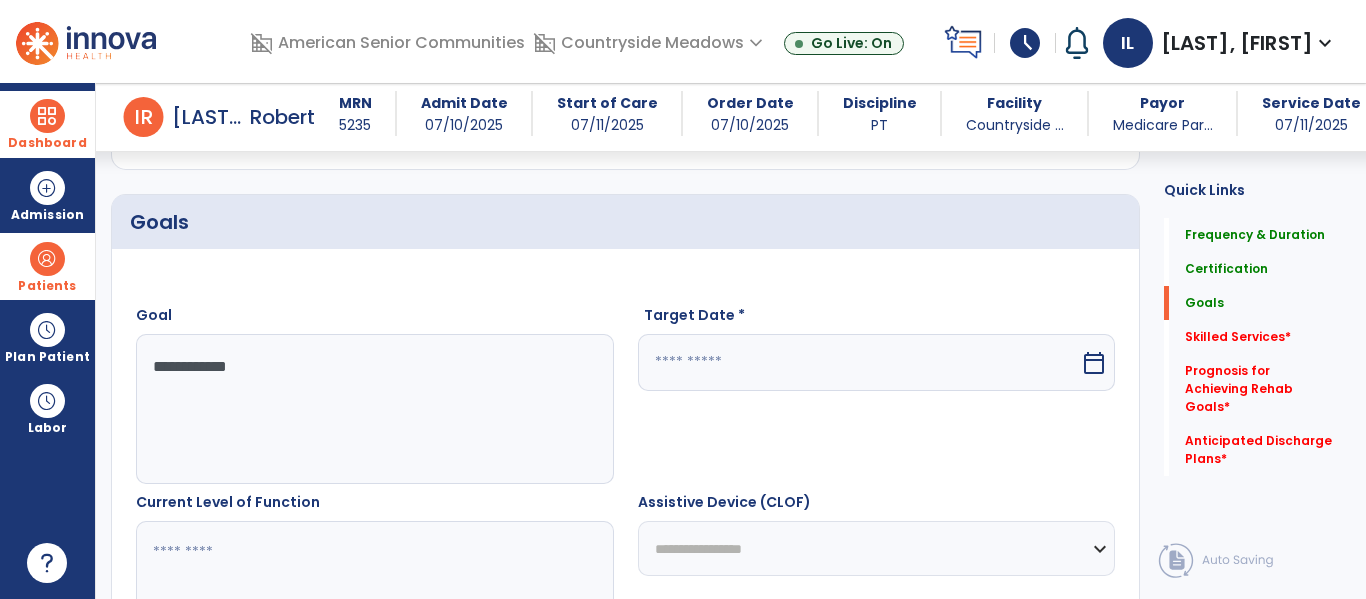 type on "**********" 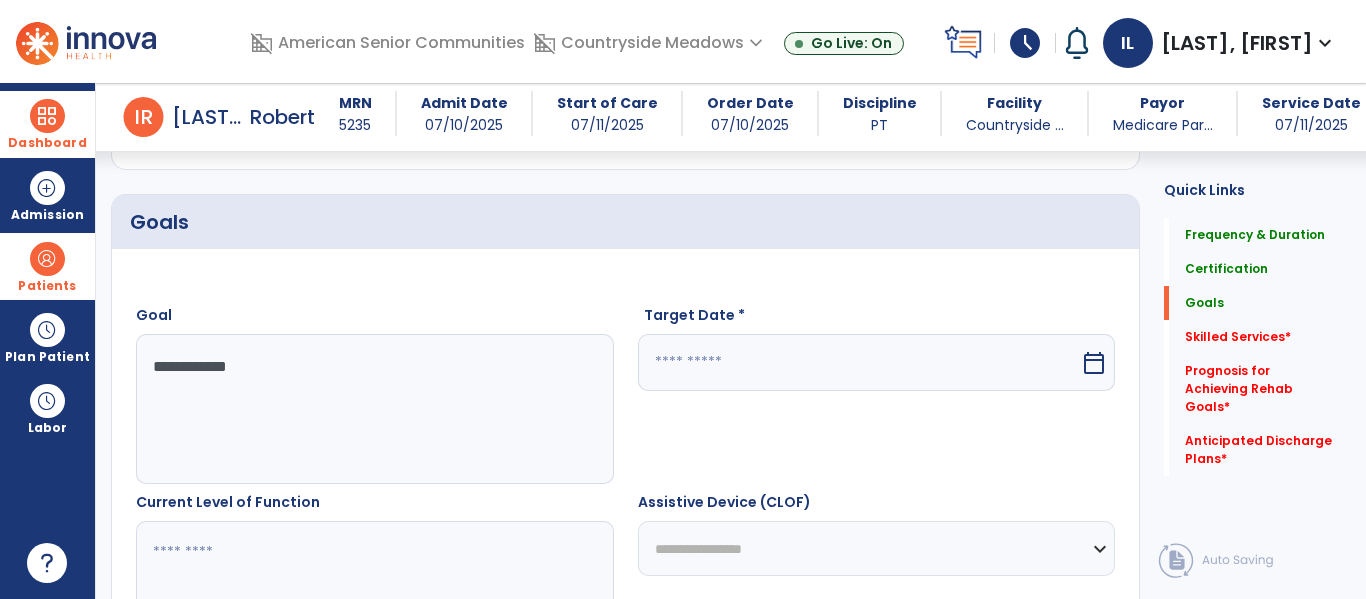 click at bounding box center (859, 362) 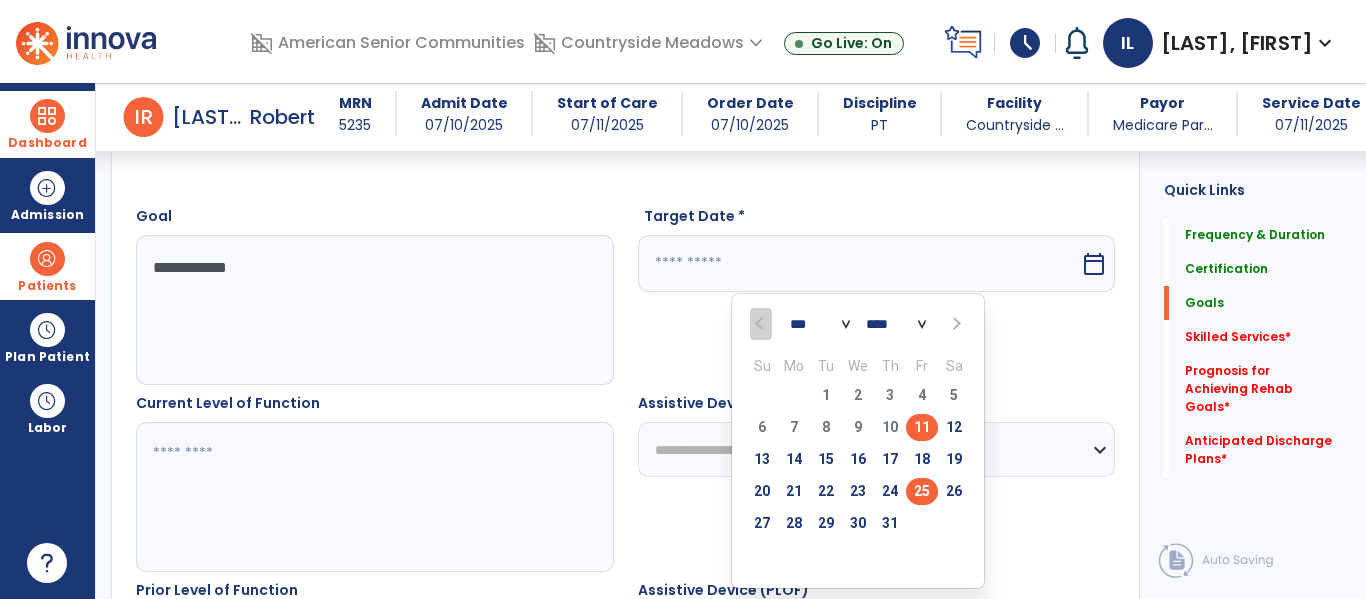 click on "25" at bounding box center [922, 491] 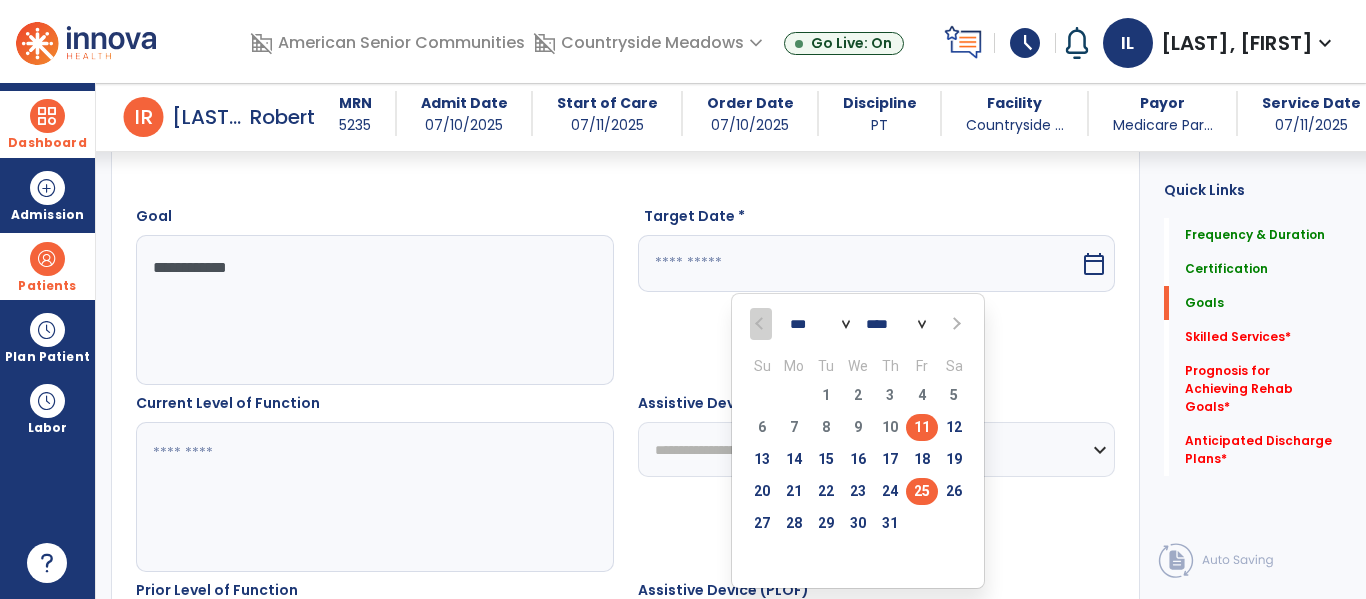 type on "*********" 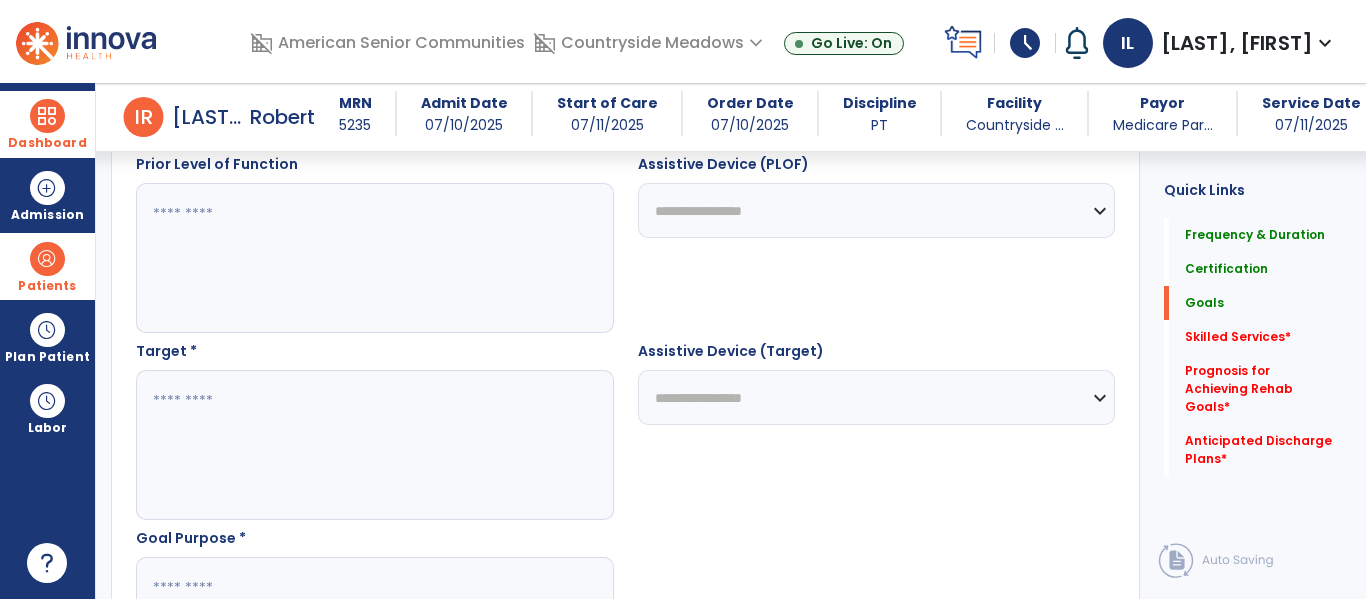 scroll, scrollTop: 984, scrollLeft: 0, axis: vertical 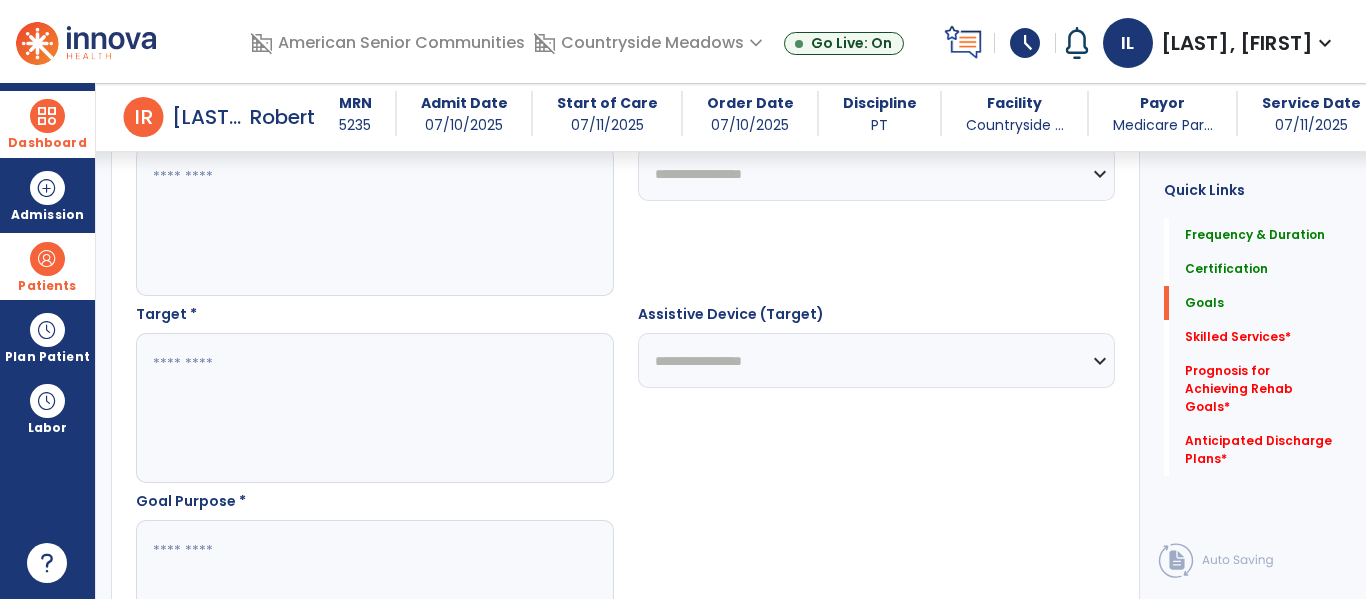 click at bounding box center (374, 408) 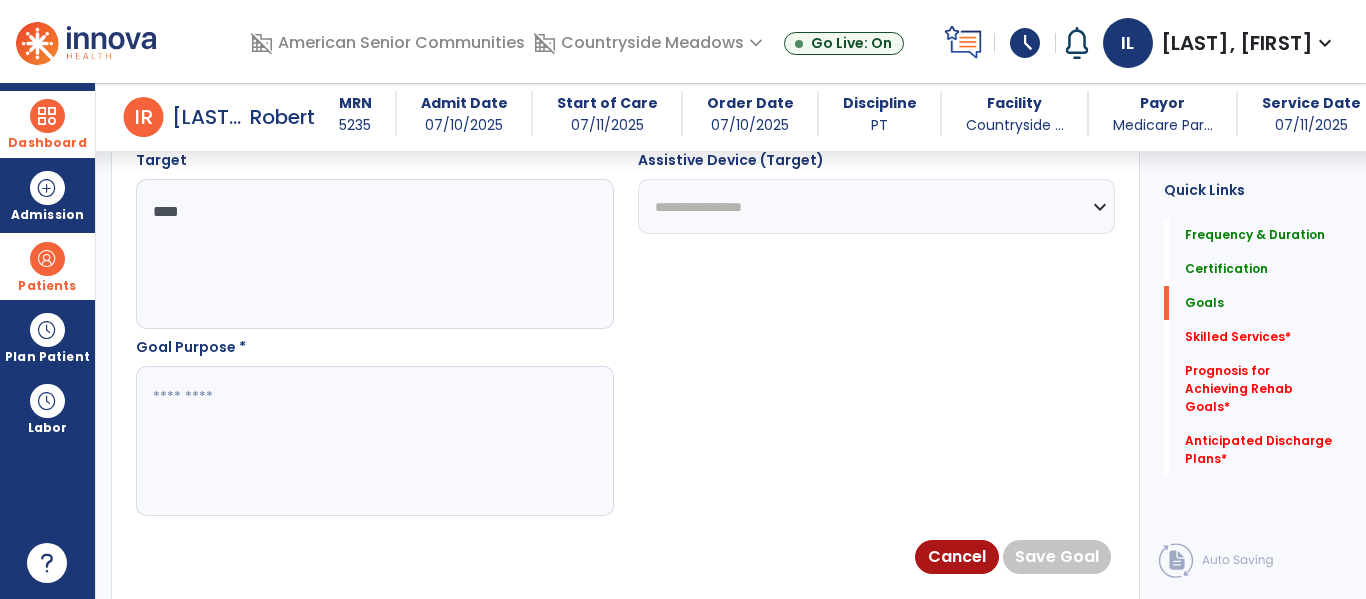 scroll, scrollTop: 1160, scrollLeft: 0, axis: vertical 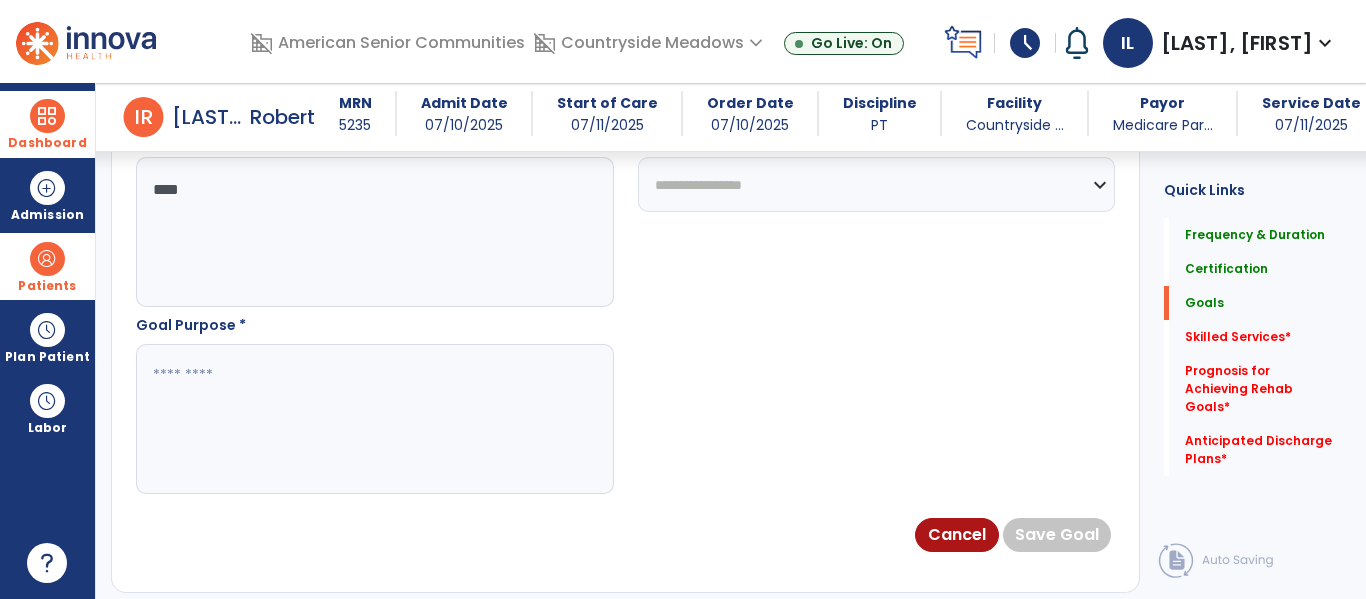 type on "****" 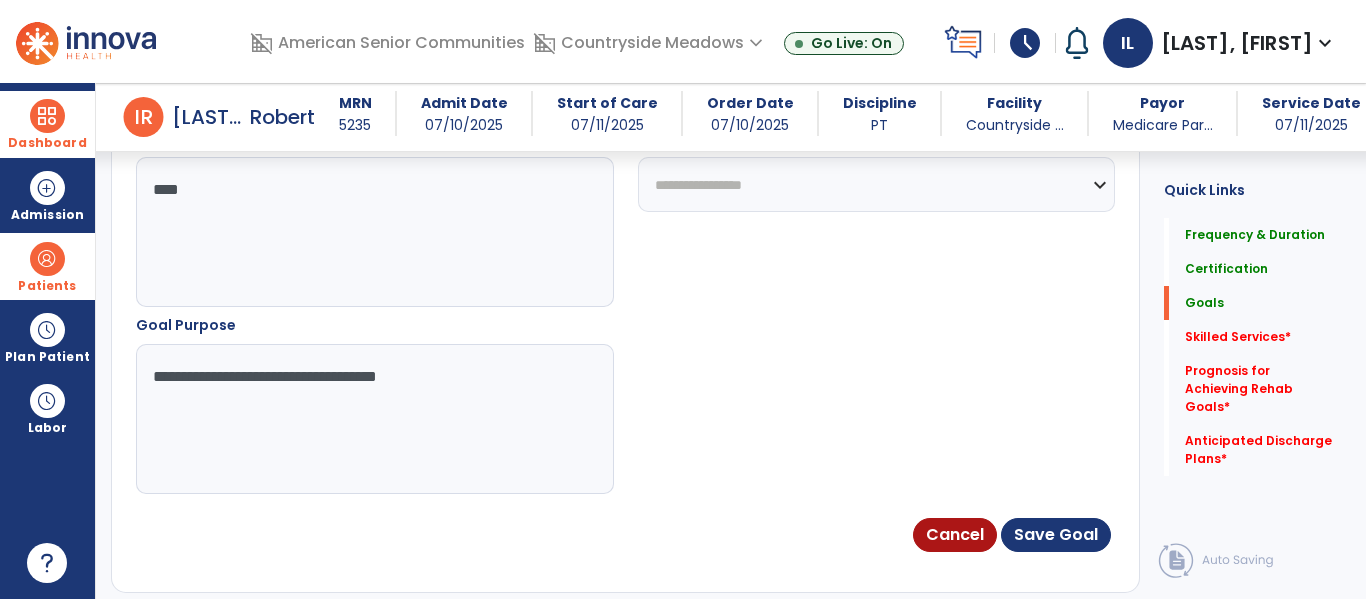 type on "**********" 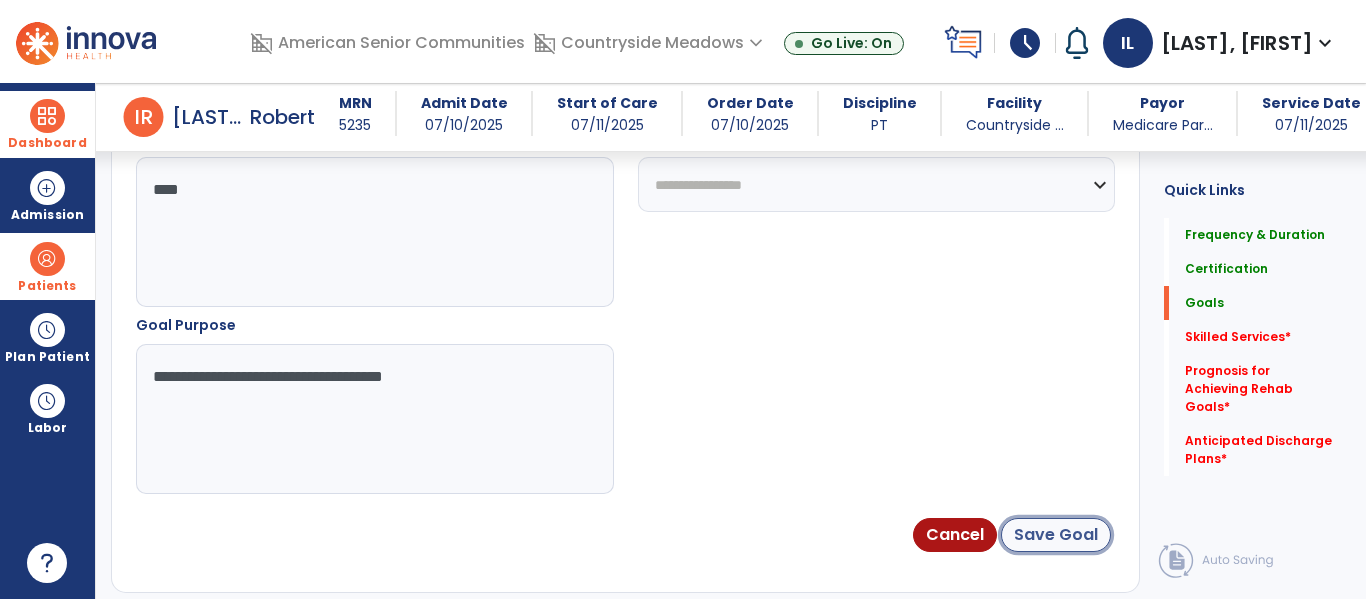 click on "Save Goal" at bounding box center [1056, 535] 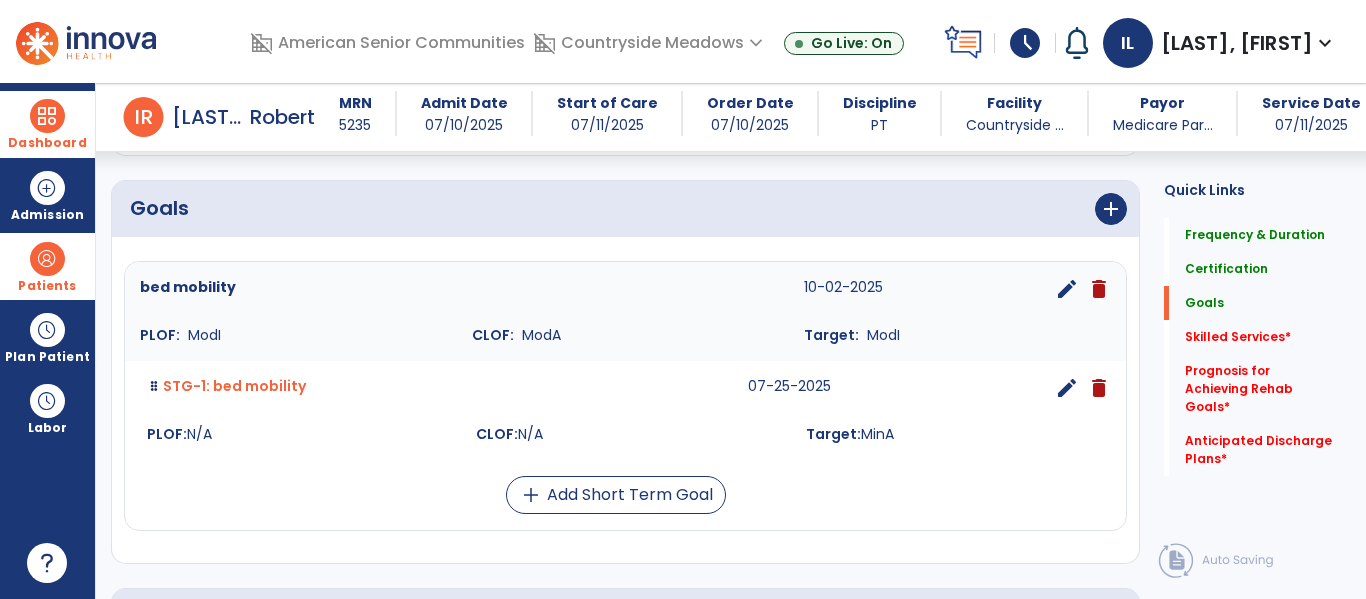 scroll, scrollTop: 435, scrollLeft: 0, axis: vertical 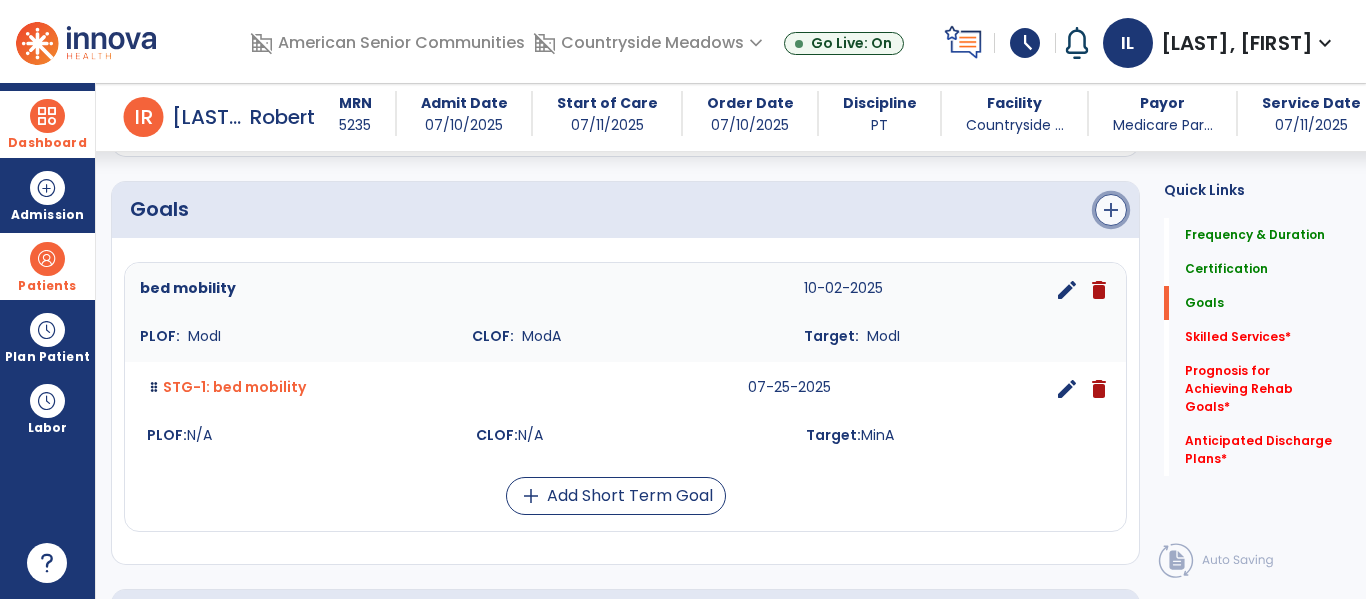 click on "add" at bounding box center [1111, 210] 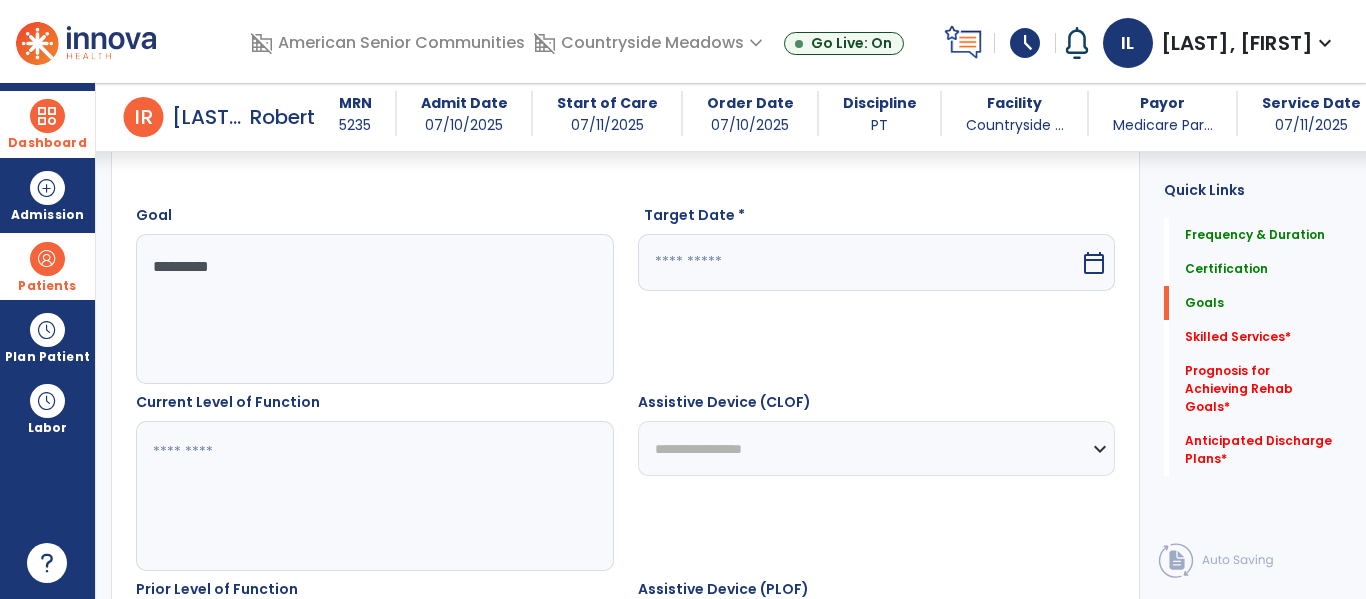 type on "*********" 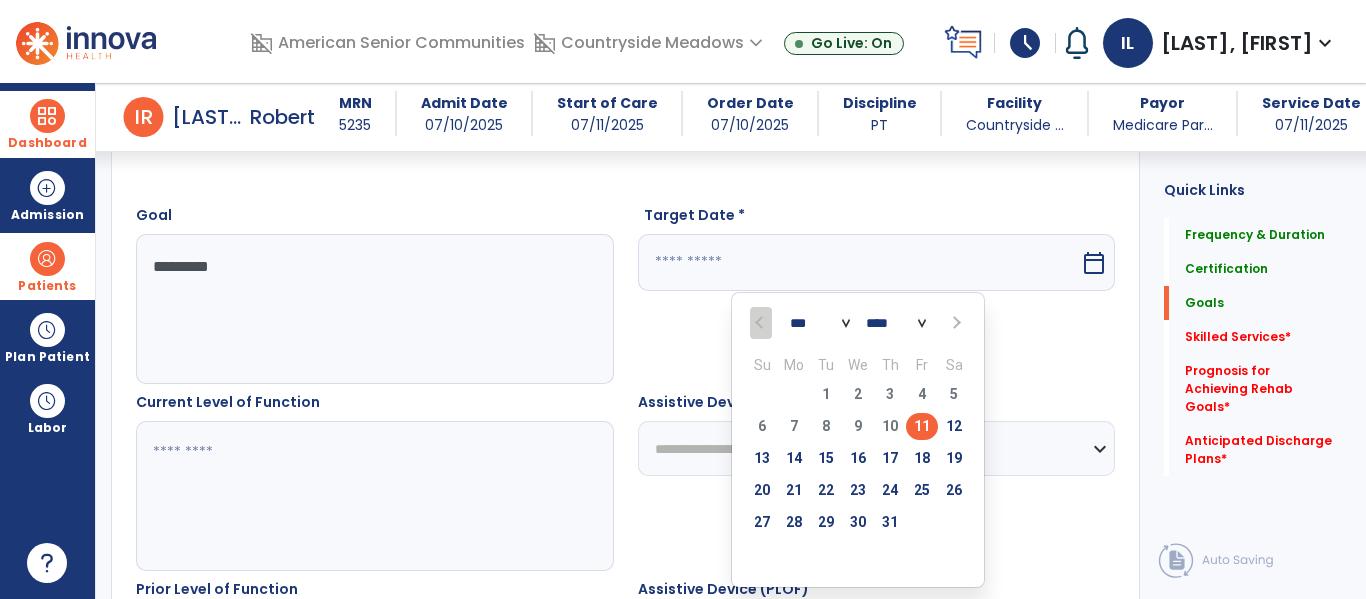 scroll, scrollTop: 578, scrollLeft: 0, axis: vertical 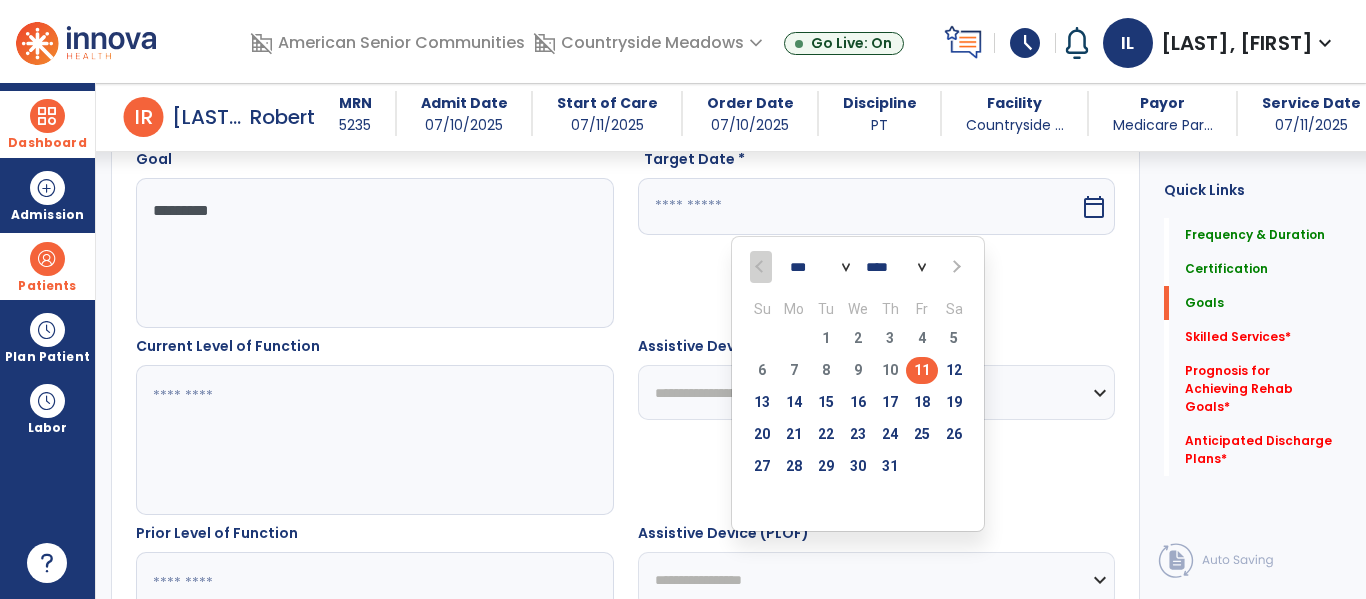 click at bounding box center [954, 267] 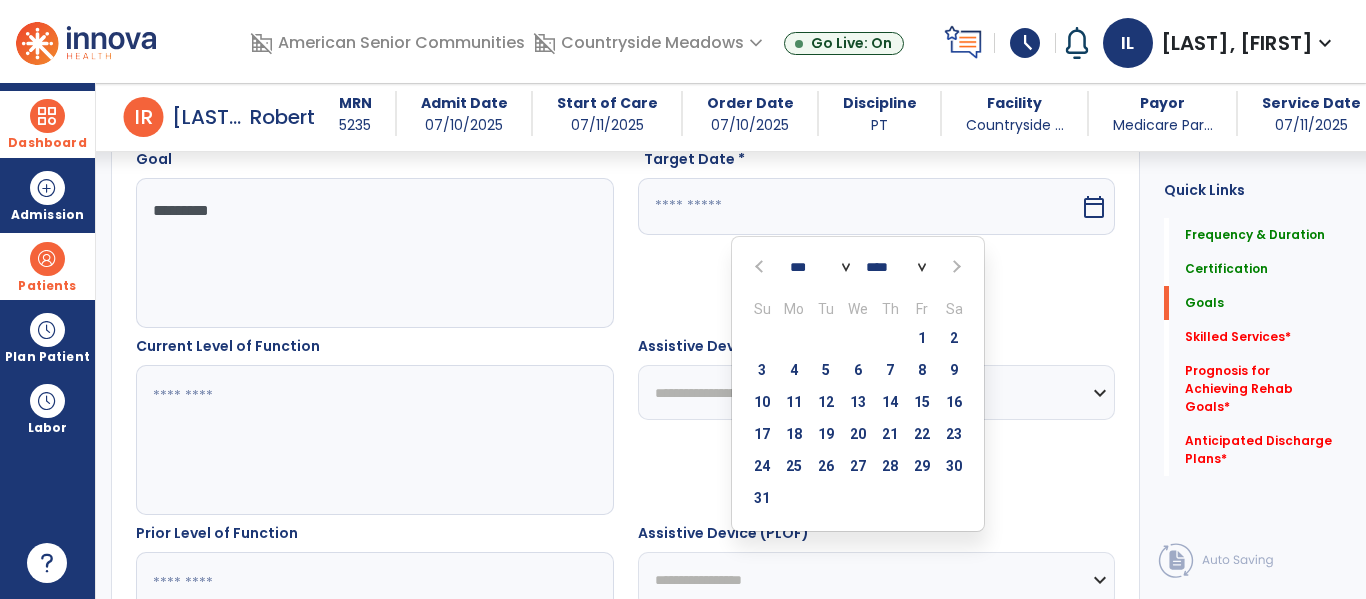 click at bounding box center (954, 267) 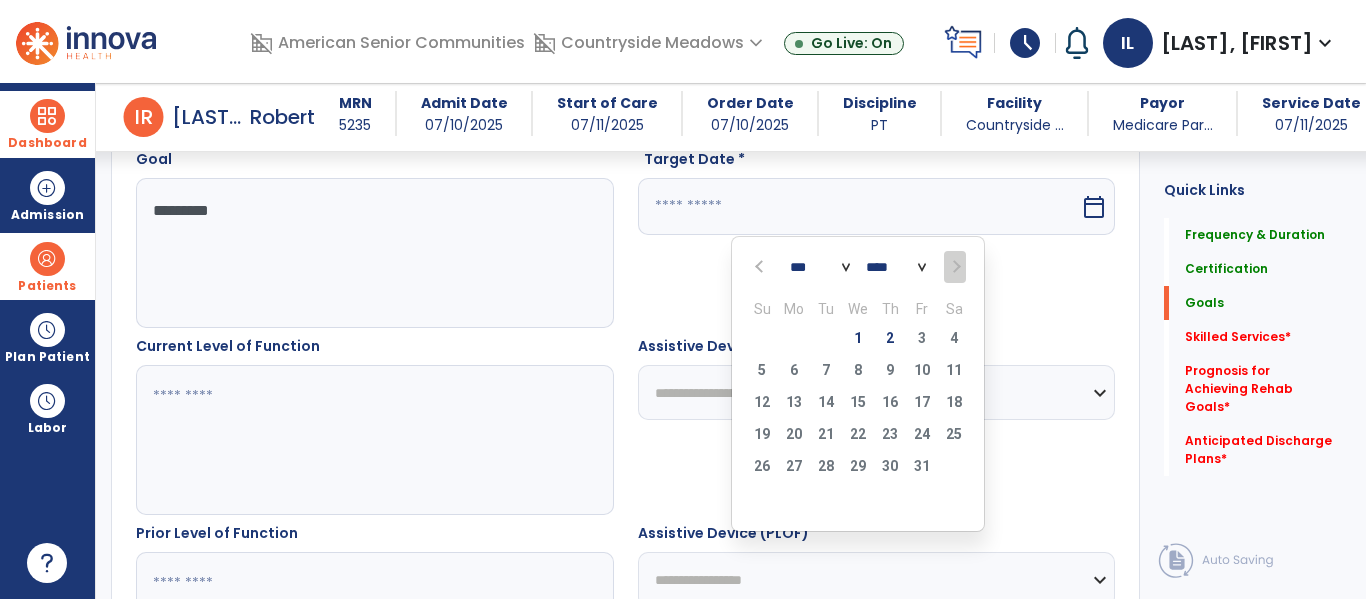 click at bounding box center (954, 267) 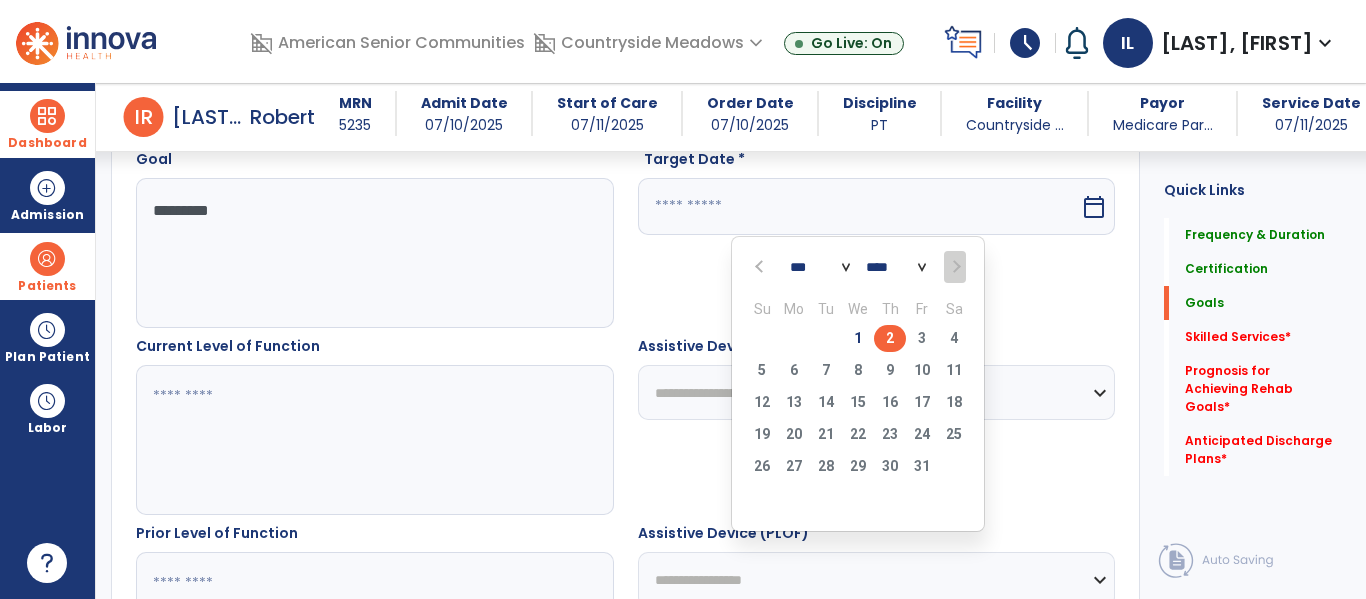 click on "2" at bounding box center [890, 338] 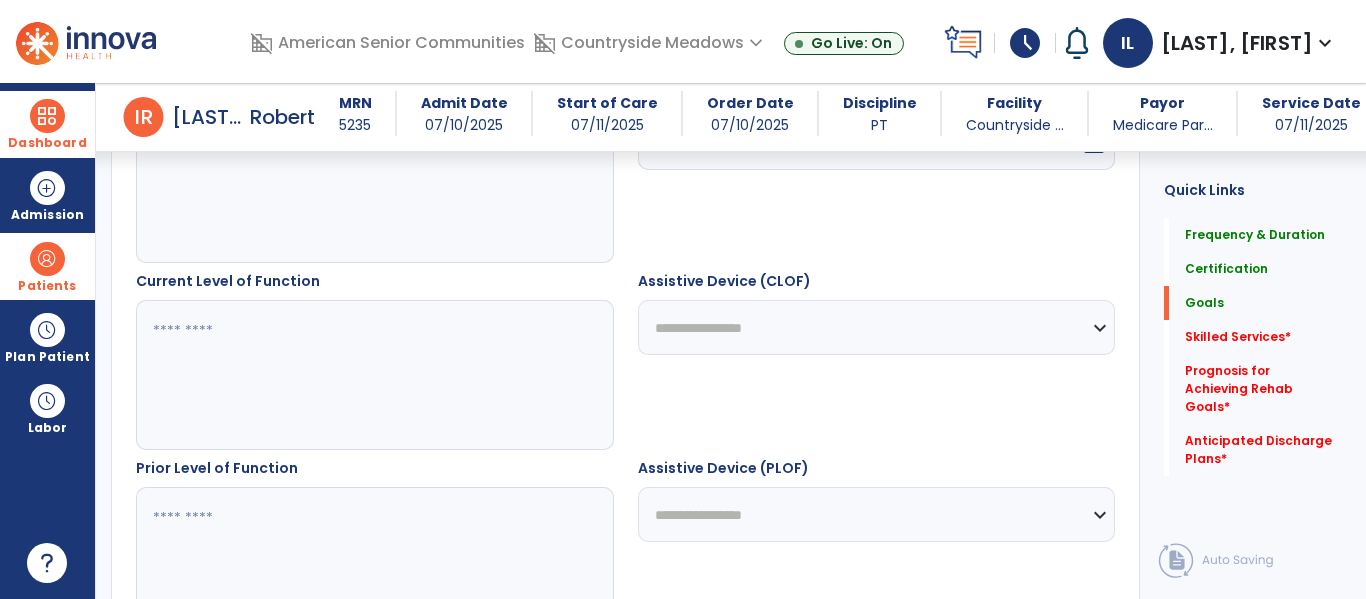scroll, scrollTop: 673, scrollLeft: 0, axis: vertical 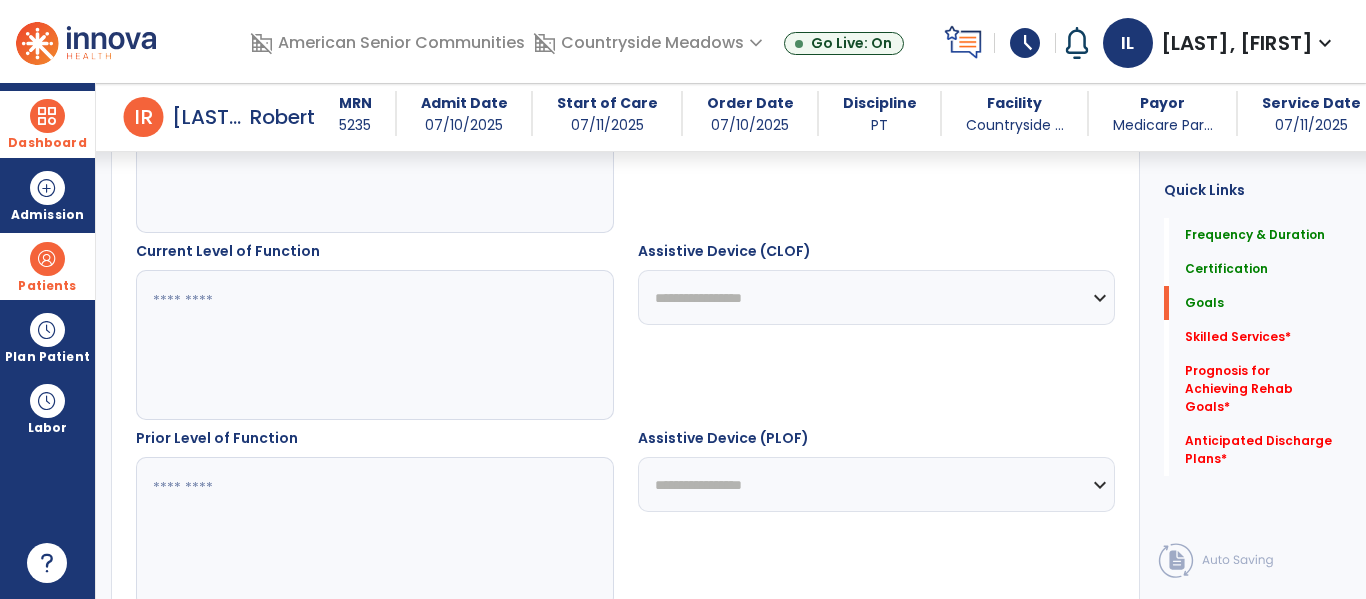 click at bounding box center [374, 345] 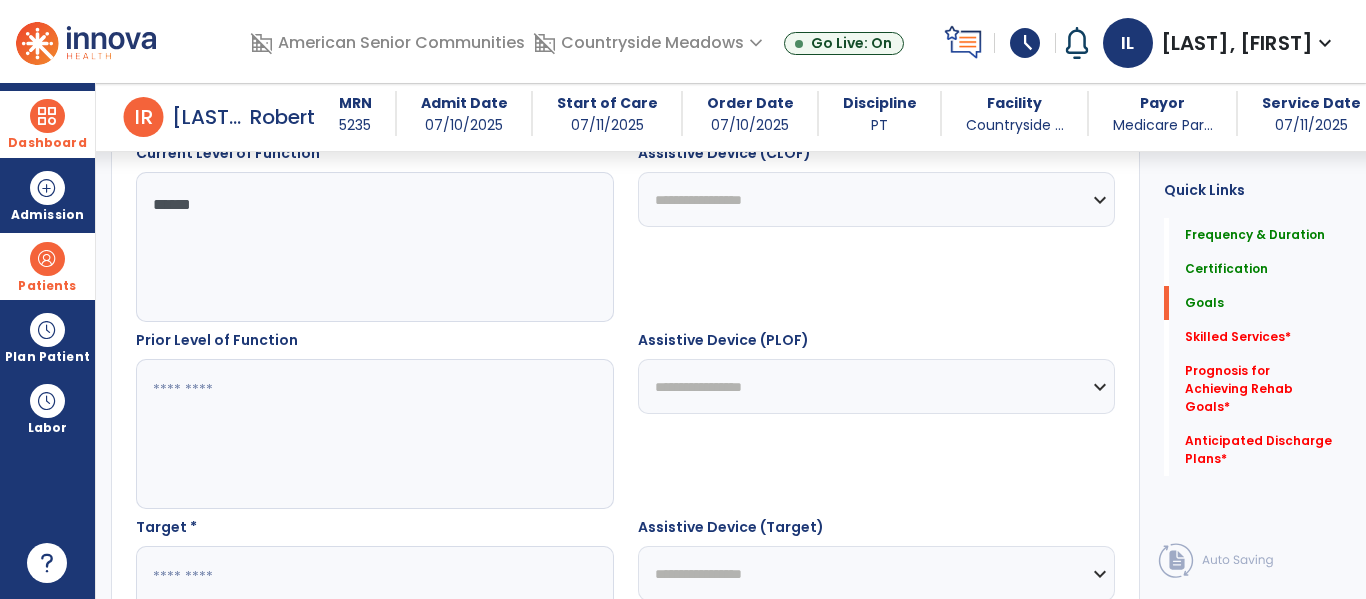 scroll, scrollTop: 775, scrollLeft: 0, axis: vertical 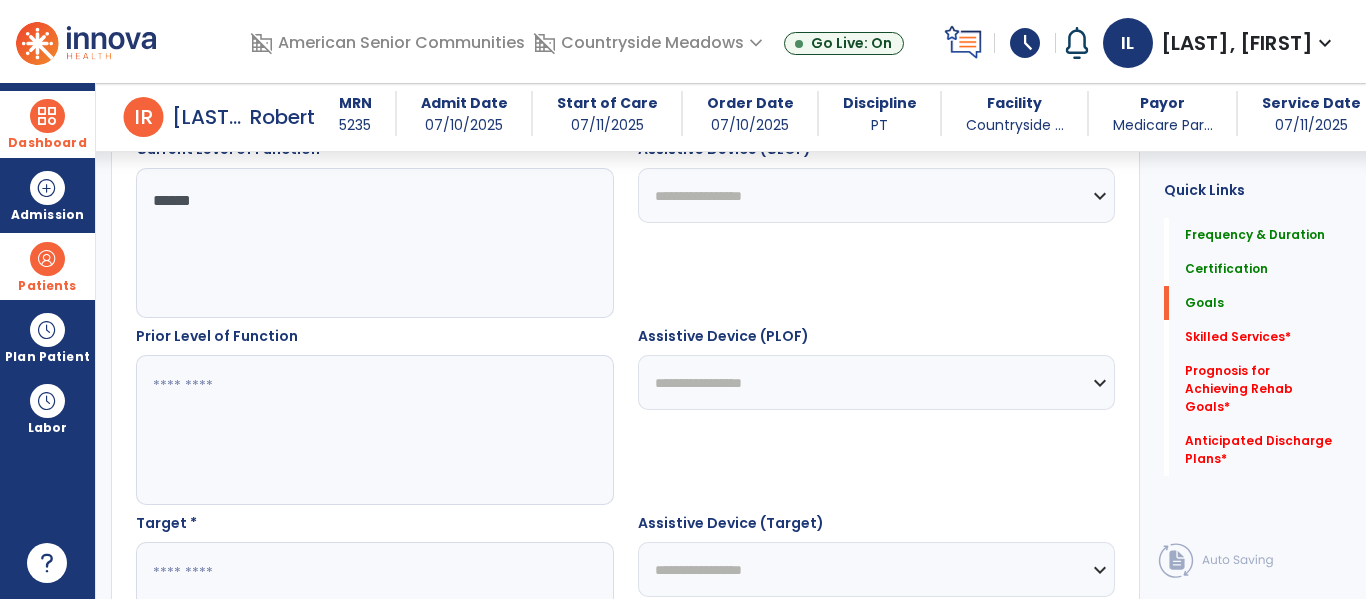type on "******" 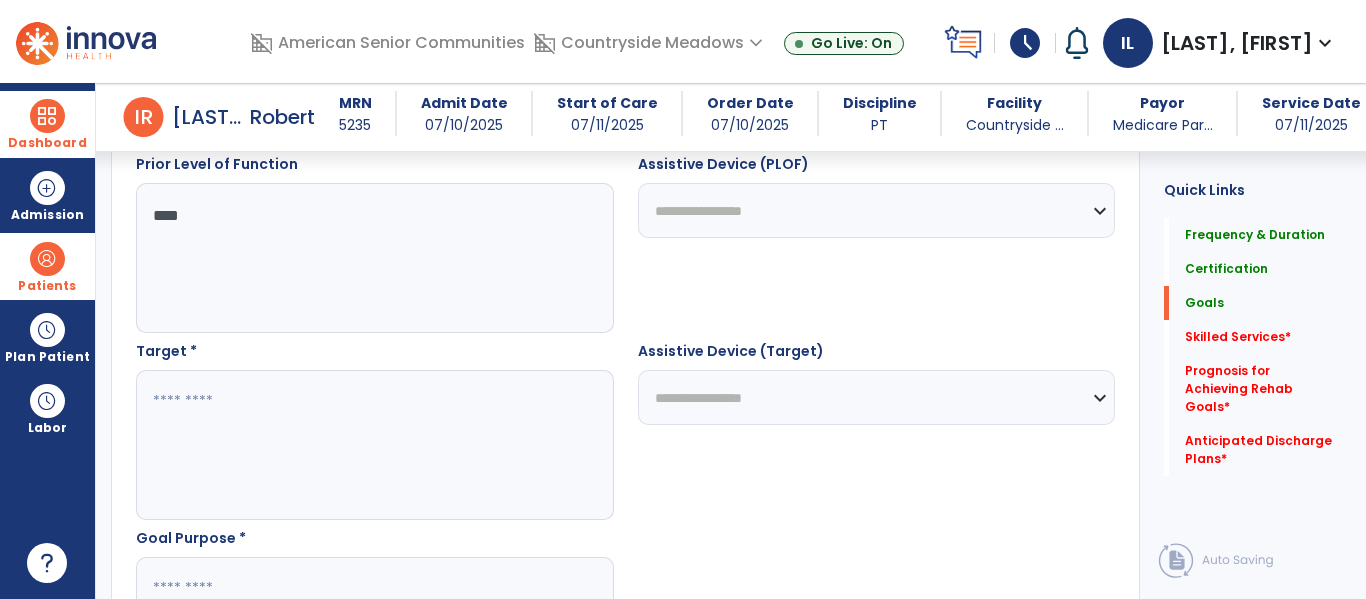 scroll, scrollTop: 949, scrollLeft: 0, axis: vertical 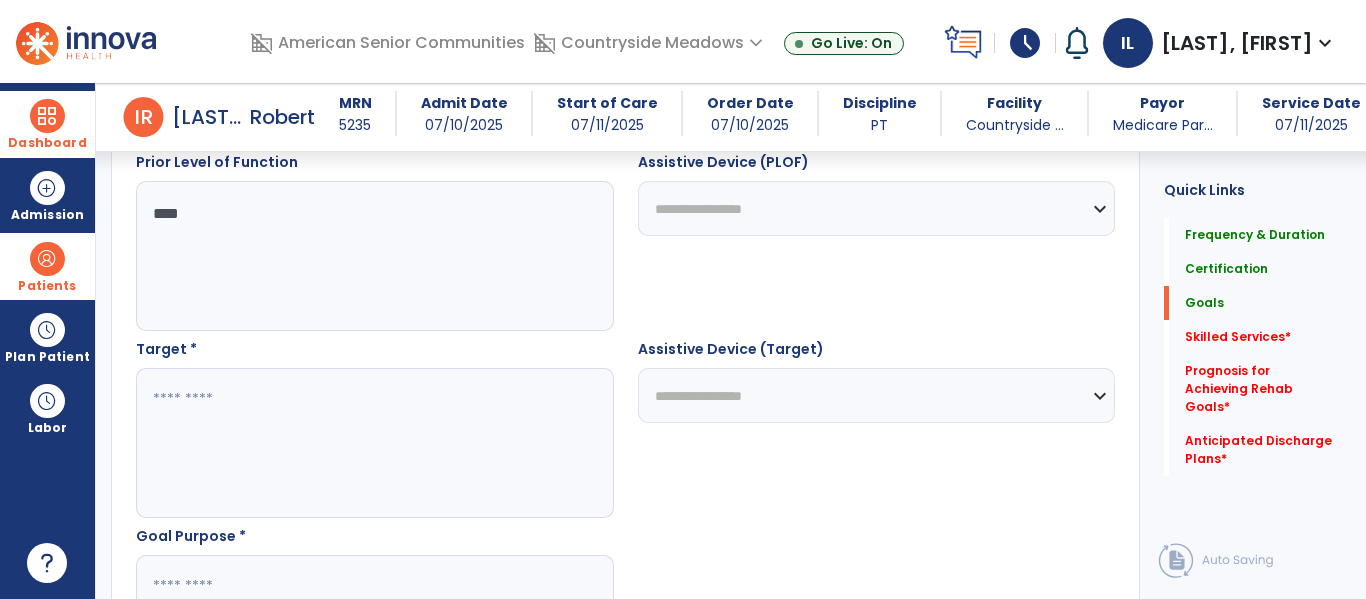 type on "****" 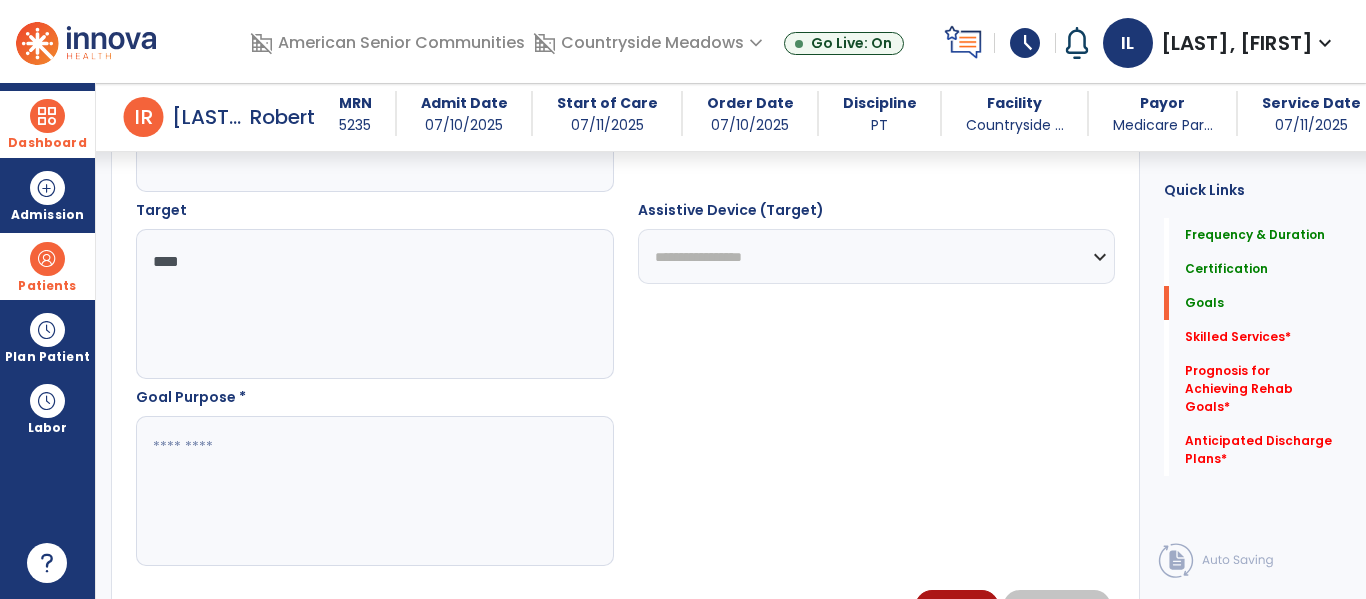 scroll, scrollTop: 1167, scrollLeft: 0, axis: vertical 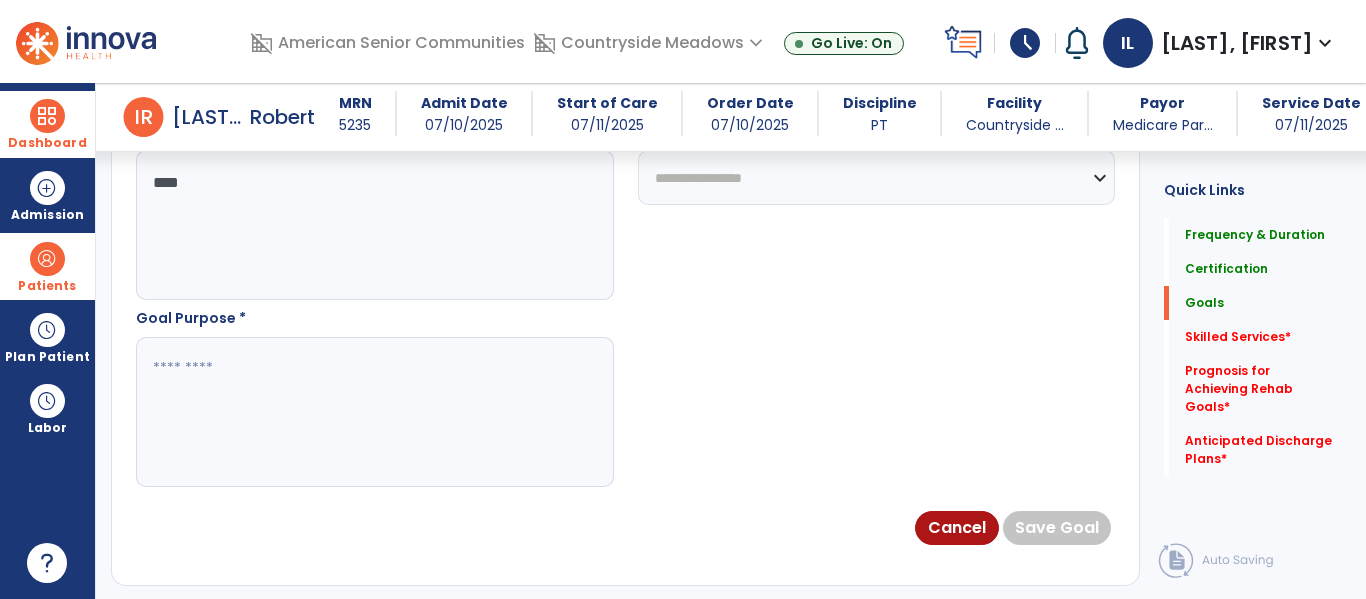 type on "****" 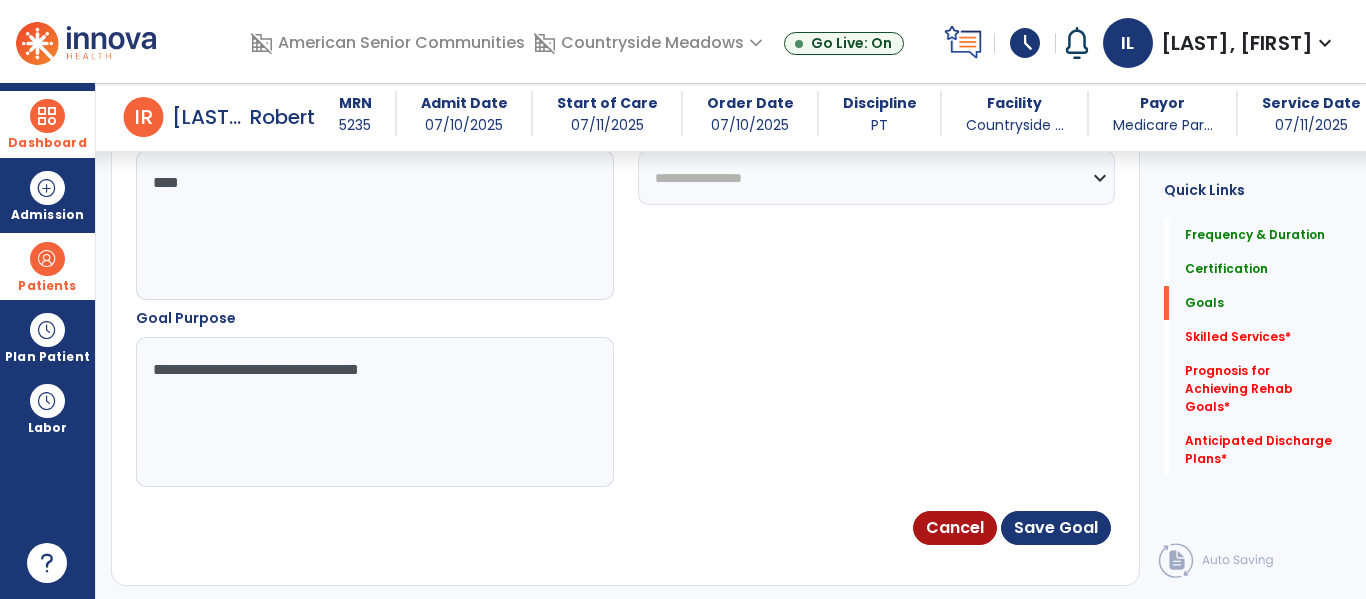 type on "**********" 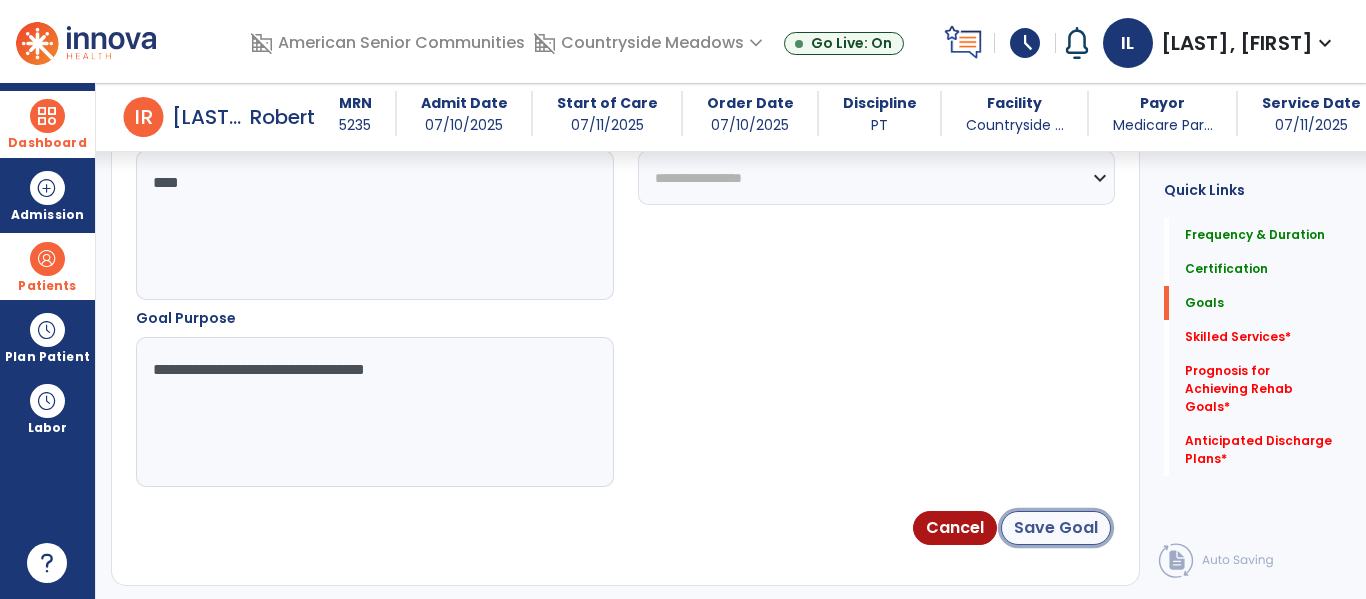 click on "Save Goal" at bounding box center (1056, 528) 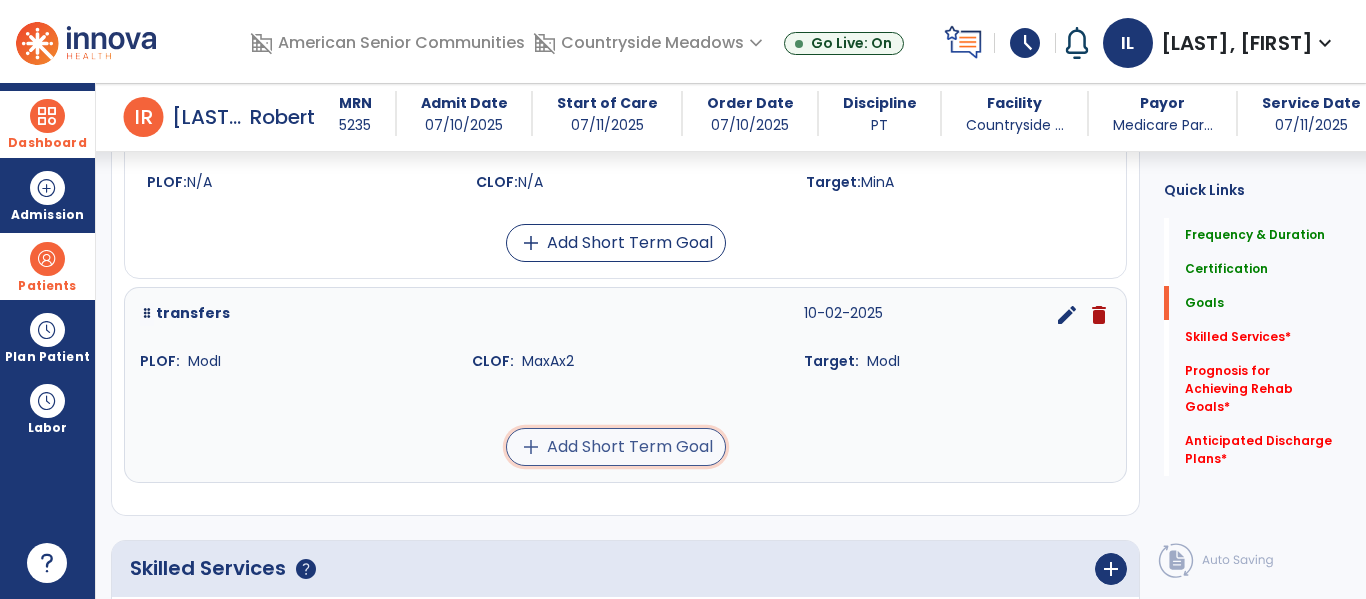click on "add  Add Short Term Goal" at bounding box center (616, 447) 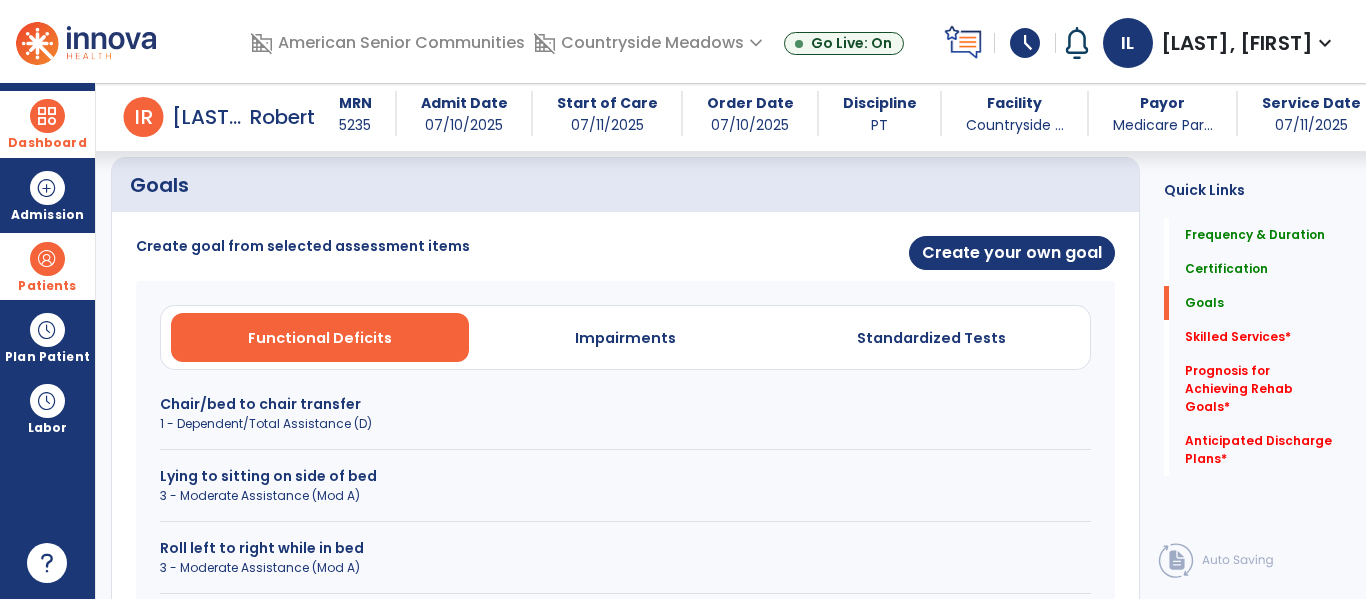 scroll, scrollTop: 456, scrollLeft: 0, axis: vertical 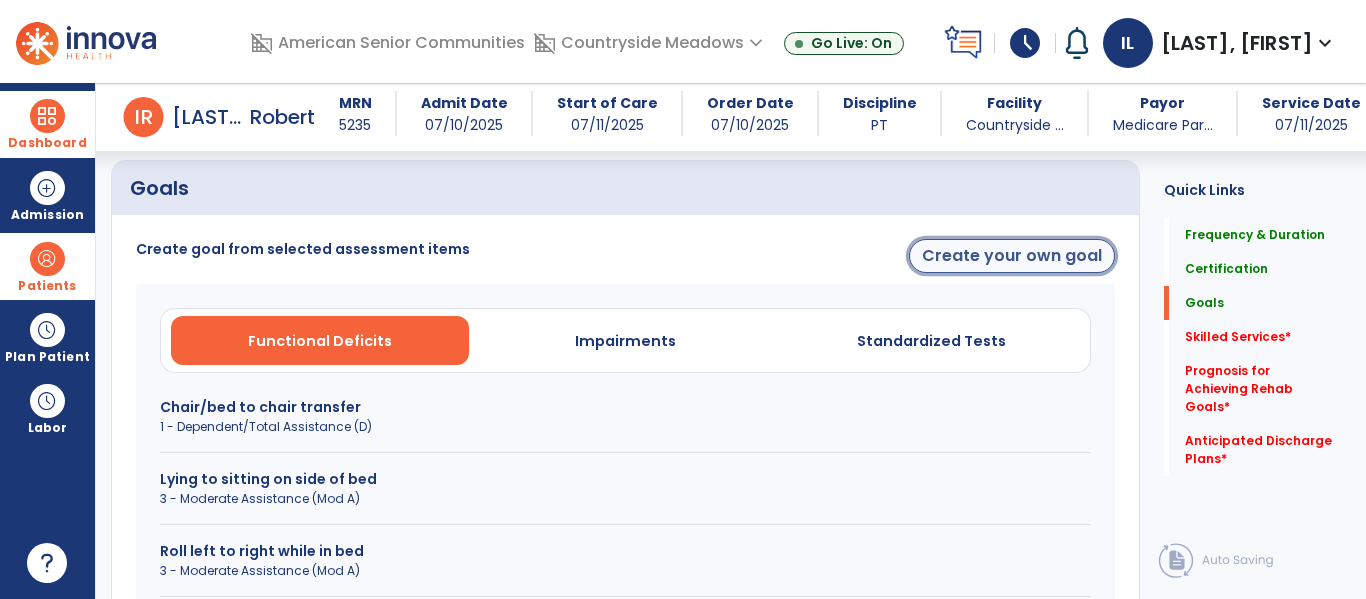 click on "Create your own goal" at bounding box center (1012, 256) 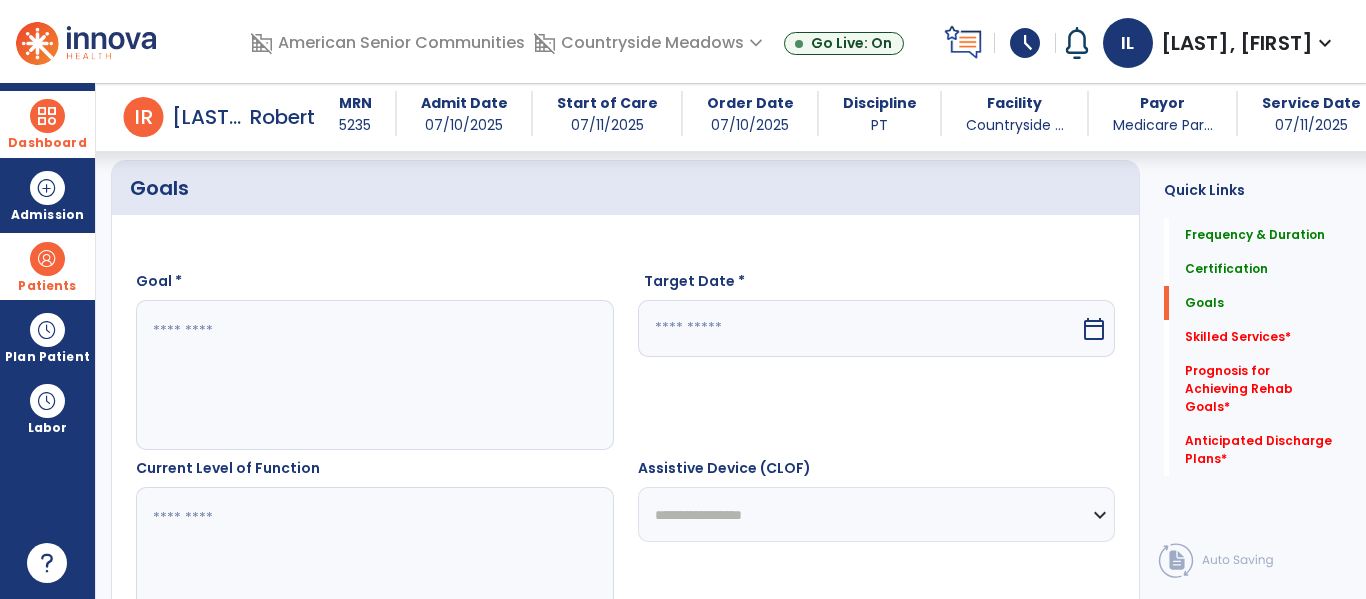 click at bounding box center [374, 375] 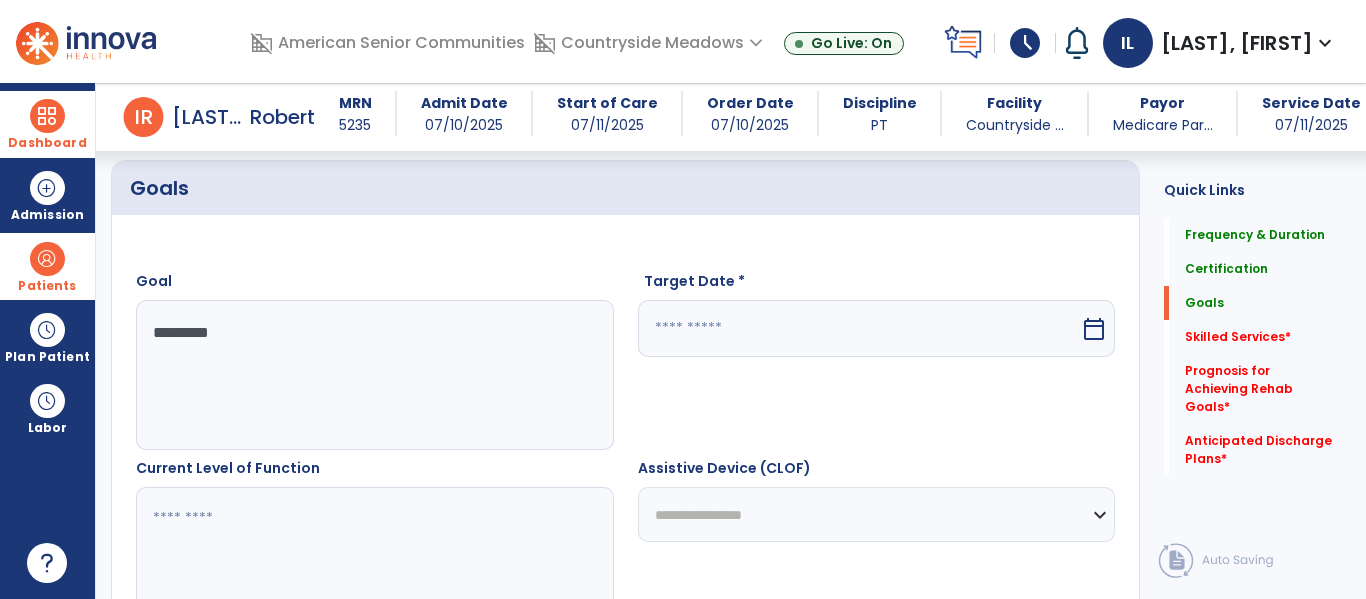 type on "*********" 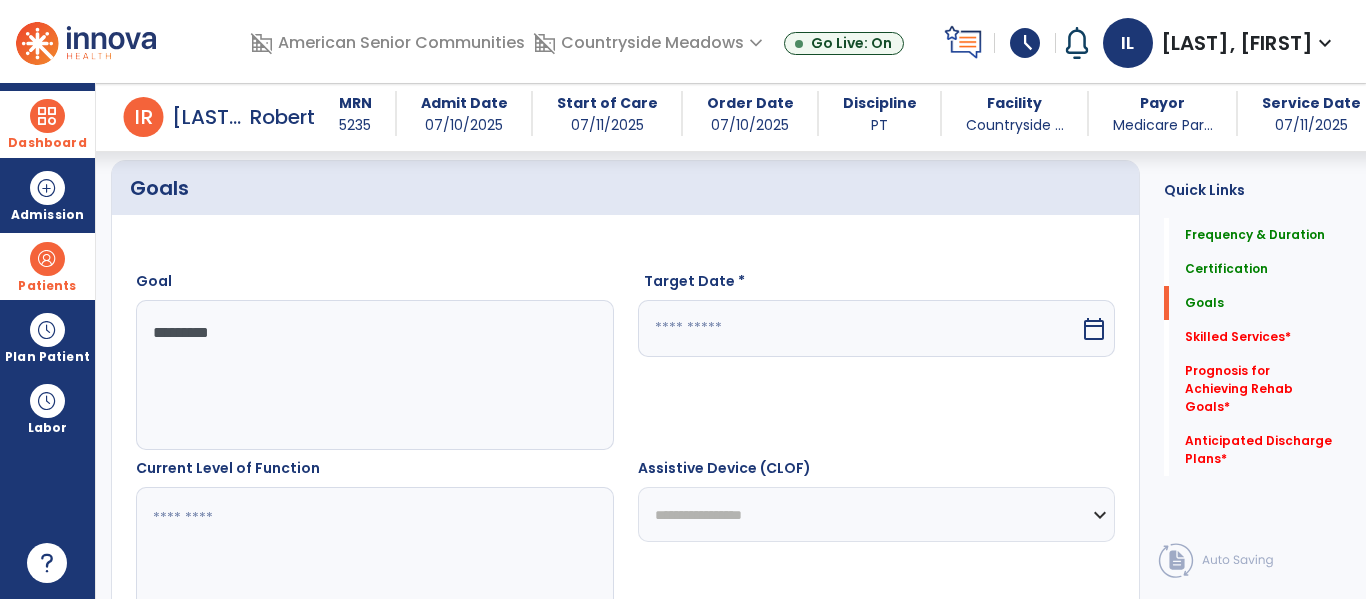click at bounding box center [859, 328] 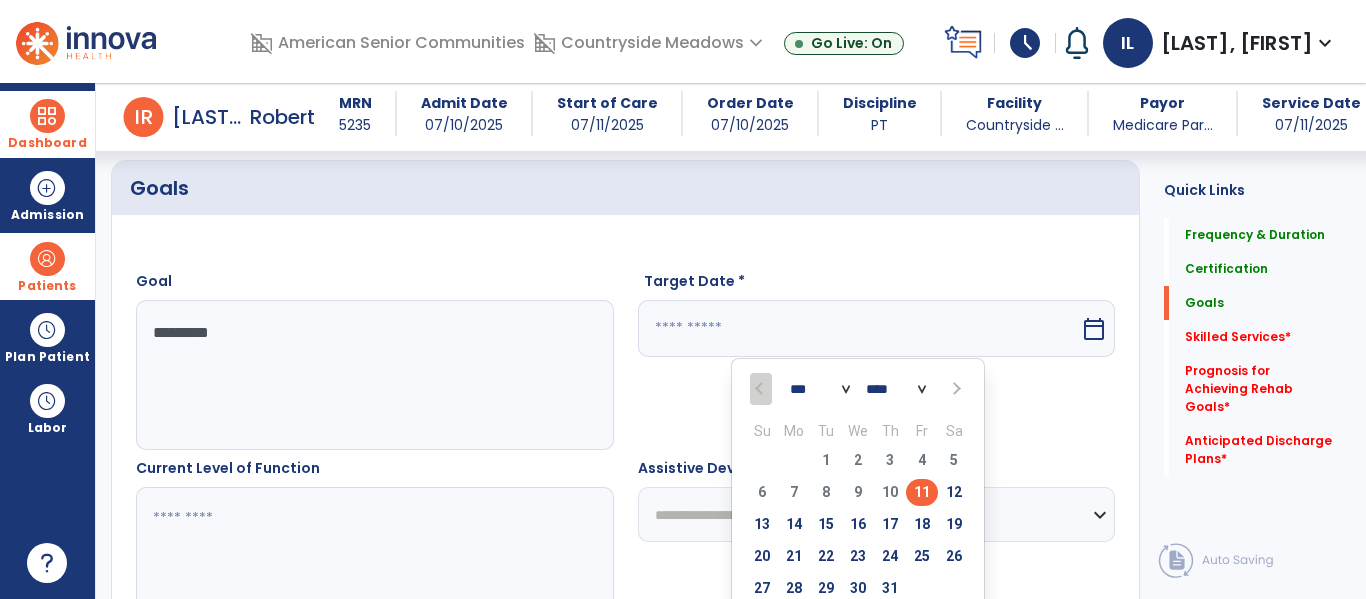 scroll, scrollTop: 523, scrollLeft: 0, axis: vertical 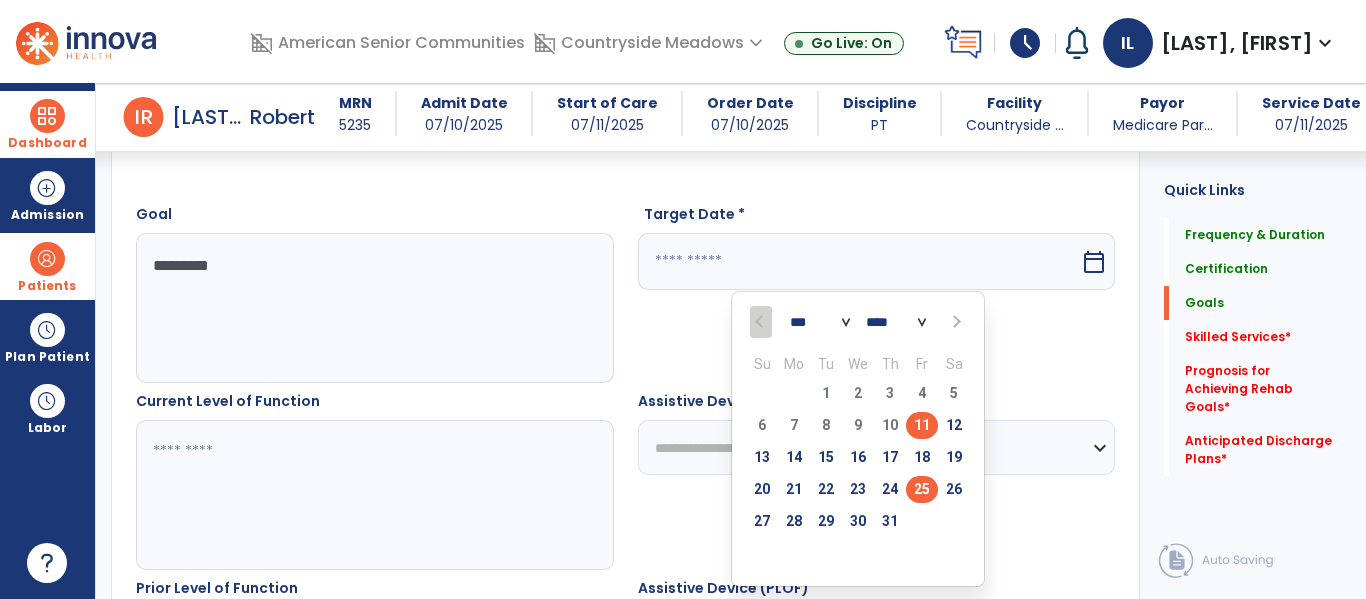click on "25" at bounding box center (922, 489) 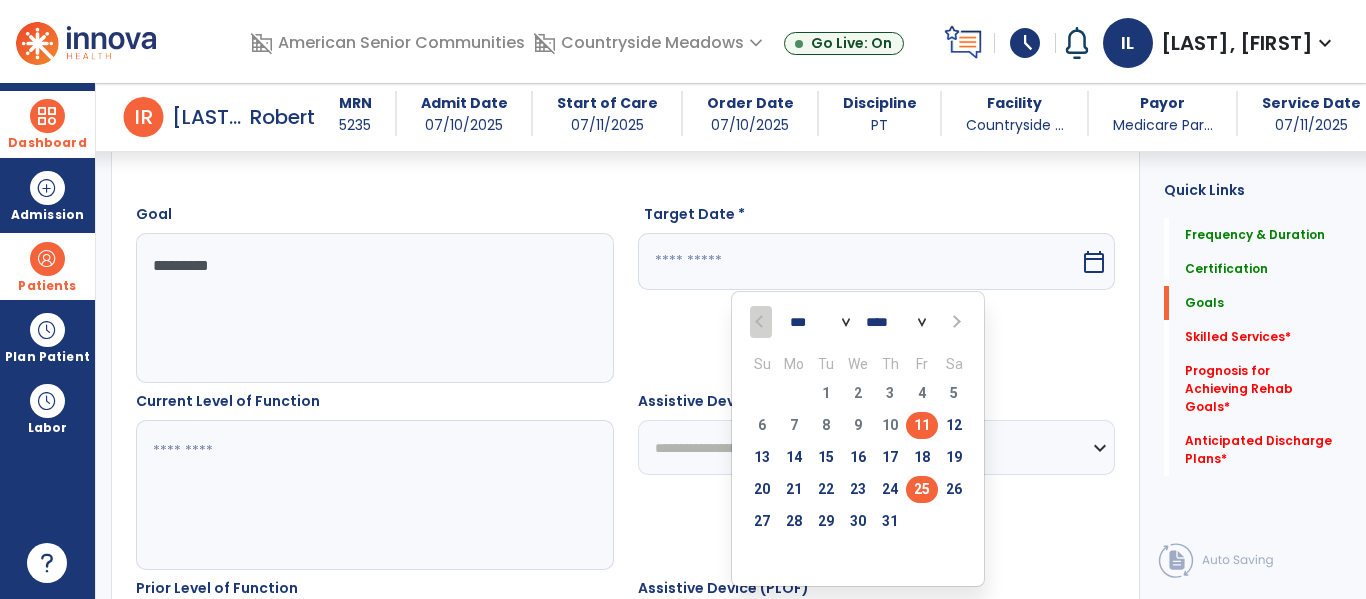 type on "*********" 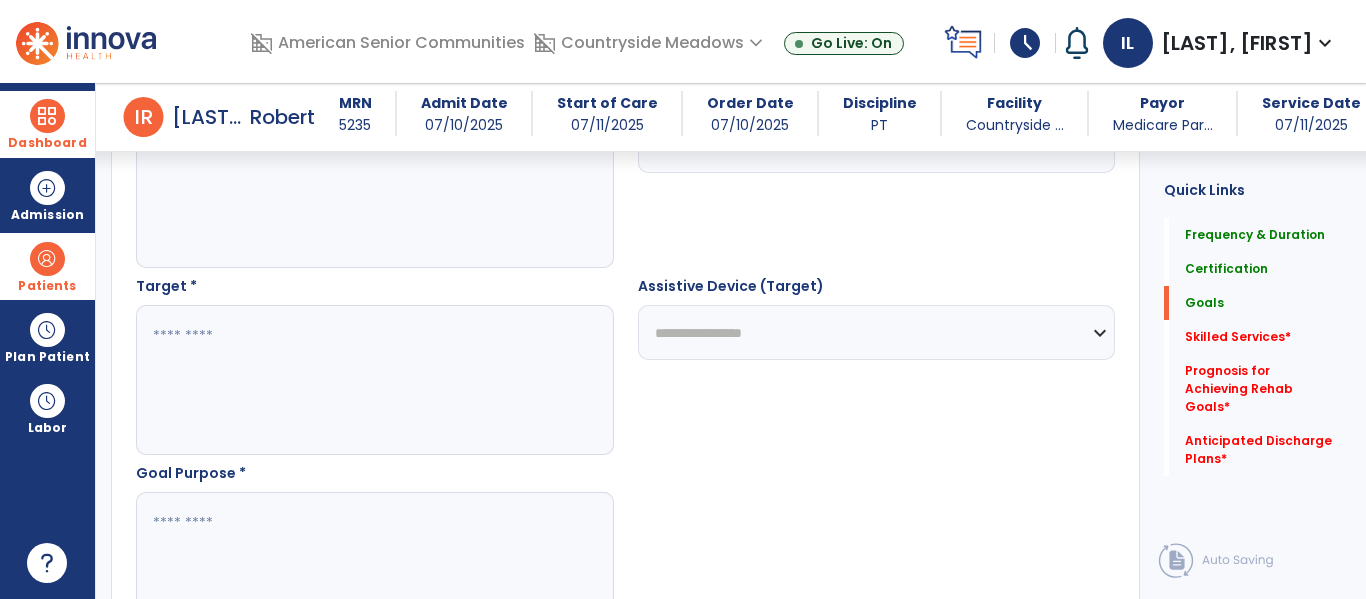 scroll, scrollTop: 1011, scrollLeft: 0, axis: vertical 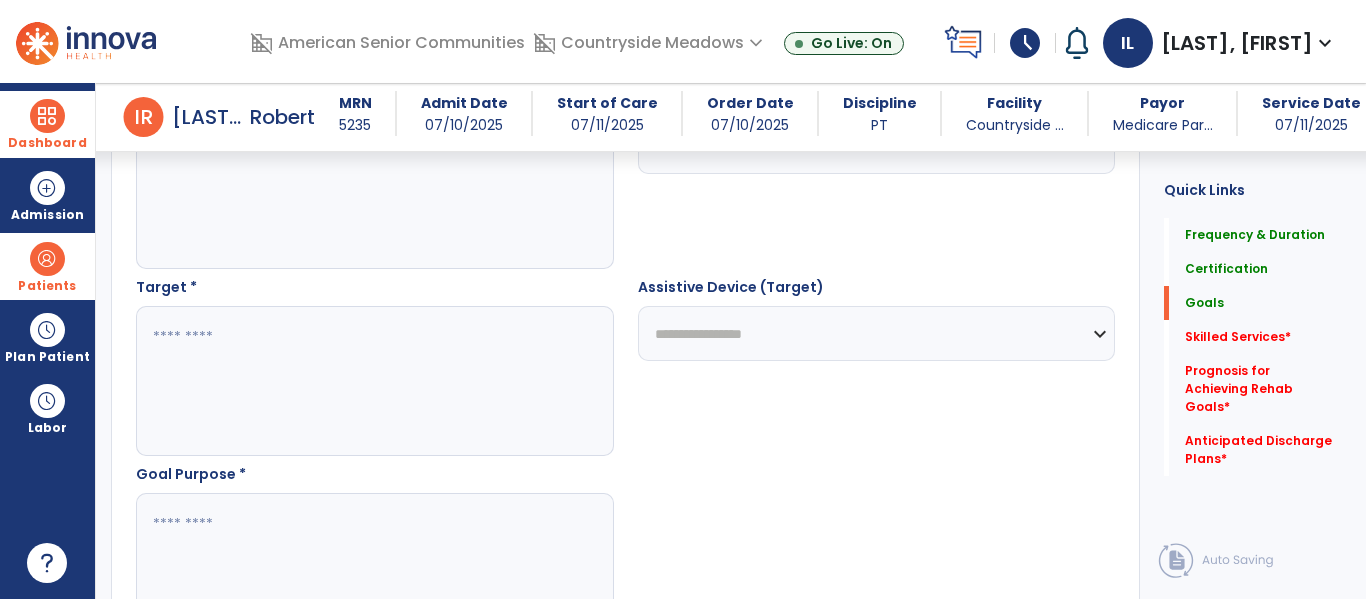 click at bounding box center (374, 381) 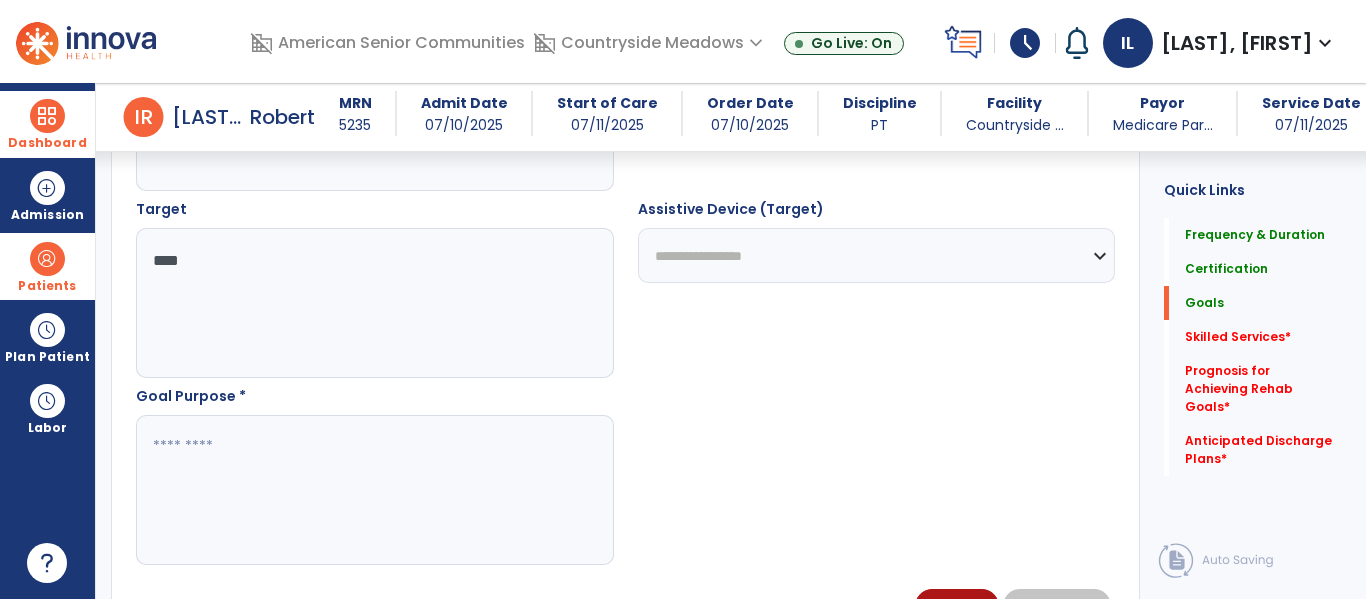 scroll, scrollTop: 1123, scrollLeft: 0, axis: vertical 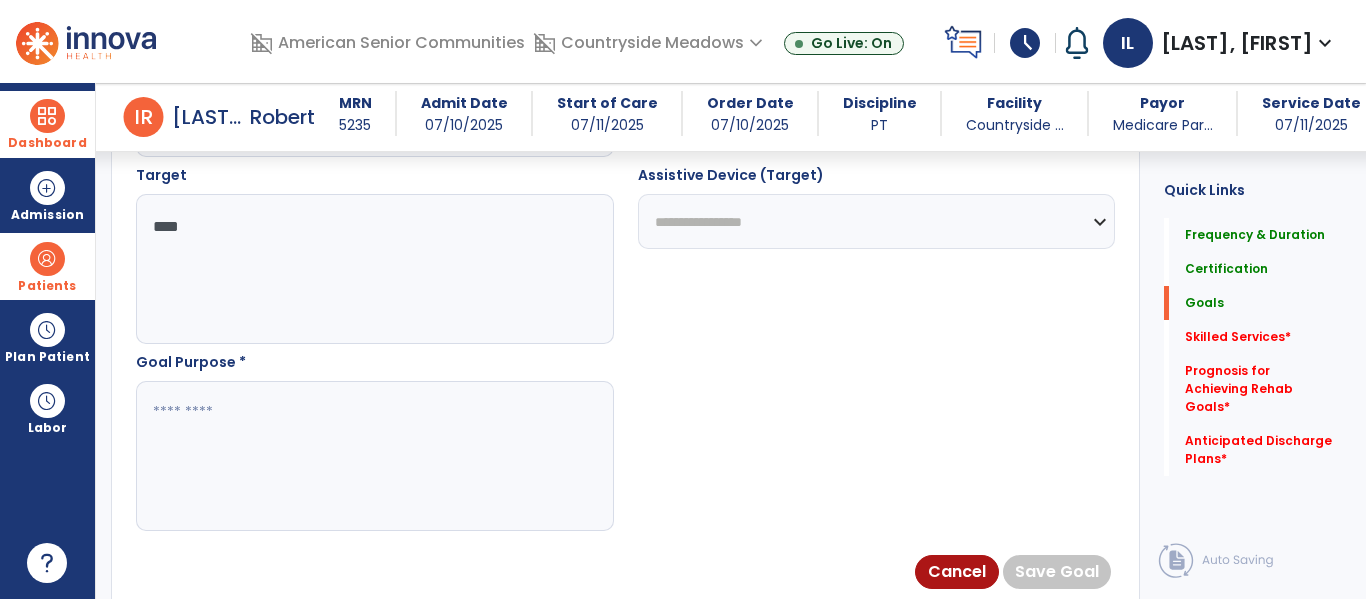 type on "****" 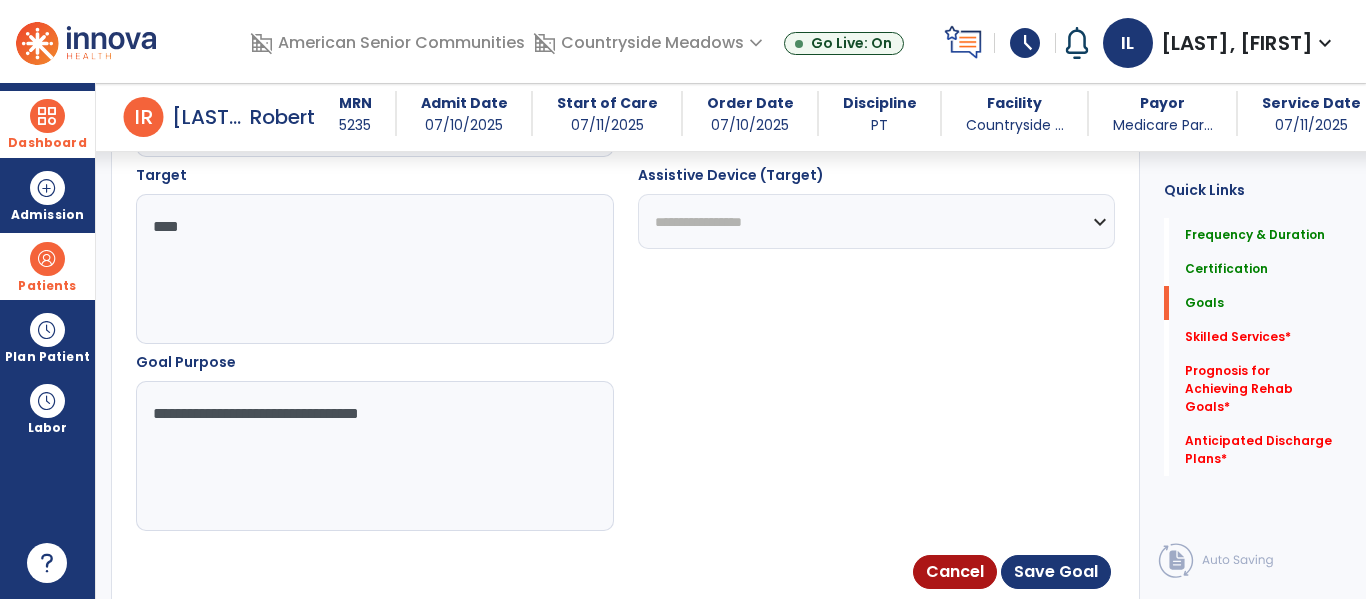 type on "**********" 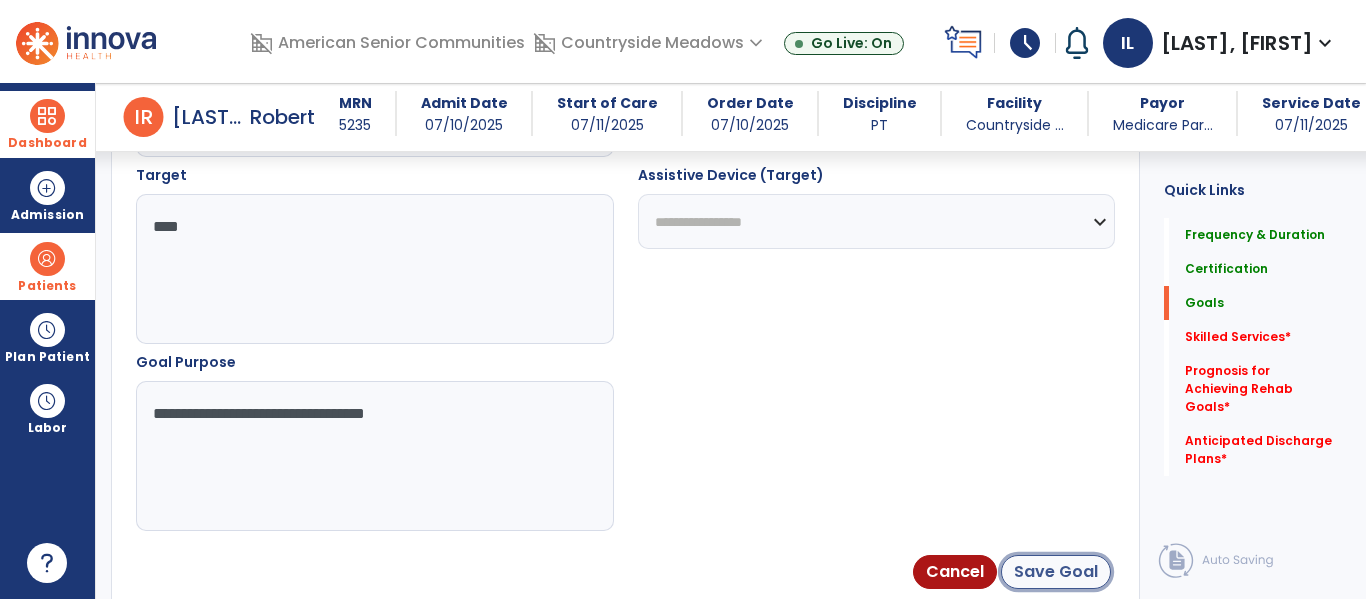 click on "Save Goal" at bounding box center [1056, 572] 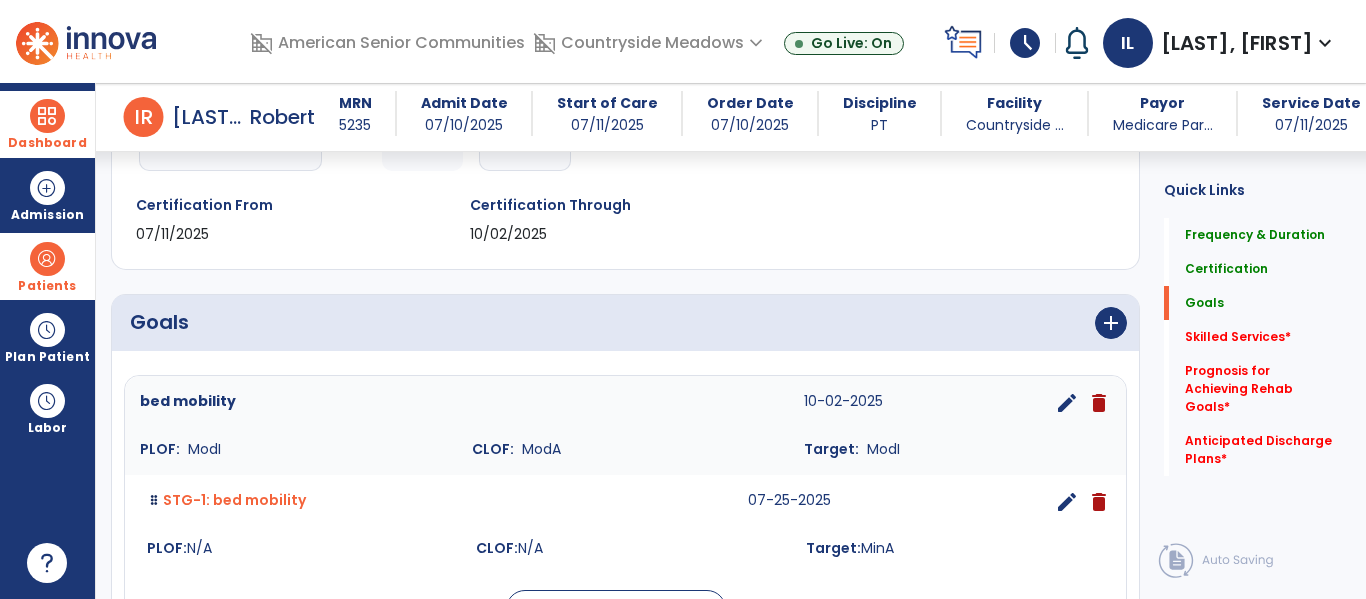 scroll, scrollTop: 321, scrollLeft: 0, axis: vertical 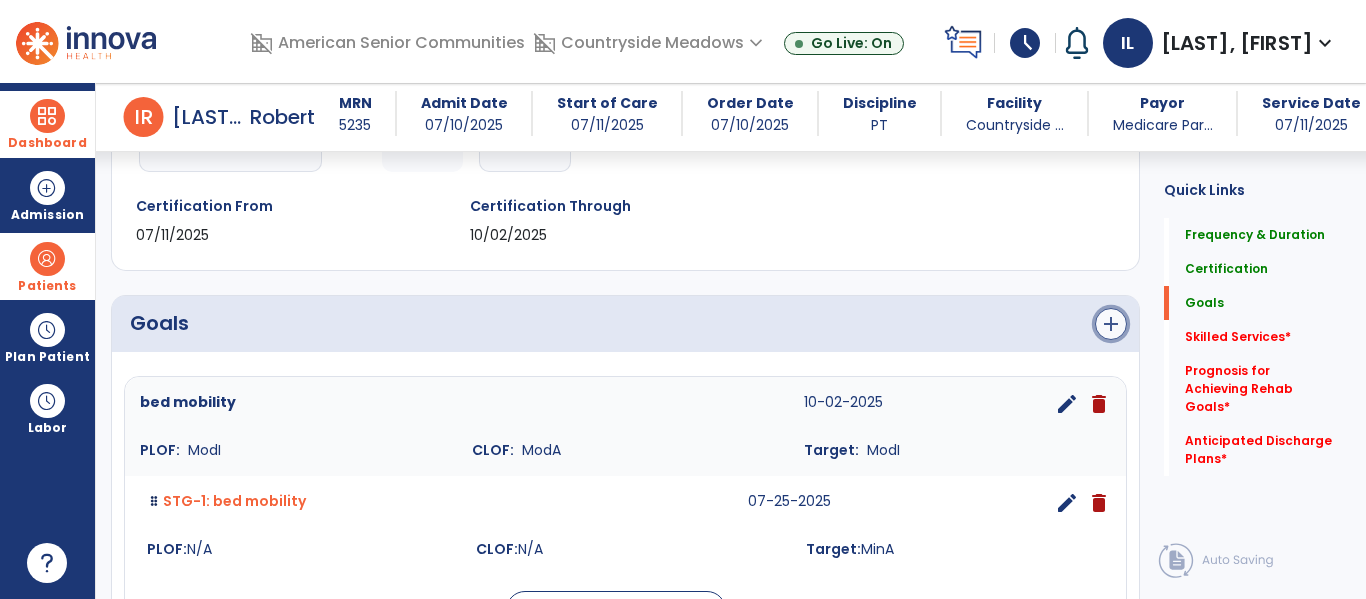 click on "add" at bounding box center (1111, 324) 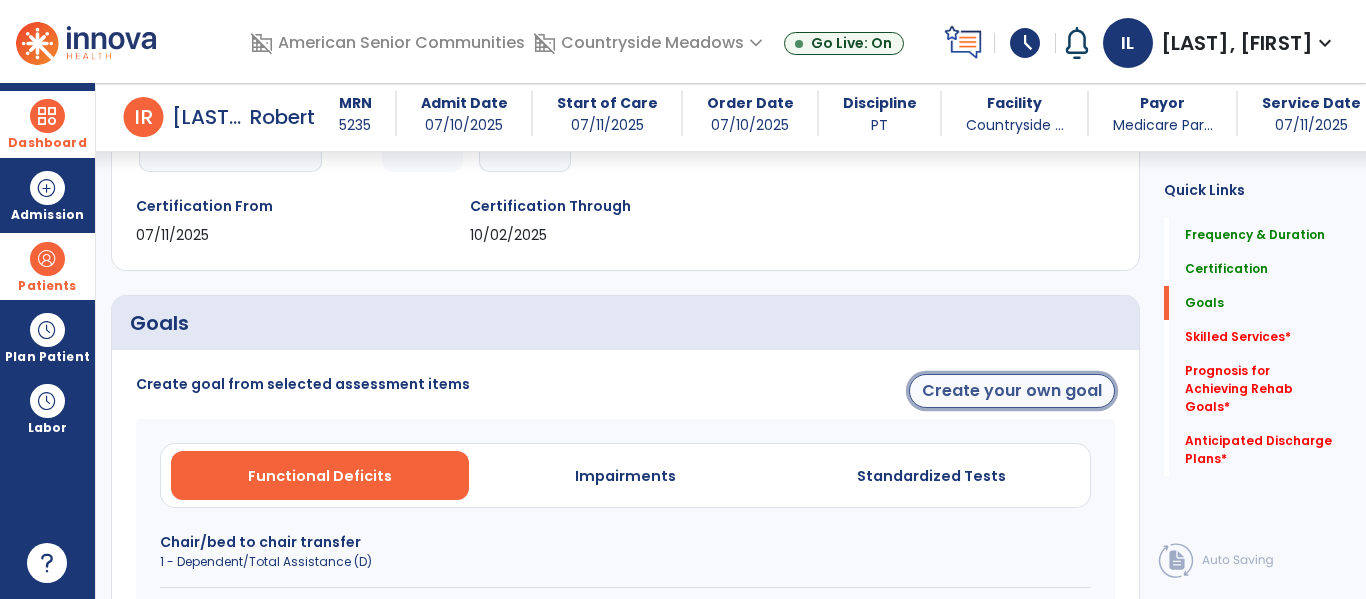 click on "Create your own goal" at bounding box center [1012, 391] 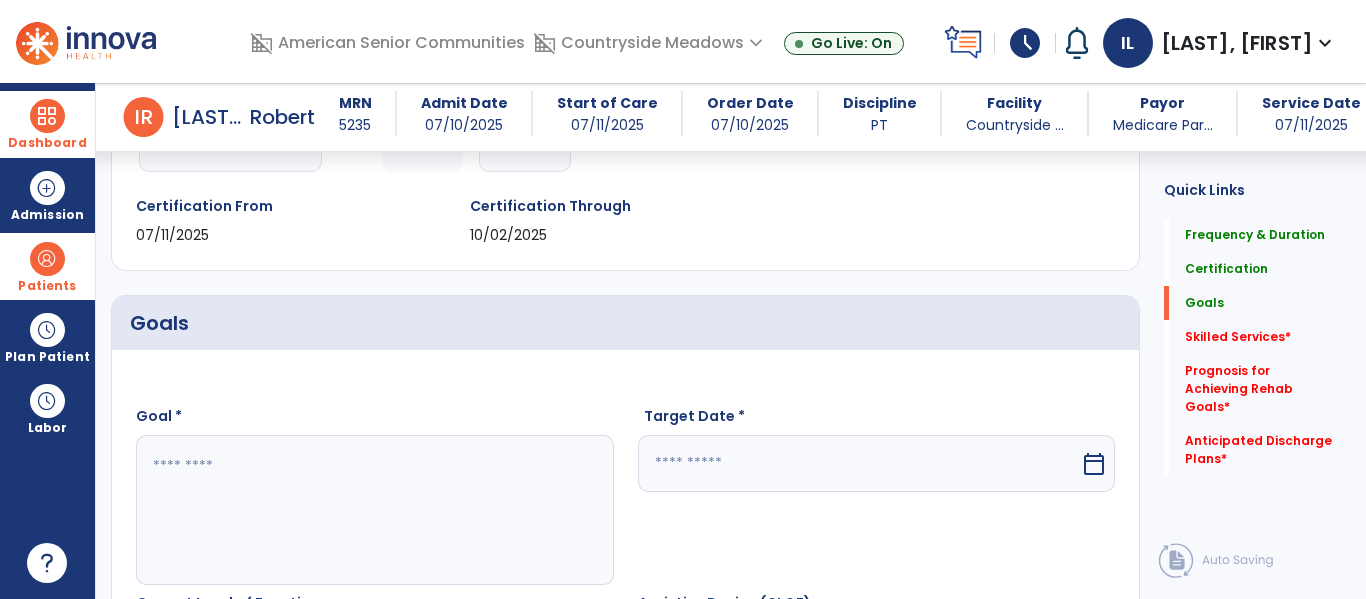 click at bounding box center (374, 510) 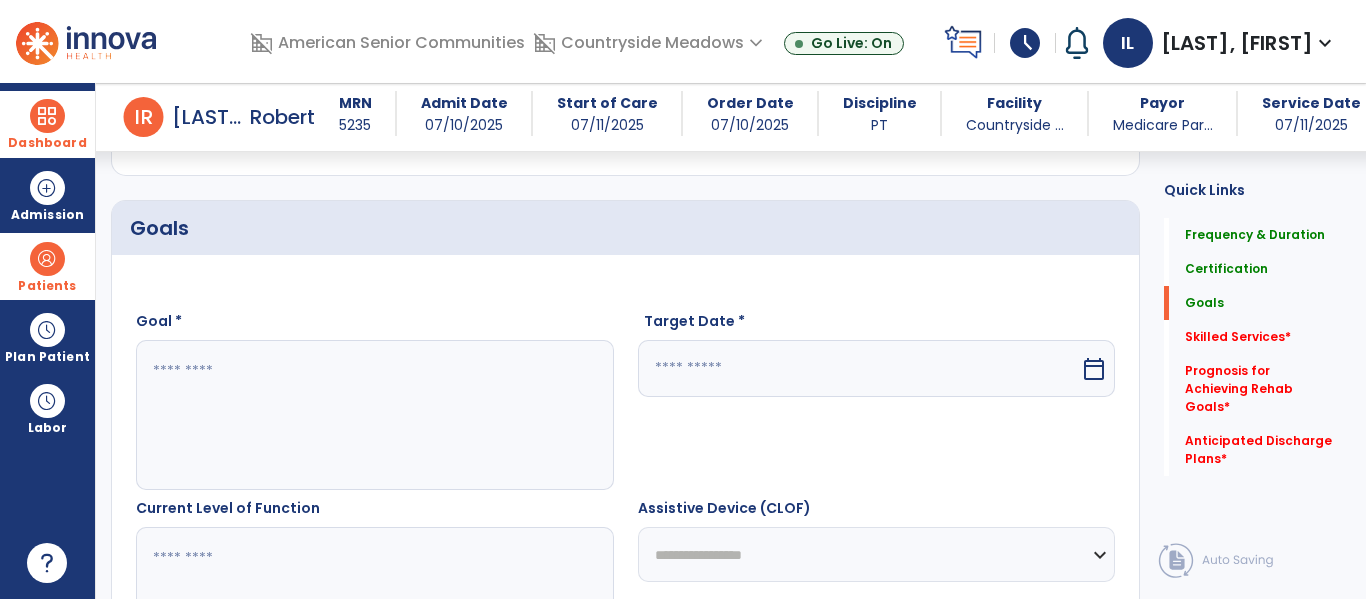 scroll, scrollTop: 500, scrollLeft: 0, axis: vertical 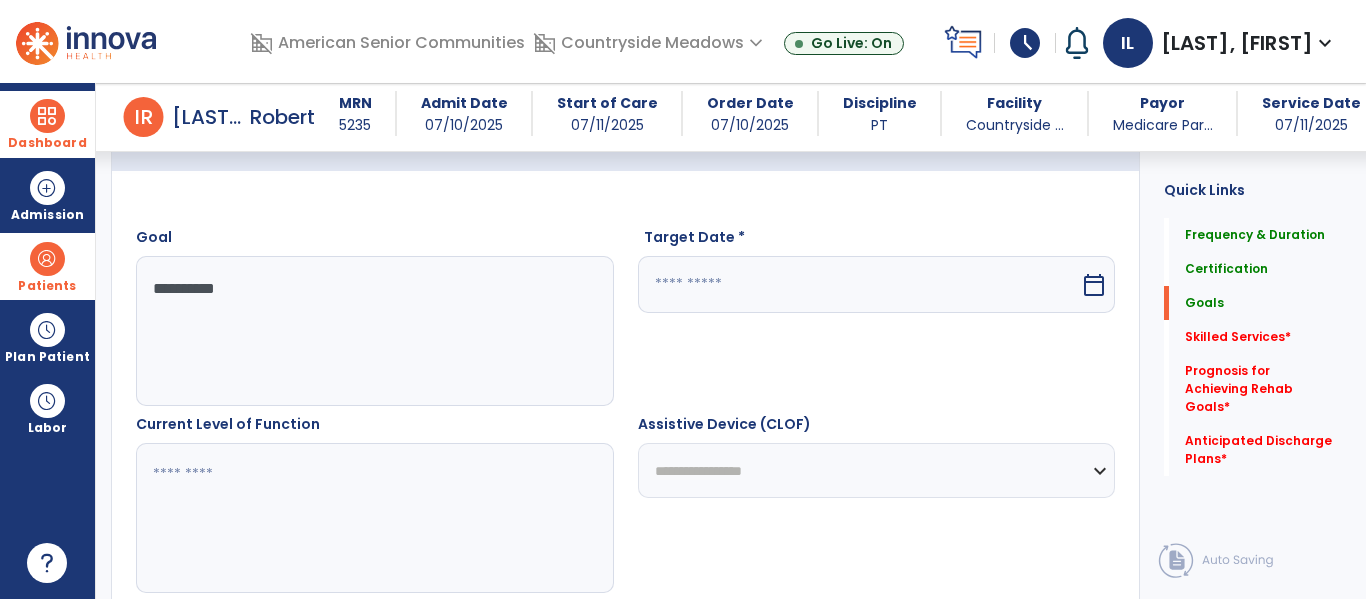 type on "**********" 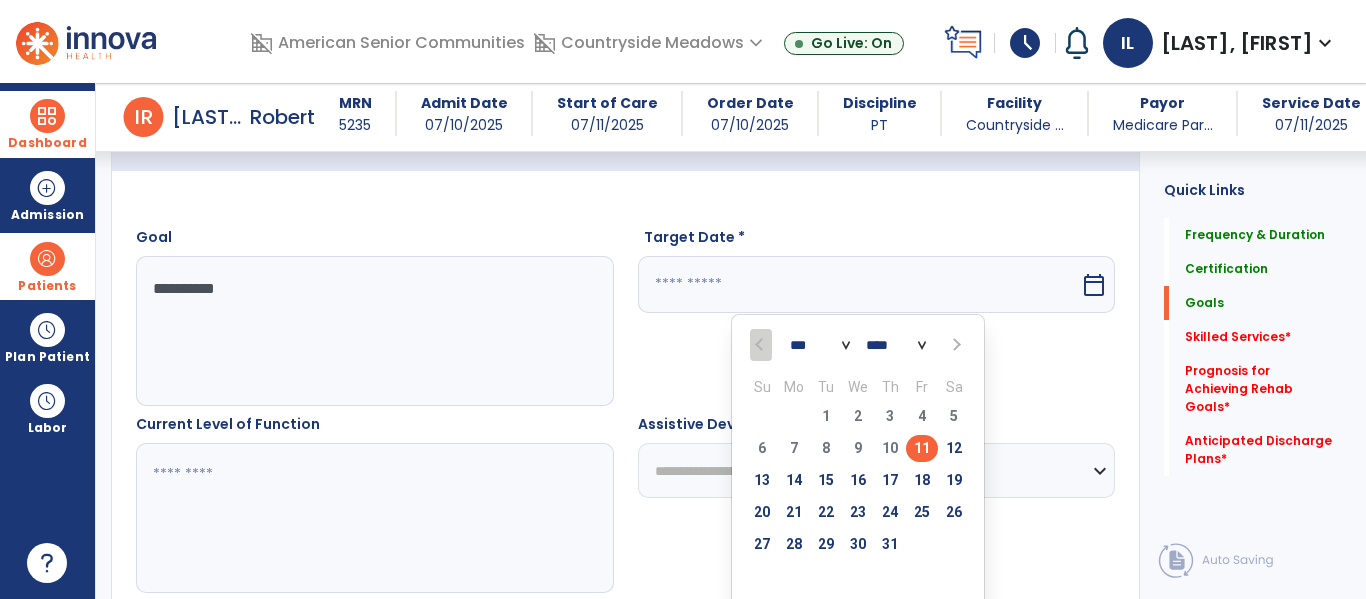 click at bounding box center [954, 345] 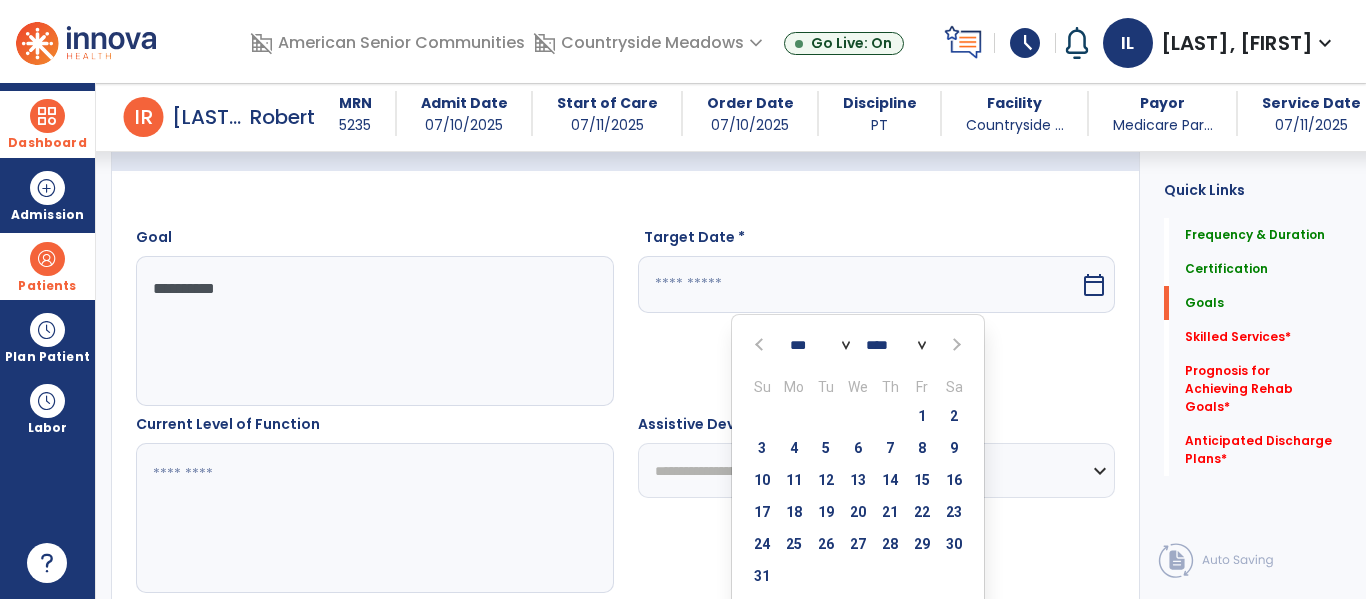 click at bounding box center [954, 345] 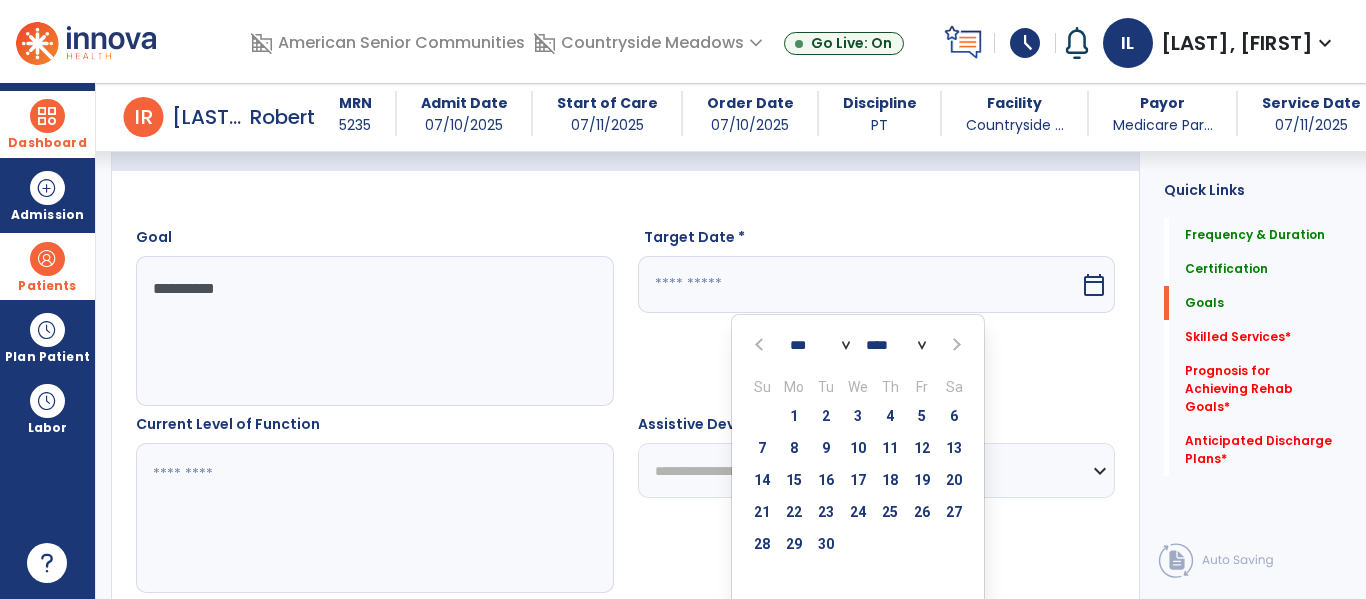 click at bounding box center (954, 345) 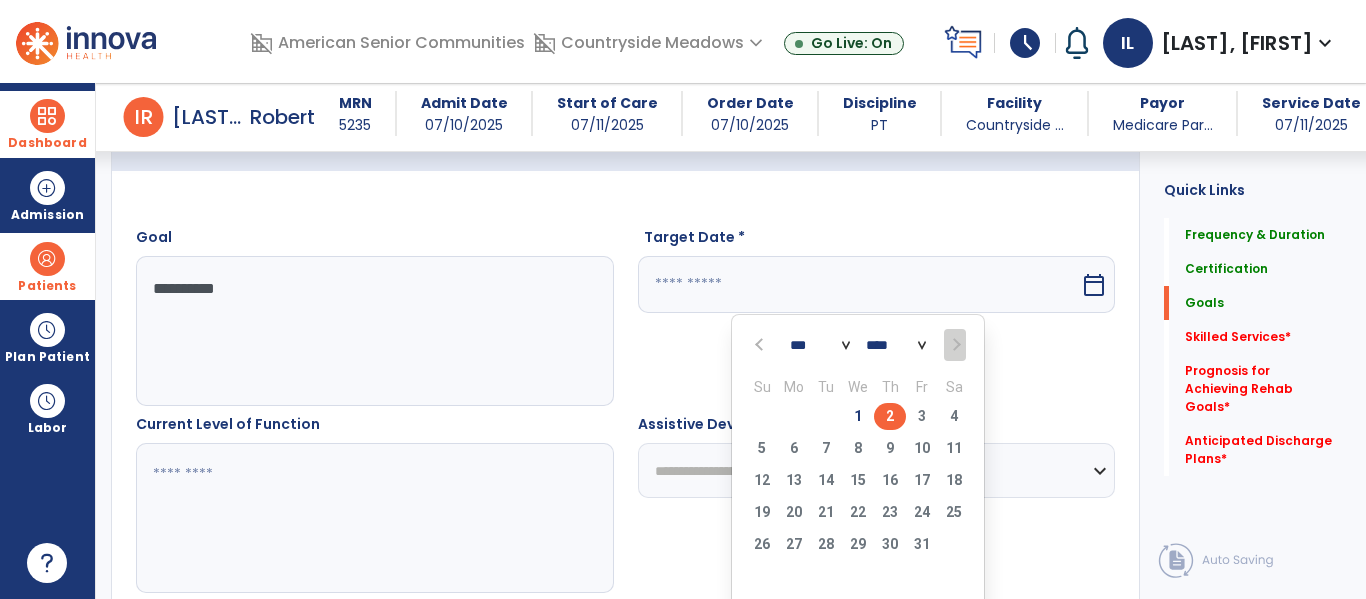 click on "2" at bounding box center (890, 416) 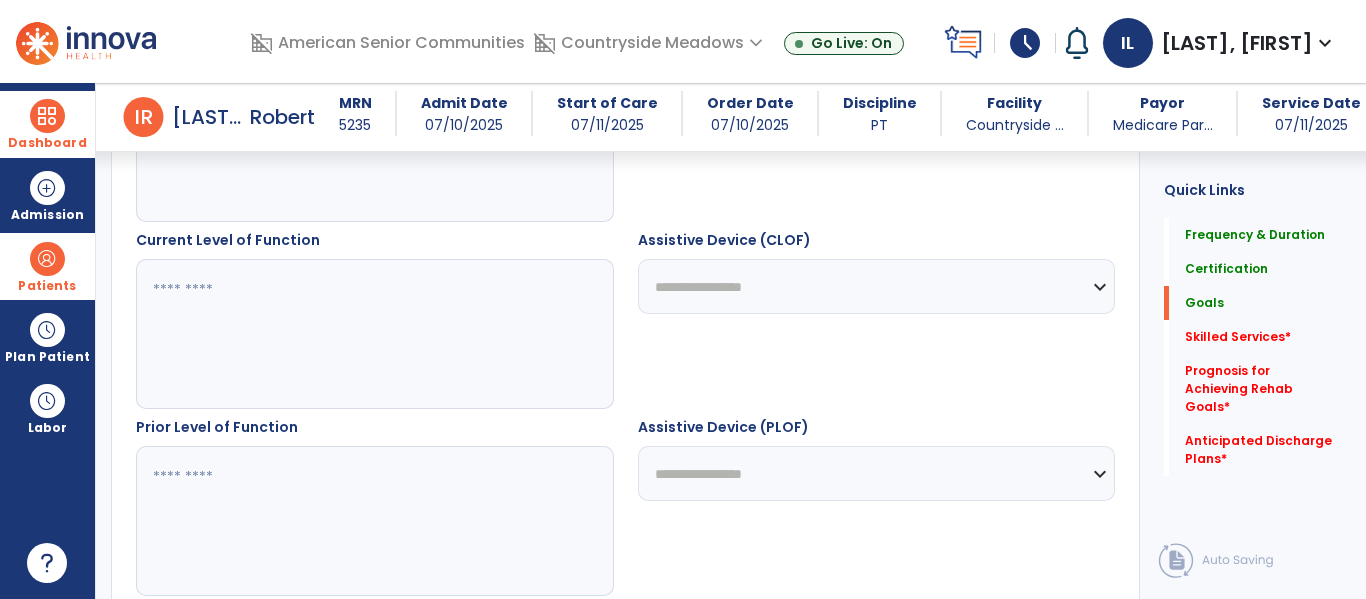 scroll, scrollTop: 685, scrollLeft: 0, axis: vertical 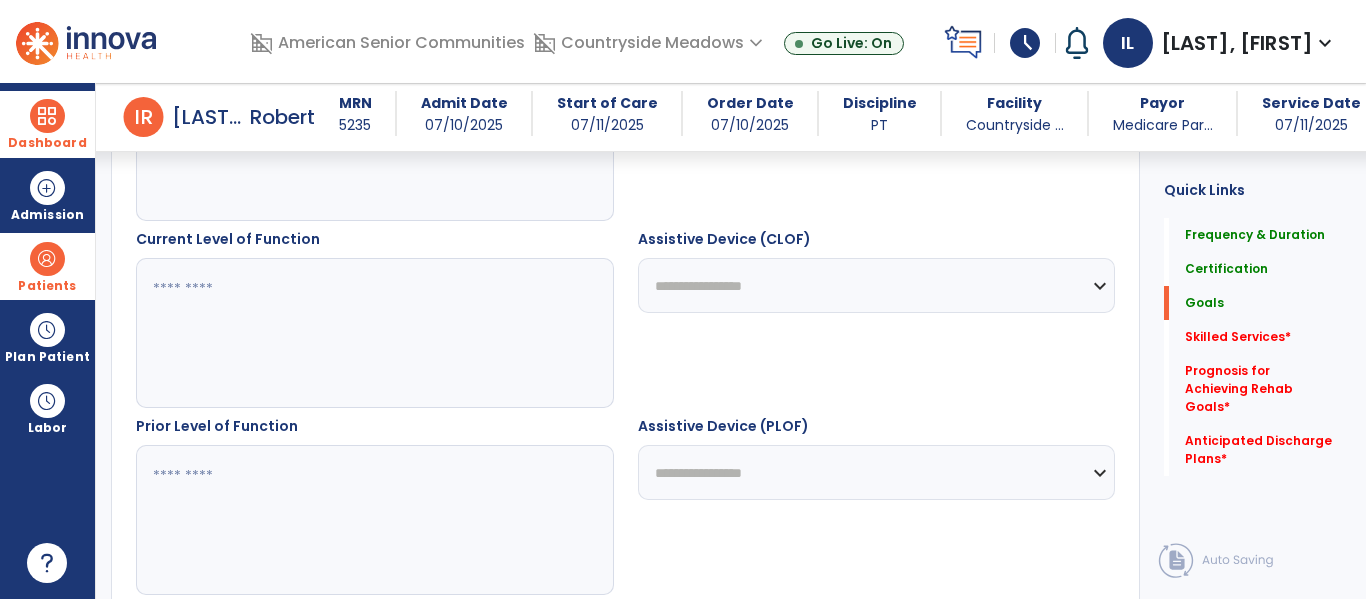 click at bounding box center (374, 333) 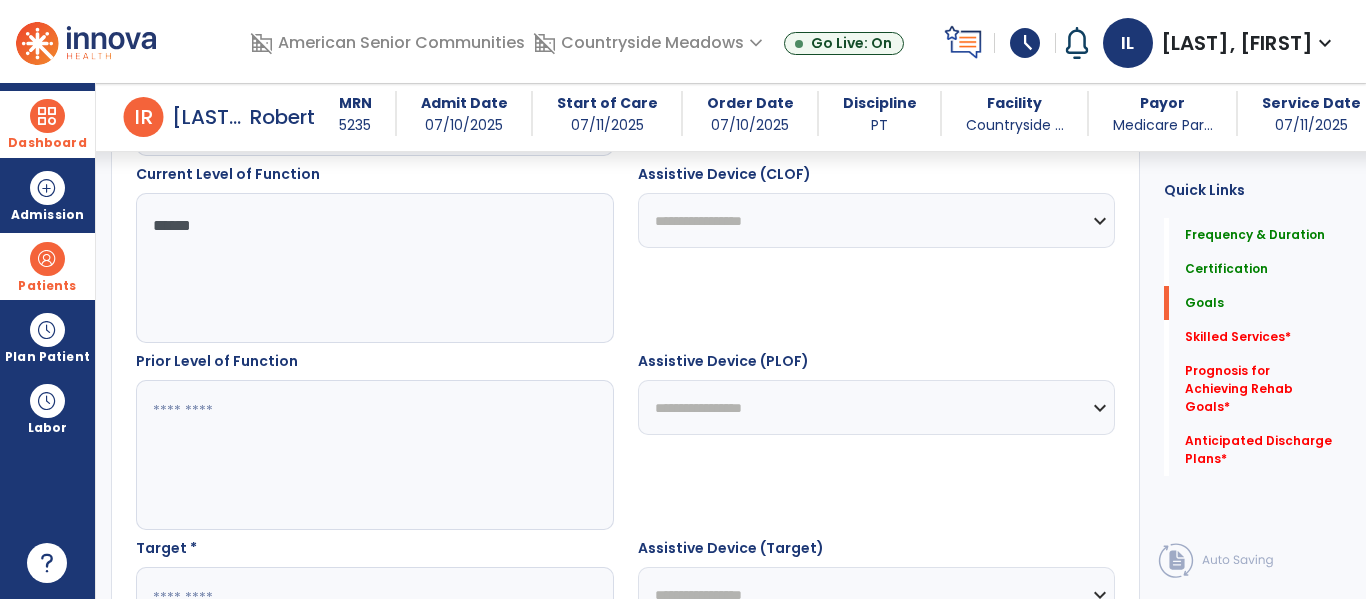 scroll, scrollTop: 794, scrollLeft: 0, axis: vertical 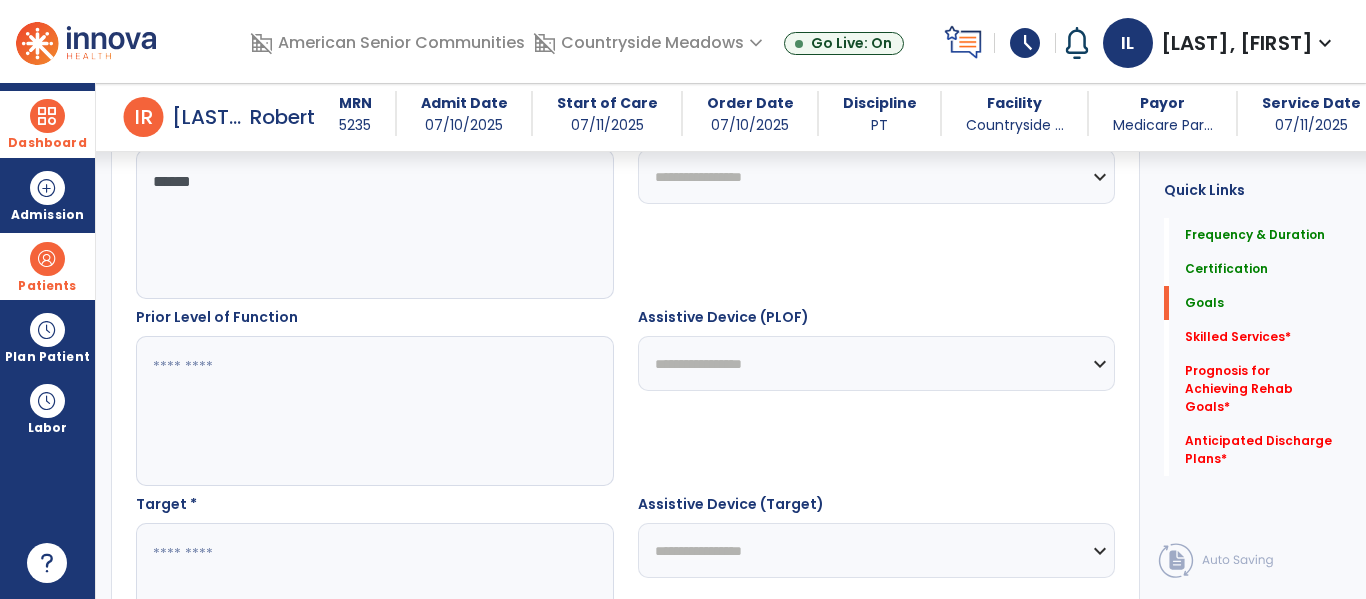 type on "******" 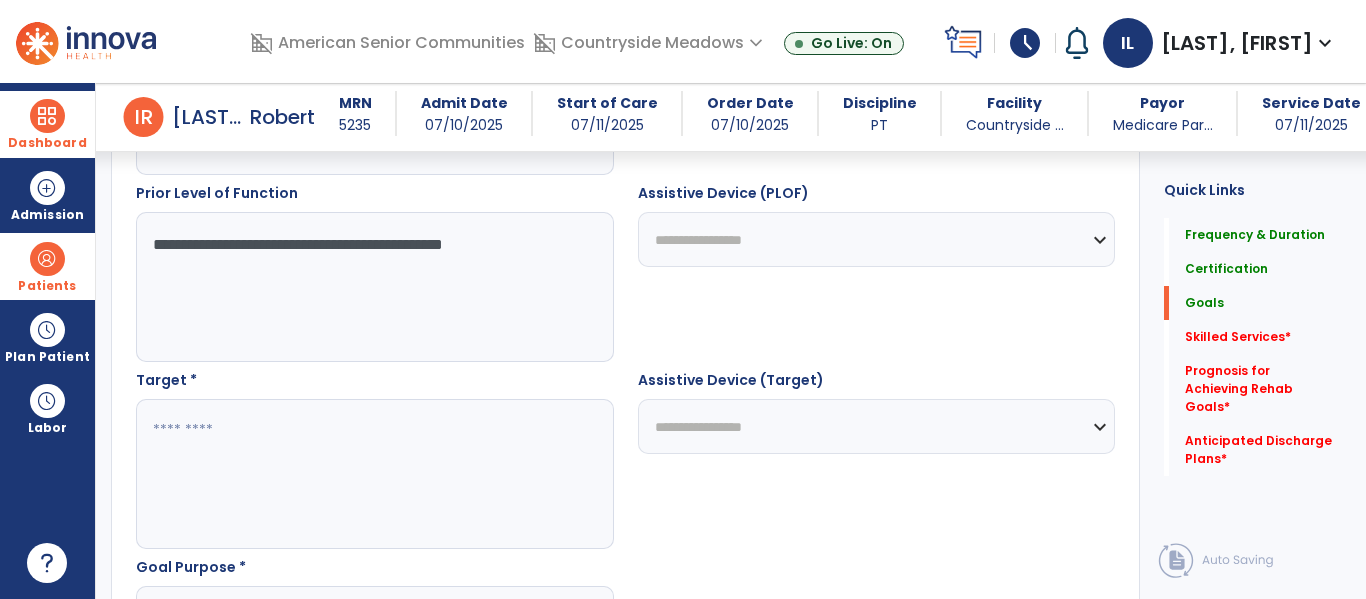 scroll, scrollTop: 985, scrollLeft: 0, axis: vertical 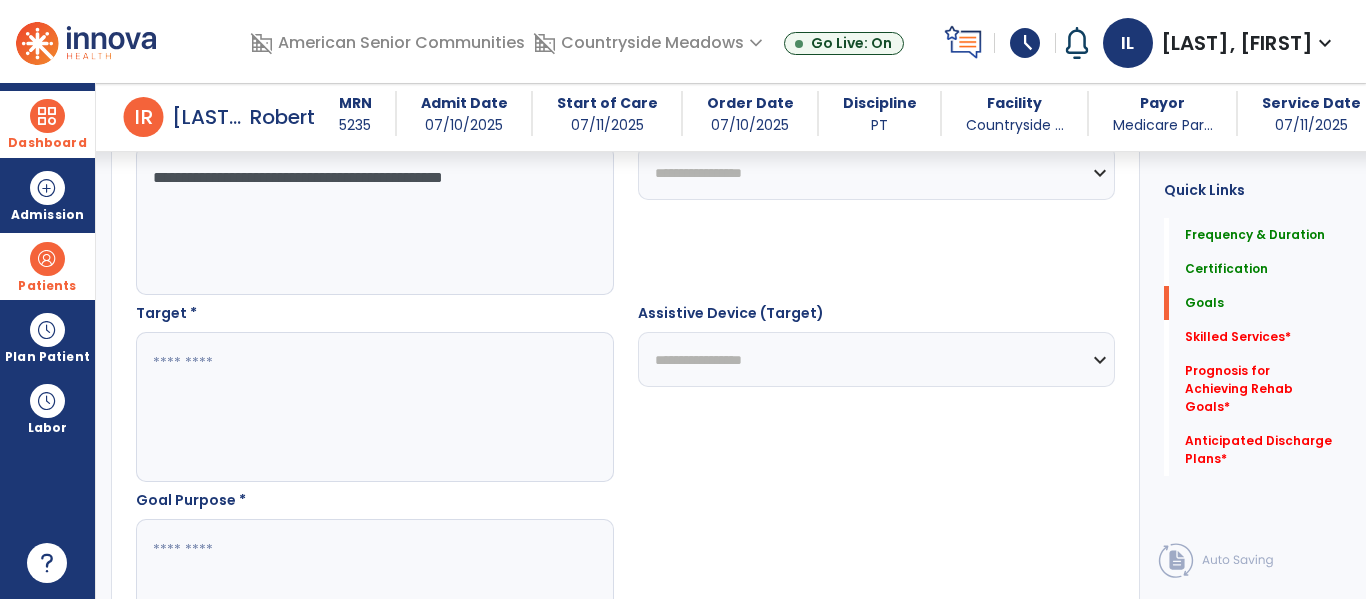 type on "**********" 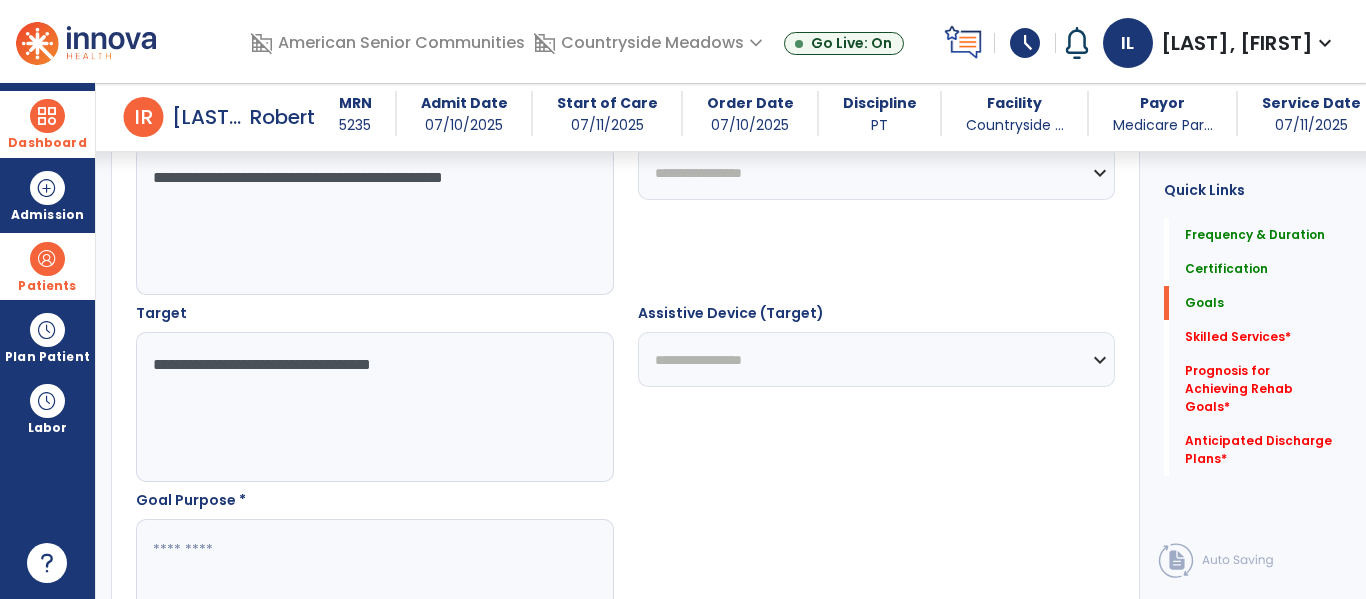 scroll, scrollTop: 1071, scrollLeft: 0, axis: vertical 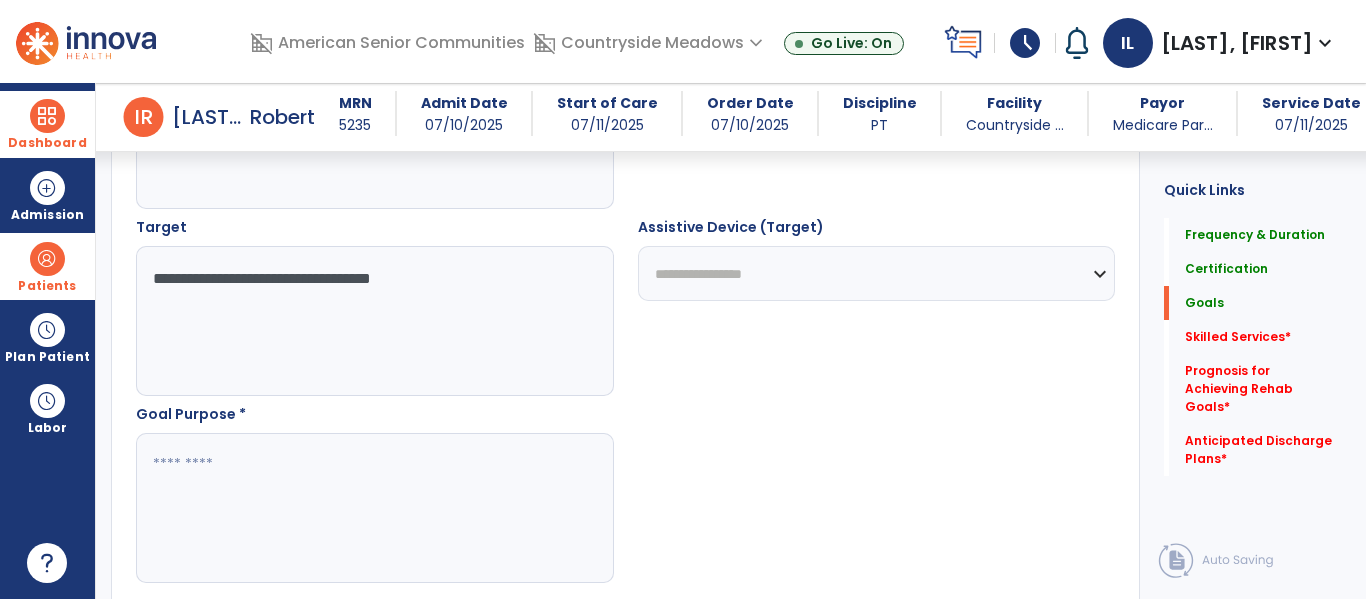 type on "**********" 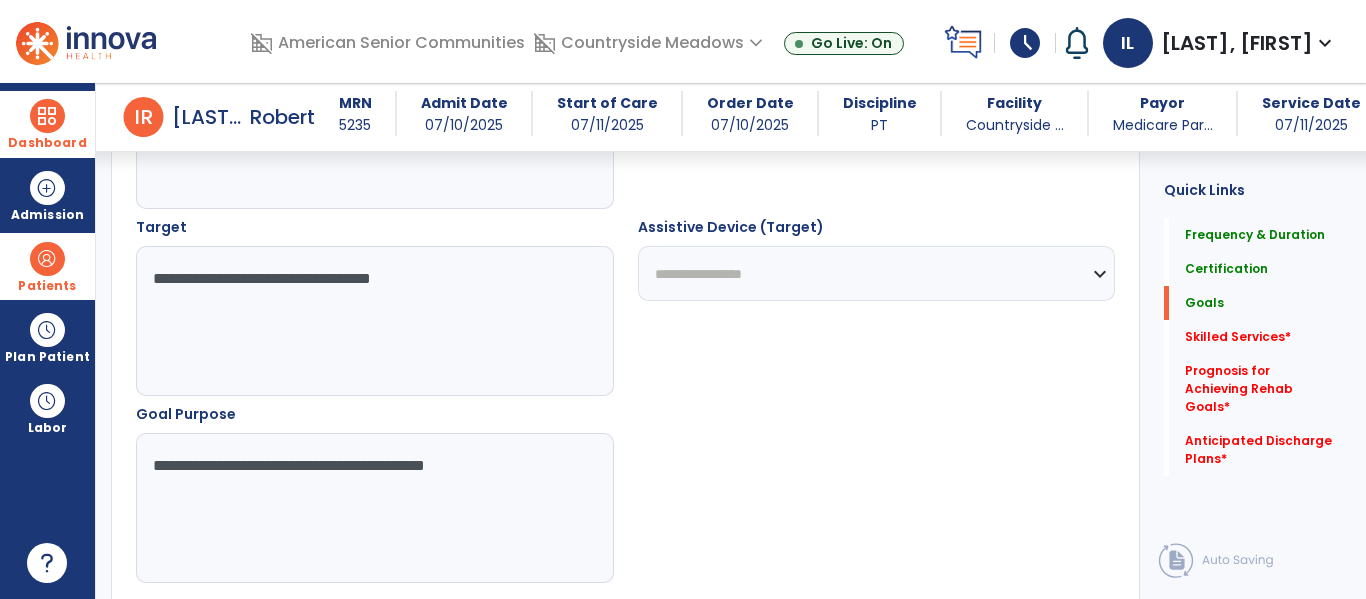 type on "**********" 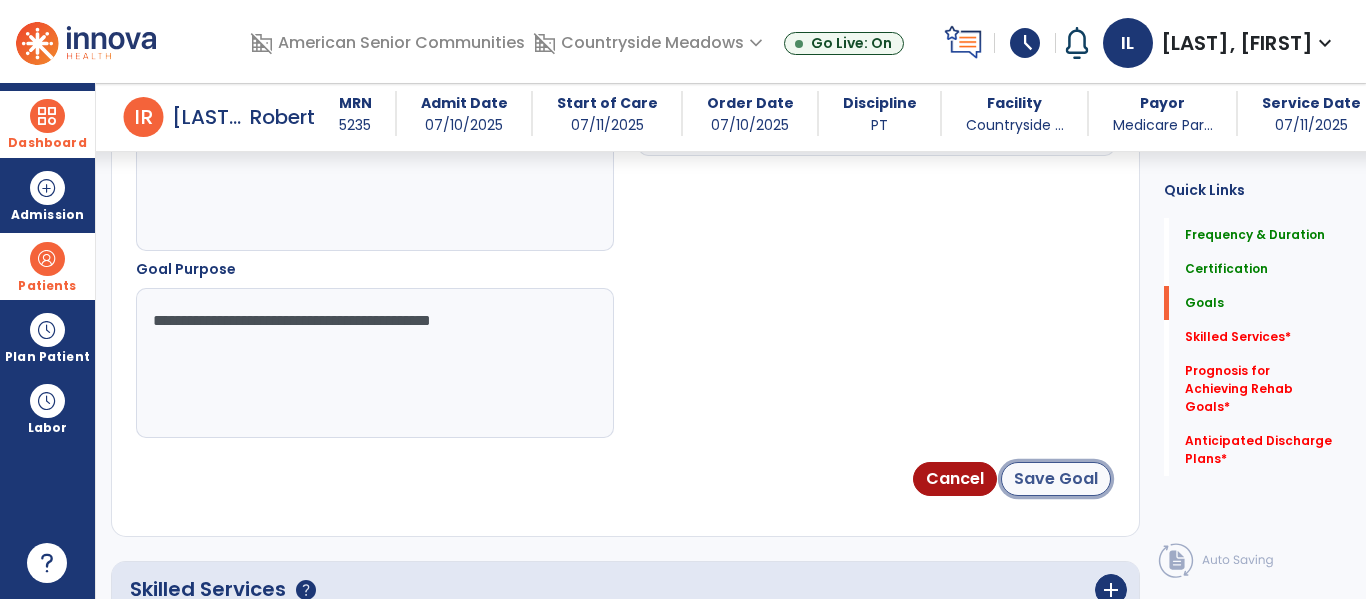 click on "Save Goal" at bounding box center (1056, 479) 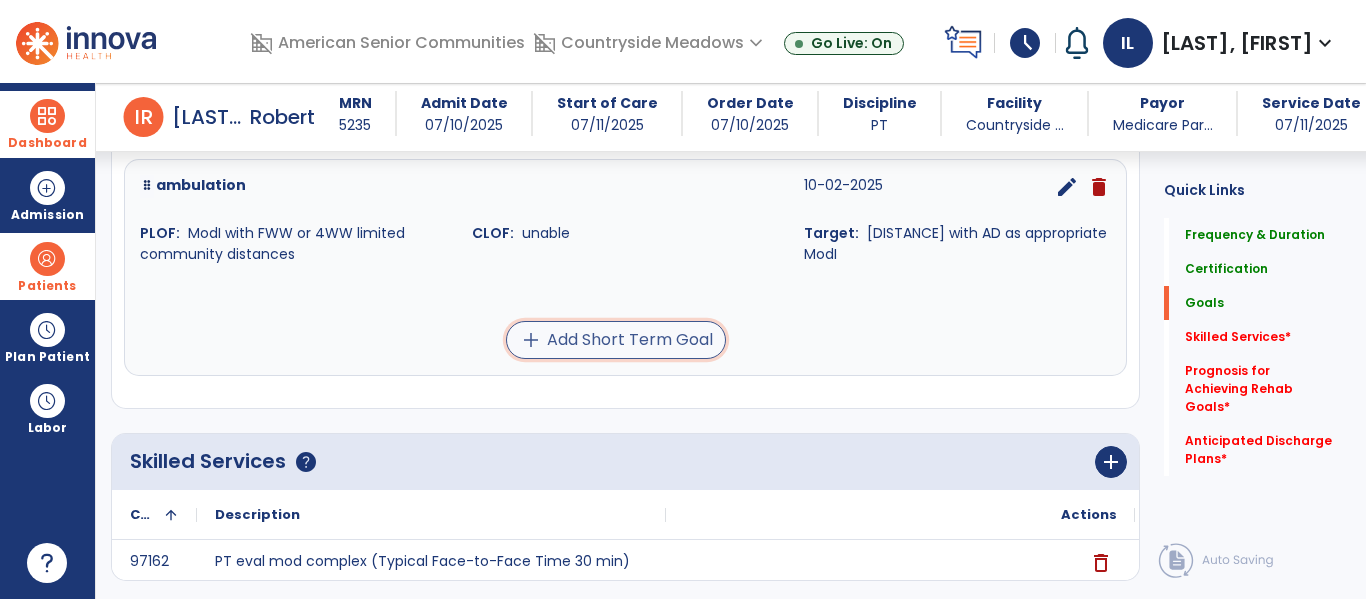 click on "add  Add Short Term Goal" at bounding box center (616, 340) 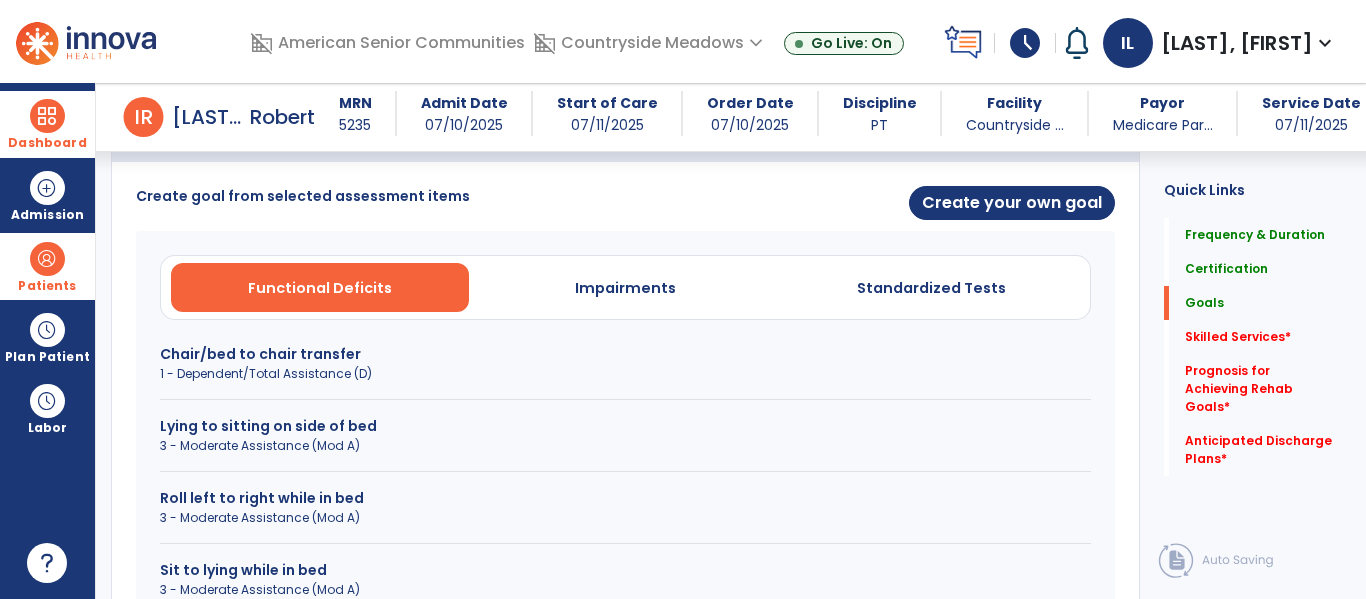 scroll, scrollTop: 430, scrollLeft: 0, axis: vertical 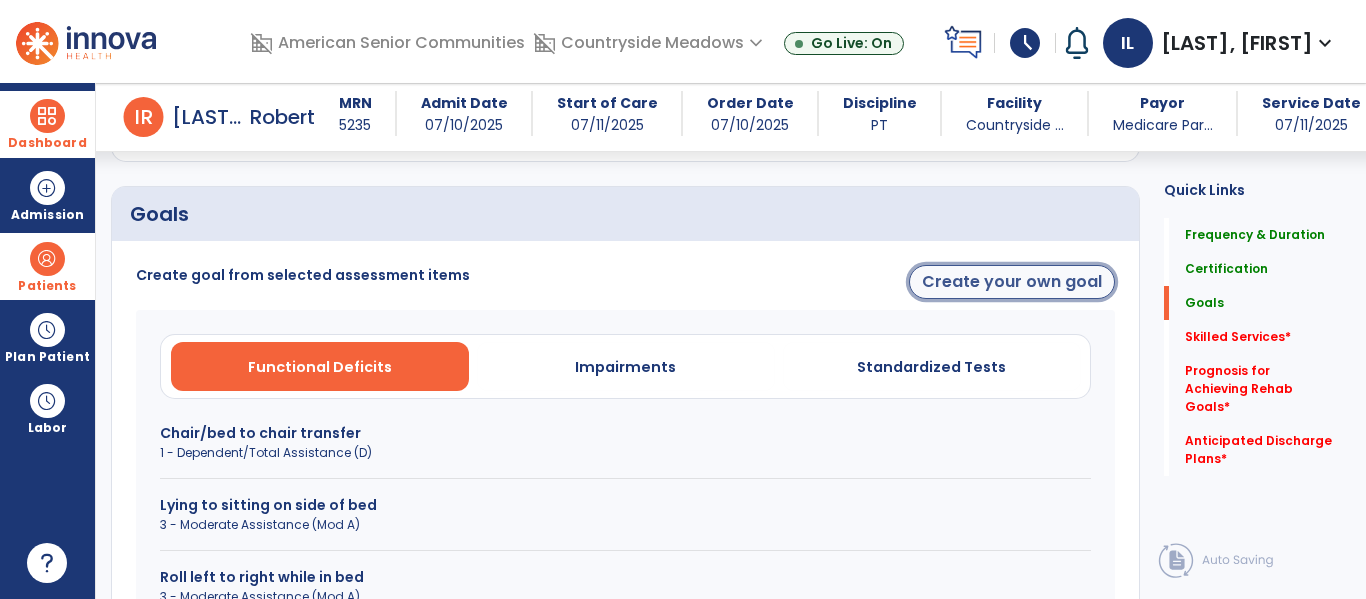 click on "Create your own goal" at bounding box center [1012, 282] 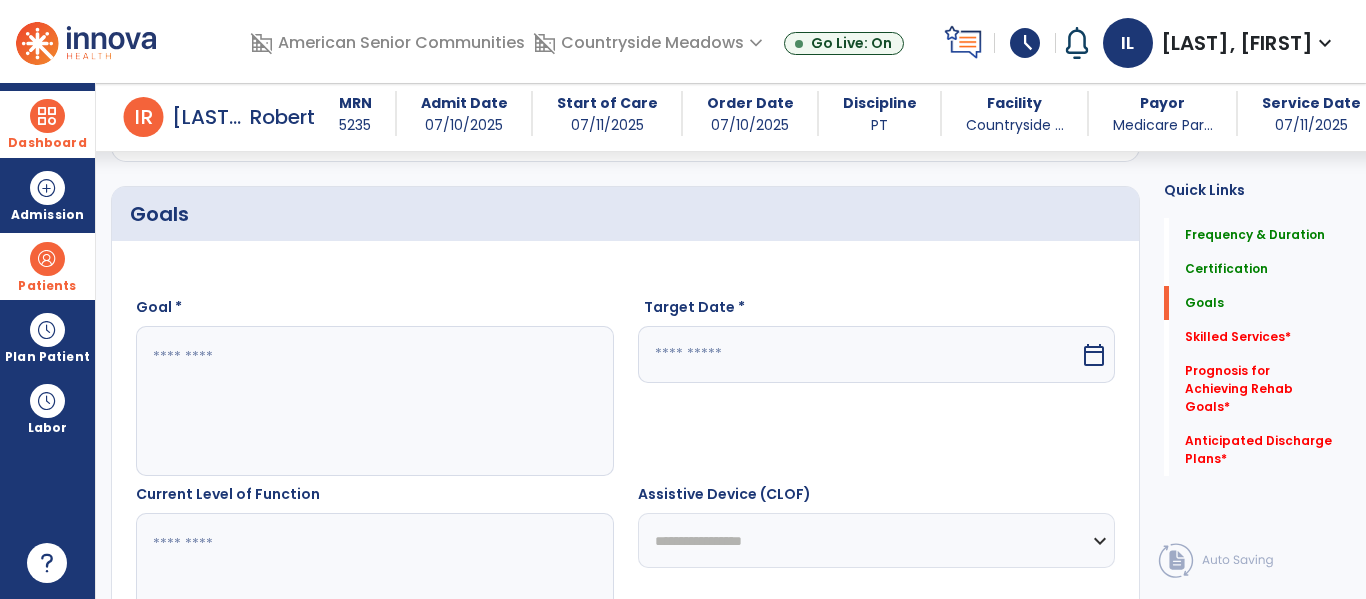 click at bounding box center (374, 401) 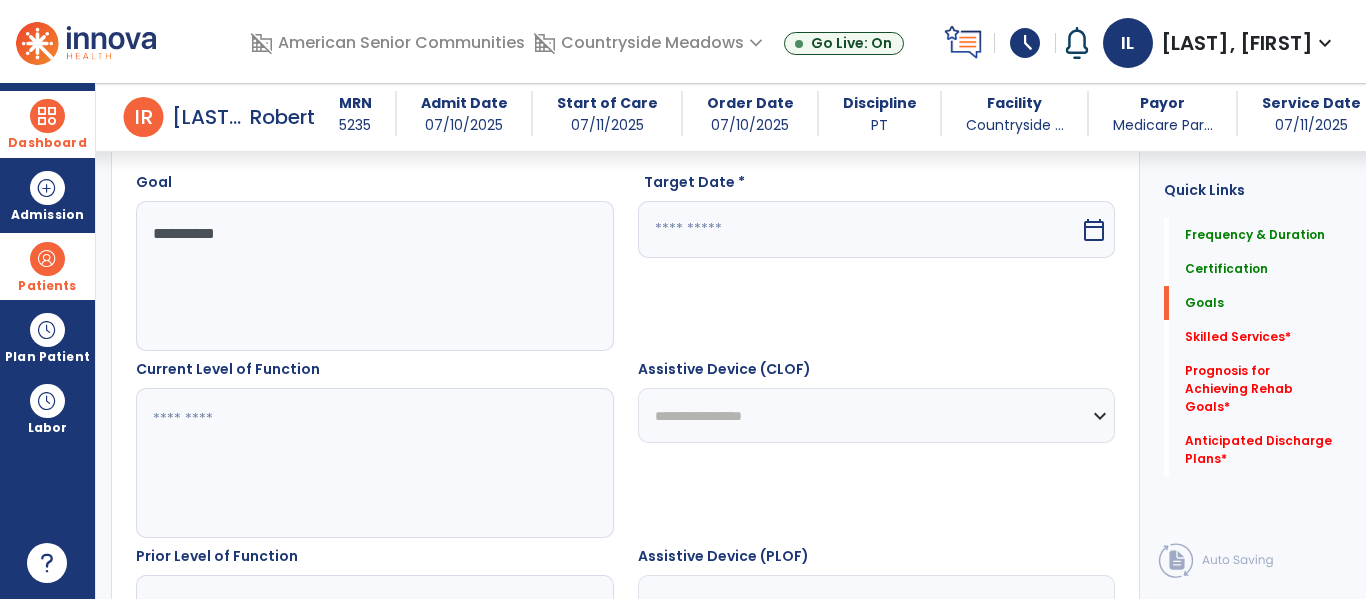 scroll, scrollTop: 555, scrollLeft: 0, axis: vertical 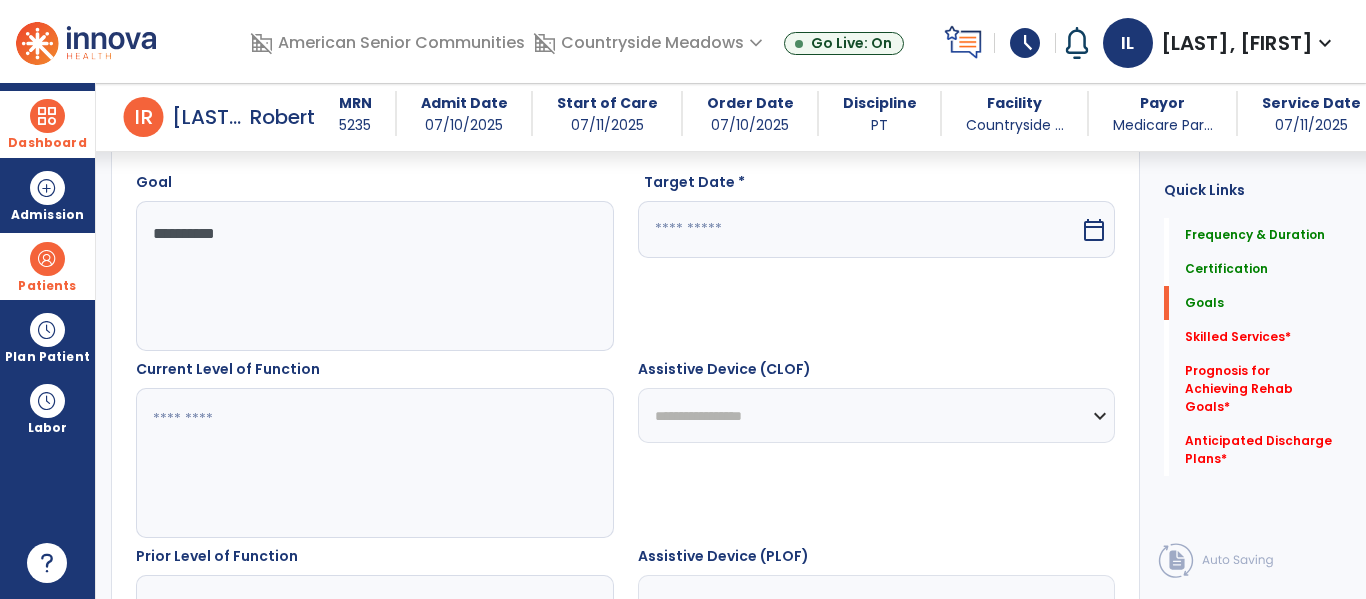 type on "**********" 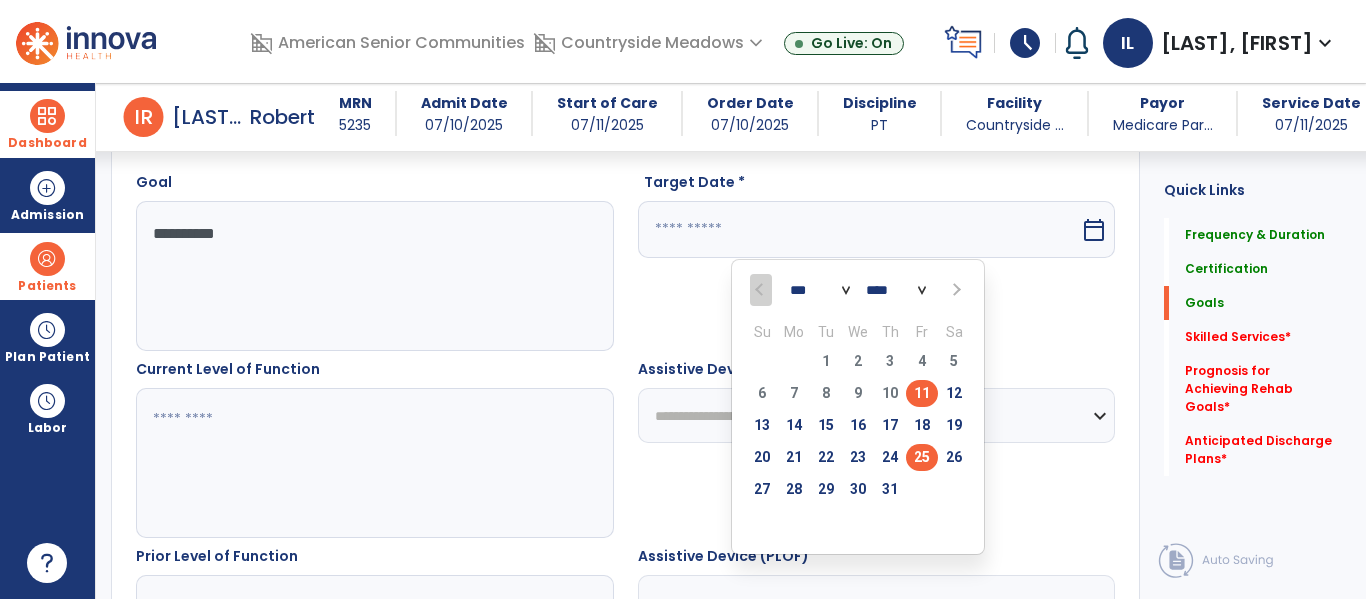 click on "25" at bounding box center (922, 457) 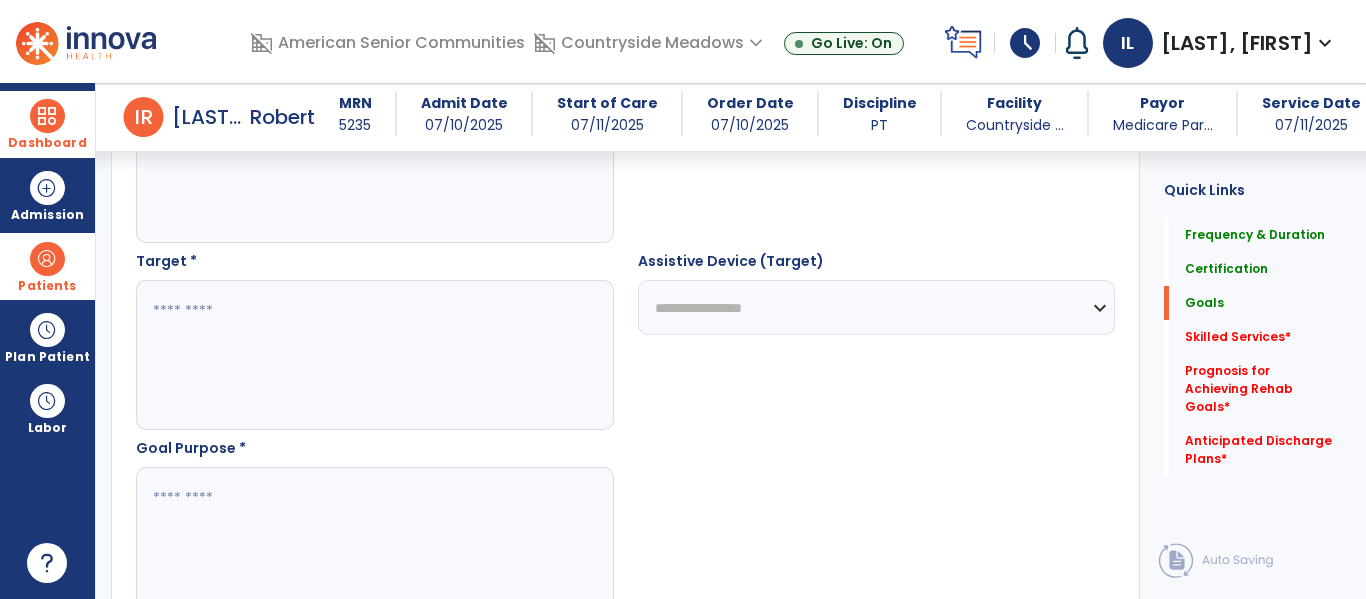 scroll, scrollTop: 1036, scrollLeft: 0, axis: vertical 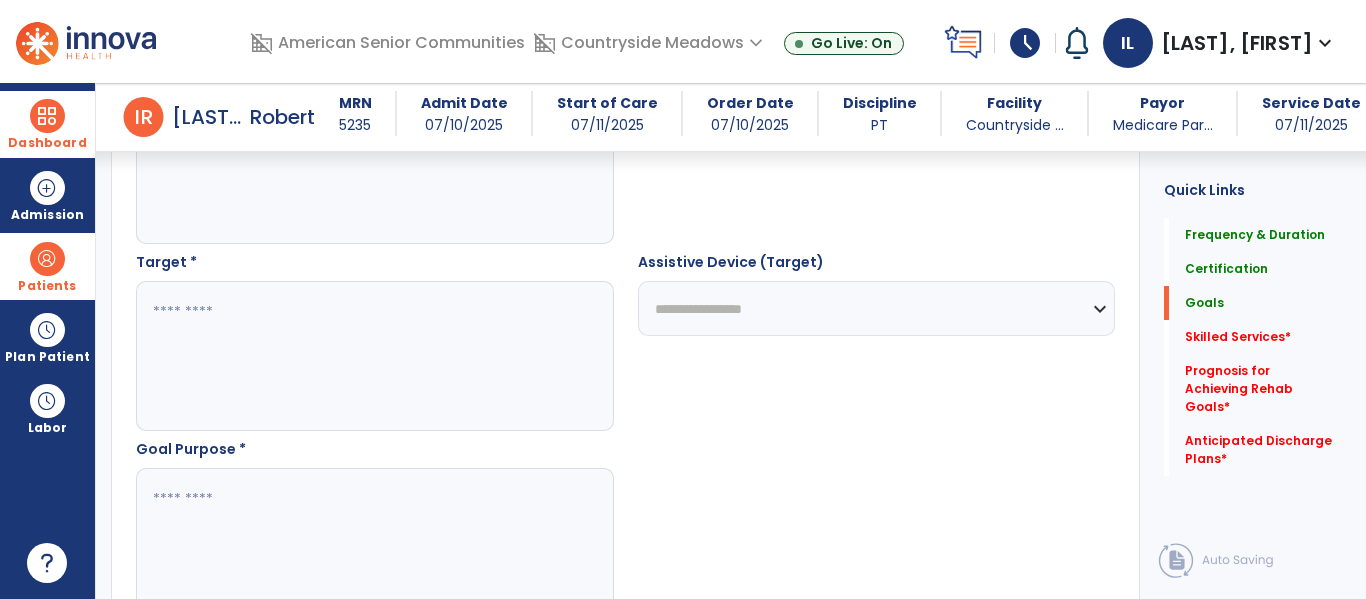 click at bounding box center [374, 356] 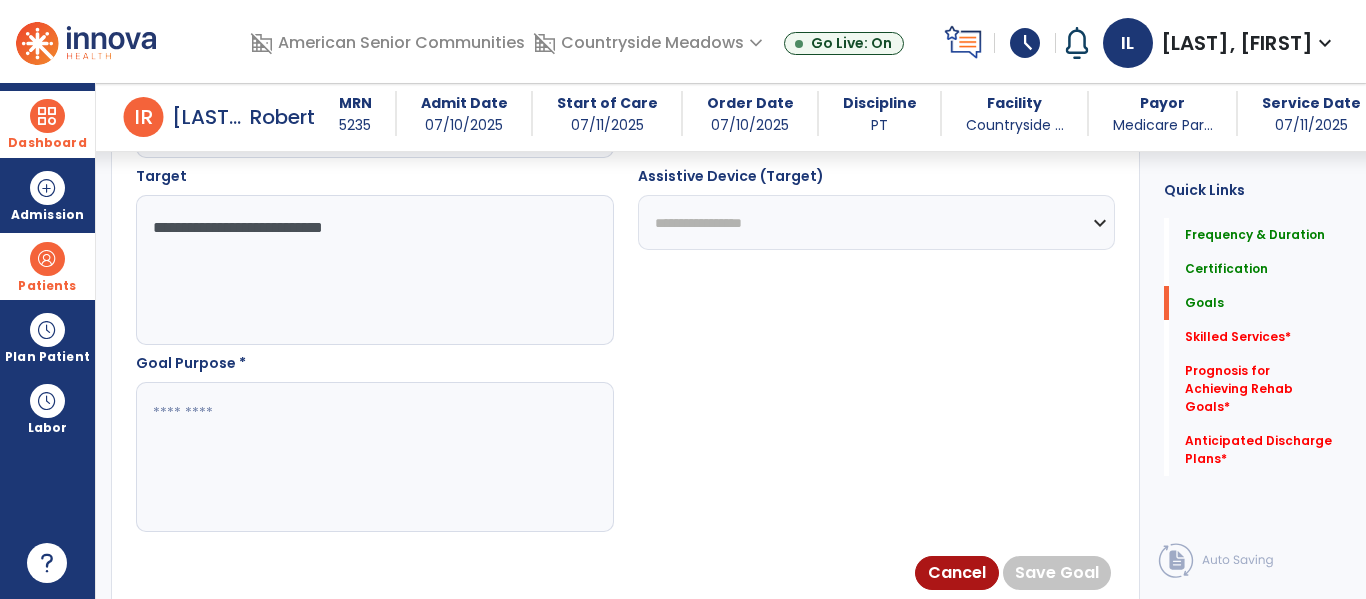 scroll, scrollTop: 1137, scrollLeft: 0, axis: vertical 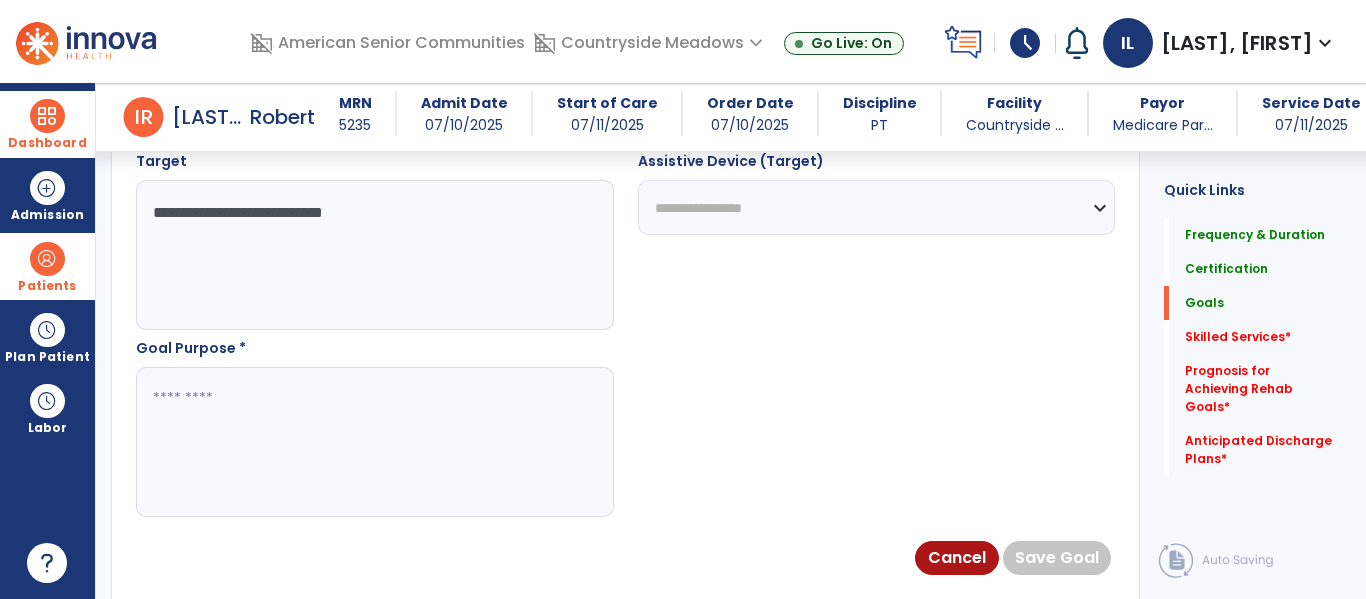 type on "**********" 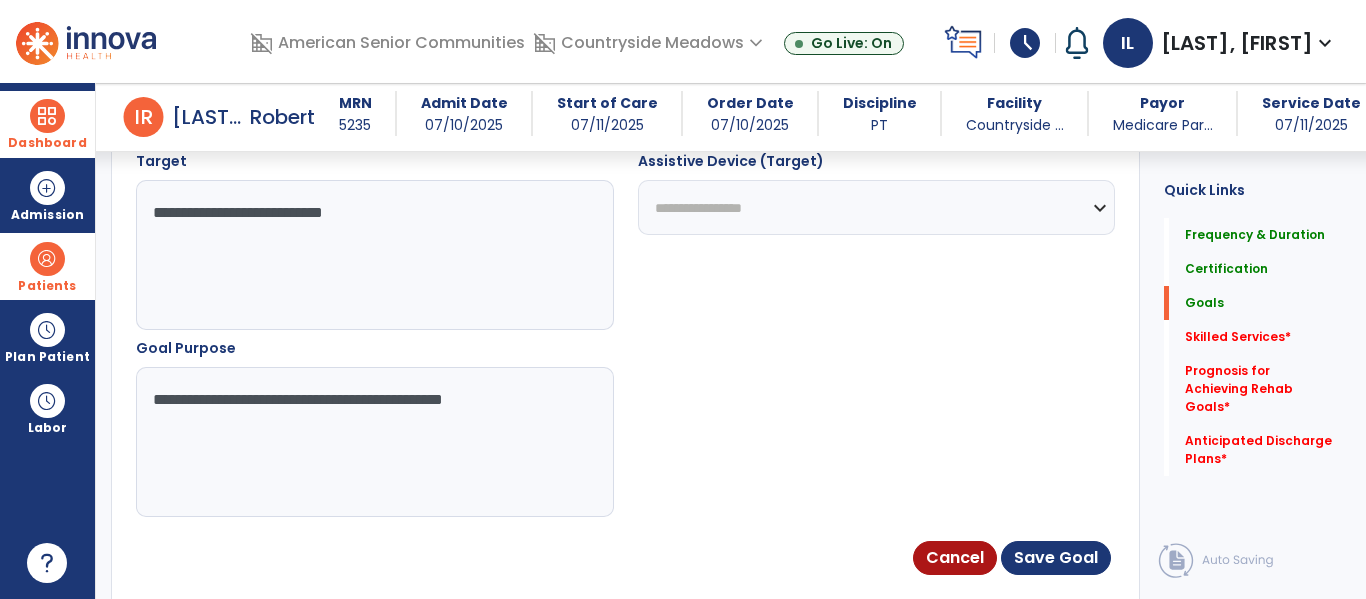 type on "**********" 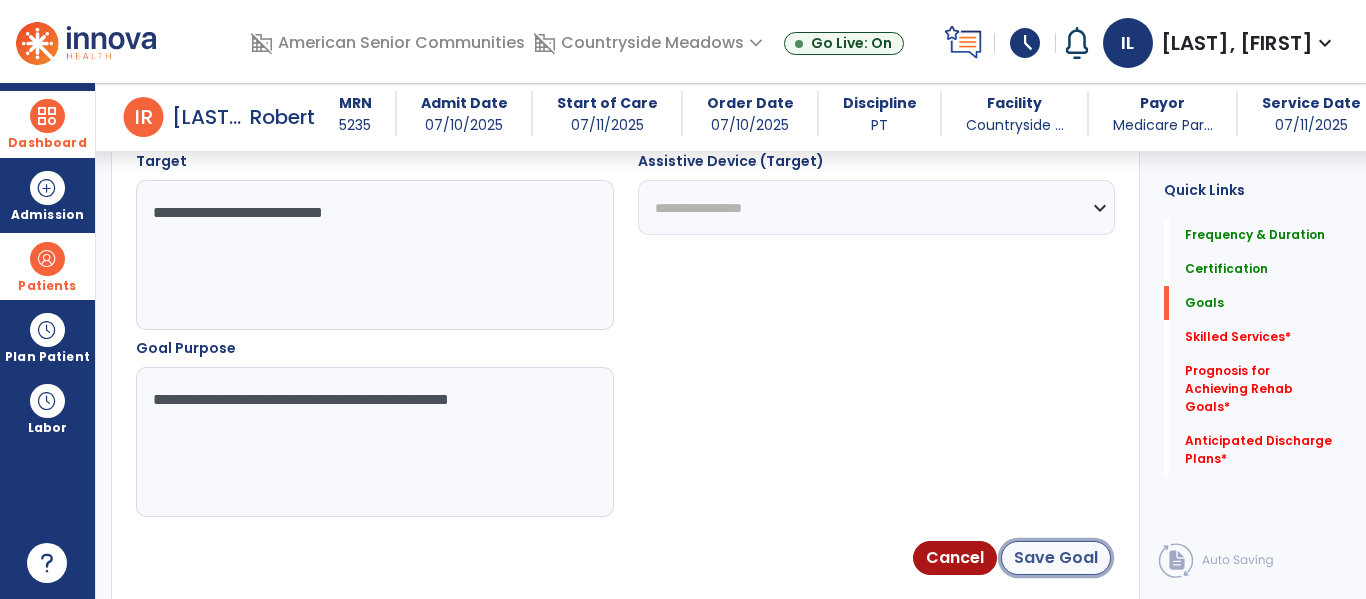 click on "Save Goal" at bounding box center [1056, 558] 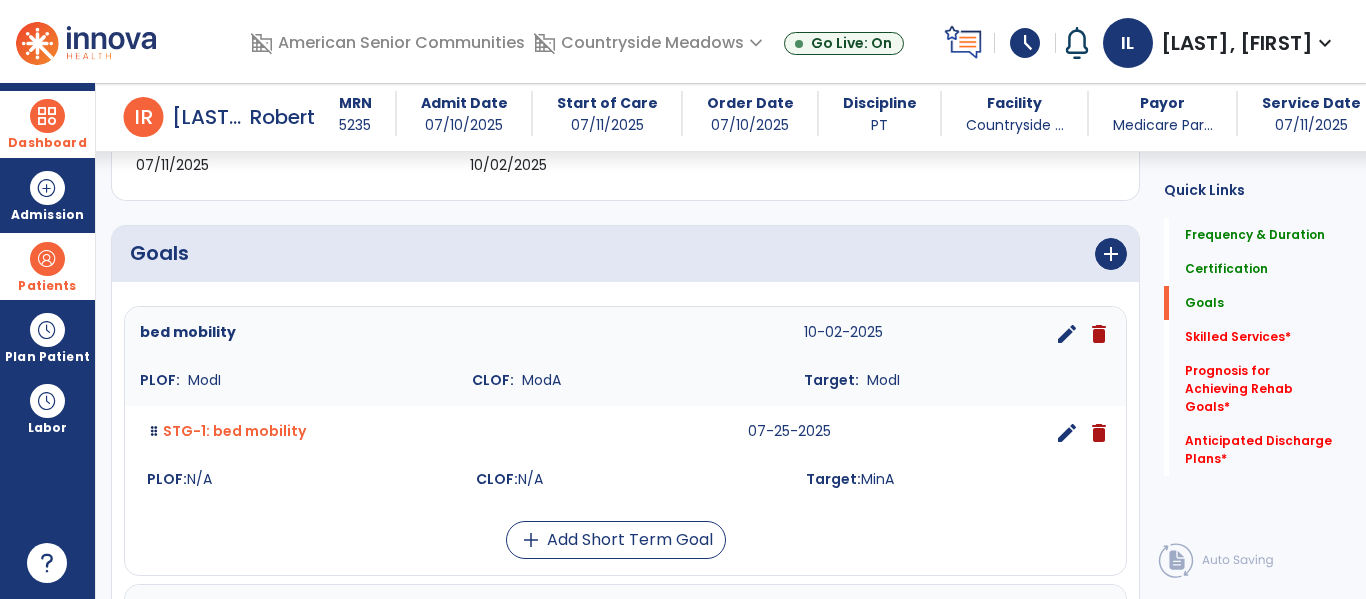 scroll, scrollTop: 381, scrollLeft: 0, axis: vertical 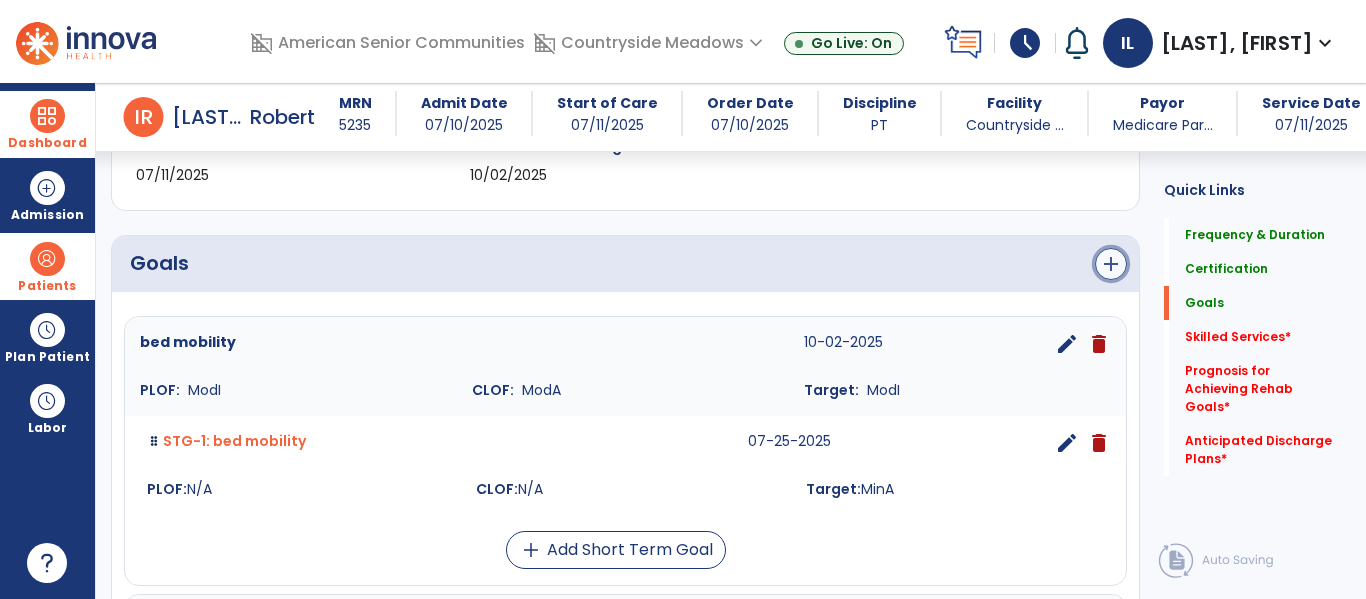 click on "add" at bounding box center [1111, 264] 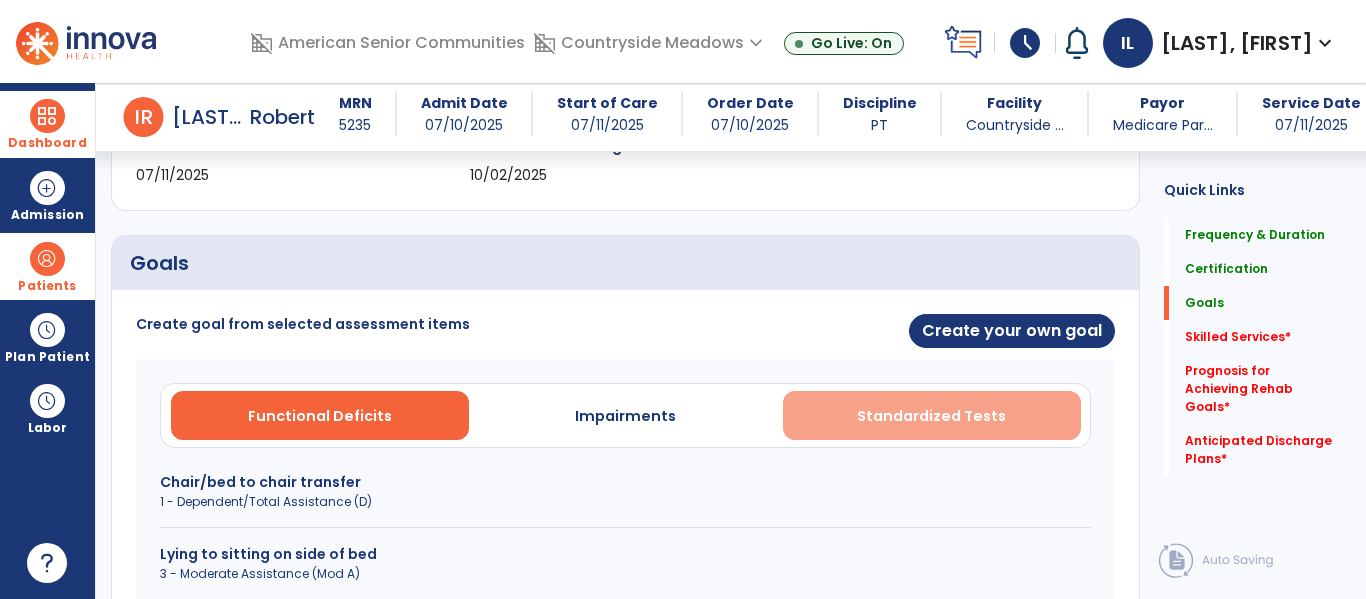 click on "Standardized Tests" at bounding box center [931, 416] 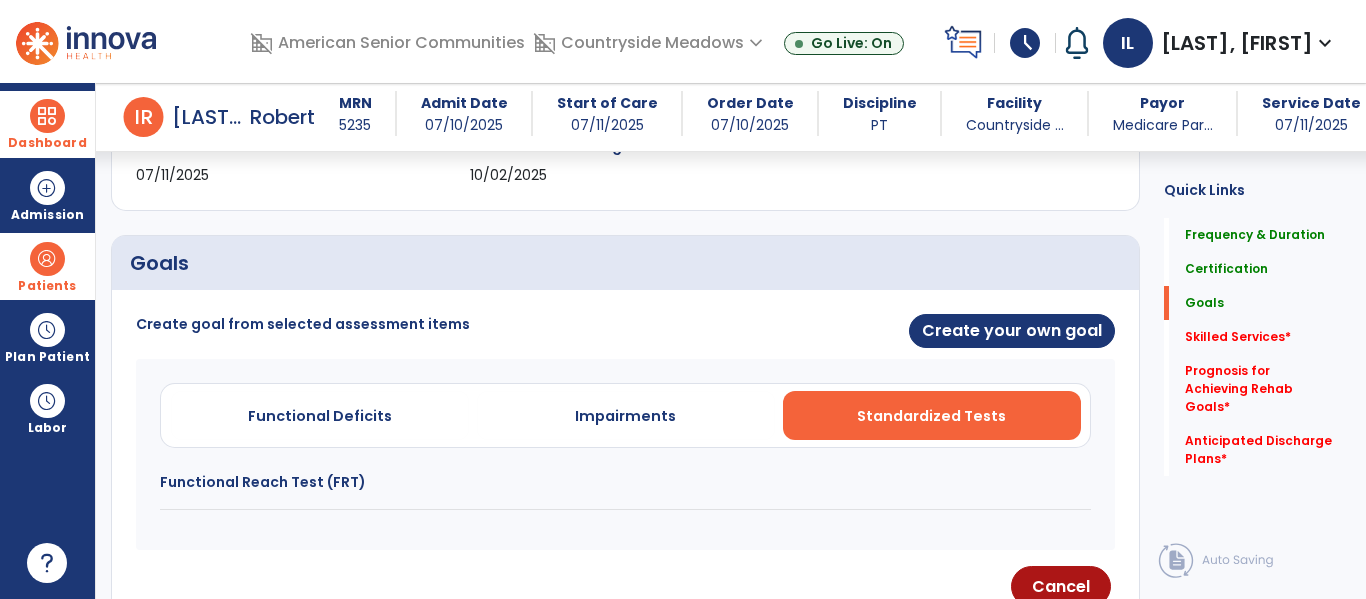 click on "Functional Reach Test (FRT)" at bounding box center [625, 482] 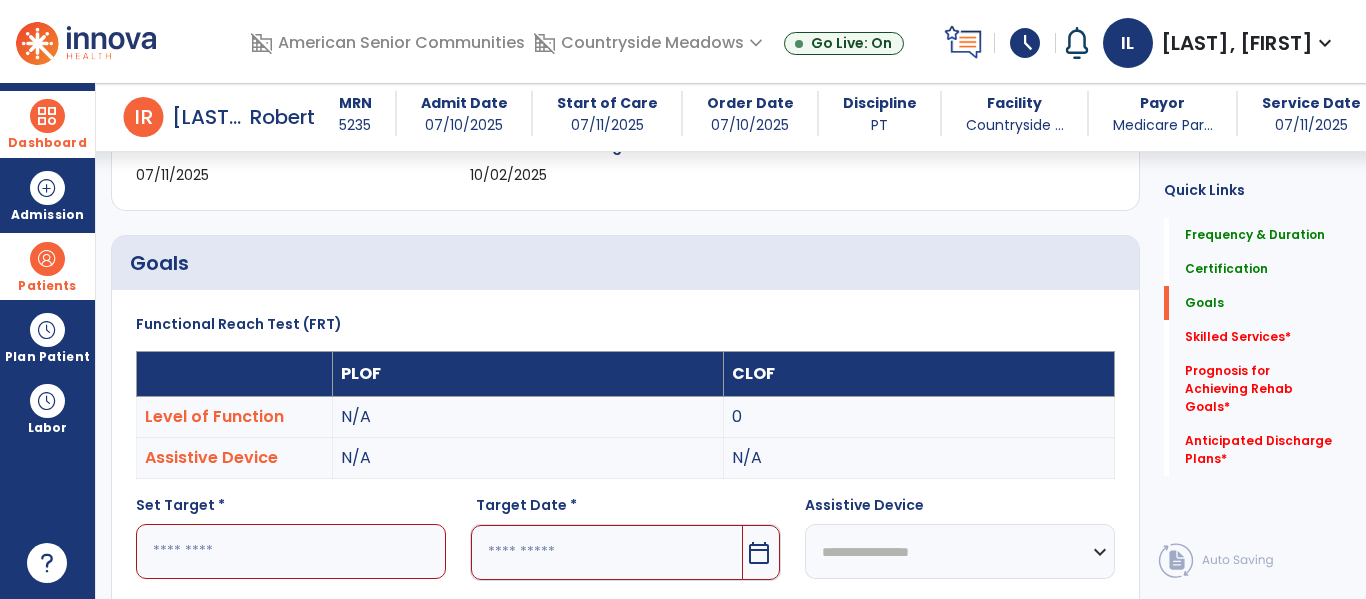 click at bounding box center (291, 551) 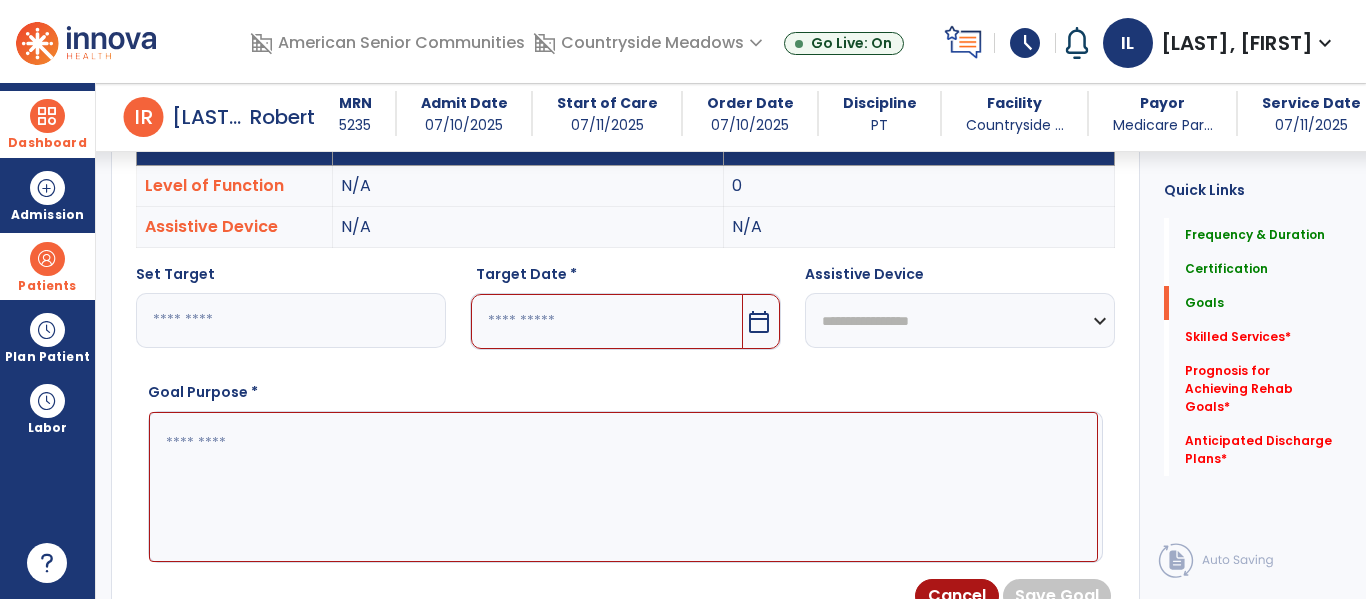 scroll, scrollTop: 671, scrollLeft: 0, axis: vertical 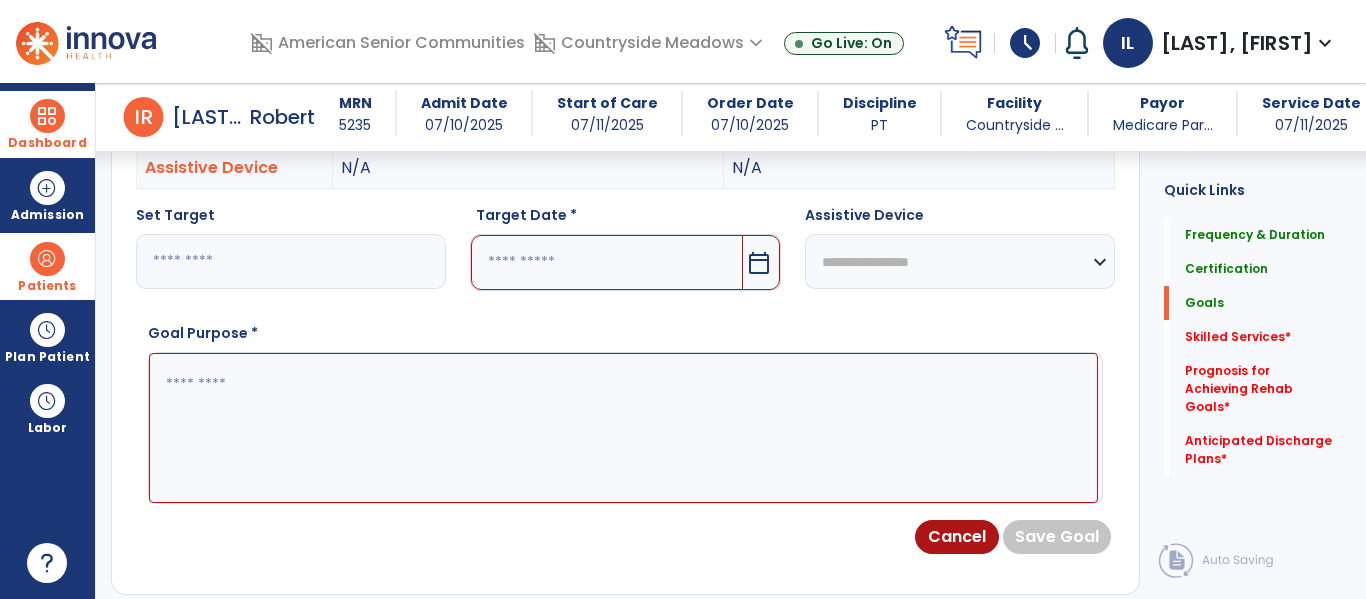 type on "**" 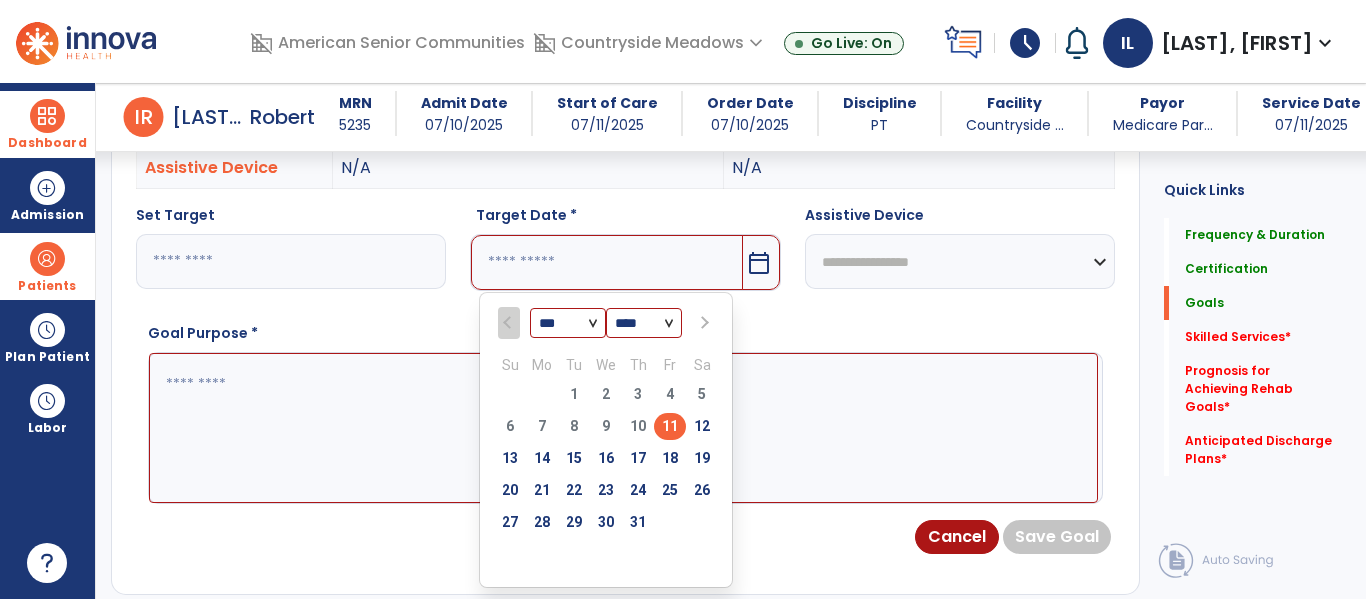 click at bounding box center [703, 323] 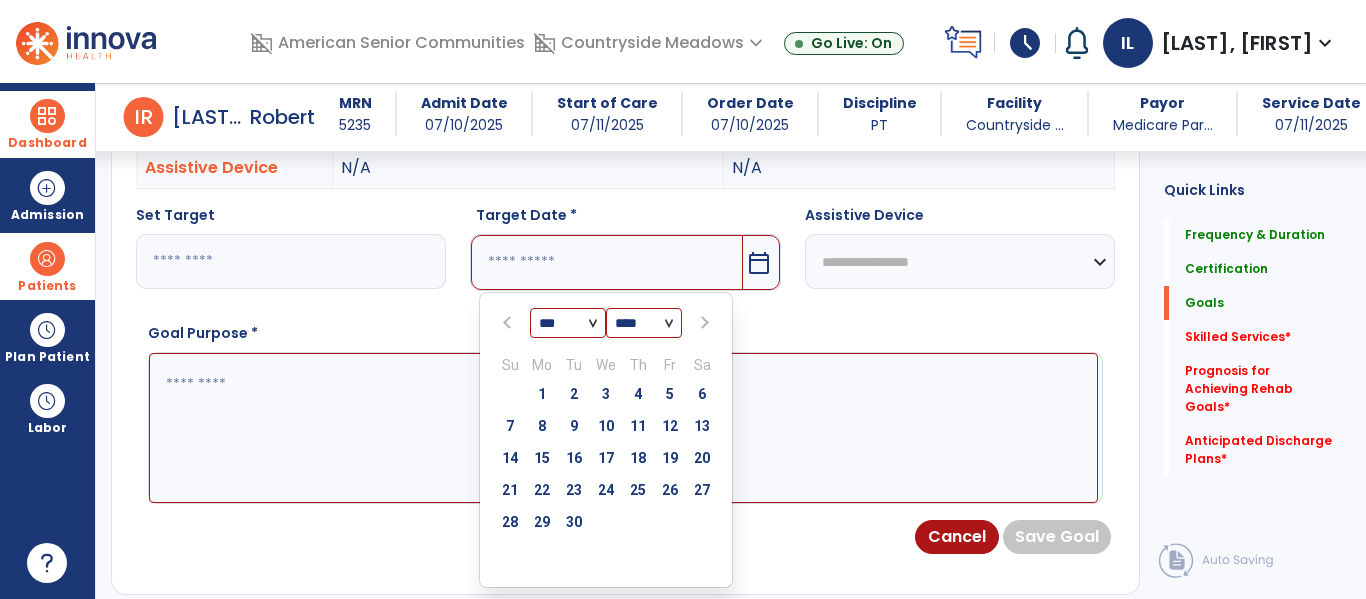 click at bounding box center (703, 323) 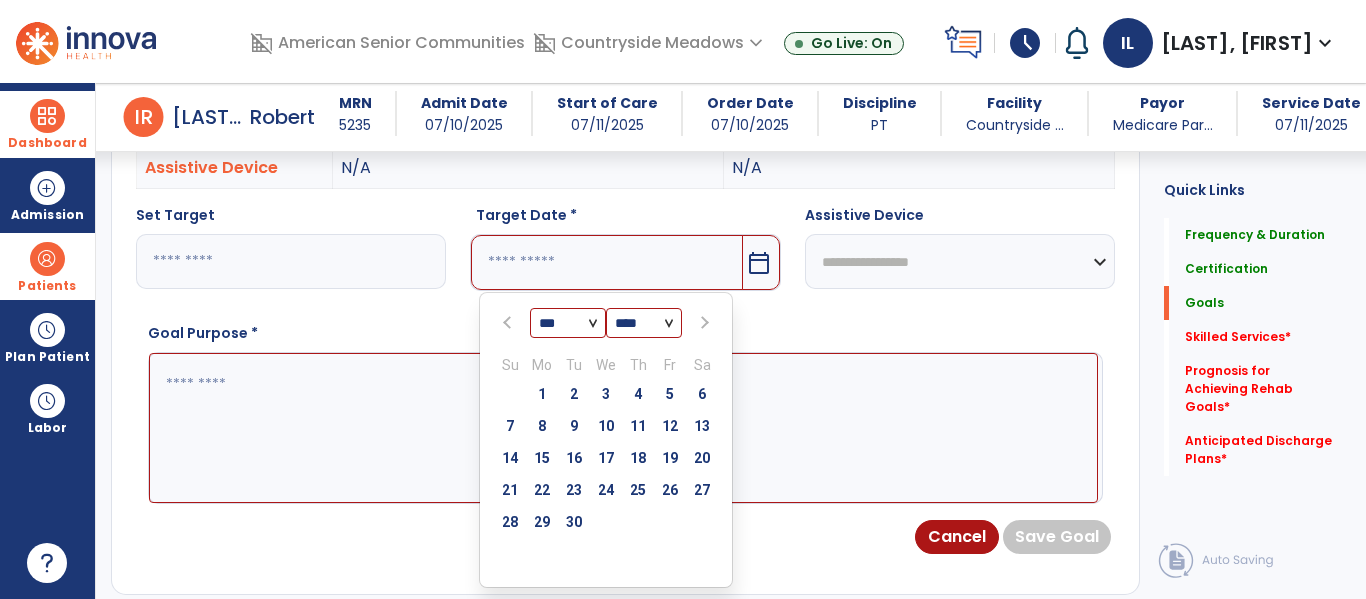 click at bounding box center [702, 323] 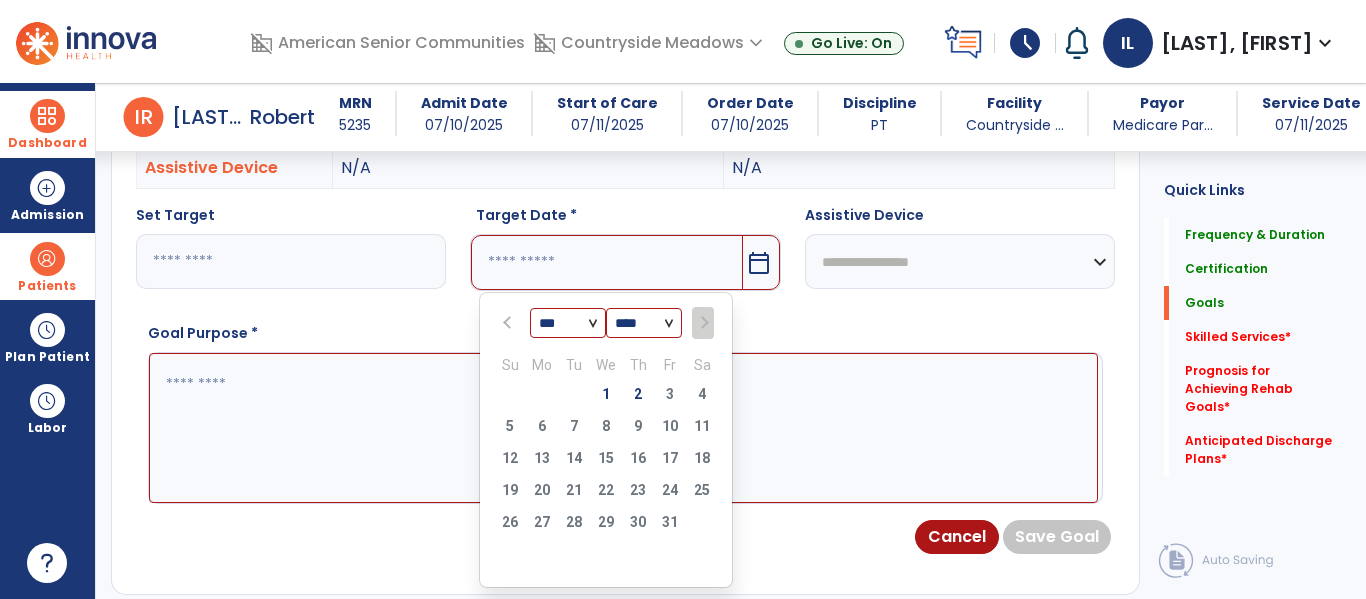 click at bounding box center [702, 323] 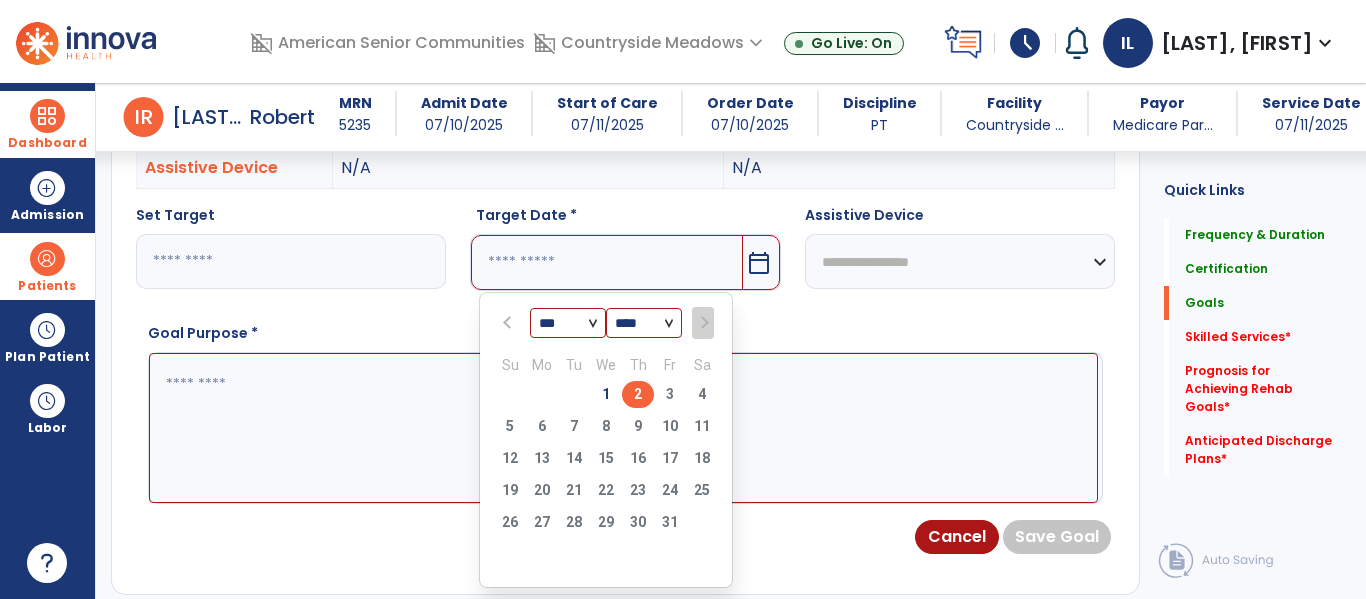 click on "2" at bounding box center (638, 394) 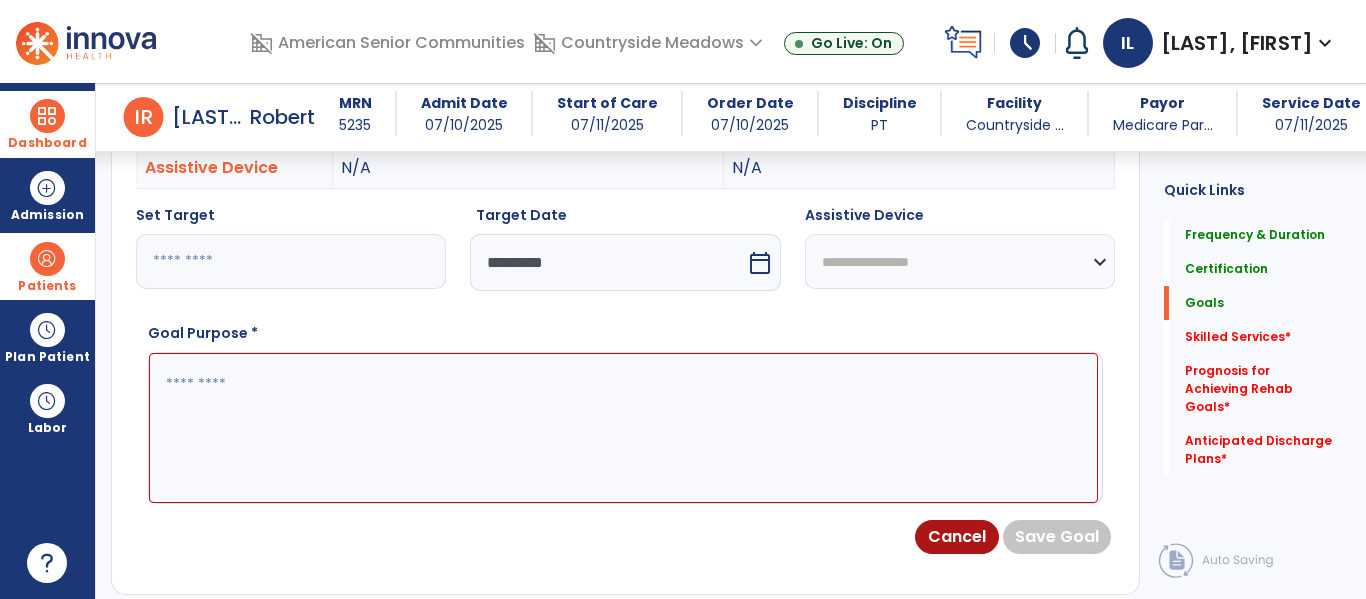 click at bounding box center (623, 428) 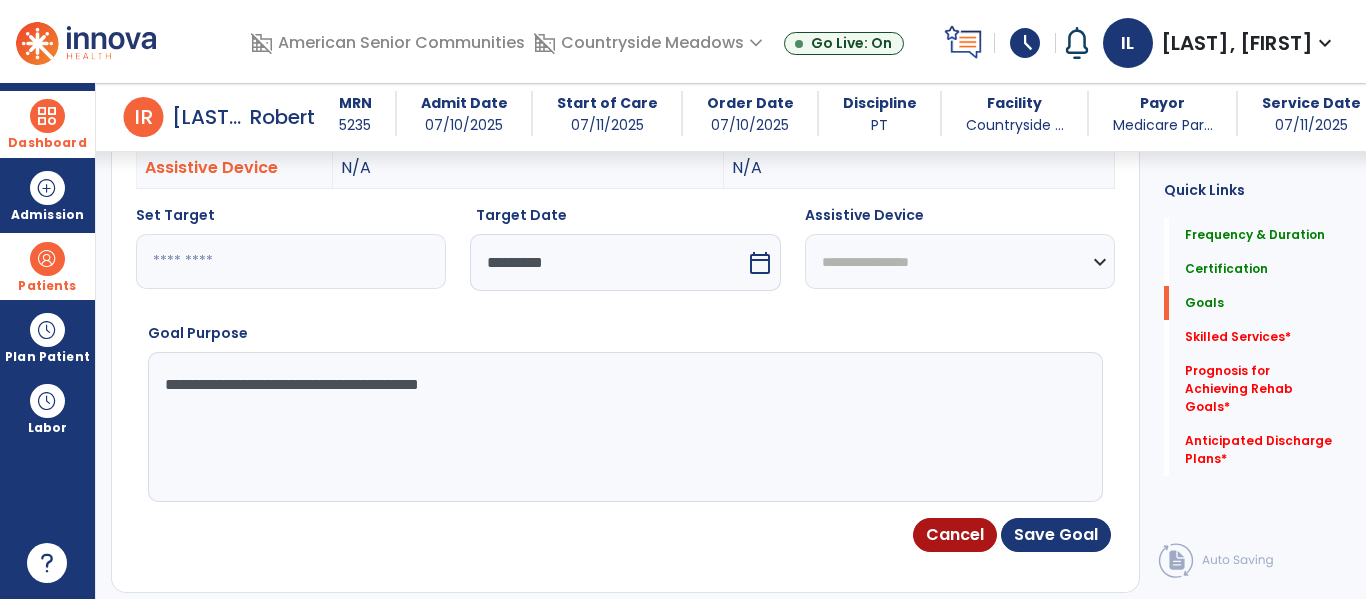 type on "**********" 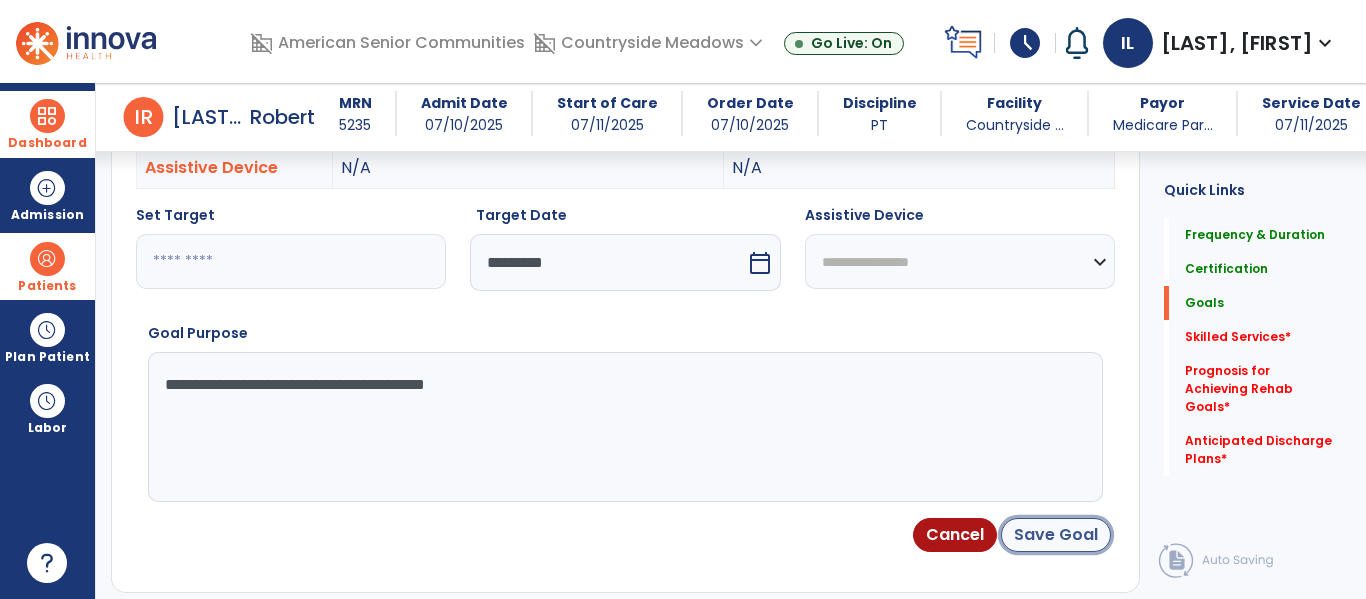 click on "Save Goal" at bounding box center (1056, 535) 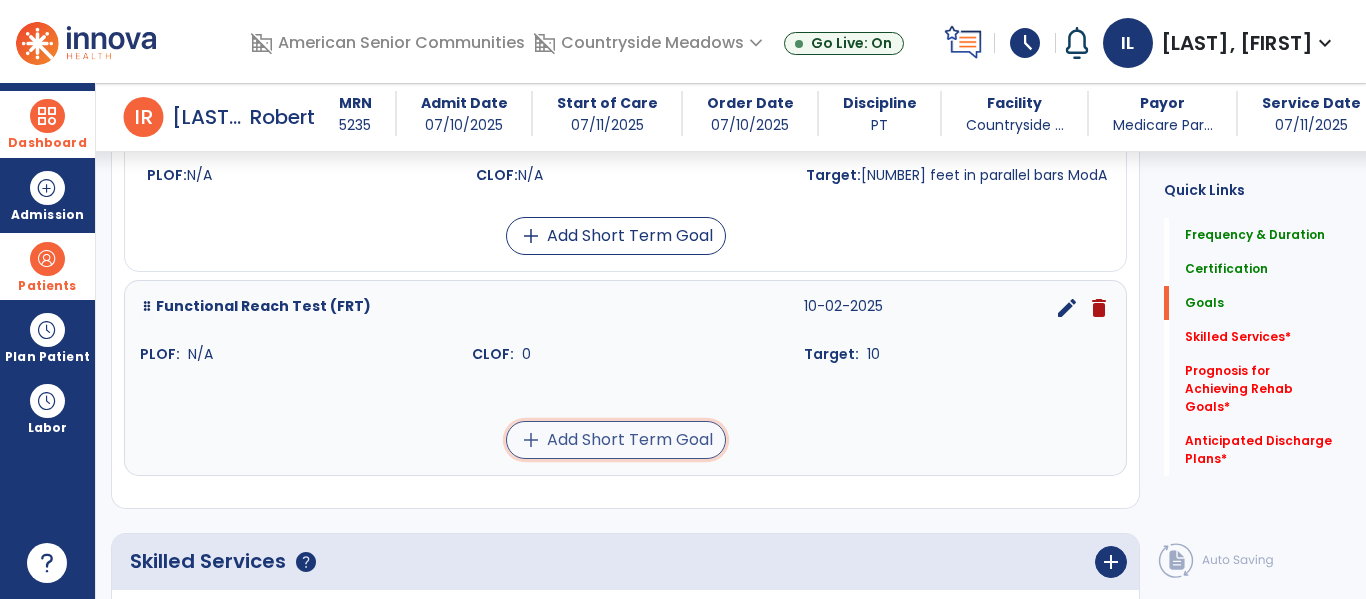 click on "add  Add Short Term Goal" at bounding box center [616, 440] 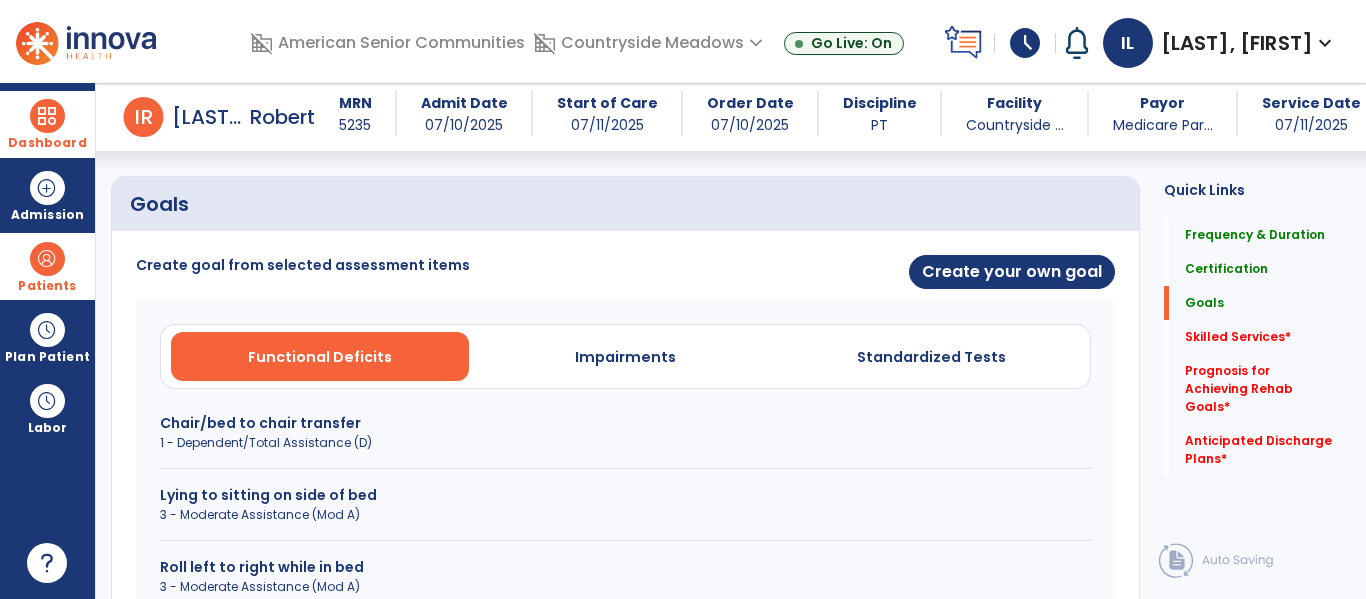 scroll, scrollTop: 442, scrollLeft: 0, axis: vertical 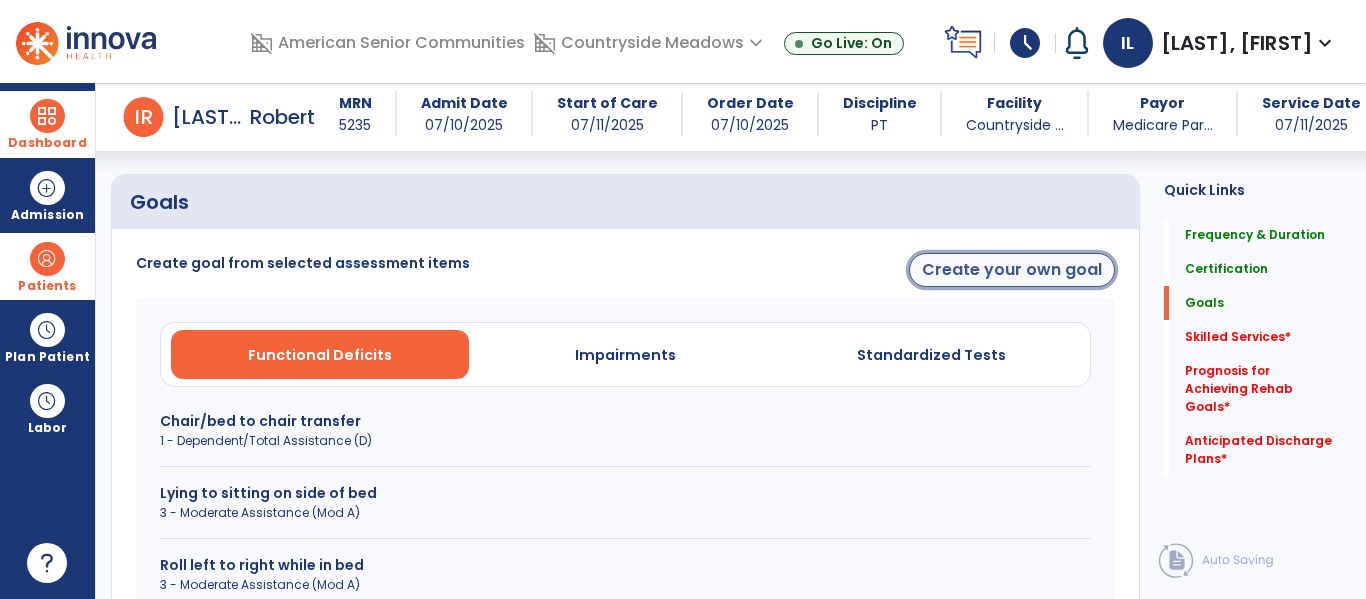 click on "Create your own goal" at bounding box center (1012, 270) 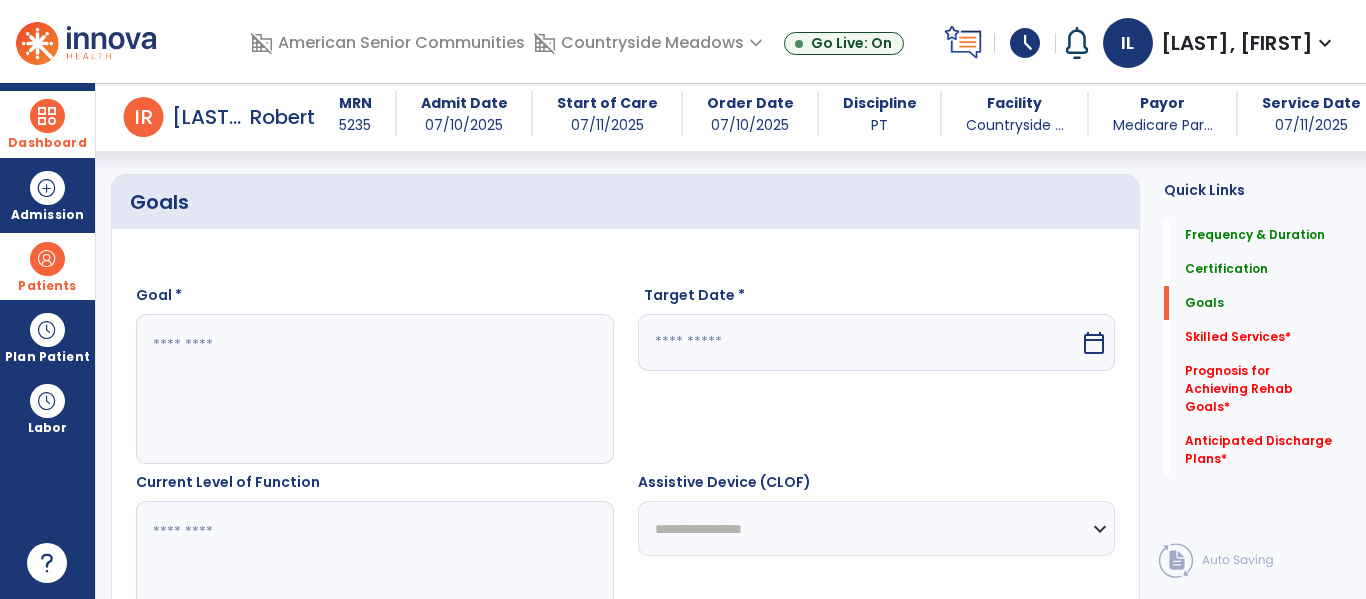 click on "calendar_today" at bounding box center [1096, 342] 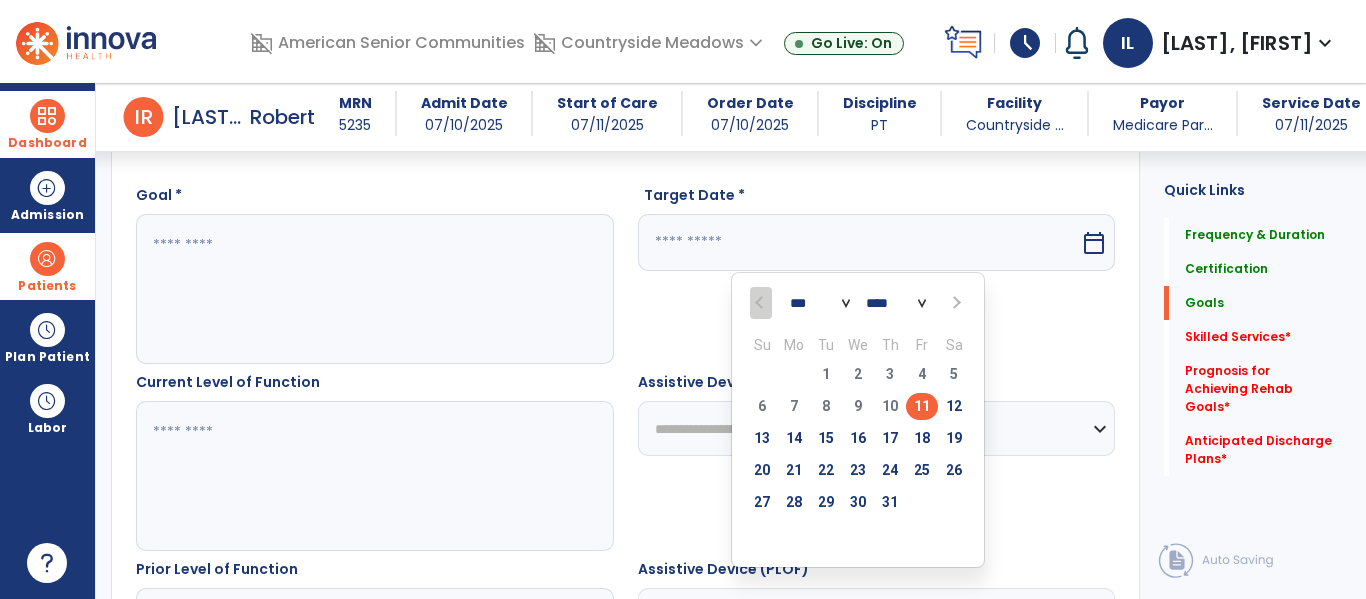scroll, scrollTop: 550, scrollLeft: 0, axis: vertical 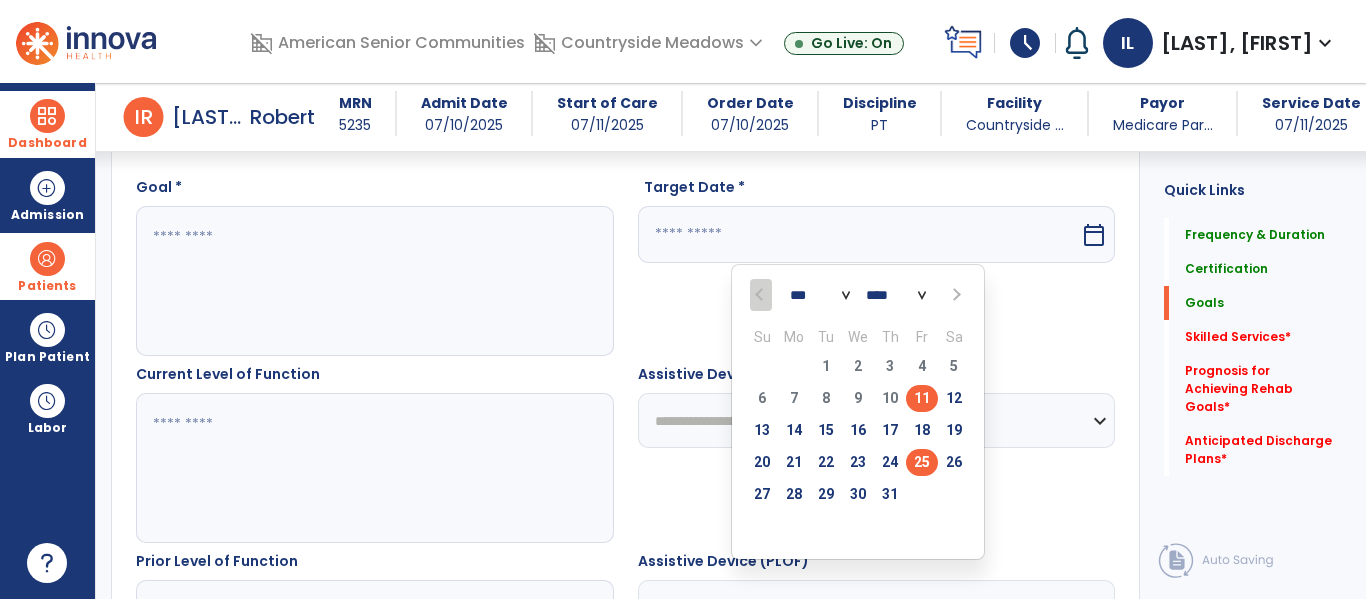 click on "25" at bounding box center (922, 462) 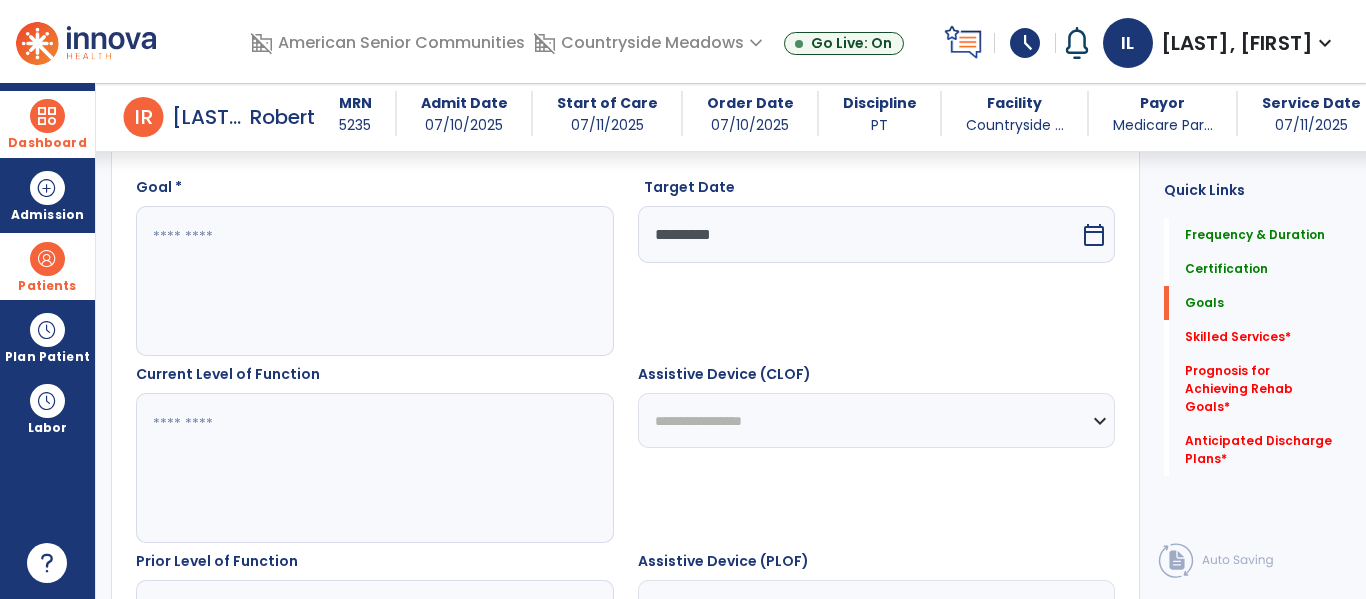click at bounding box center [374, 281] 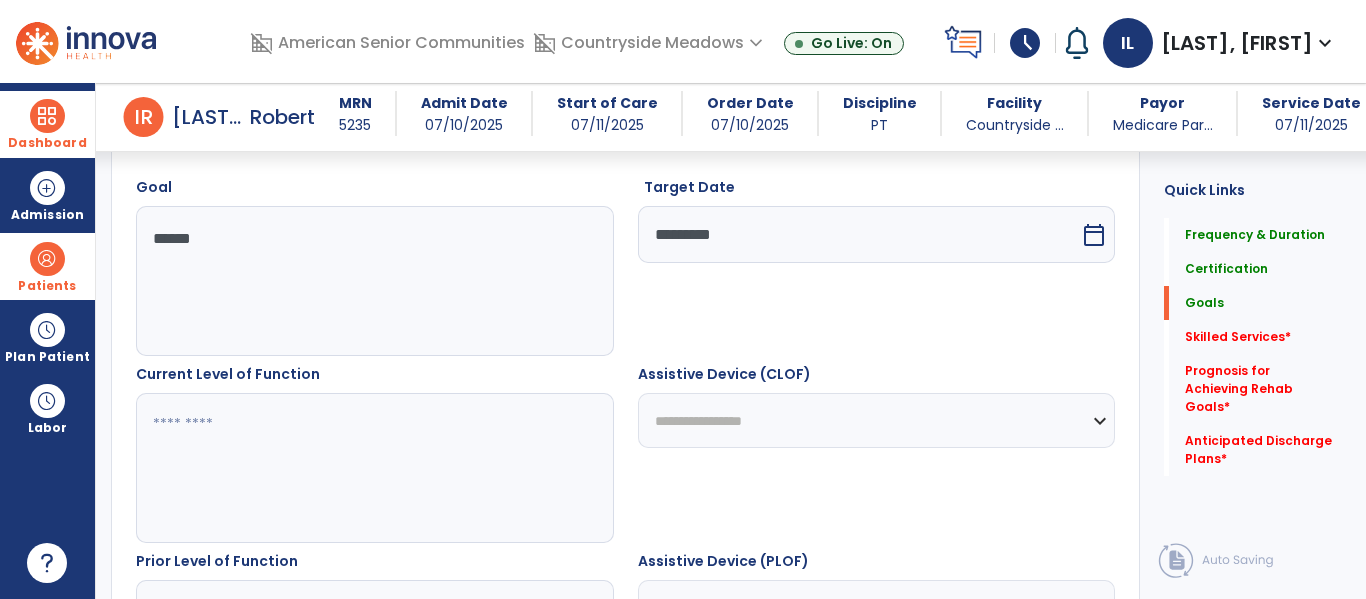 type on "*******" 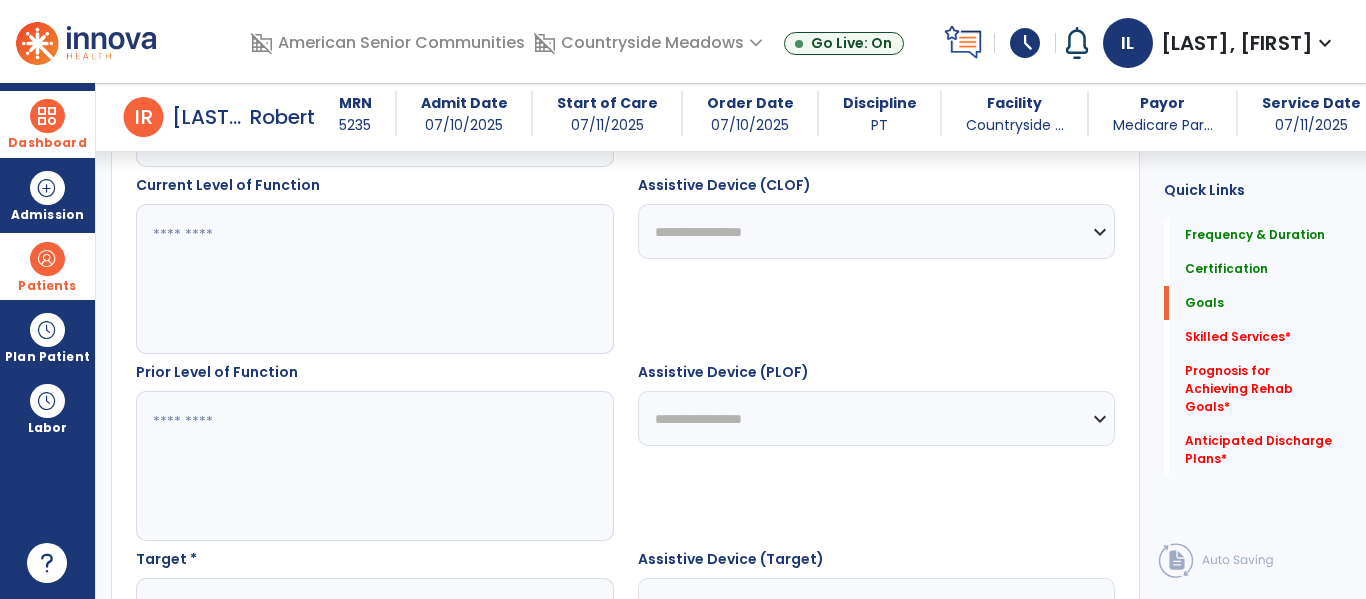 scroll, scrollTop: 938, scrollLeft: 0, axis: vertical 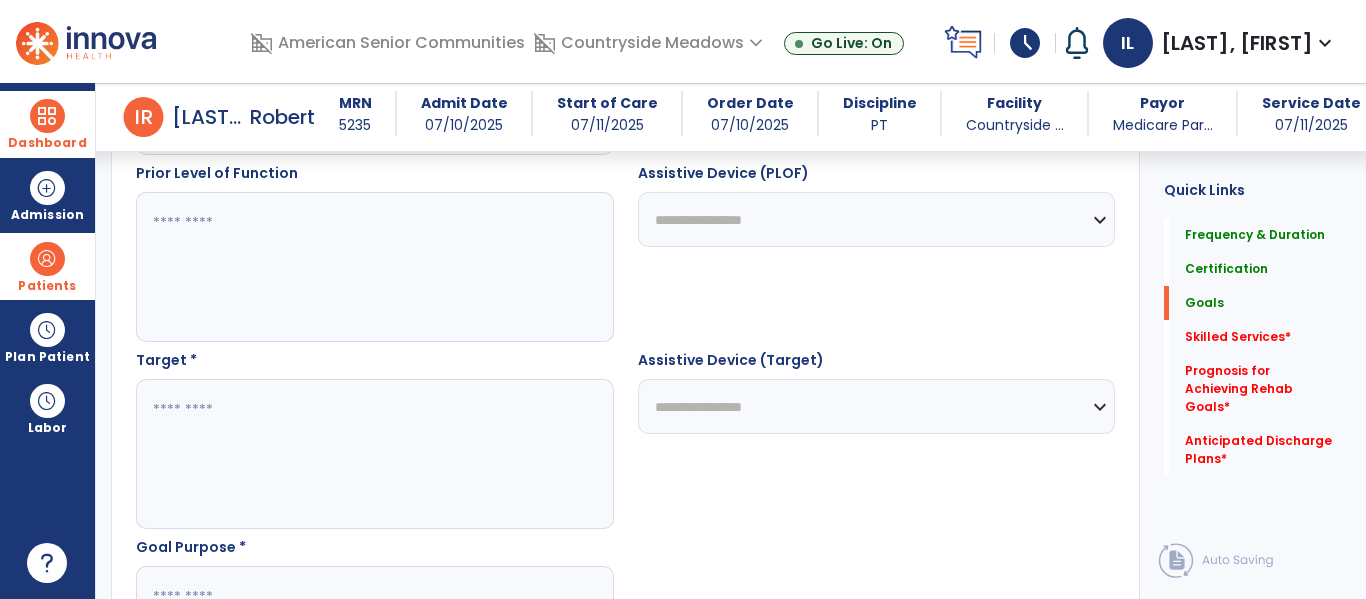 type on "**********" 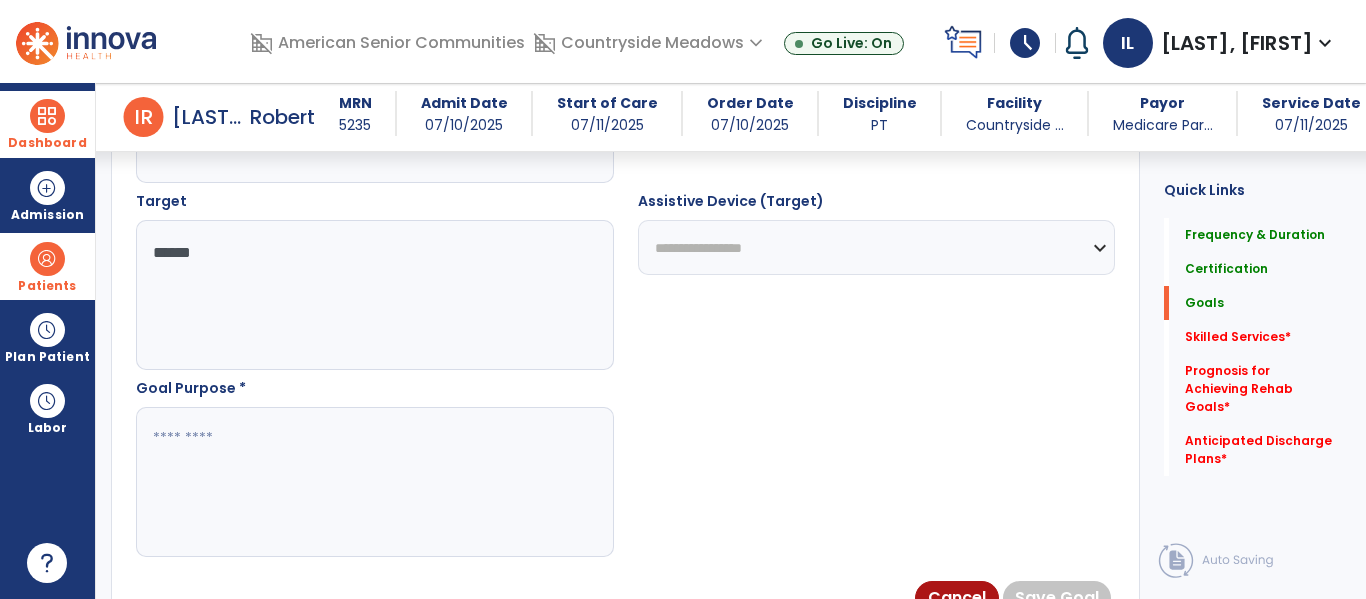 scroll, scrollTop: 1146, scrollLeft: 0, axis: vertical 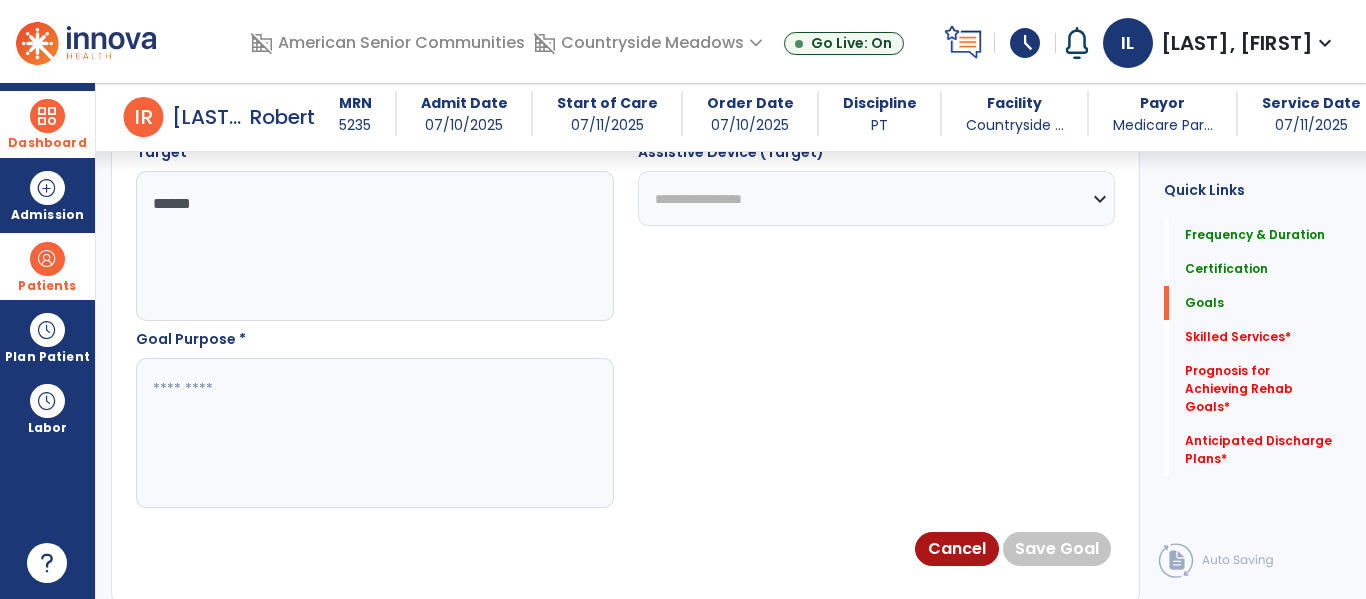 type on "******" 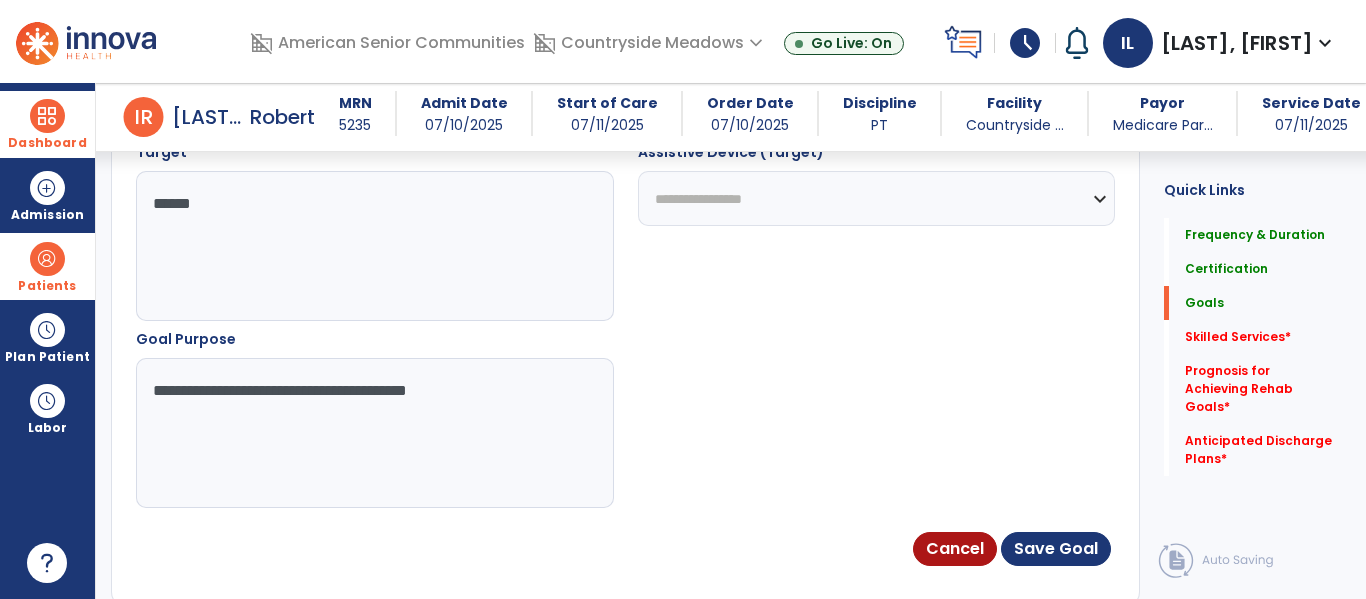 type on "**********" 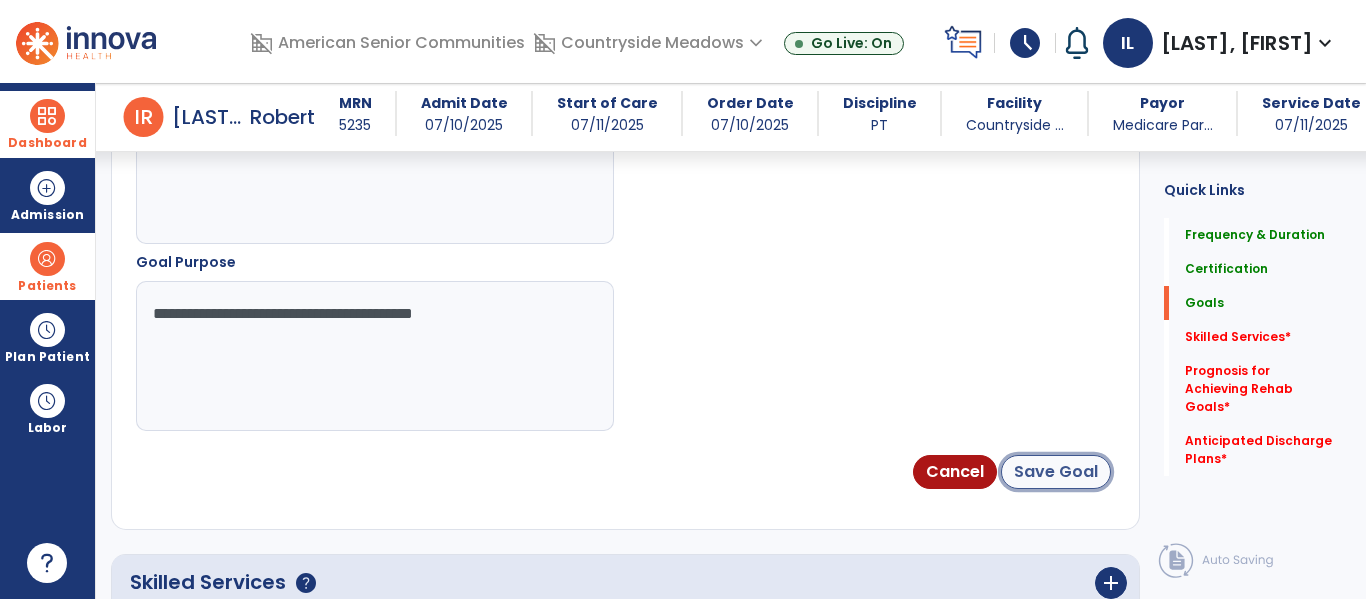 click on "Save Goal" at bounding box center (1056, 472) 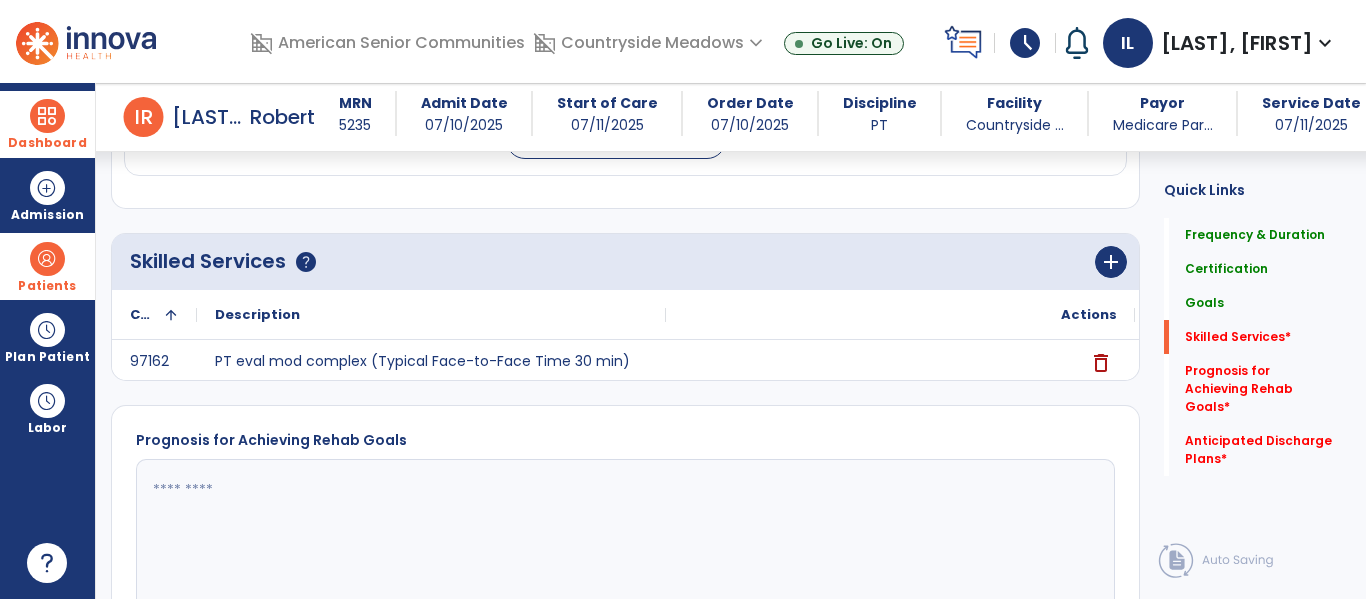 scroll, scrollTop: 1643, scrollLeft: 0, axis: vertical 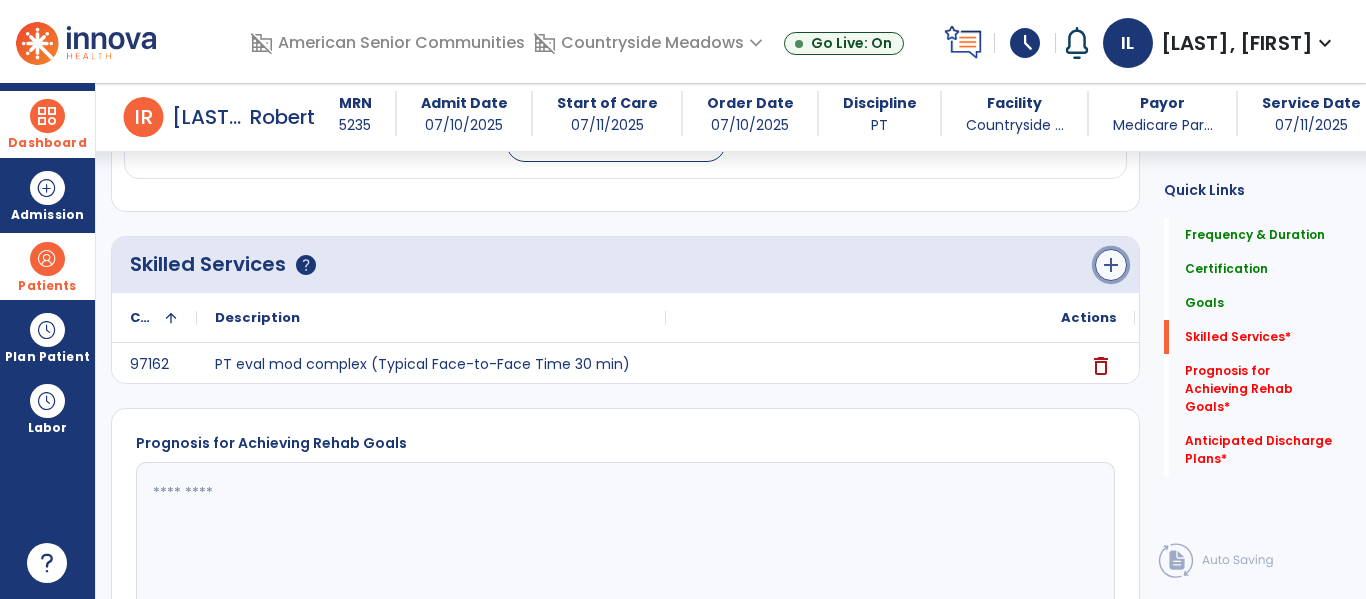 click on "add" 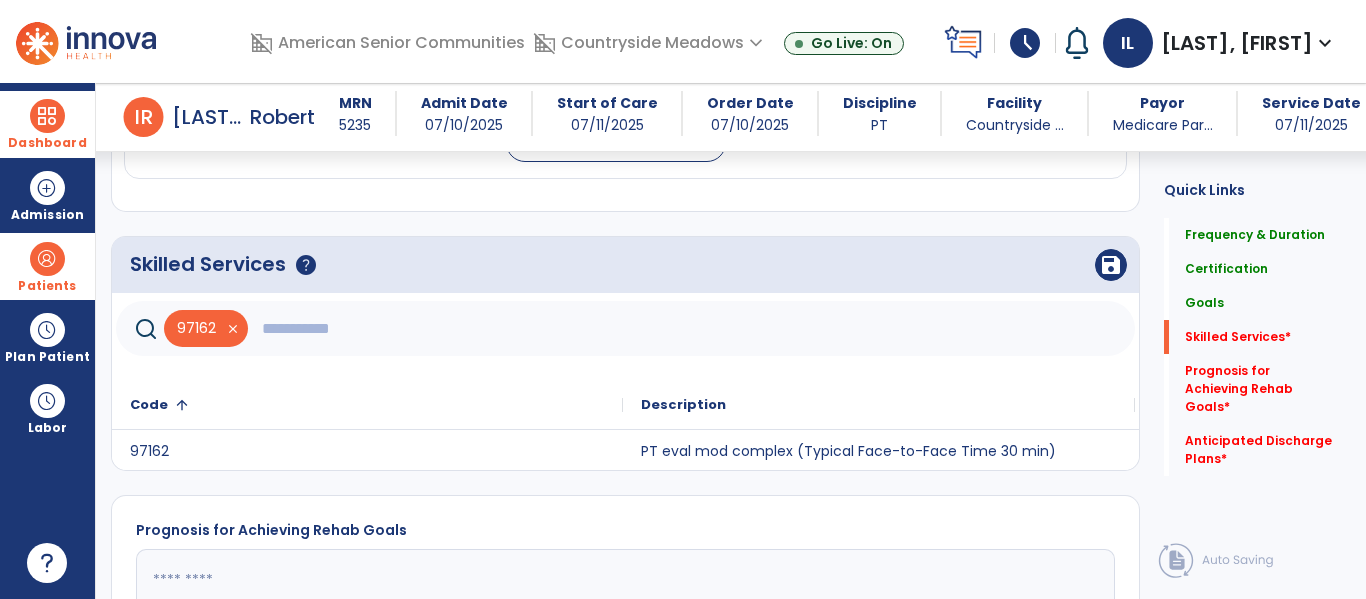 click 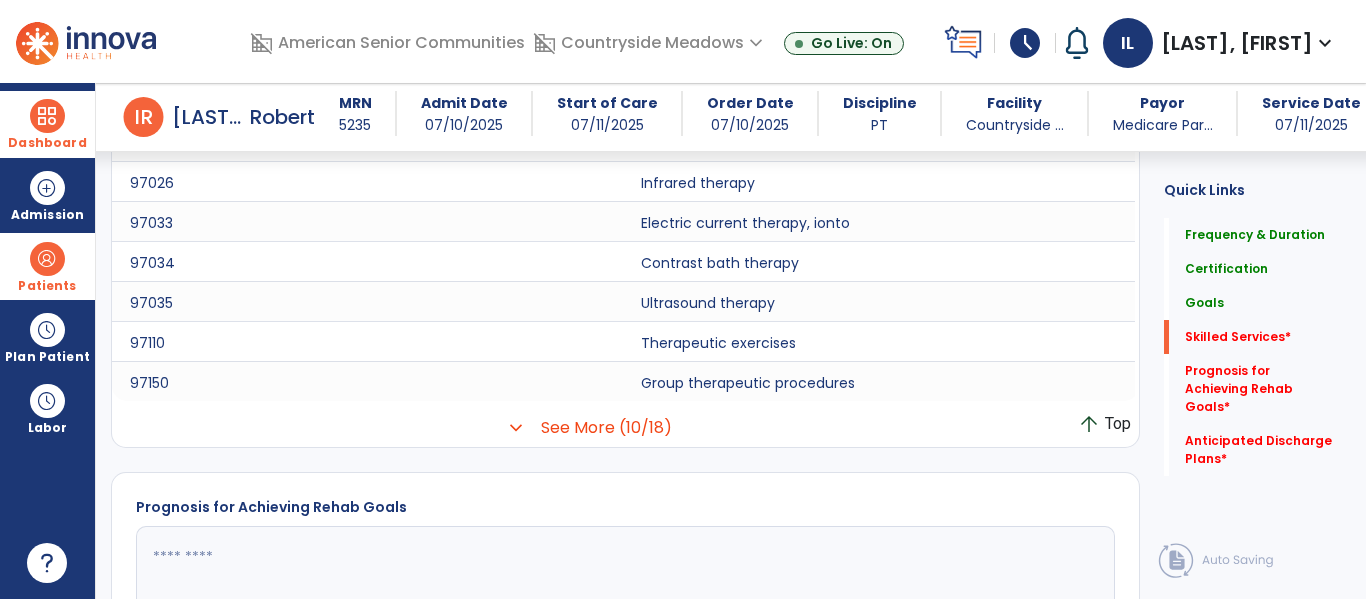 scroll, scrollTop: 2087, scrollLeft: 0, axis: vertical 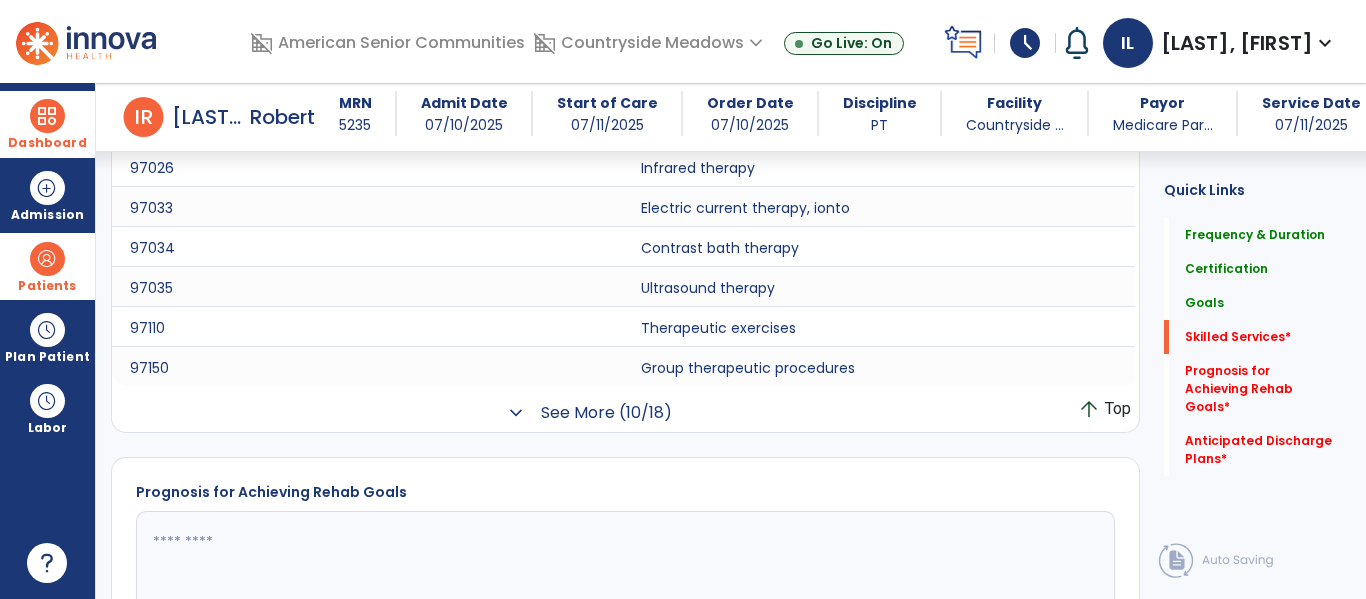 click on "See More (10/18)" 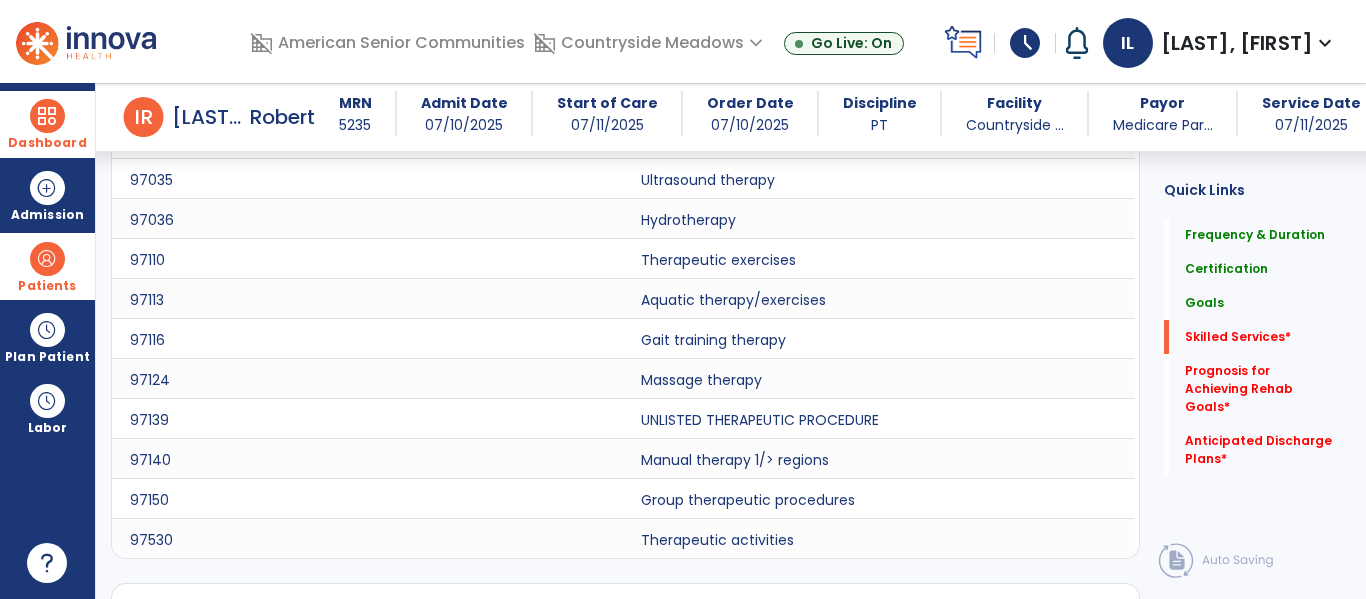 scroll, scrollTop: 2266, scrollLeft: 0, axis: vertical 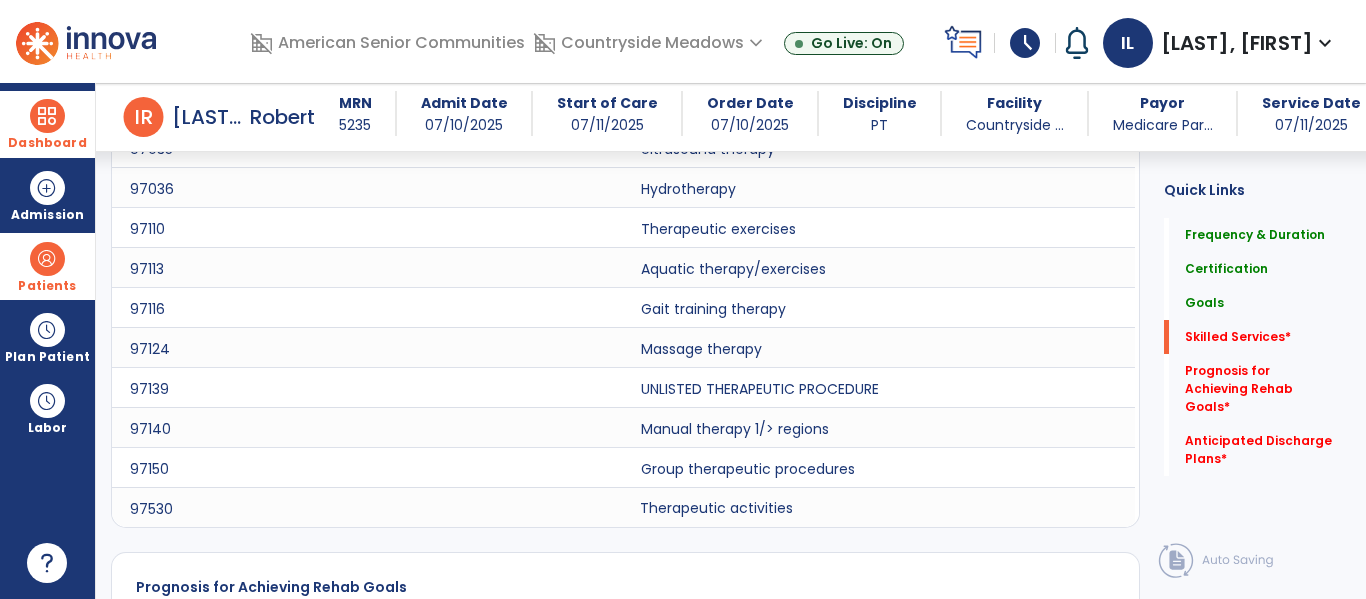 click on "Therapeutic activities" 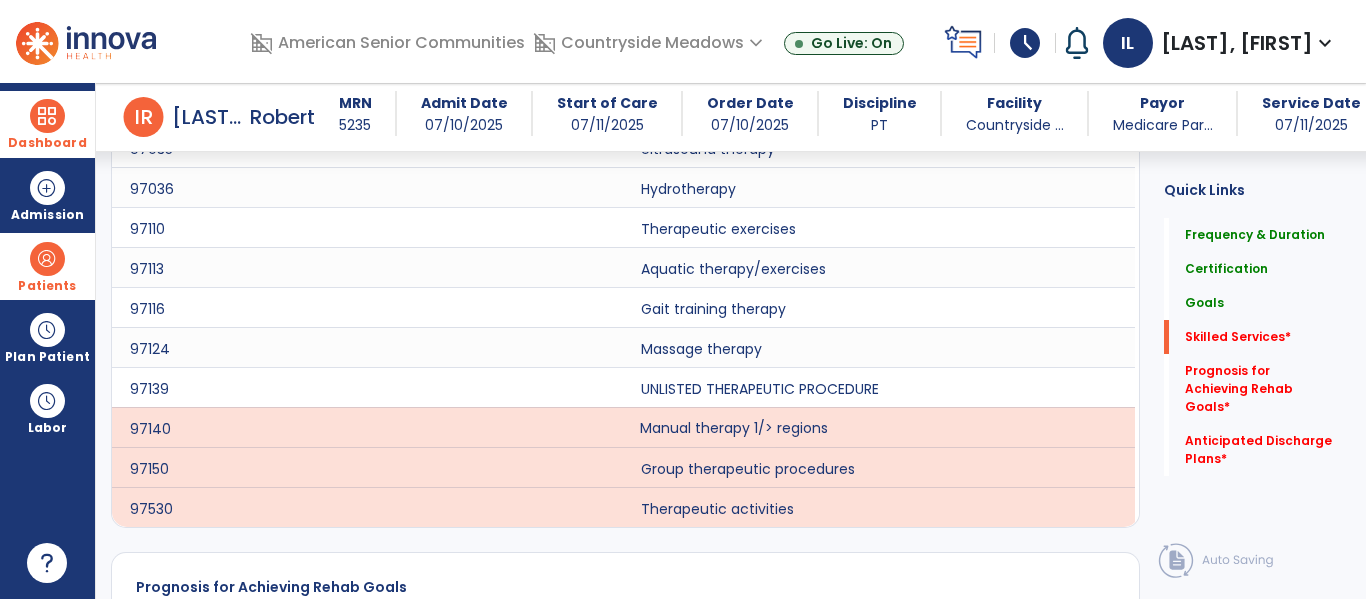 scroll, scrollTop: 2191, scrollLeft: 0, axis: vertical 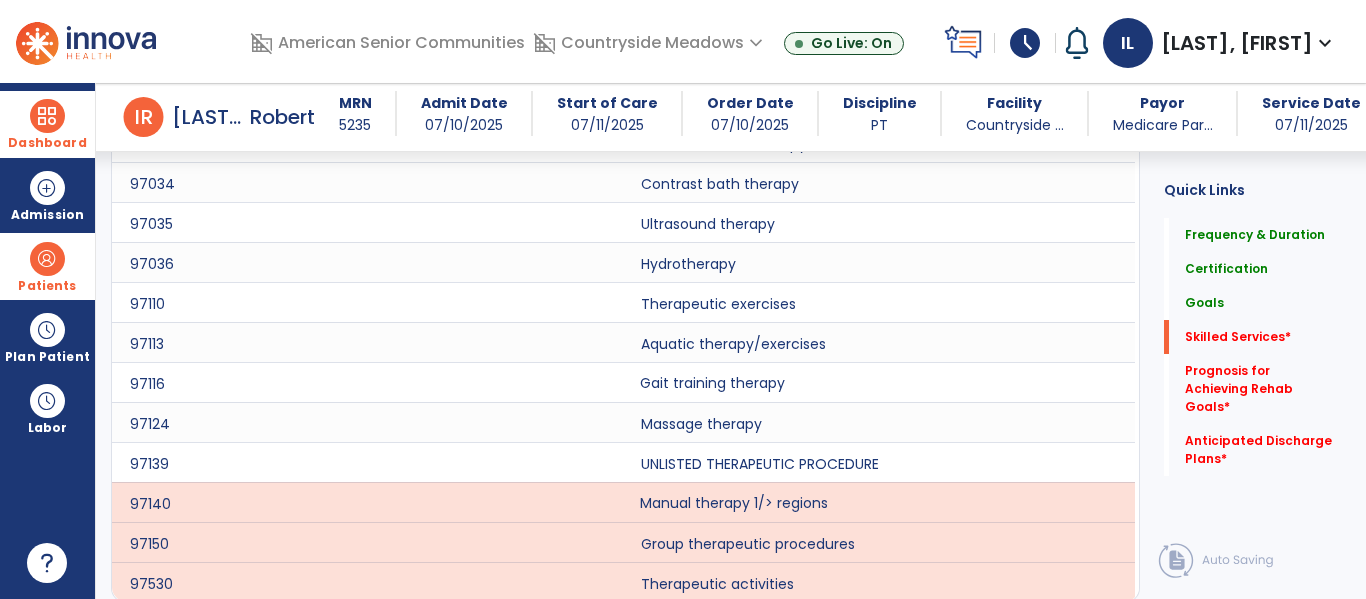 click on "Gait training therapy" 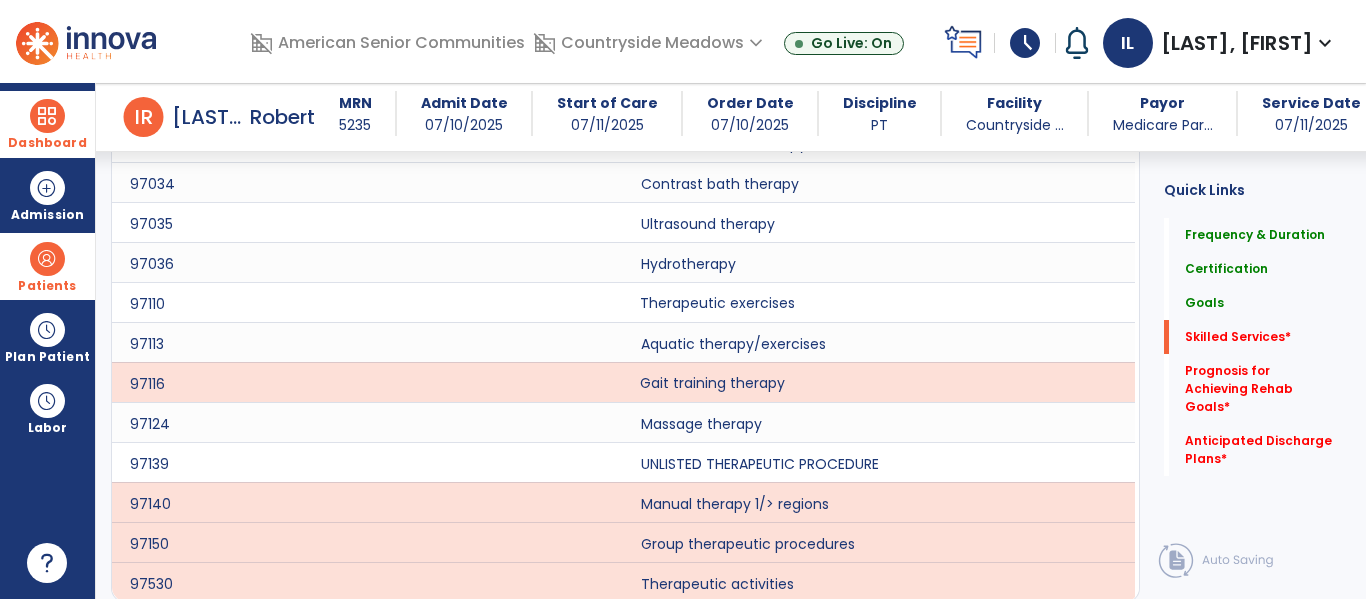 click on "Therapeutic exercises" 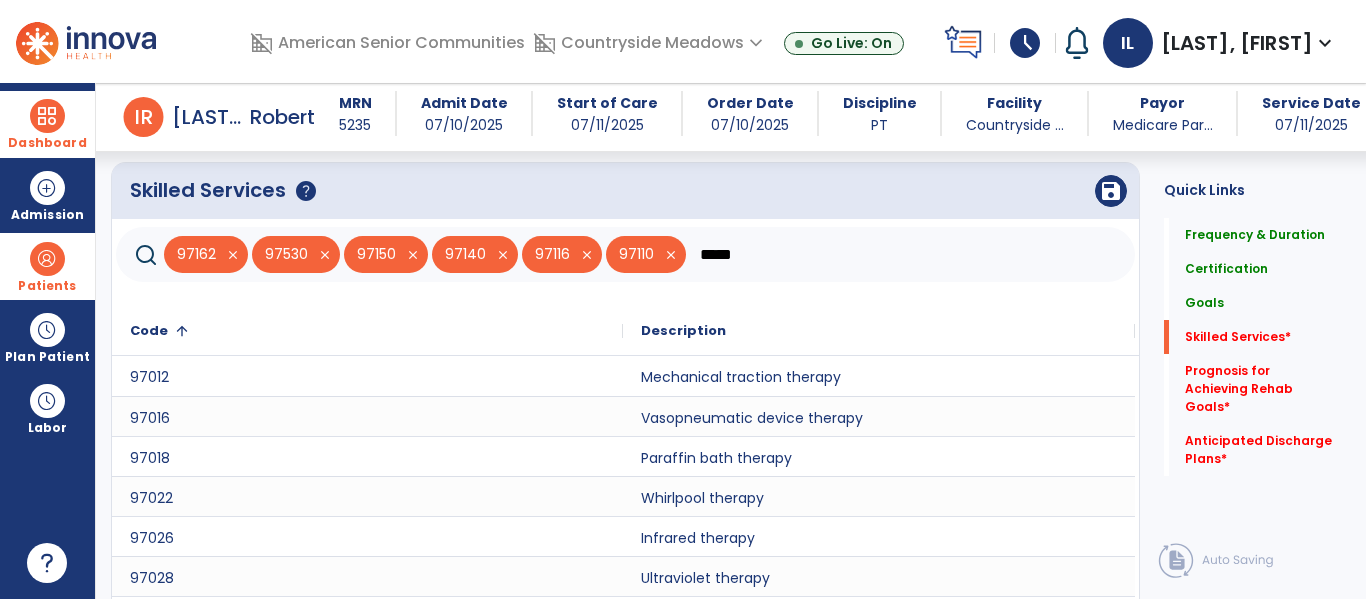 scroll, scrollTop: 1716, scrollLeft: 0, axis: vertical 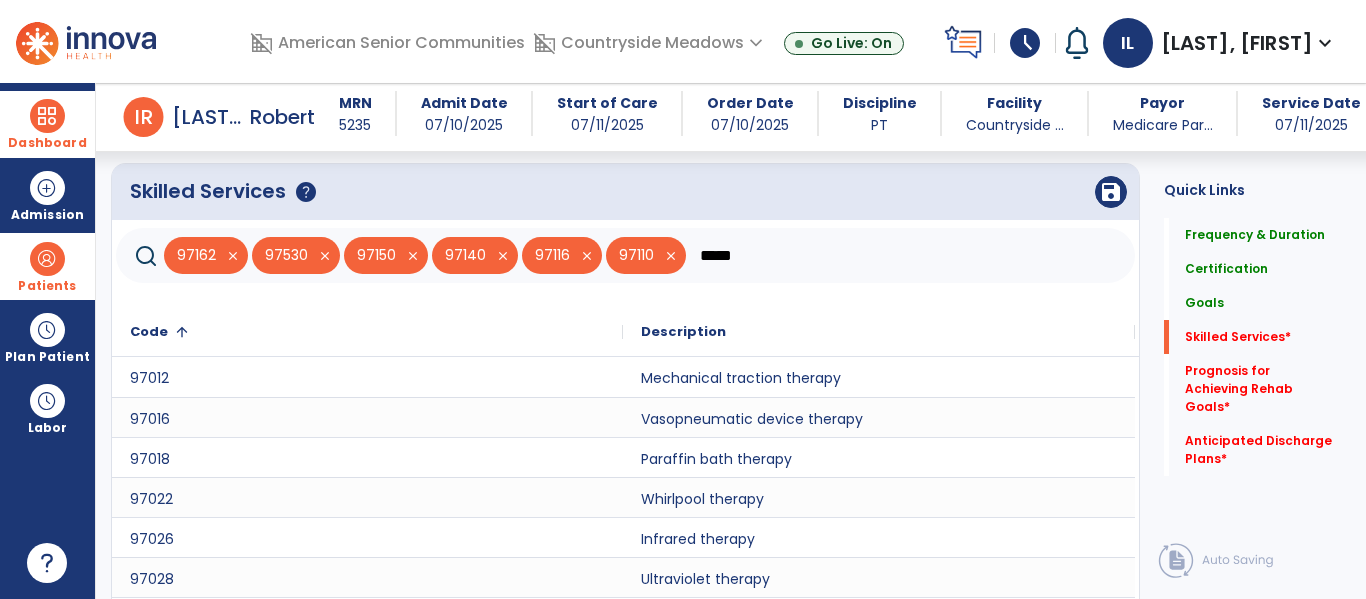 click on "*****" 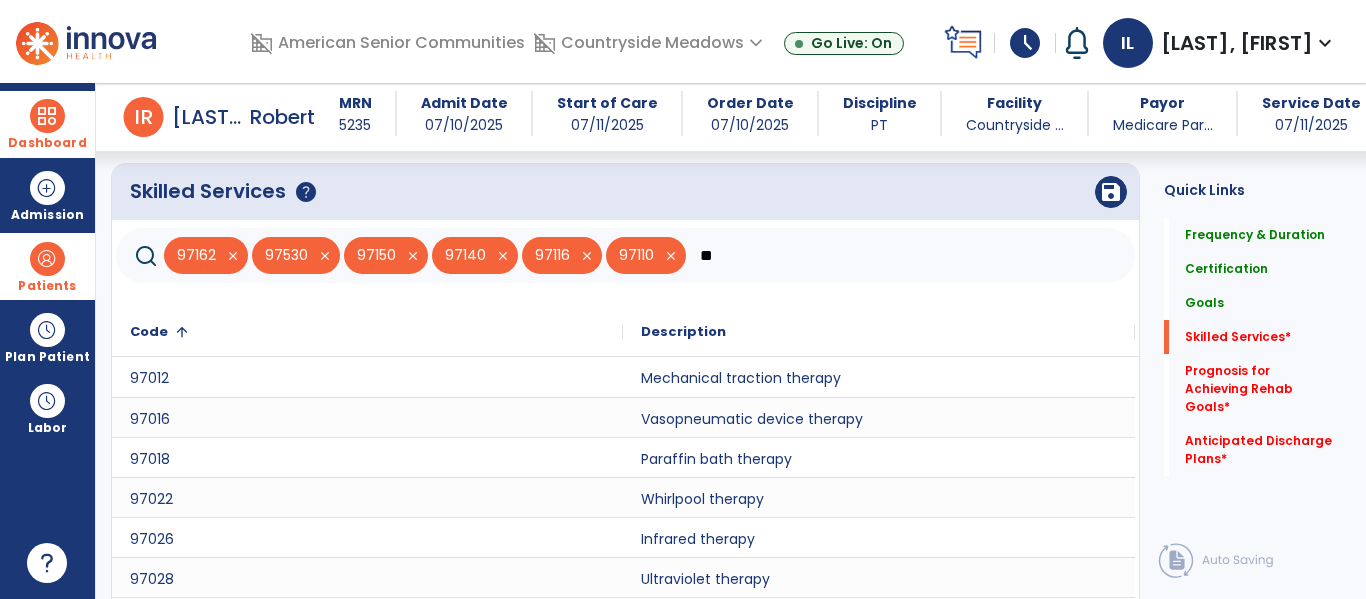 type on "*" 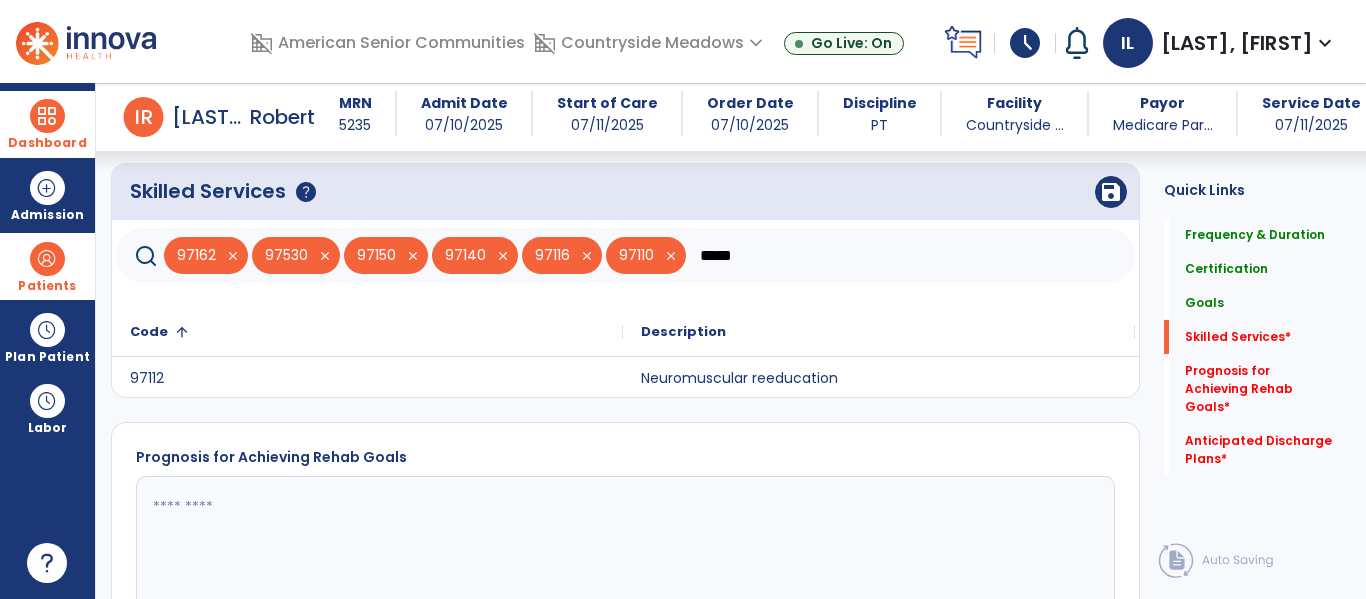 type on "*****" 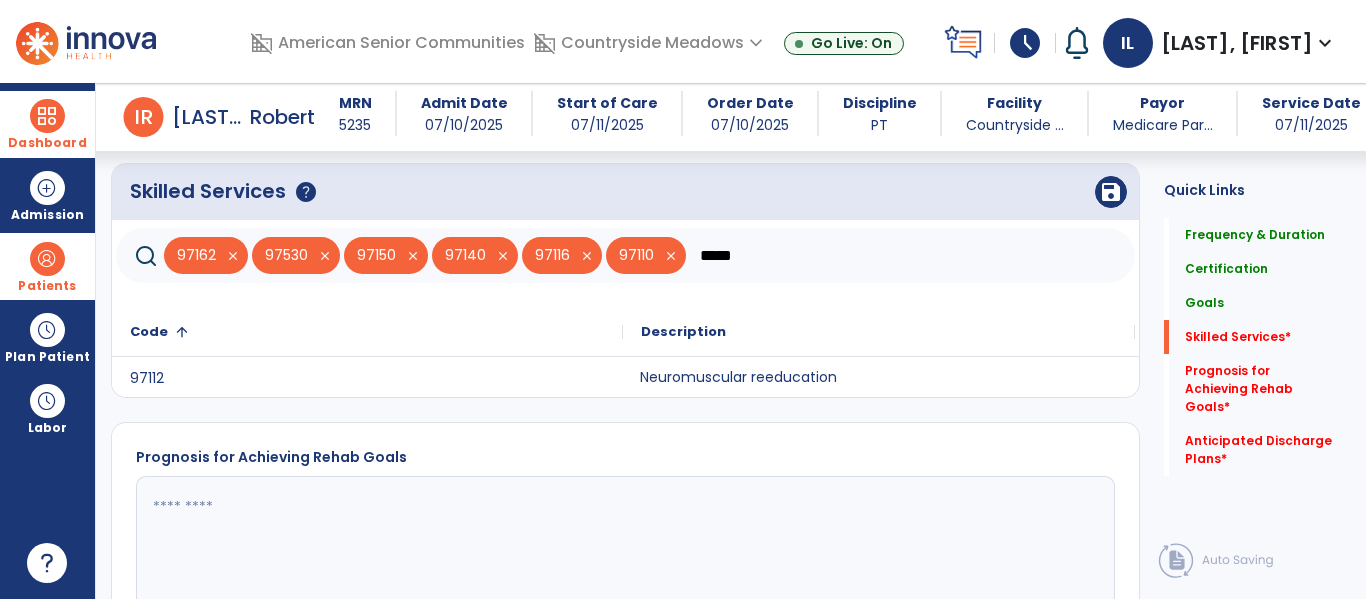 click on "Neuromuscular reeducation" 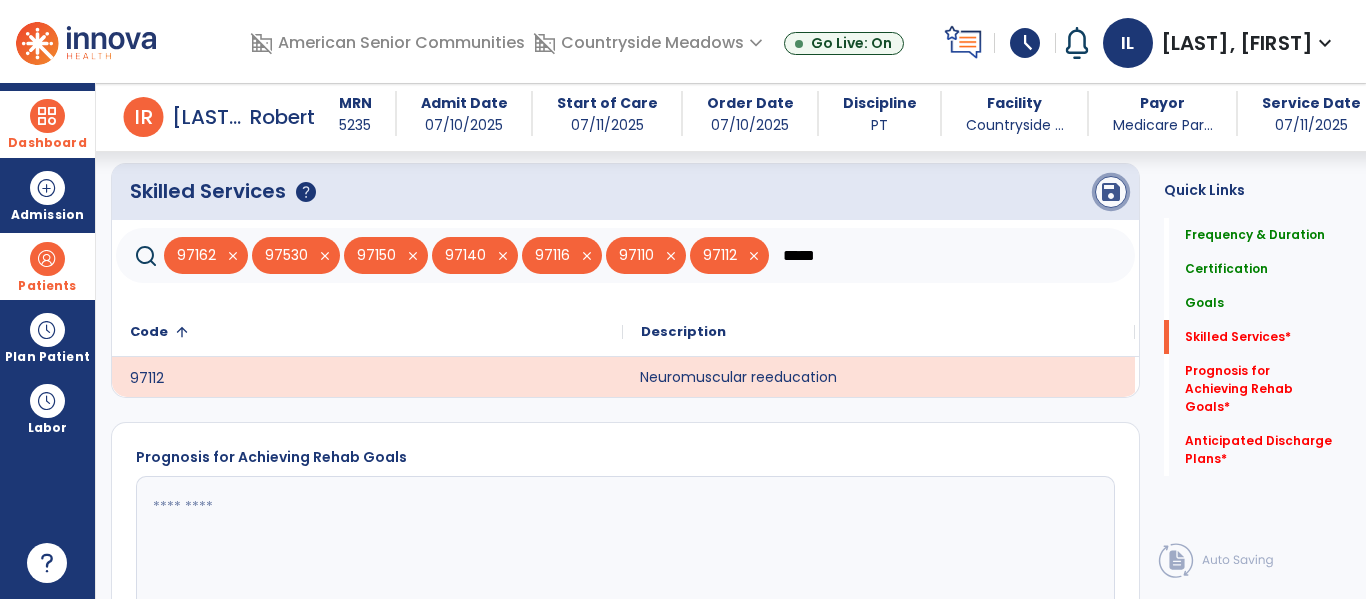 click on "save" 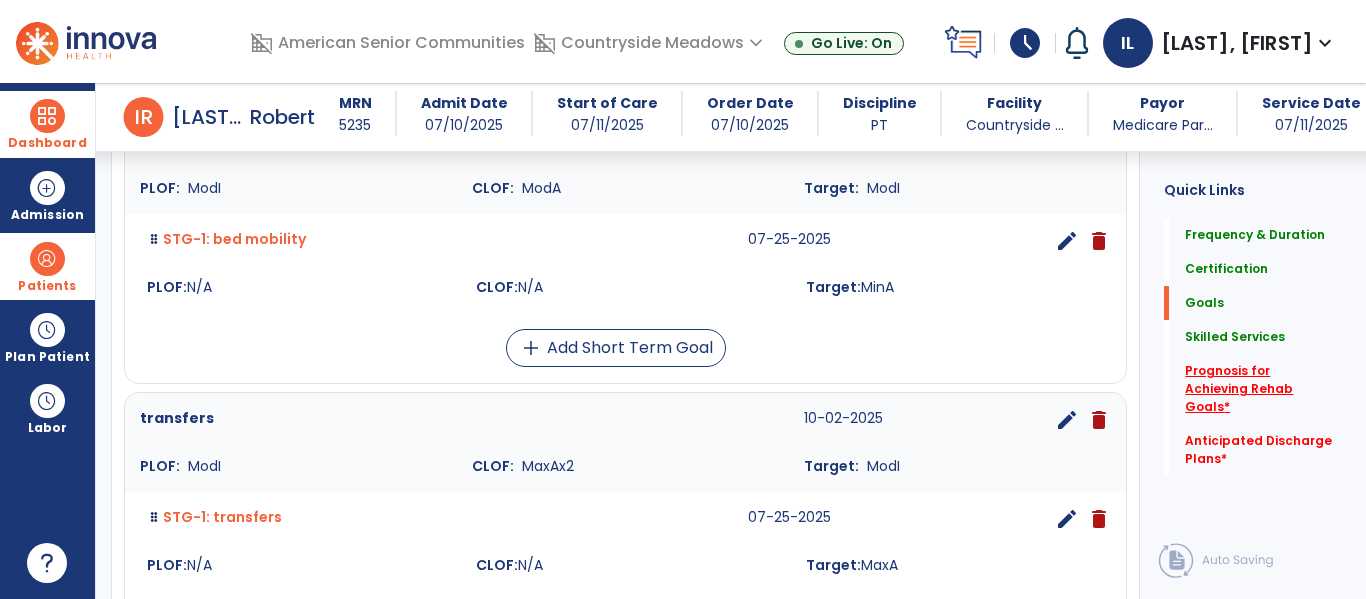click on "Prognosis for Achieving Rehab Goals   *" 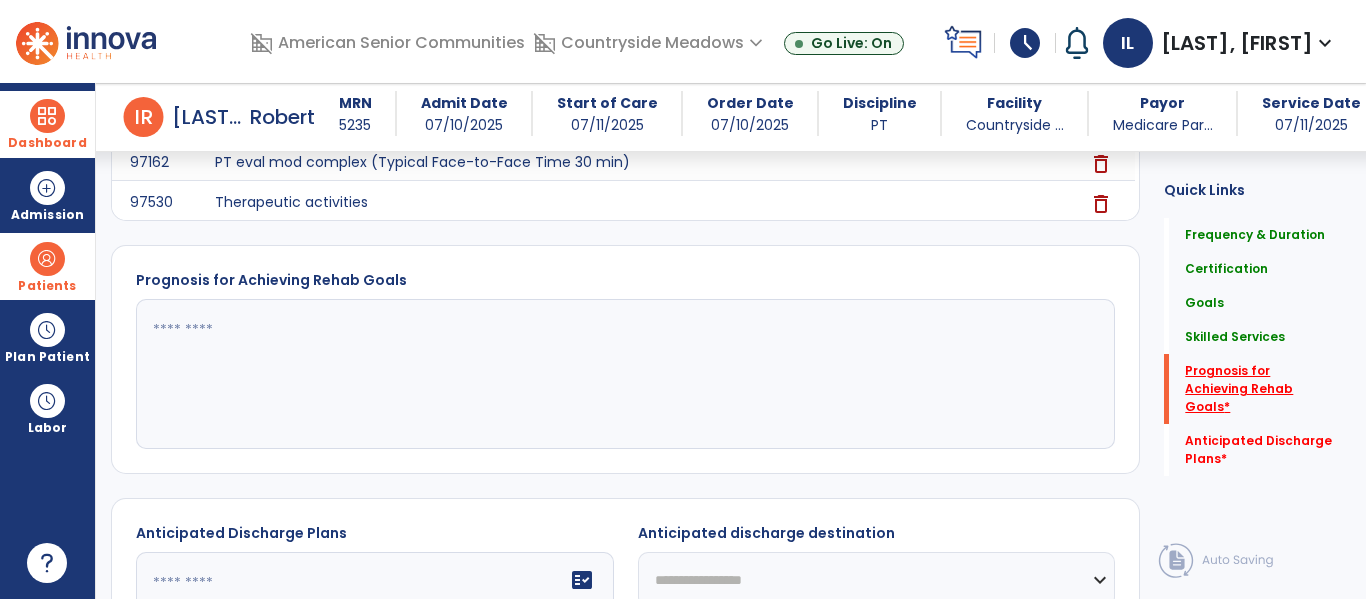 scroll, scrollTop: 2077, scrollLeft: 0, axis: vertical 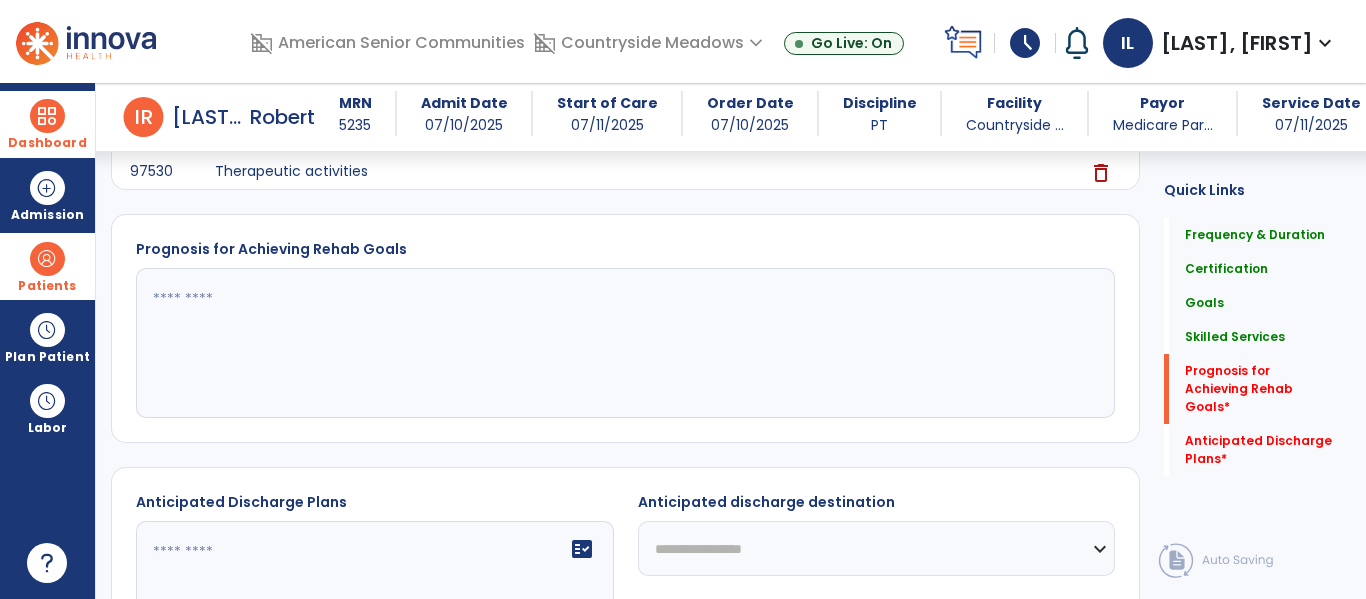 click 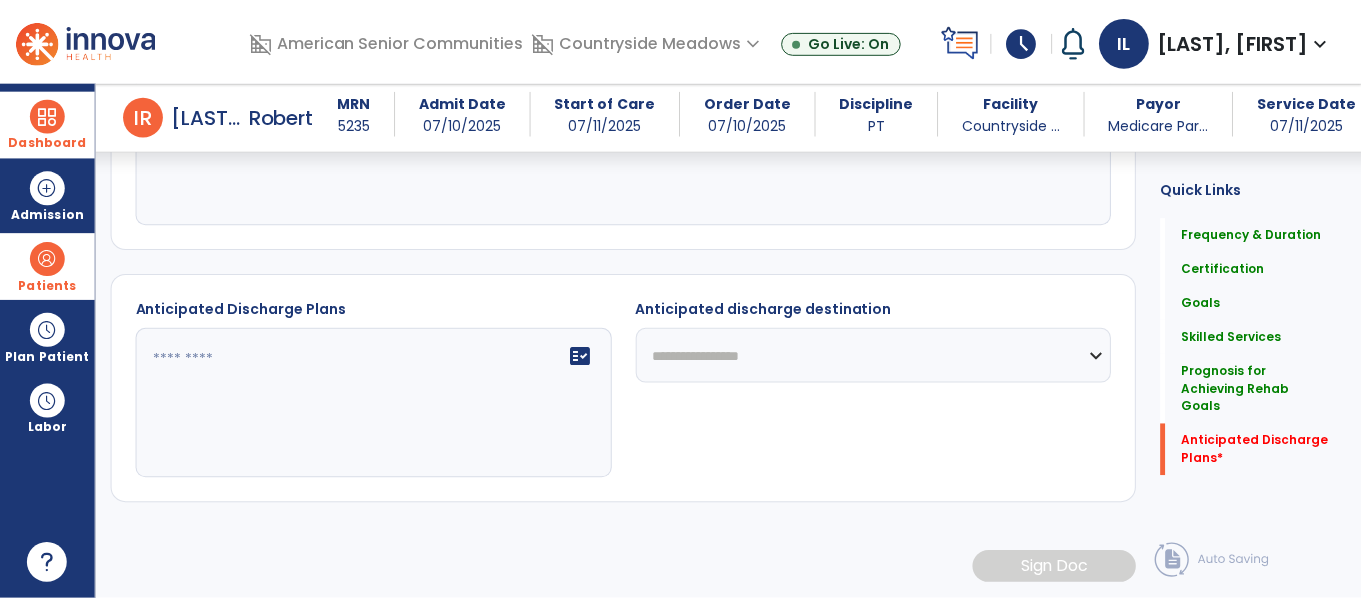 scroll, scrollTop: 2269, scrollLeft: 0, axis: vertical 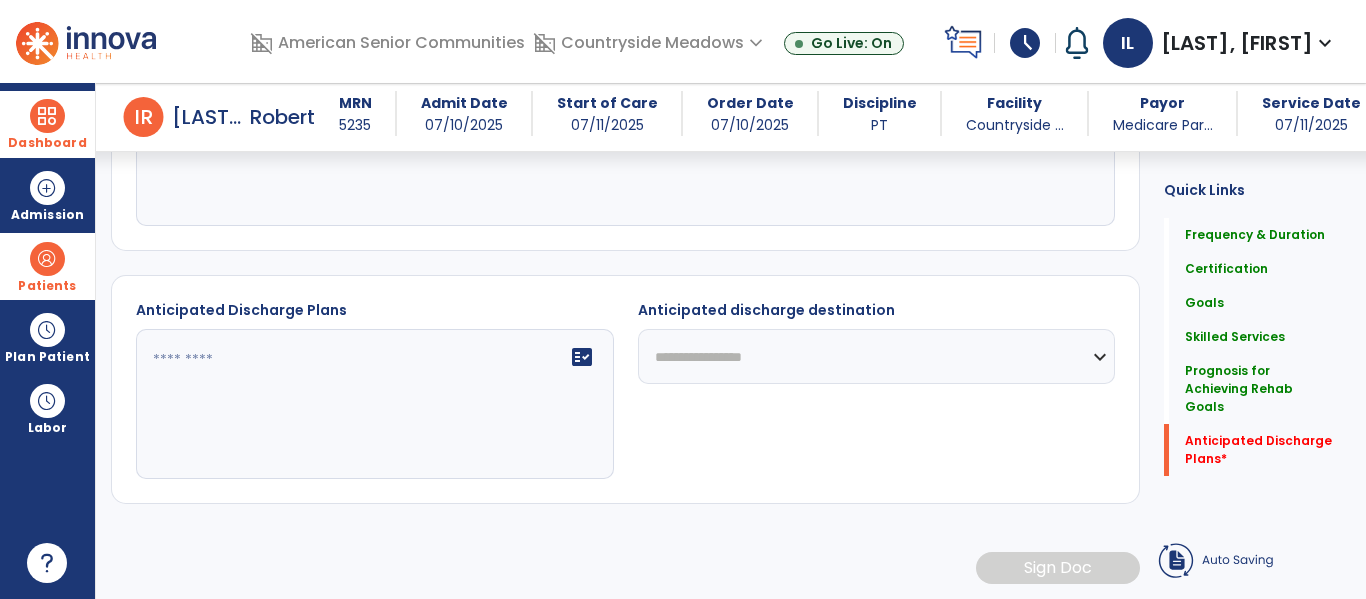 type on "**********" 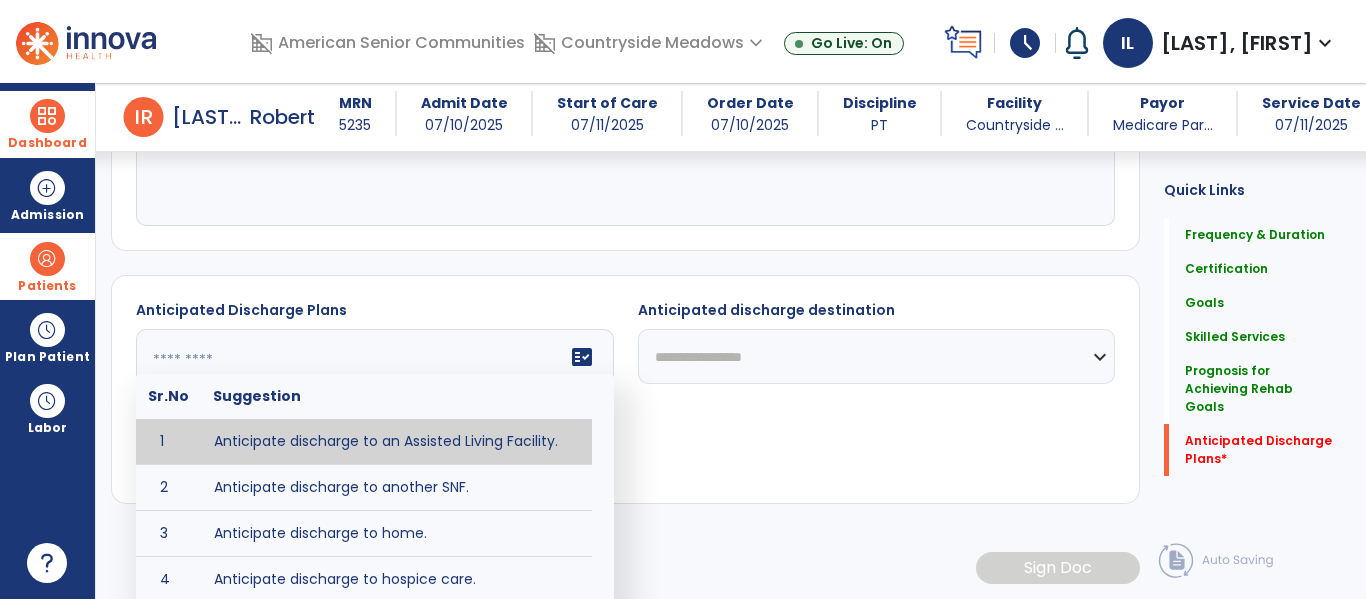 type on "**********" 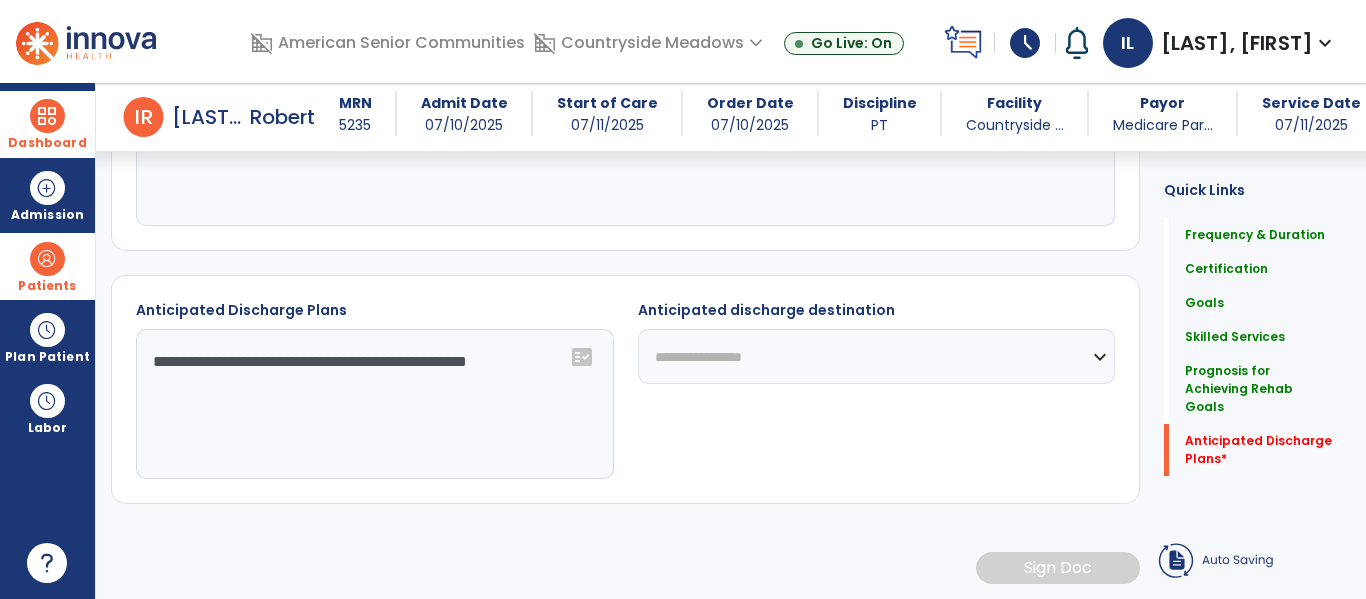 click on "**********" 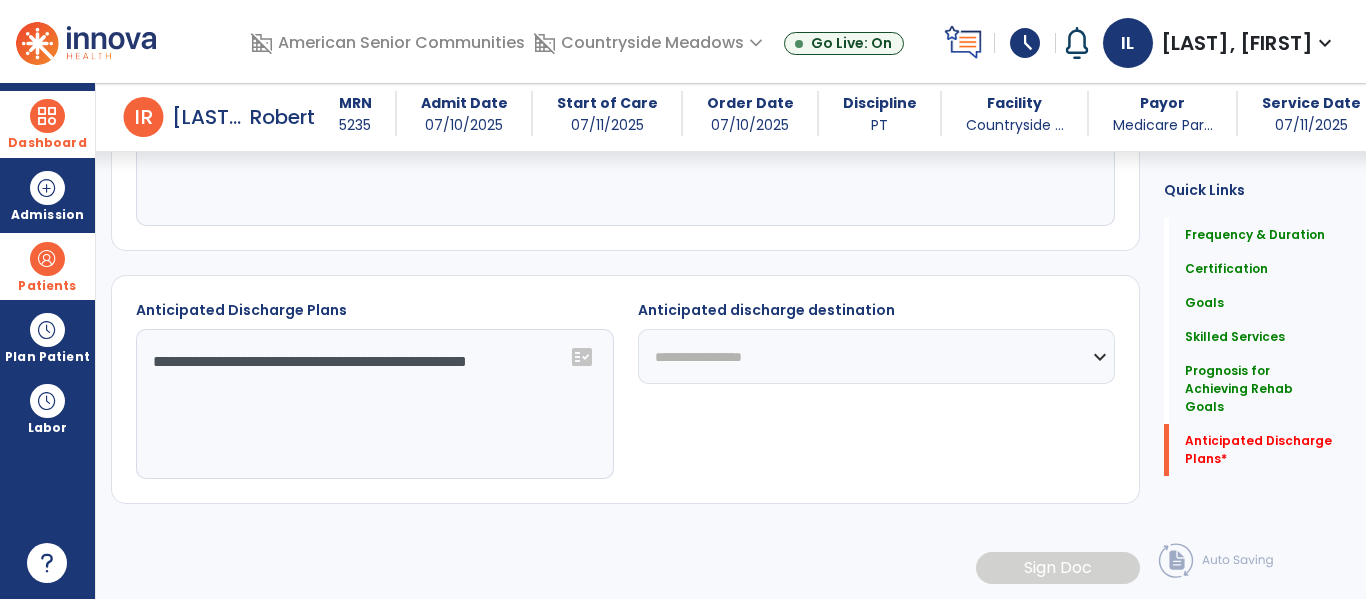 select on "**********" 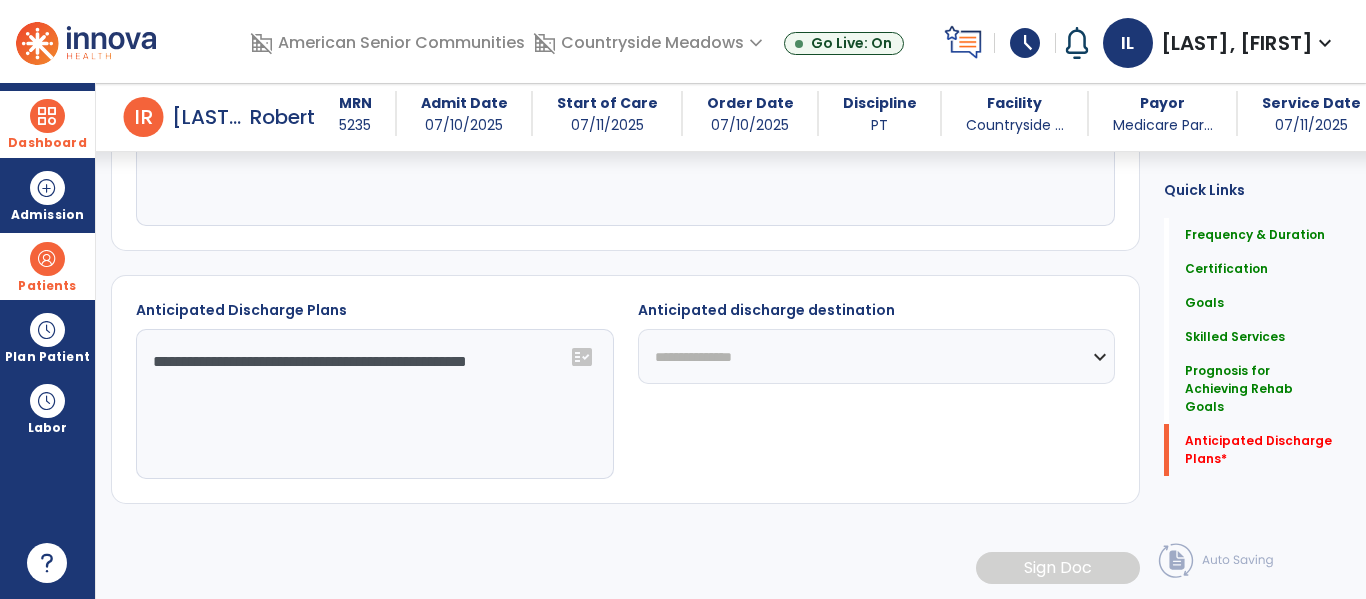 click on "**********" 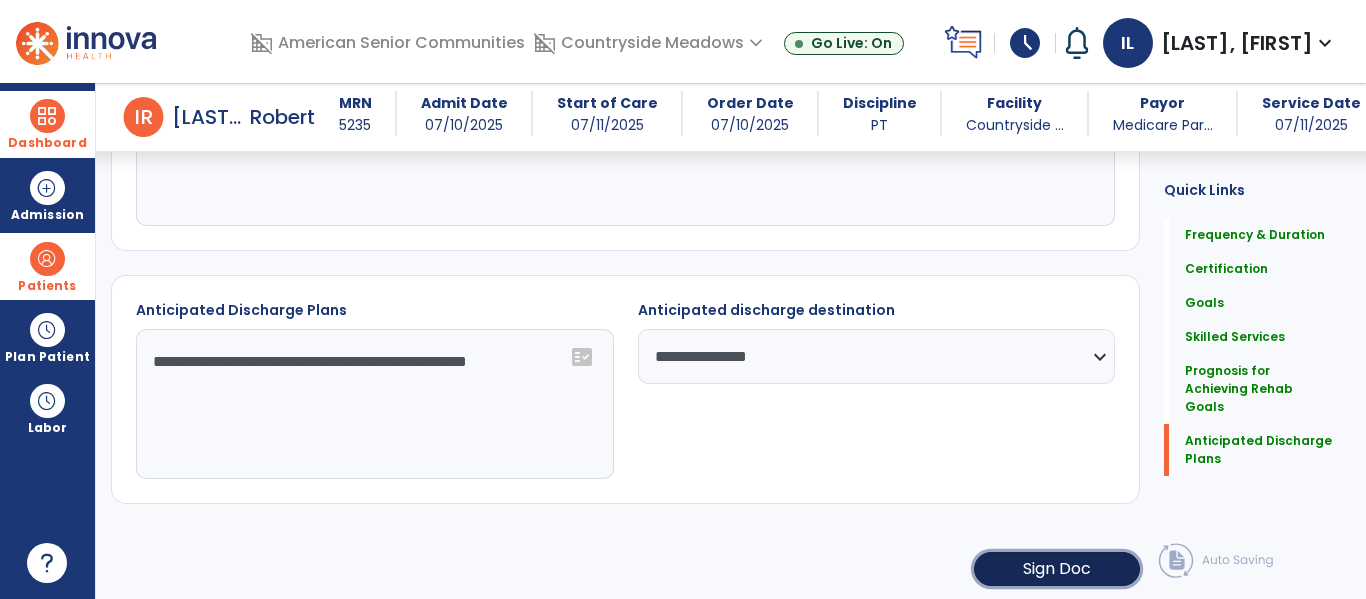 click on "Sign Doc" 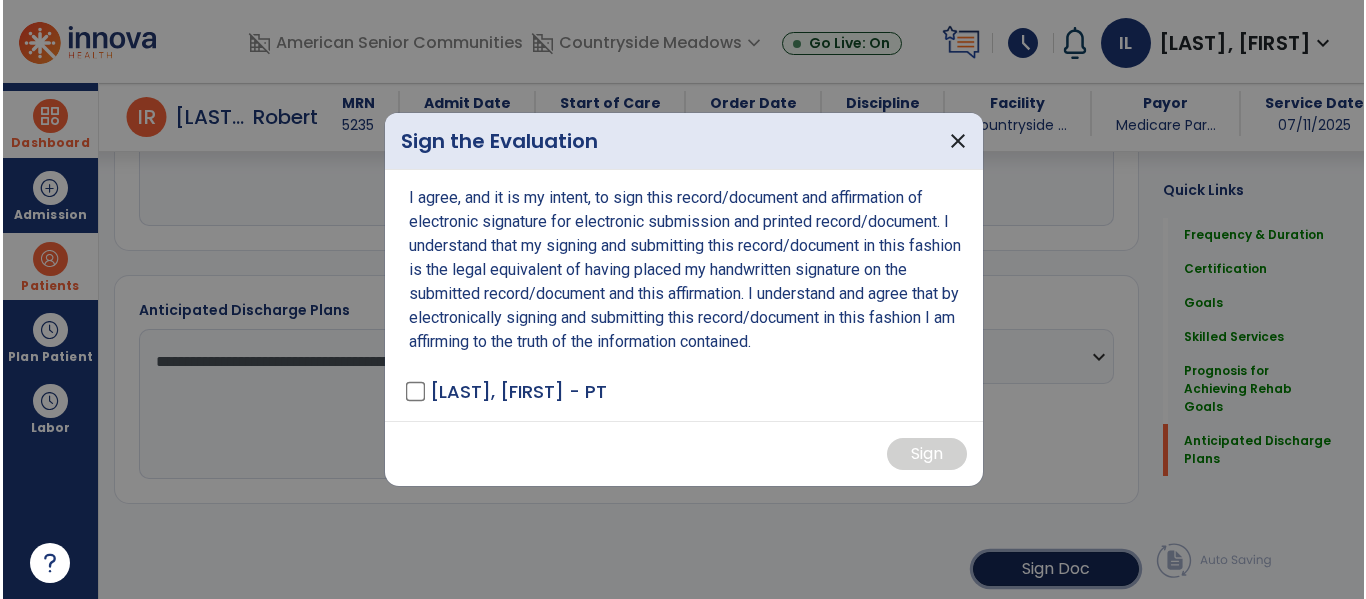 scroll, scrollTop: 2269, scrollLeft: 0, axis: vertical 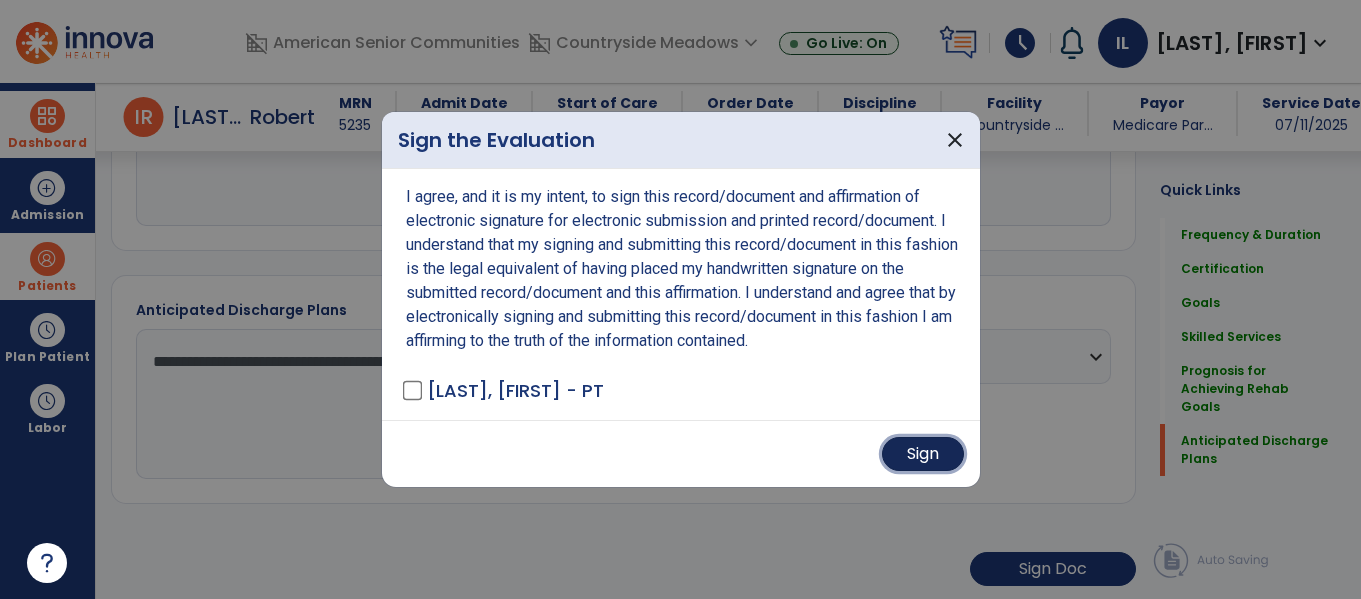 click on "Sign" at bounding box center (923, 454) 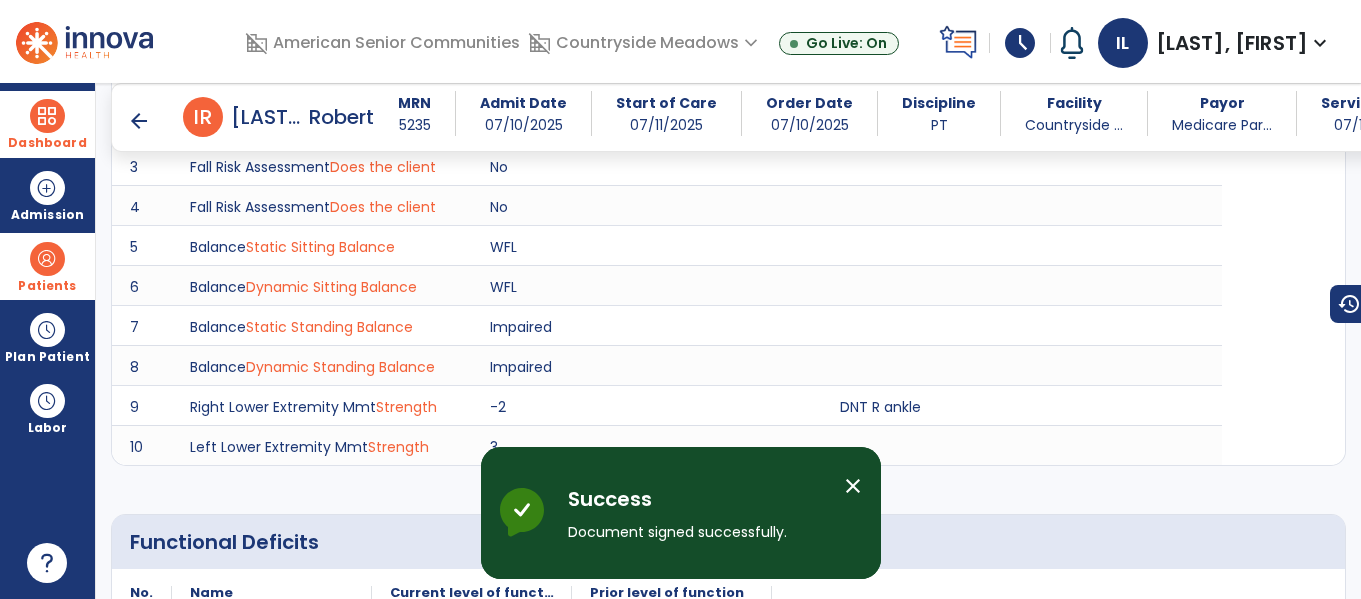 click at bounding box center [47, 116] 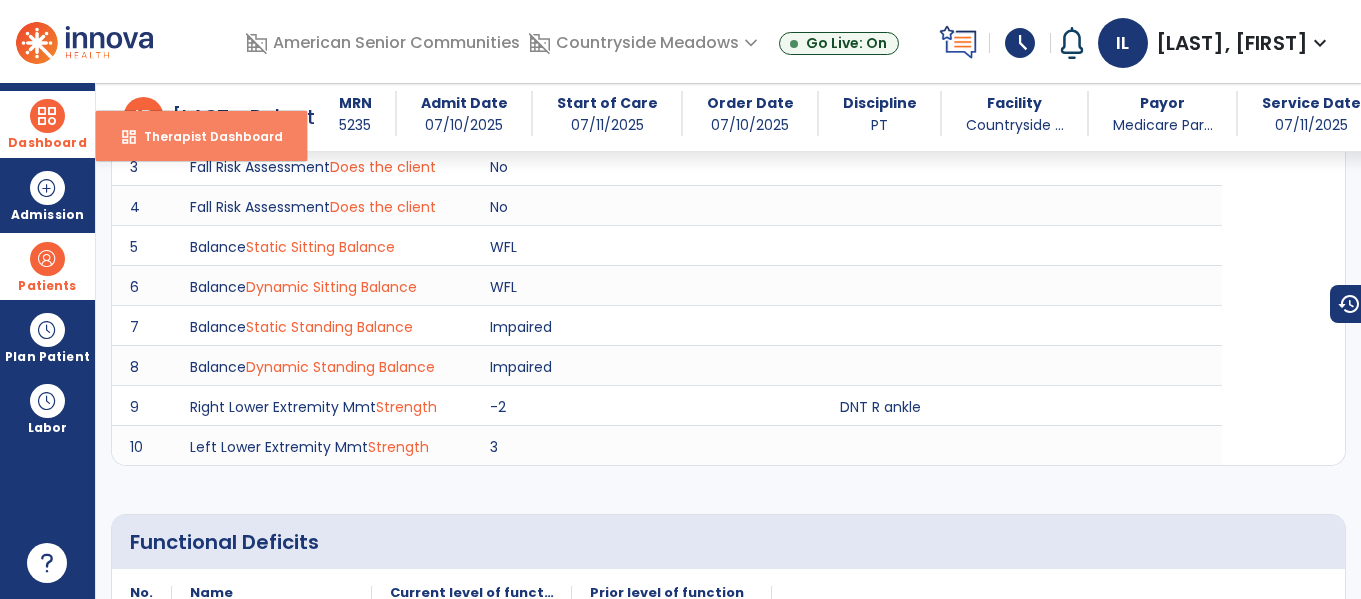 click on "dashboard  Therapist Dashboard" at bounding box center (201, 136) 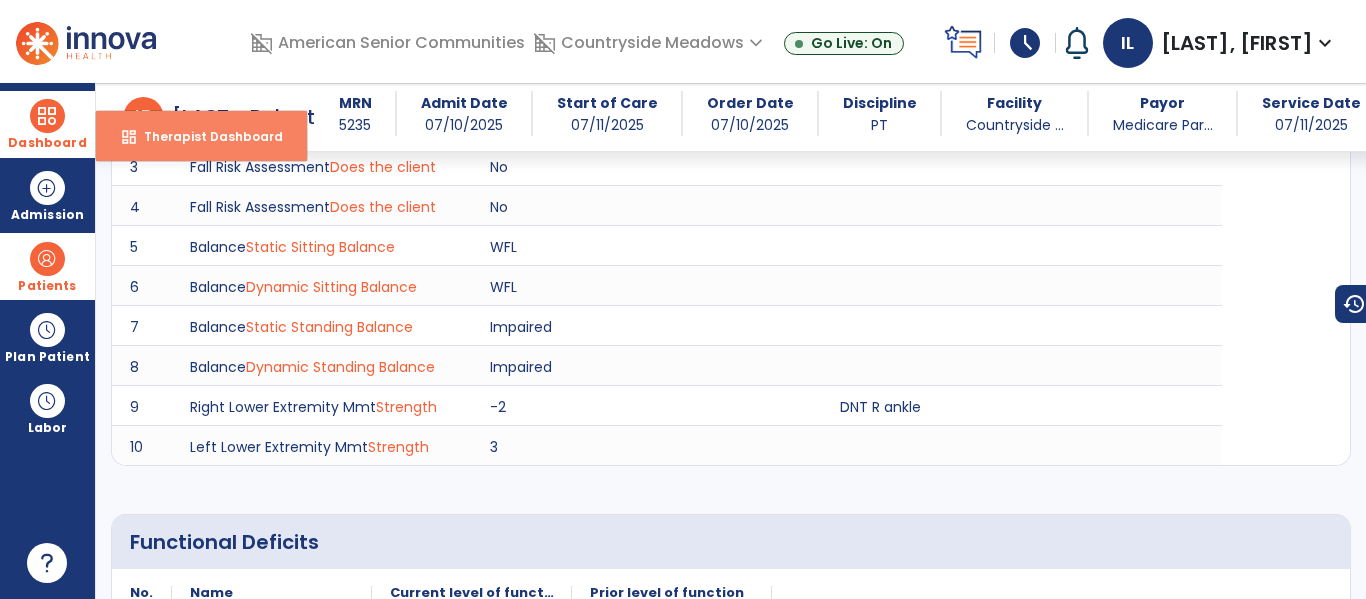 scroll, scrollTop: 278, scrollLeft: 0, axis: vertical 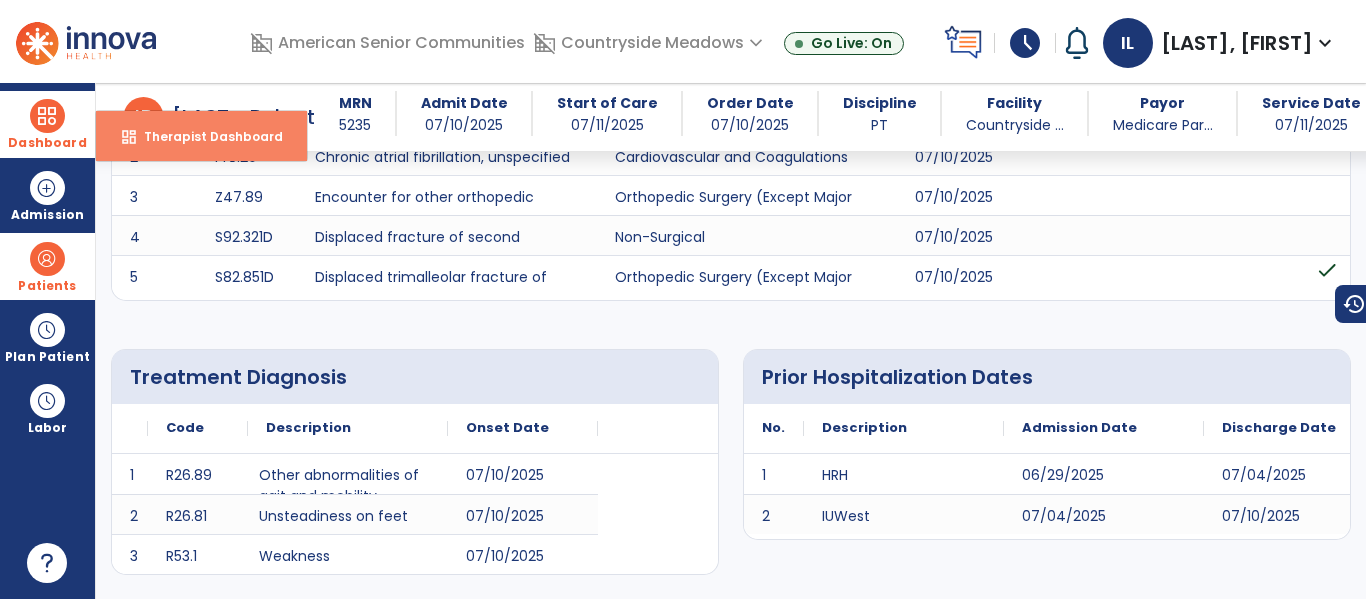 select on "****" 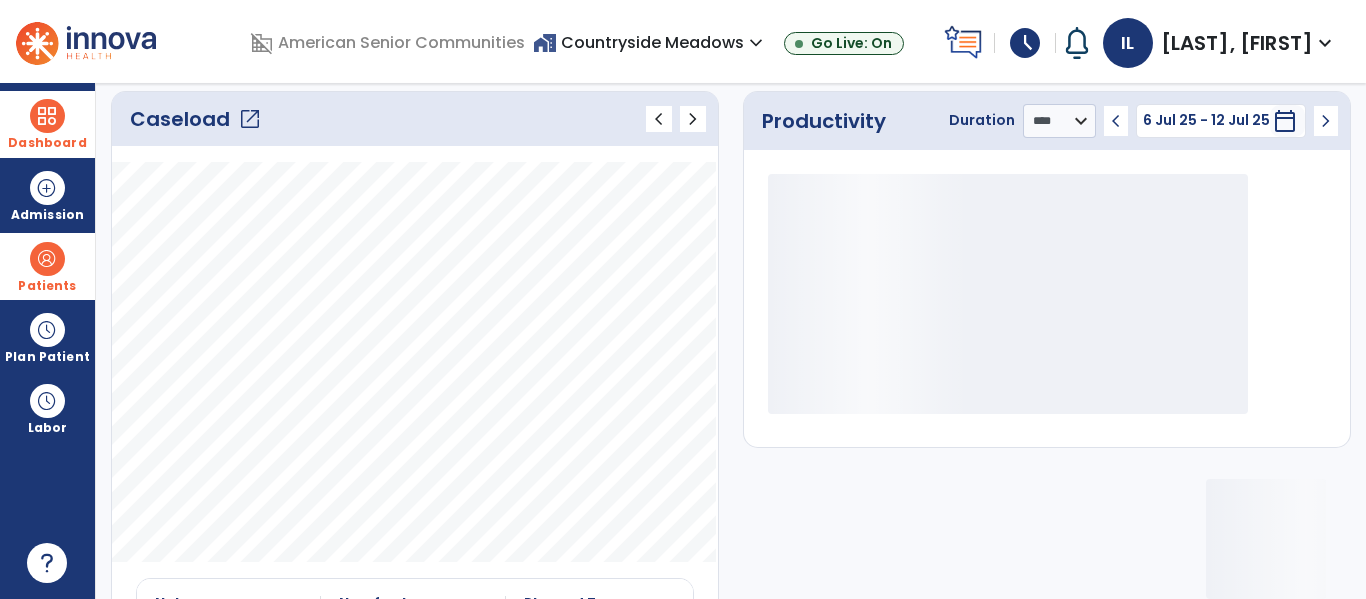 scroll, scrollTop: 0, scrollLeft: 0, axis: both 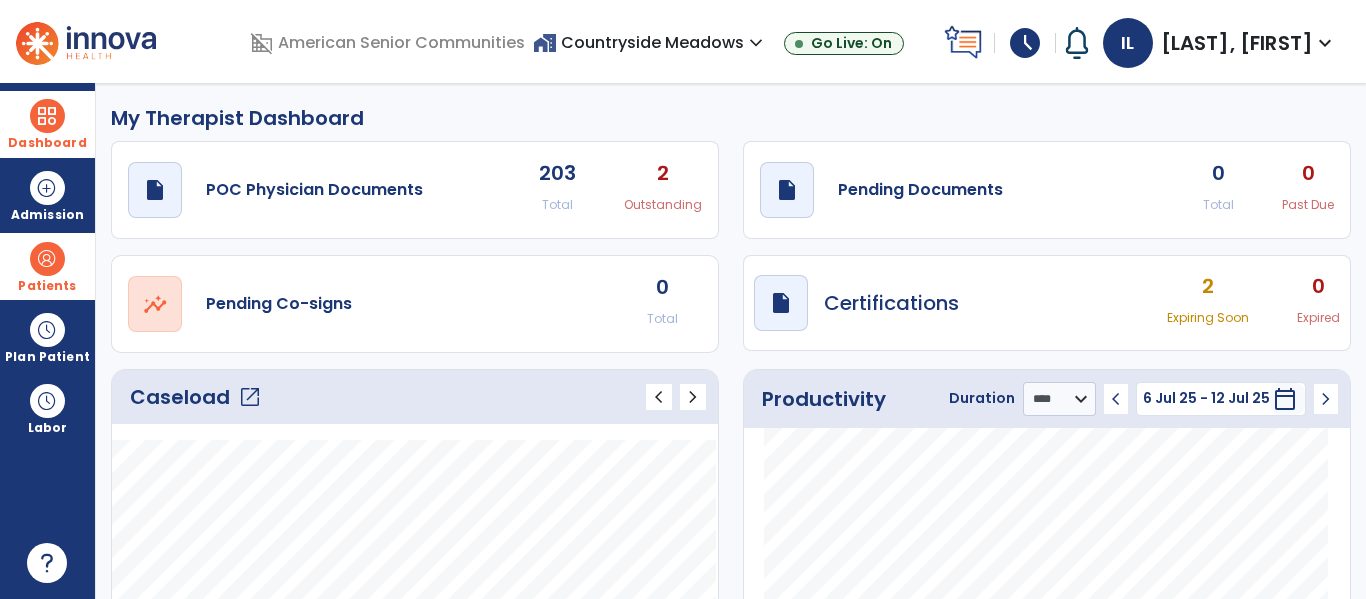 click on "0 Total 0 Past Due" 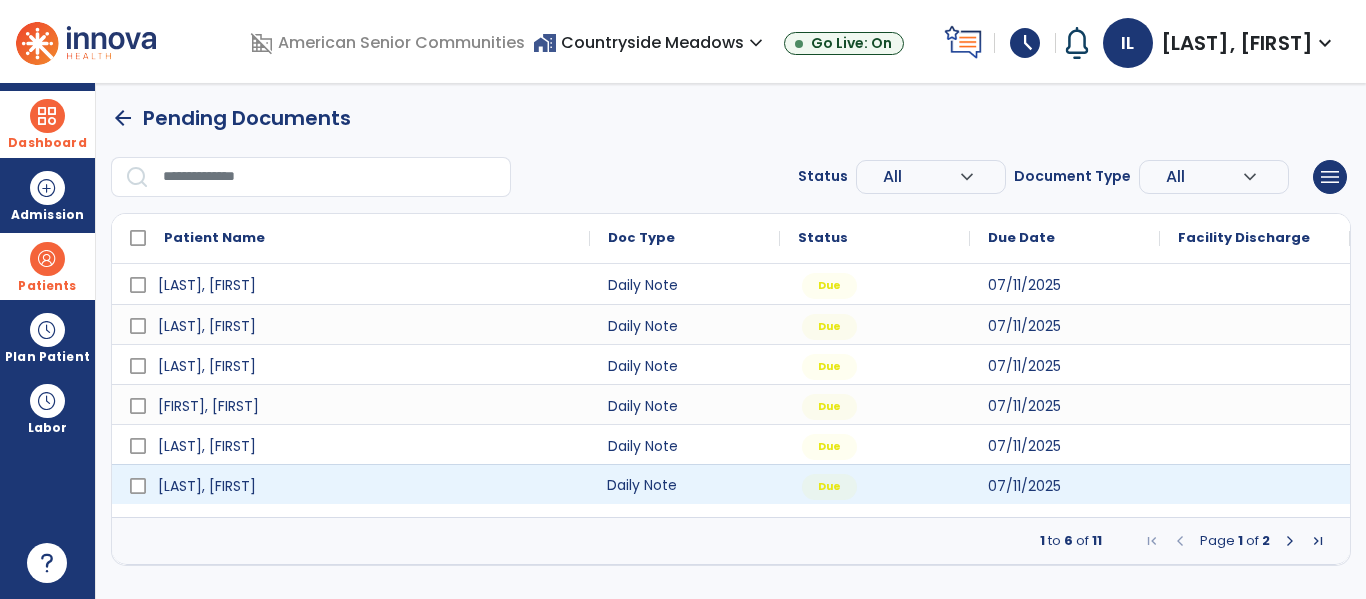 click on "Daily Note" at bounding box center (685, 484) 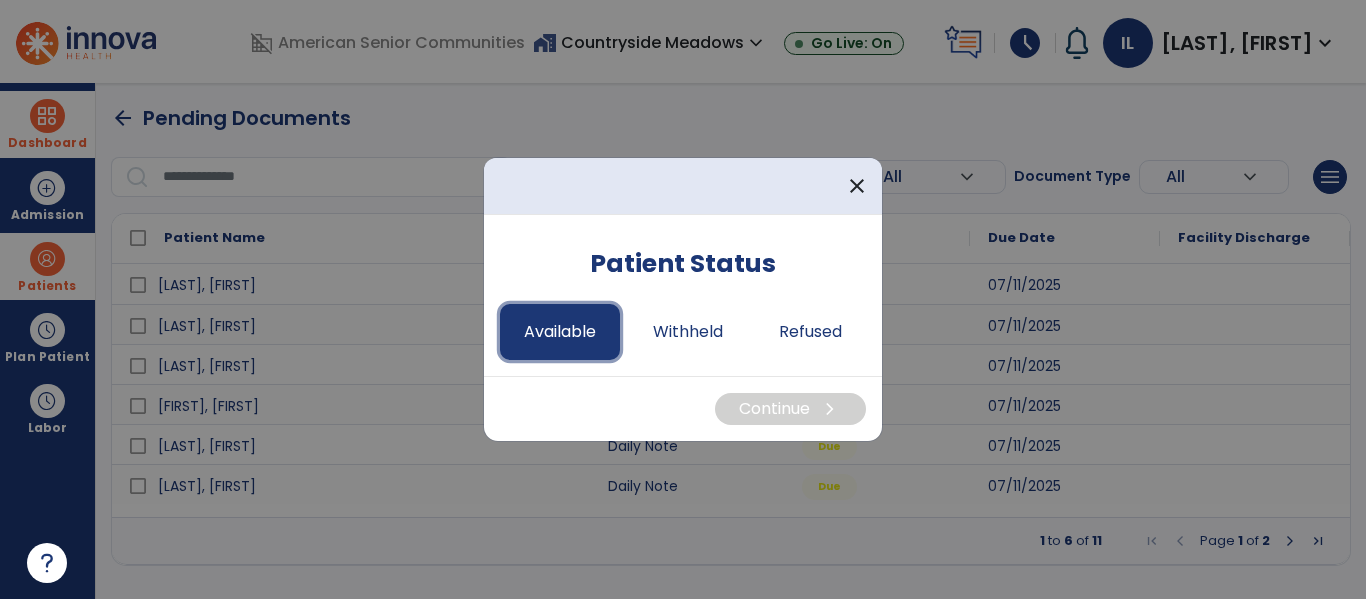 click on "Available" at bounding box center [560, 332] 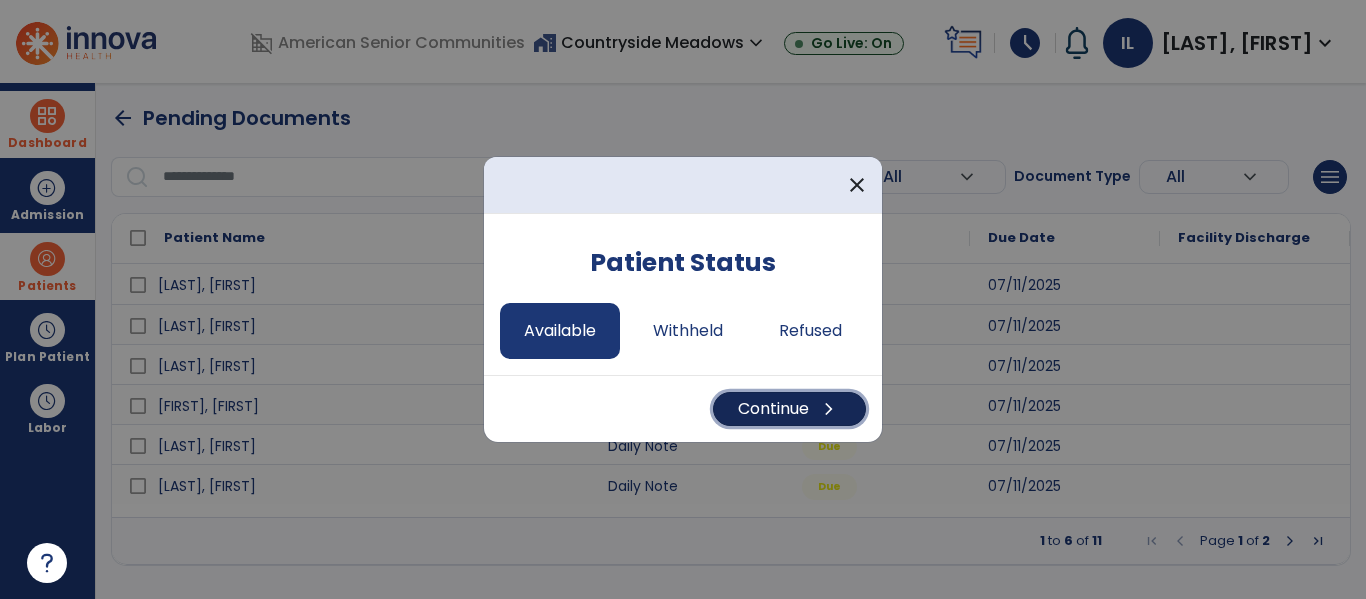 click on "chevron_right" at bounding box center (829, 409) 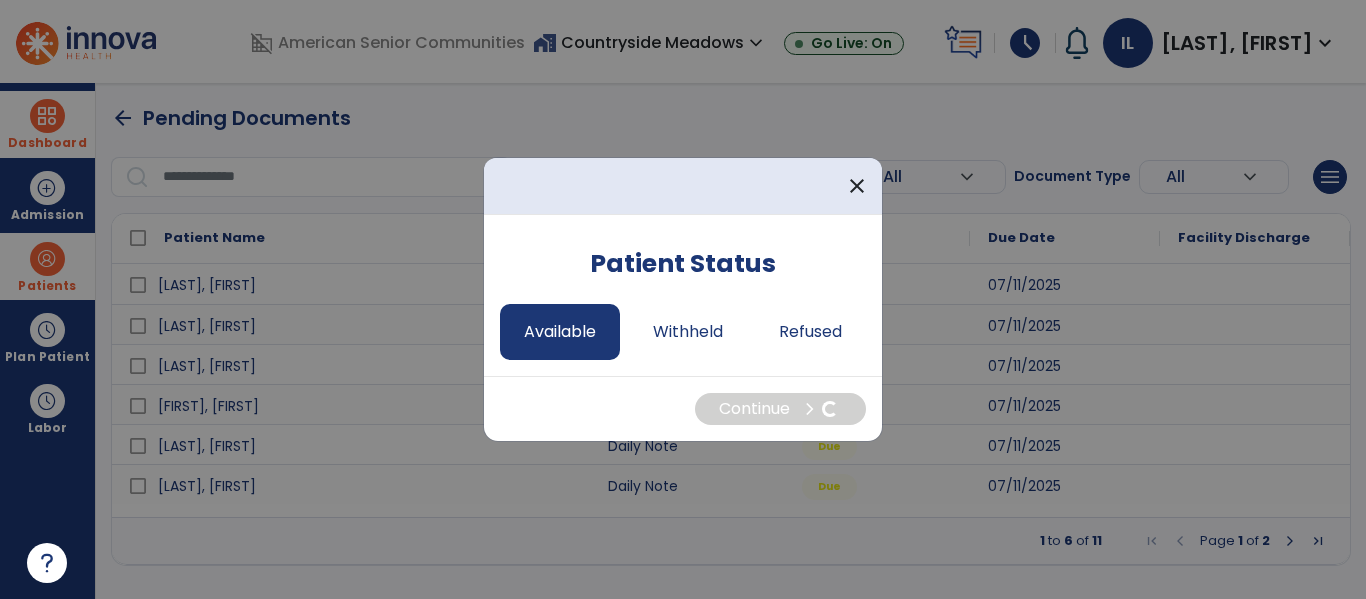 select on "*" 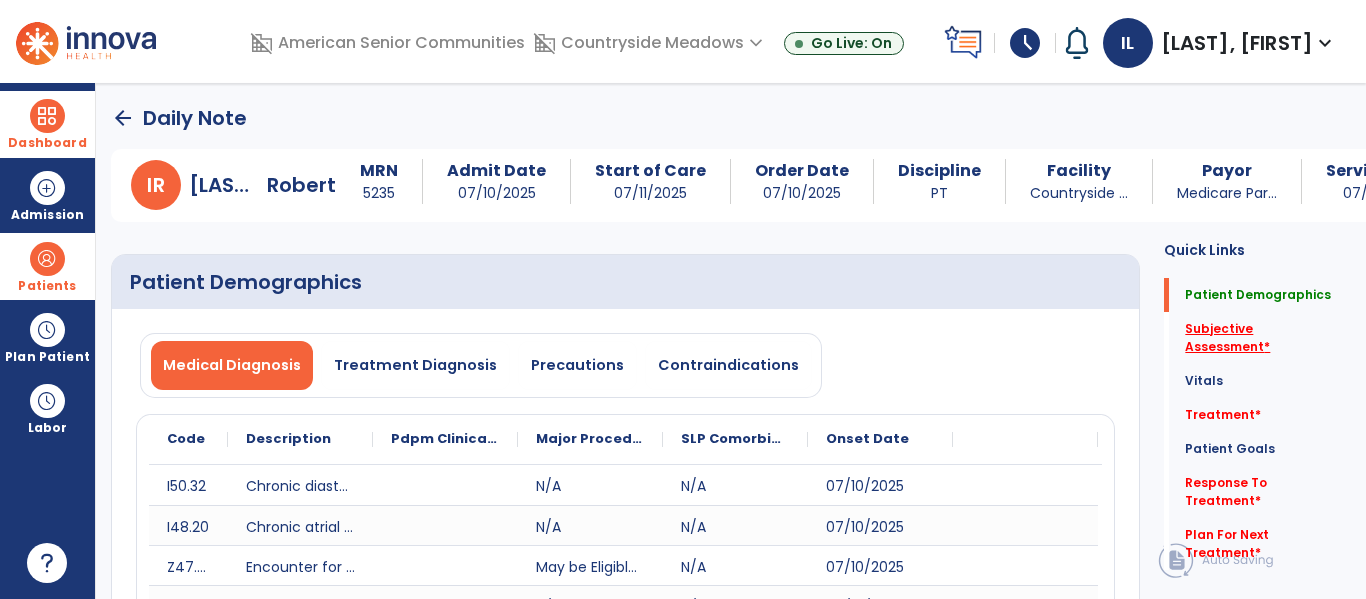 click on "Subjective Assessment   *" 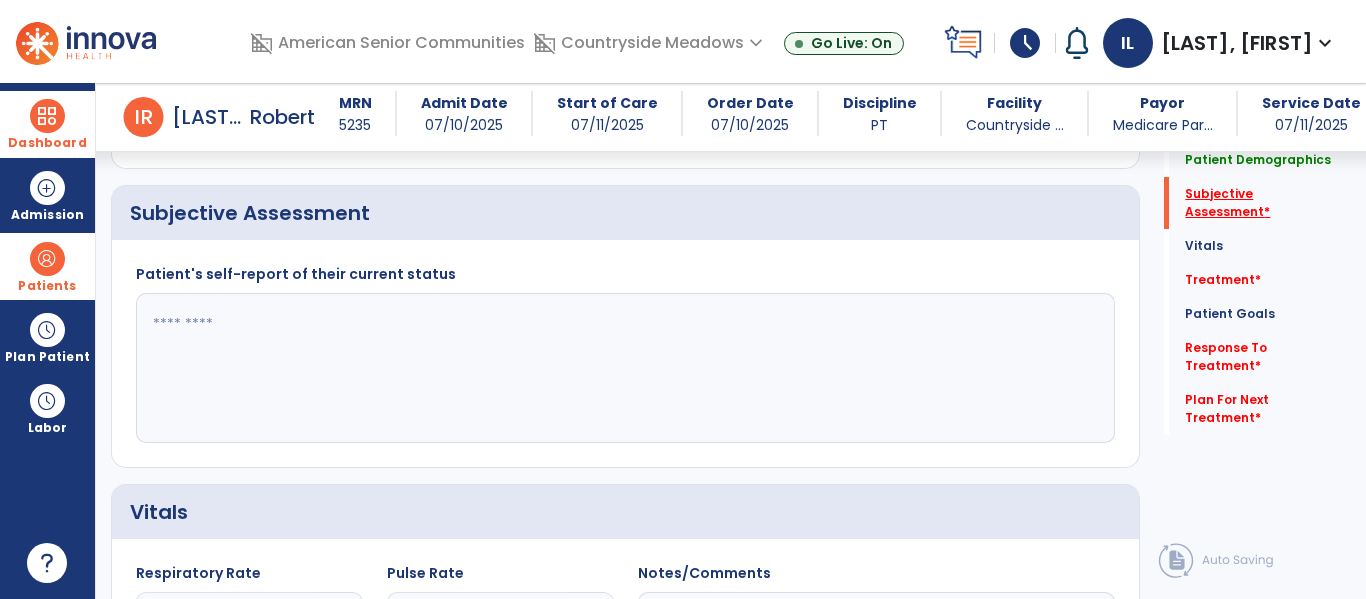 scroll, scrollTop: 507, scrollLeft: 0, axis: vertical 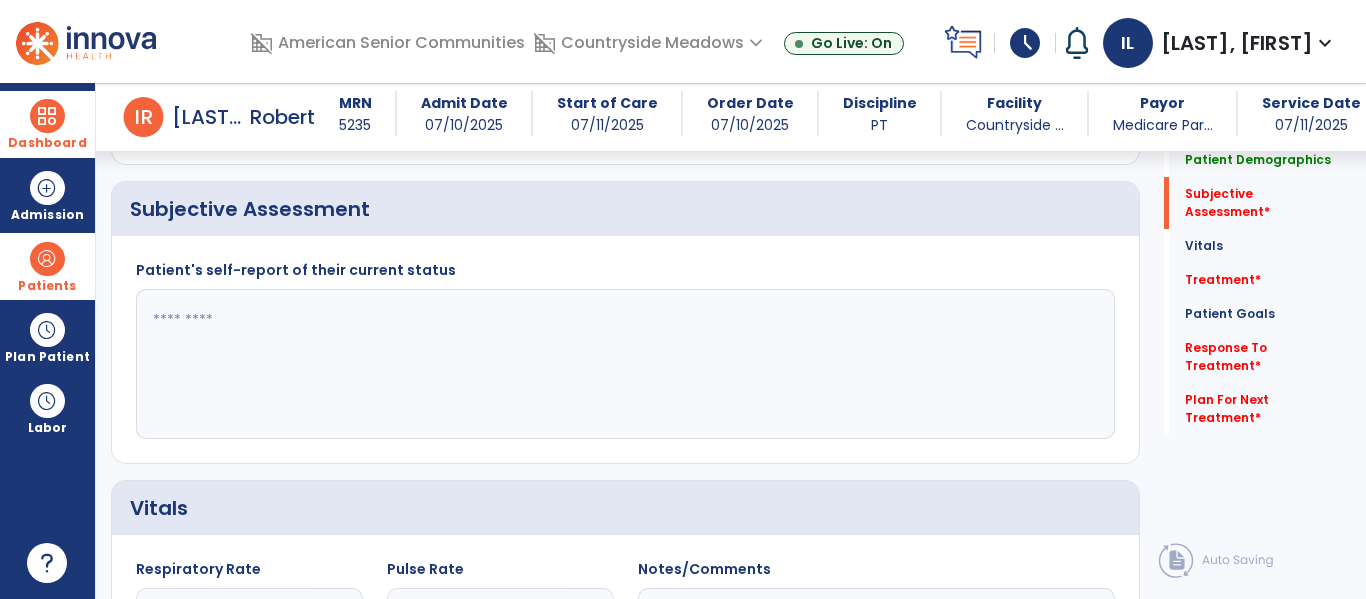 click 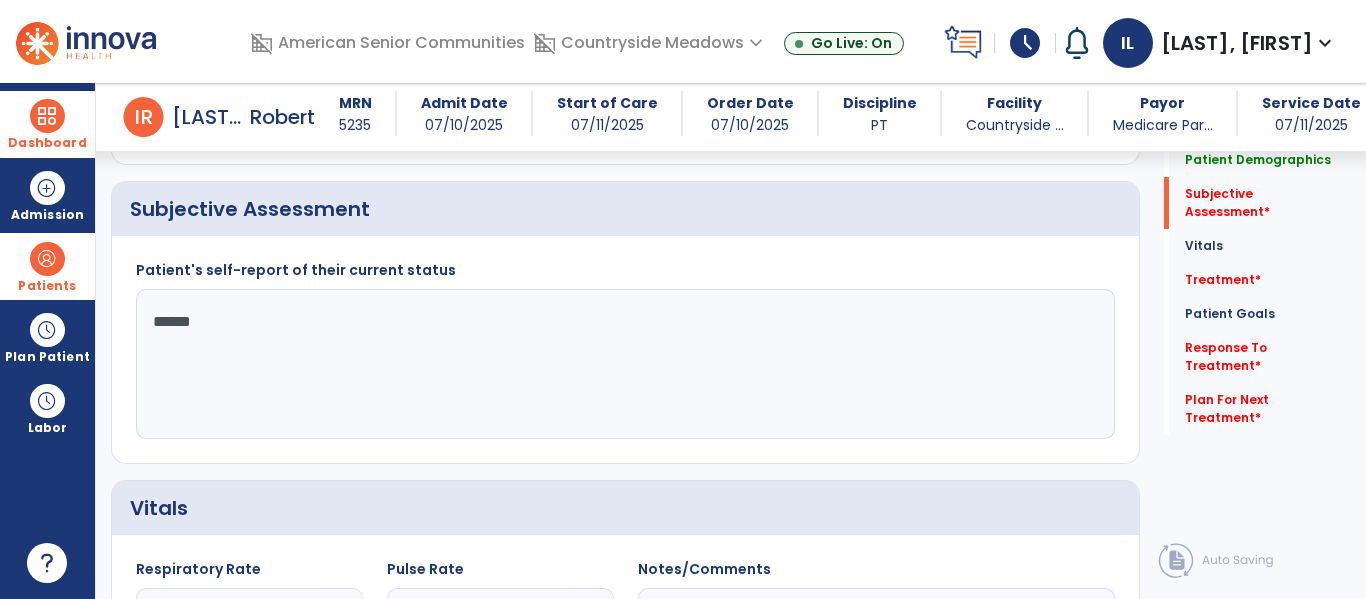 type on "*******" 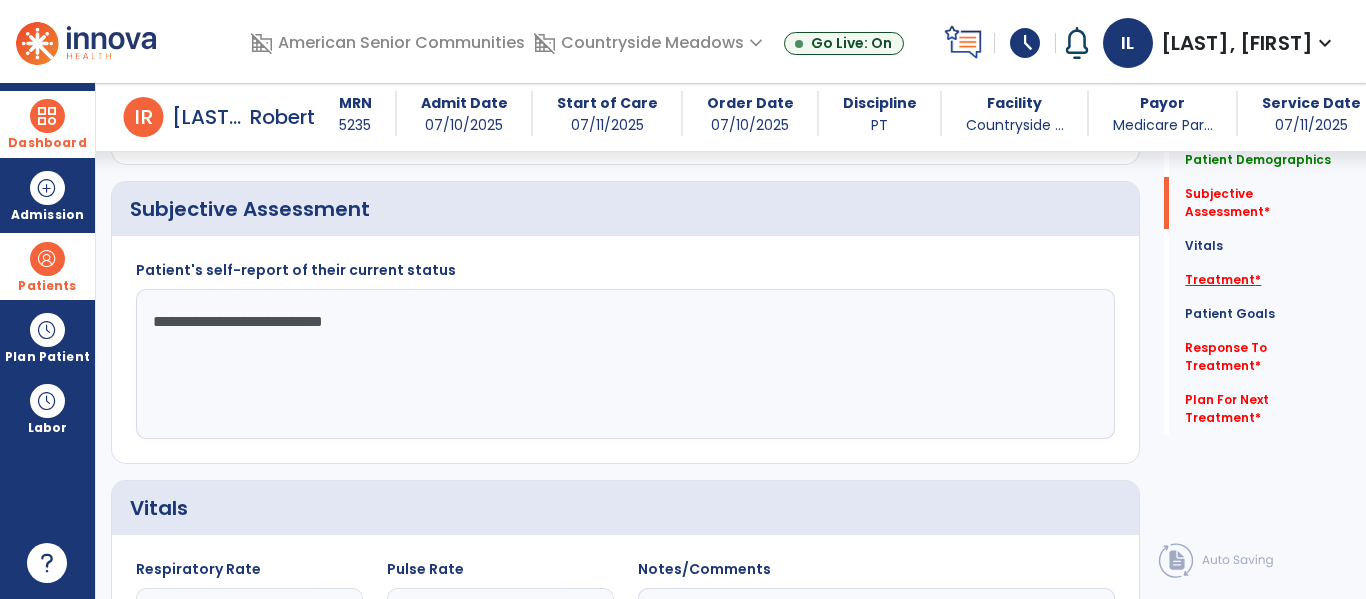 type on "**********" 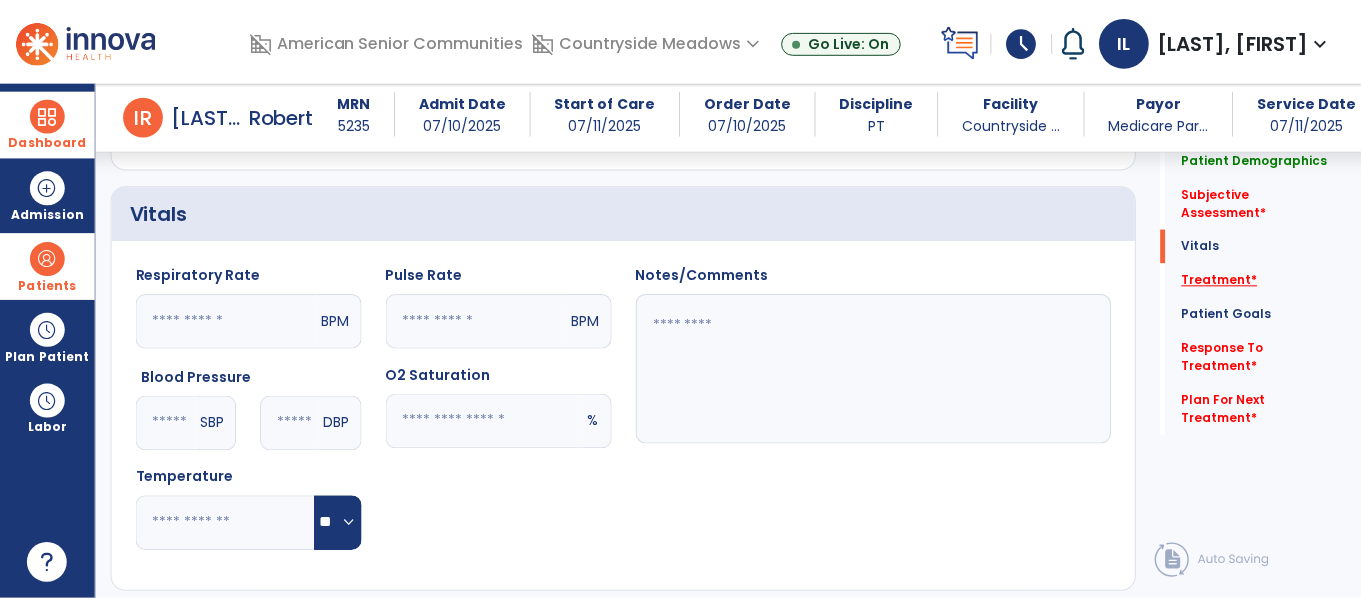 scroll, scrollTop: 1196, scrollLeft: 0, axis: vertical 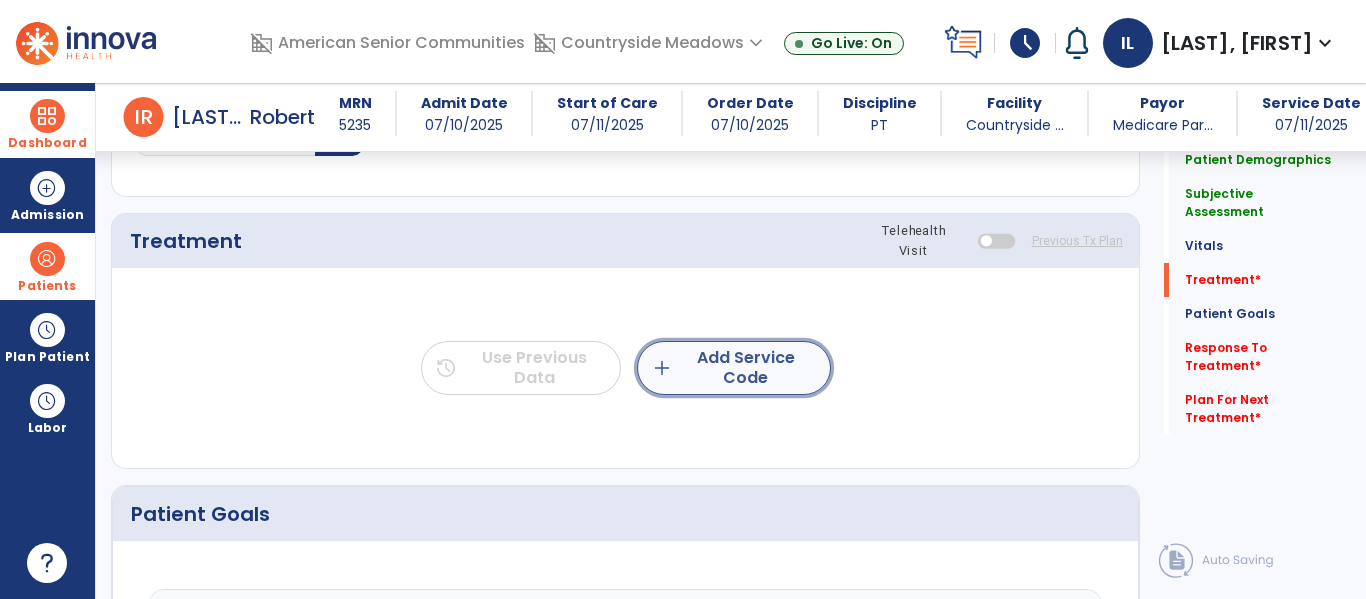 click on "add  Add Service Code" 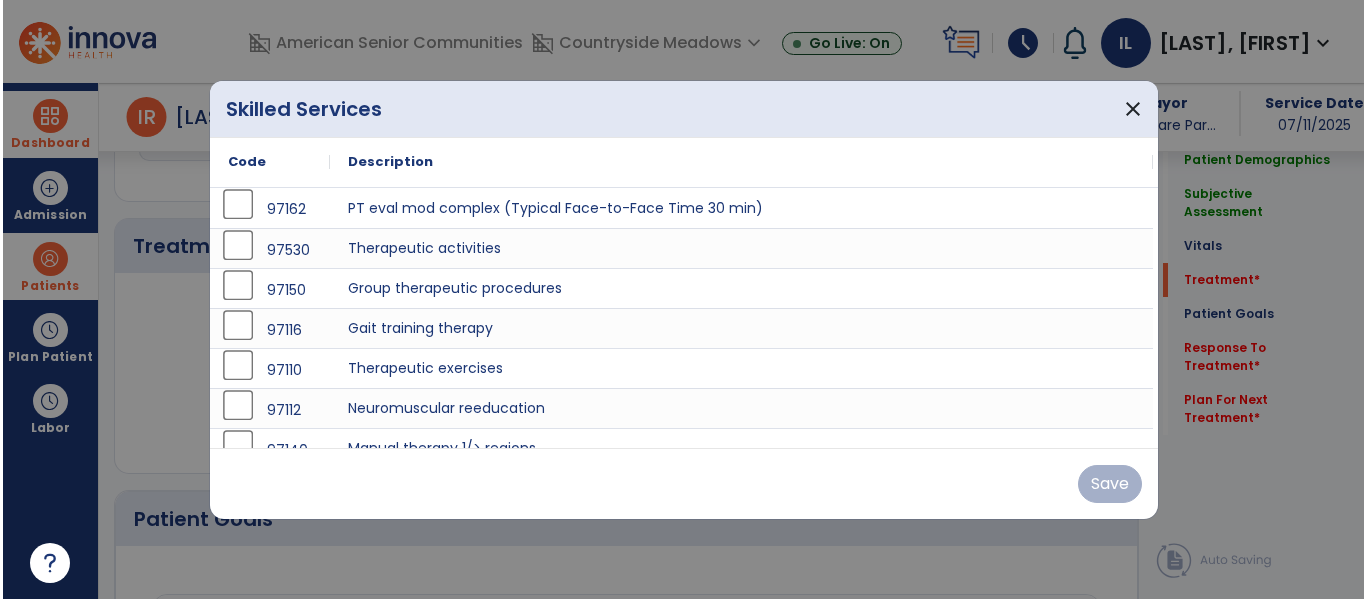 scroll, scrollTop: 1196, scrollLeft: 0, axis: vertical 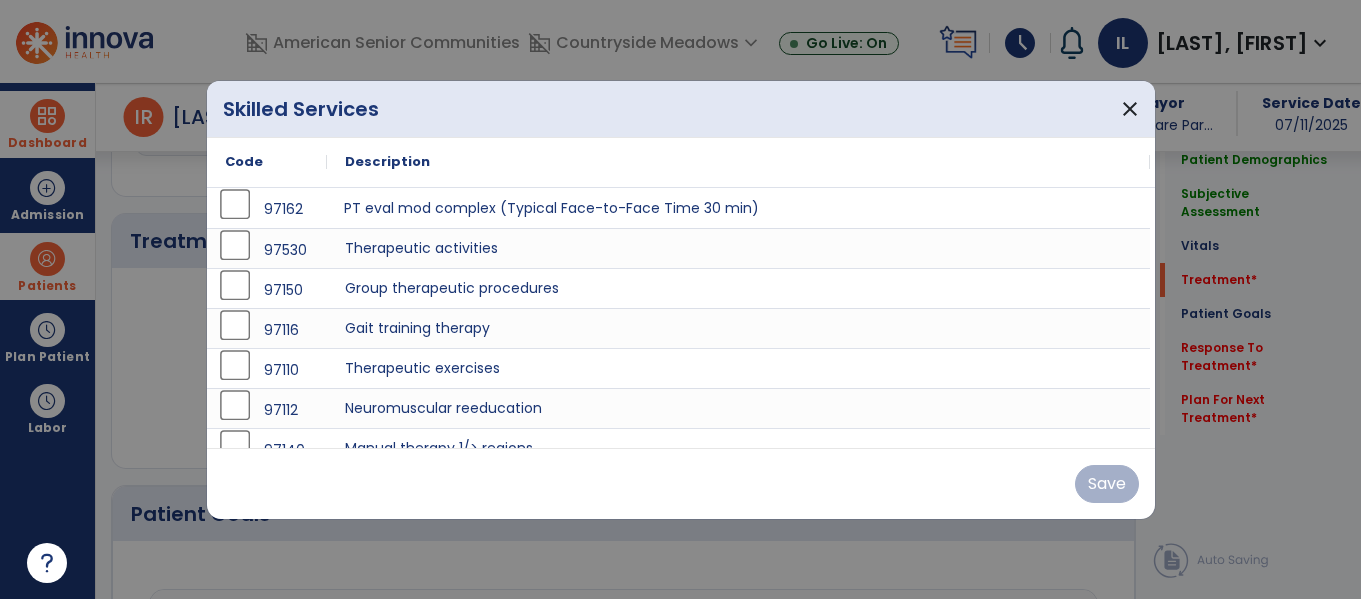 click on "PT eval mod complex (Typical Face-to-Face Time 30 min)" at bounding box center (738, 208) 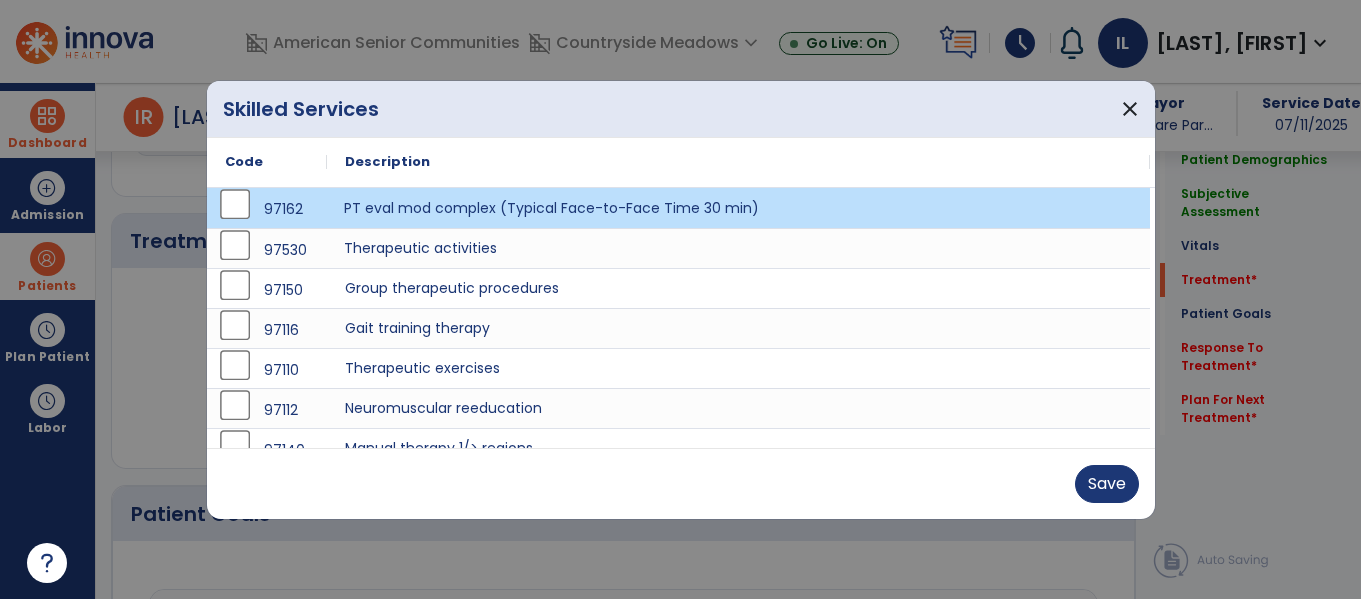 click on "Therapeutic activities" at bounding box center [738, 248] 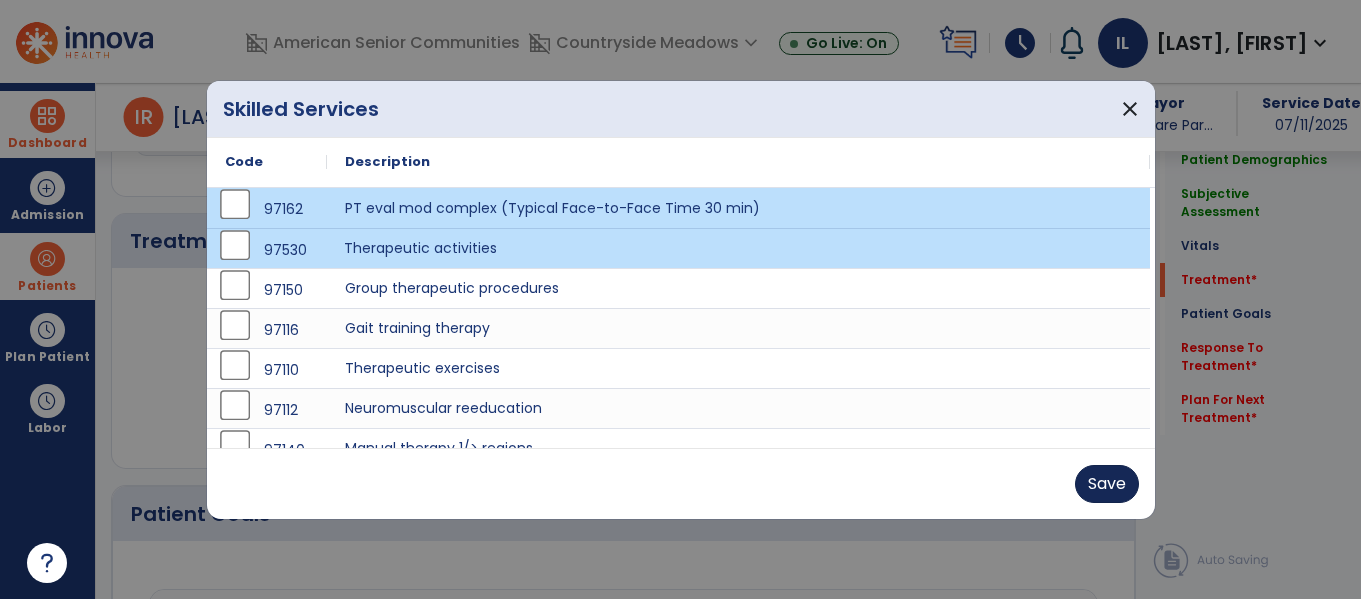 click on "Save" at bounding box center [1107, 484] 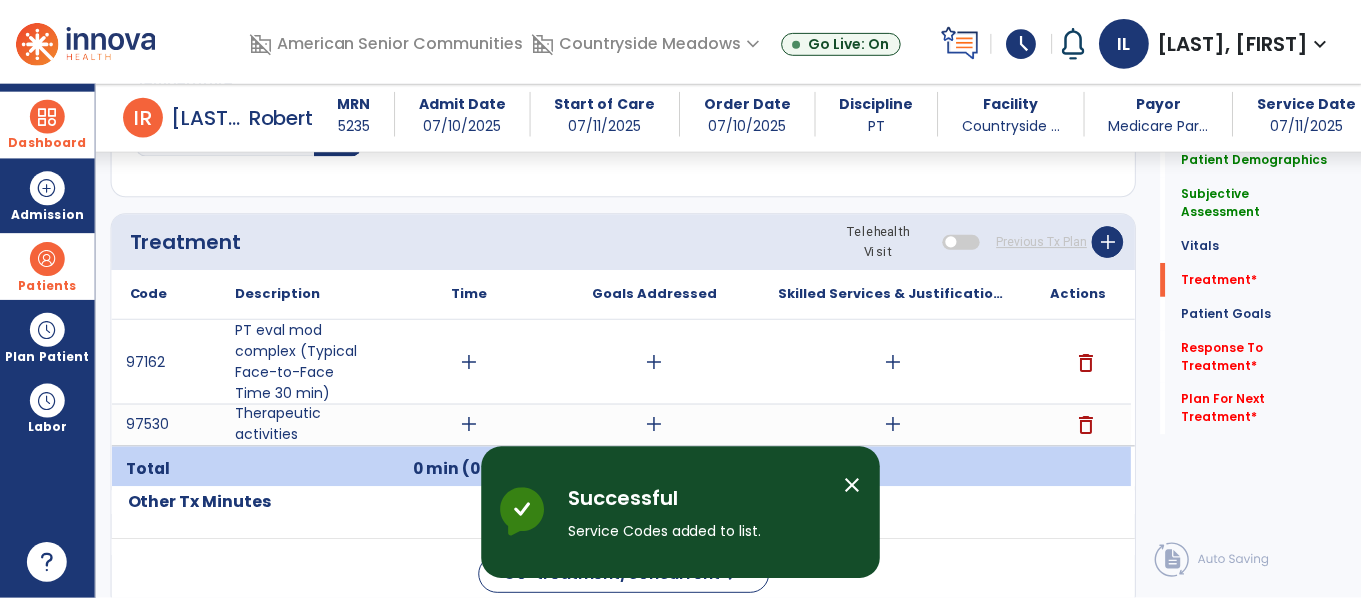 scroll, scrollTop: 1273, scrollLeft: 0, axis: vertical 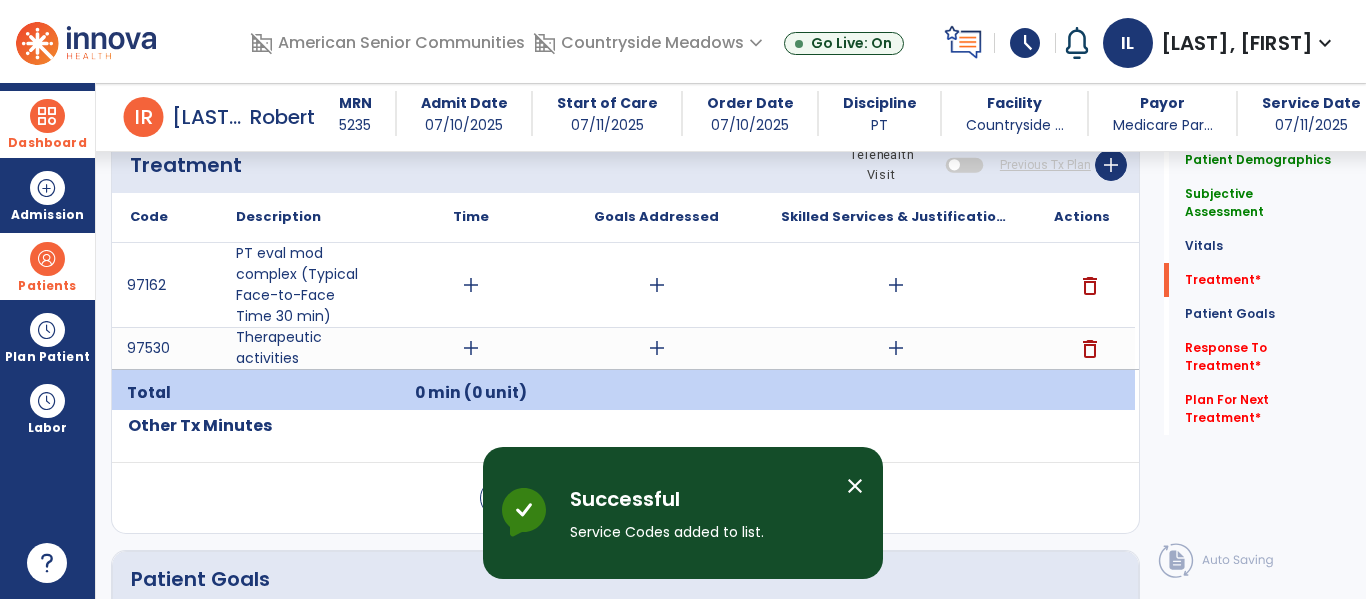 click on "add" at bounding box center [471, 285] 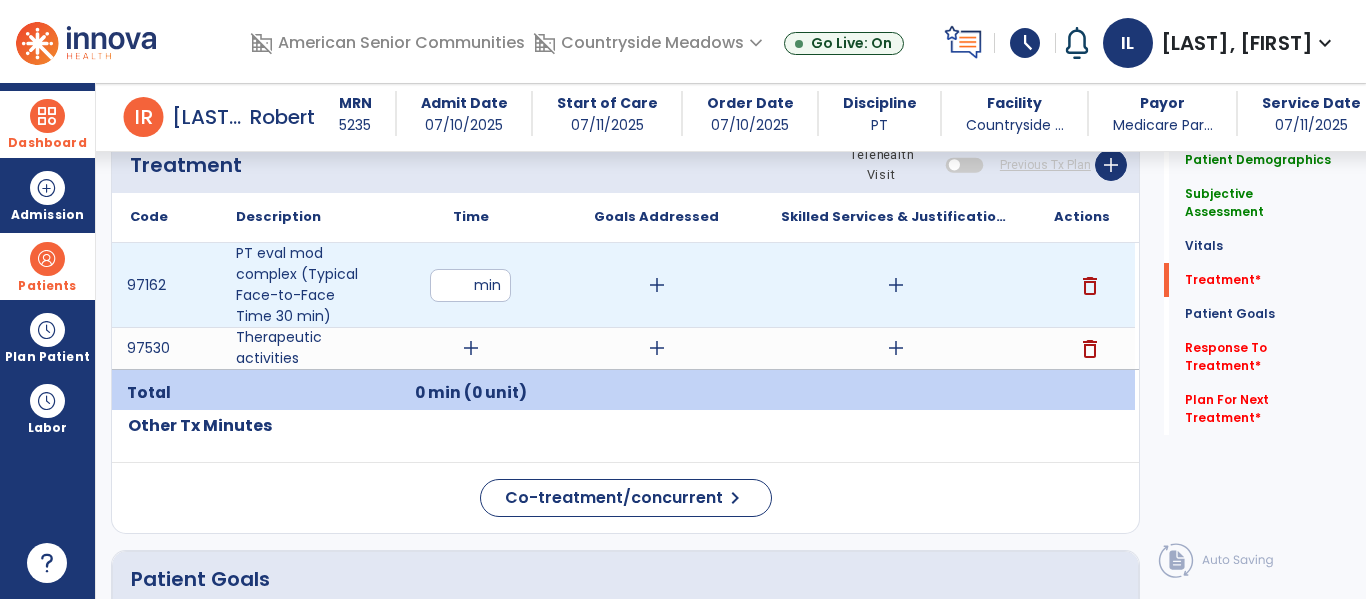 type on "**" 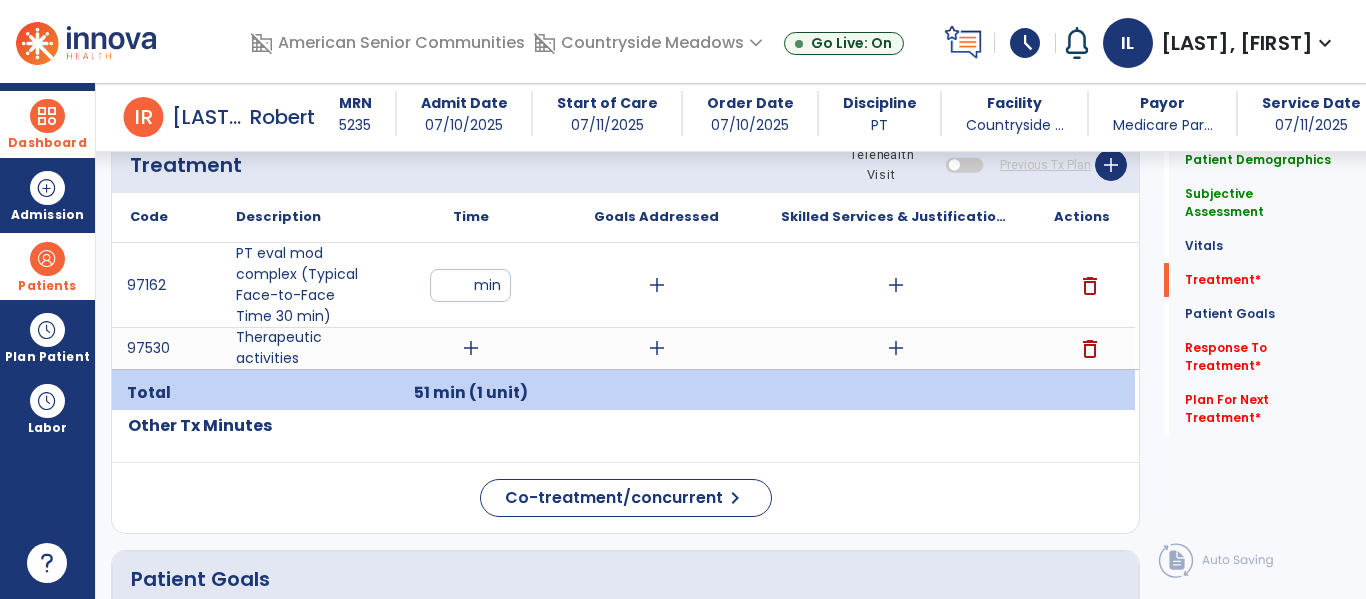 click on "add" at bounding box center (471, 348) 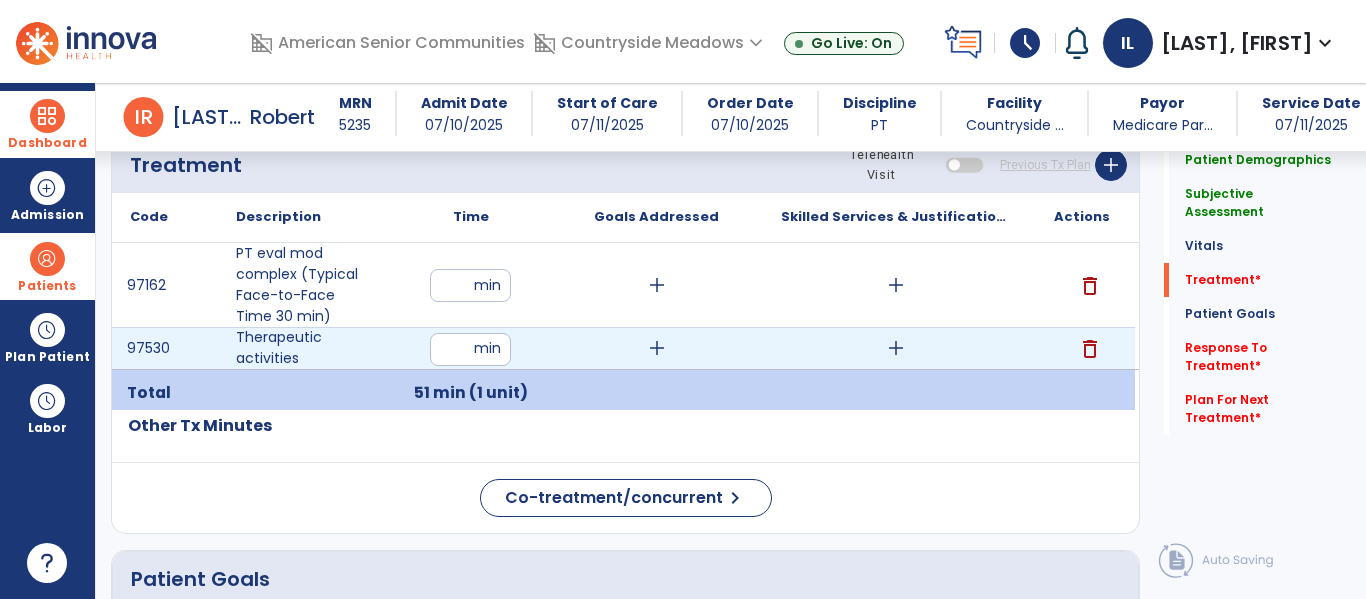 type on "**" 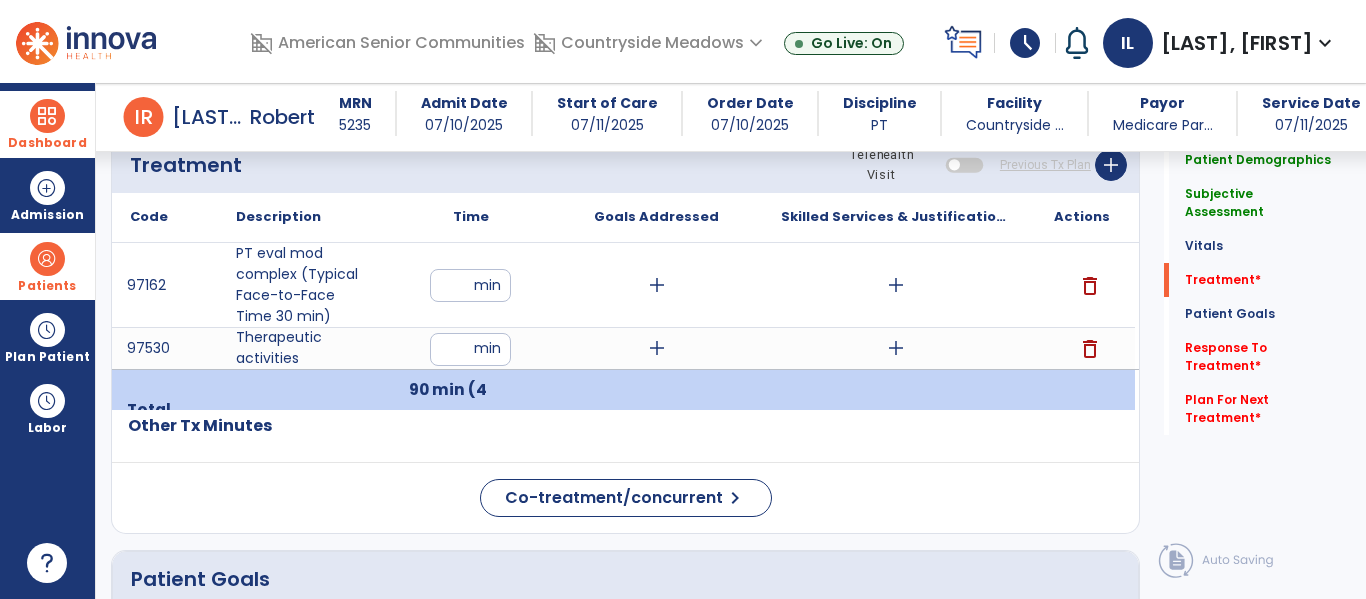 click on "add" at bounding box center [896, 285] 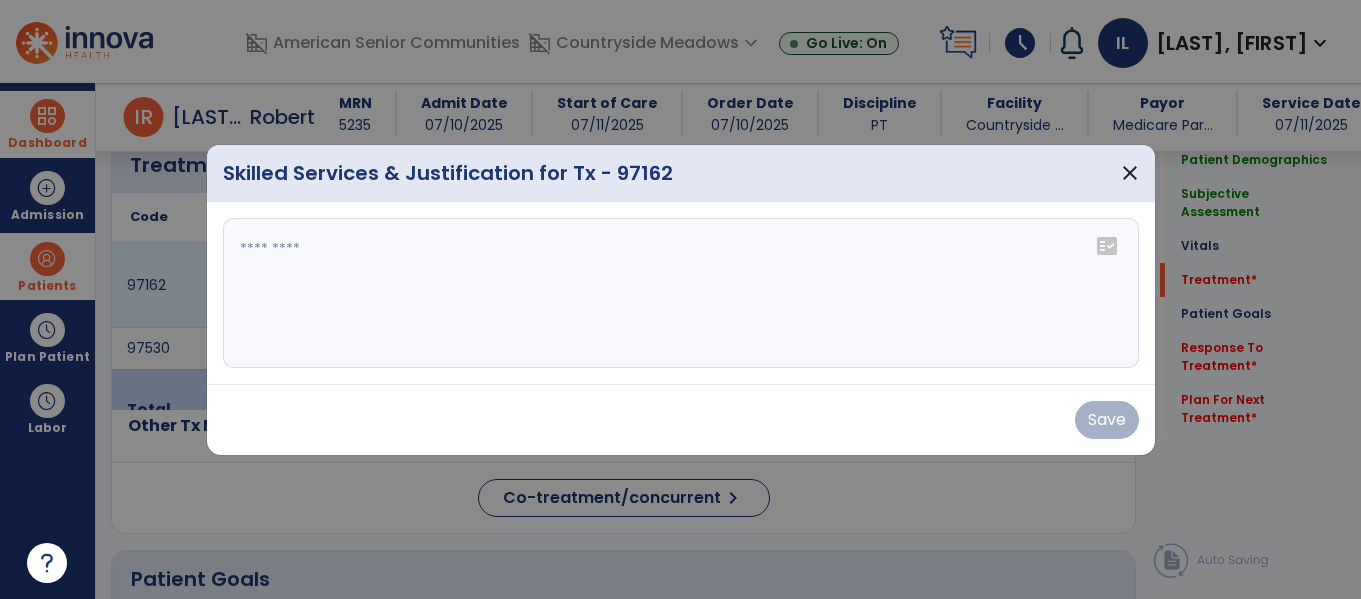 scroll, scrollTop: 1273, scrollLeft: 0, axis: vertical 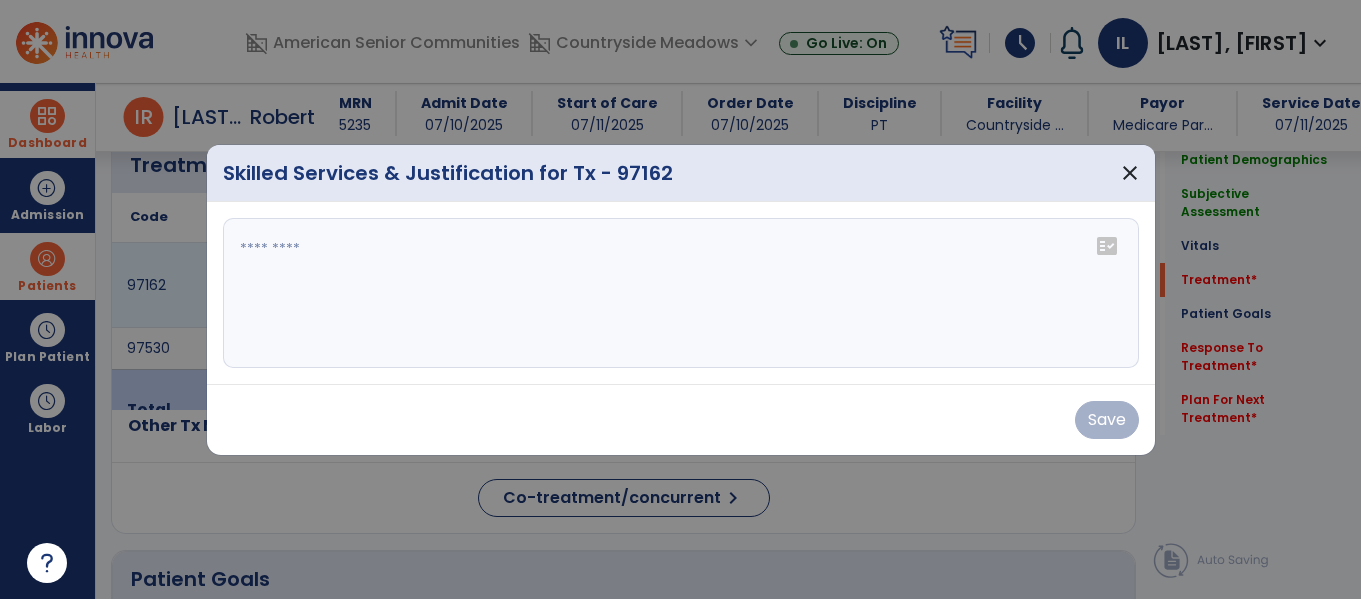 click at bounding box center (681, 293) 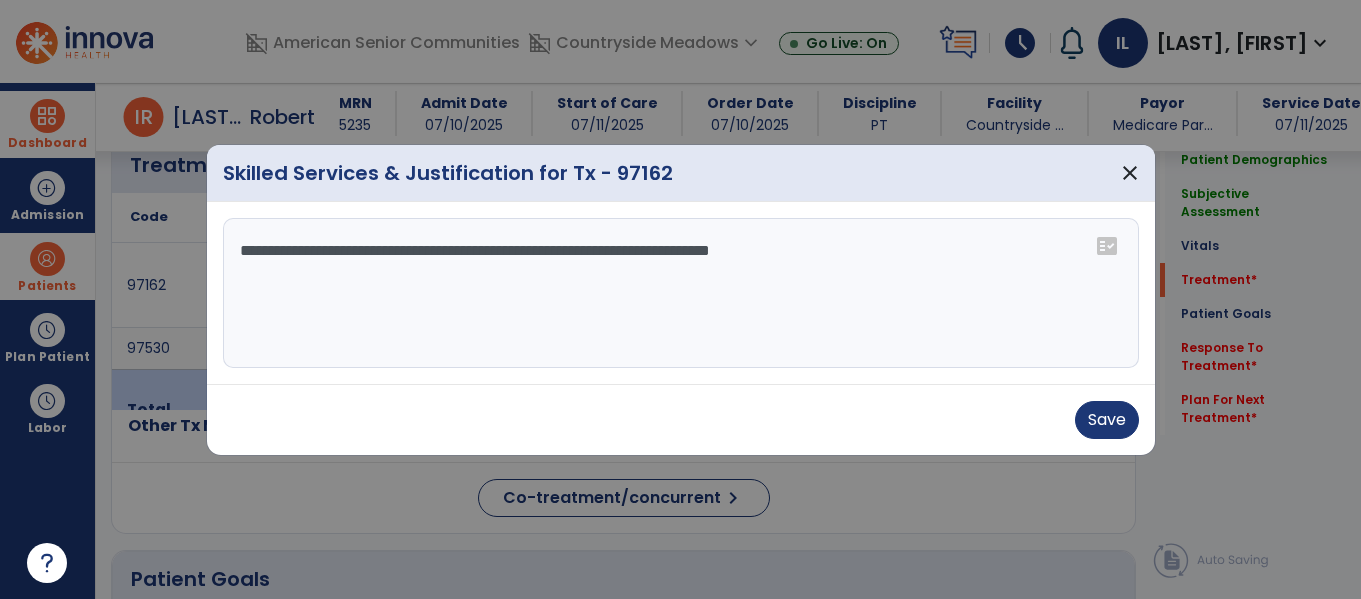 type on "**********" 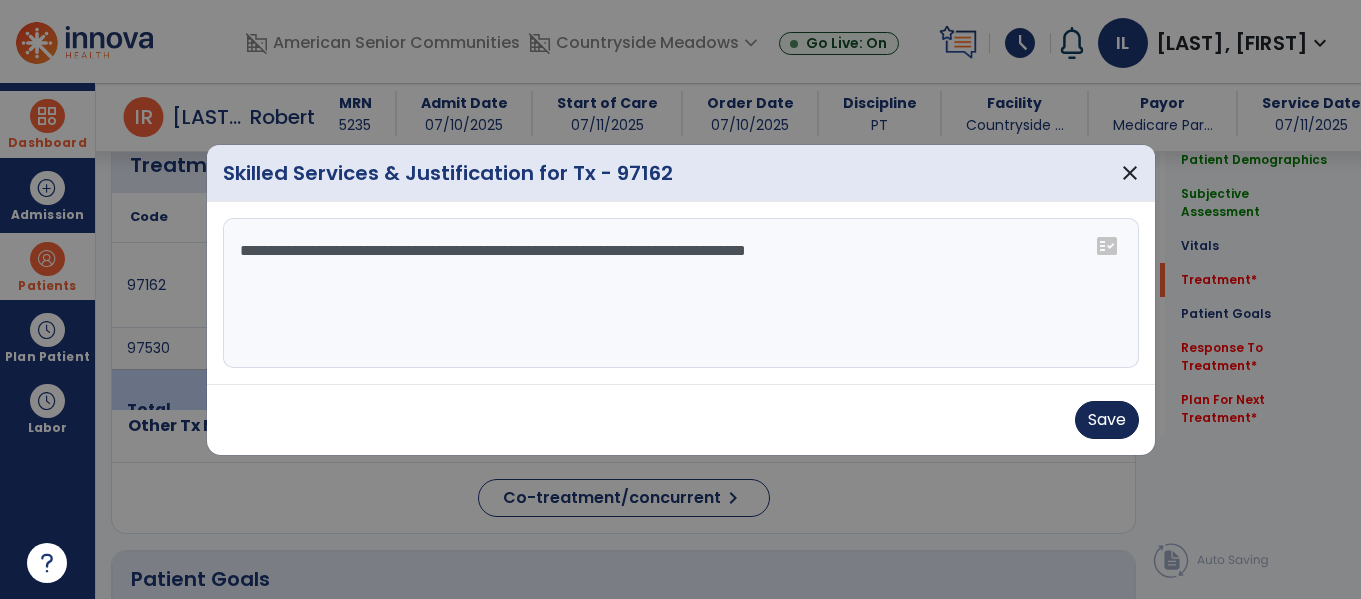 click on "Save" at bounding box center [1107, 420] 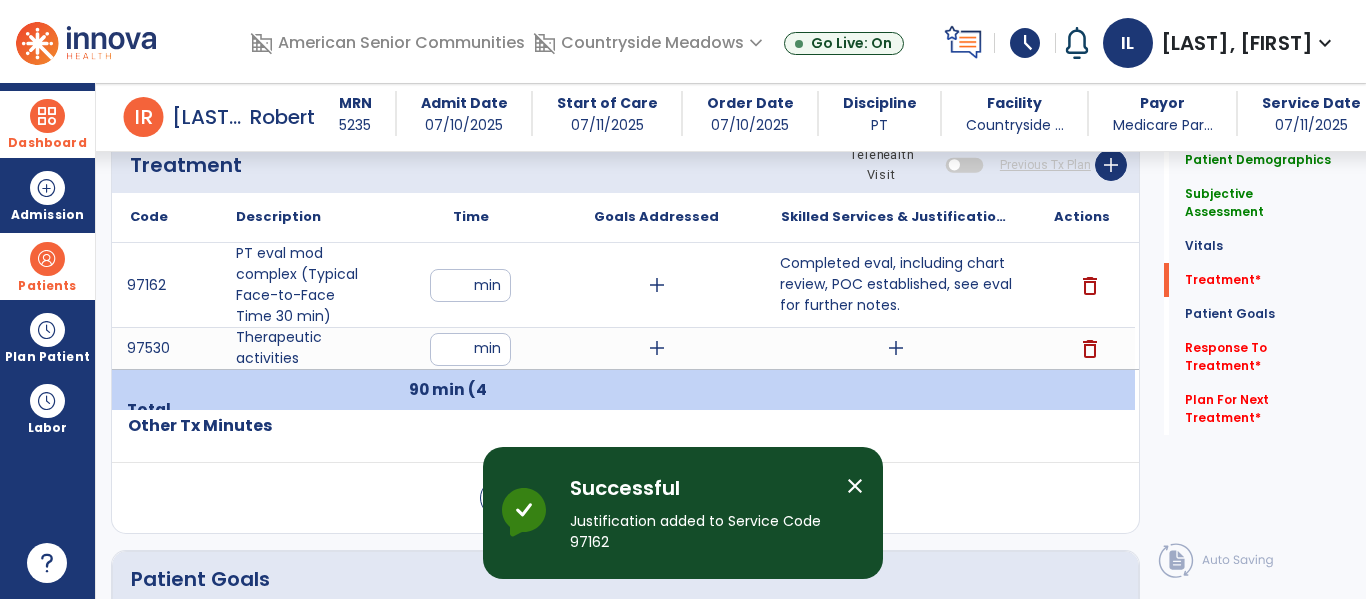 click on "Total 90 min (4 units)" at bounding box center [625, 389] 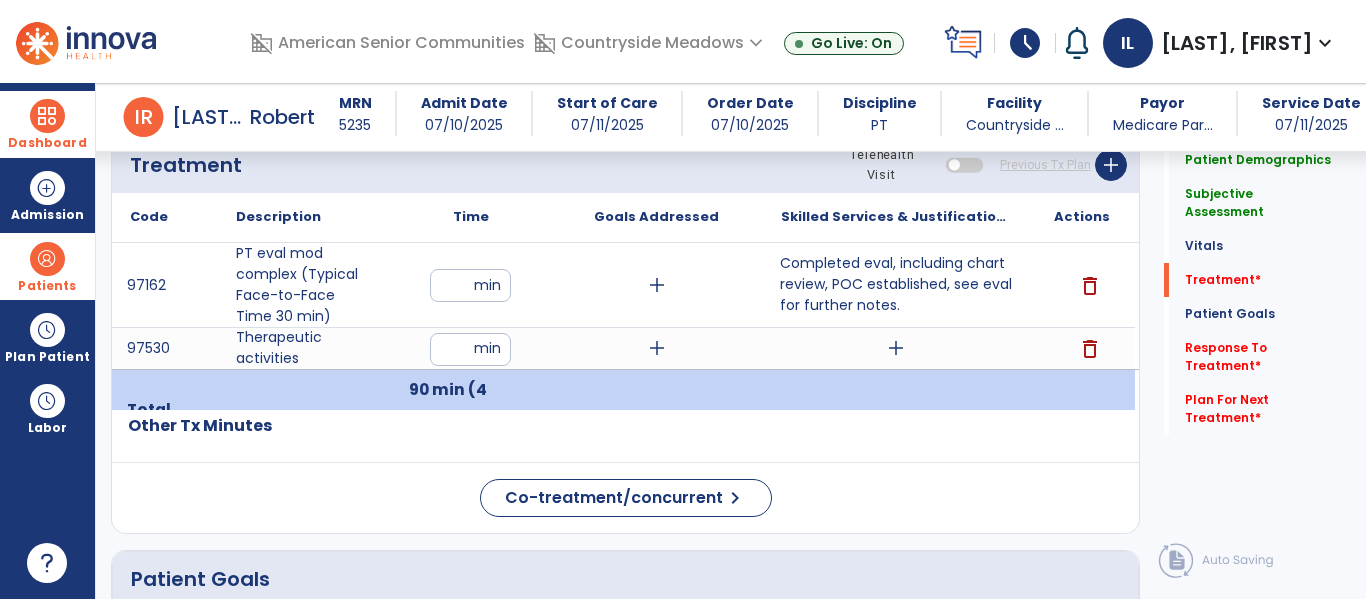 click on "add" at bounding box center [896, 348] 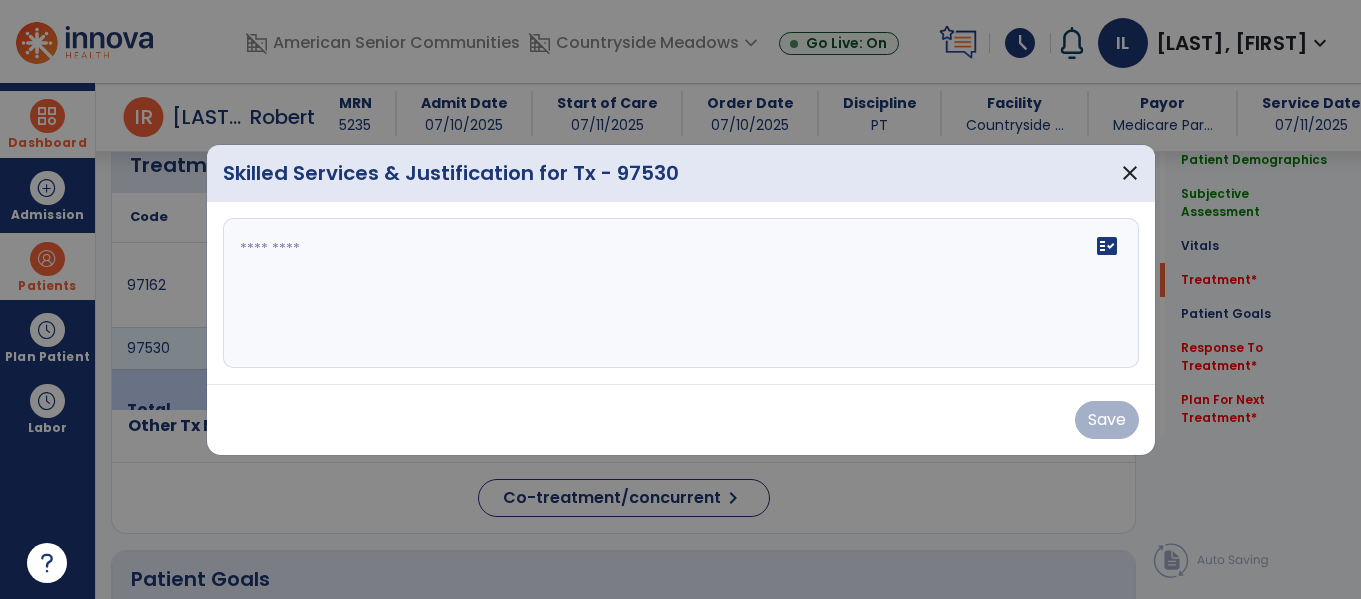 scroll, scrollTop: 1273, scrollLeft: 0, axis: vertical 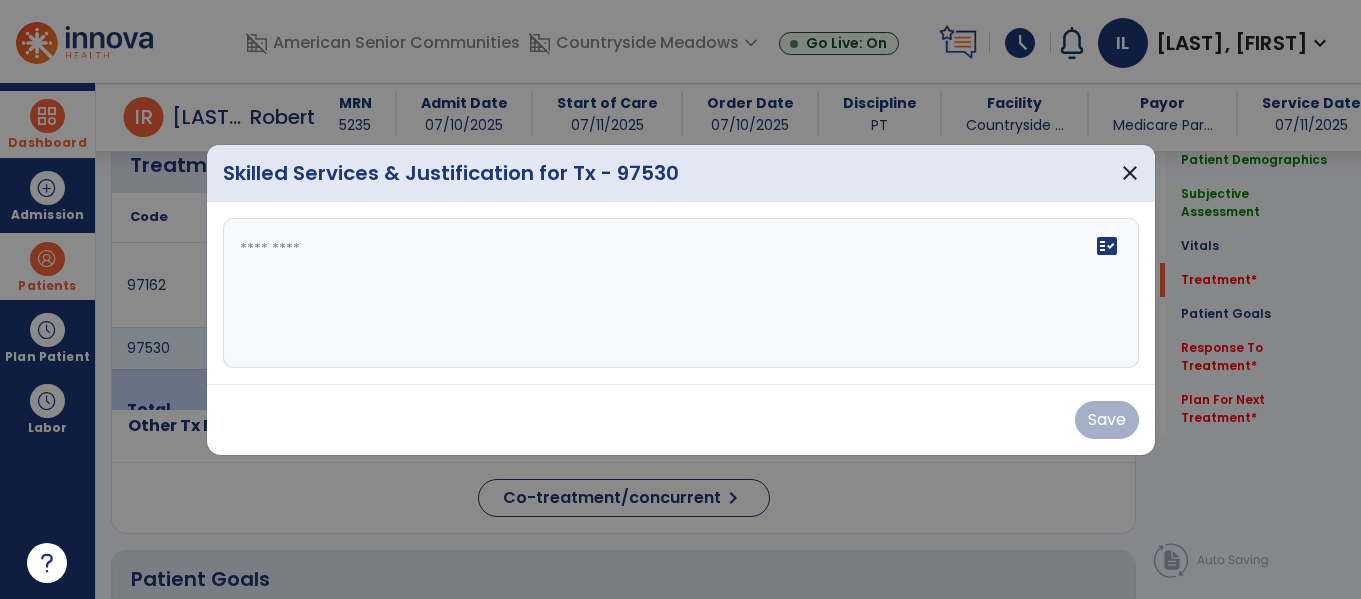 click on "fact_check" at bounding box center (681, 293) 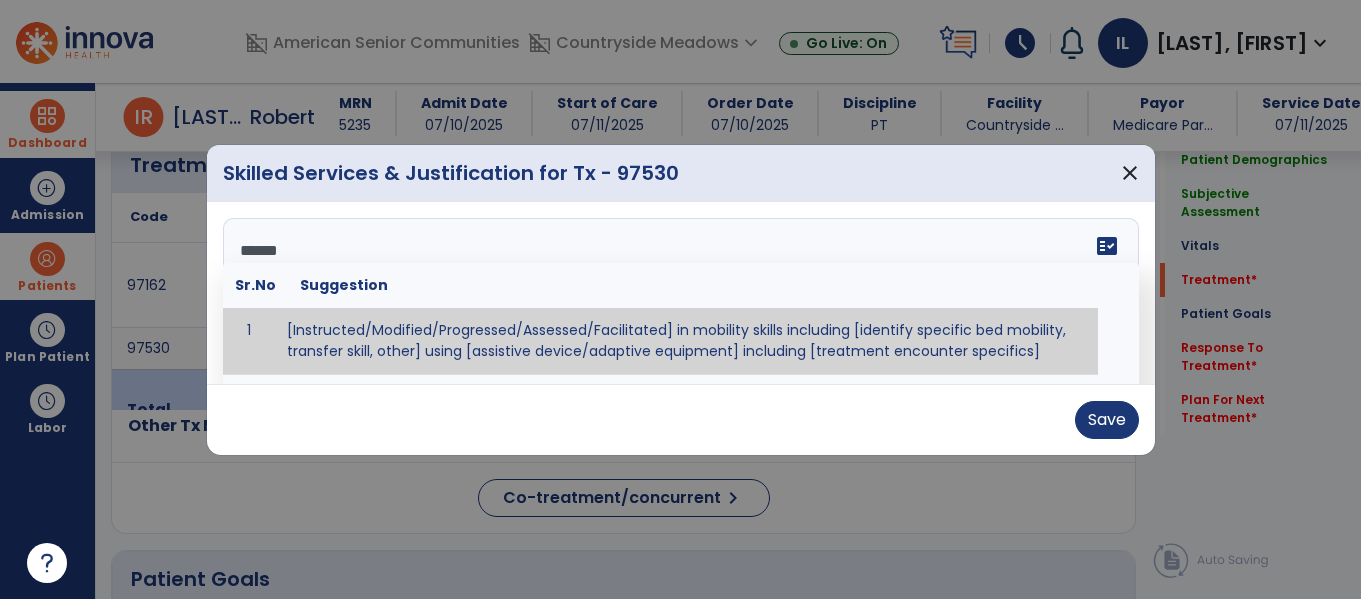 type on "*******" 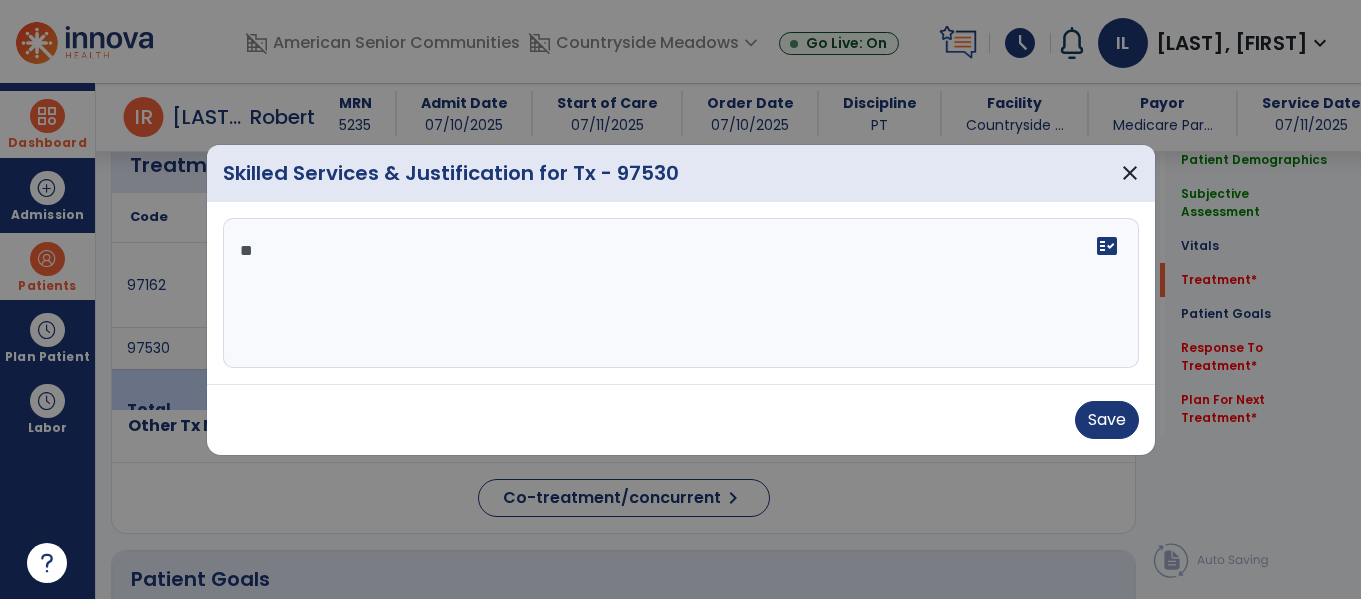 type on "*" 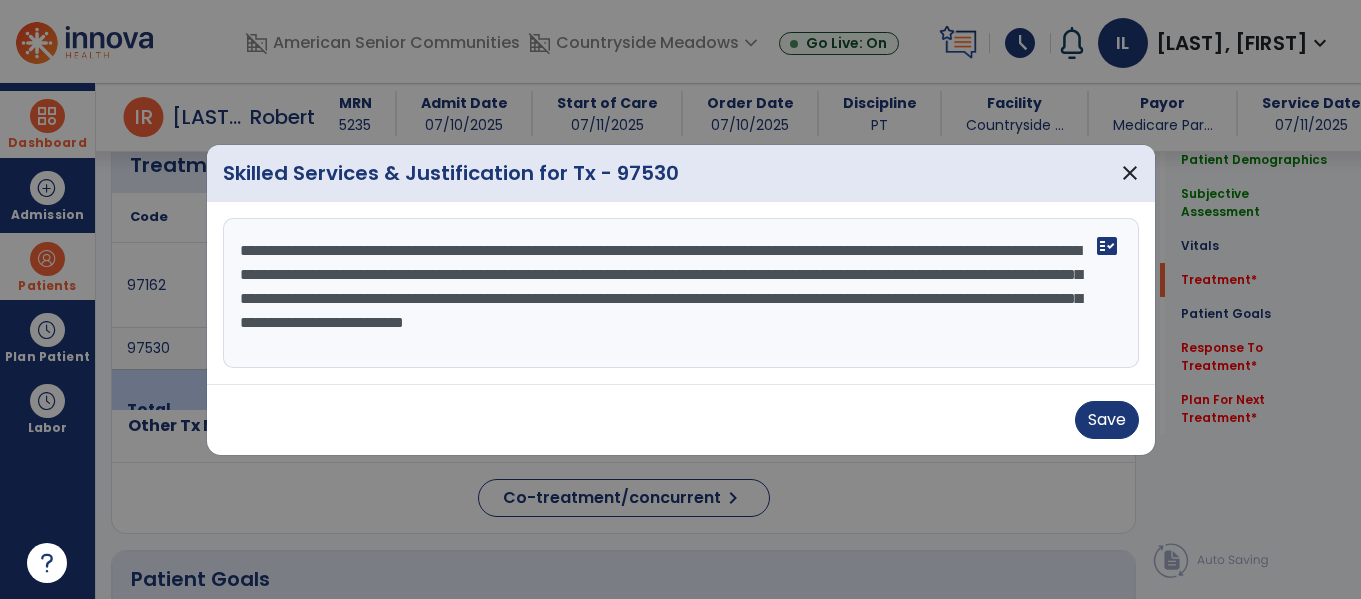 click on "**********" at bounding box center [681, 293] 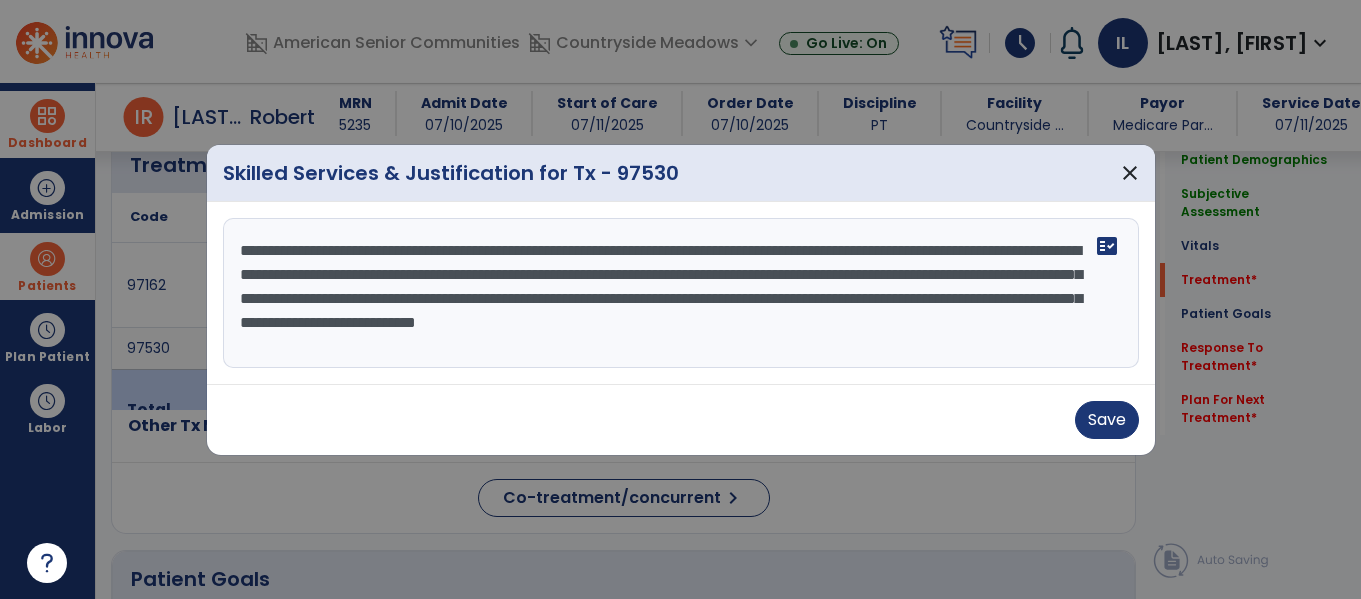 click on "**********" at bounding box center (681, 293) 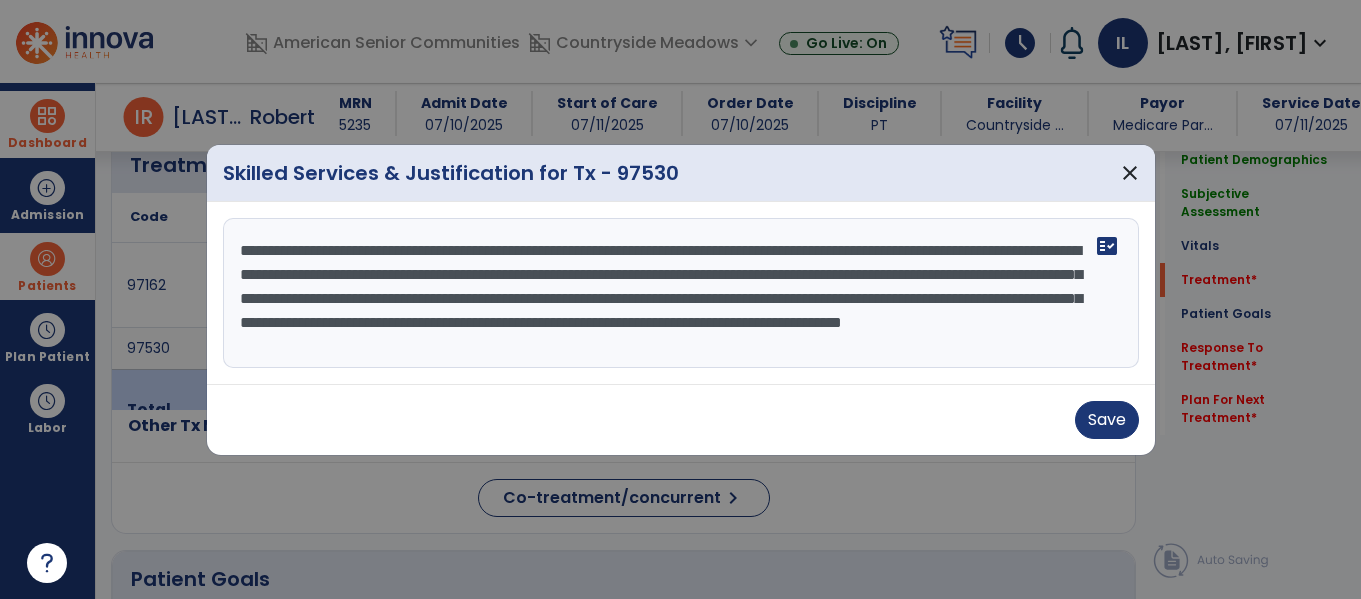 scroll, scrollTop: 16, scrollLeft: 0, axis: vertical 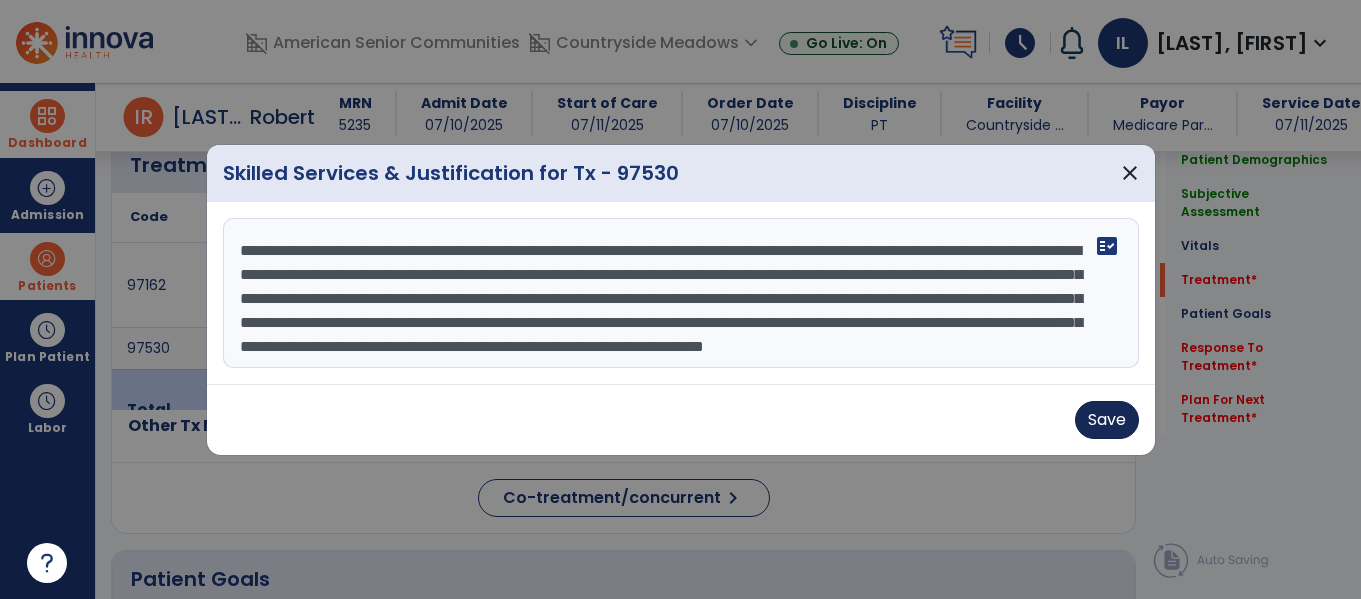type on "**********" 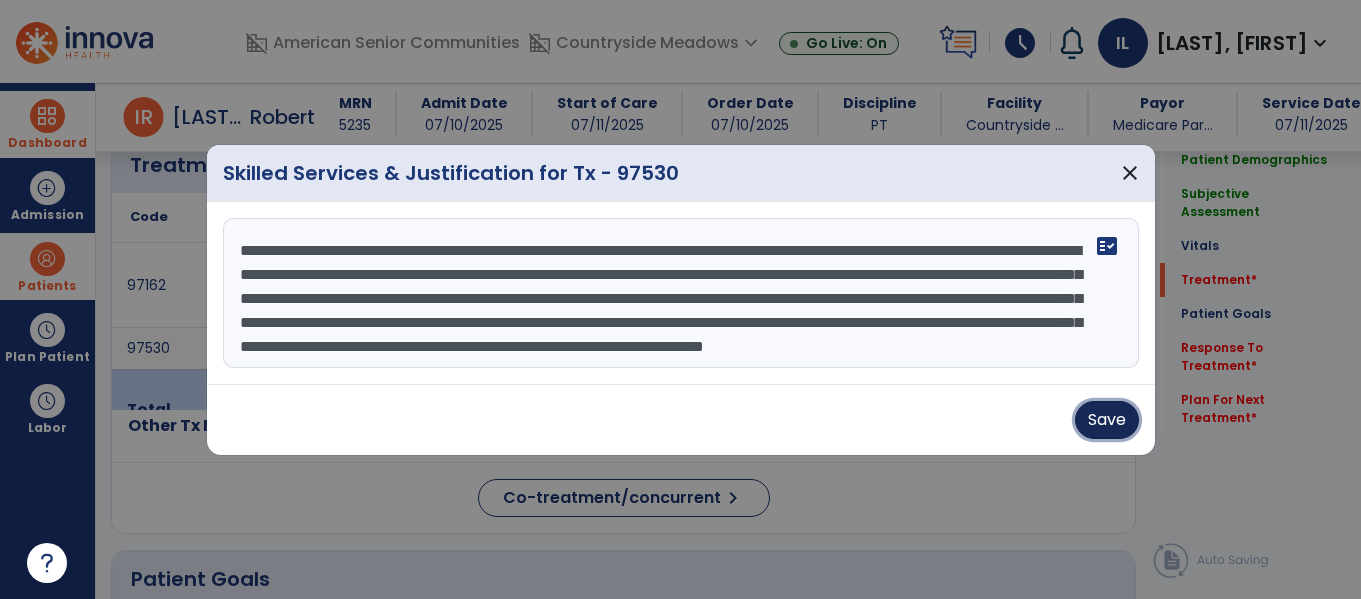 click on "Save" at bounding box center [1107, 420] 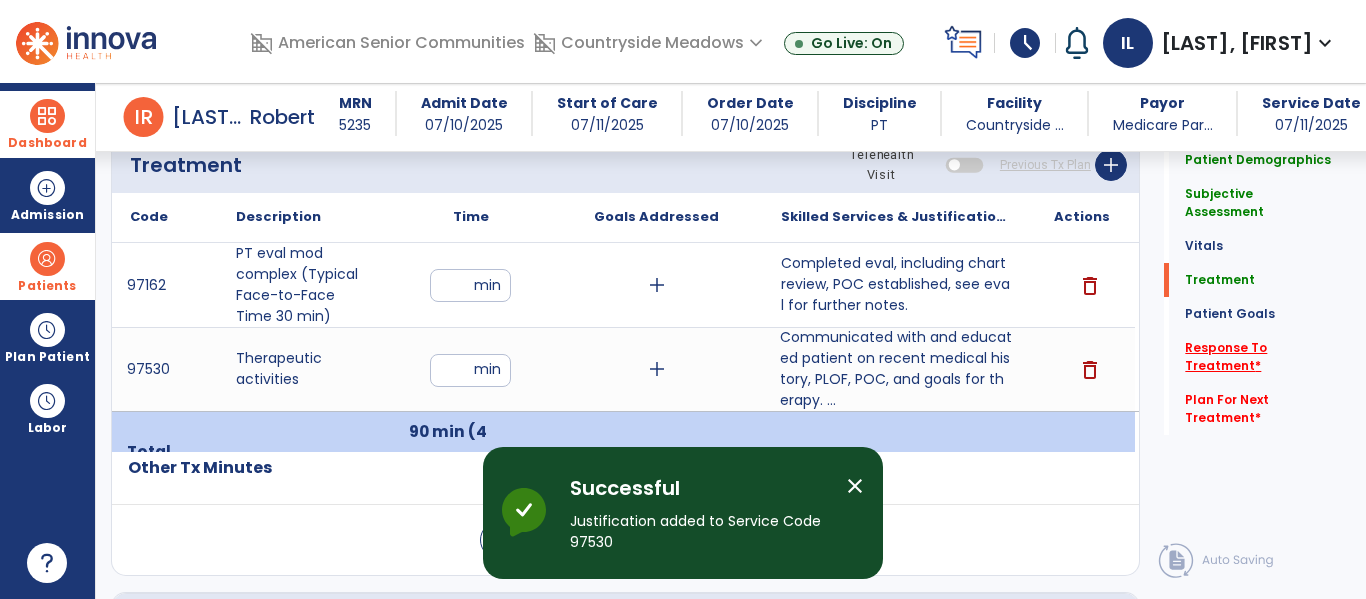 click on "Response To Treatment   *" 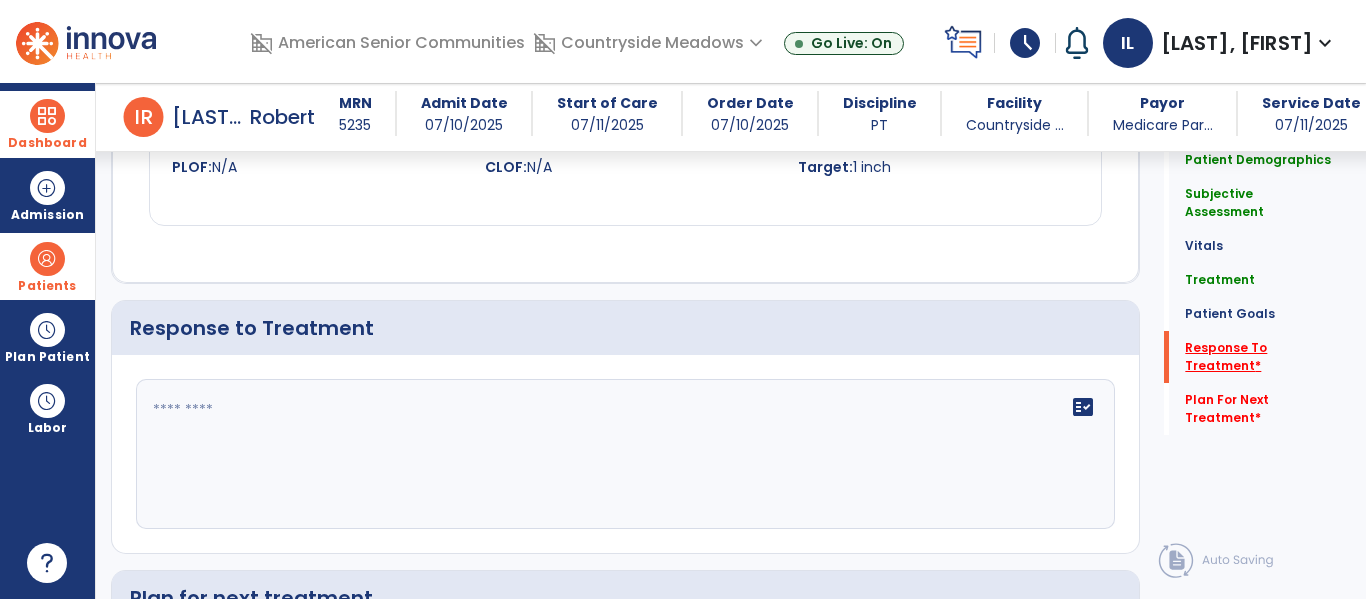 scroll, scrollTop: 2930, scrollLeft: 0, axis: vertical 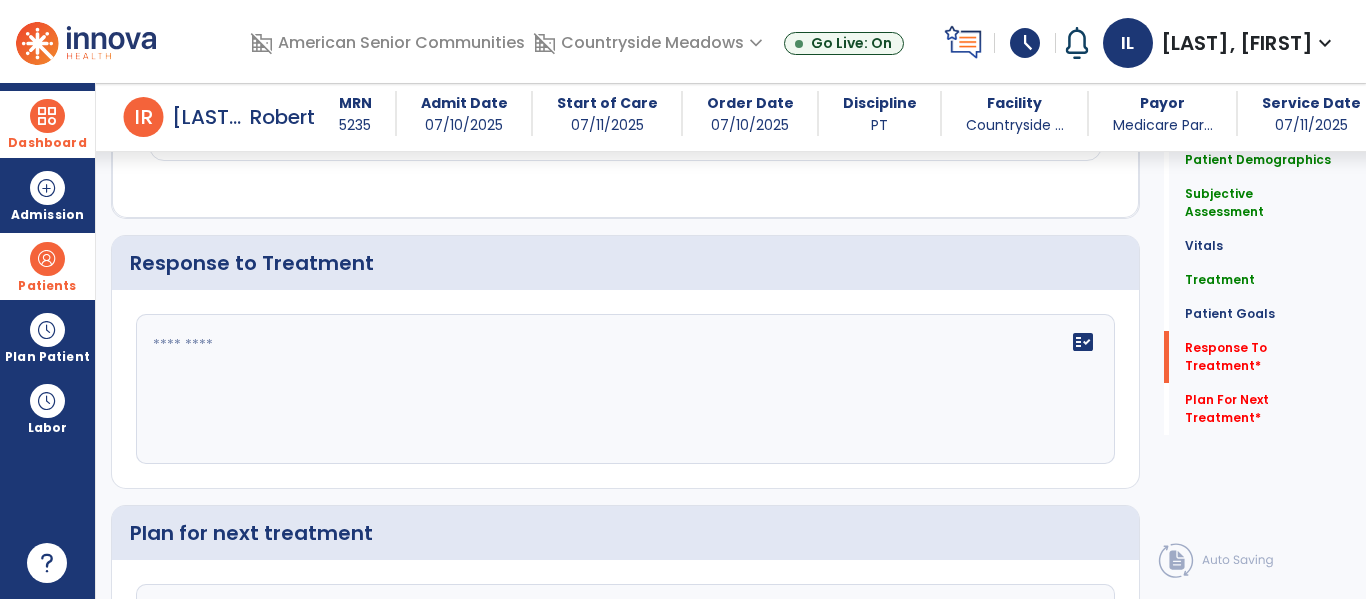 click on "fact_check" 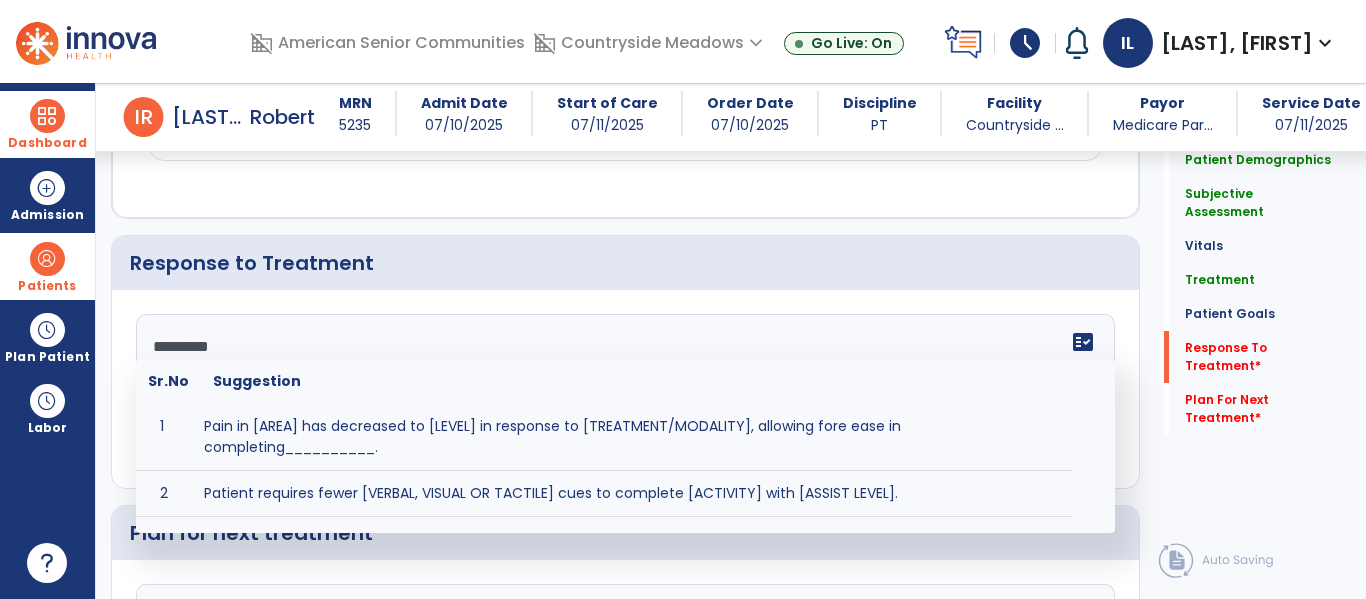 type on "**********" 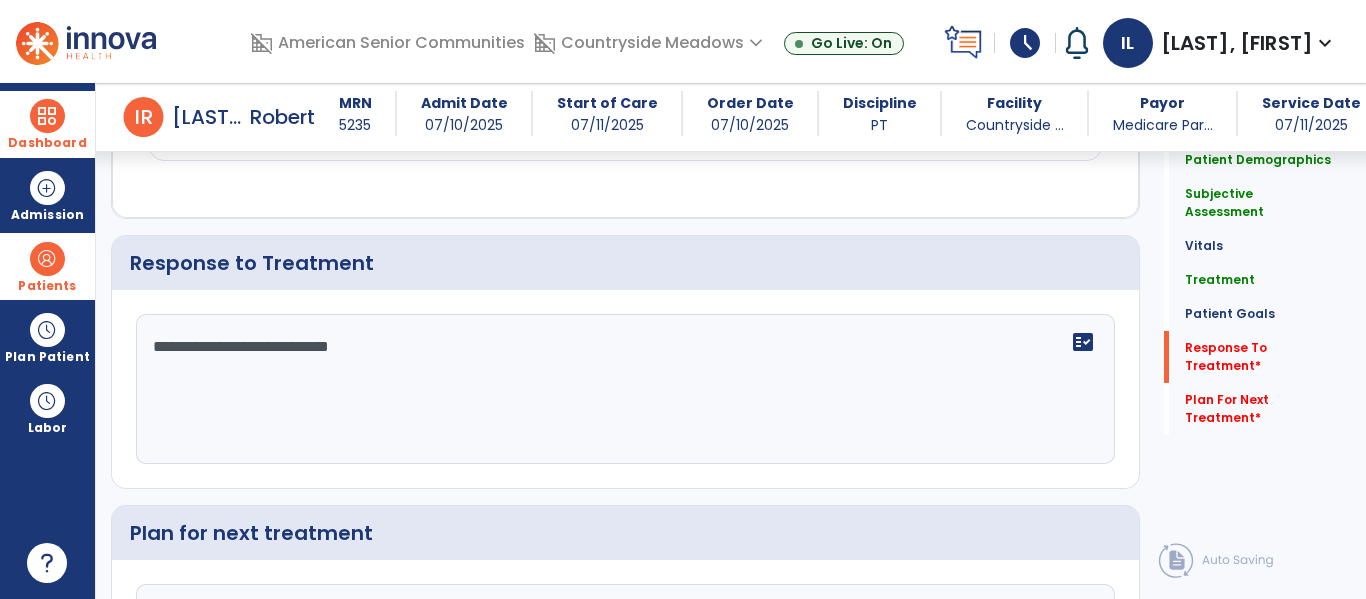 scroll, scrollTop: 3135, scrollLeft: 0, axis: vertical 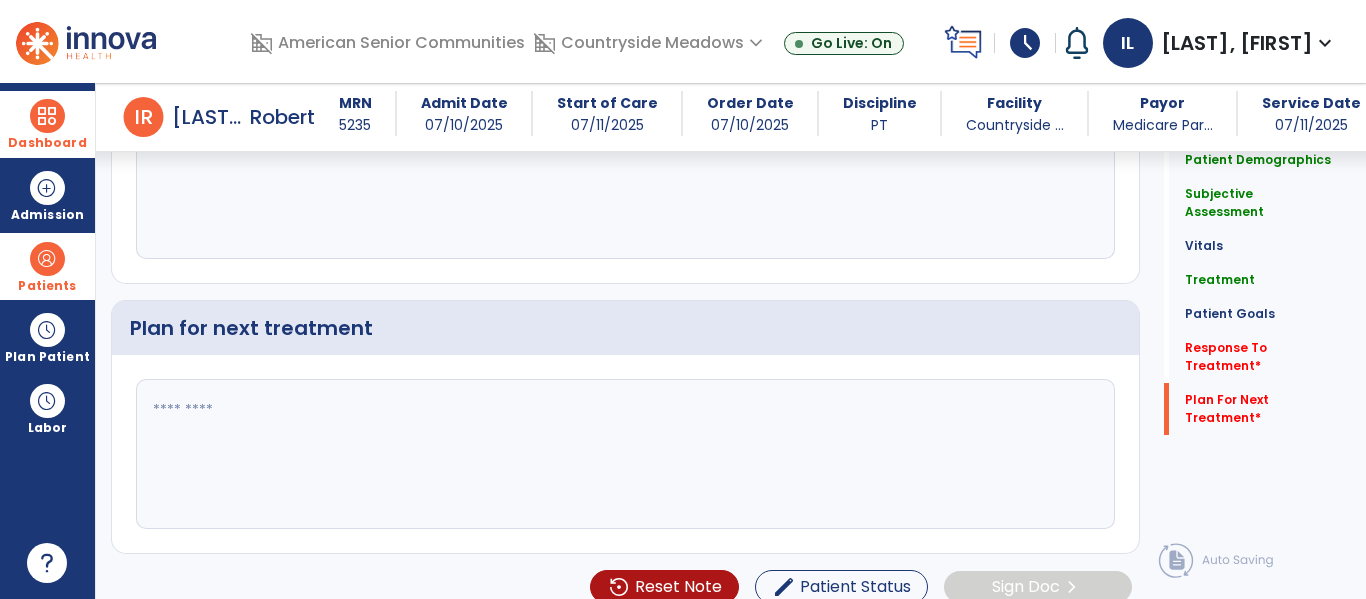 type on "**********" 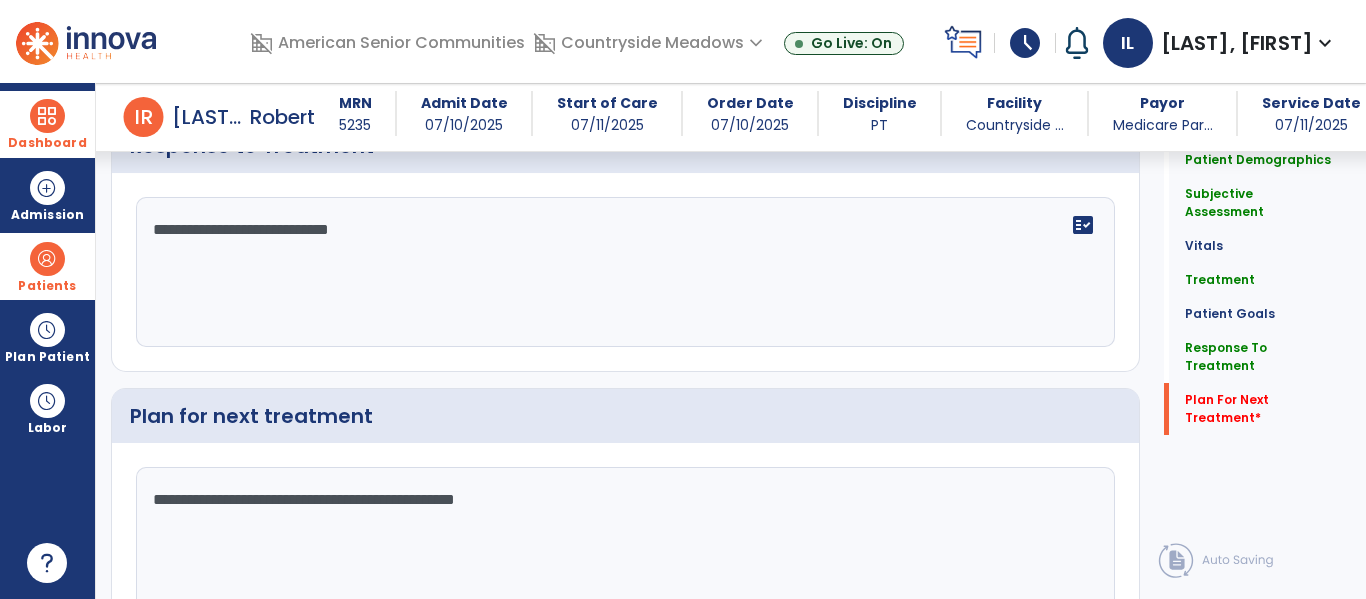 scroll, scrollTop: 3135, scrollLeft: 0, axis: vertical 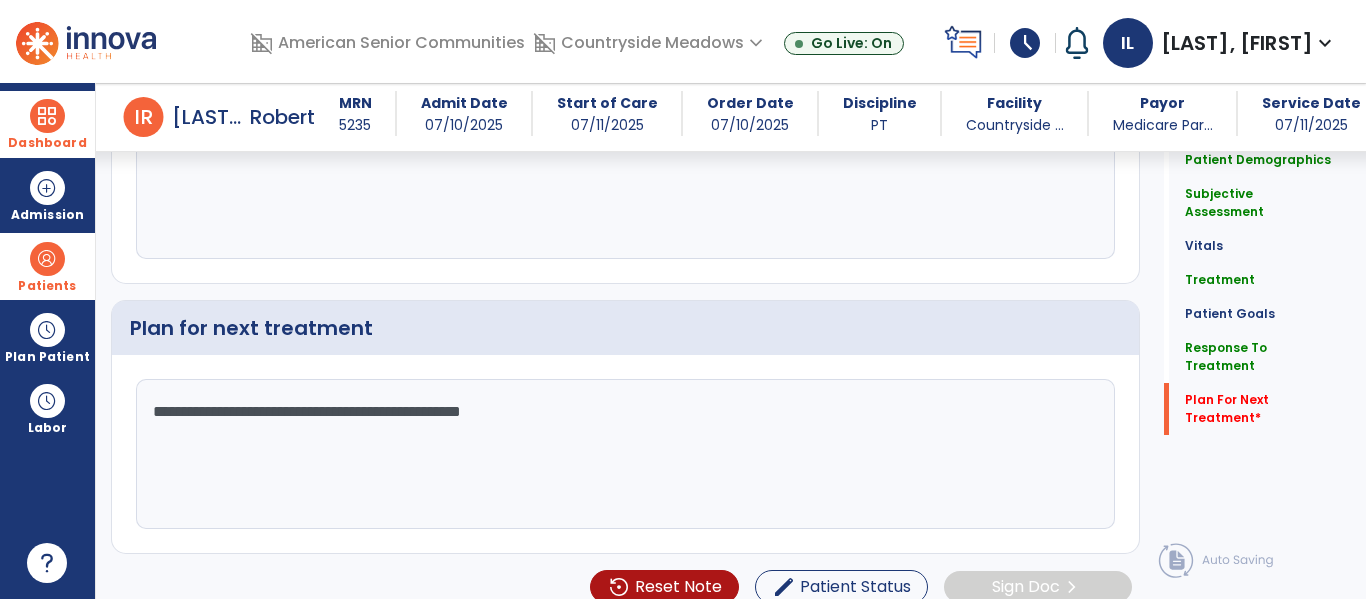 type on "**********" 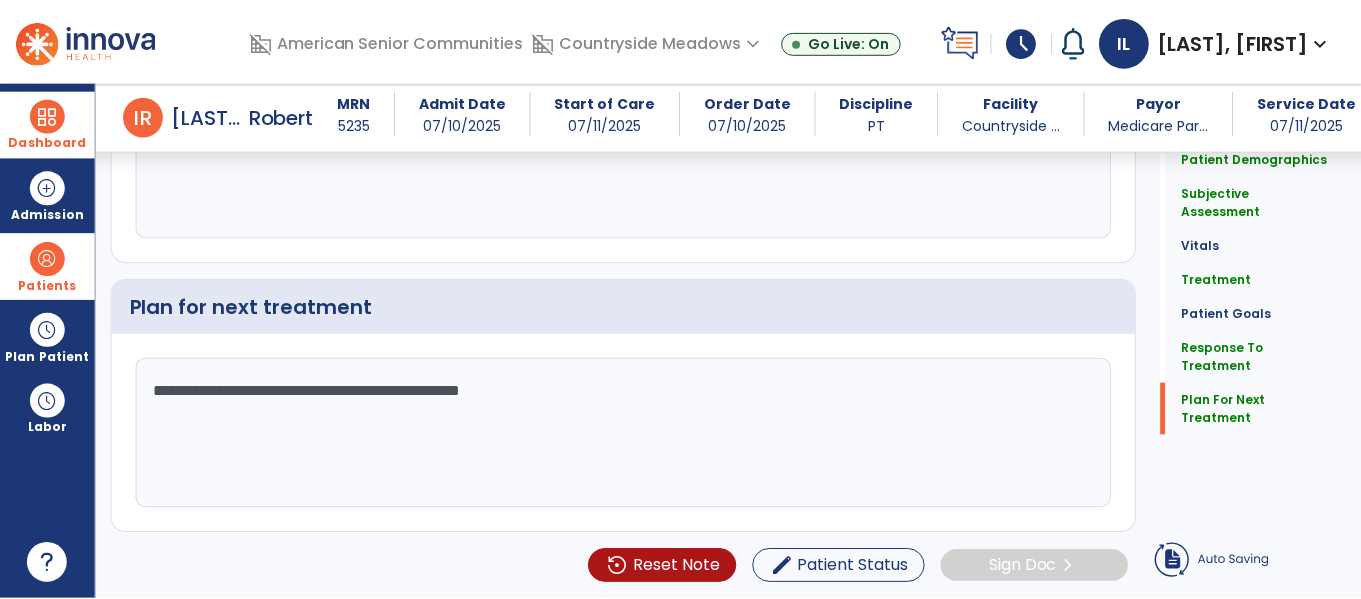 scroll, scrollTop: 3047, scrollLeft: 0, axis: vertical 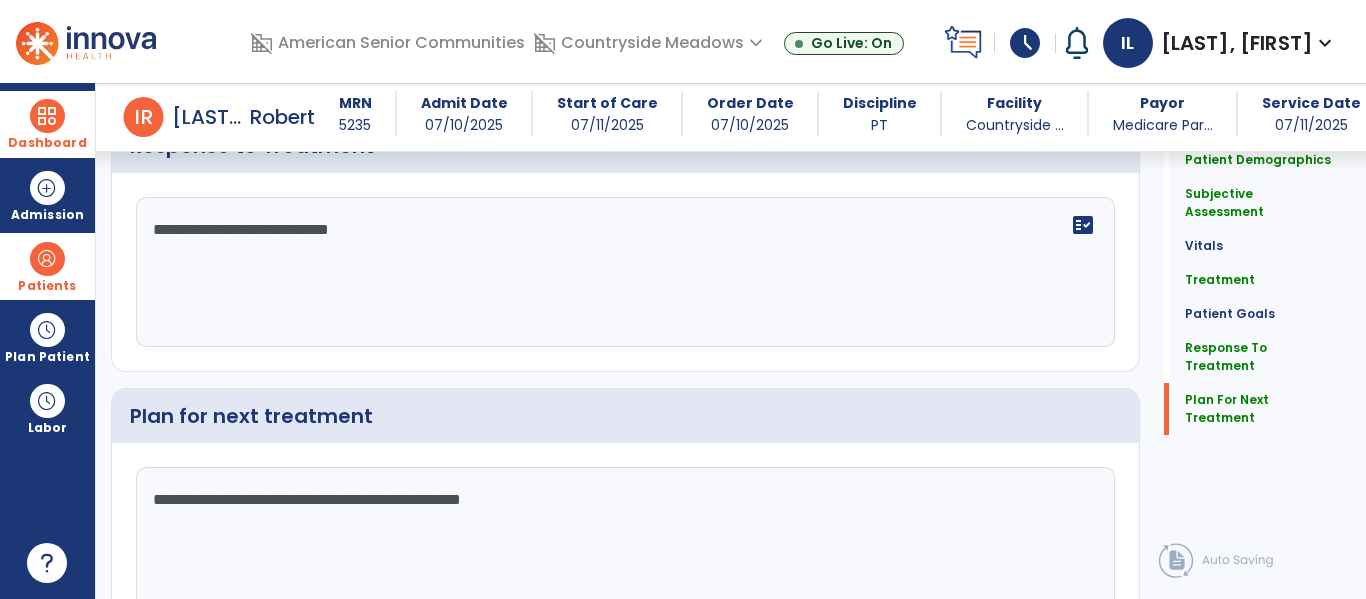 click on "chevron_right" 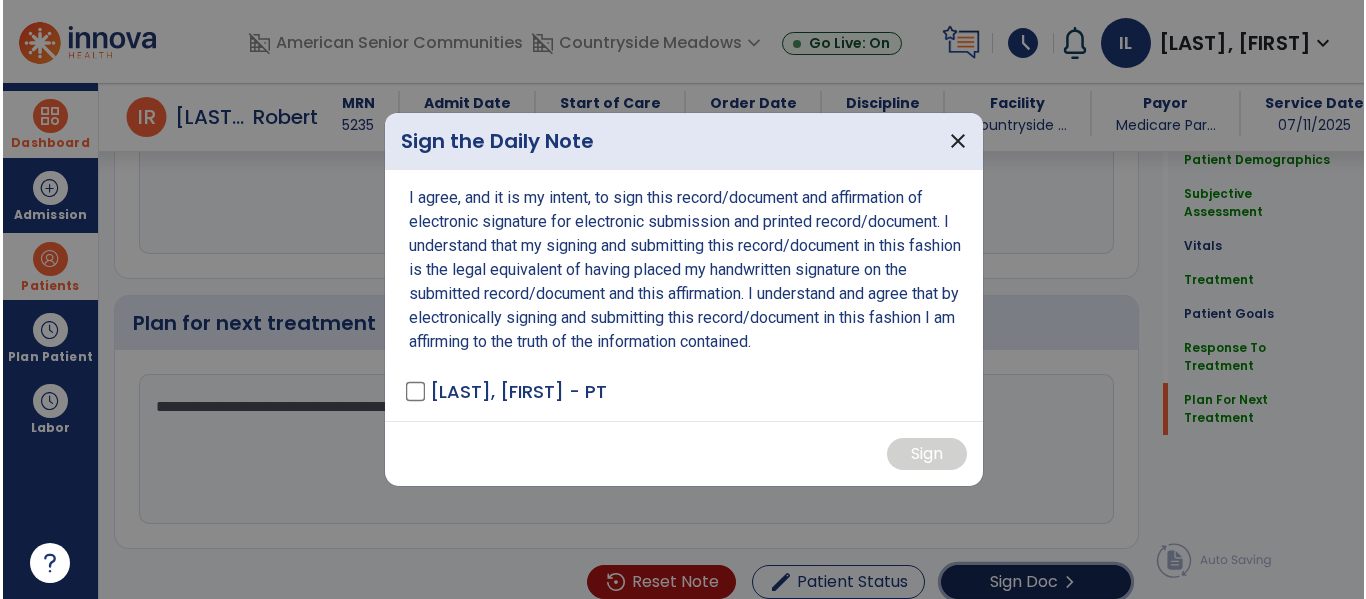 scroll, scrollTop: 3135, scrollLeft: 0, axis: vertical 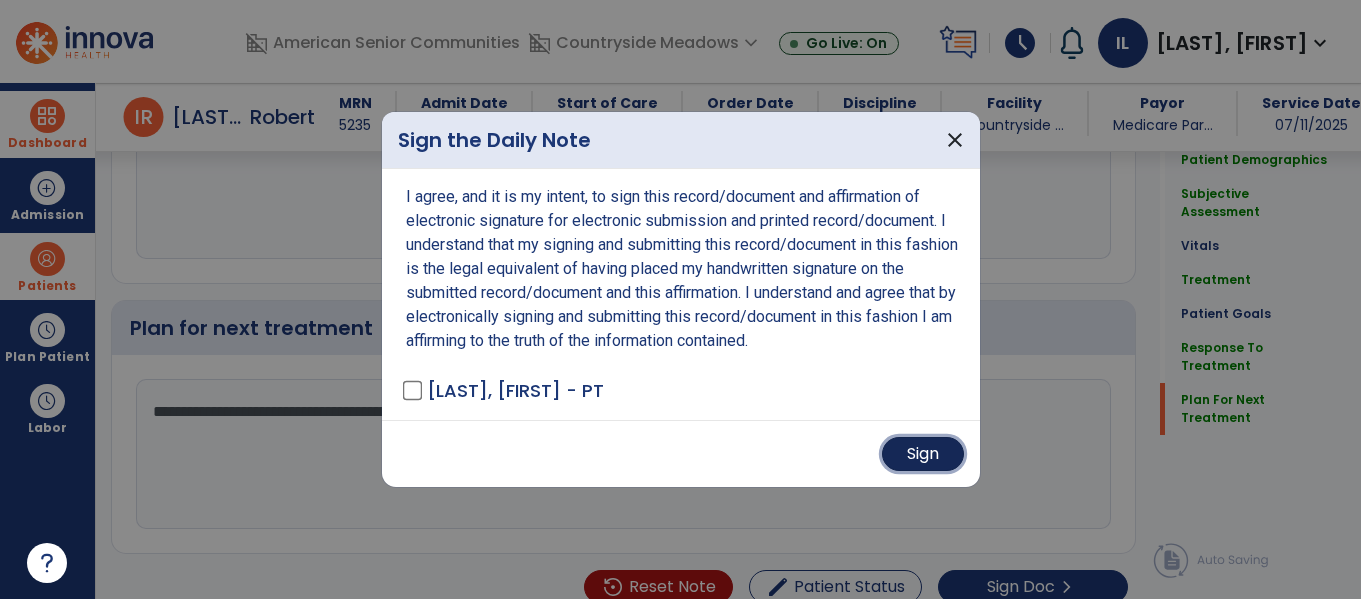 click on "Sign" at bounding box center (923, 454) 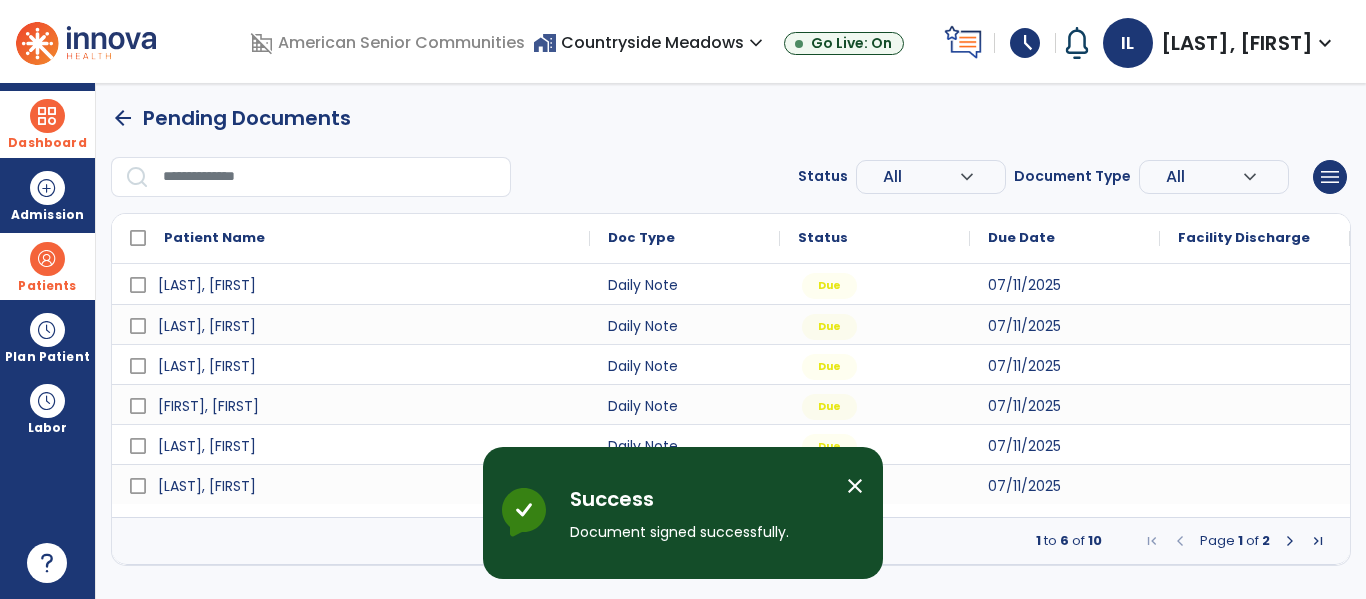 scroll, scrollTop: 0, scrollLeft: 0, axis: both 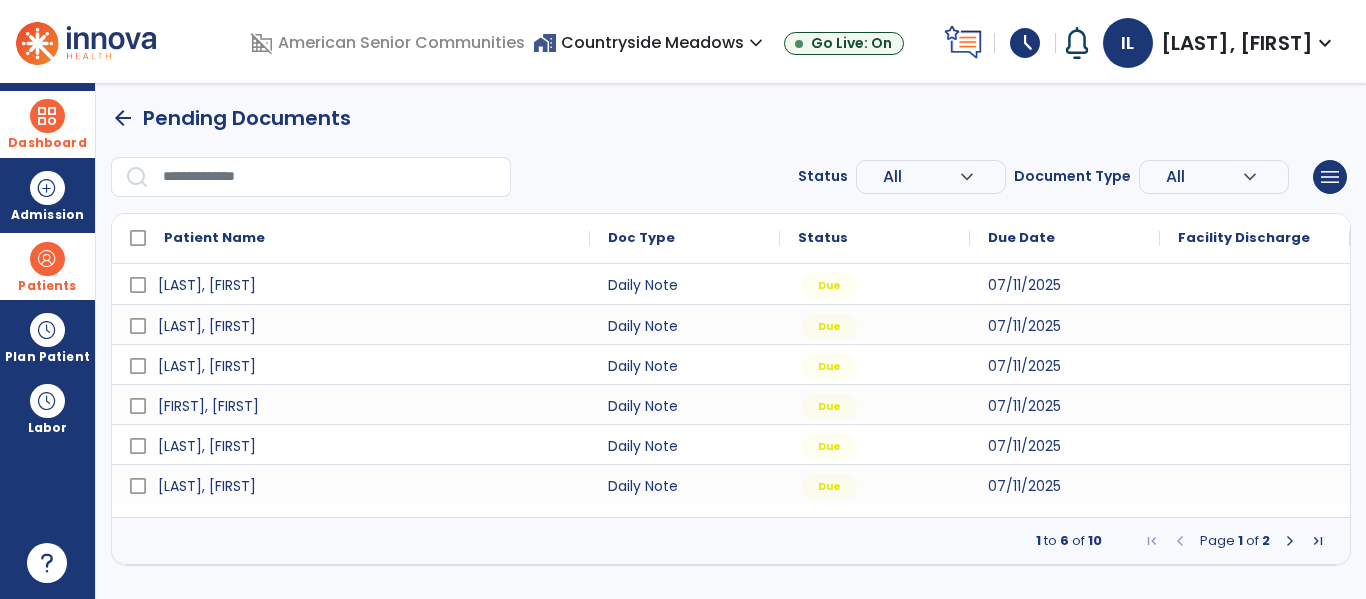 click at bounding box center [47, 259] 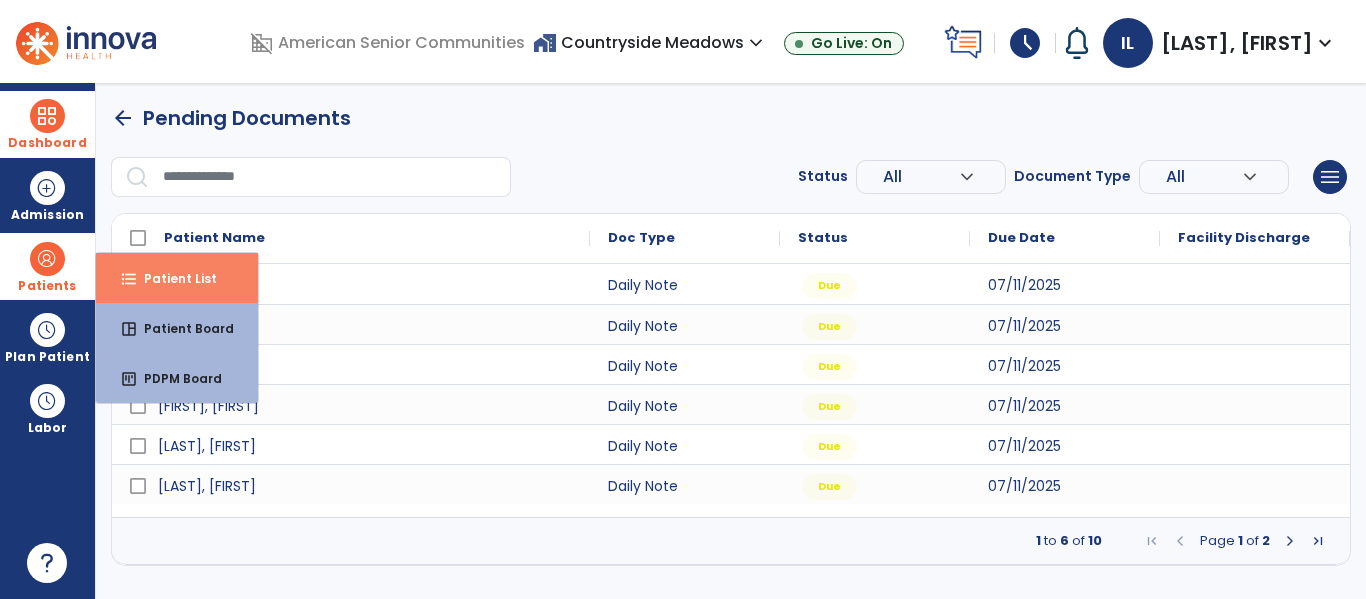 click on "format_list_bulleted  Patient List" at bounding box center (177, 278) 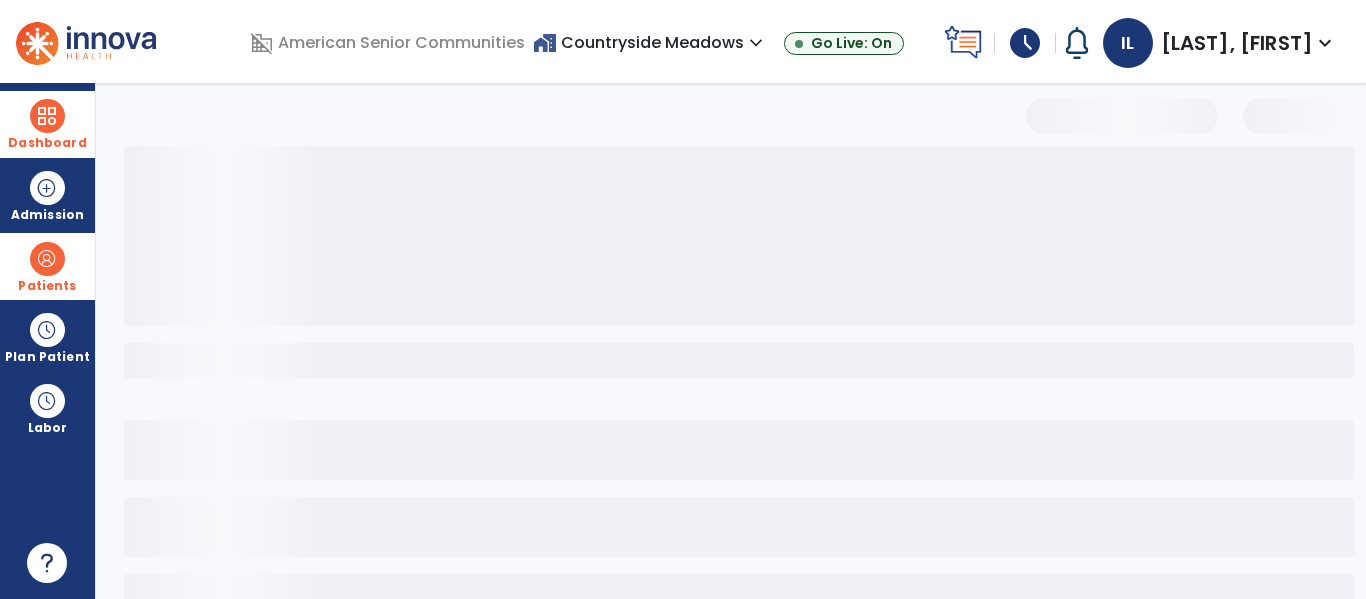 select on "***" 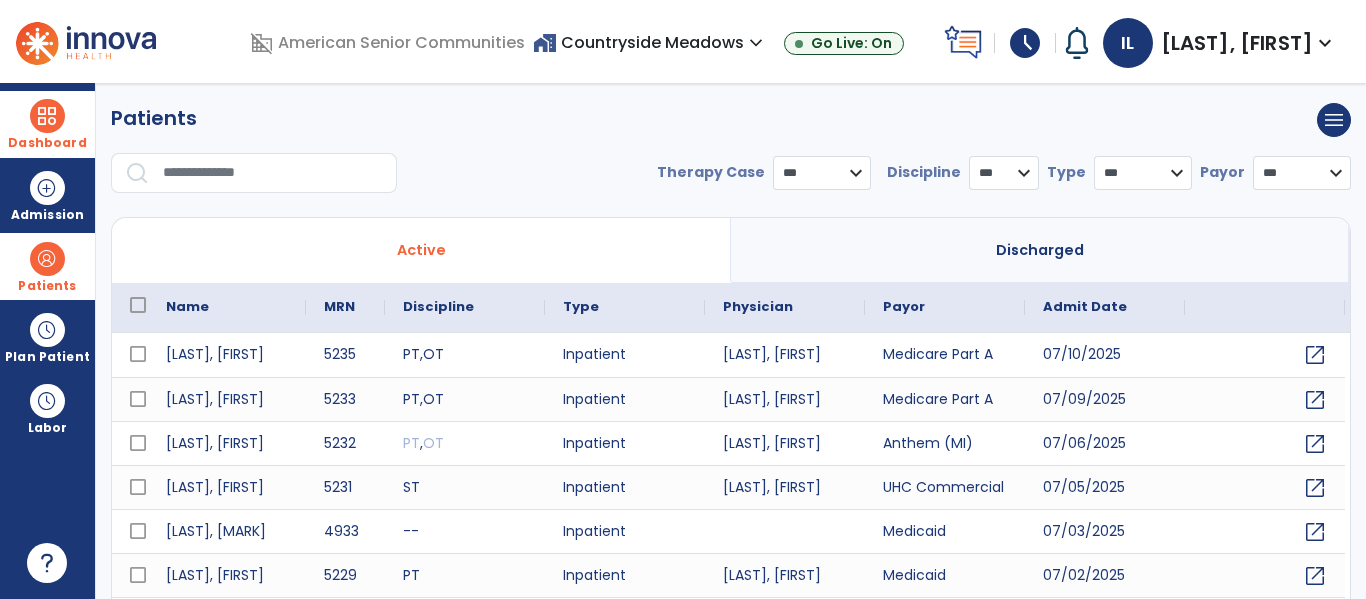 click at bounding box center (273, 173) 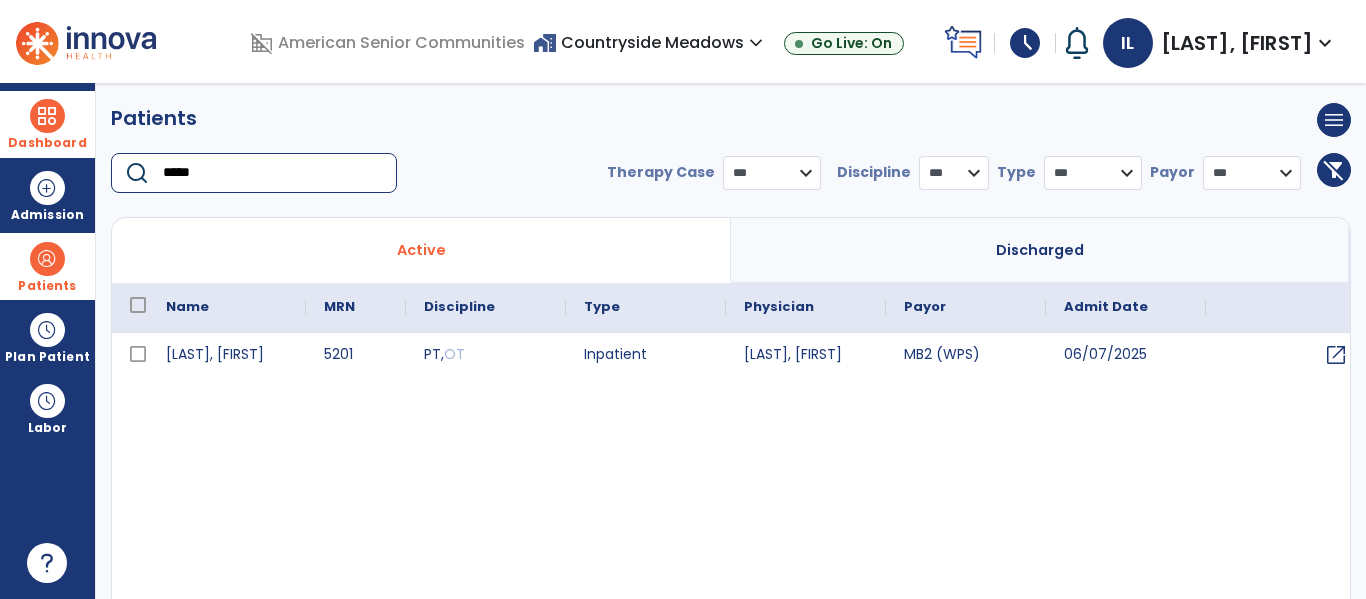 type on "*****" 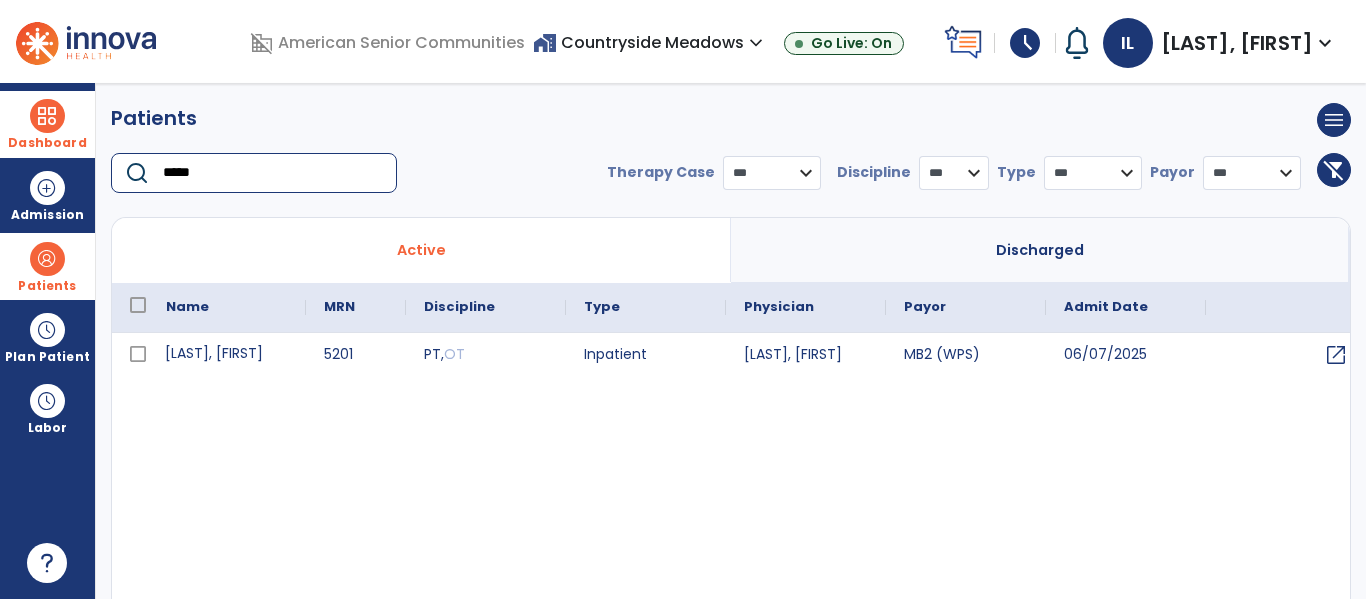 click on "[LAST], [FIRST]" at bounding box center [227, 355] 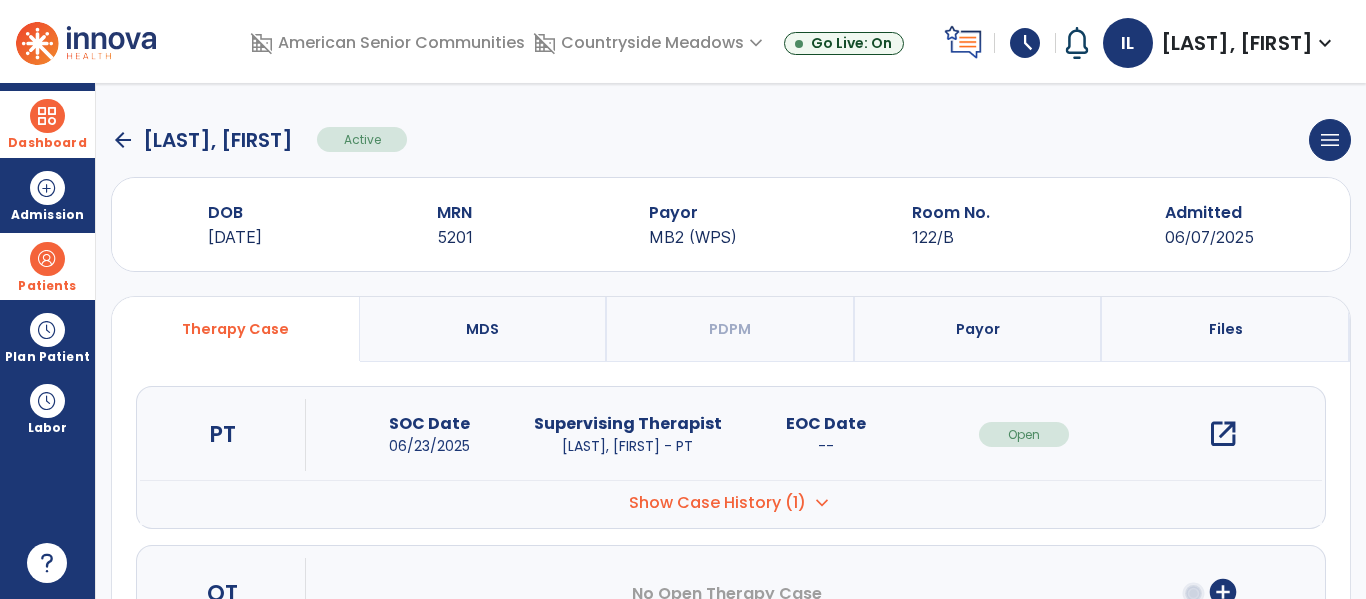 click on "open_in_new" at bounding box center (1223, 434) 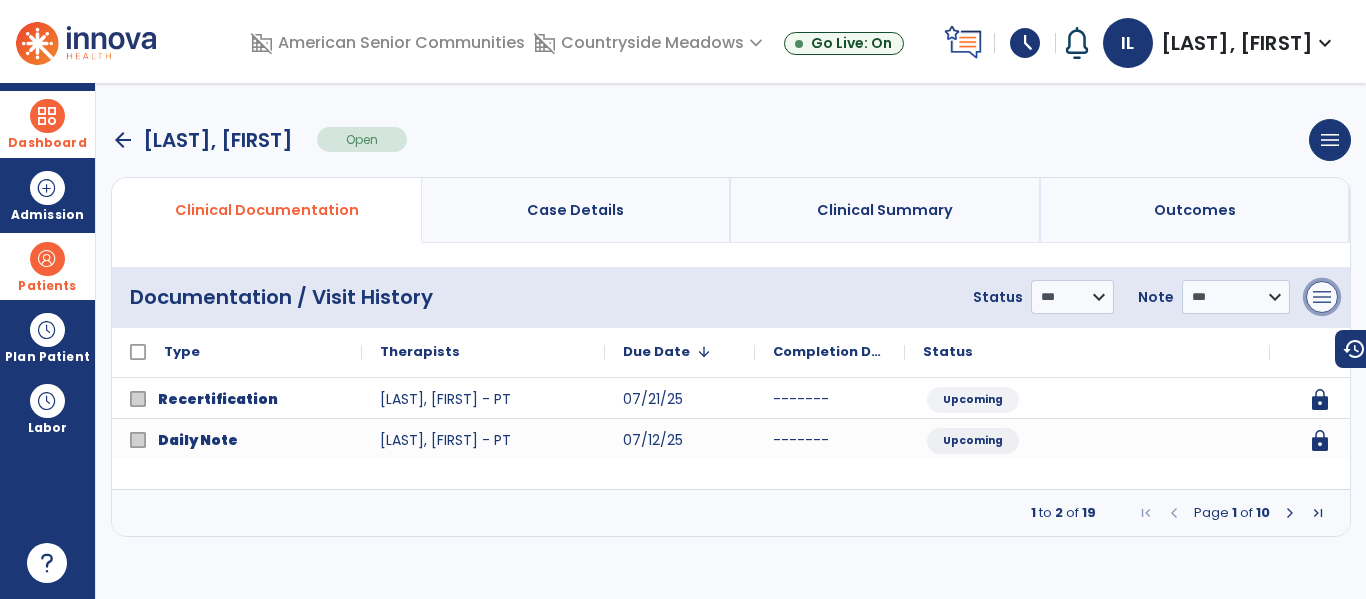click on "menu" at bounding box center (1322, 297) 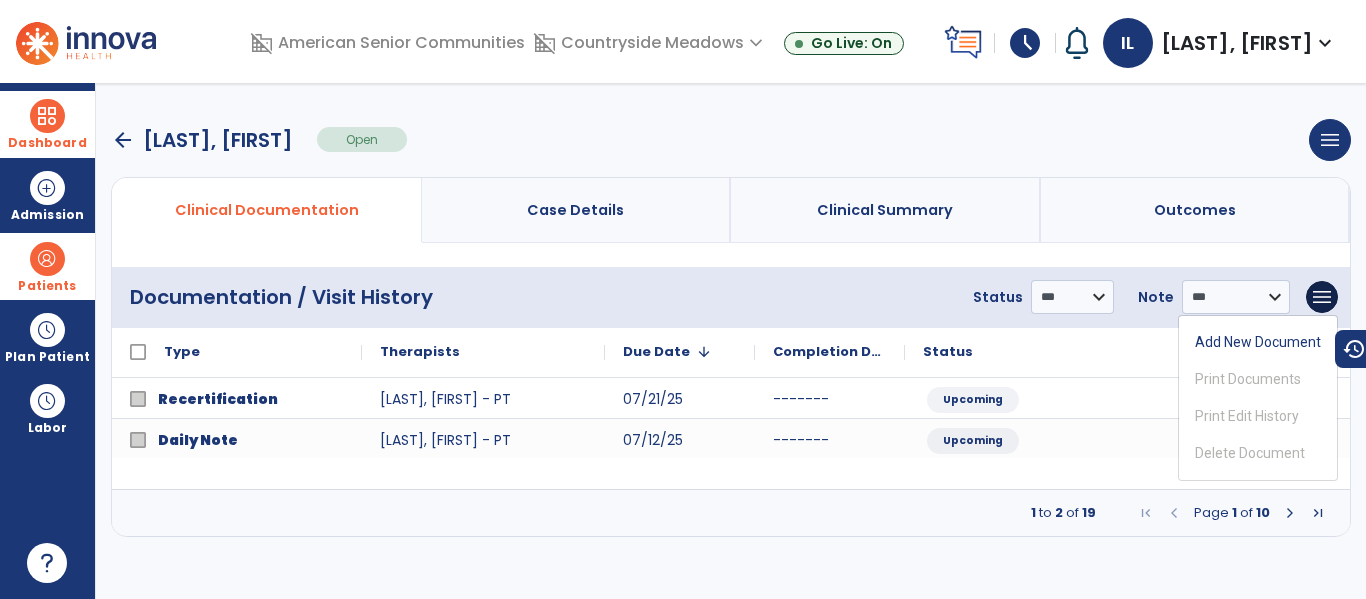 click on "**********" at bounding box center (731, 341) 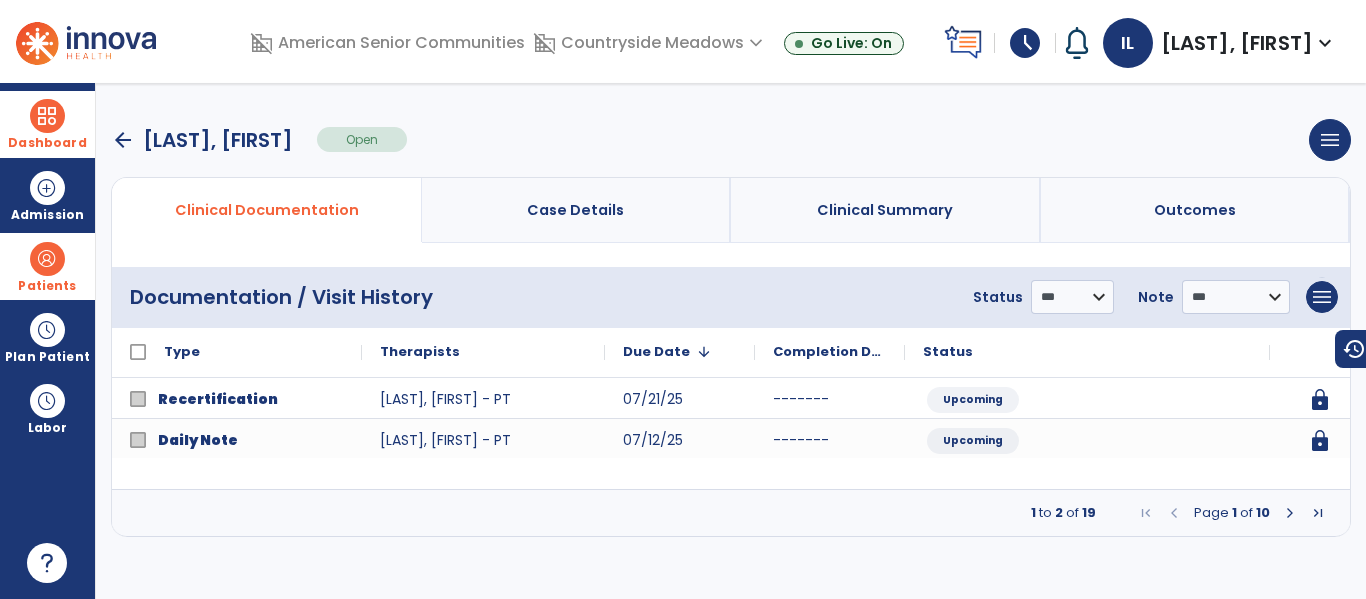 click at bounding box center [1290, 513] 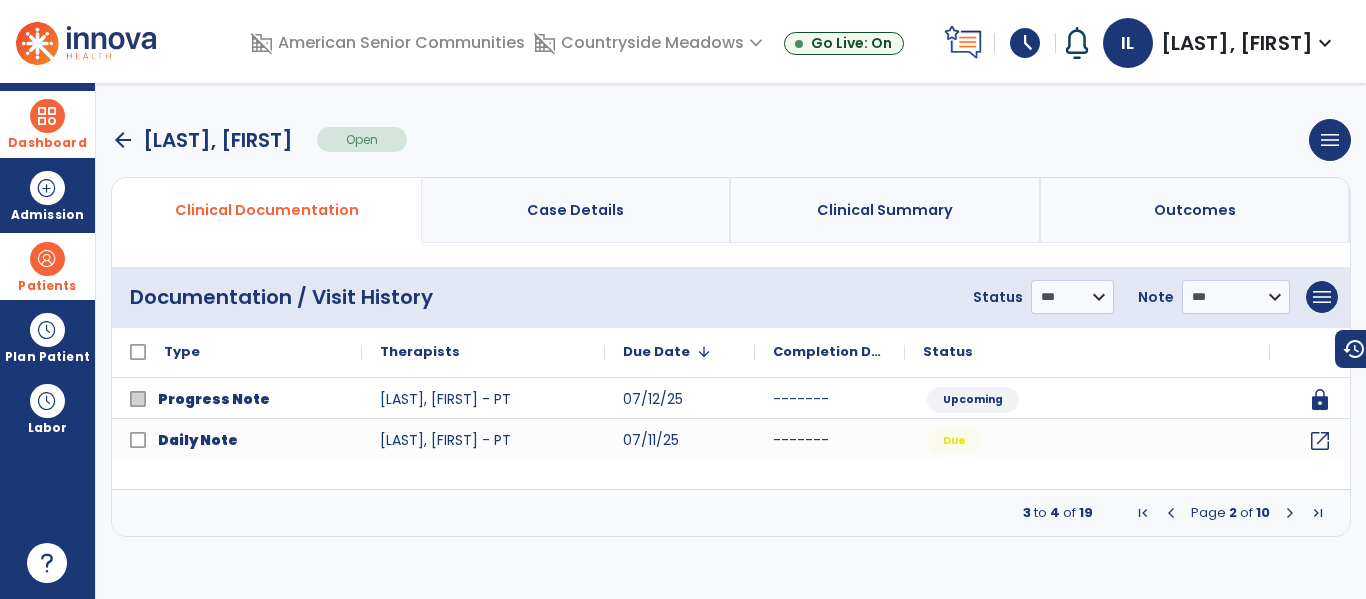 click at bounding box center (1290, 513) 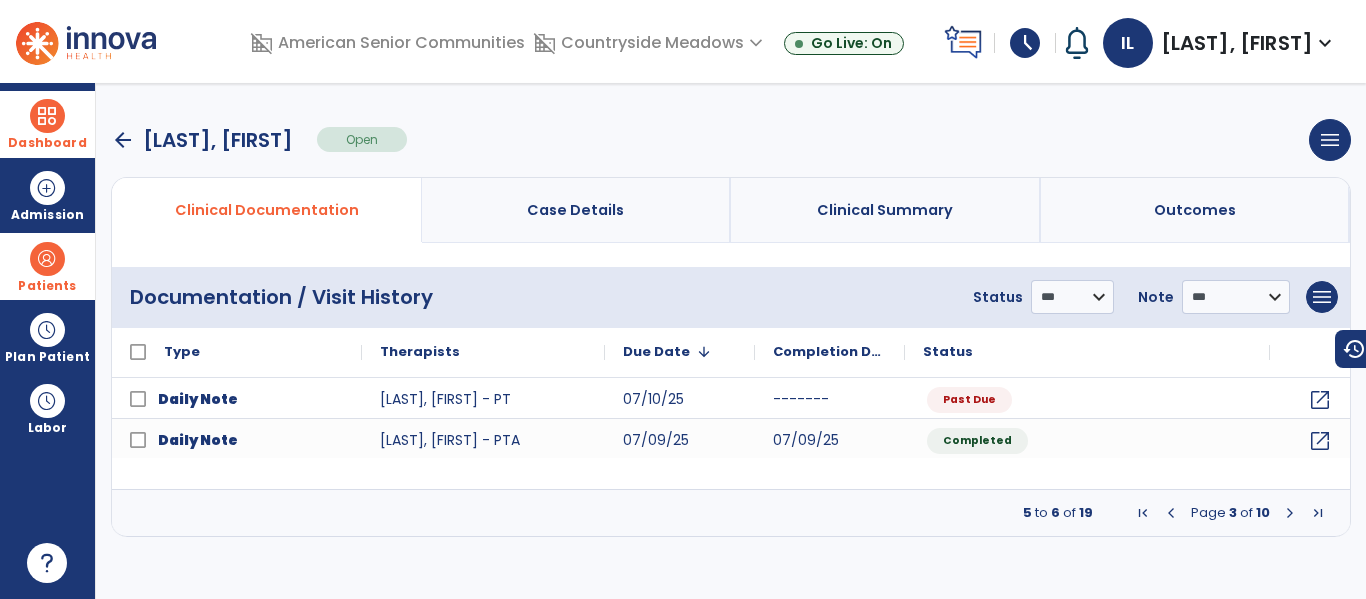 click at bounding box center (1290, 513) 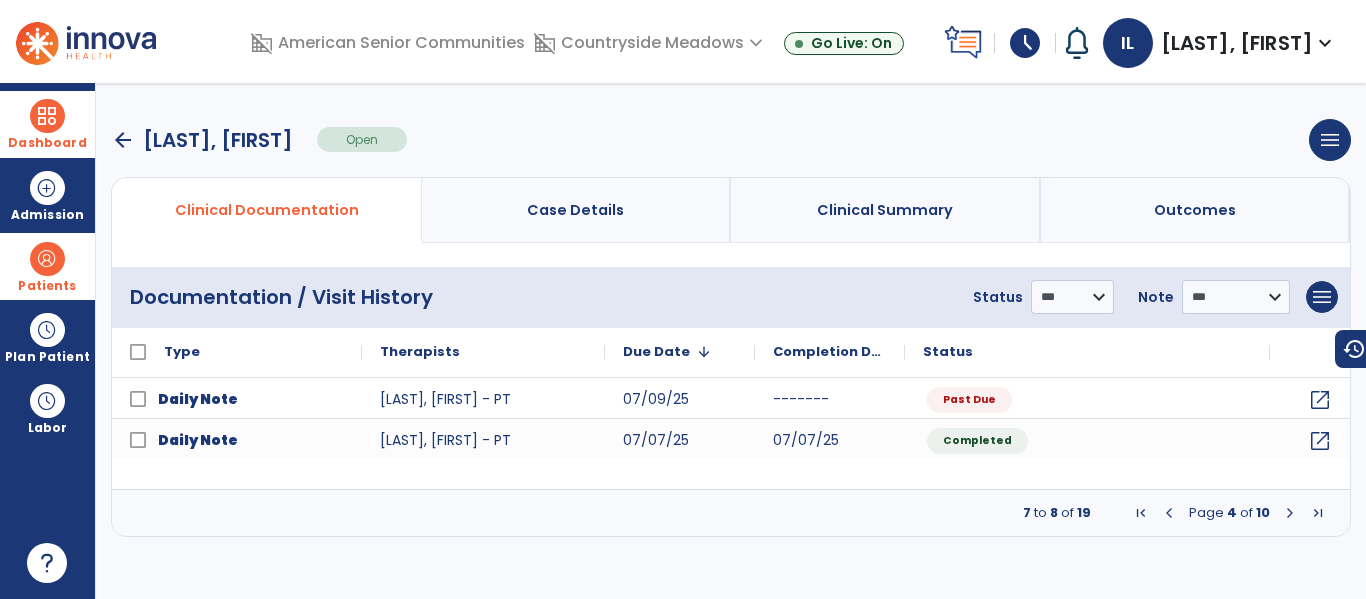 click at bounding box center (1169, 513) 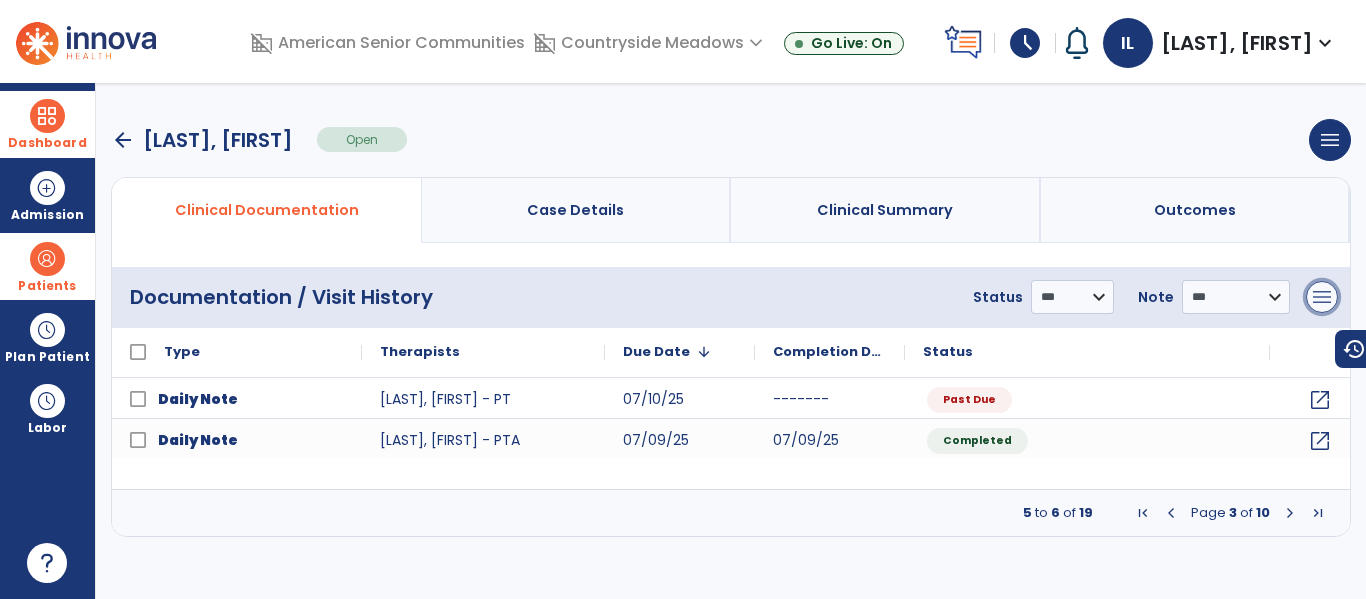 click on "menu" at bounding box center (1322, 297) 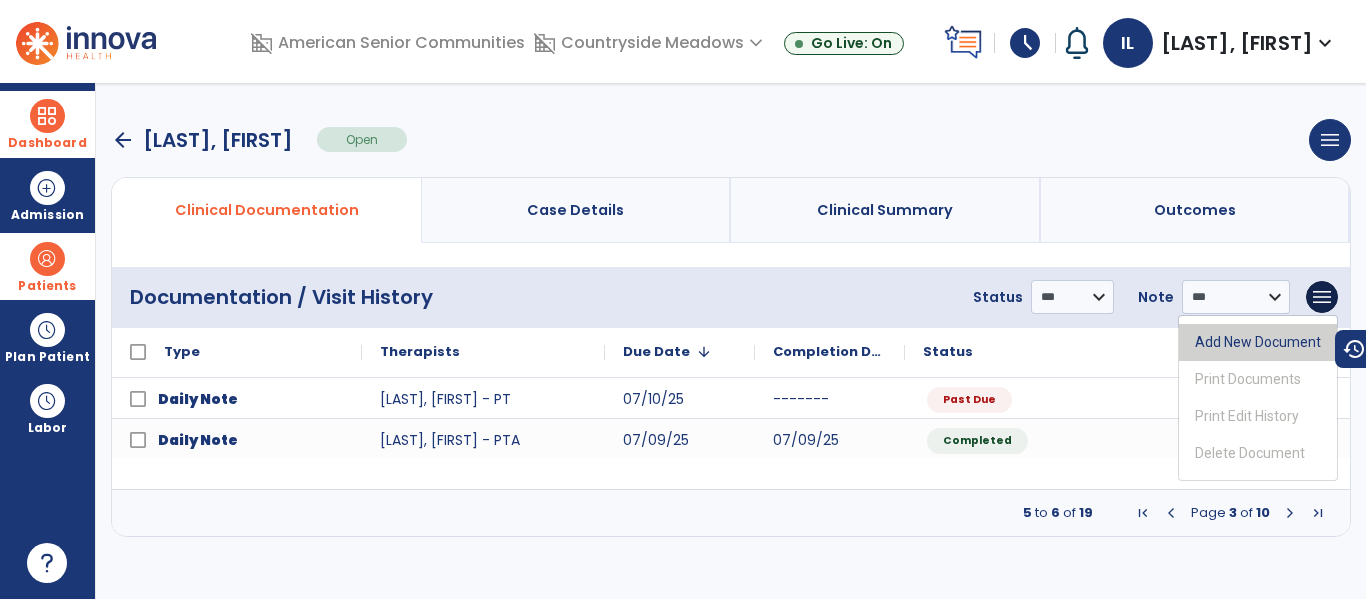click on "Add New Document" at bounding box center (1258, 342) 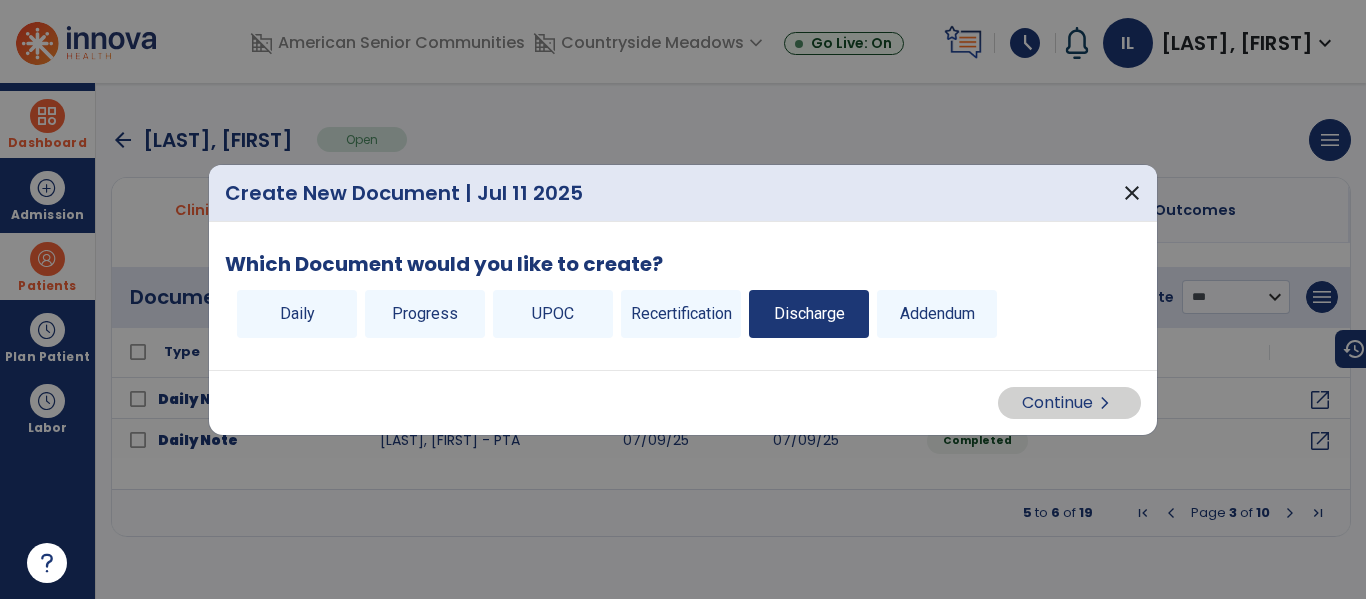 click on "Discharge" at bounding box center (809, 314) 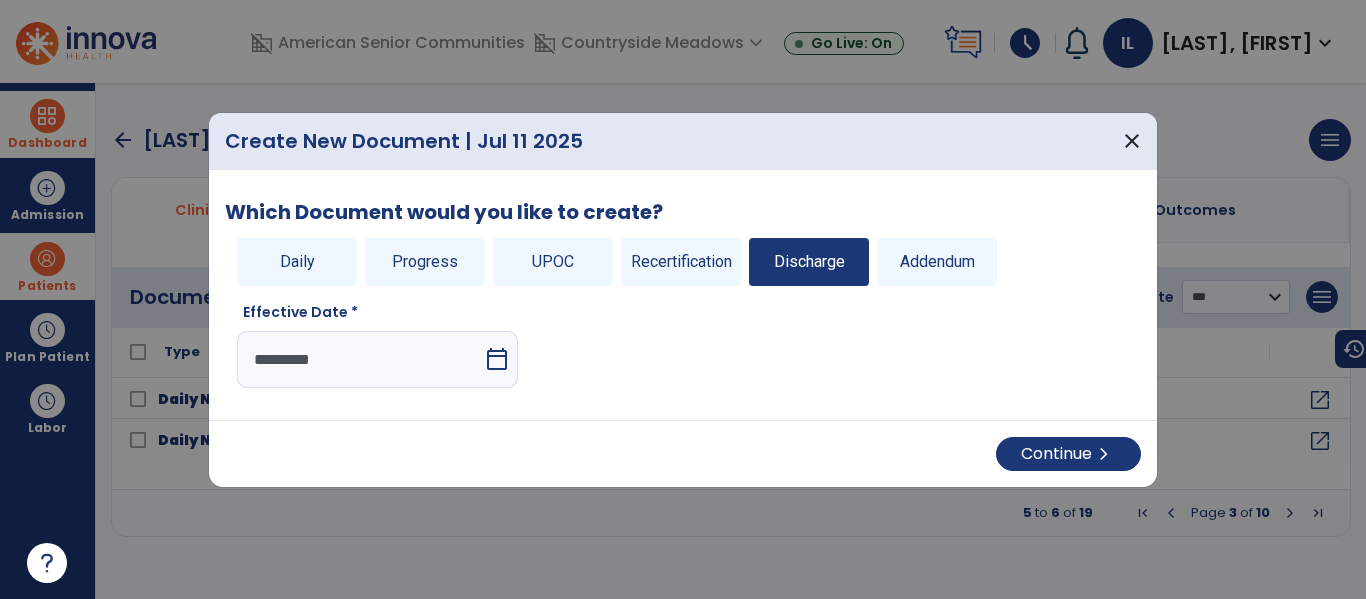 click on "calendar_today" at bounding box center (497, 359) 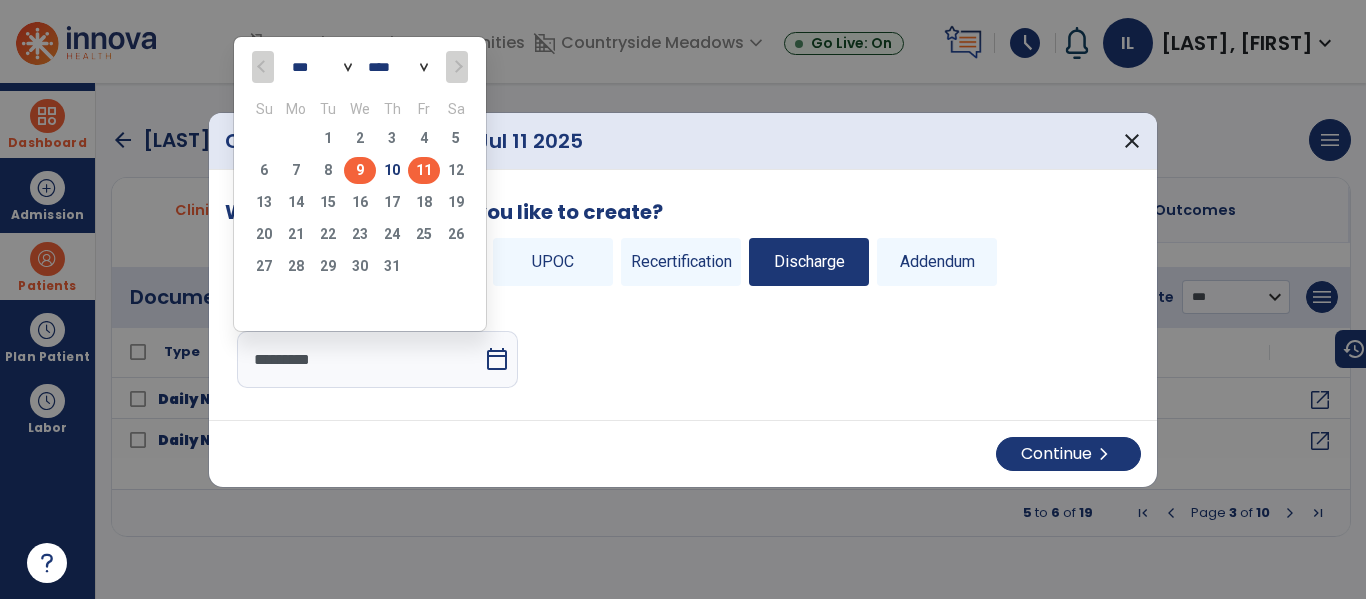 click on "9" 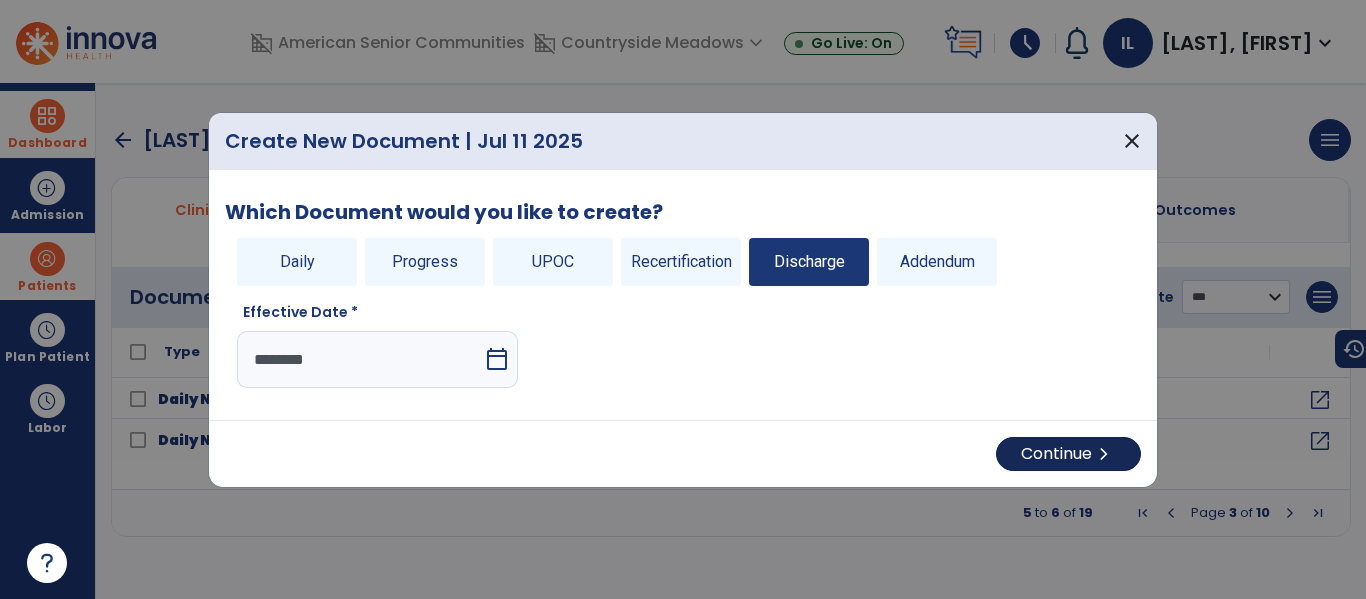 click on "chevron_right" at bounding box center (1104, 454) 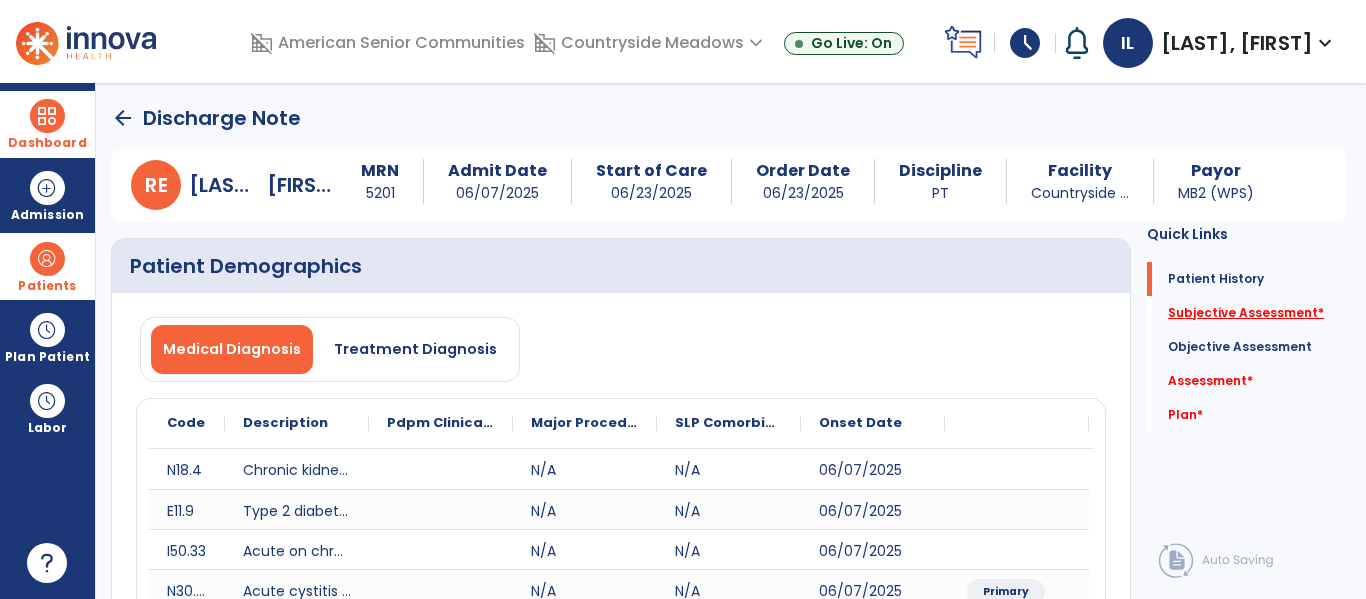 click on "Subjective Assessment   *" 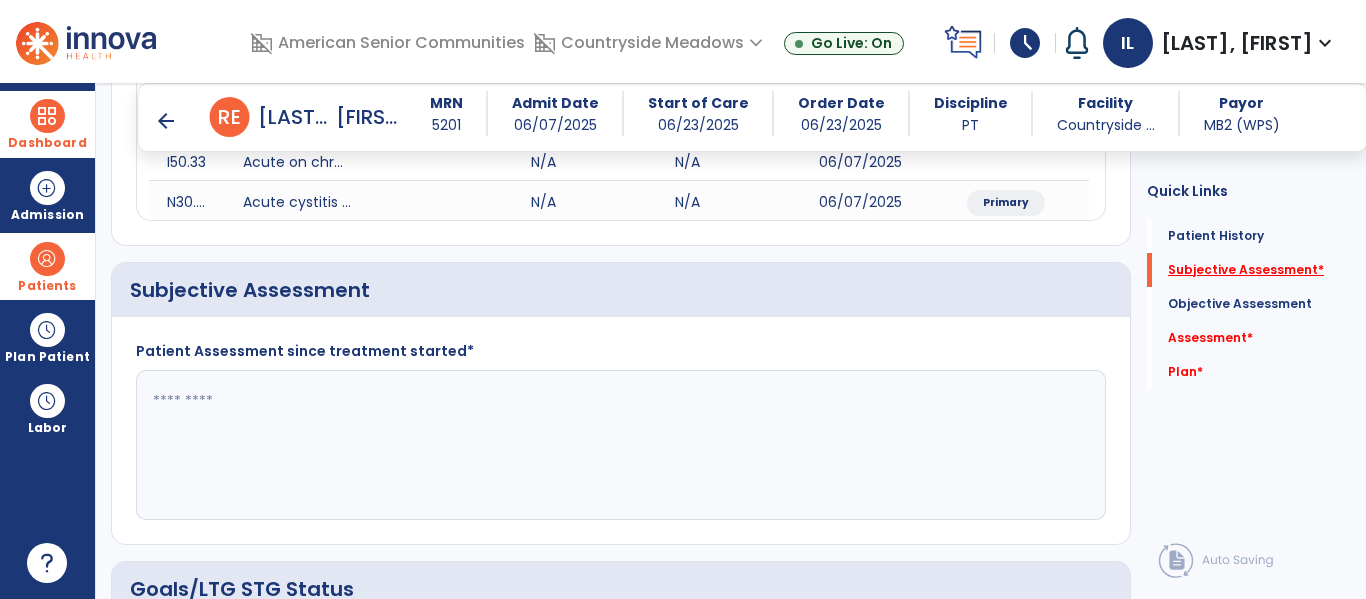 scroll, scrollTop: 451, scrollLeft: 0, axis: vertical 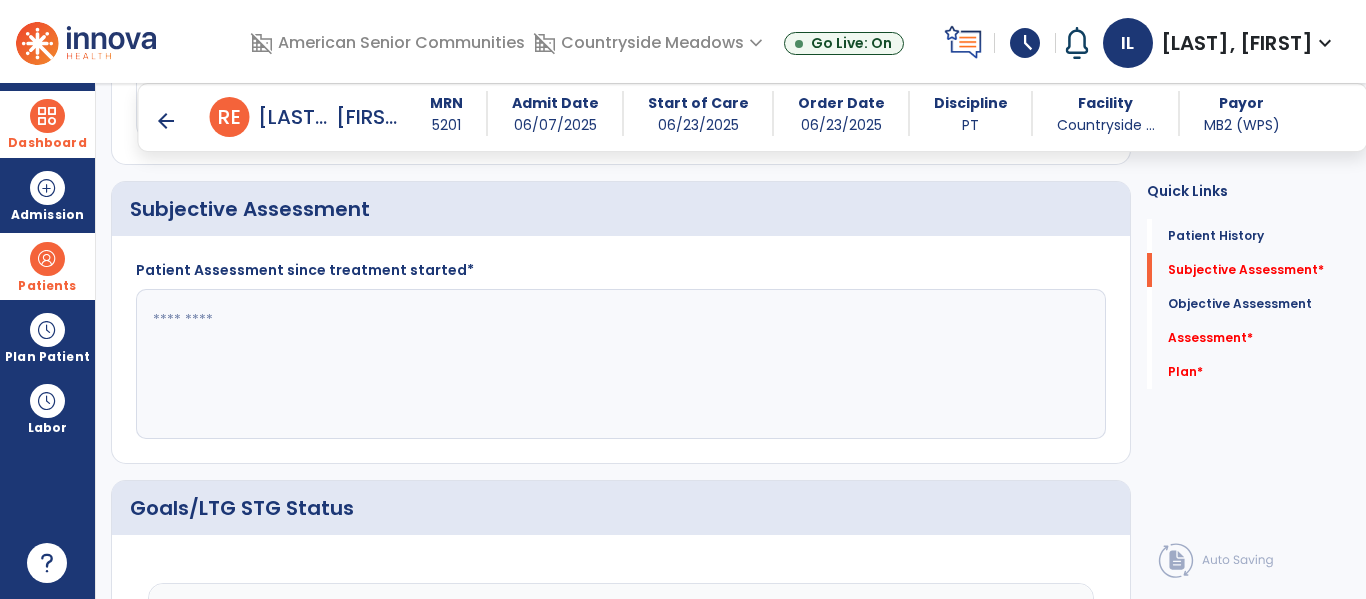 click 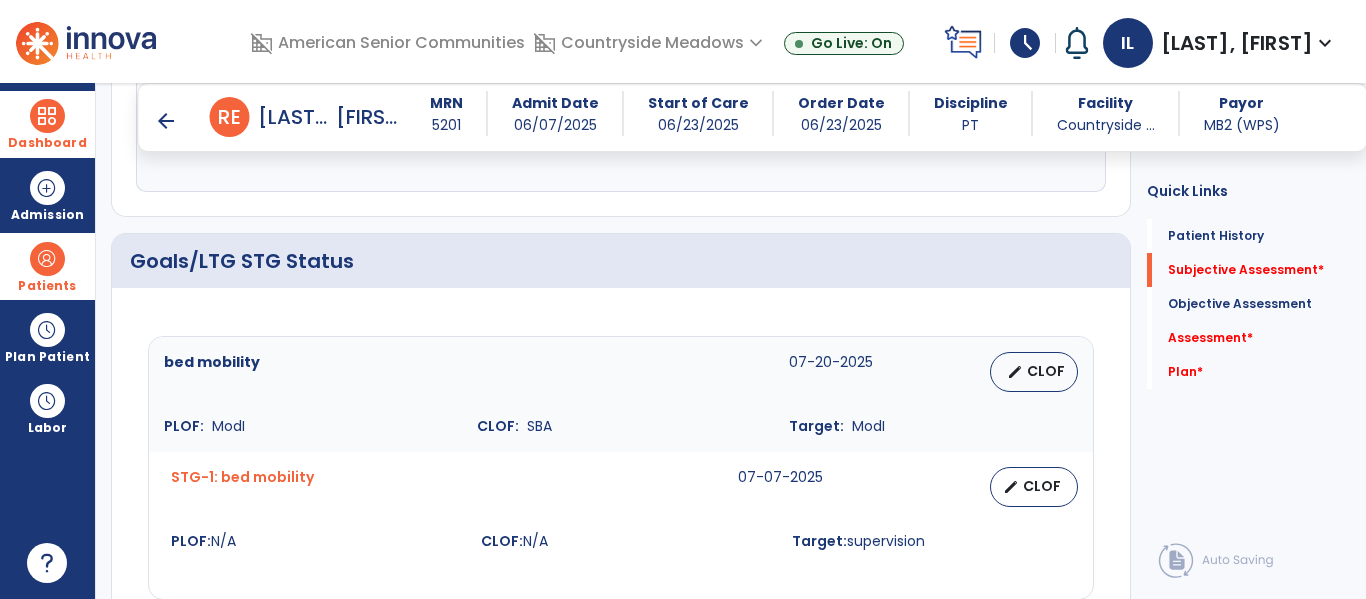 scroll, scrollTop: 699, scrollLeft: 0, axis: vertical 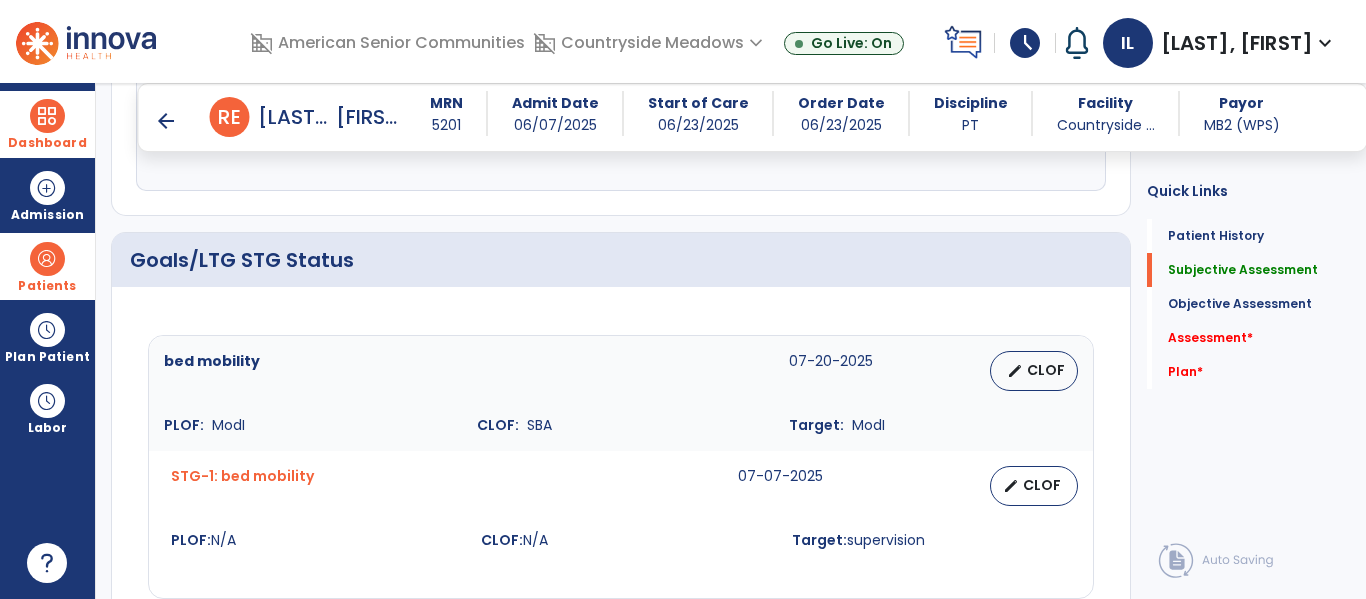 type on "**********" 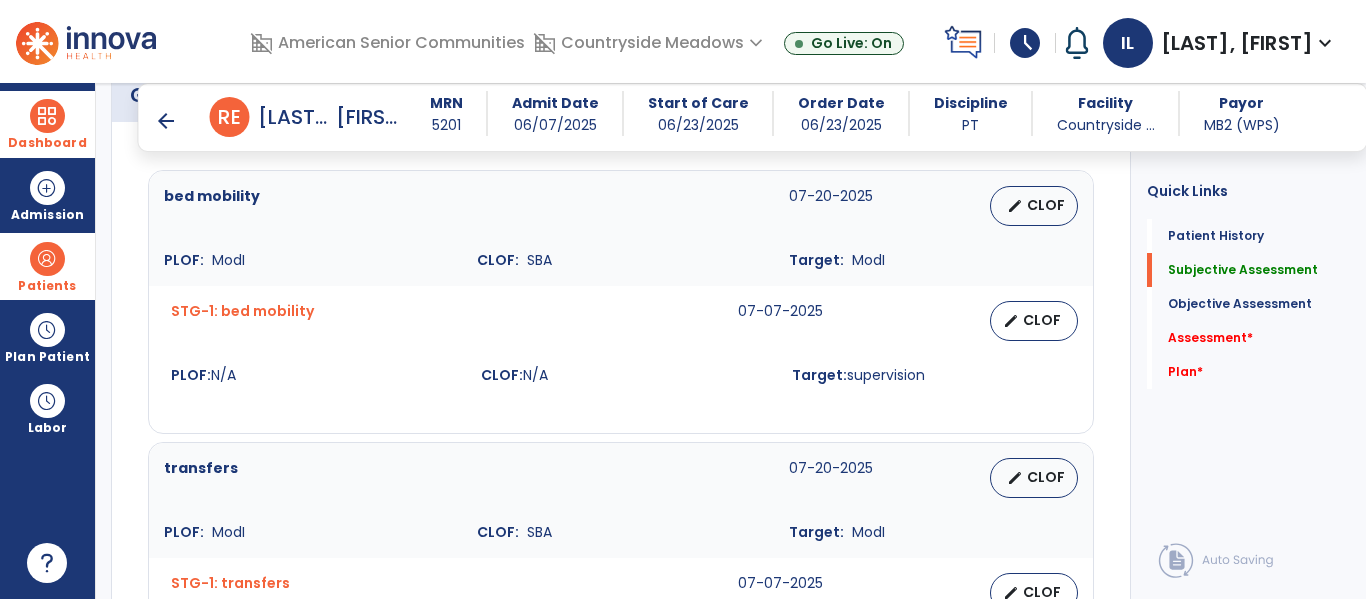 scroll, scrollTop: 902, scrollLeft: 0, axis: vertical 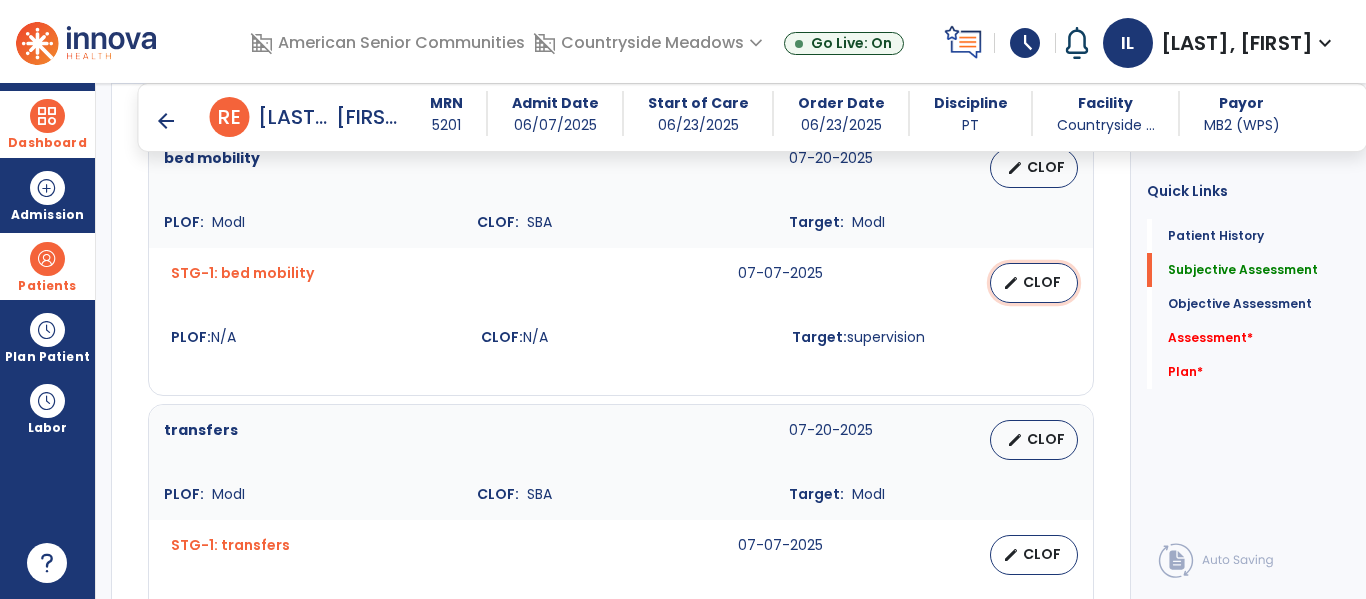 click on "CLOF" at bounding box center [1042, 282] 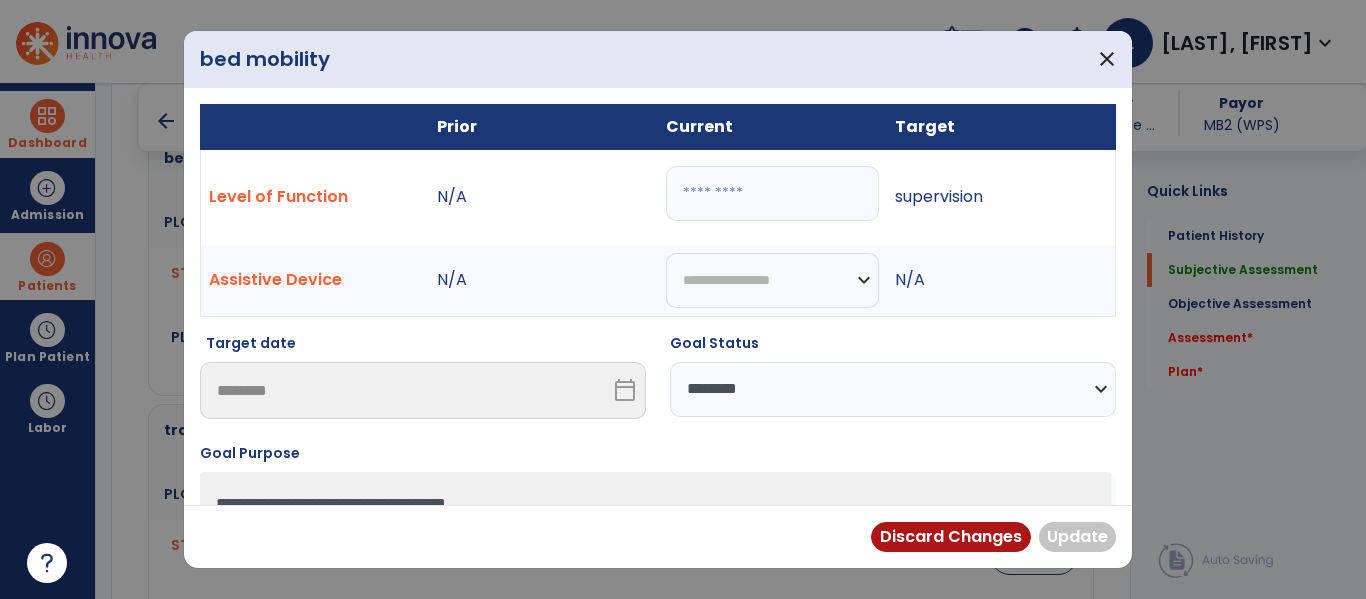 click at bounding box center (772, 193) 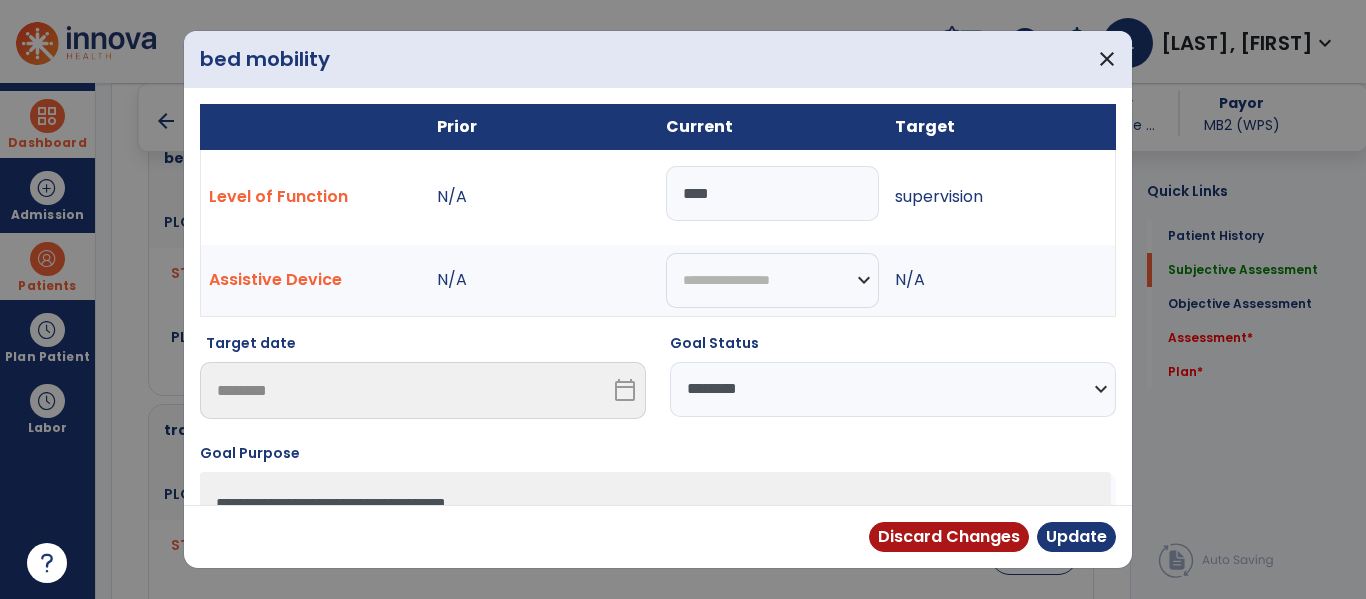 type on "*****" 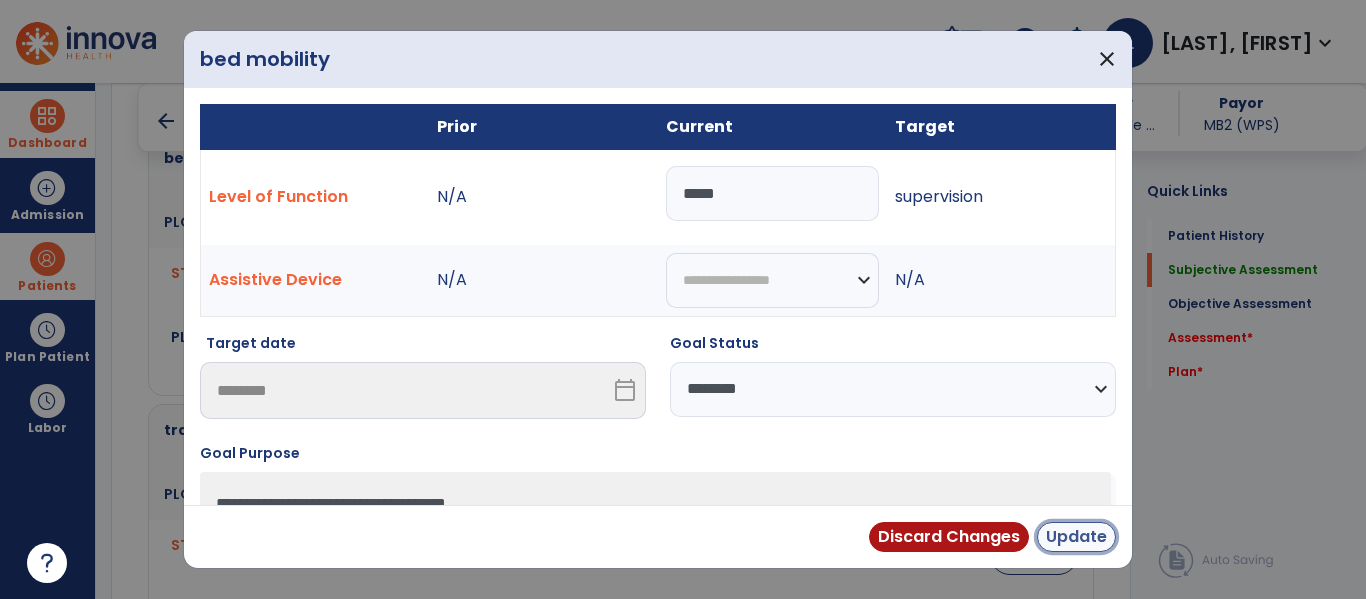 click on "Update" at bounding box center (1076, 537) 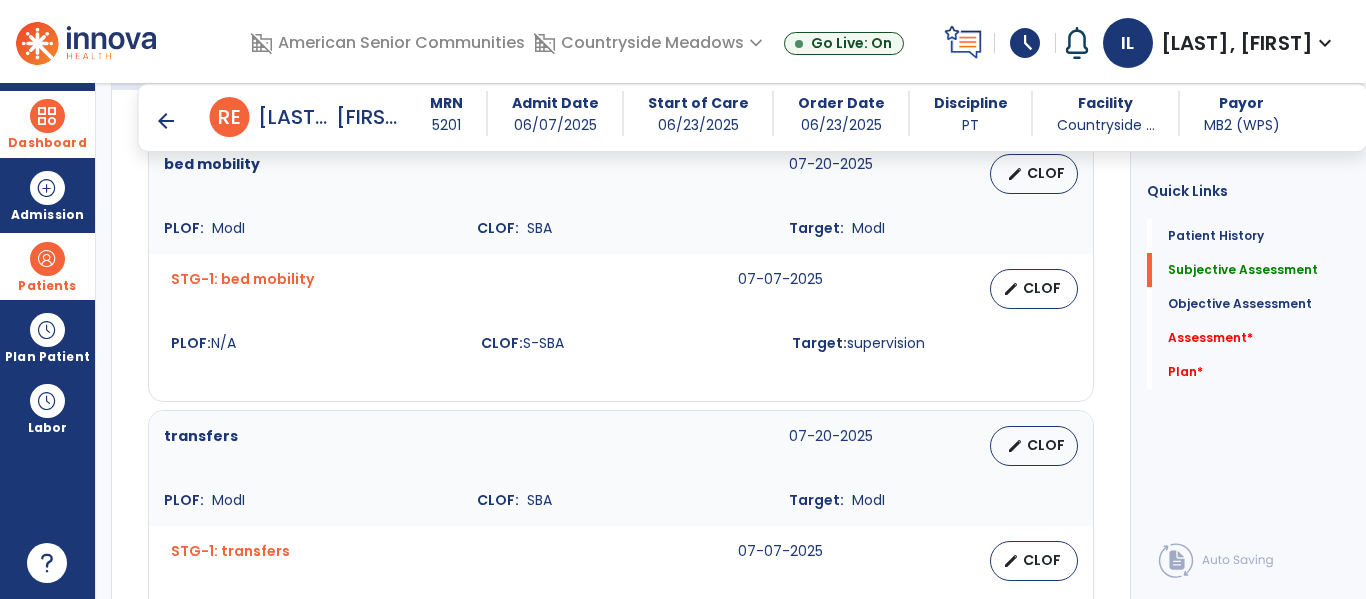 scroll, scrollTop: 901, scrollLeft: 0, axis: vertical 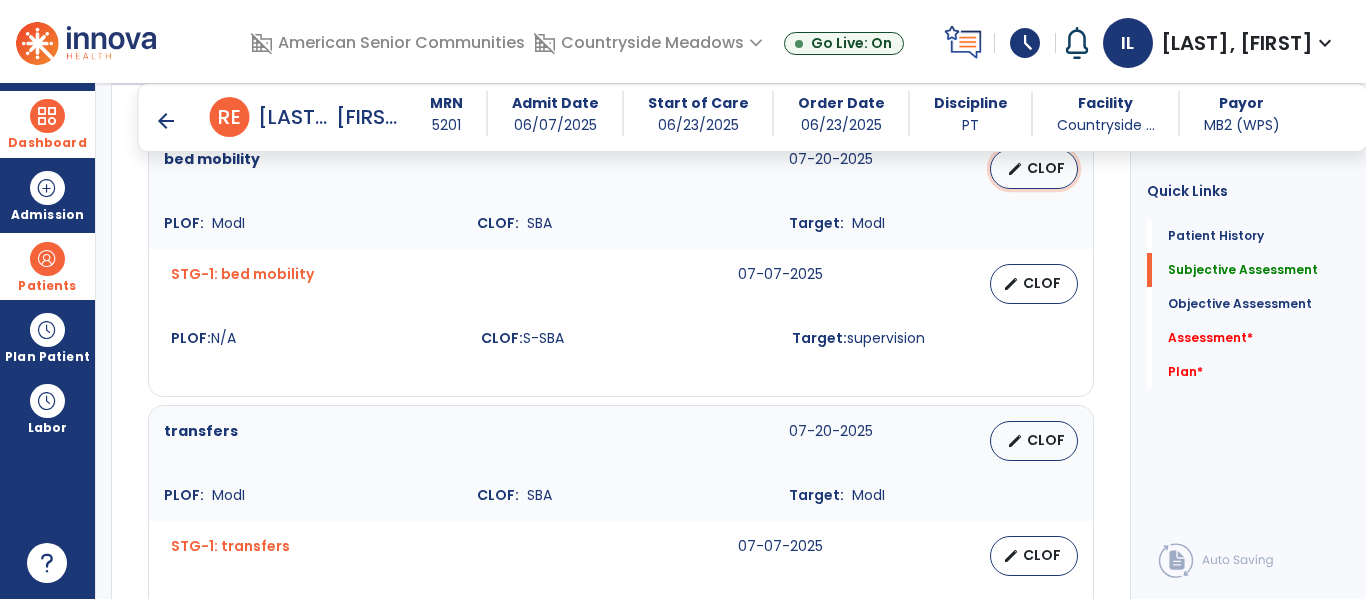 click on "edit   CLOF" at bounding box center [1034, 169] 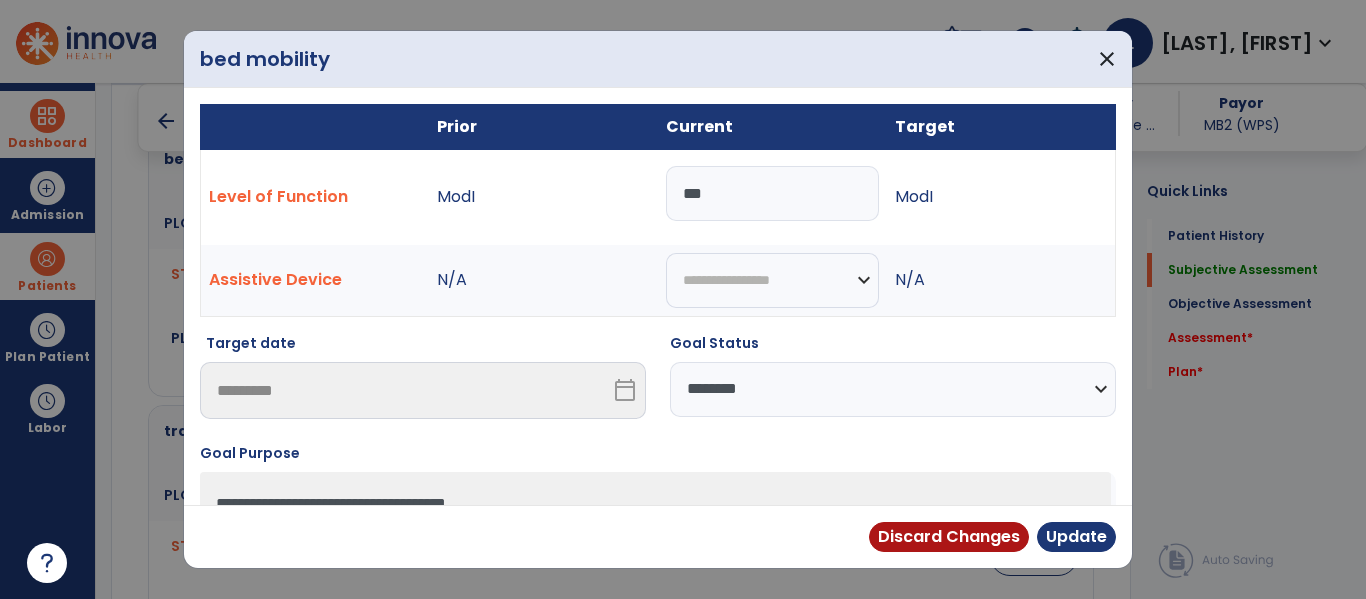 click on "***" at bounding box center [772, 193] 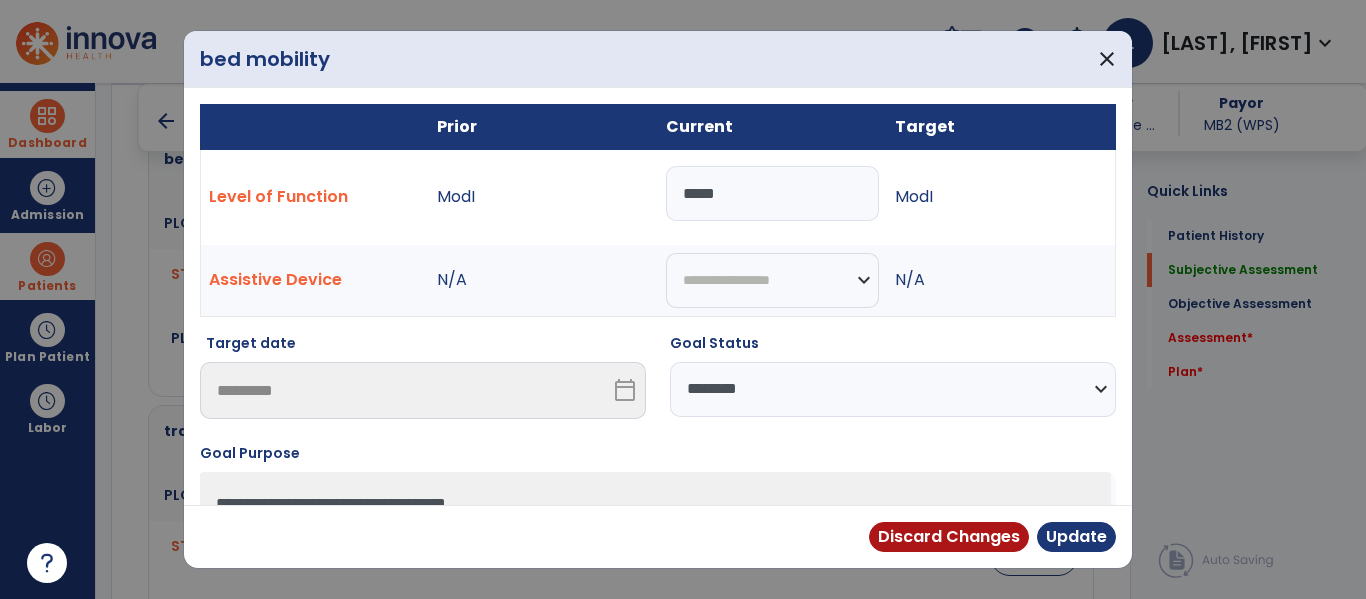 type on "*****" 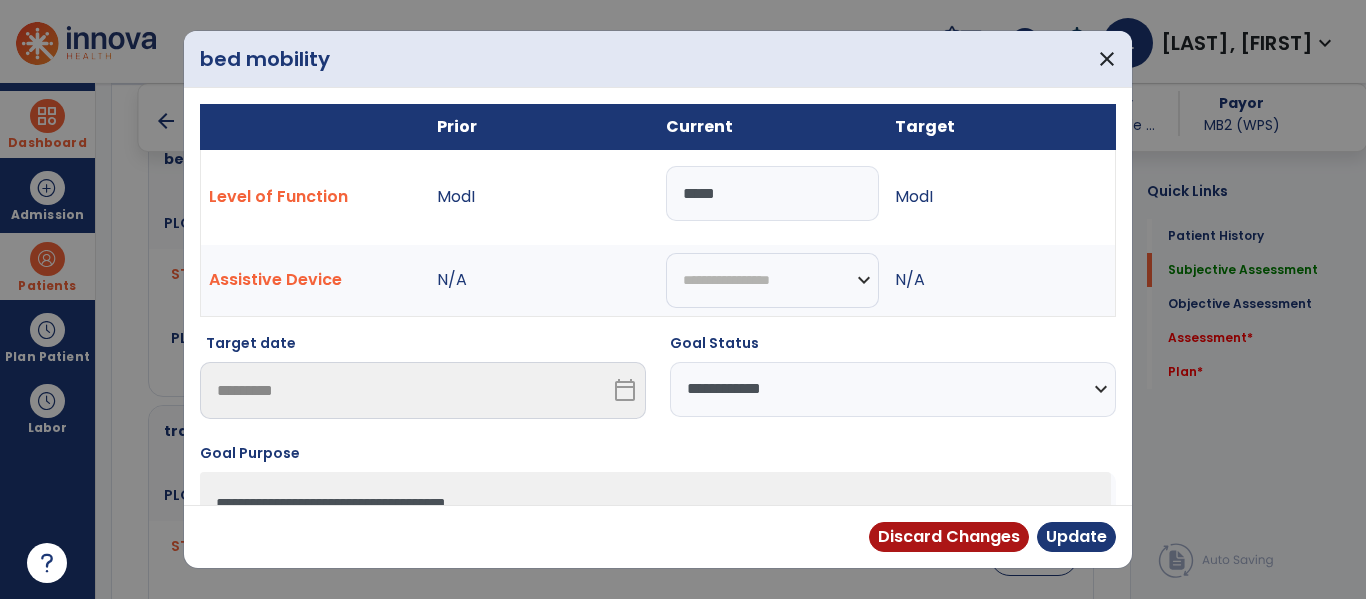 click on "**********" at bounding box center [893, 389] 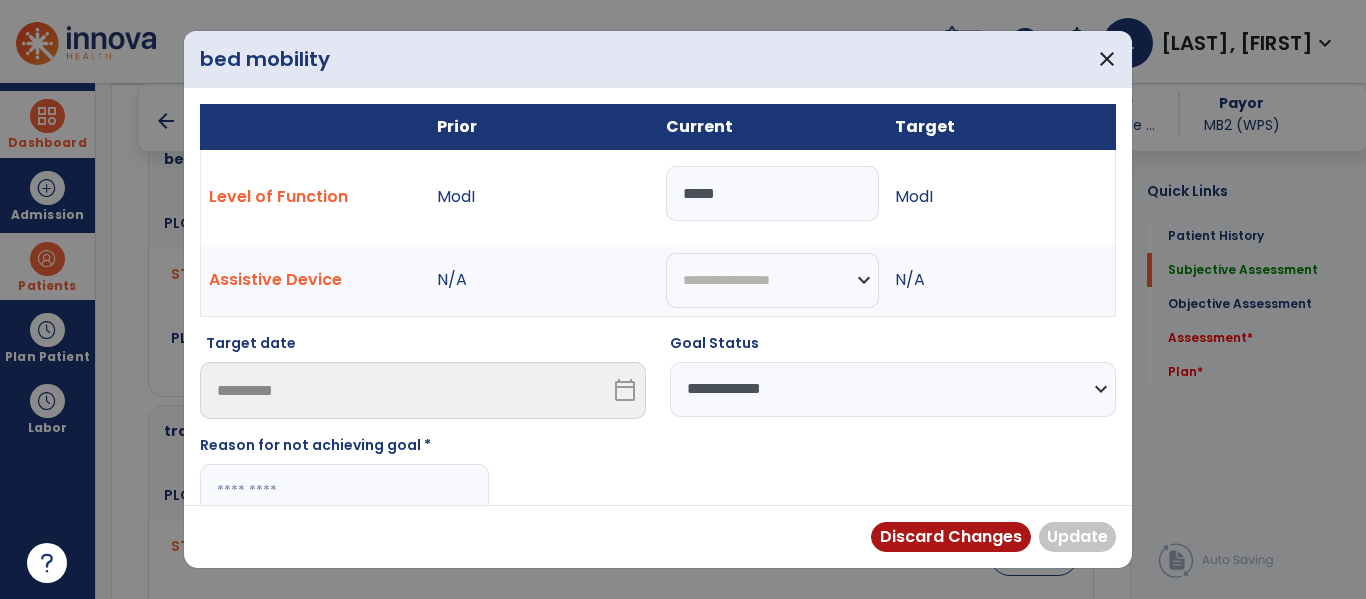 click at bounding box center [344, 491] 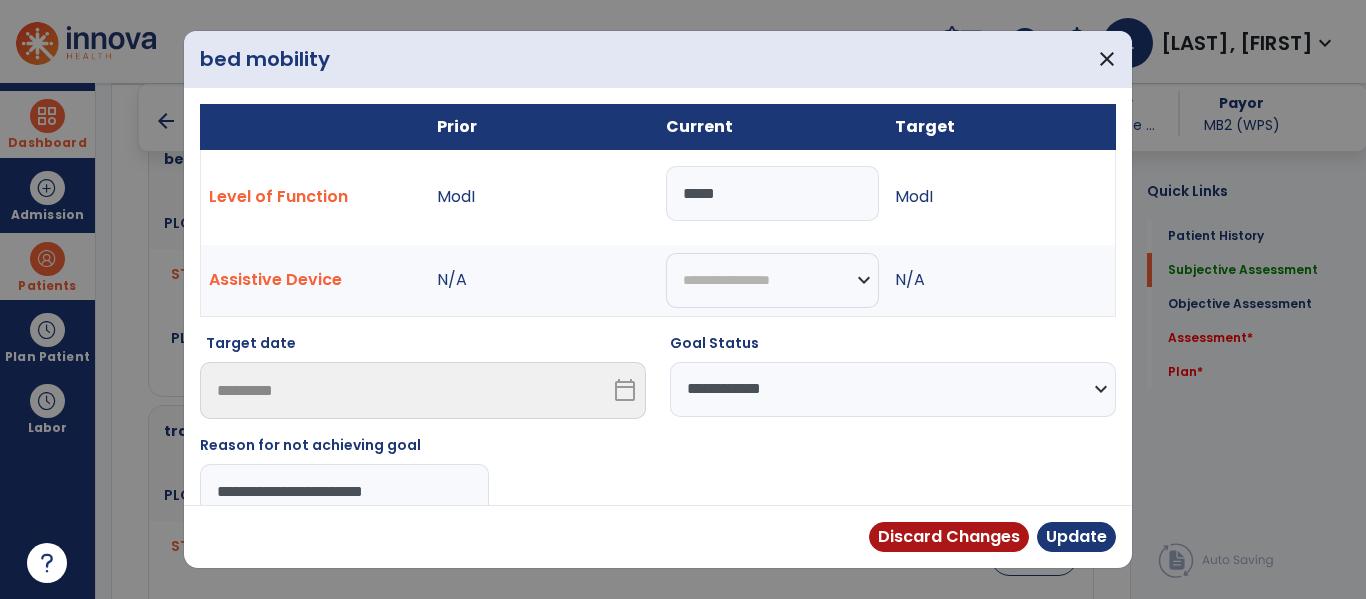 type on "**********" 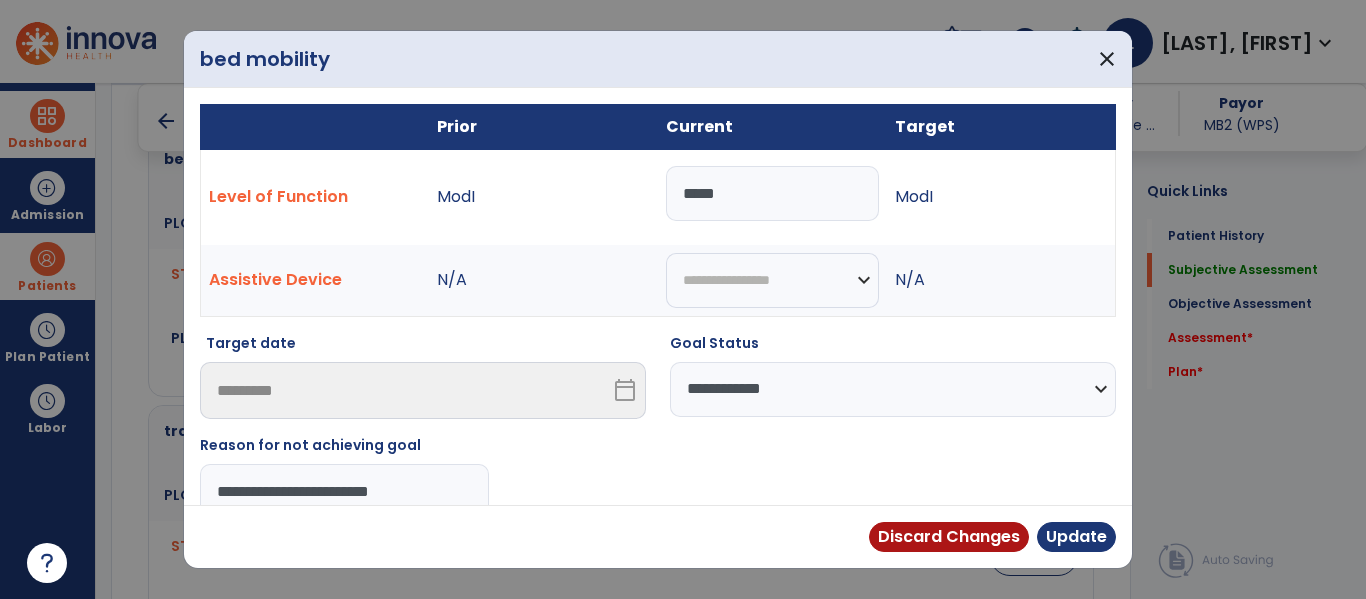 click on "**********" at bounding box center [344, 491] 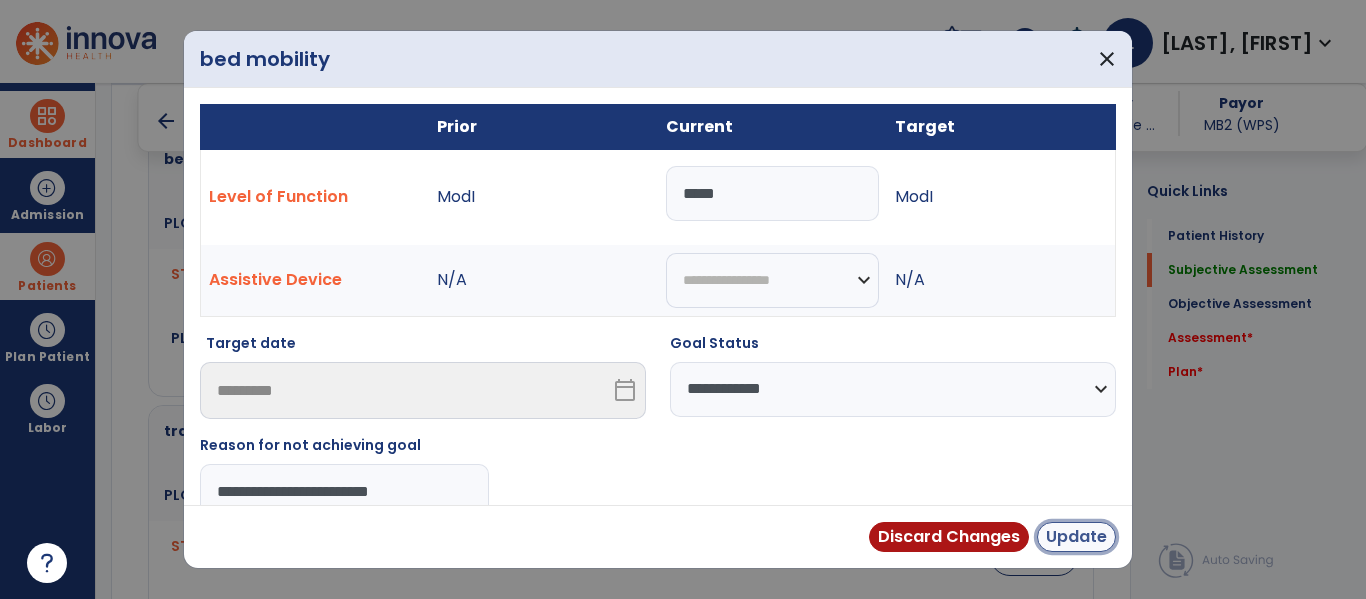 click on "Update" at bounding box center (1076, 537) 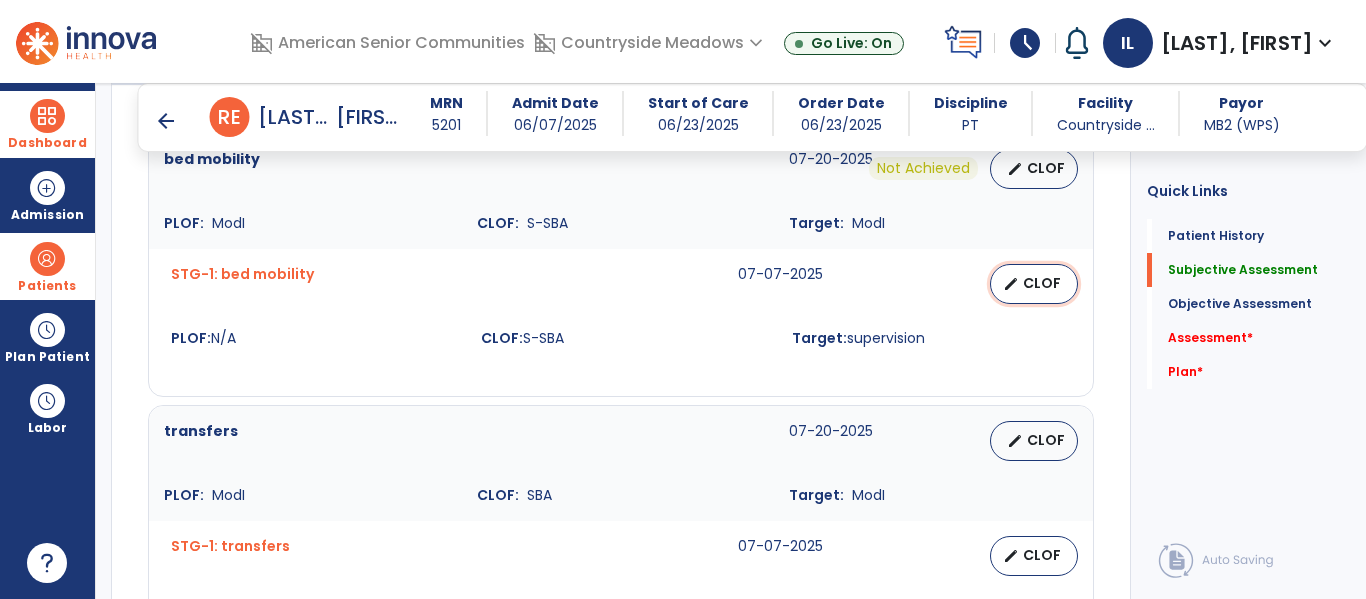 click on "CLOF" at bounding box center [1042, 283] 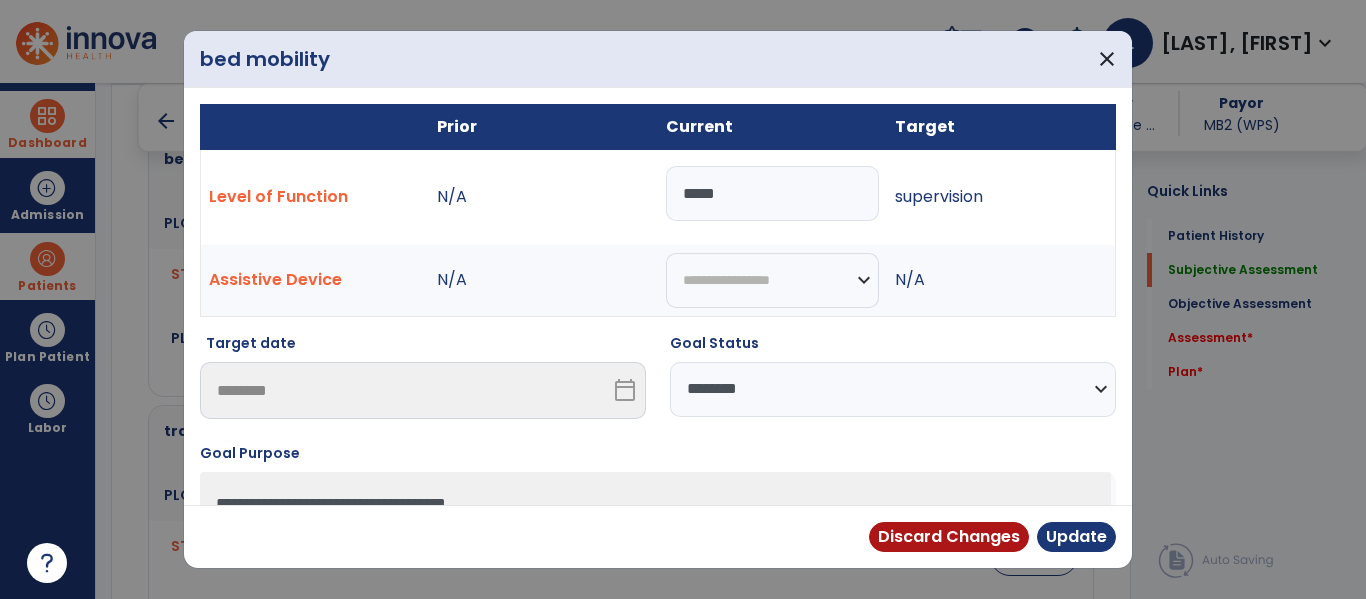 click on "**********" at bounding box center (893, 389) 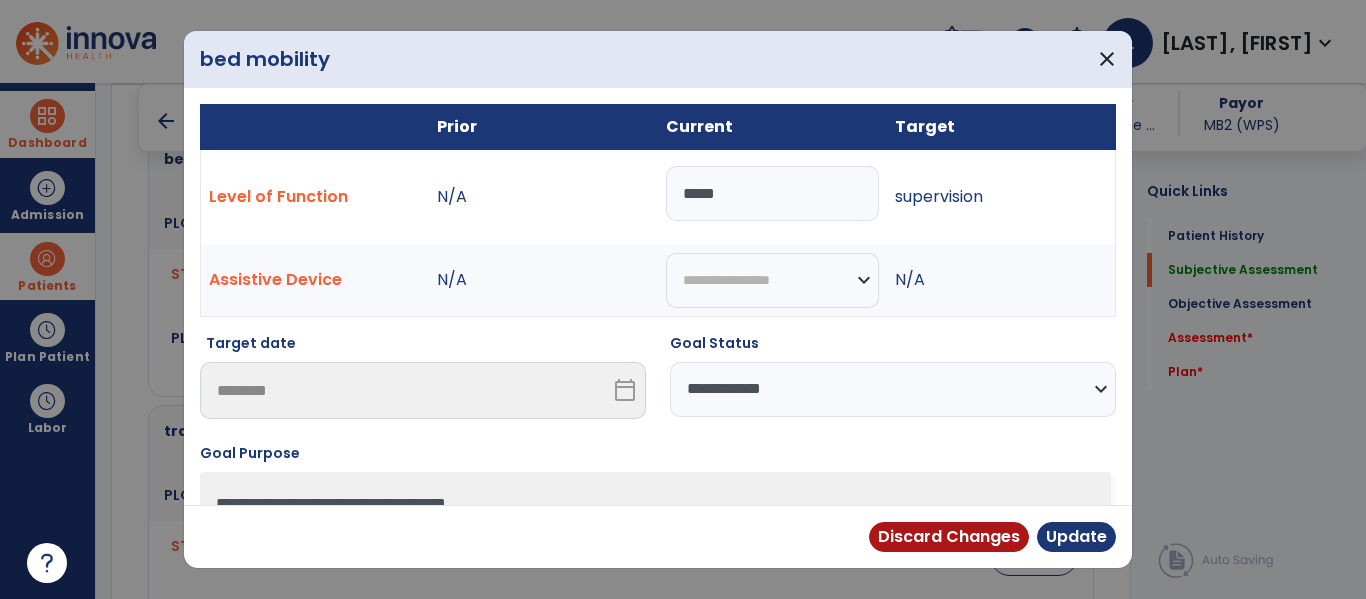 click on "**********" at bounding box center [893, 389] 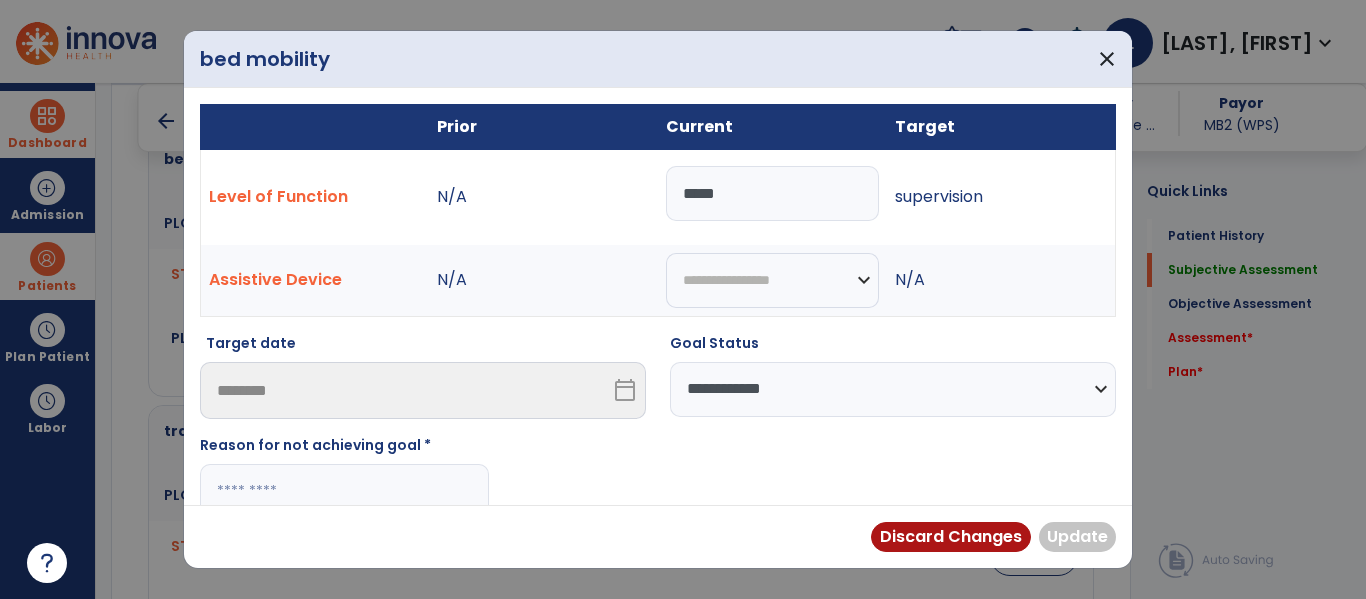click at bounding box center [344, 491] 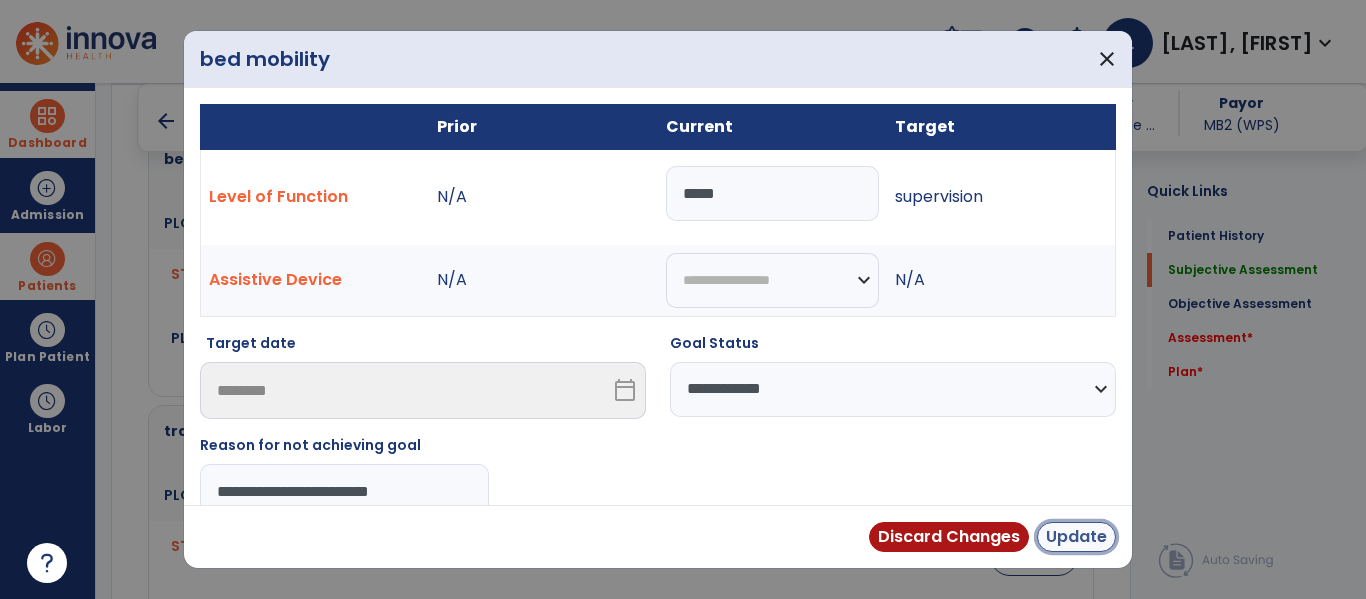 click on "Update" at bounding box center [1076, 537] 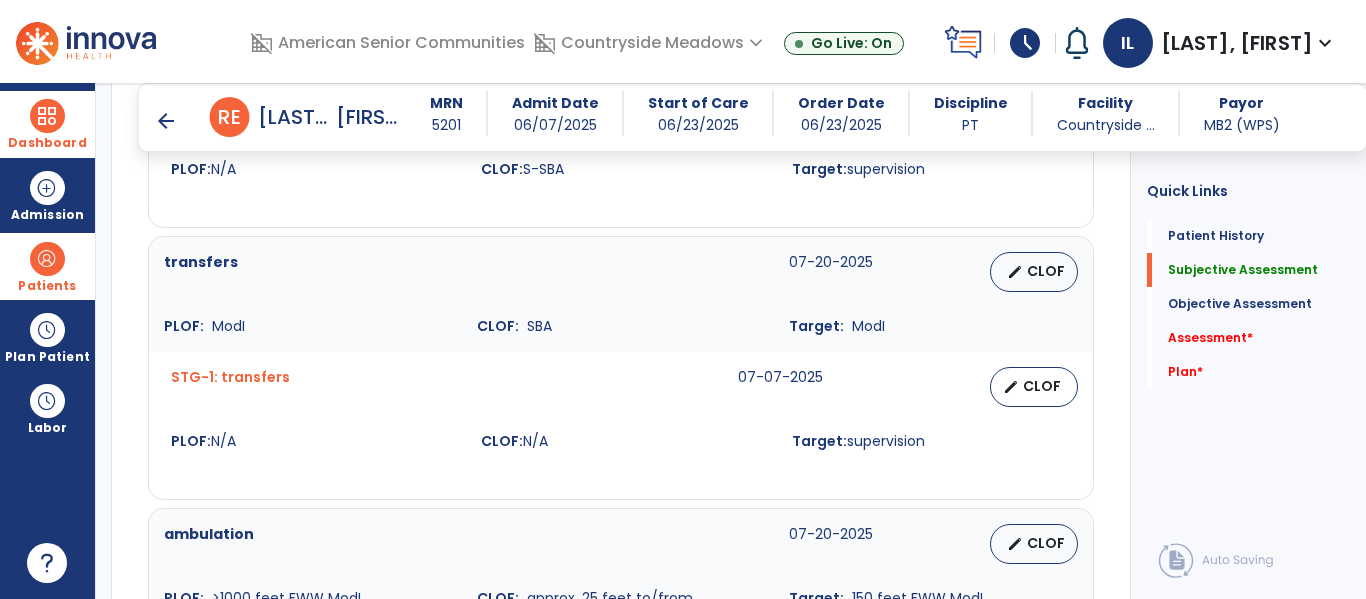 scroll, scrollTop: 1103, scrollLeft: 0, axis: vertical 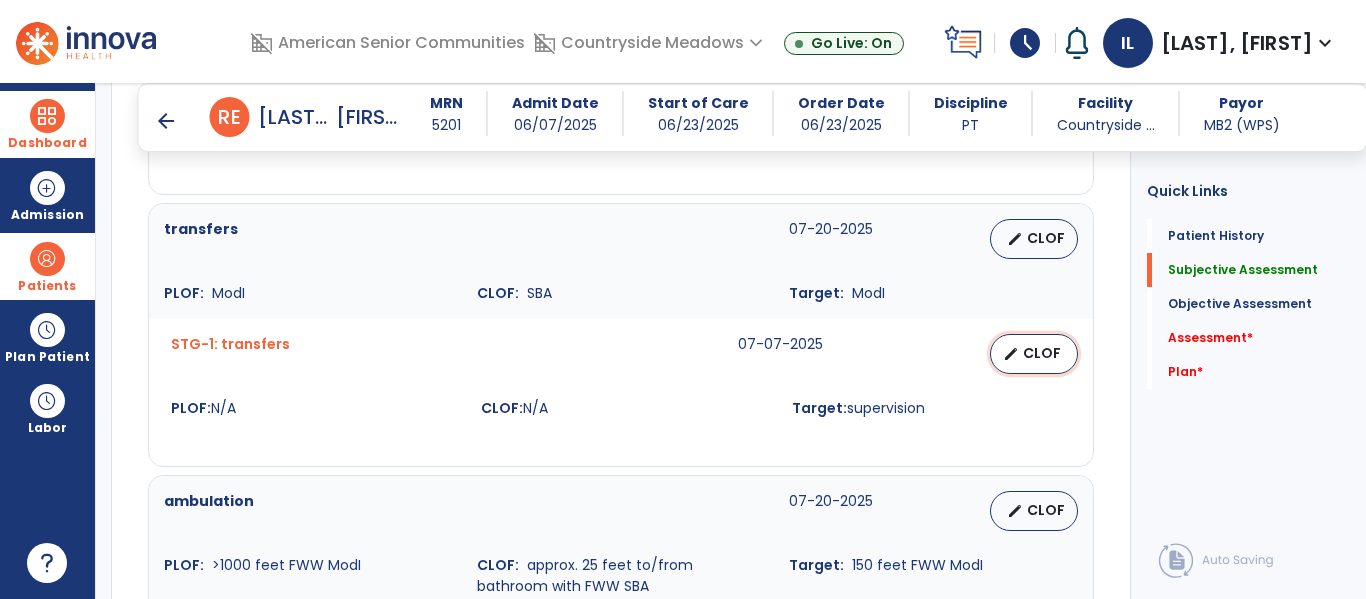 click on "CLOF" at bounding box center (1042, 353) 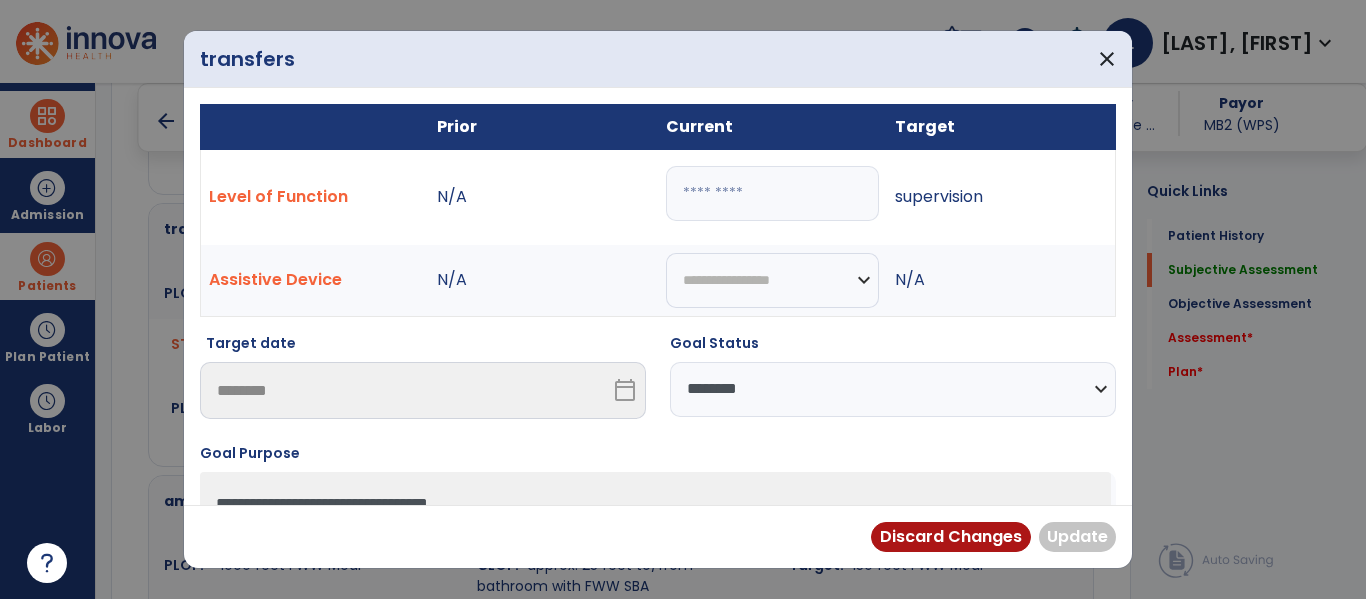 click at bounding box center [772, 193] 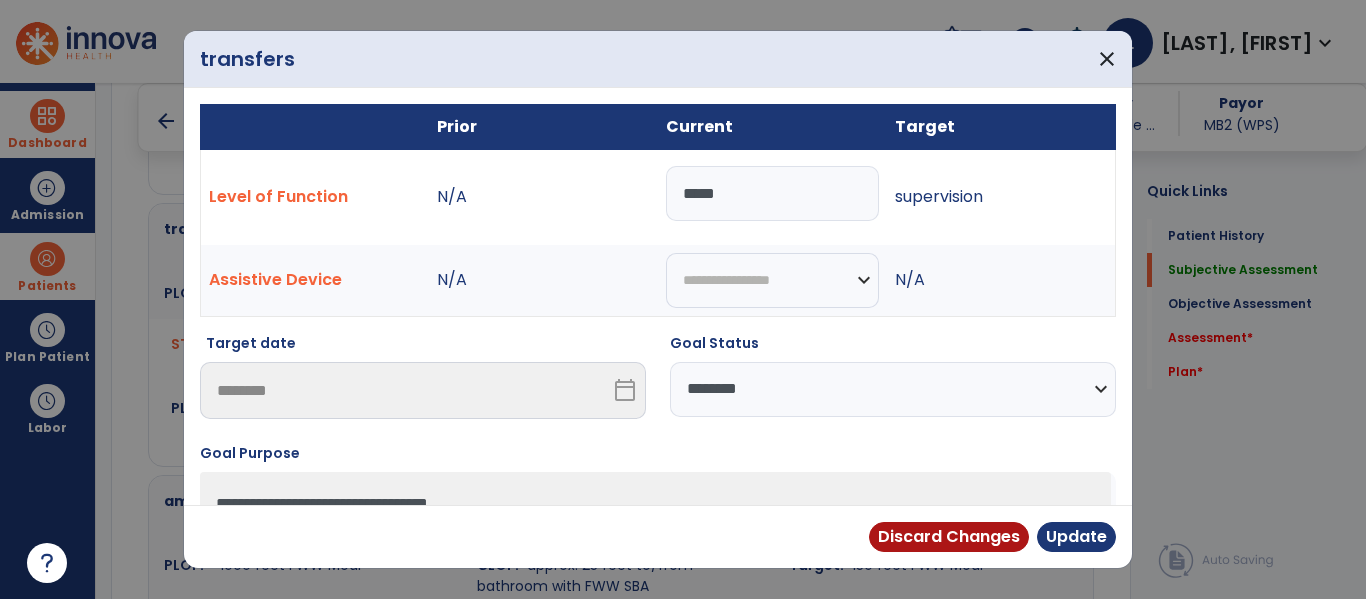 type on "*****" 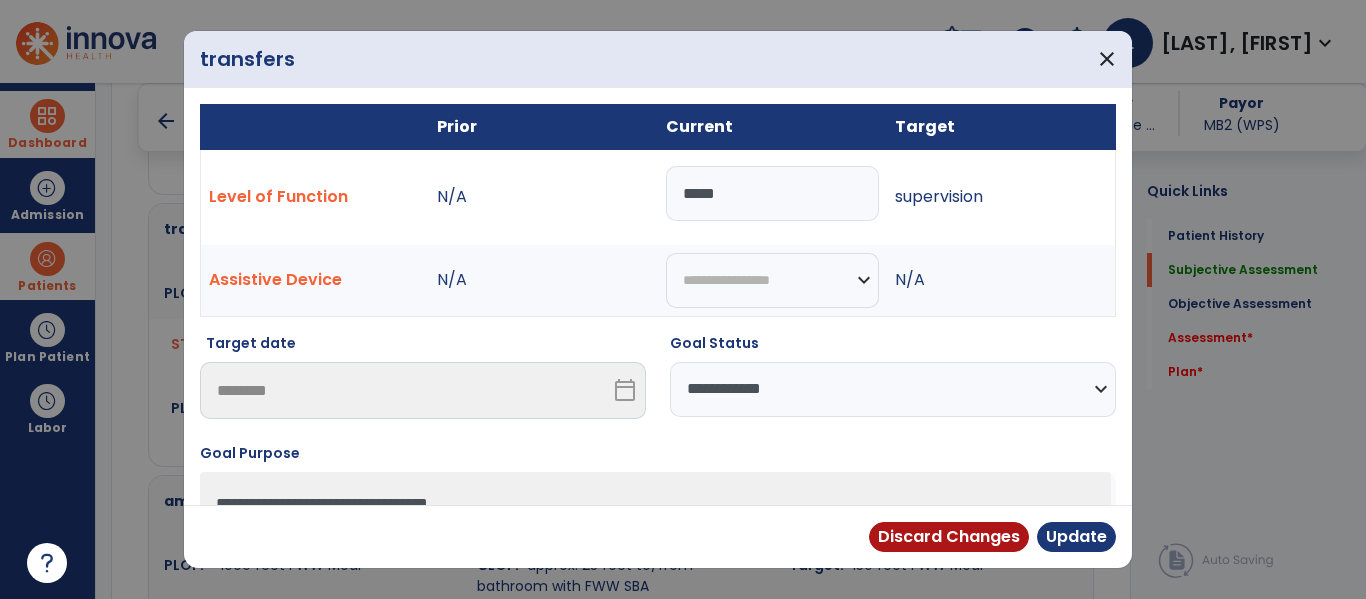 click on "**********" at bounding box center (893, 389) 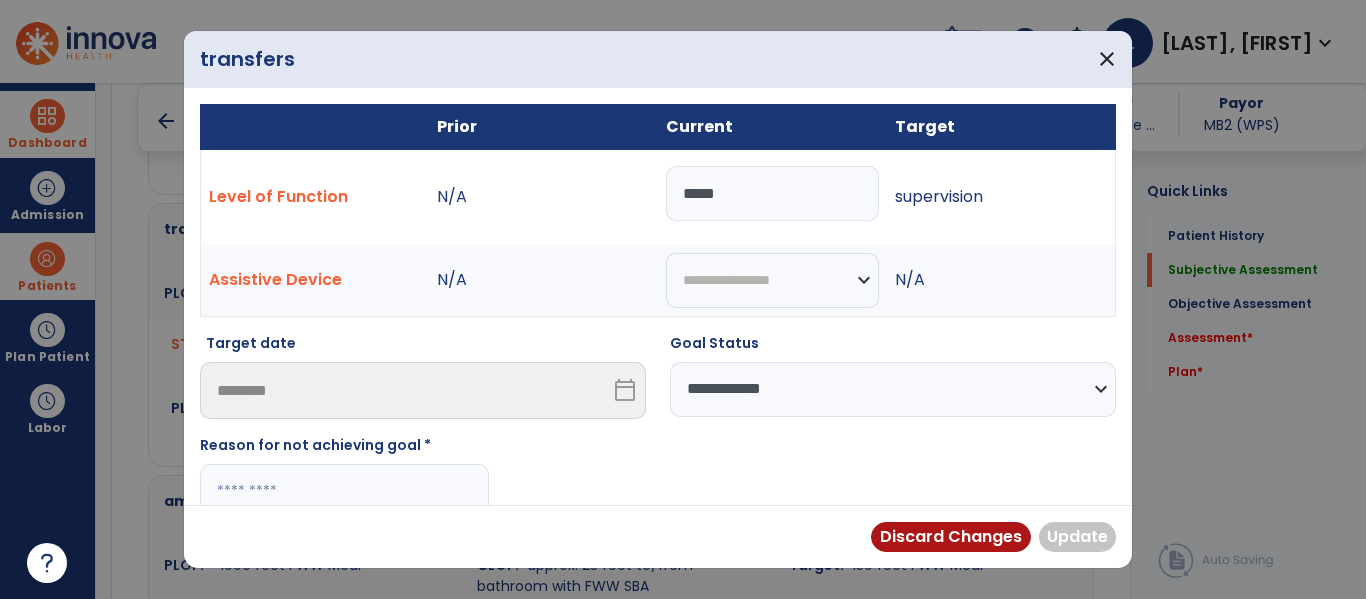 click at bounding box center [344, 491] 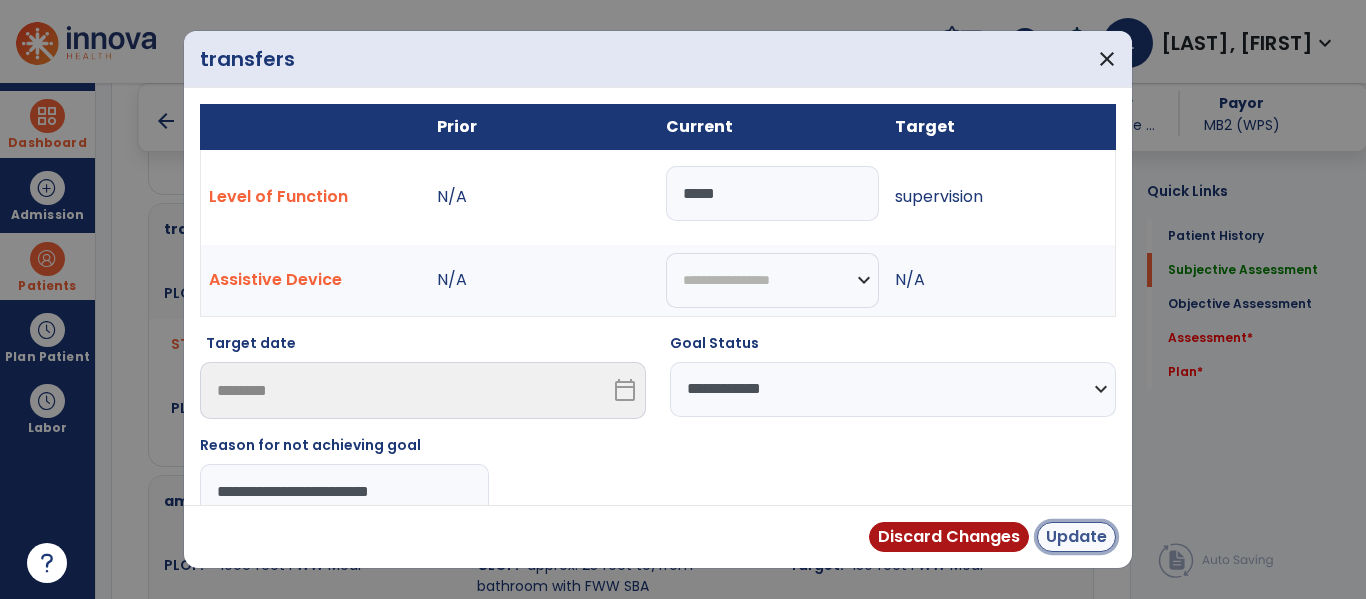 click on "Update" at bounding box center (1076, 537) 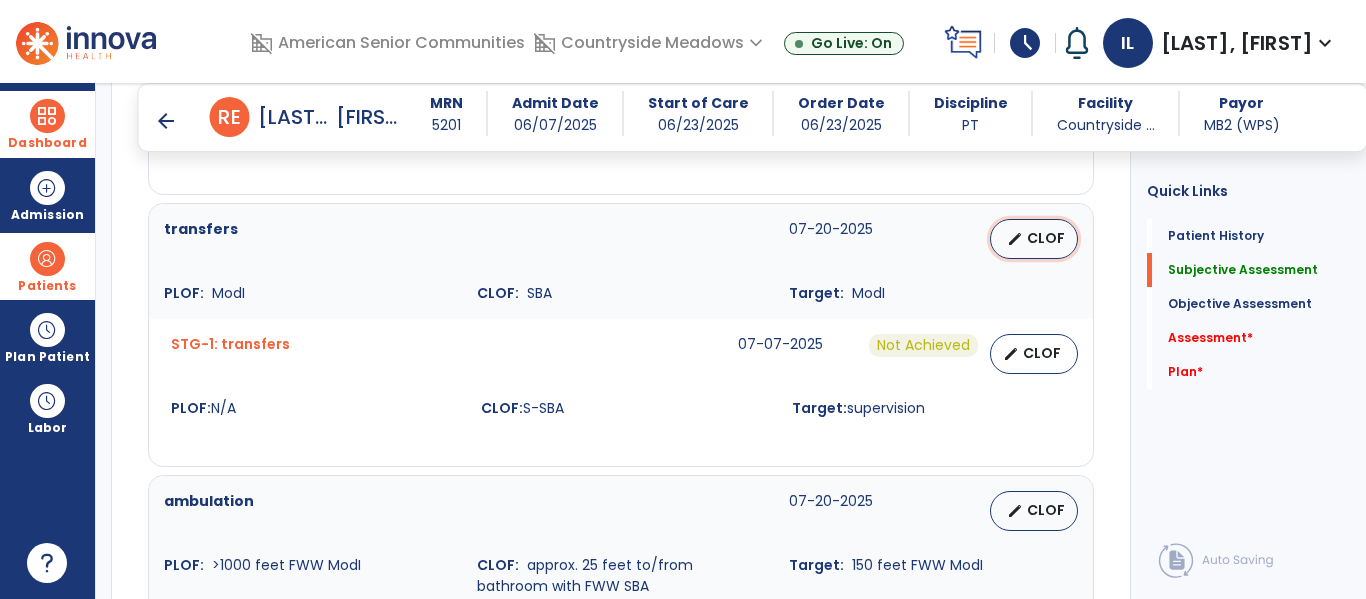click on "edit" at bounding box center [1015, 239] 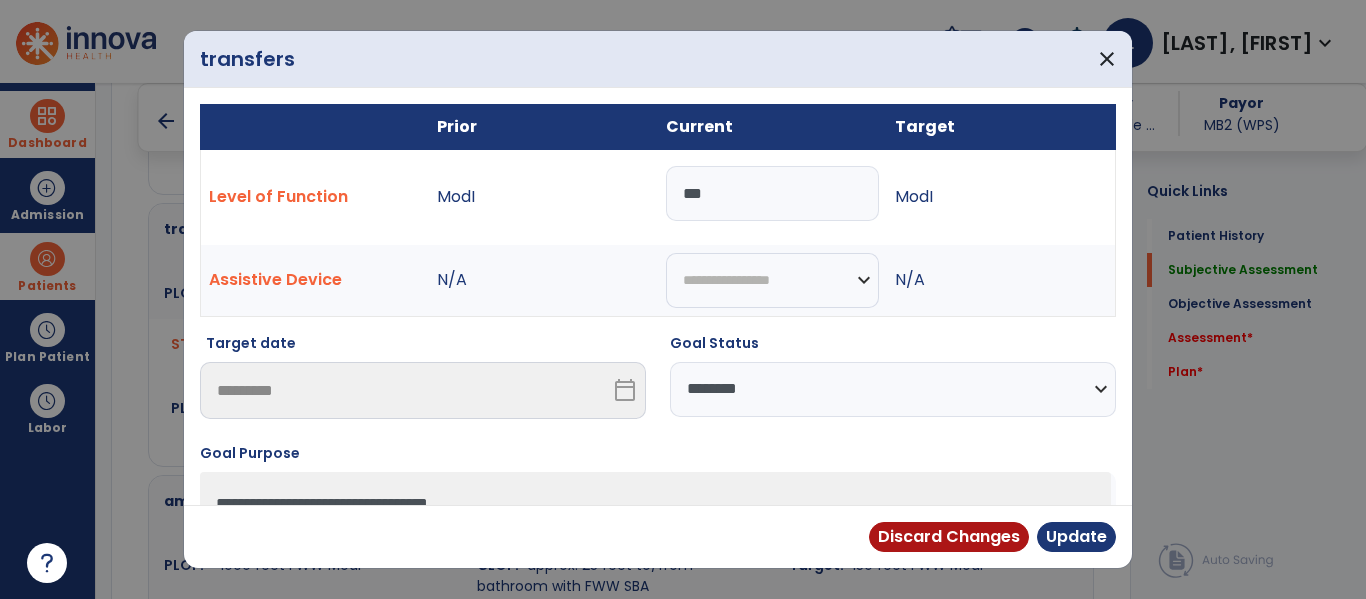 click on "***" at bounding box center [772, 193] 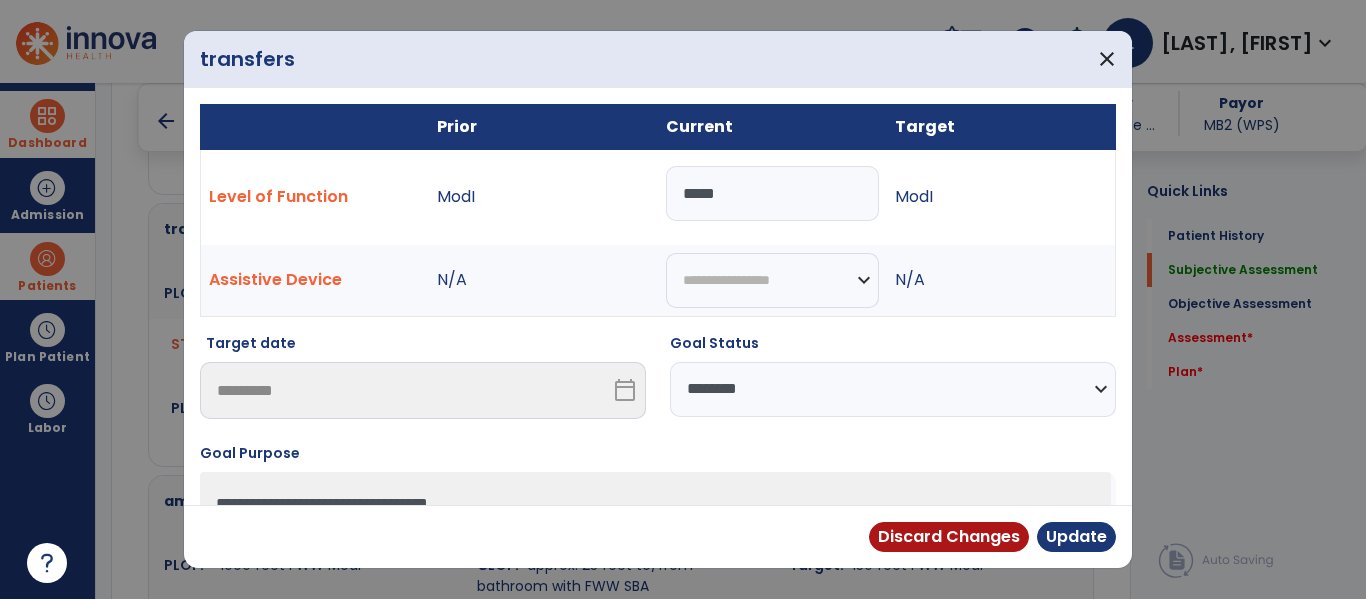 type on "*****" 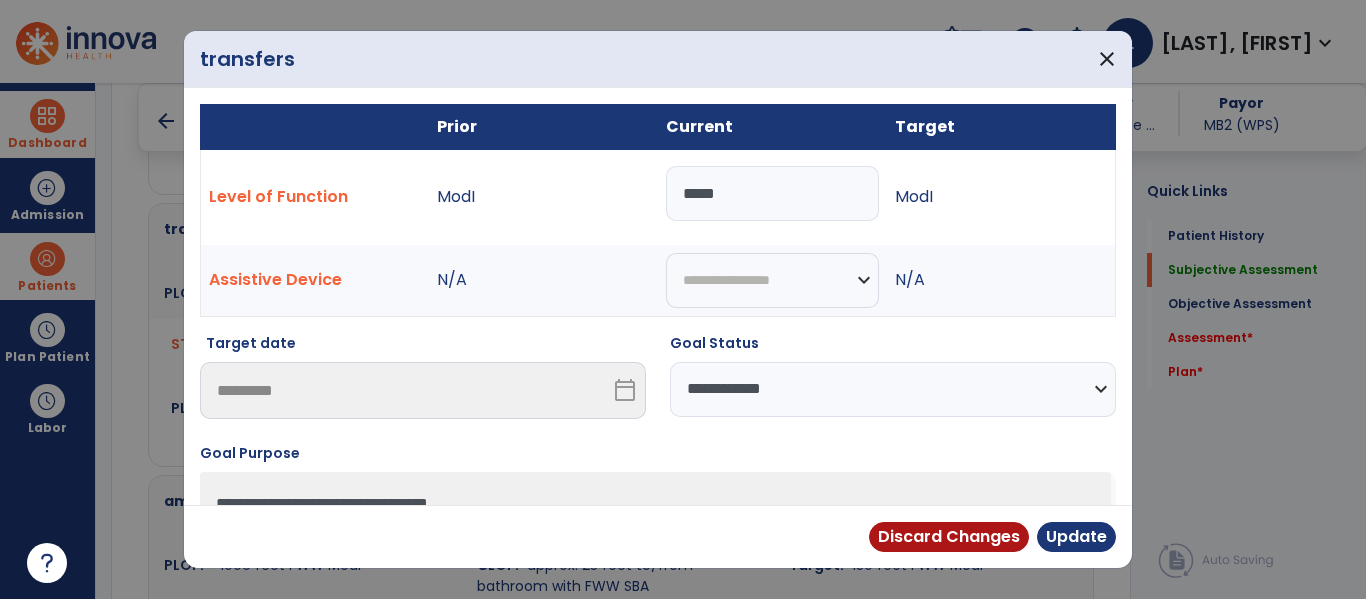 click on "**********" at bounding box center (893, 389) 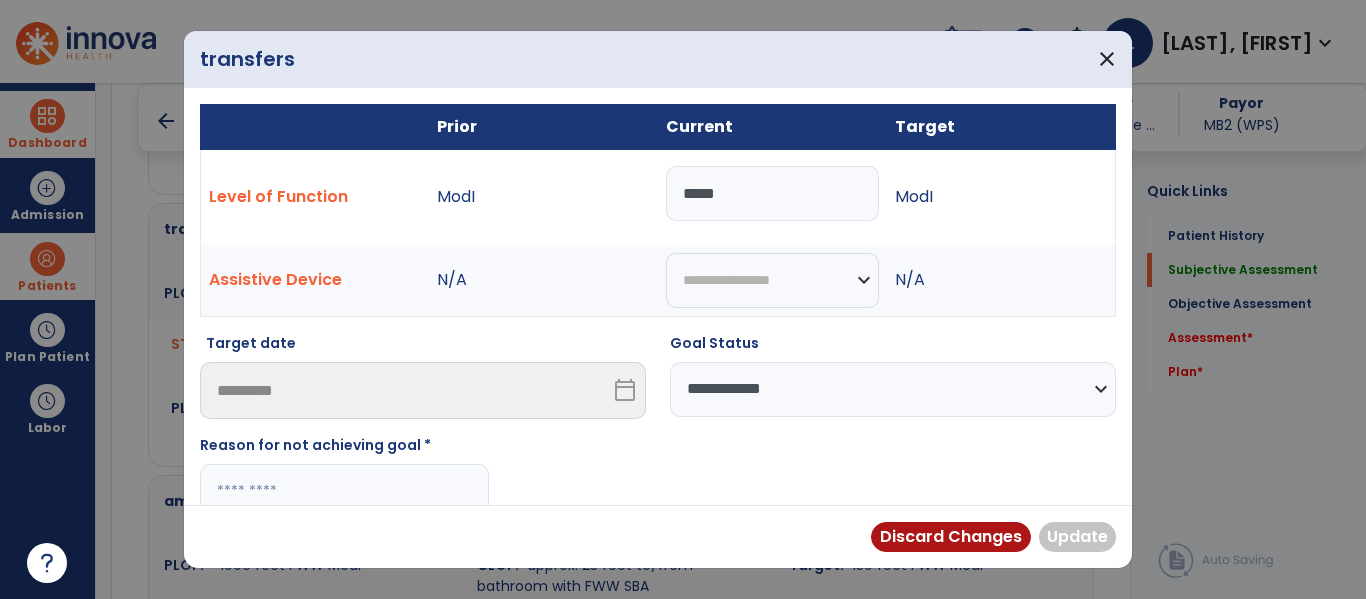 type on "**********" 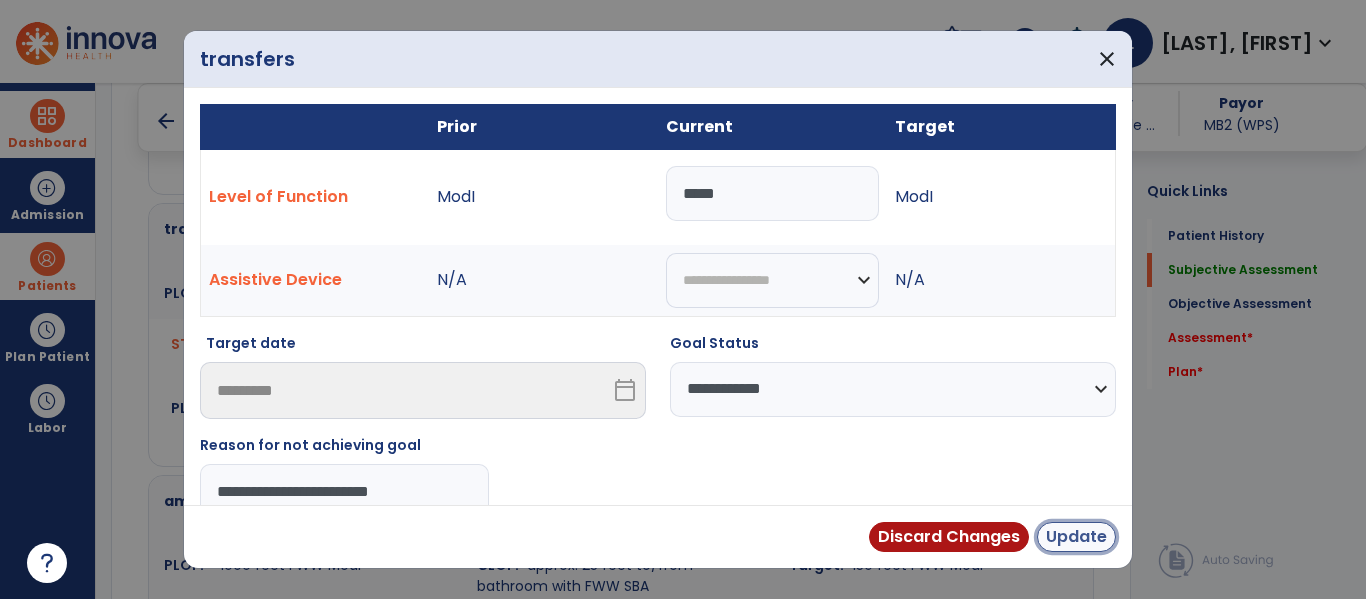 click on "Update" at bounding box center [1076, 537] 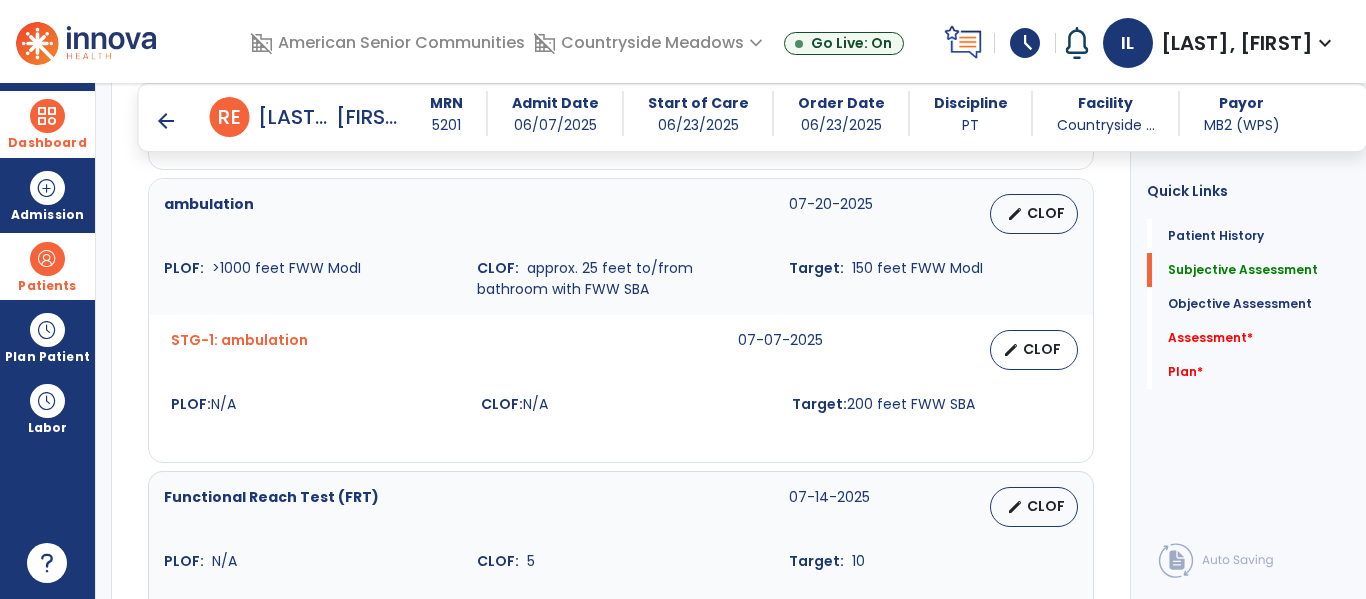 scroll, scrollTop: 1412, scrollLeft: 0, axis: vertical 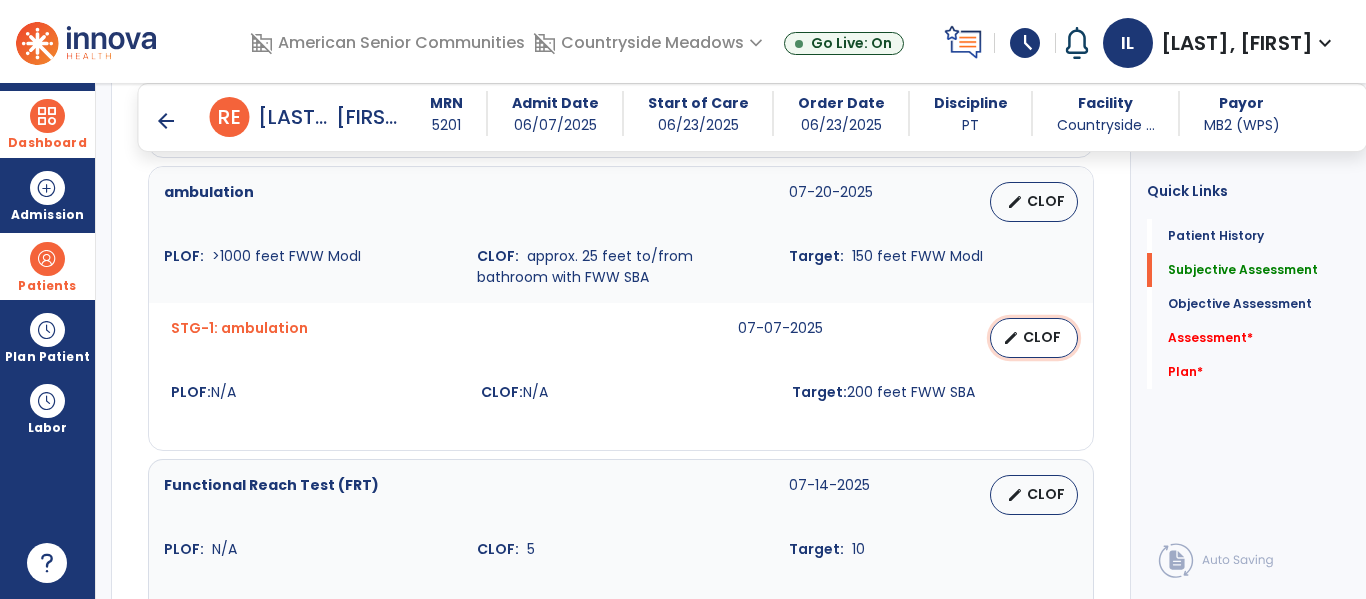 click on "CLOF" at bounding box center [1042, 337] 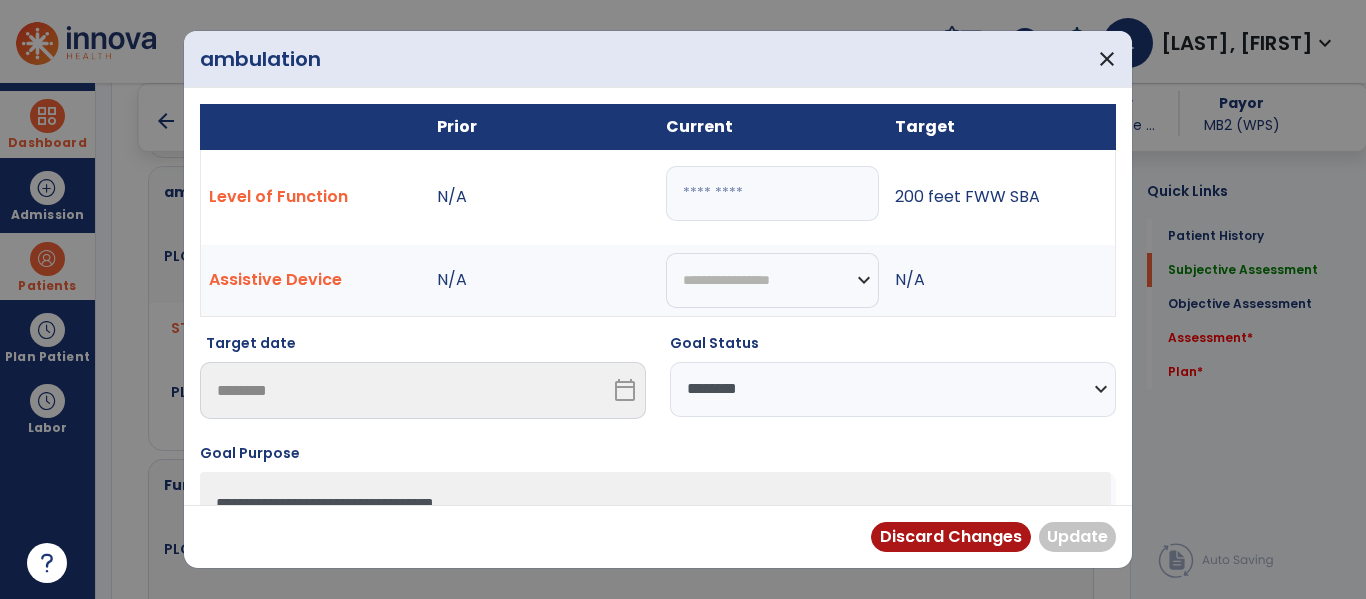 click at bounding box center [772, 193] 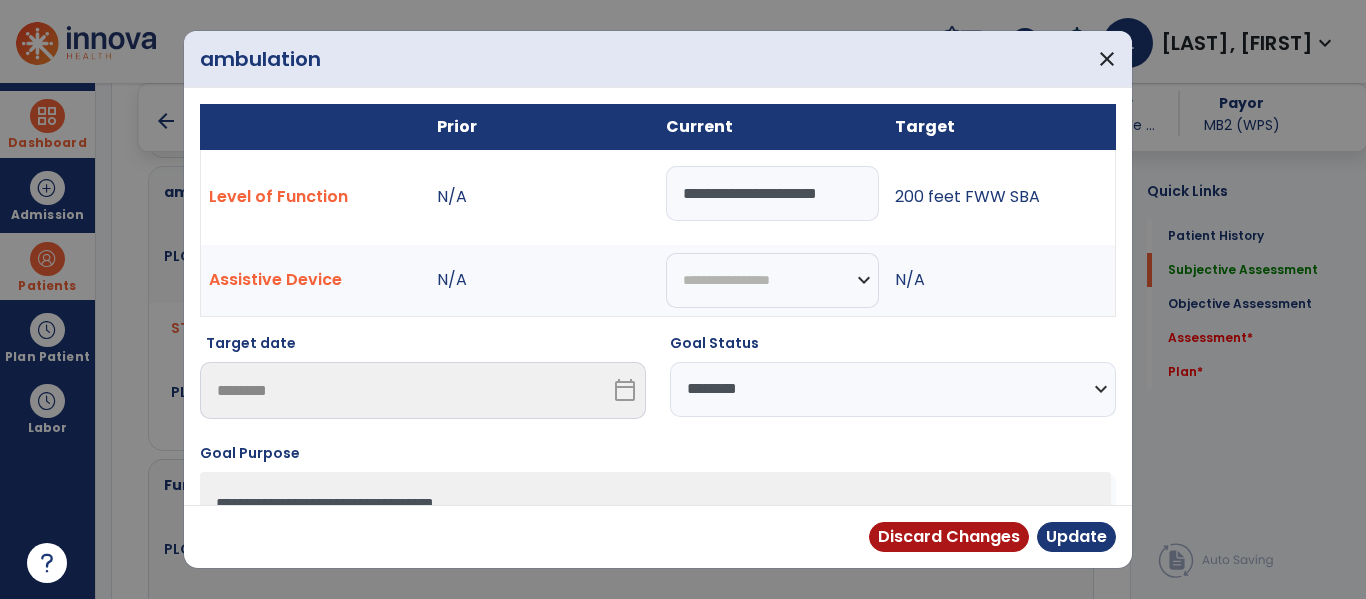 scroll, scrollTop: 0, scrollLeft: 9, axis: horizontal 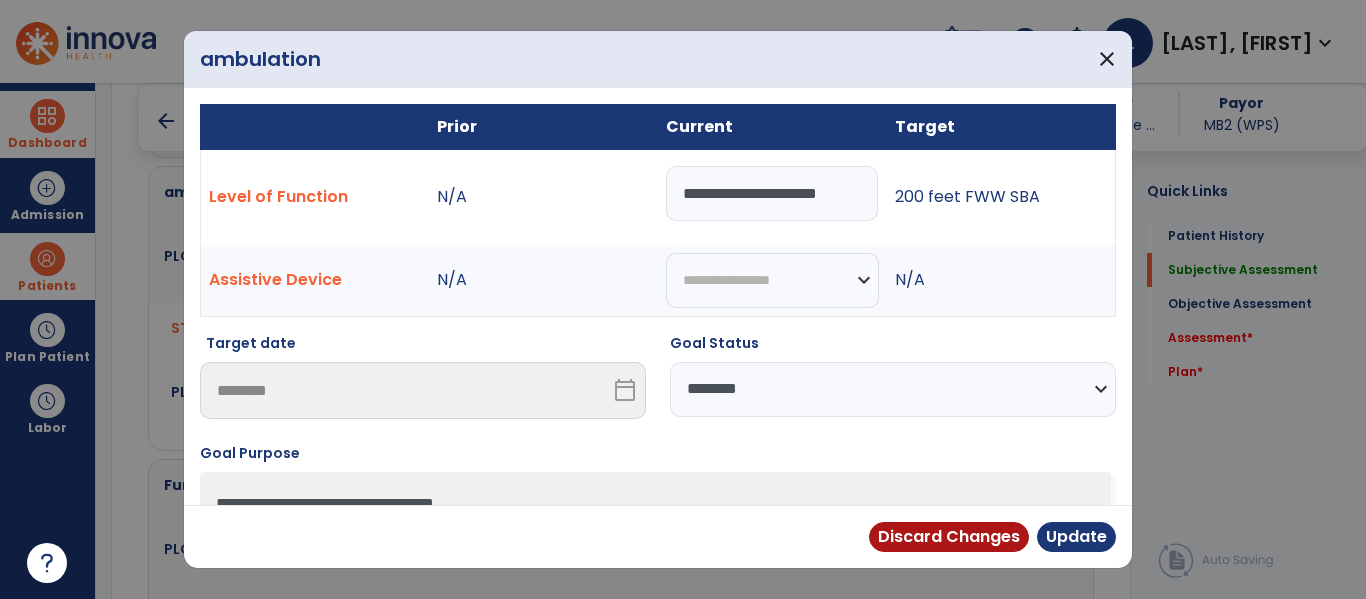 type on "**********" 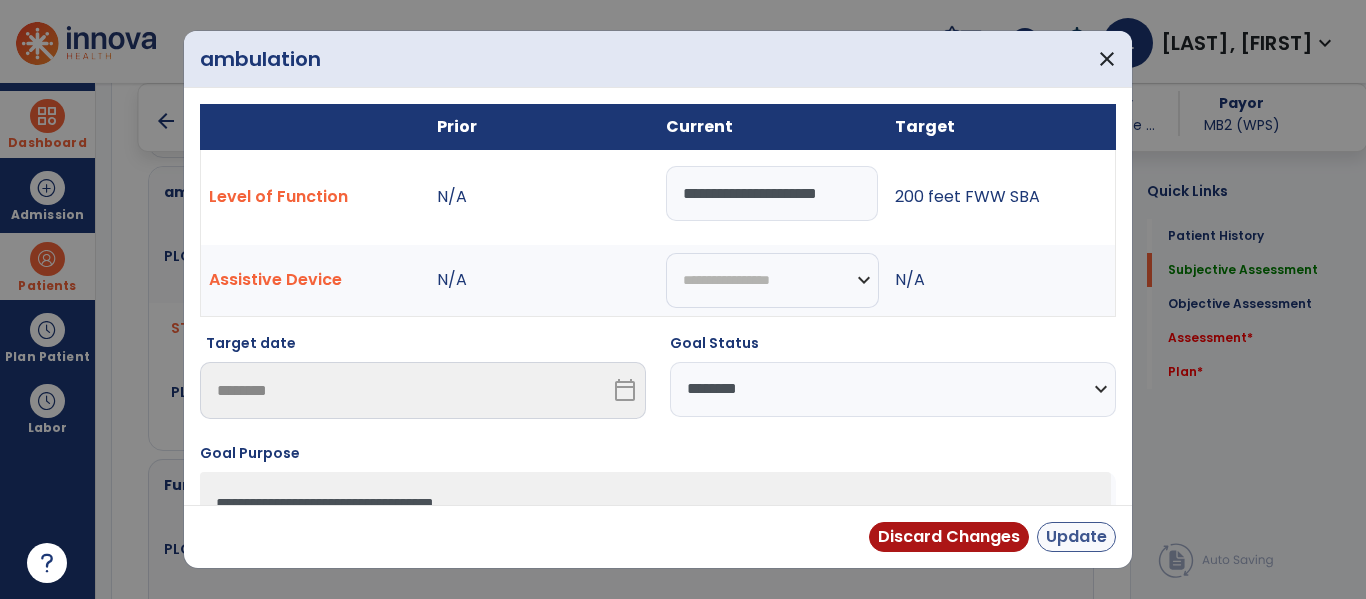 click on "Update" at bounding box center [1076, 537] 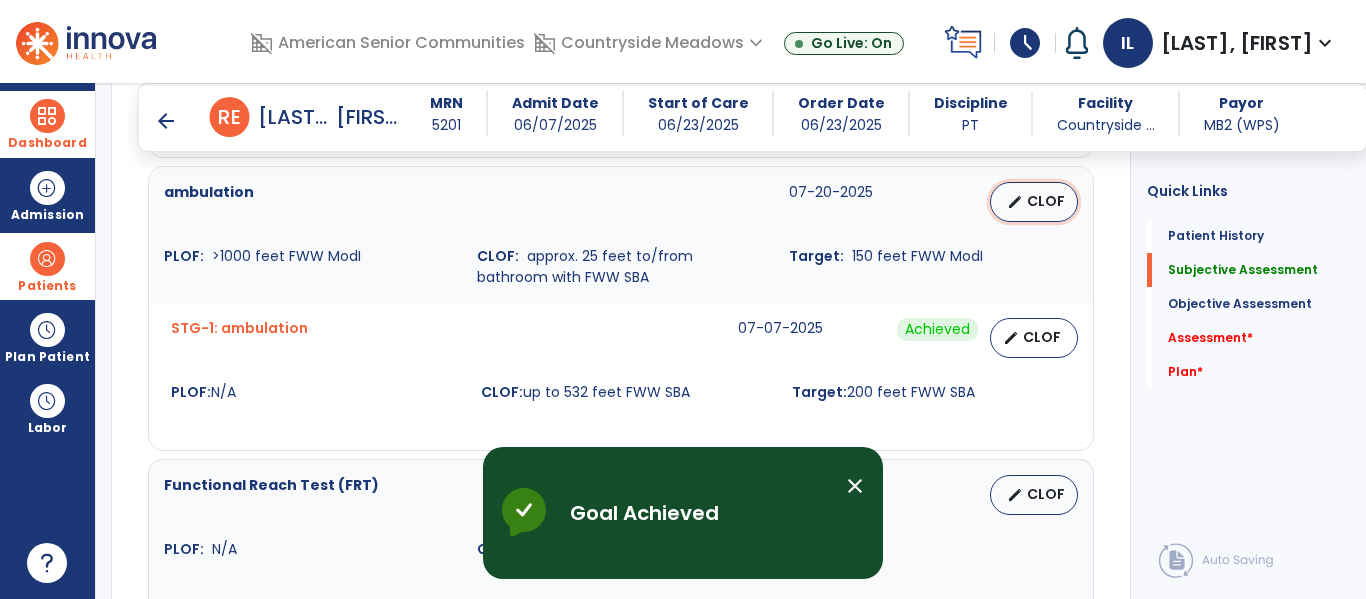 click on "CLOF" at bounding box center [1046, 201] 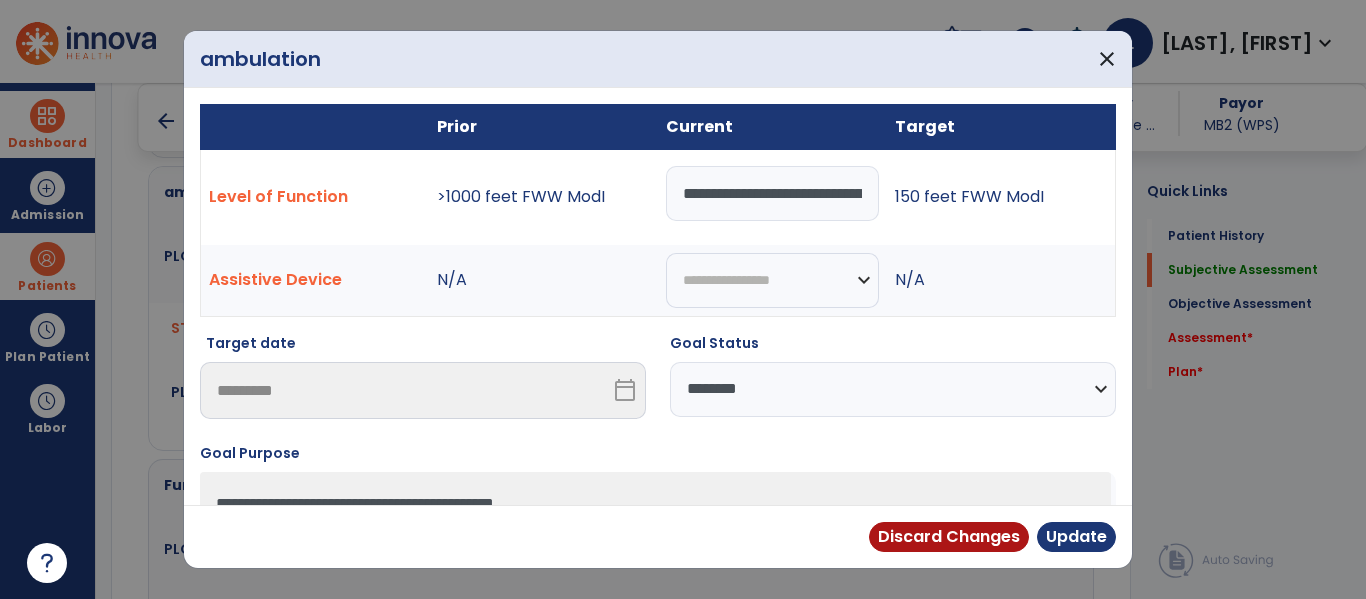 click on "**********" at bounding box center [772, 193] 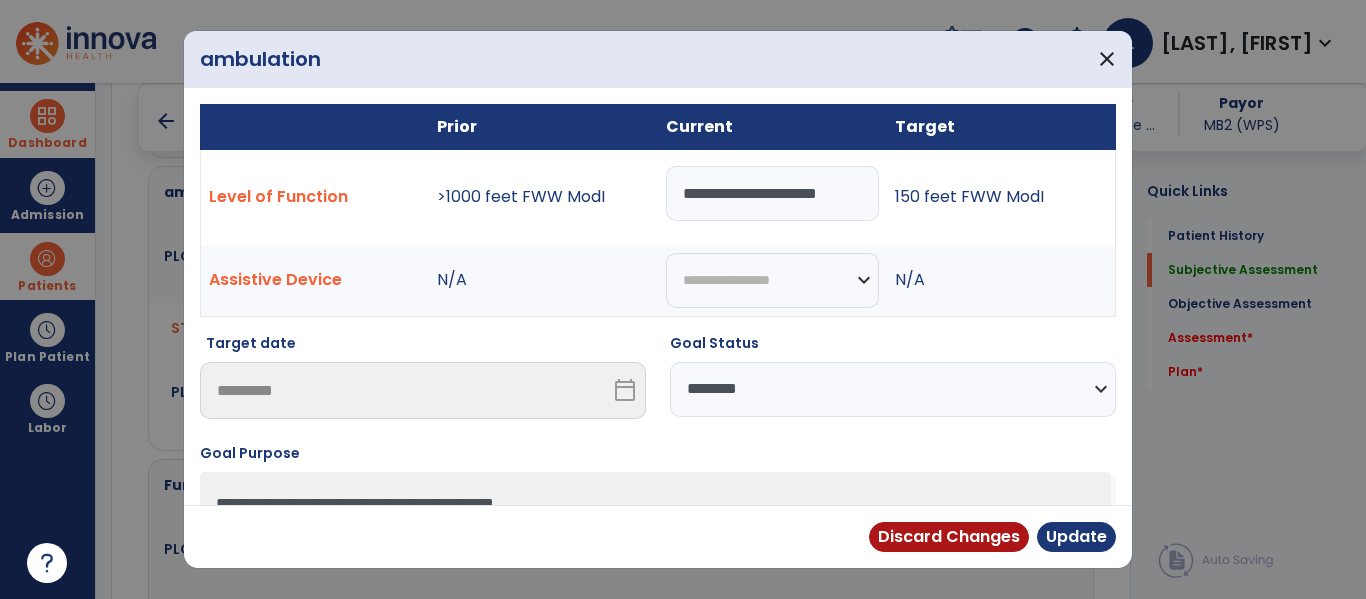 scroll, scrollTop: 0, scrollLeft: 9, axis: horizontal 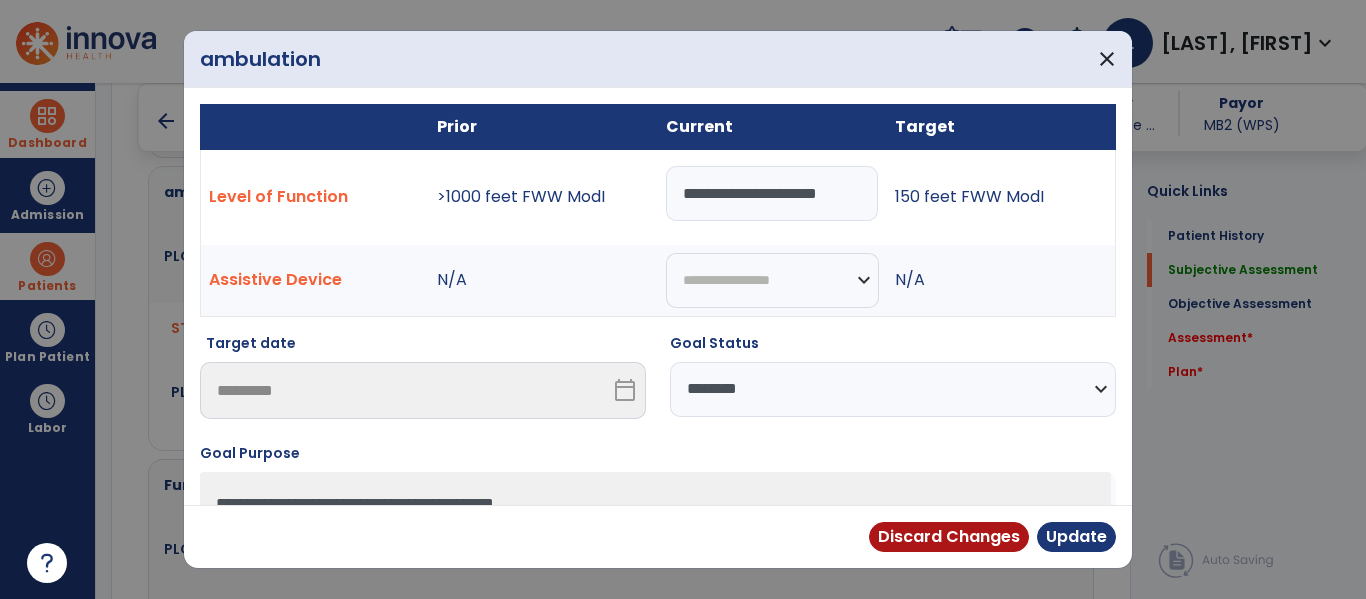 type on "**********" 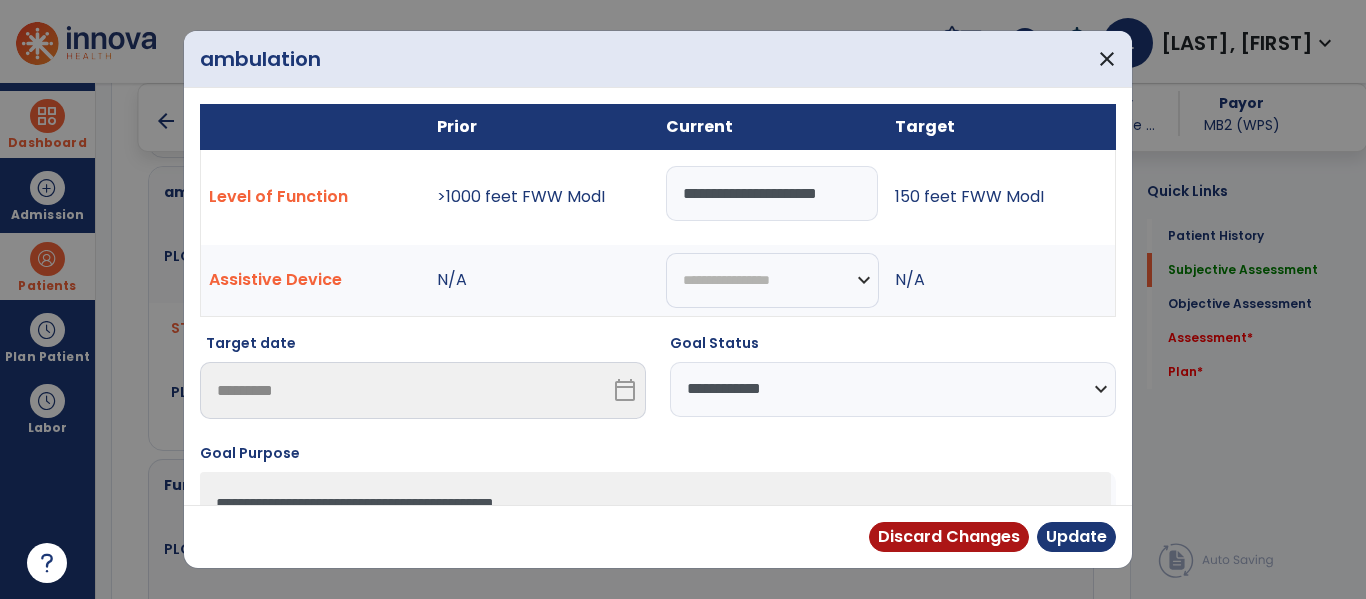 click on "**********" at bounding box center [893, 389] 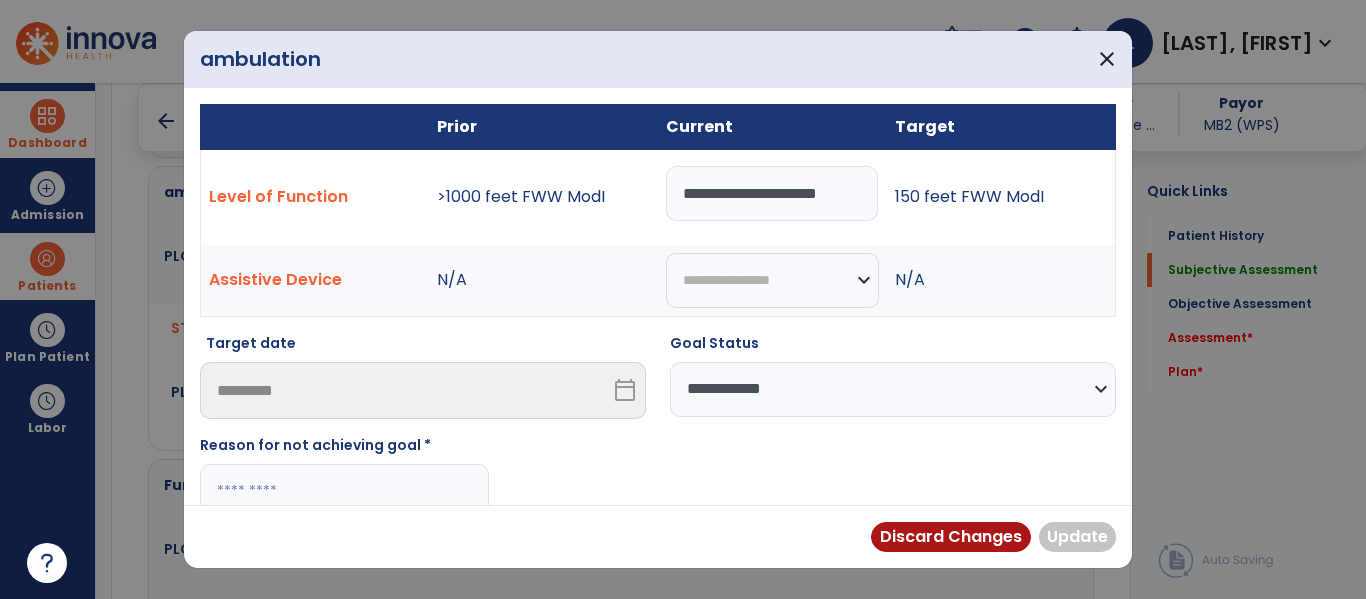 click at bounding box center [344, 491] 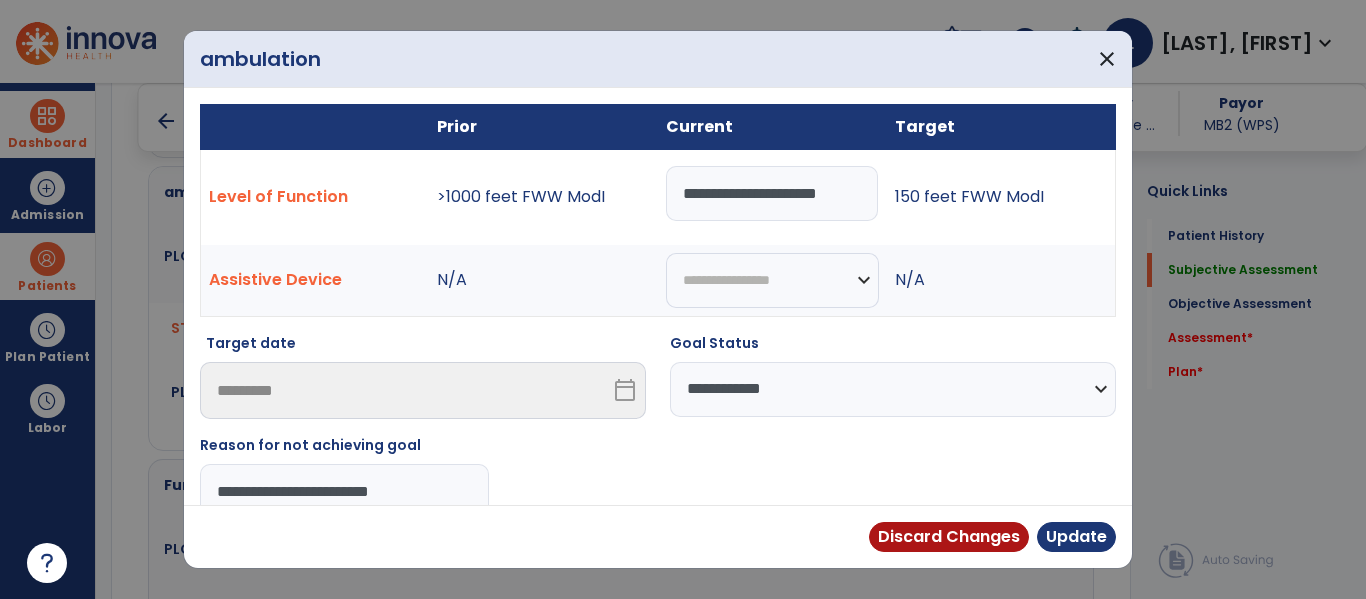 type on "**********" 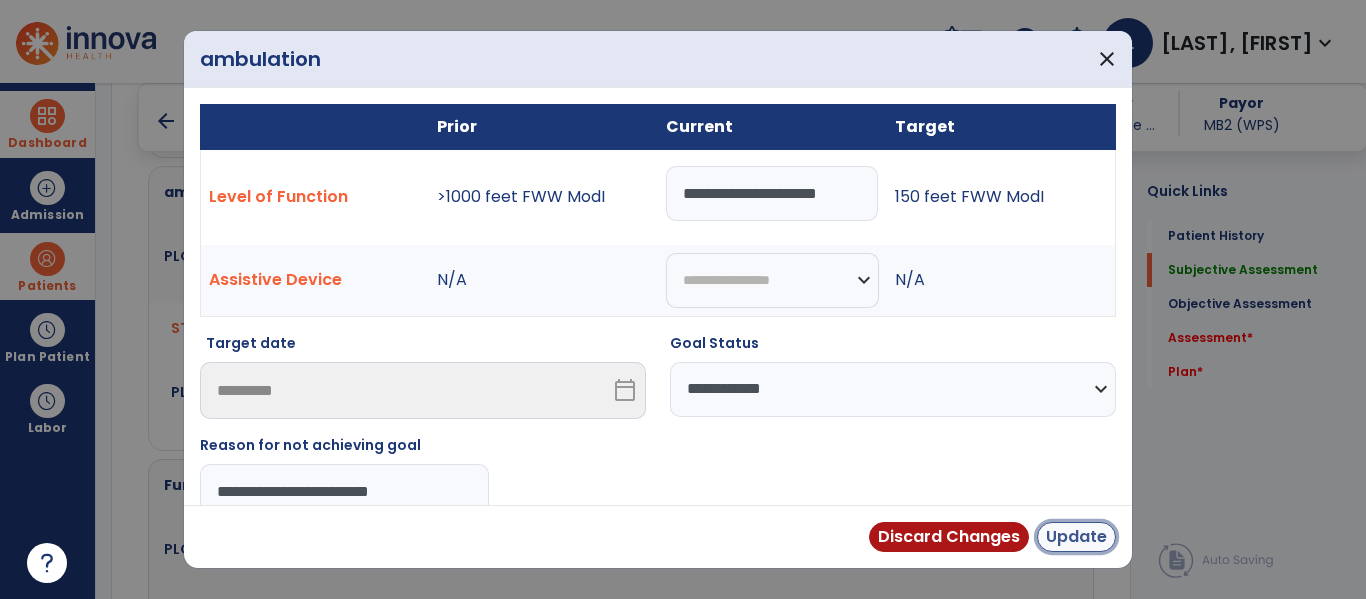 click on "Update" at bounding box center (1076, 537) 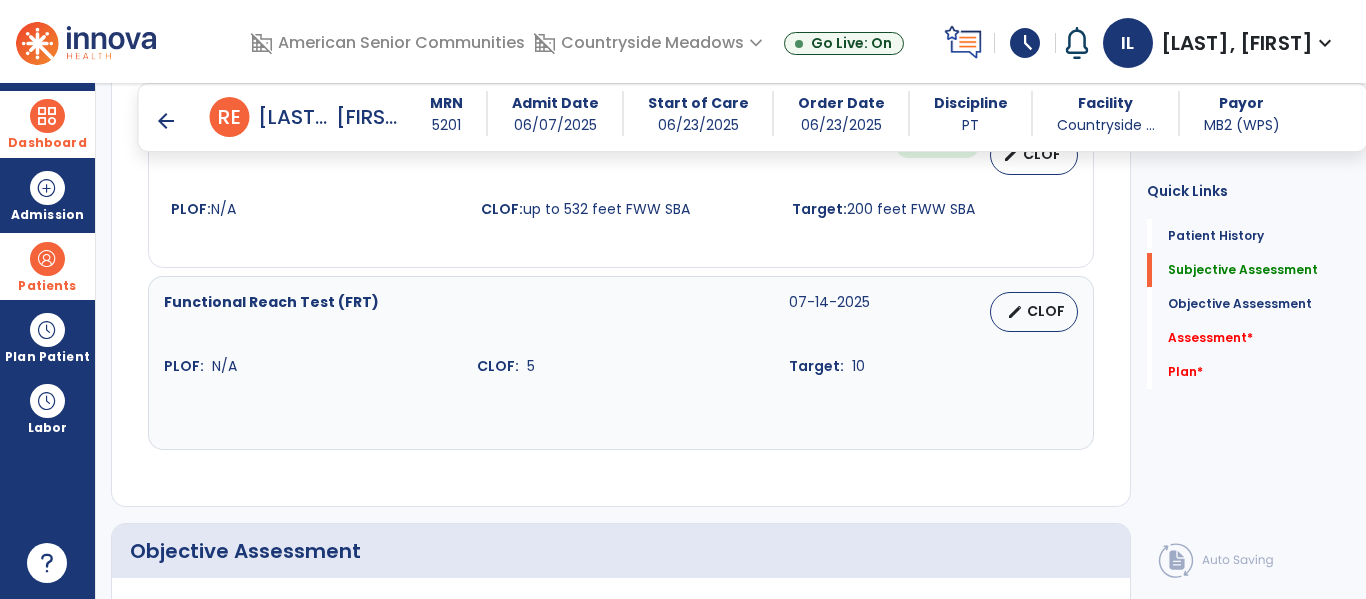 scroll, scrollTop: 1636, scrollLeft: 0, axis: vertical 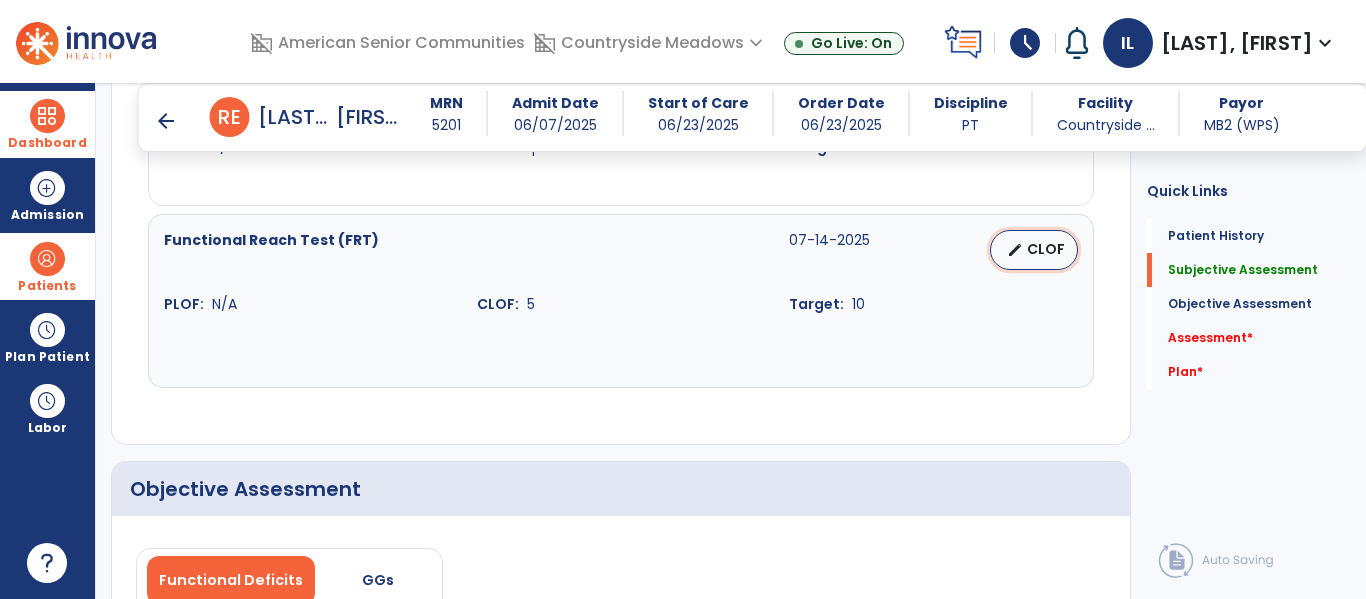 click on "CLOF" at bounding box center (1046, 249) 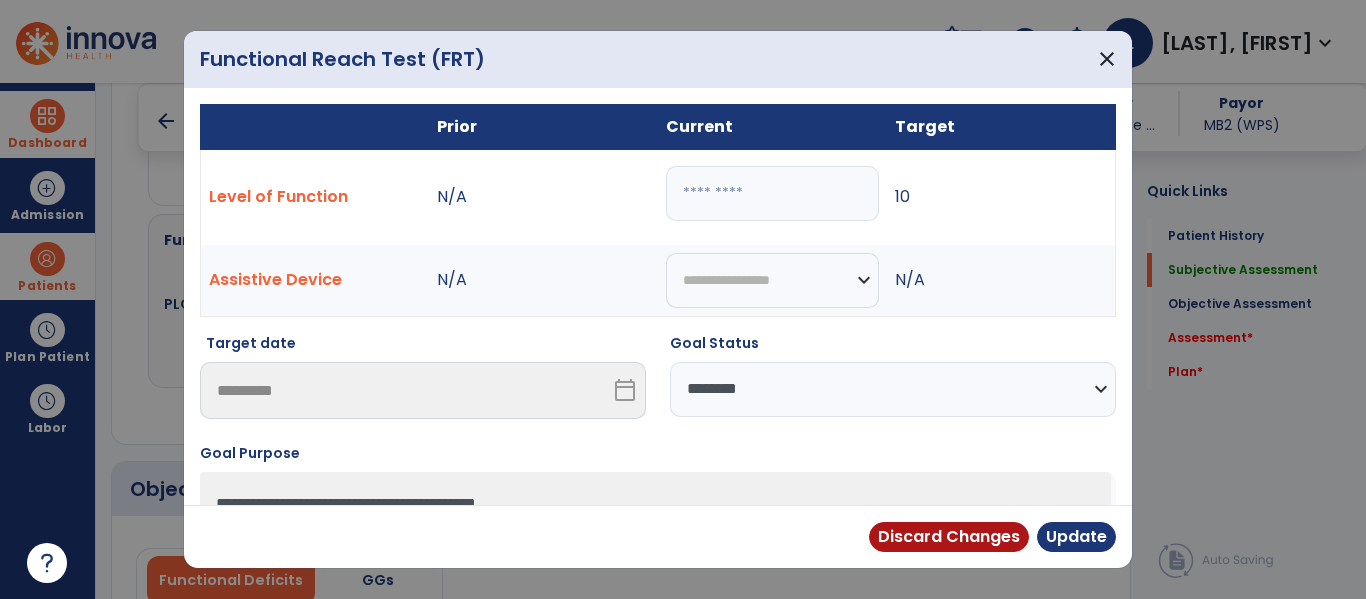 click on "**********" at bounding box center (893, 389) 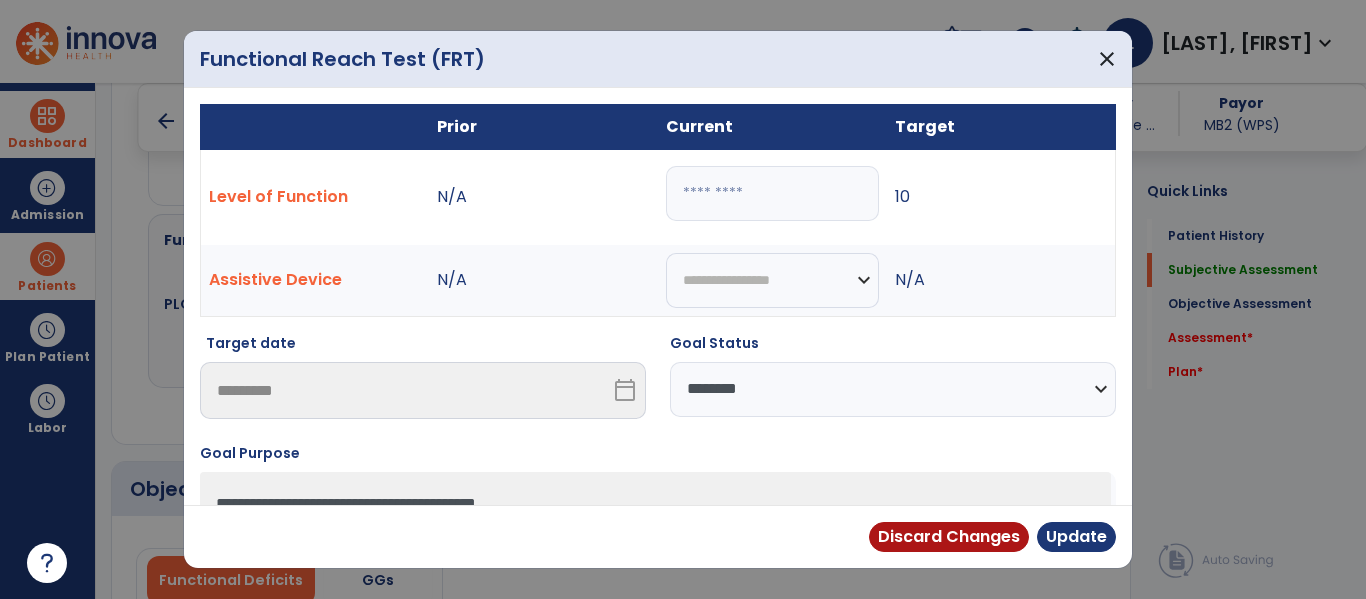 select on "**********" 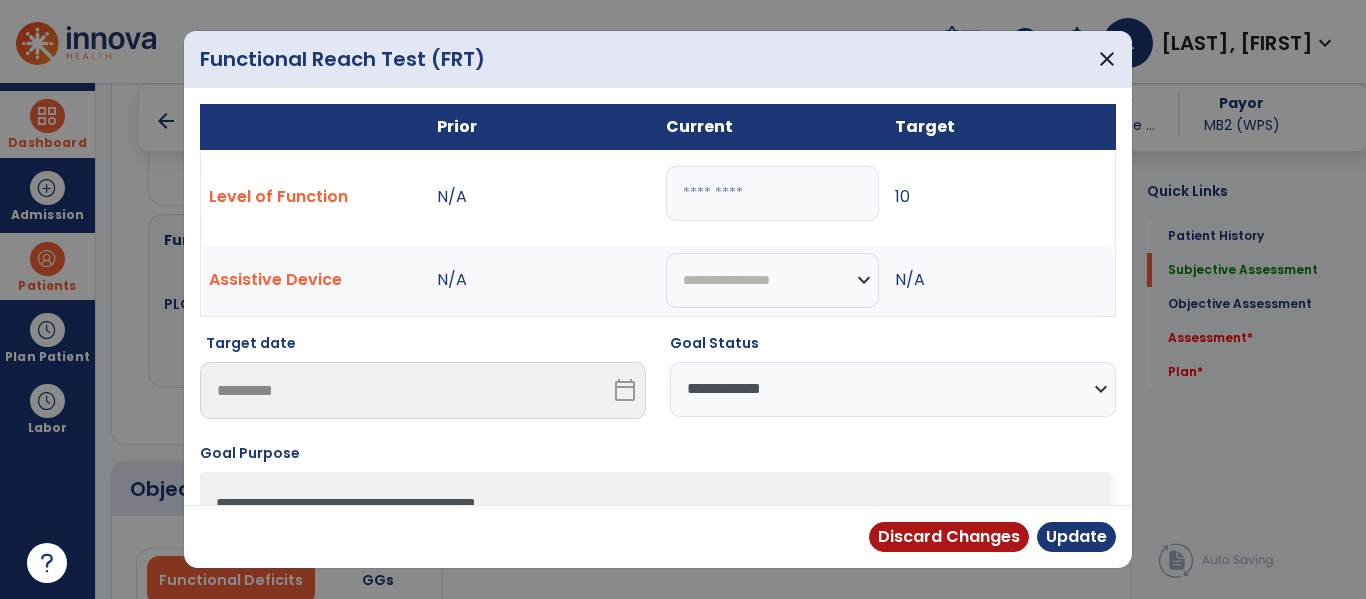 click on "**********" at bounding box center (893, 389) 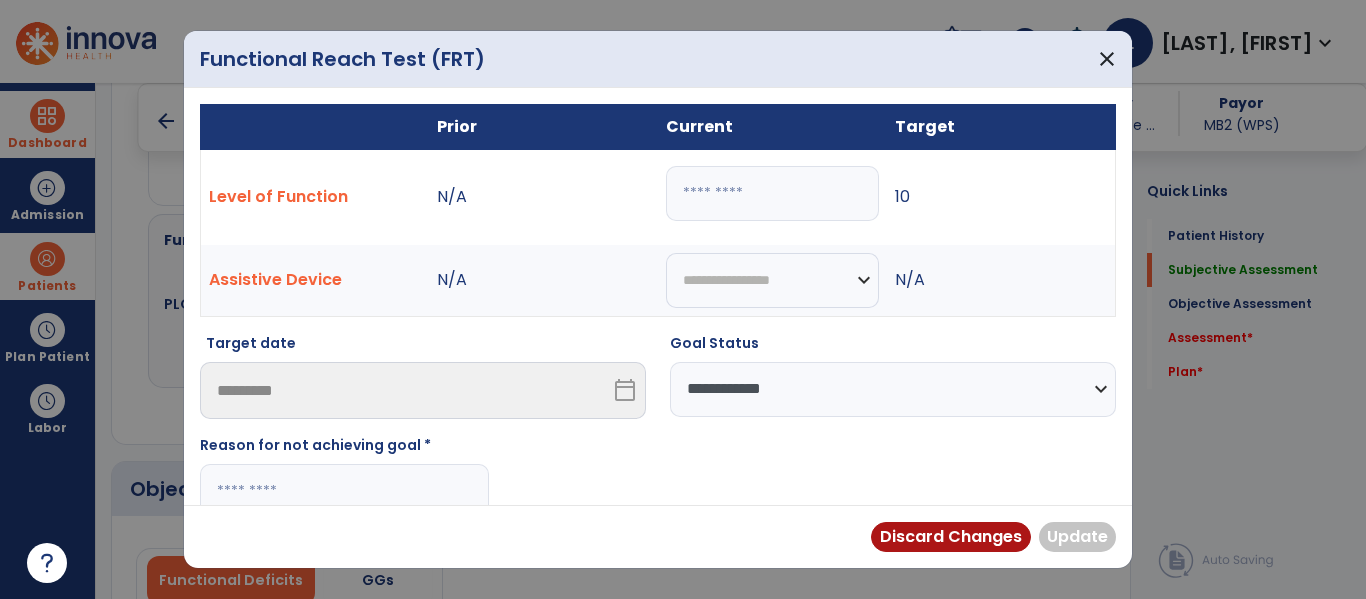click at bounding box center [344, 491] 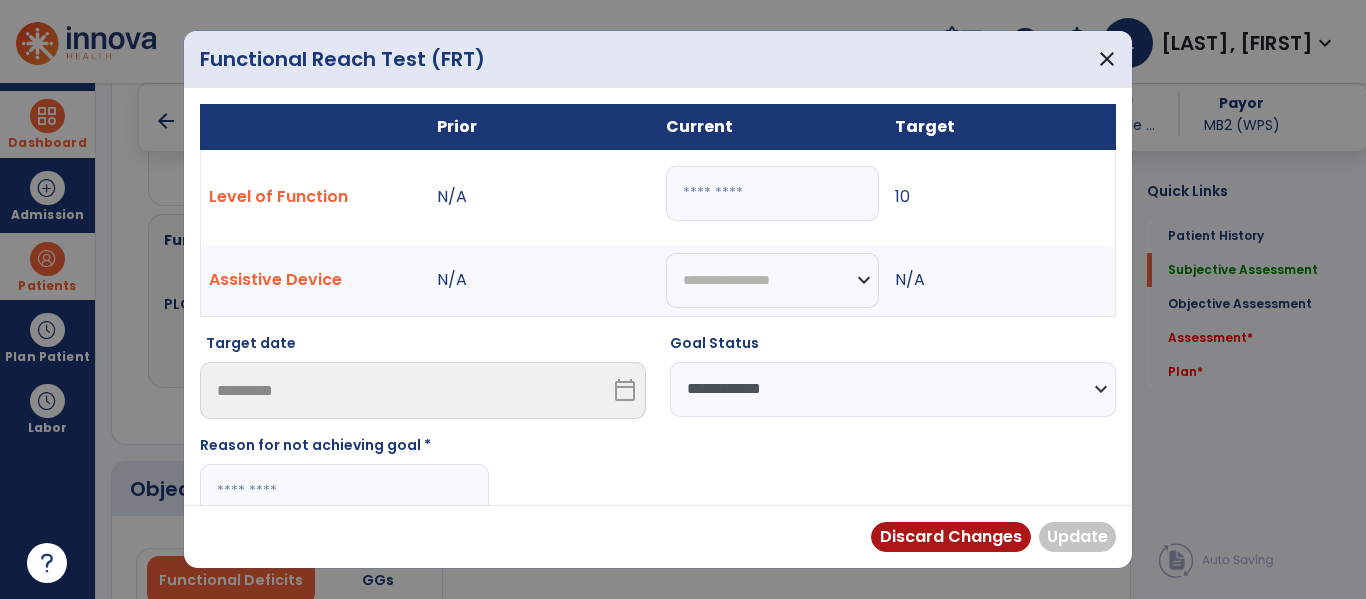 paste on "**********" 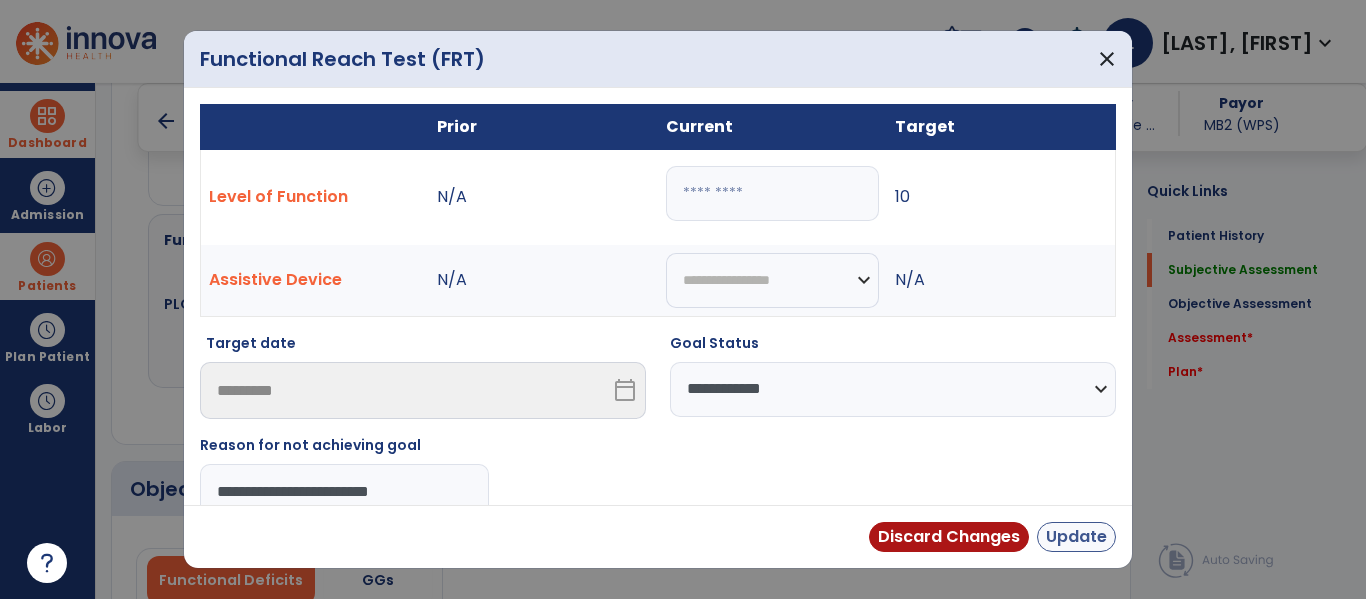 click on "Update" at bounding box center [1076, 537] 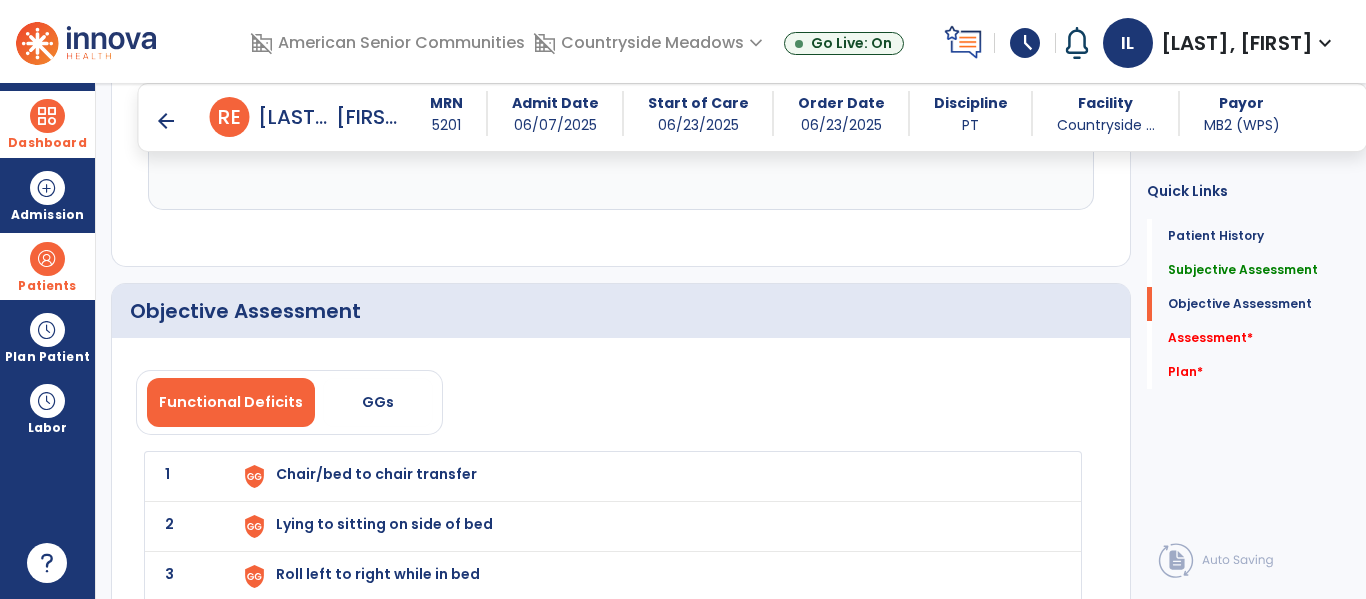 scroll, scrollTop: 2029, scrollLeft: 0, axis: vertical 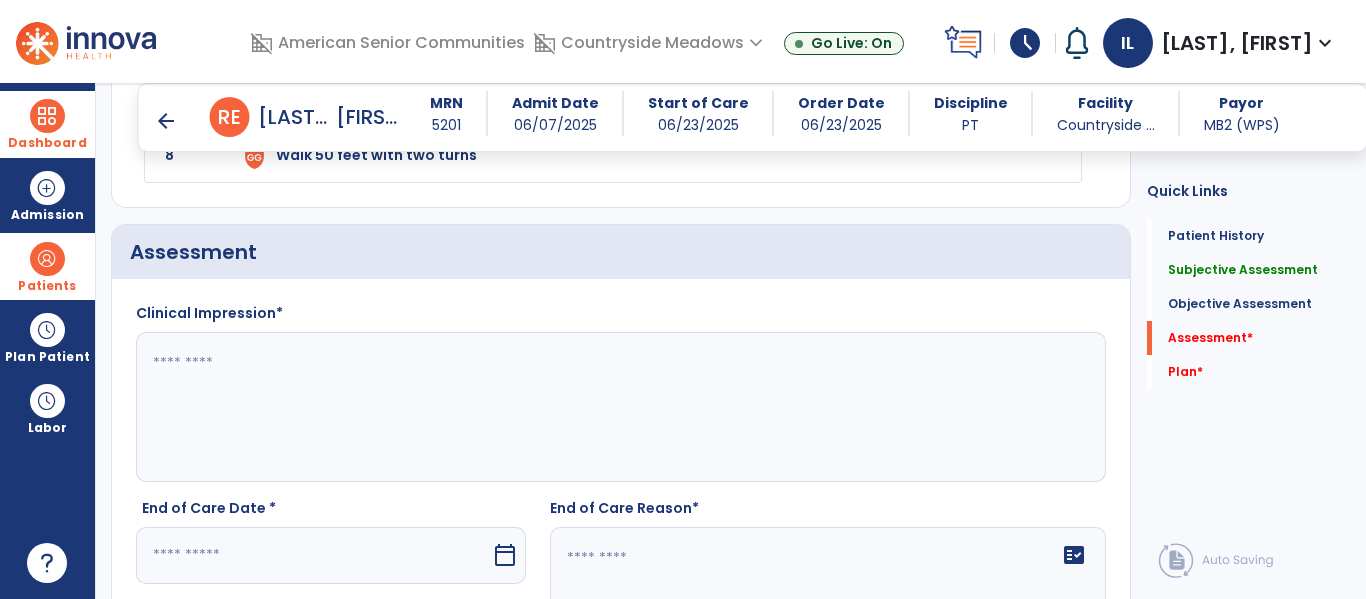 click 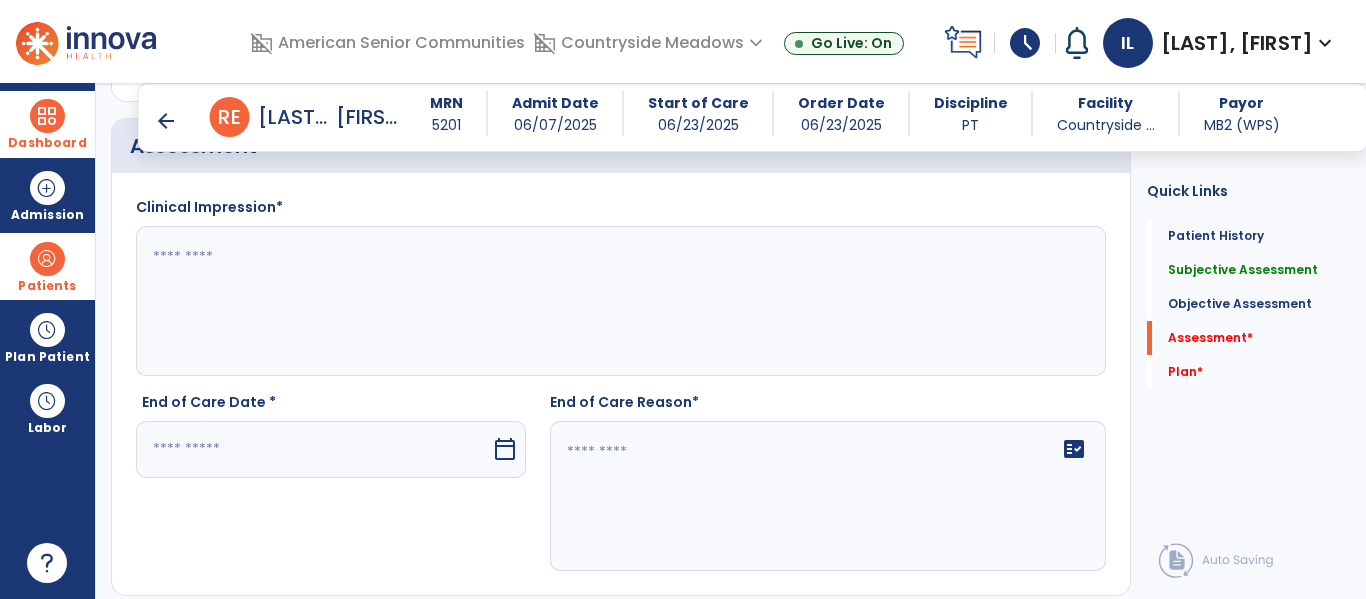 scroll, scrollTop: 2590, scrollLeft: 0, axis: vertical 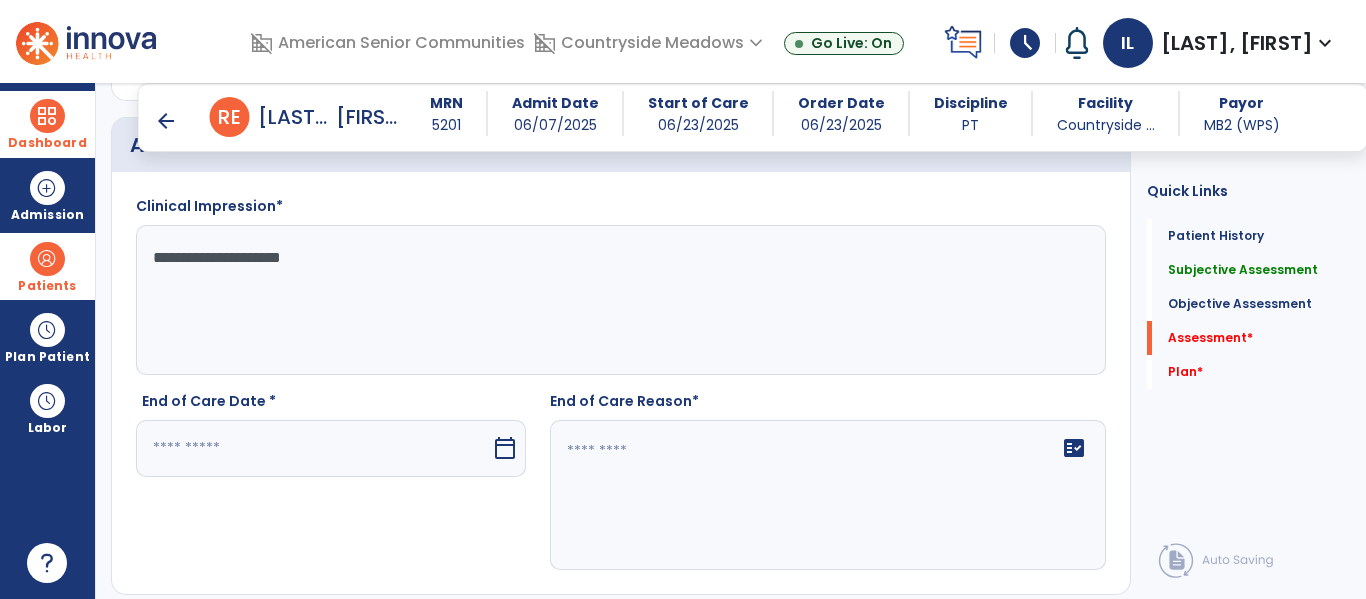 paste on "**********" 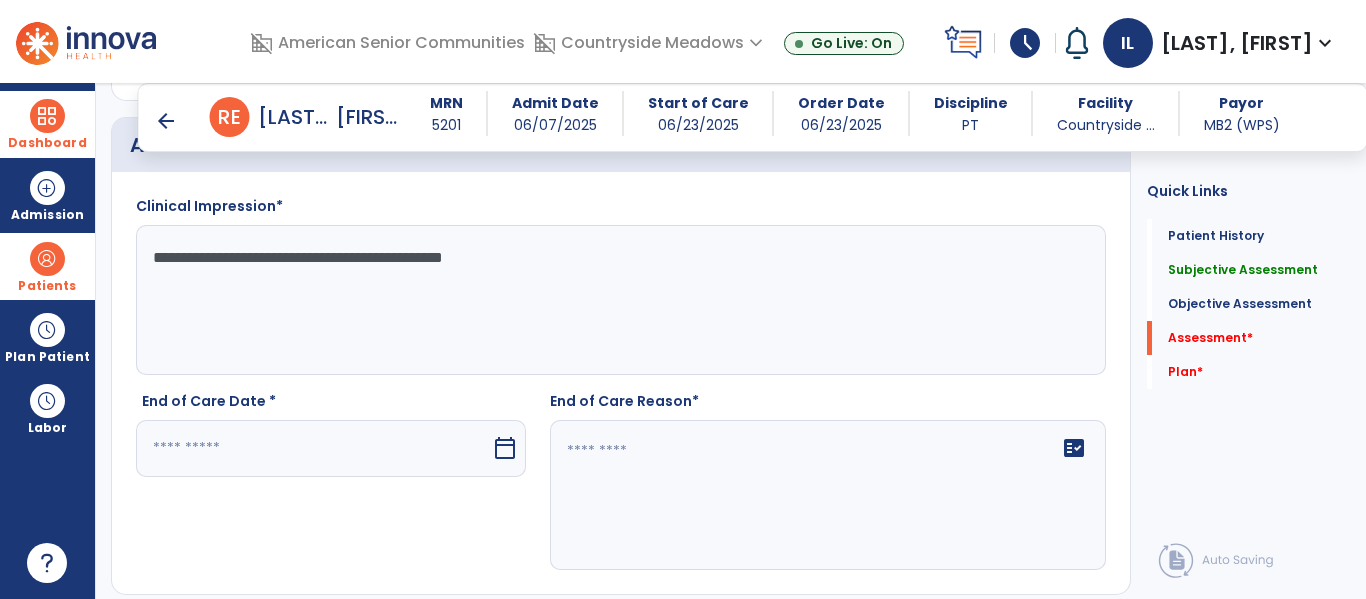 type on "**********" 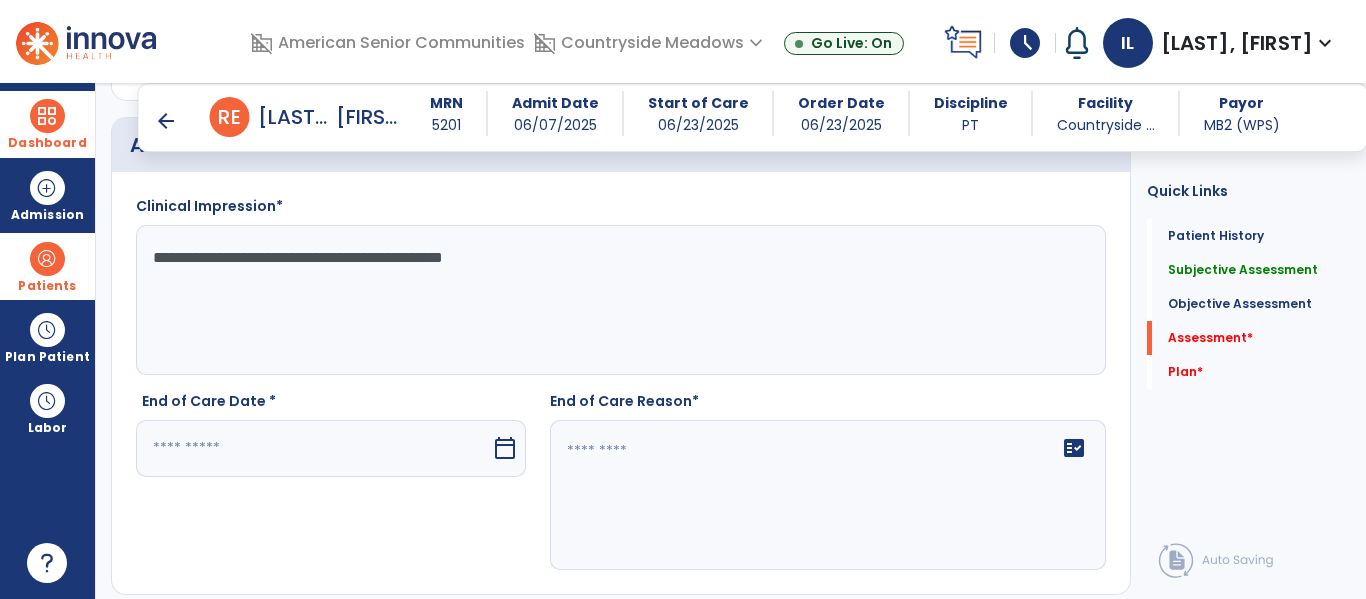 click on "calendar_today" at bounding box center (505, 448) 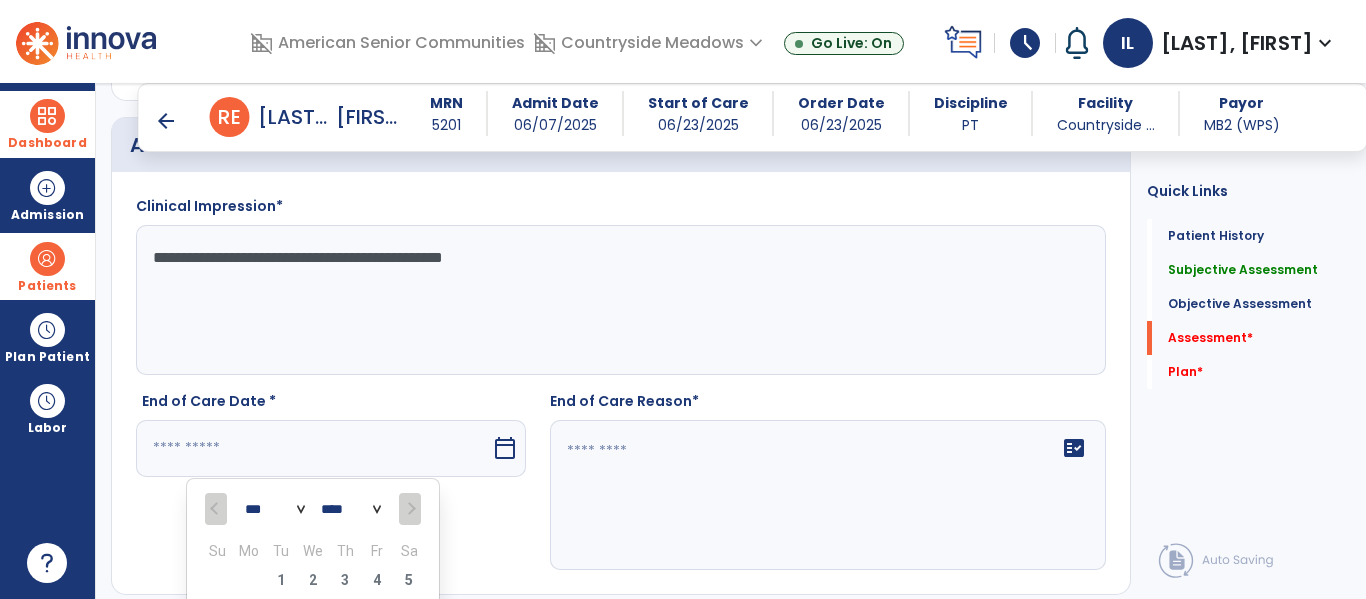 scroll, scrollTop: 2622, scrollLeft: 0, axis: vertical 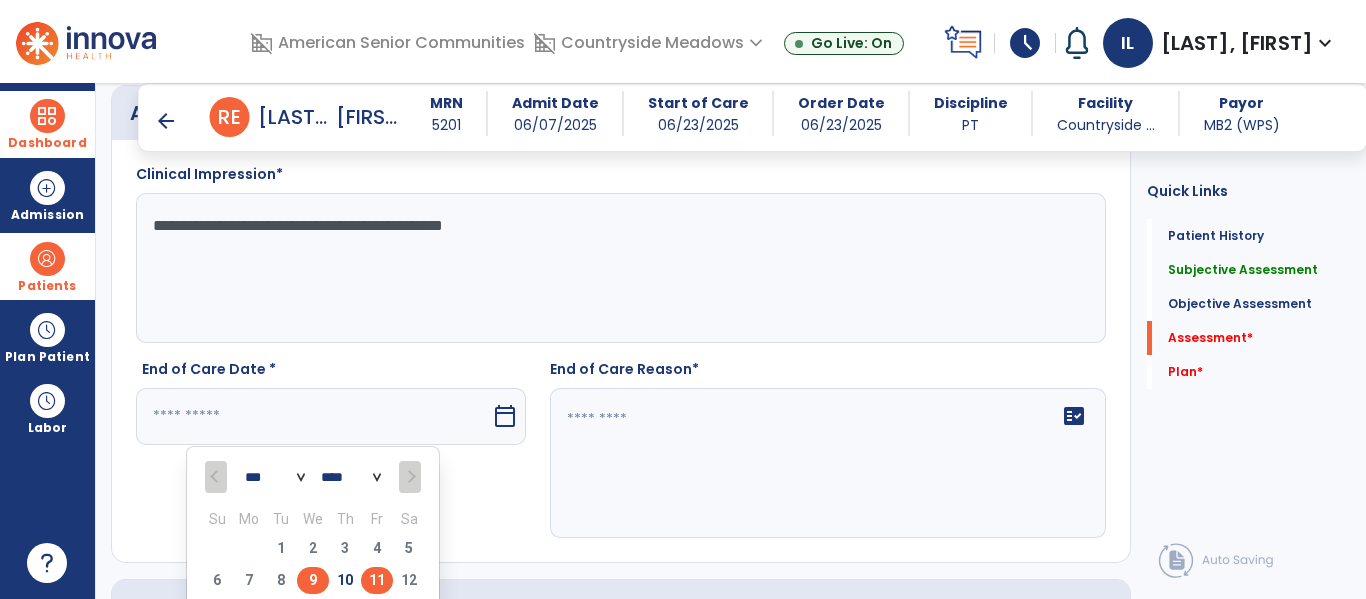 click on "9" at bounding box center [313, 580] 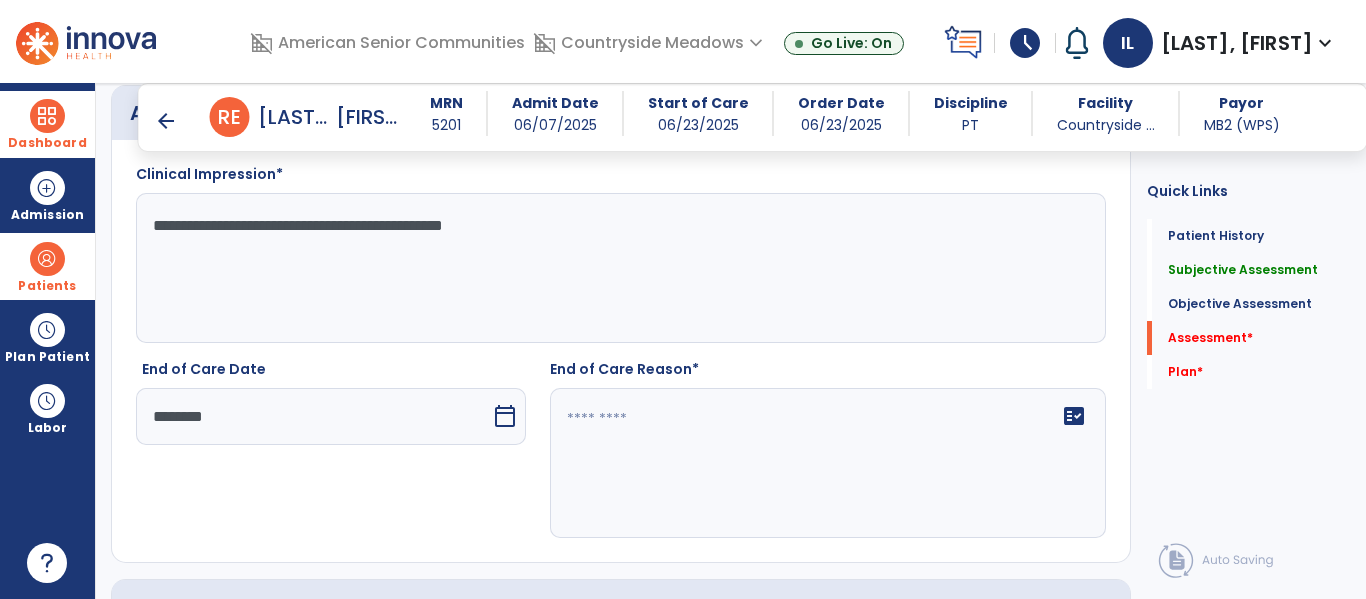 click 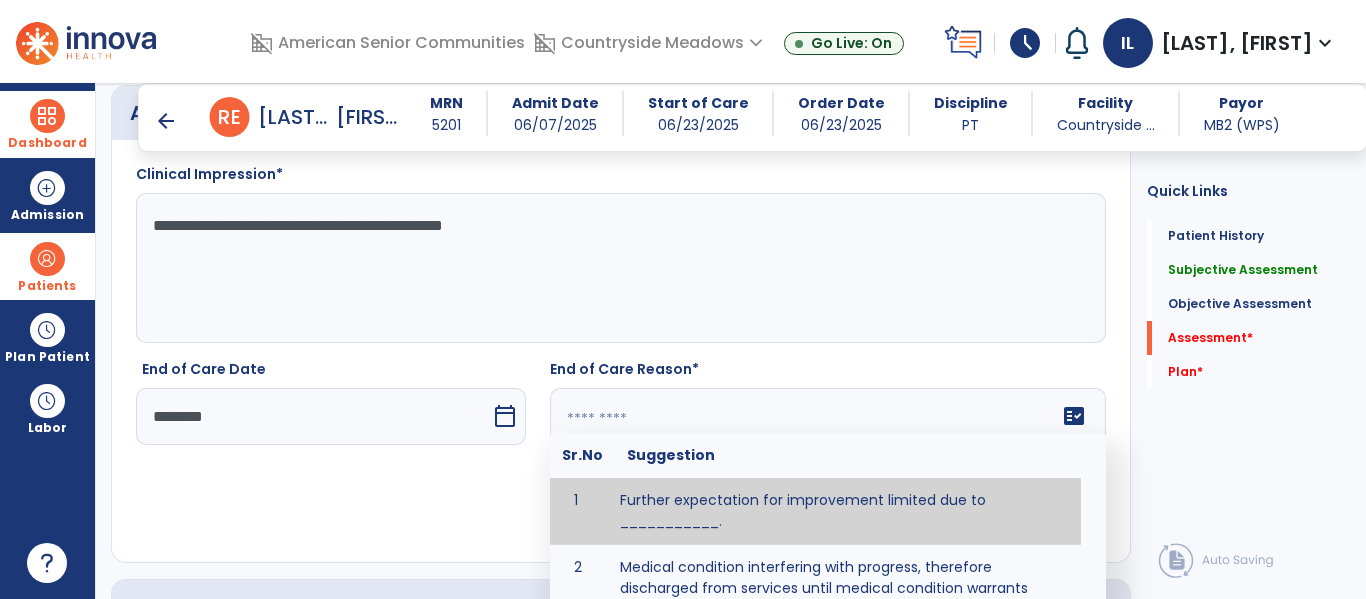 paste on "**********" 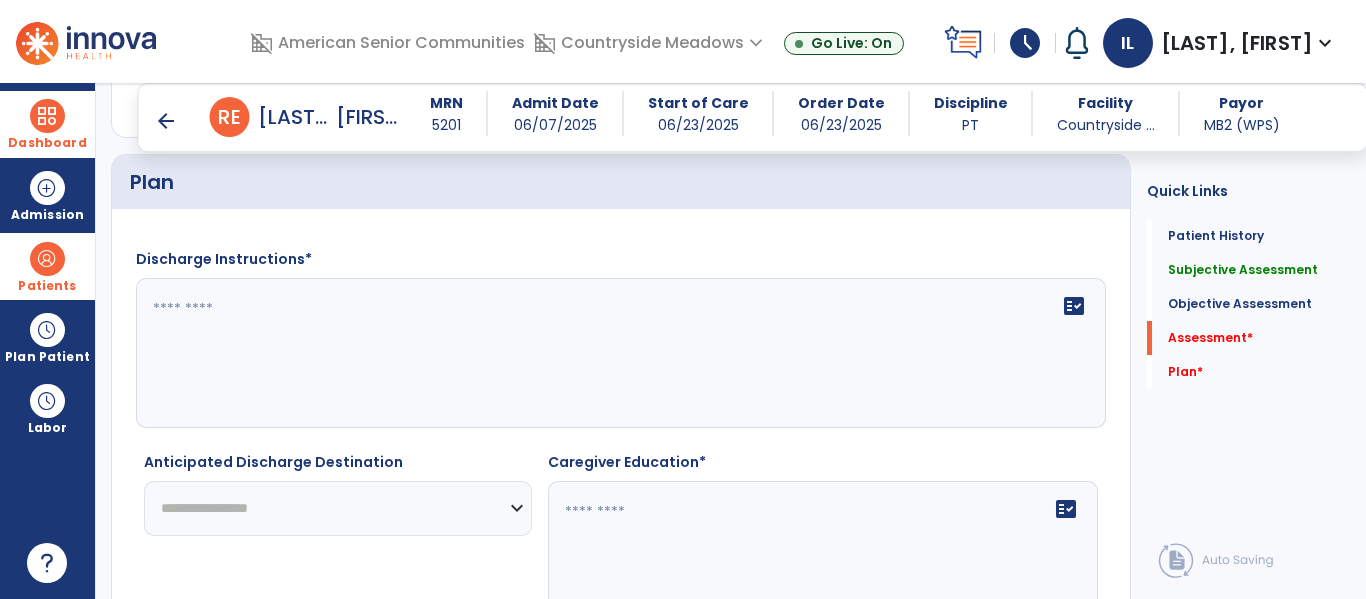 scroll, scrollTop: 3064, scrollLeft: 0, axis: vertical 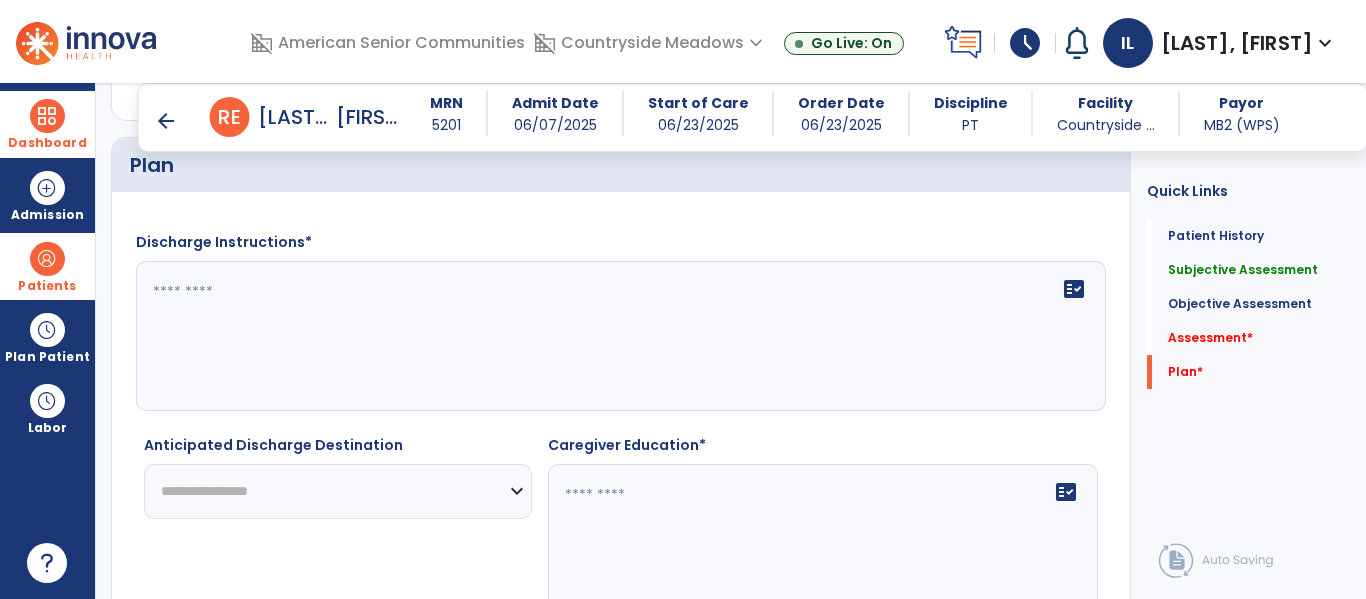type on "**********" 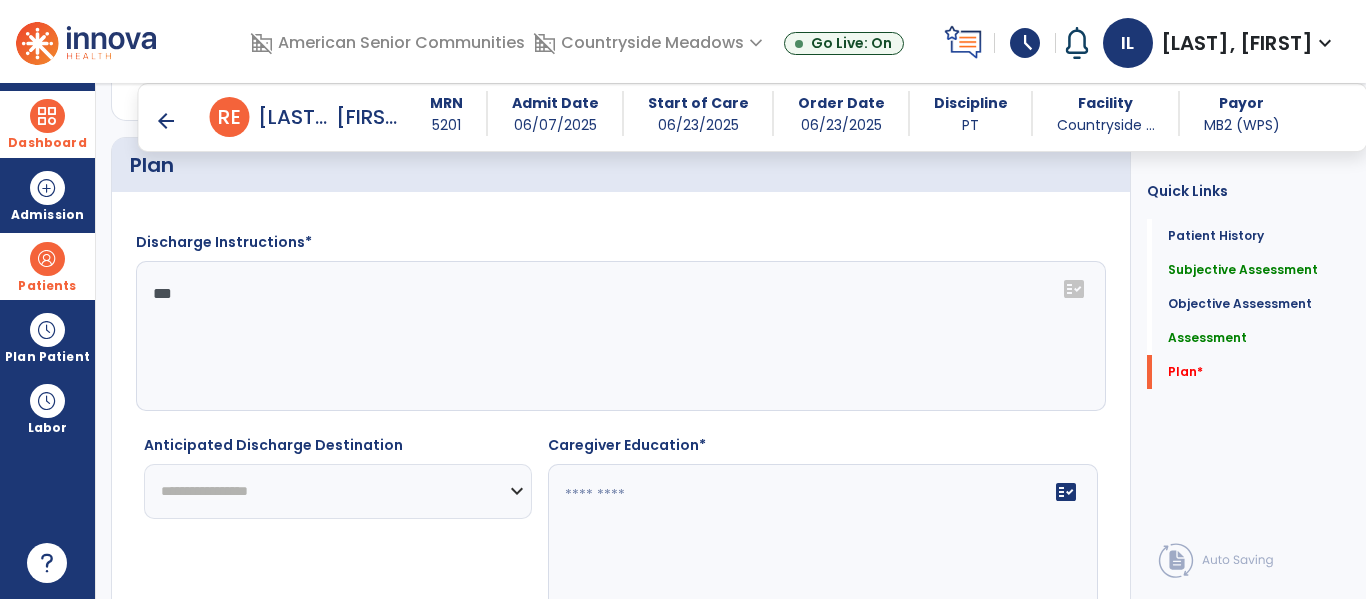 type on "***" 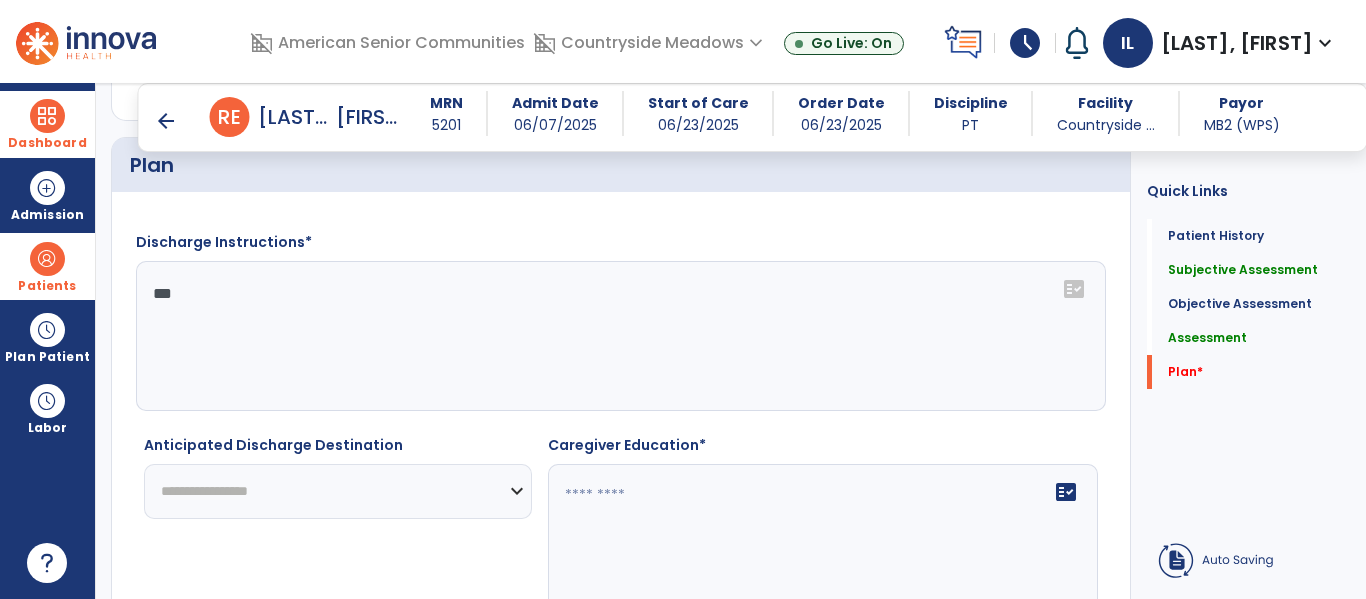 select on "********" 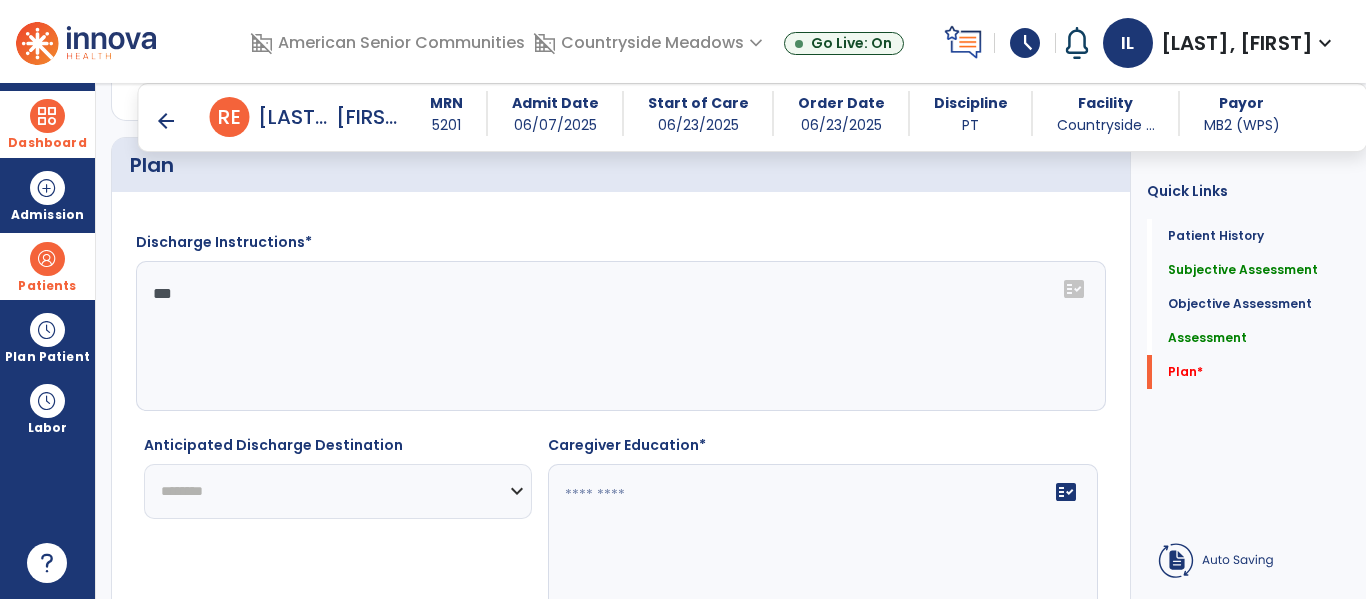 click on "**********" 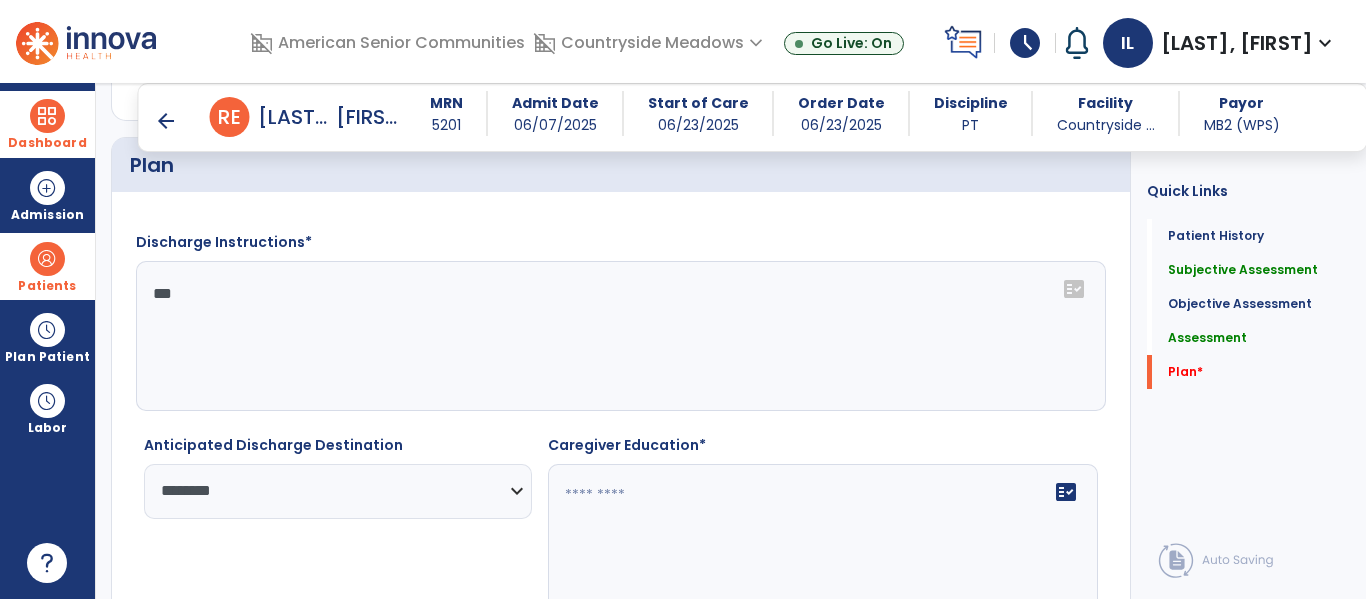 scroll, scrollTop: 3184, scrollLeft: 0, axis: vertical 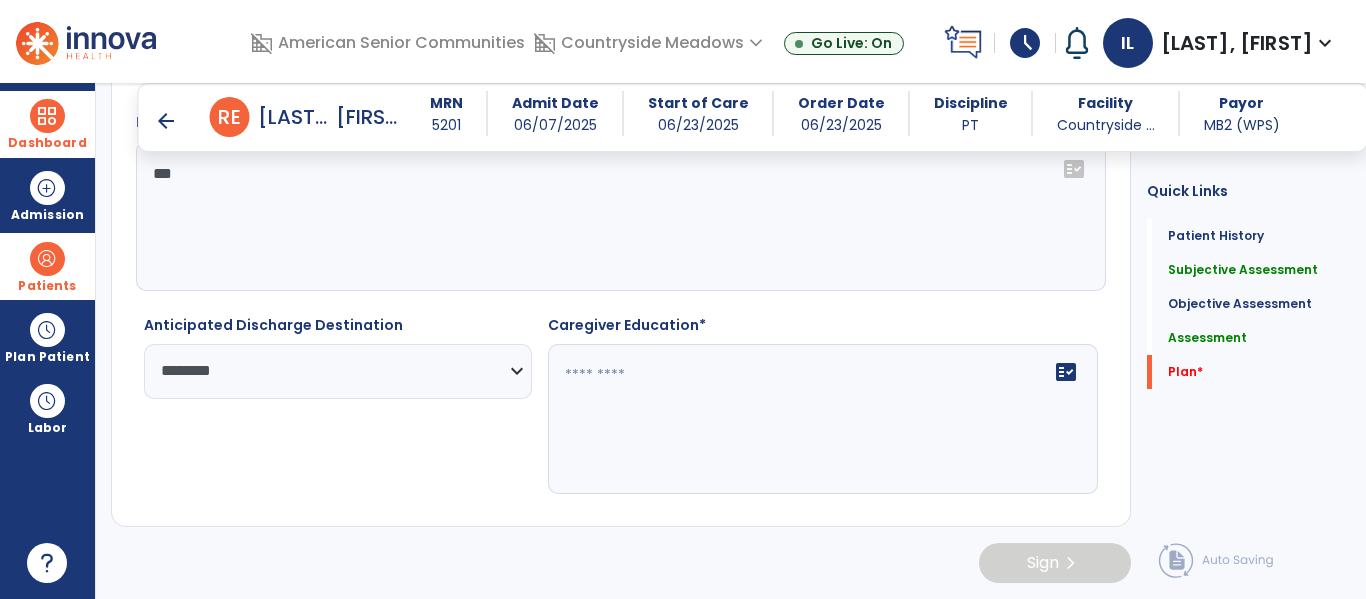 click on "fact_check" 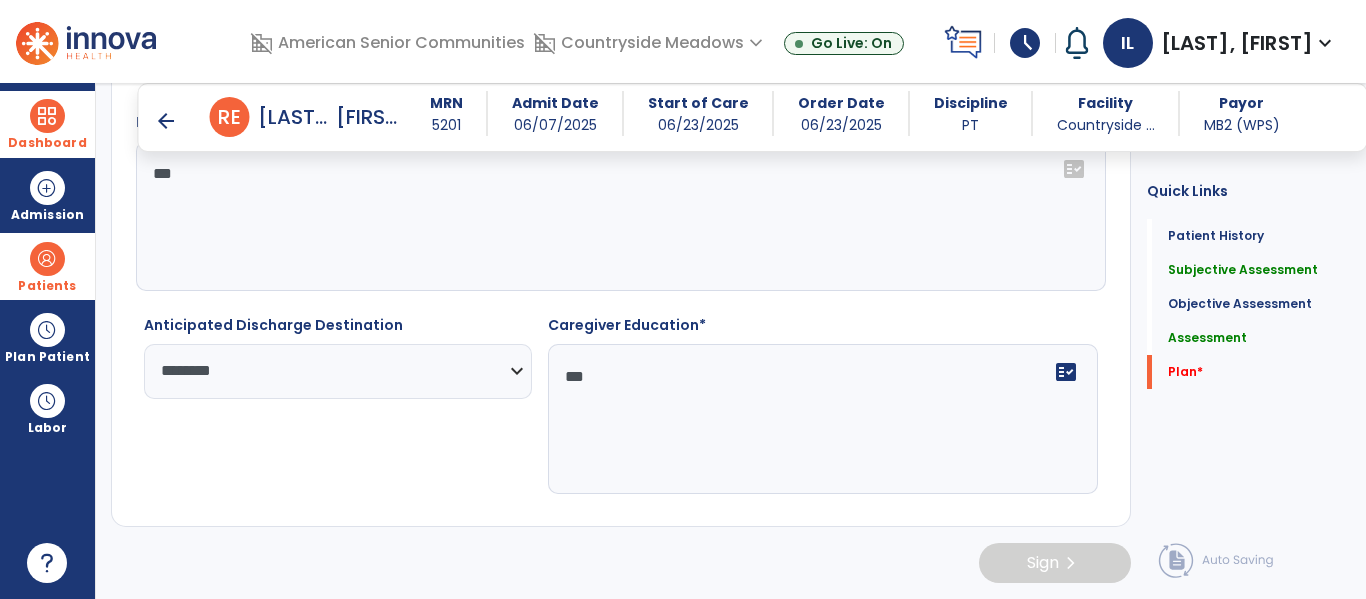 type on "***" 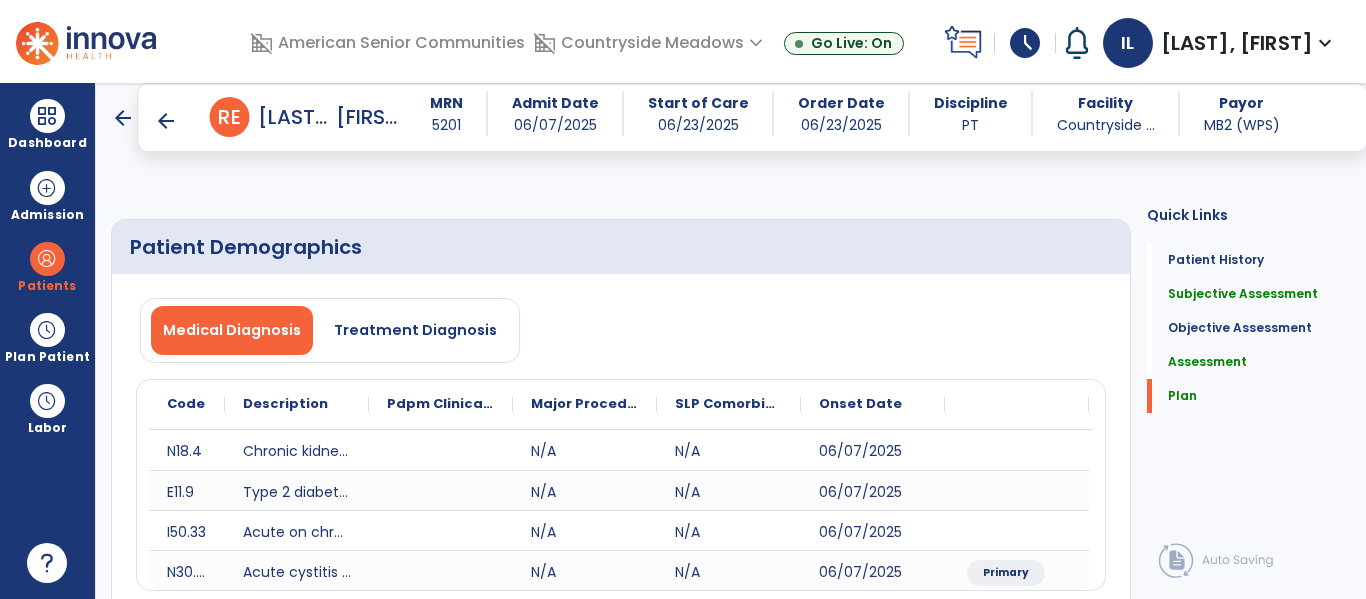 select on "********" 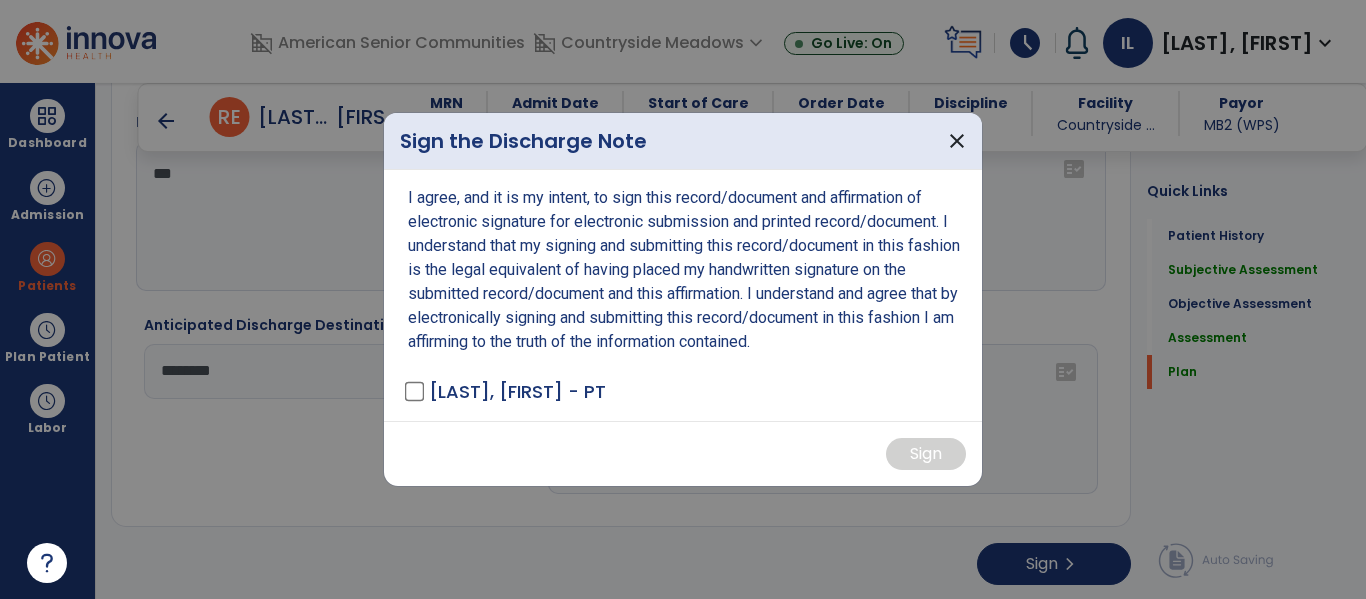 click on "I agree, and it is my intent, to sign this record/document and affirmation of electronic signature for electronic submission and printed record/document. I understand that my signing and submitting this record/document in this fashion is the legal equivalent of having placed my handwritten signature on the submitted record/document and this affirmation. I understand and agree that by electronically signing and submitting this record/document in this fashion I am affirming to the truth of the information contained. [LAST], [FIRST]  - PT" at bounding box center [683, 295] 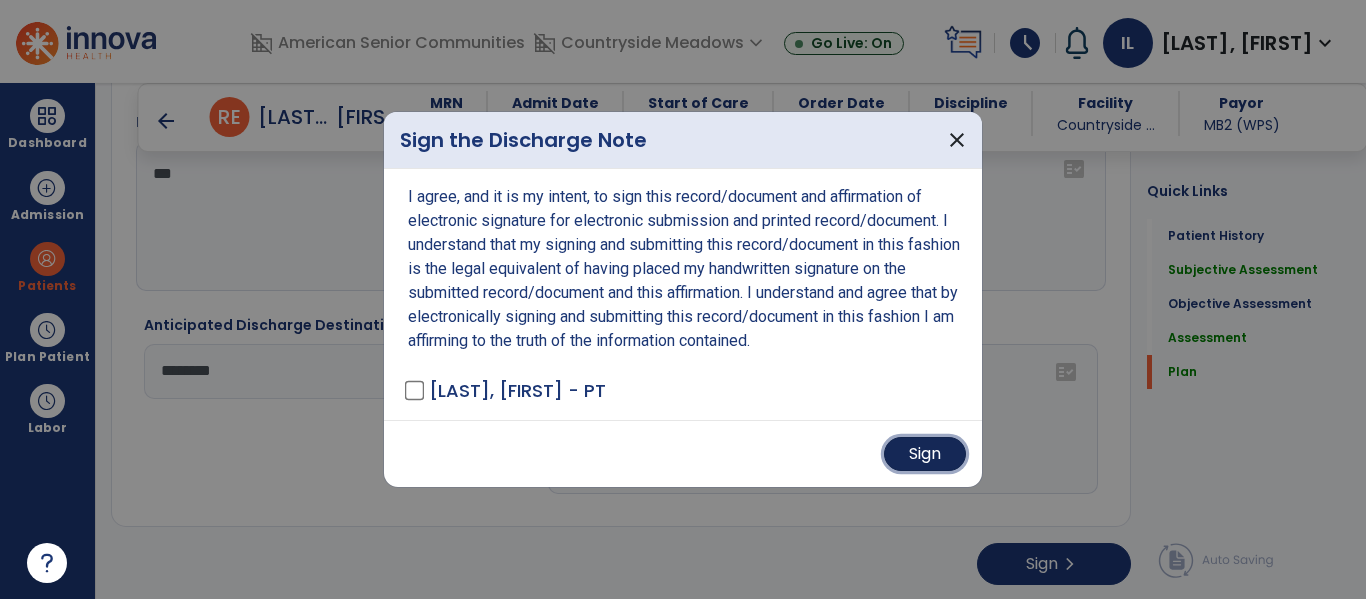 click on "Sign" at bounding box center [925, 454] 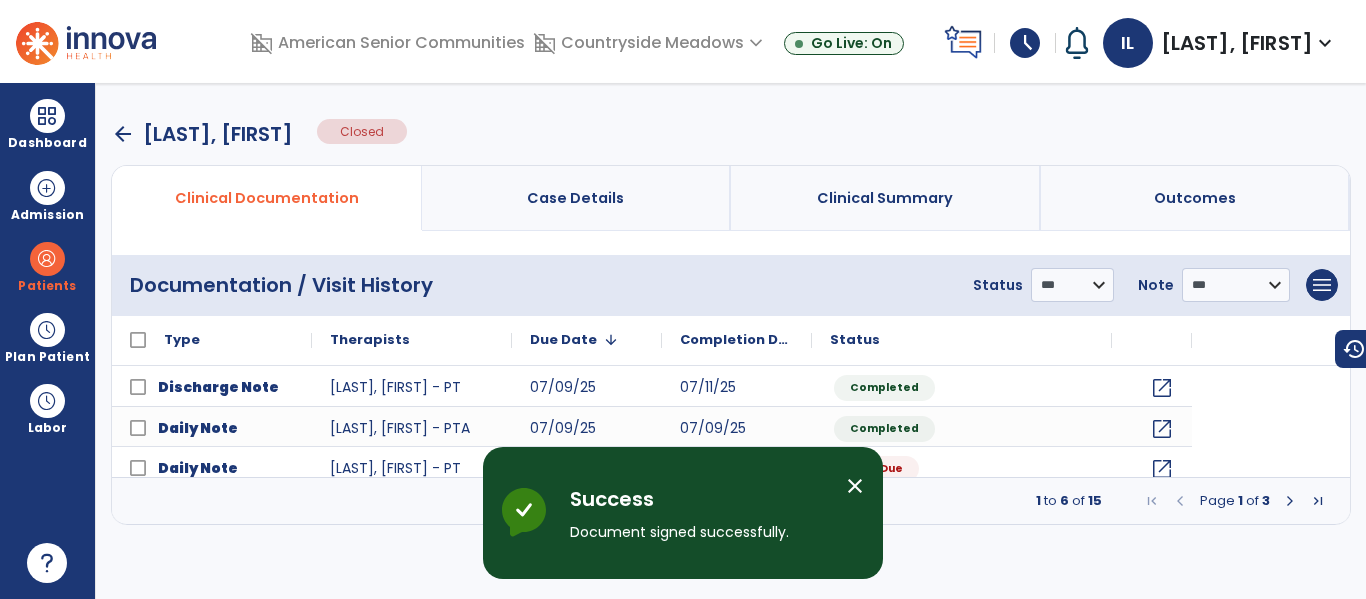 scroll, scrollTop: 0, scrollLeft: 0, axis: both 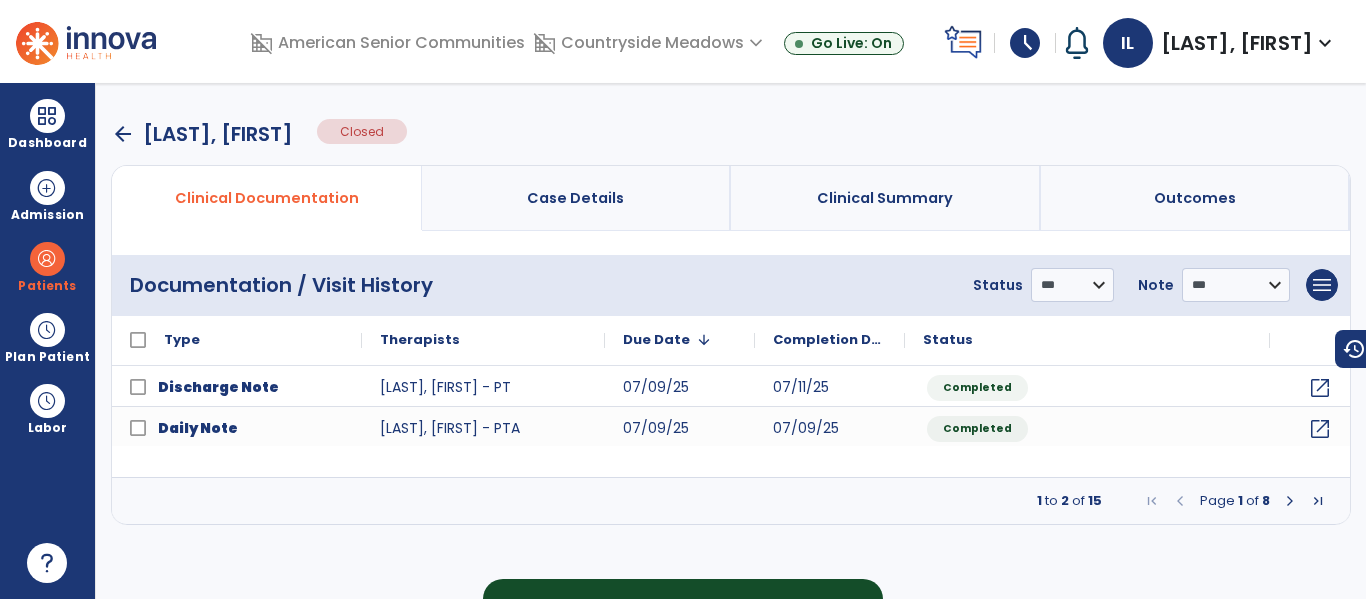 click at bounding box center [1290, 501] 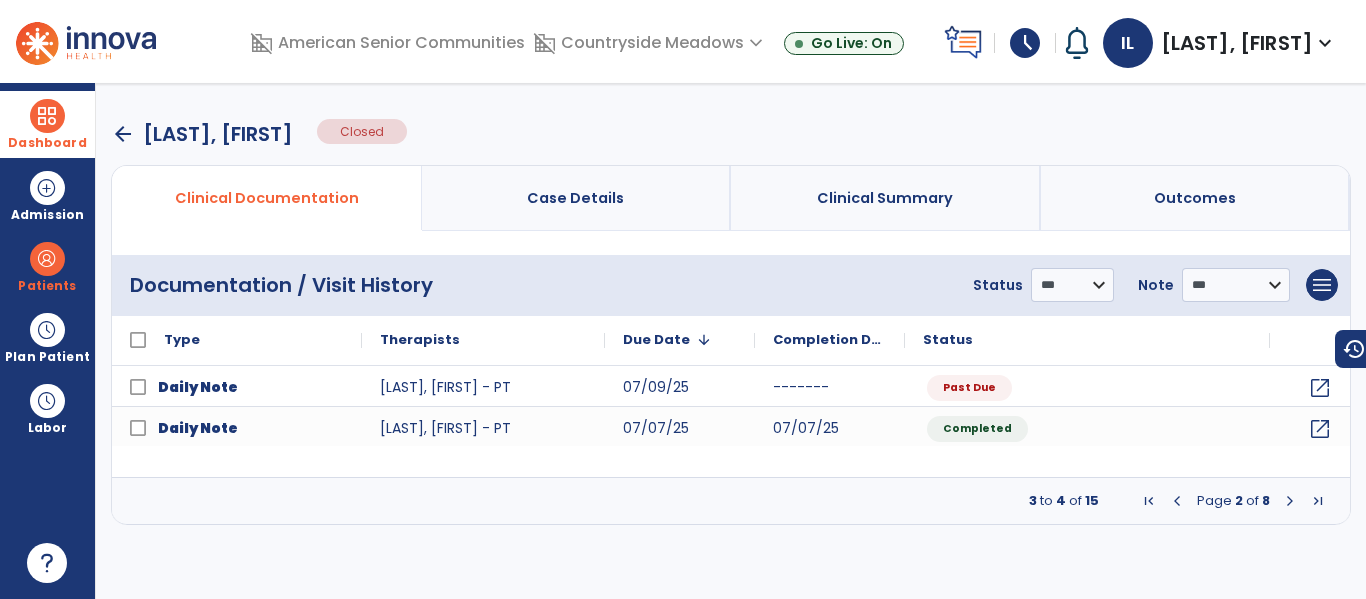 click at bounding box center (47, 116) 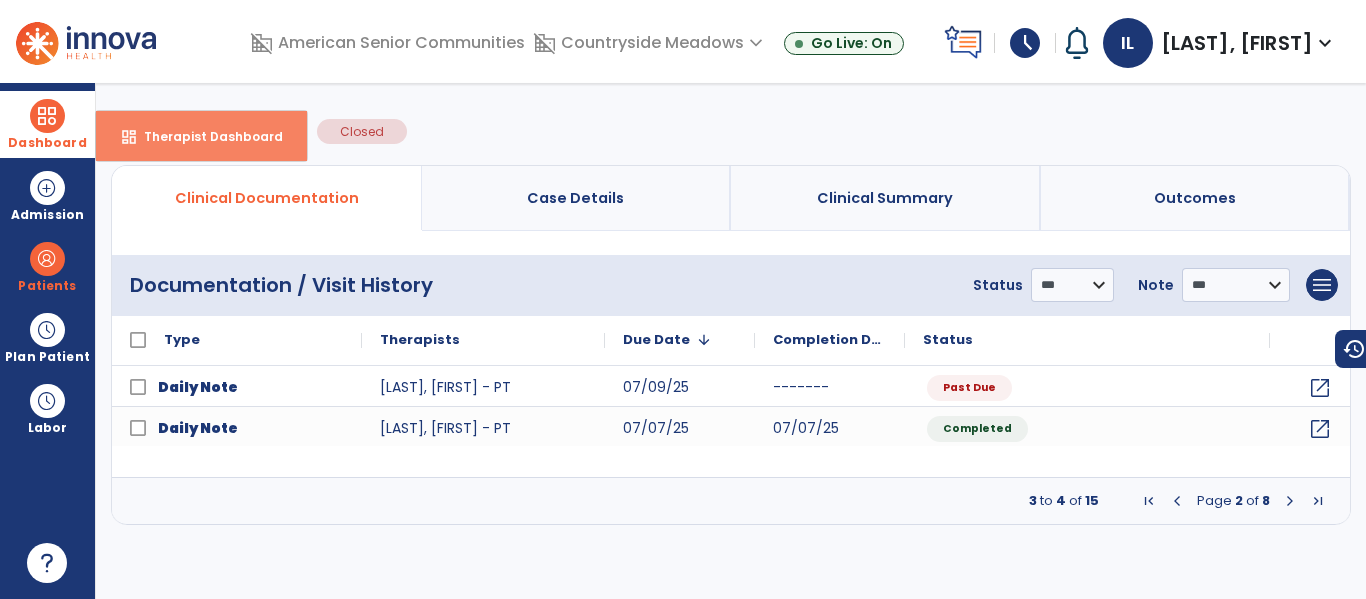 click on "dashboard  Therapist Dashboard" at bounding box center [201, 136] 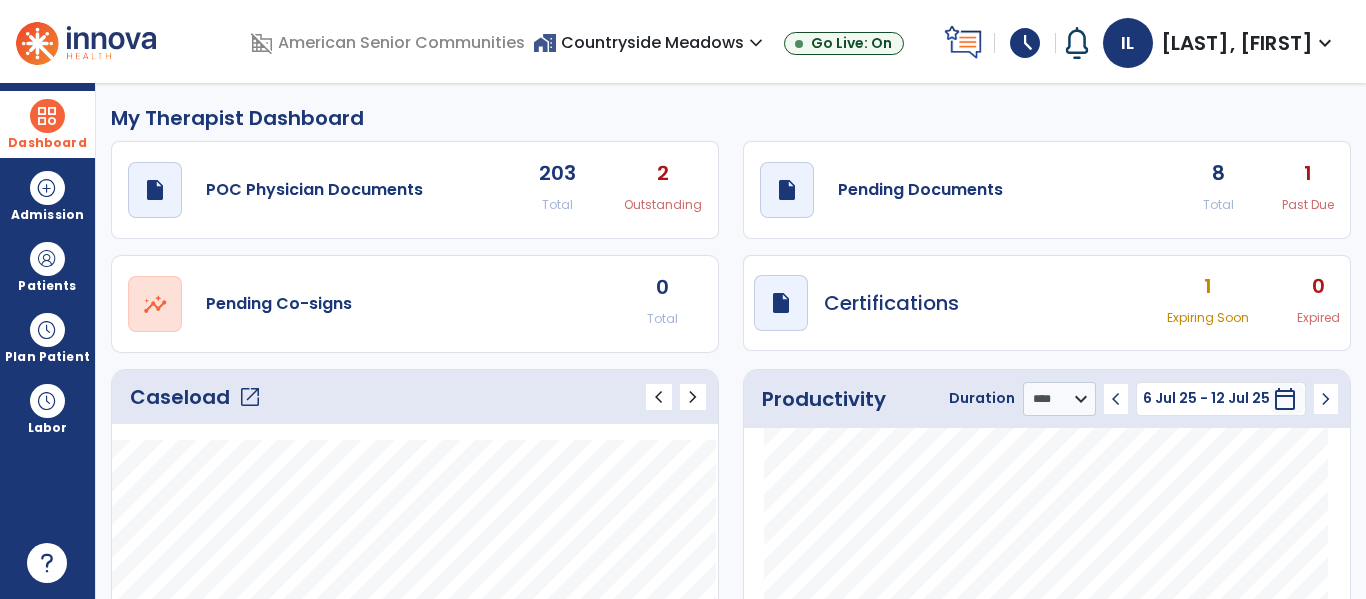 click on "1 Past Due" 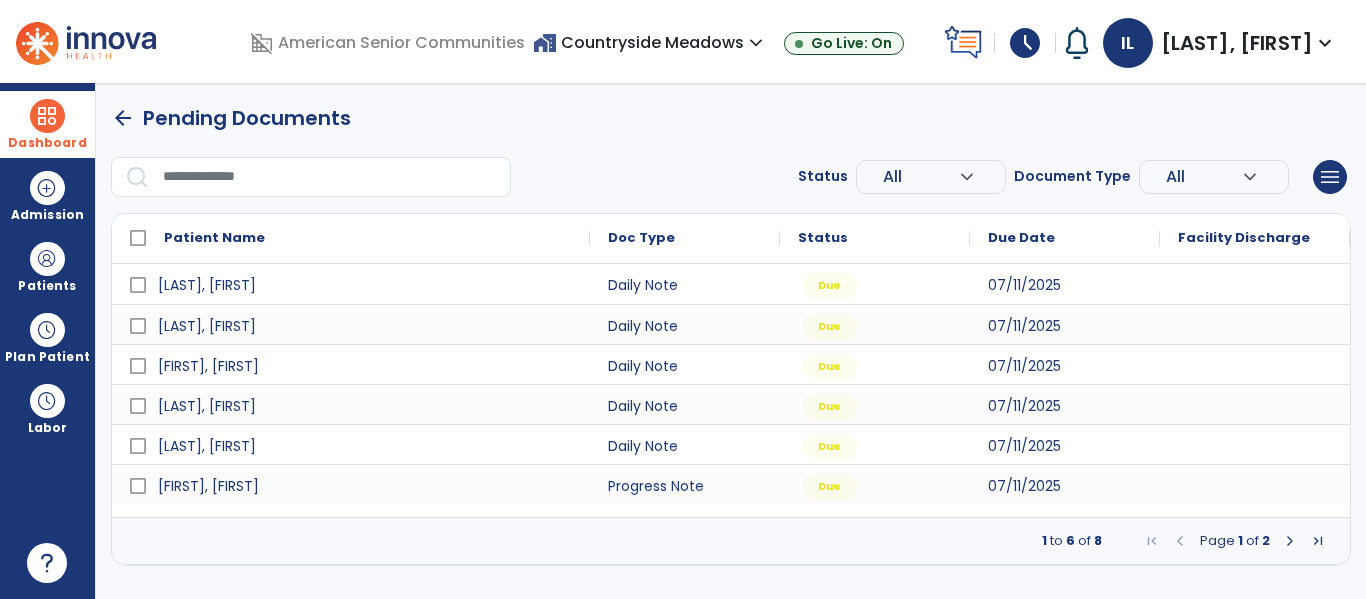 click at bounding box center [1318, 541] 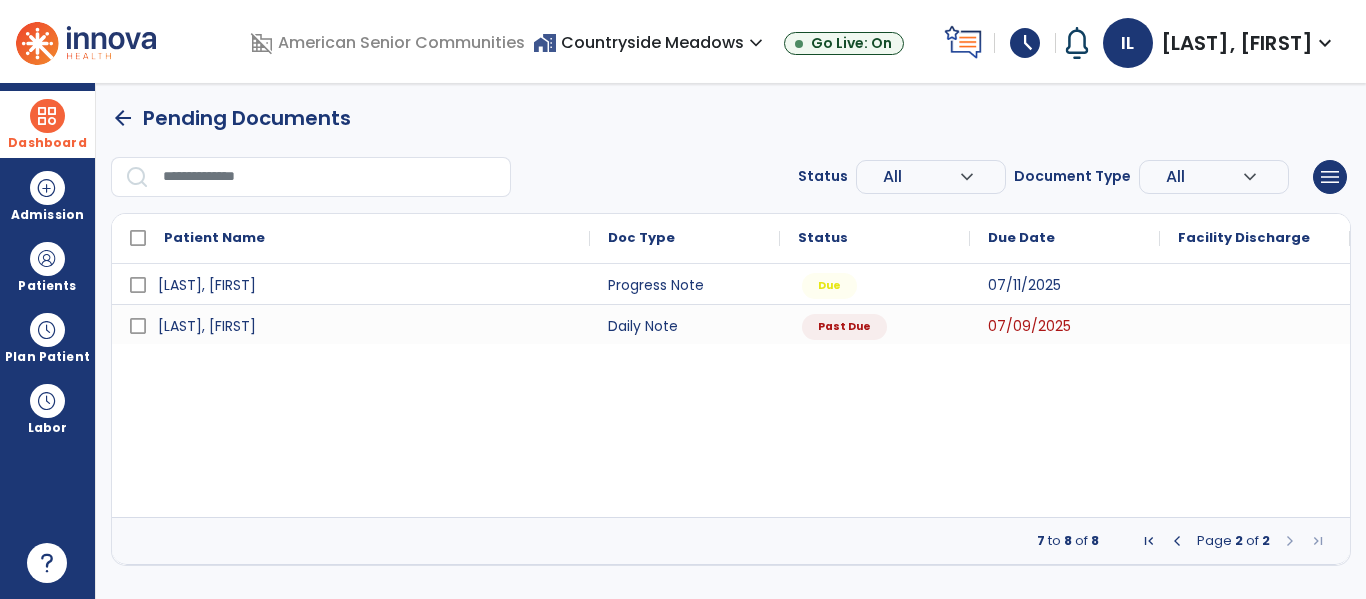 click at bounding box center [1177, 541] 